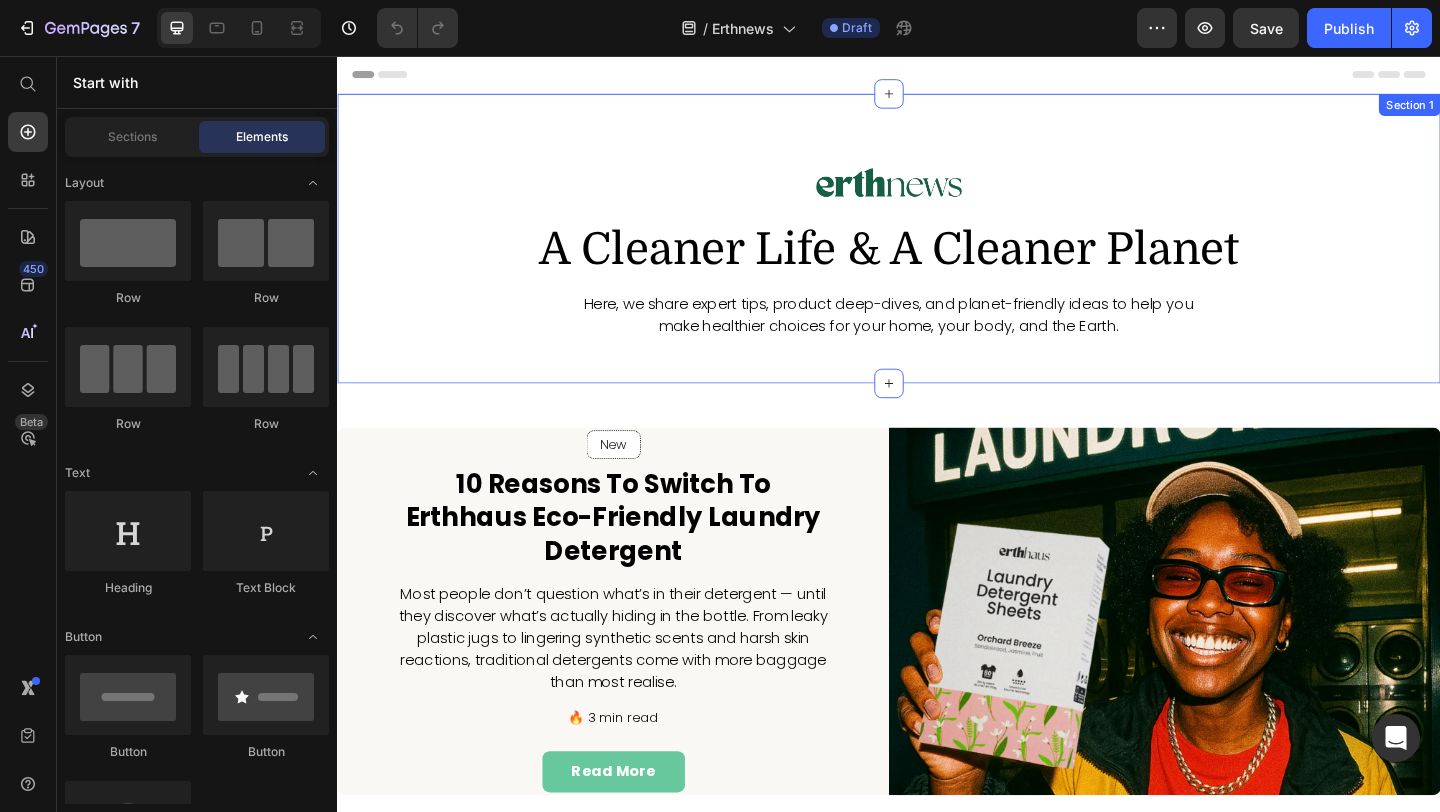 scroll, scrollTop: 69, scrollLeft: 0, axis: vertical 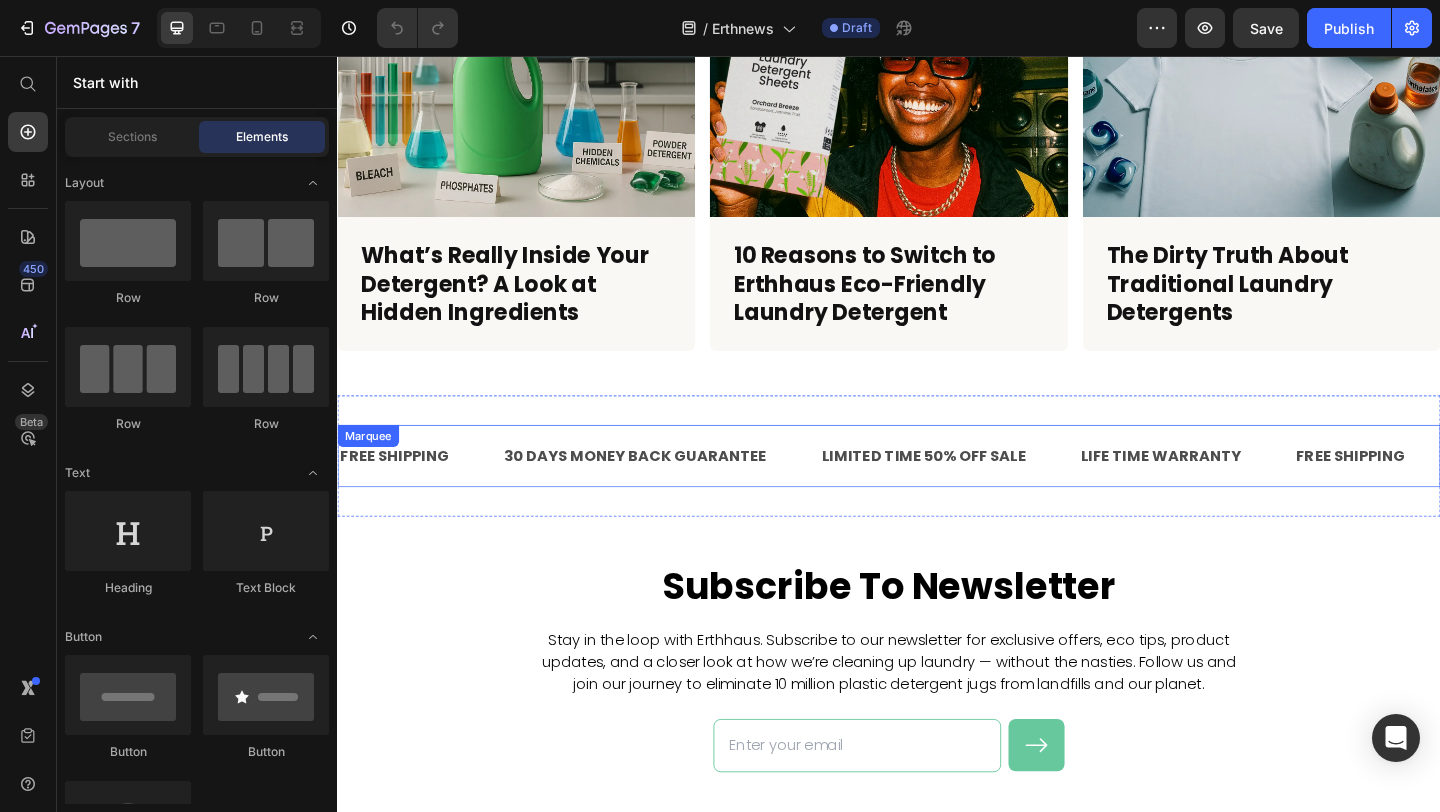 click on "30 DAYS MONEY BACK GUARANTEE Text" at bounding box center [689, 491] 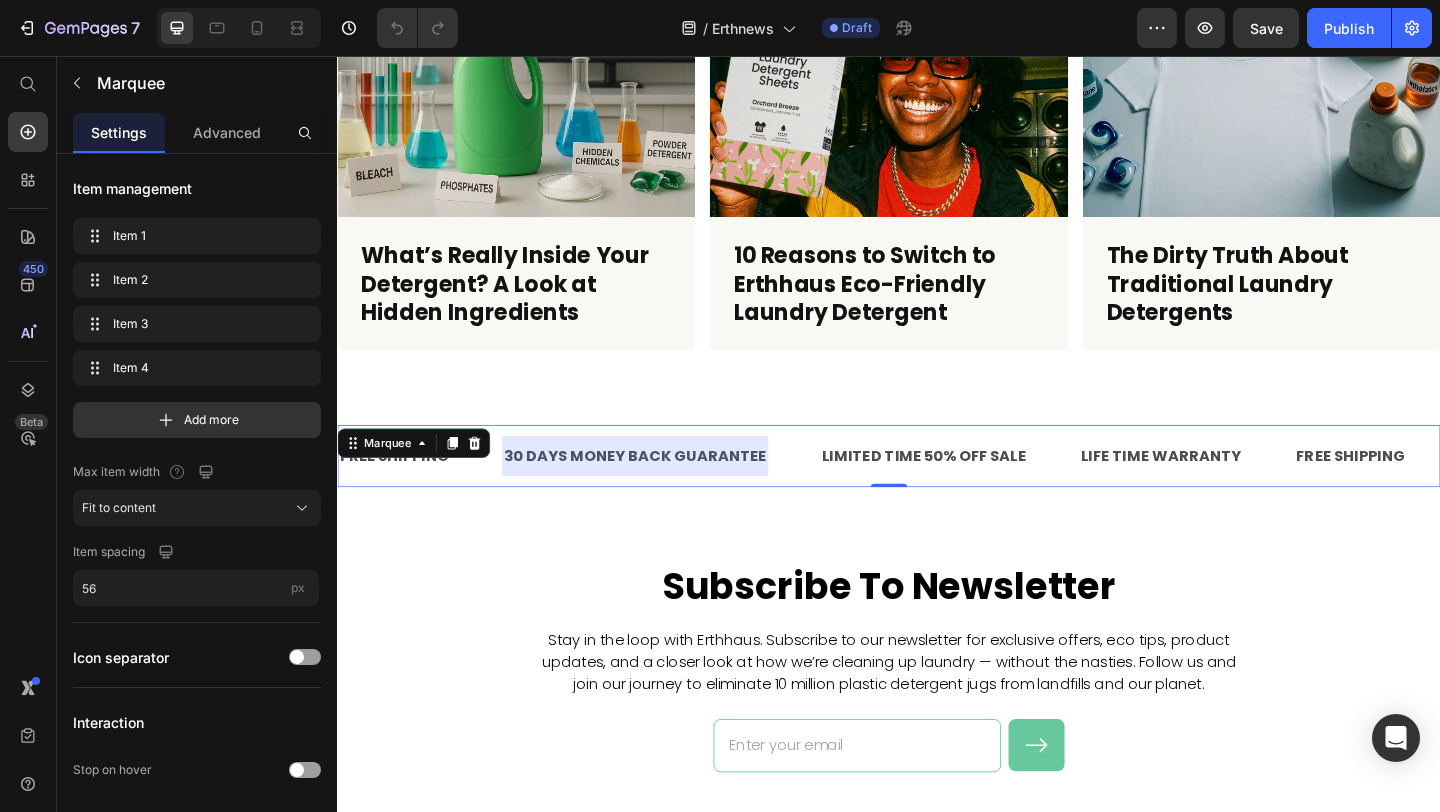 click on "30 DAYS MONEY BACK GUARANTEE" at bounding box center [661, 491] 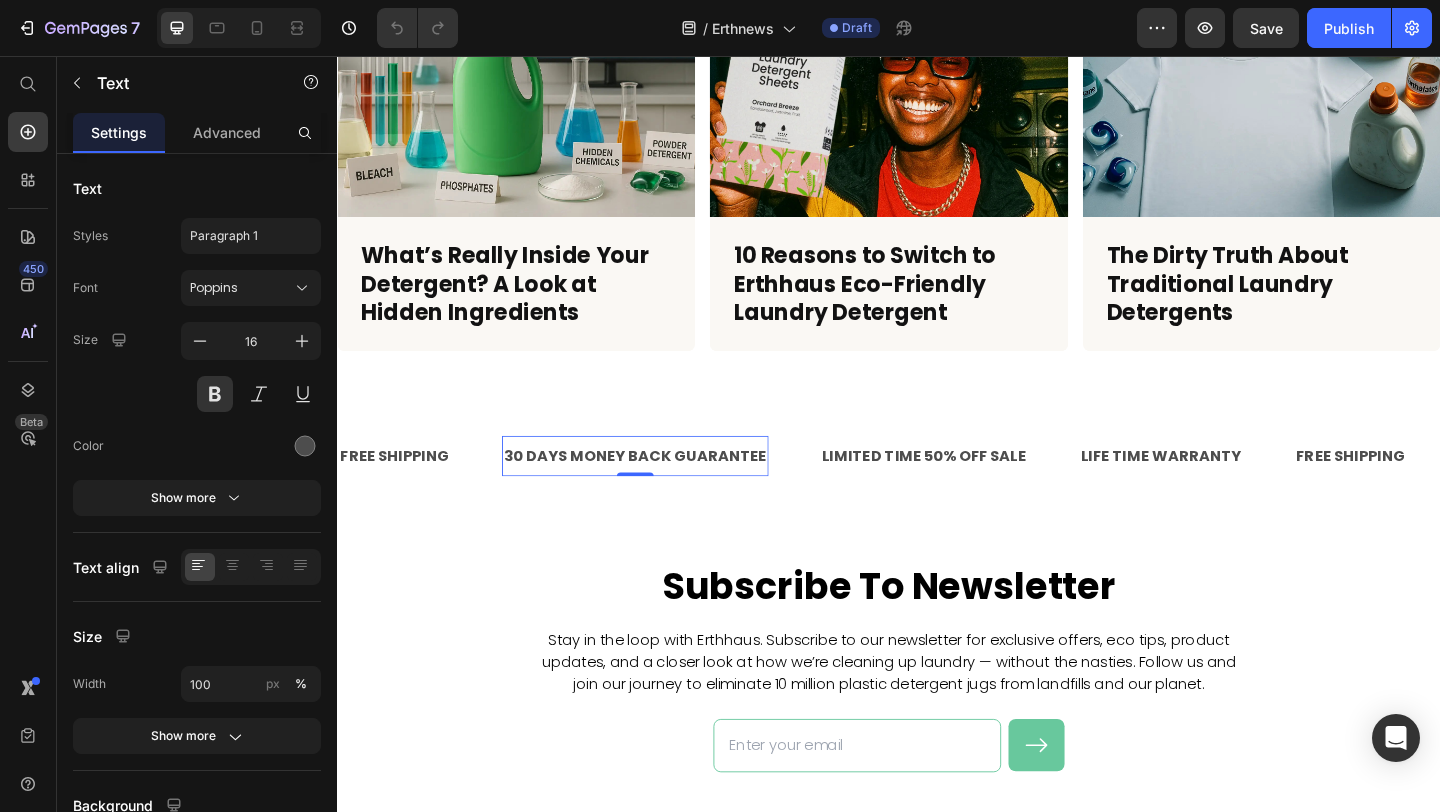 click on "30 DAYS MONEY BACK GUARANTEE" at bounding box center (661, 491) 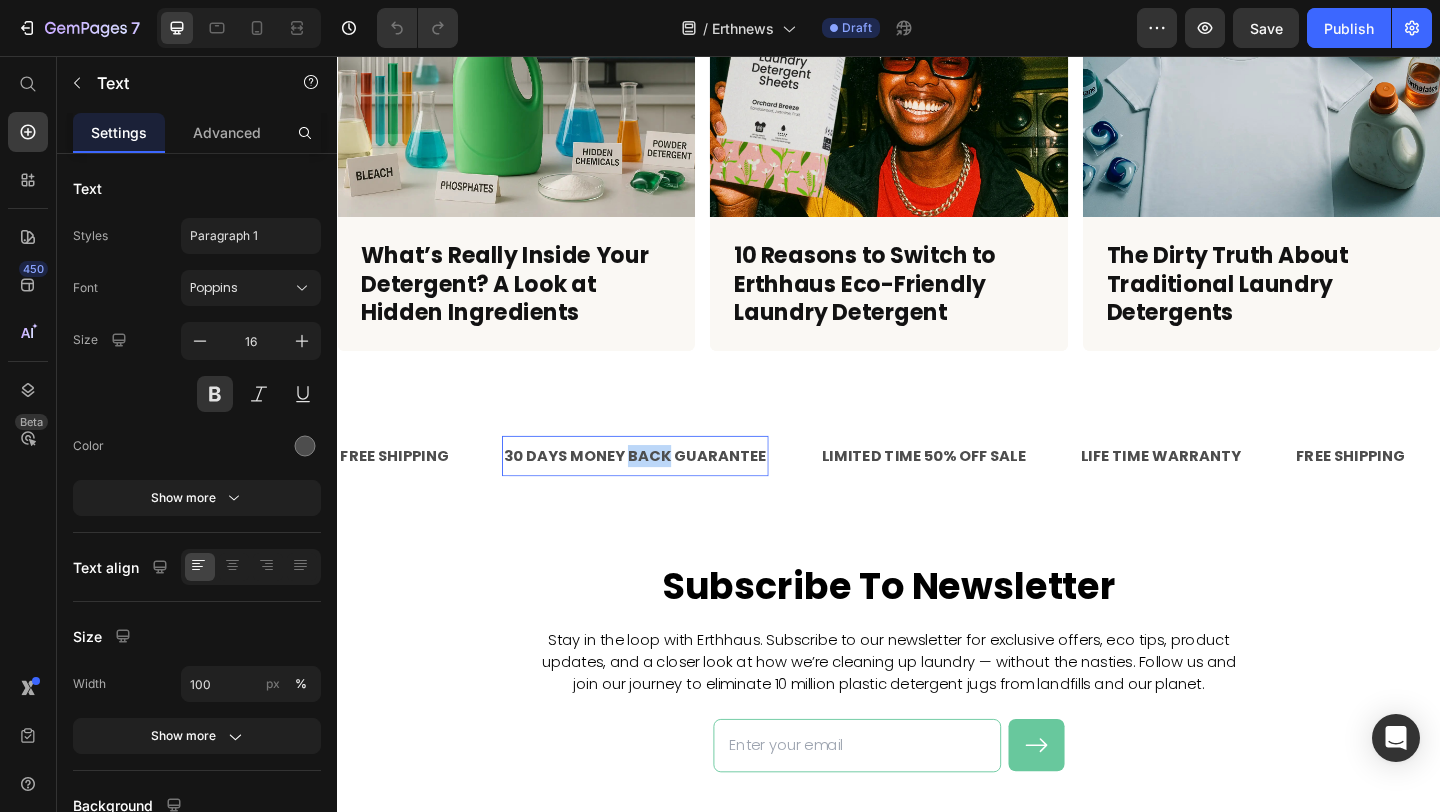 click on "30 DAYS MONEY BACK GUARANTEE" at bounding box center [661, 491] 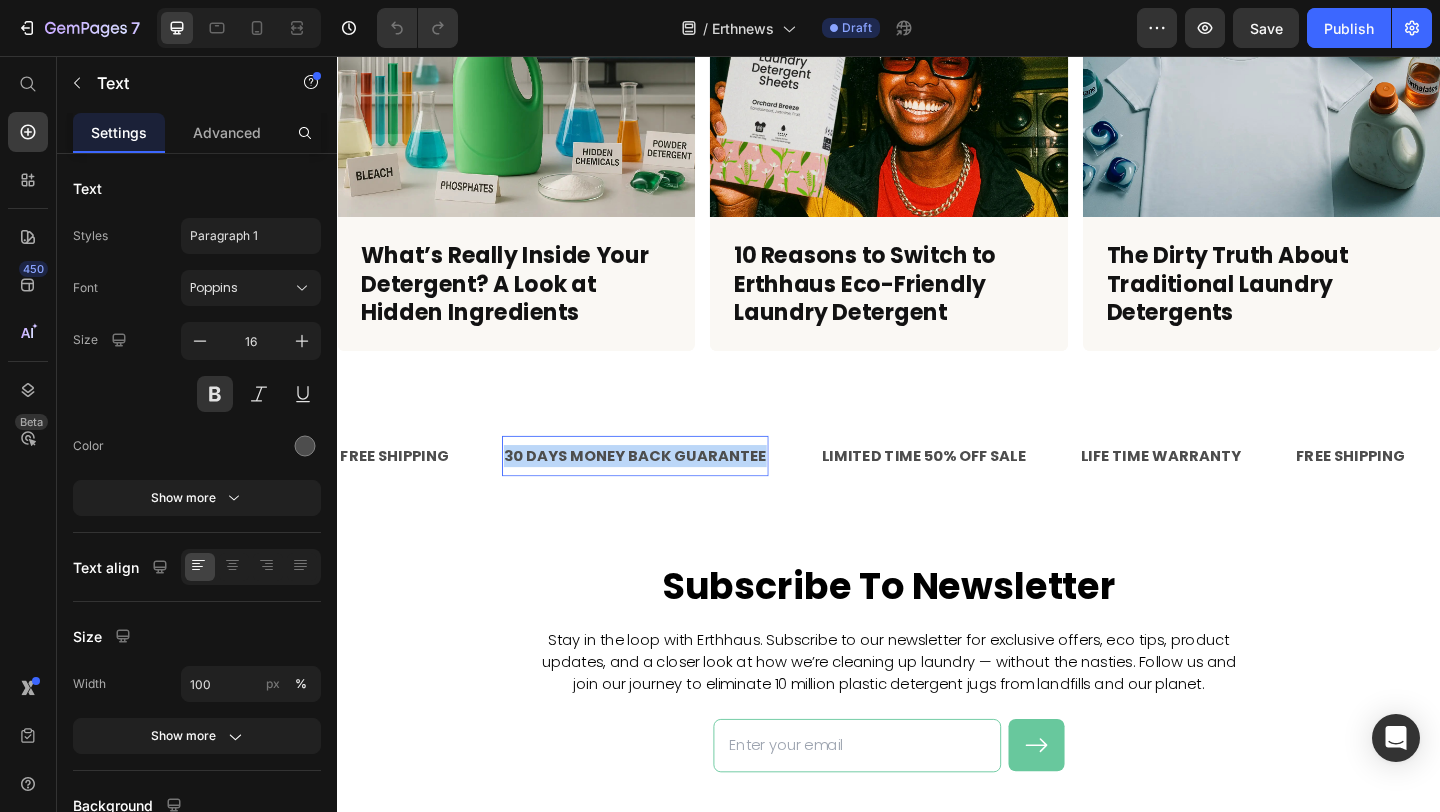 click on "30 DAYS MONEY BACK GUARANTEE" at bounding box center [661, 491] 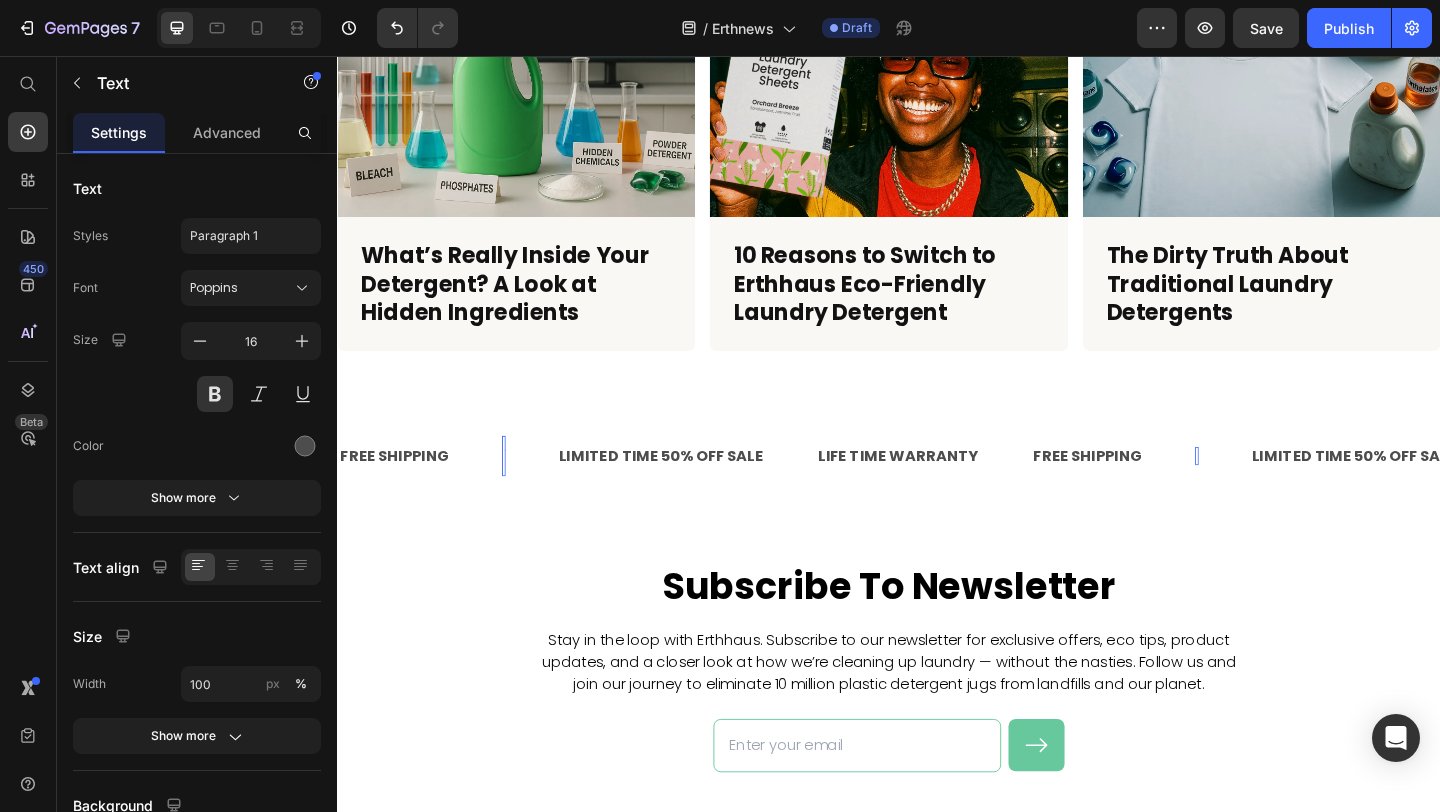 scroll, scrollTop: 1005, scrollLeft: 0, axis: vertical 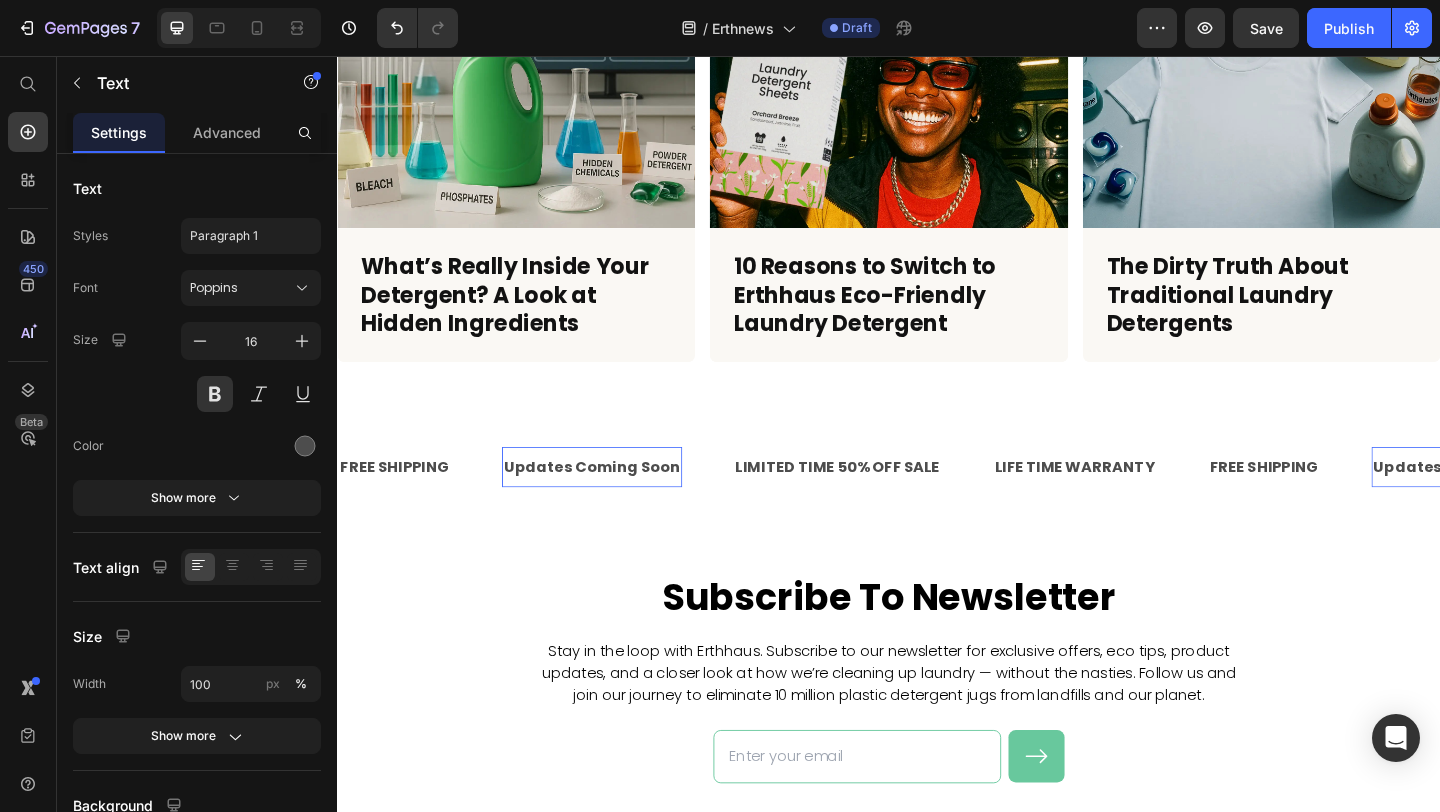 click on "Updates Coming Soon" at bounding box center [614, 503] 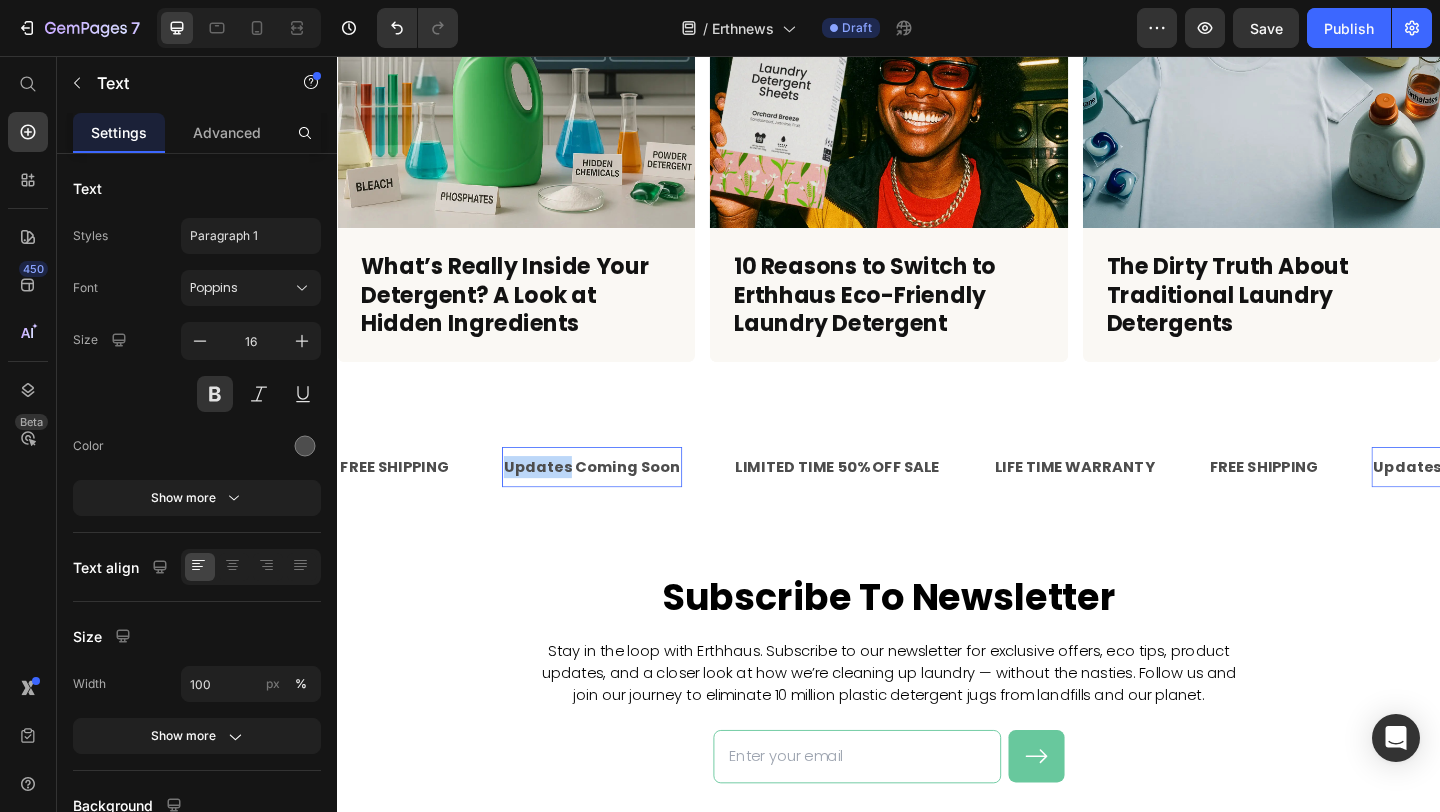 click on "Updates Coming Soon" at bounding box center (614, 503) 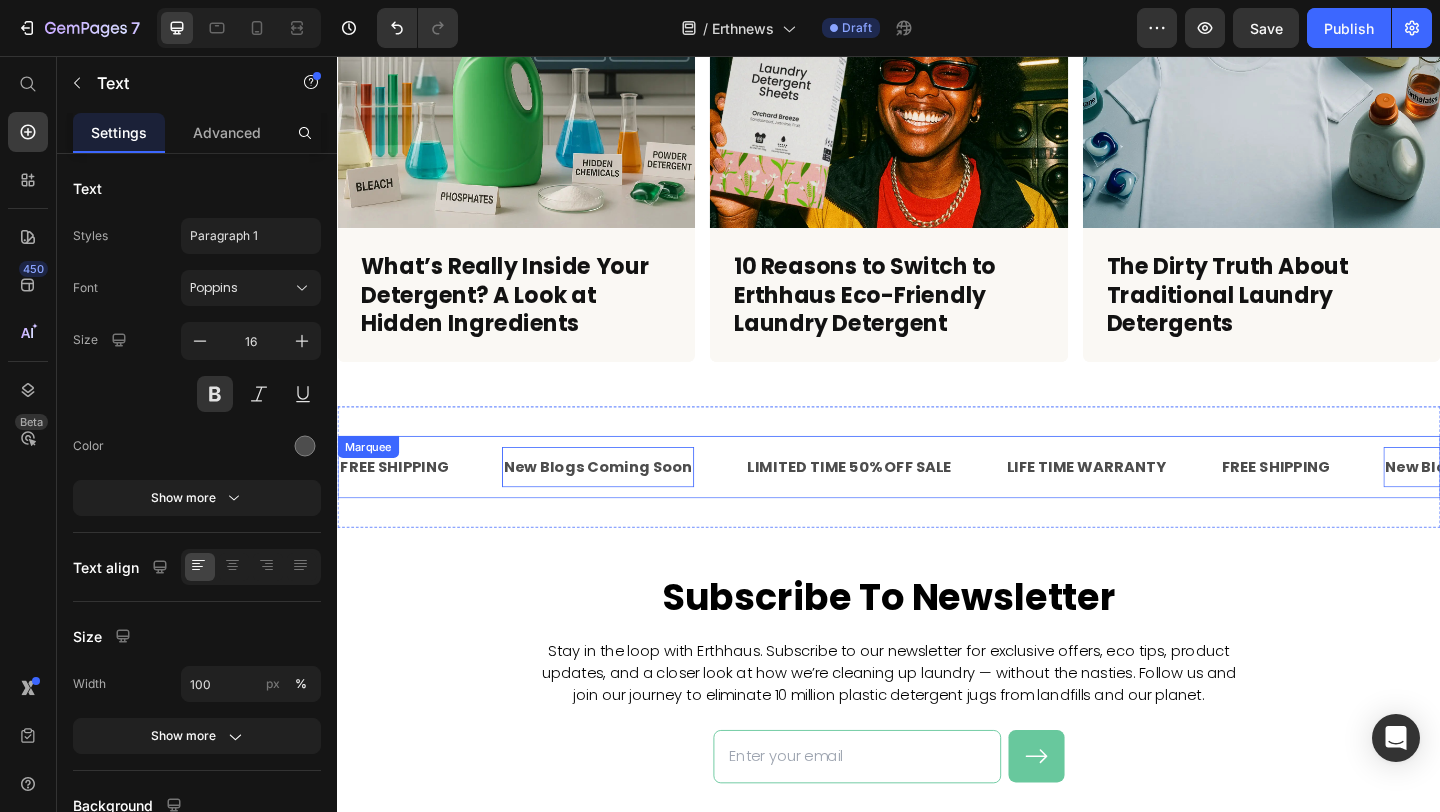 click on "New Blogs Coming Soon Text   0" at bounding box center [648, 503] 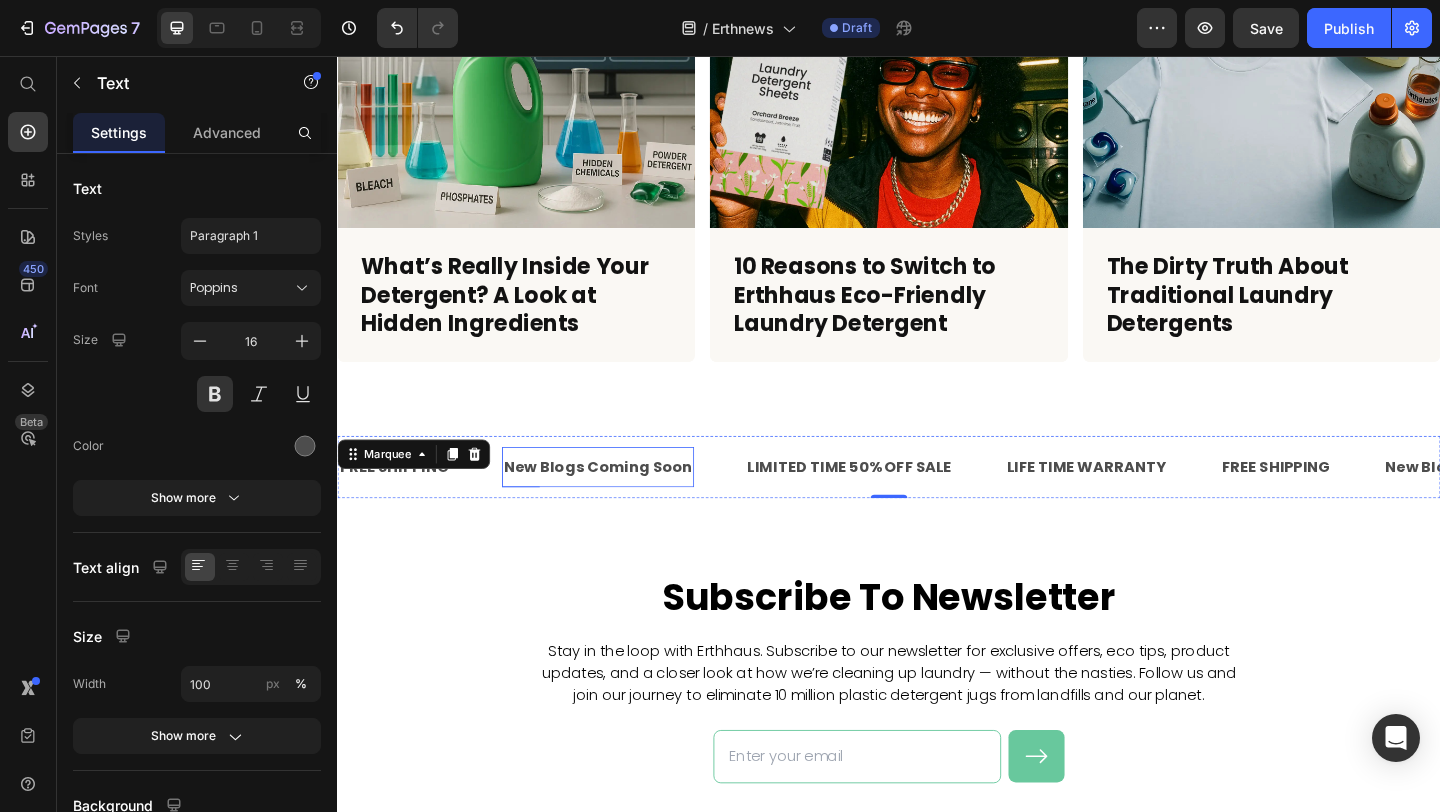 click on "New Blogs Coming Soon" at bounding box center [620, 503] 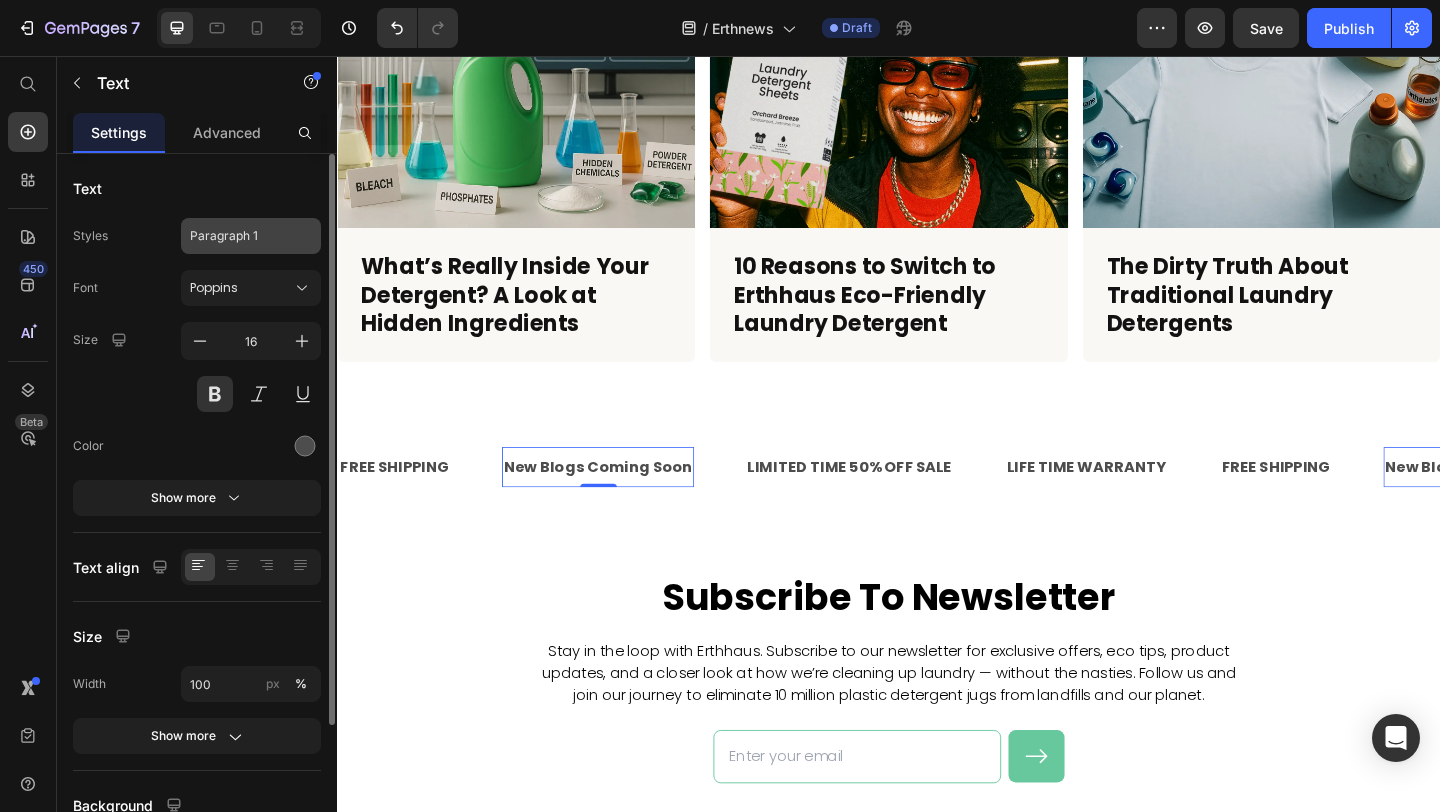 click on "Paragraph 1" at bounding box center (251, 236) 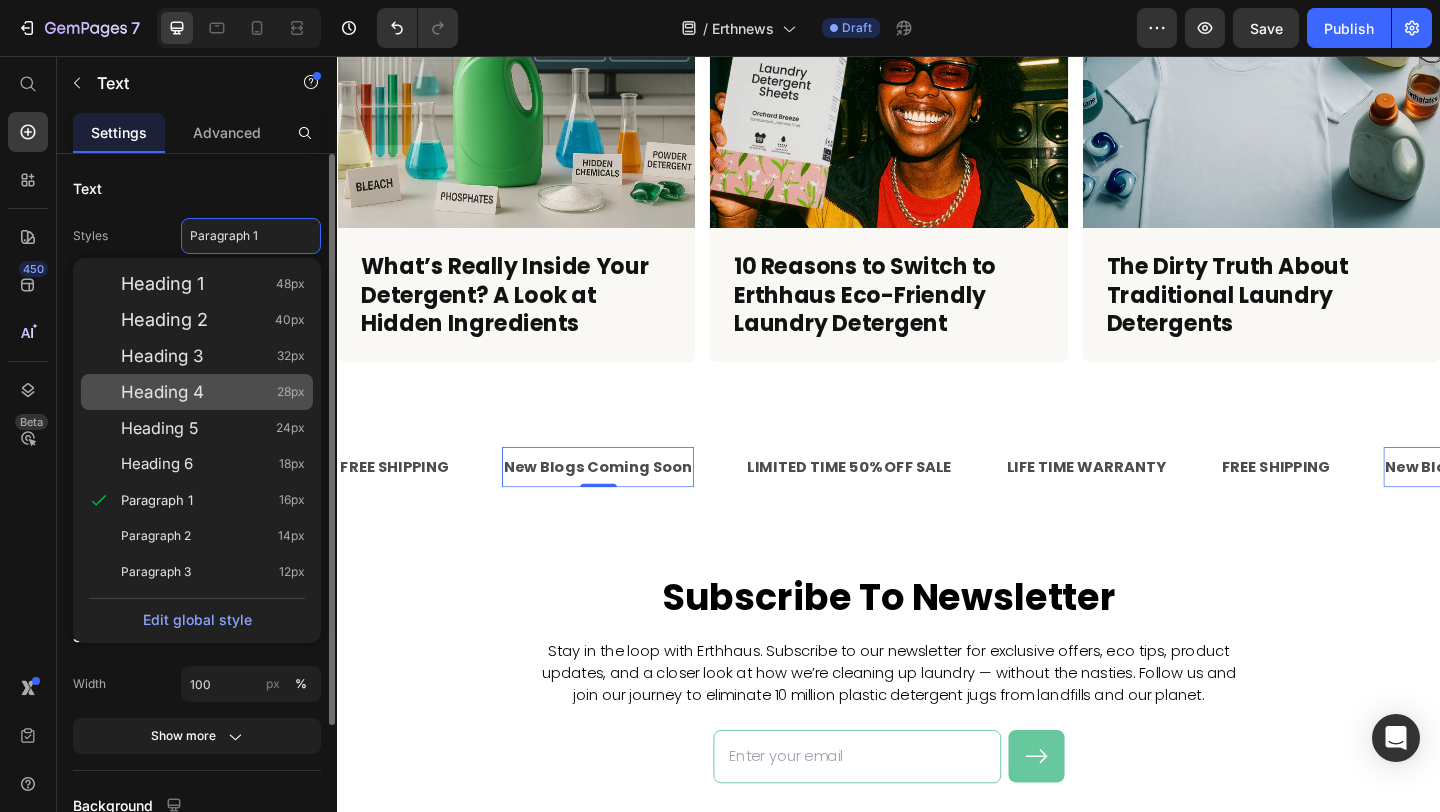 click on "Heading 4 28px" at bounding box center [213, 392] 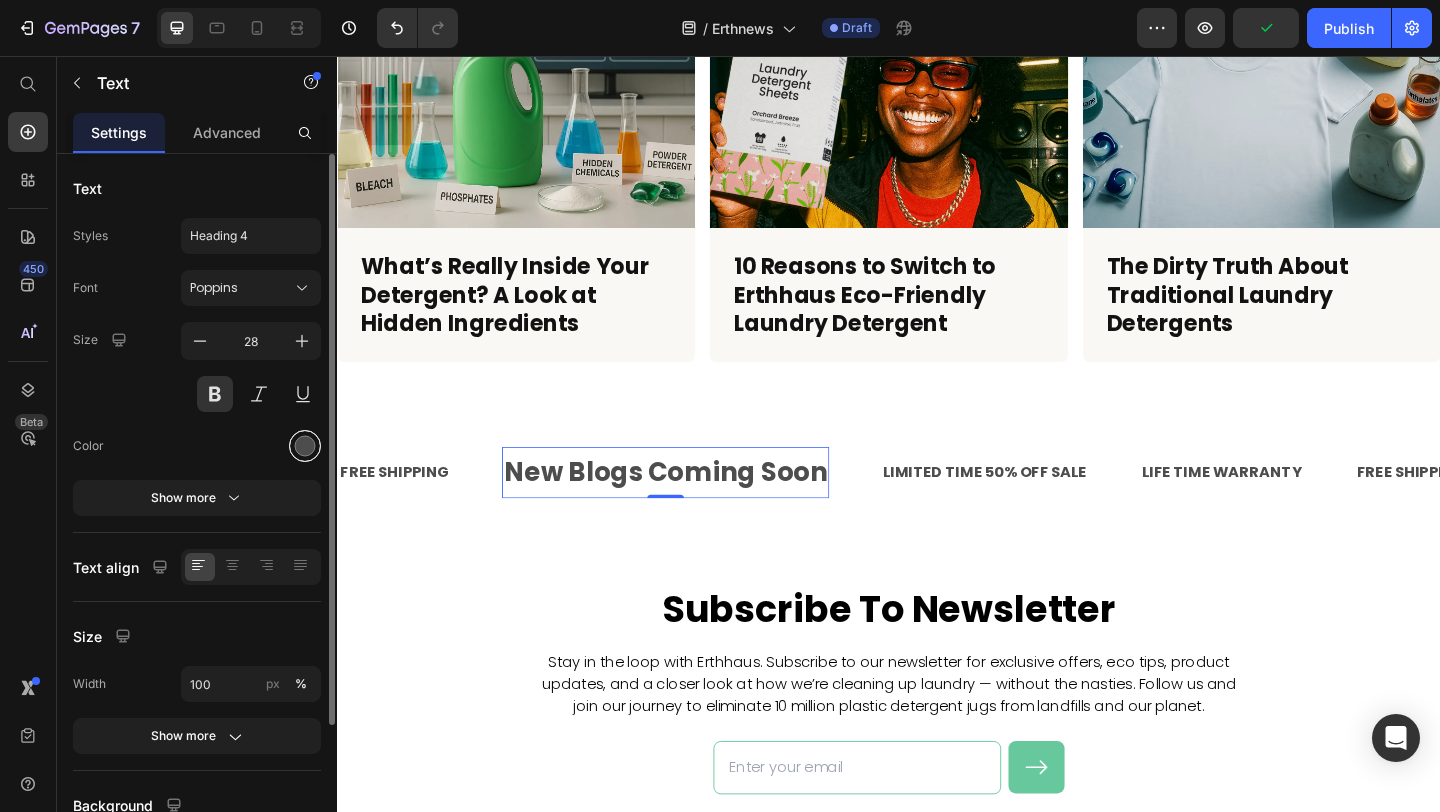 click at bounding box center (305, 446) 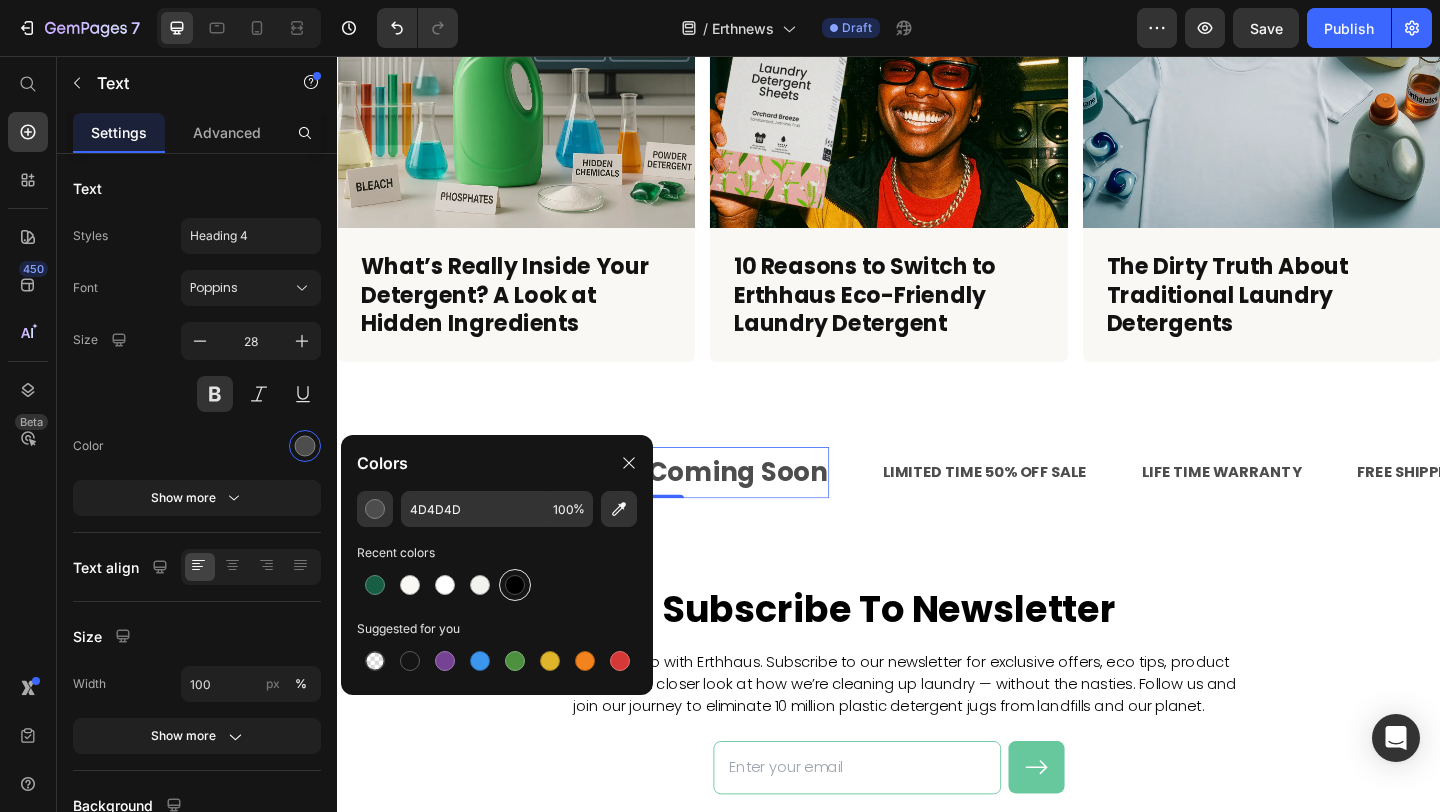 click at bounding box center (515, 585) 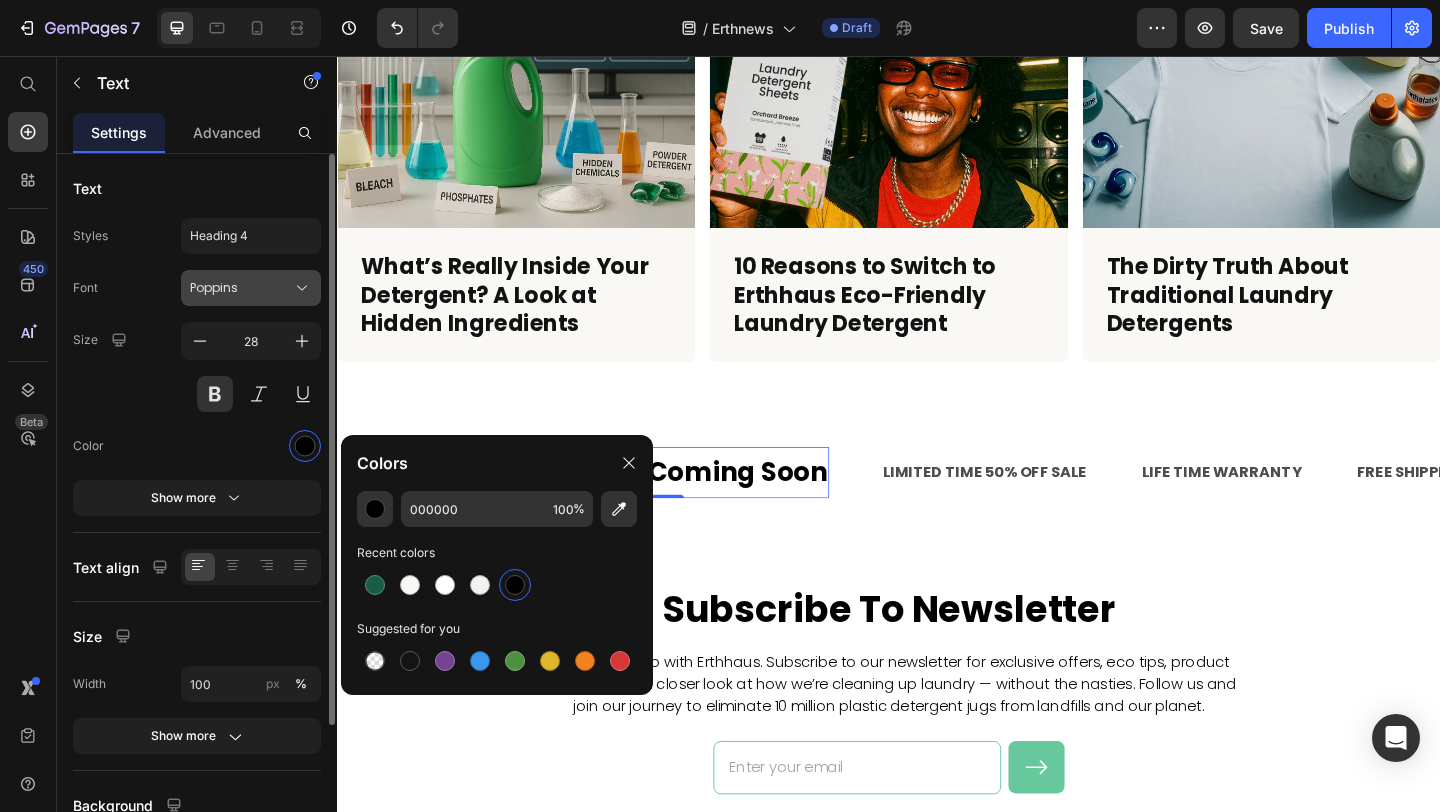 click on "Poppins" at bounding box center [241, 288] 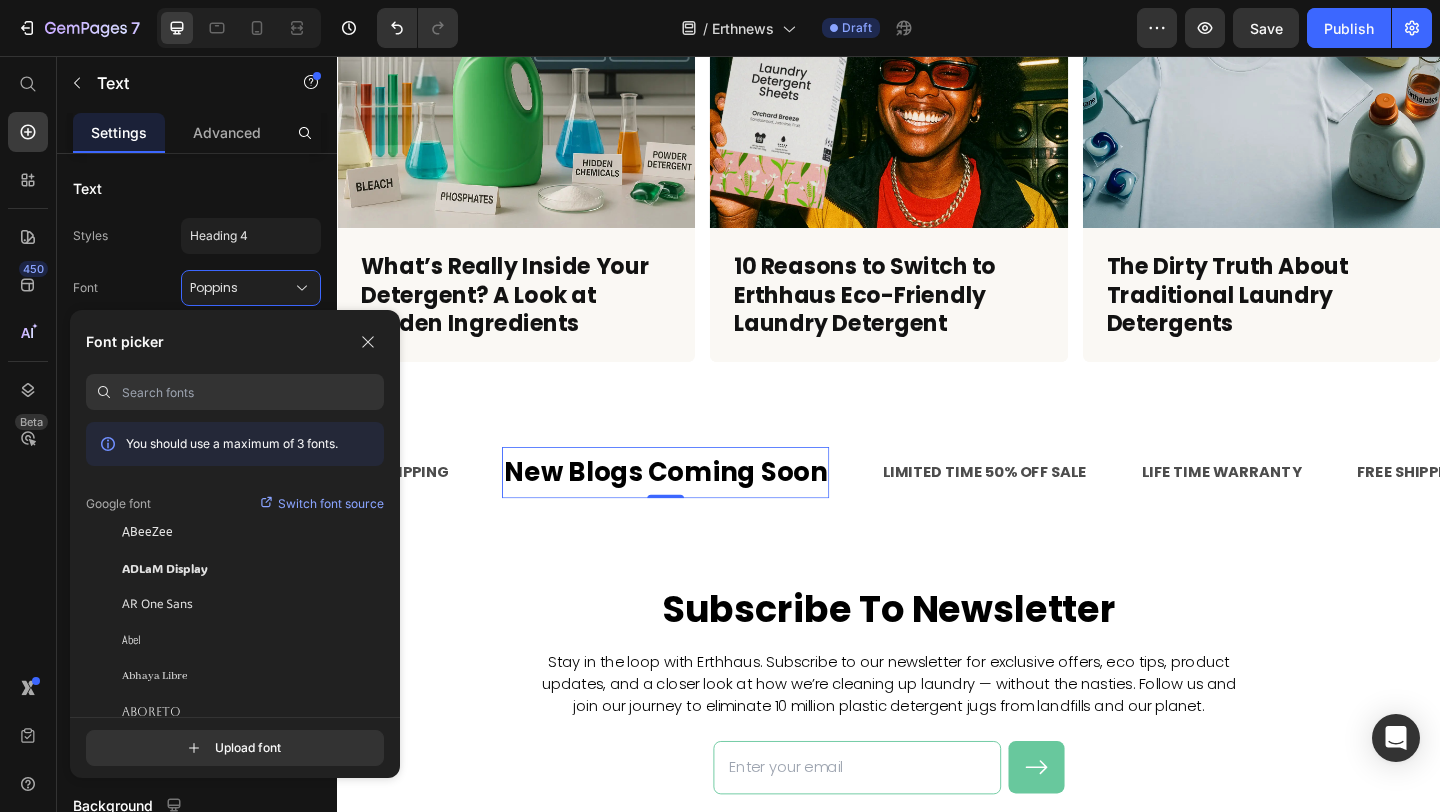 click at bounding box center [253, 392] 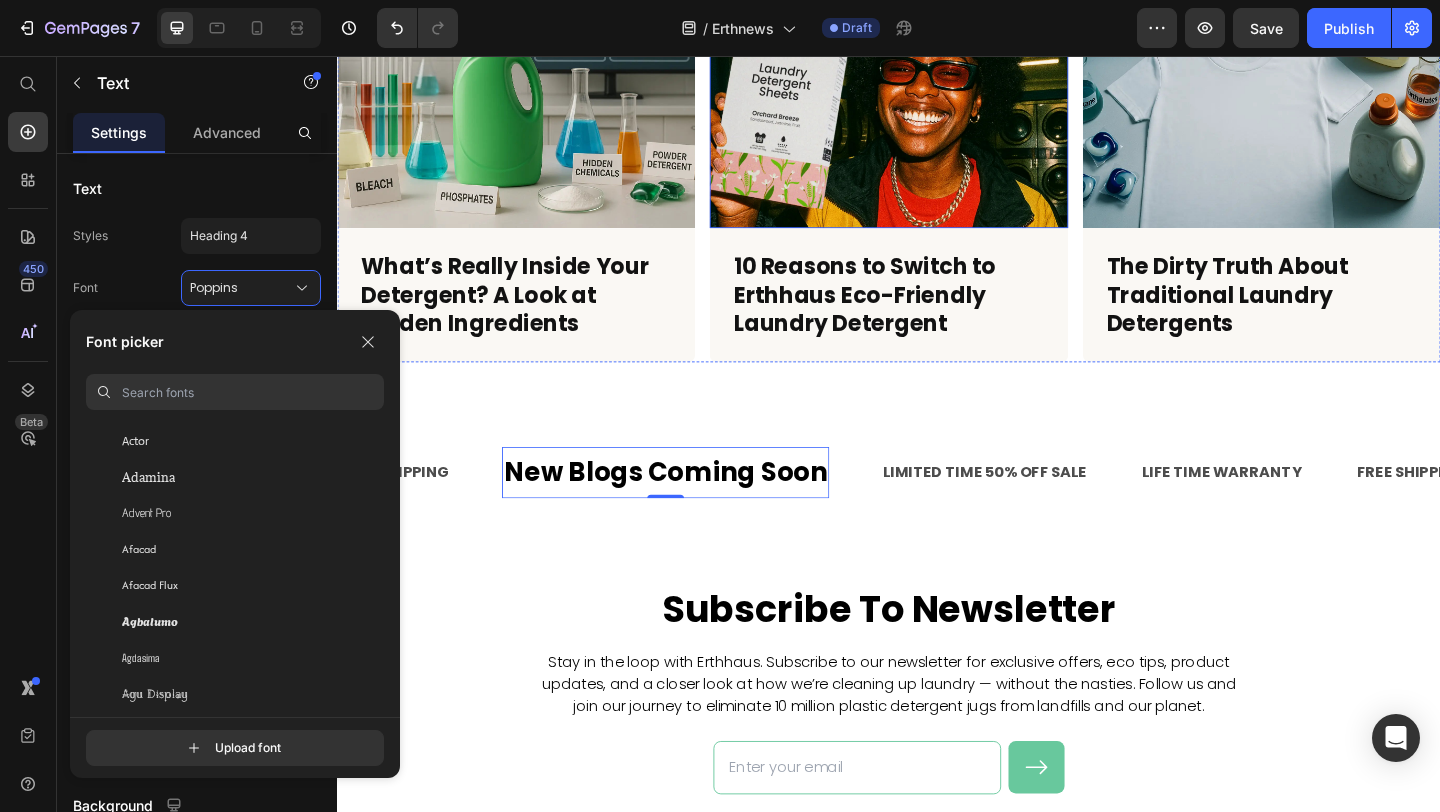scroll, scrollTop: 452, scrollLeft: 0, axis: vertical 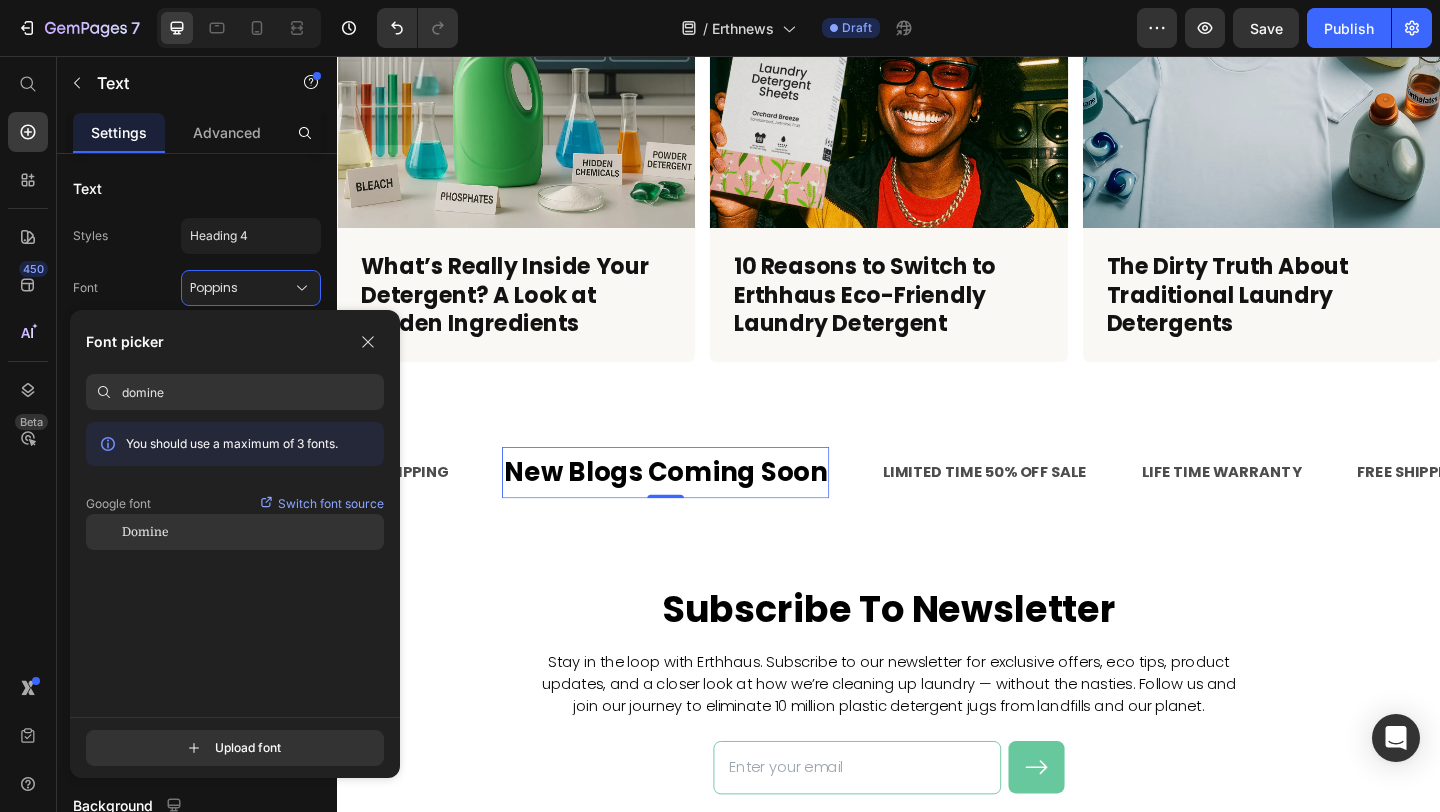 type on "domine" 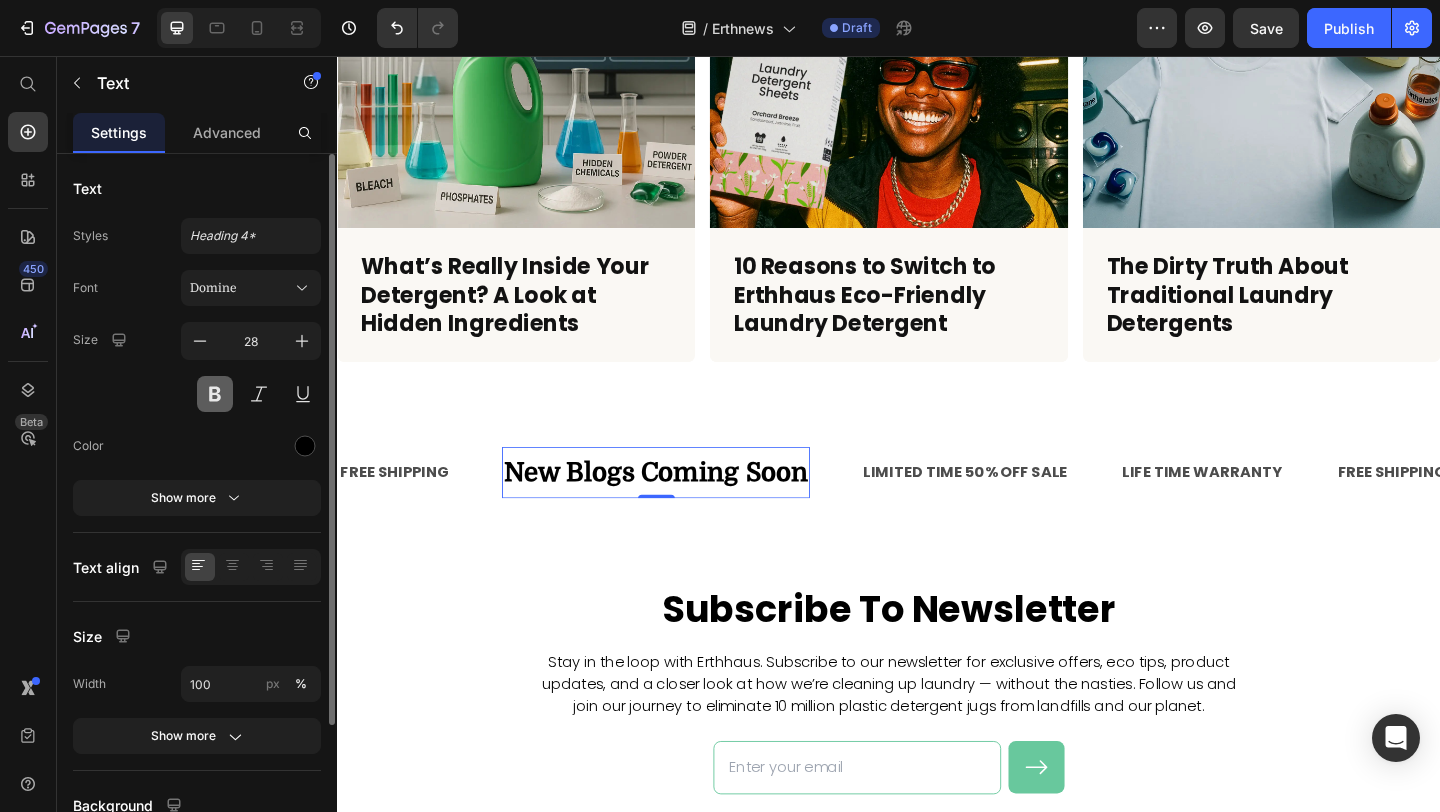 click at bounding box center (215, 394) 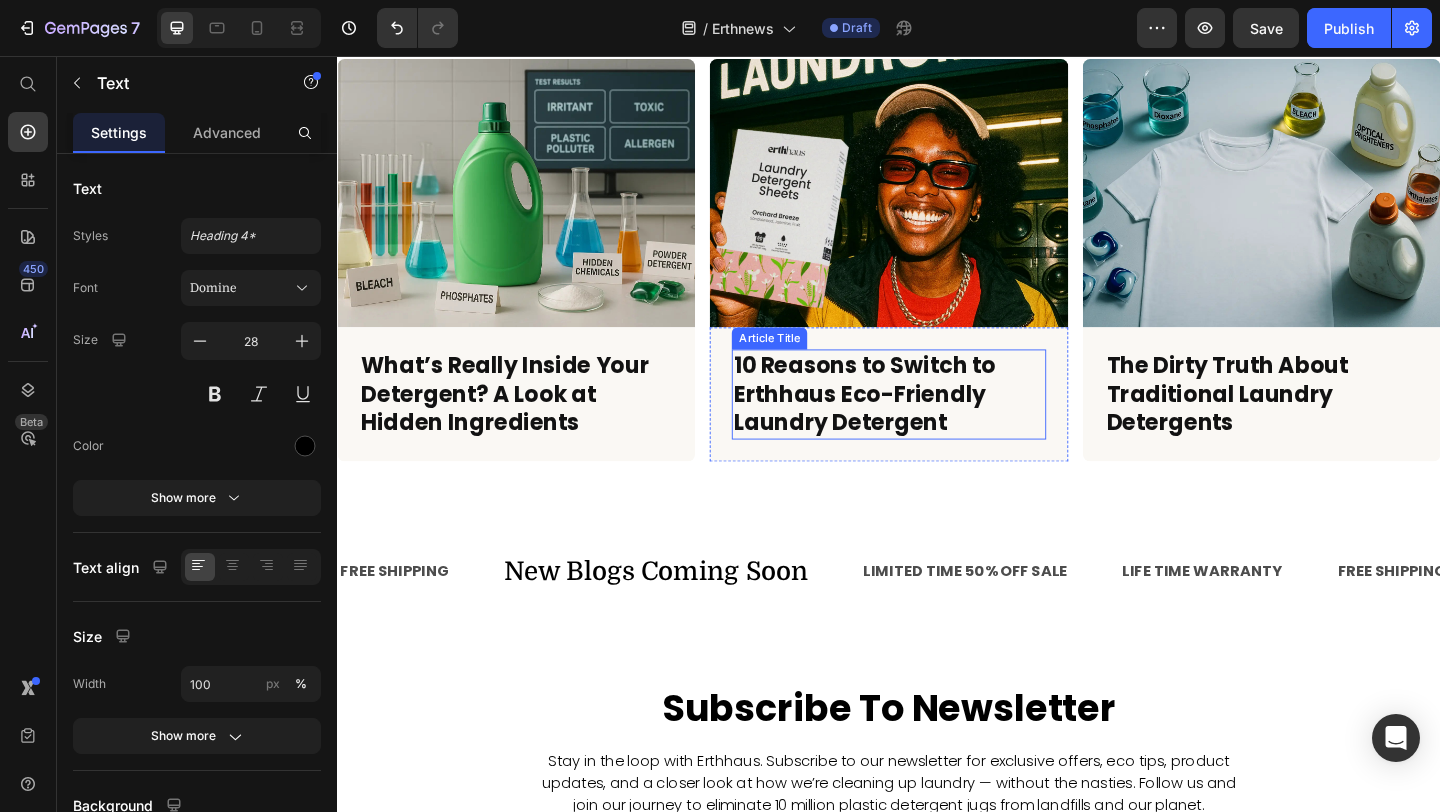 scroll, scrollTop: 901, scrollLeft: 0, axis: vertical 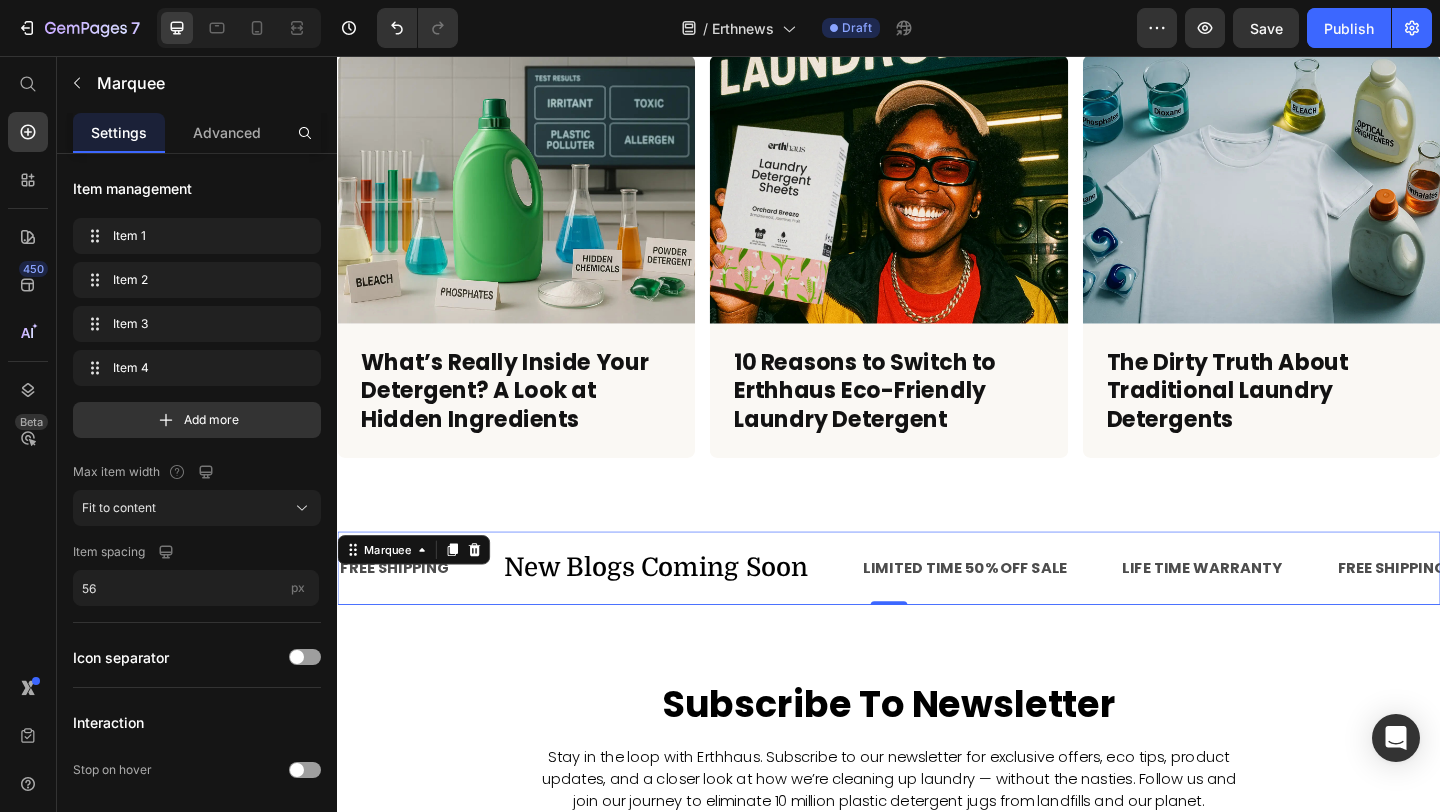 click on "New Blogs Coming Soon Text" at bounding box center (711, 613) 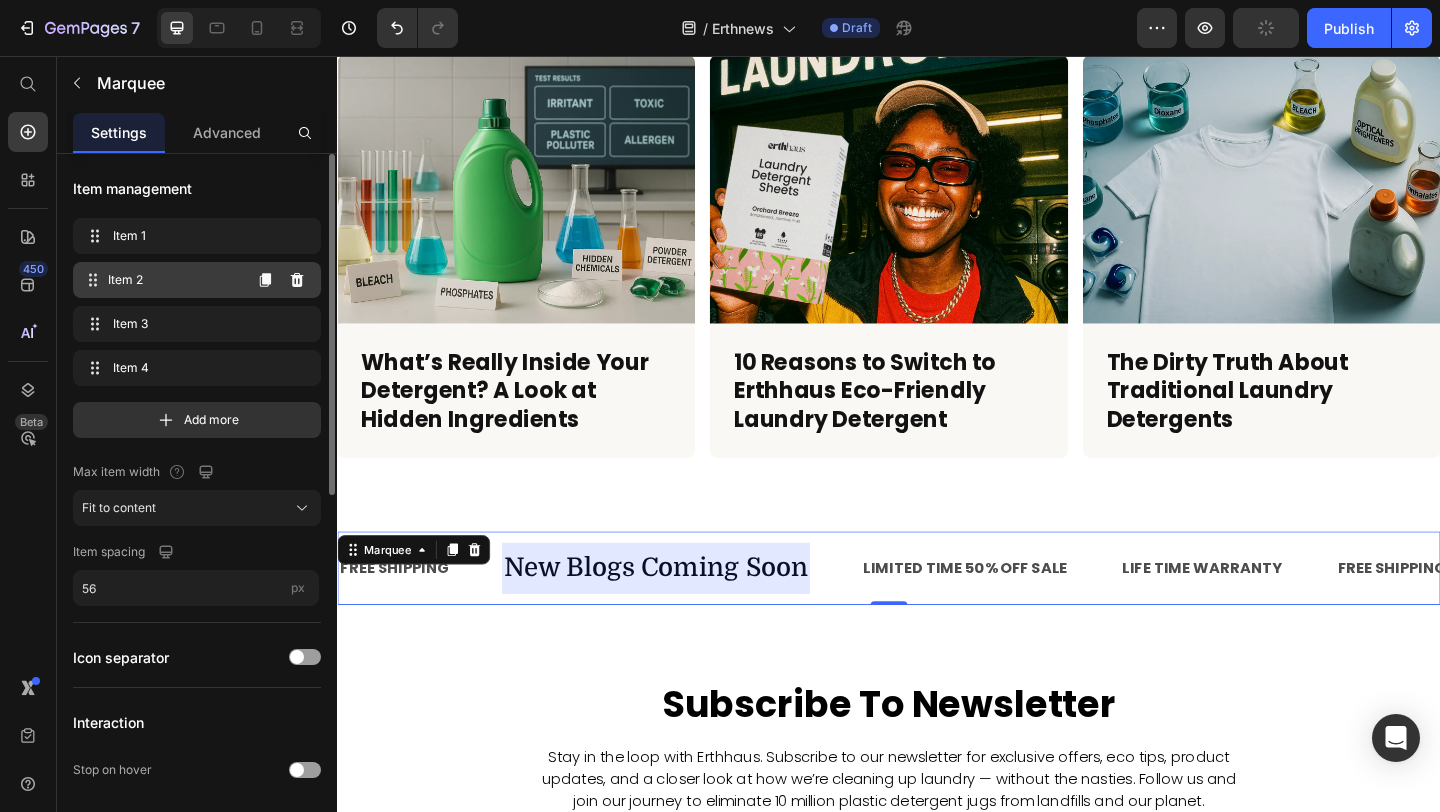 click 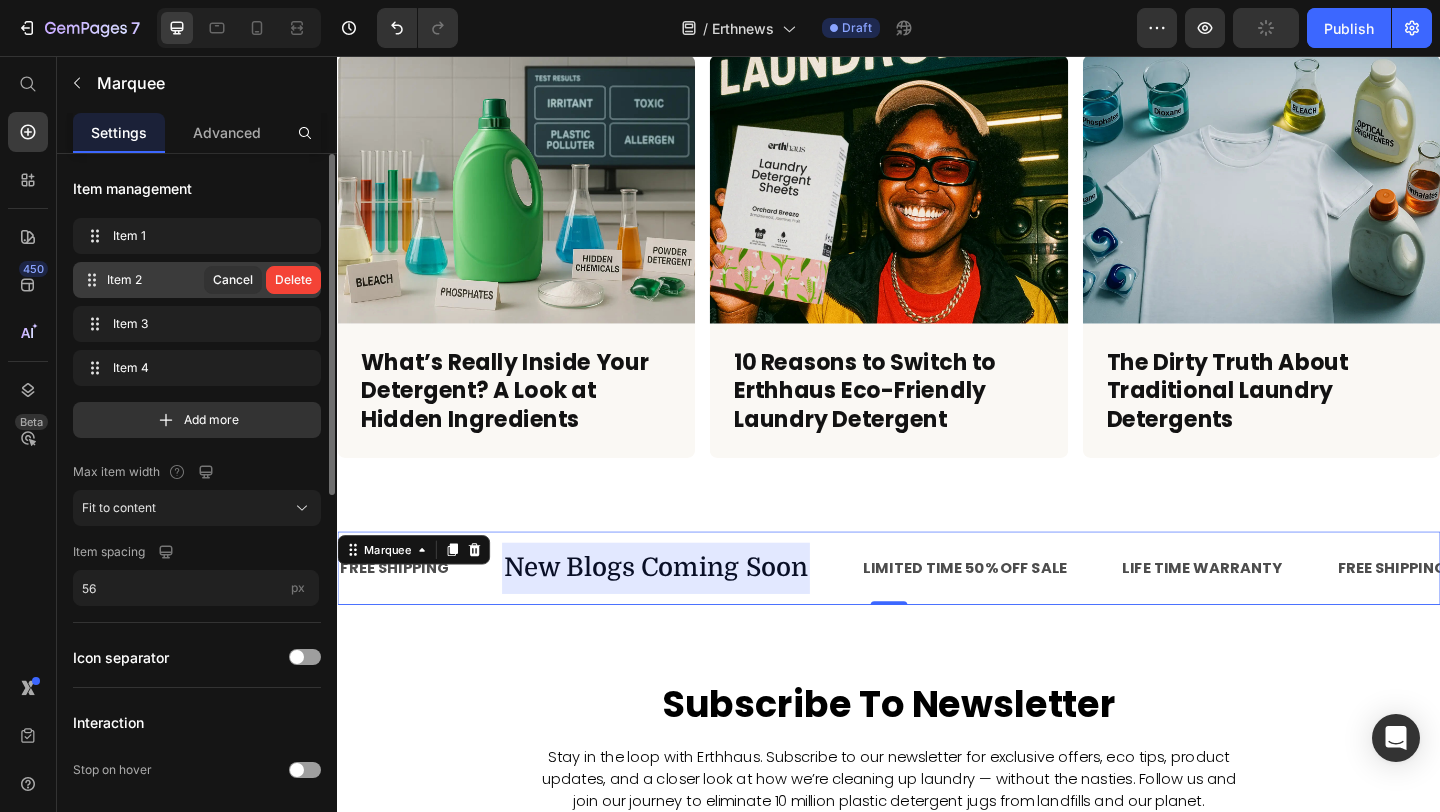 click on "Delete" at bounding box center (293, 280) 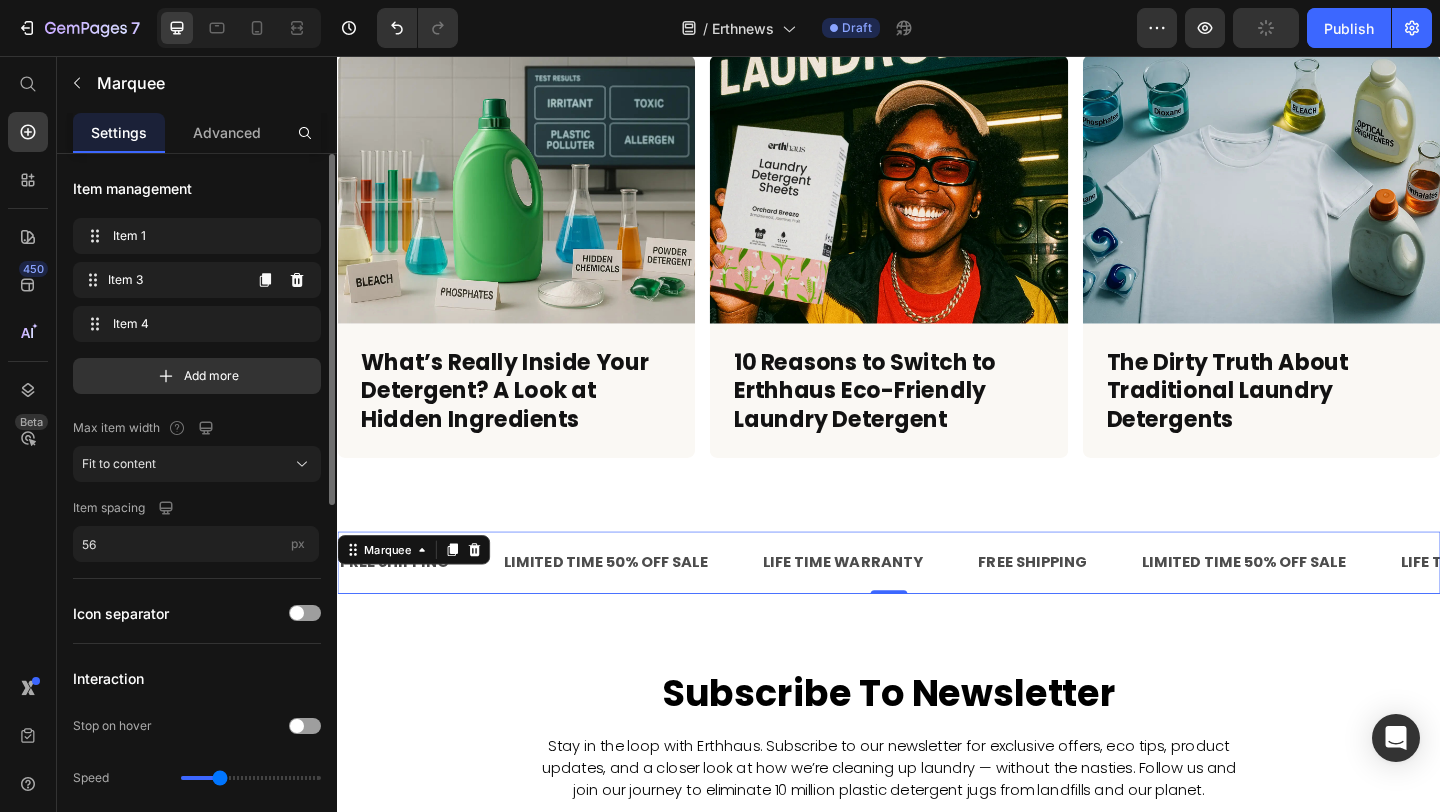click 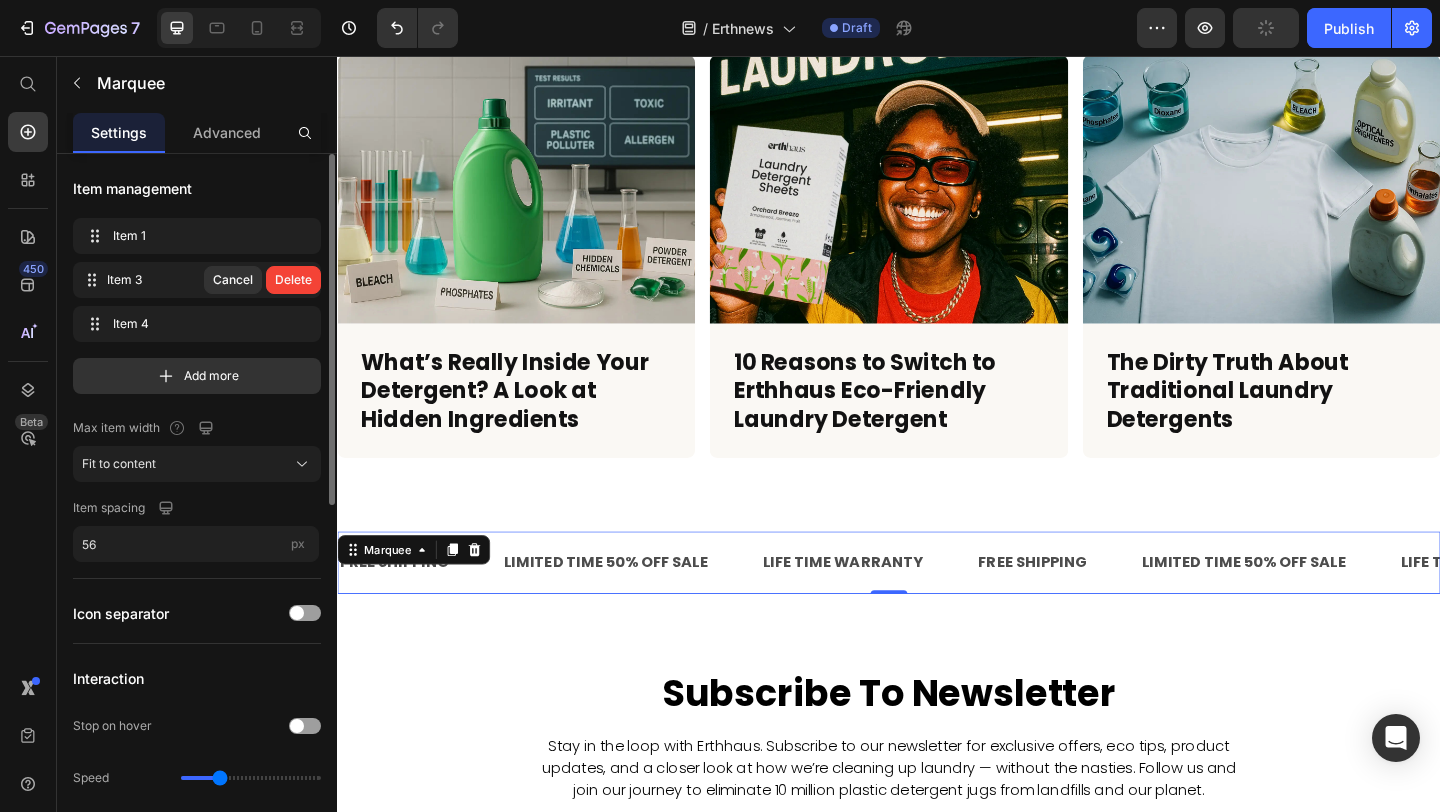 click on "Delete" at bounding box center (293, 280) 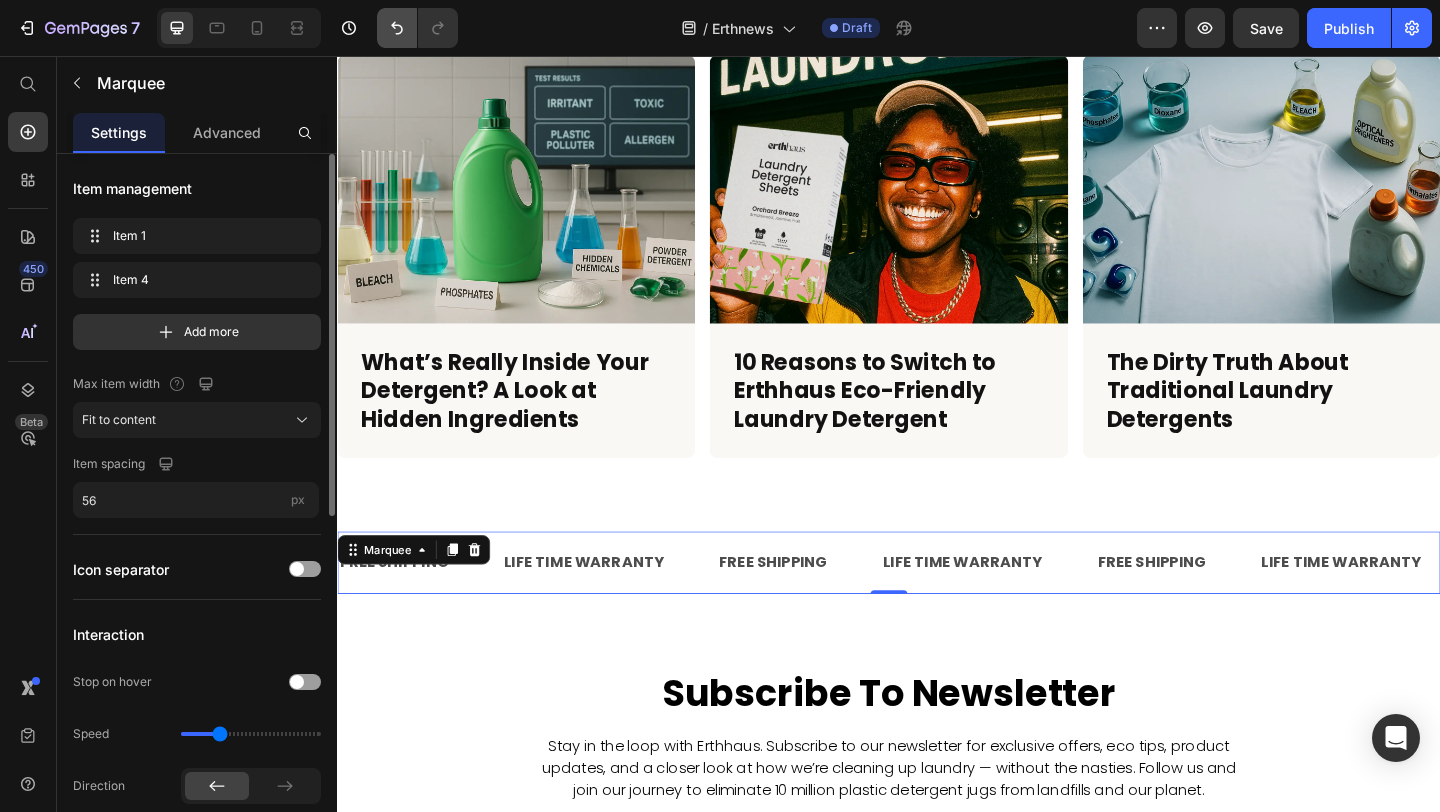drag, startPoint x: 417, startPoint y: 18, endPoint x: 405, endPoint y: 22, distance: 12.649111 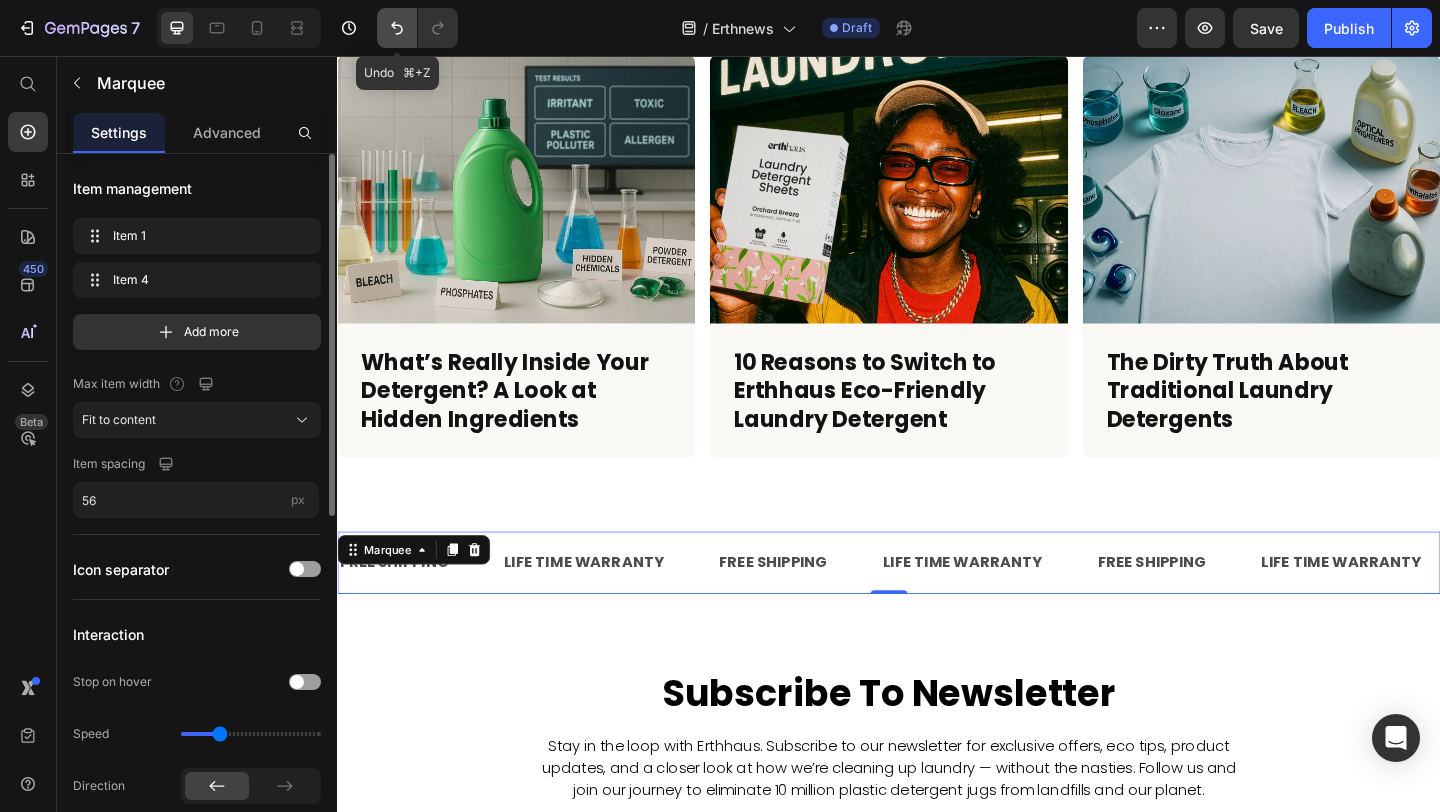 click 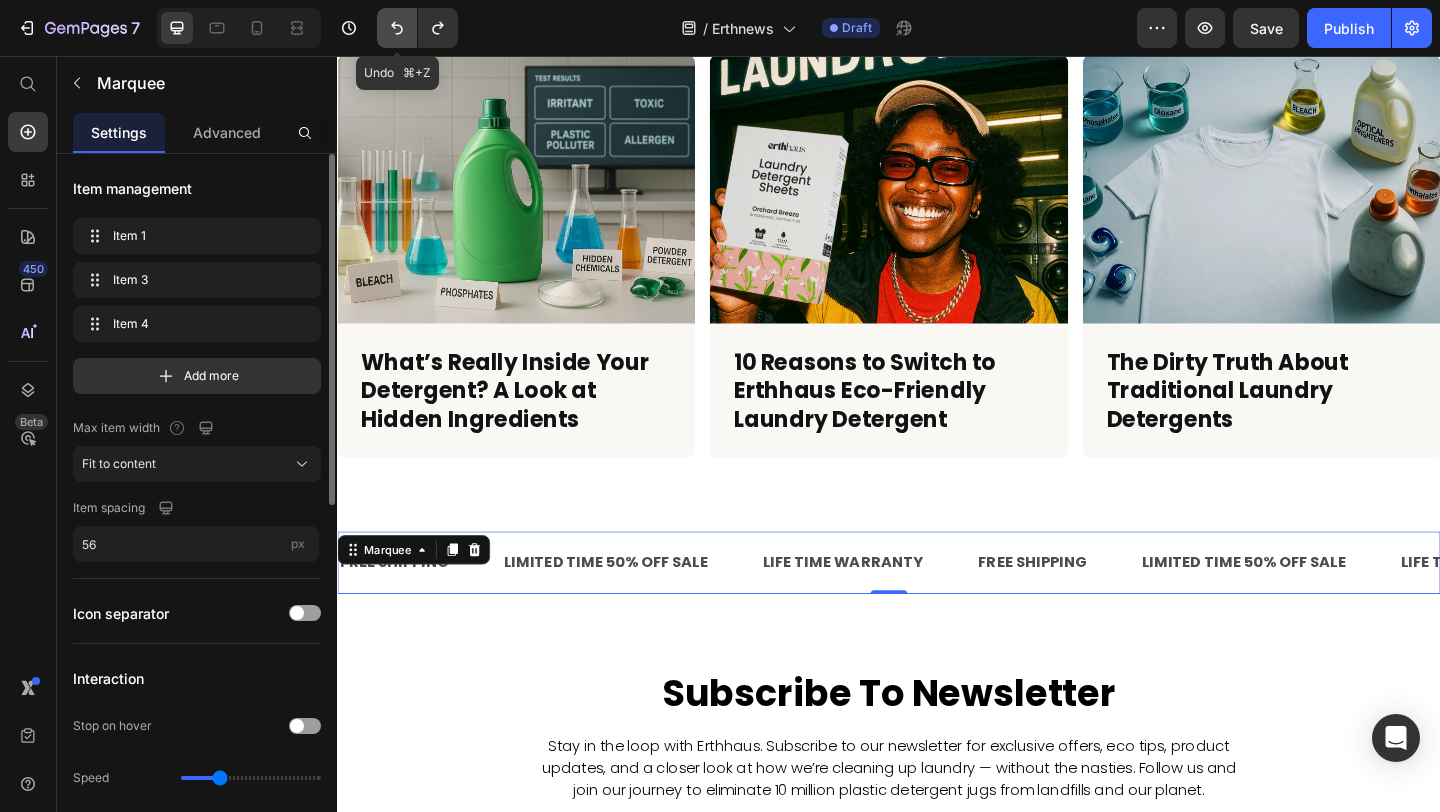 click 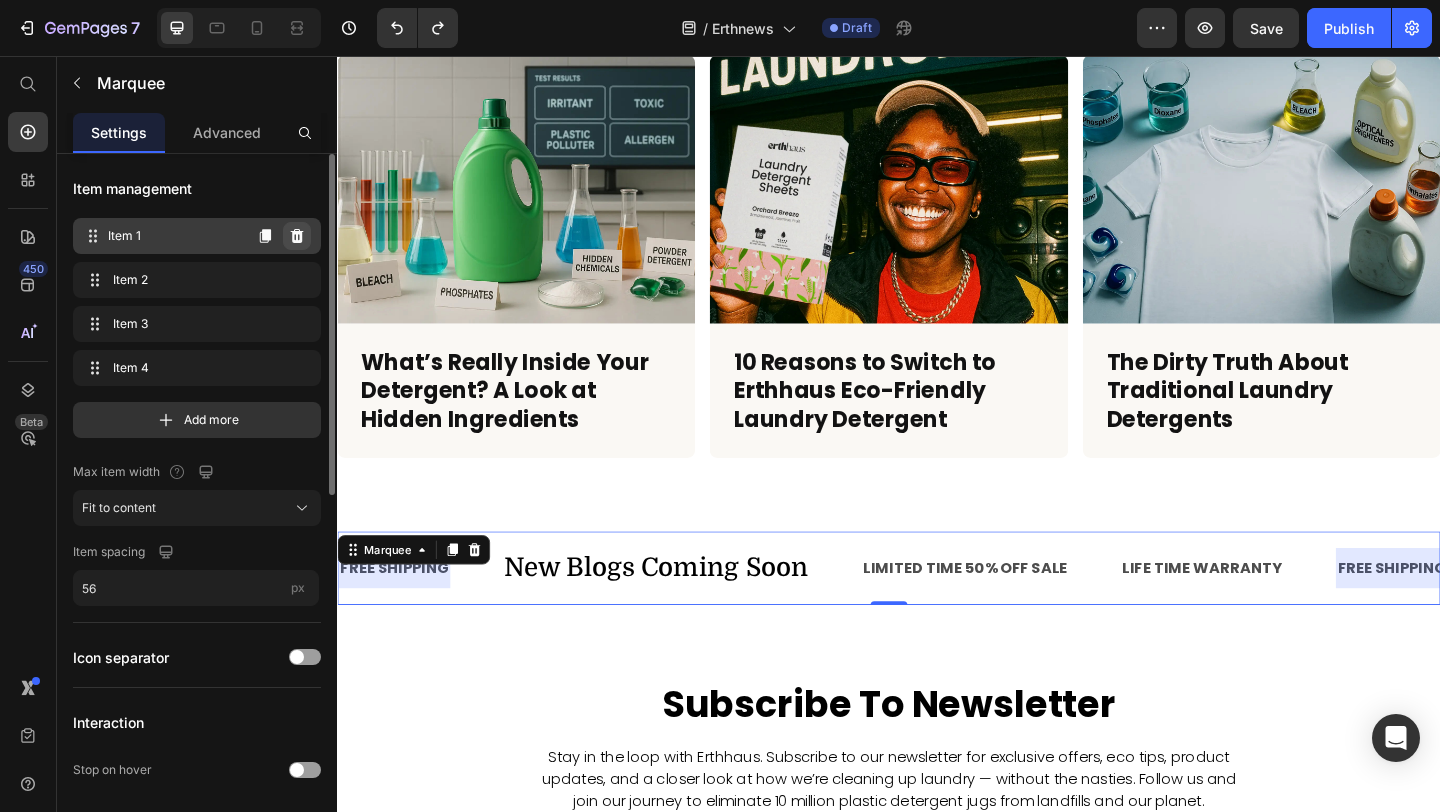 click 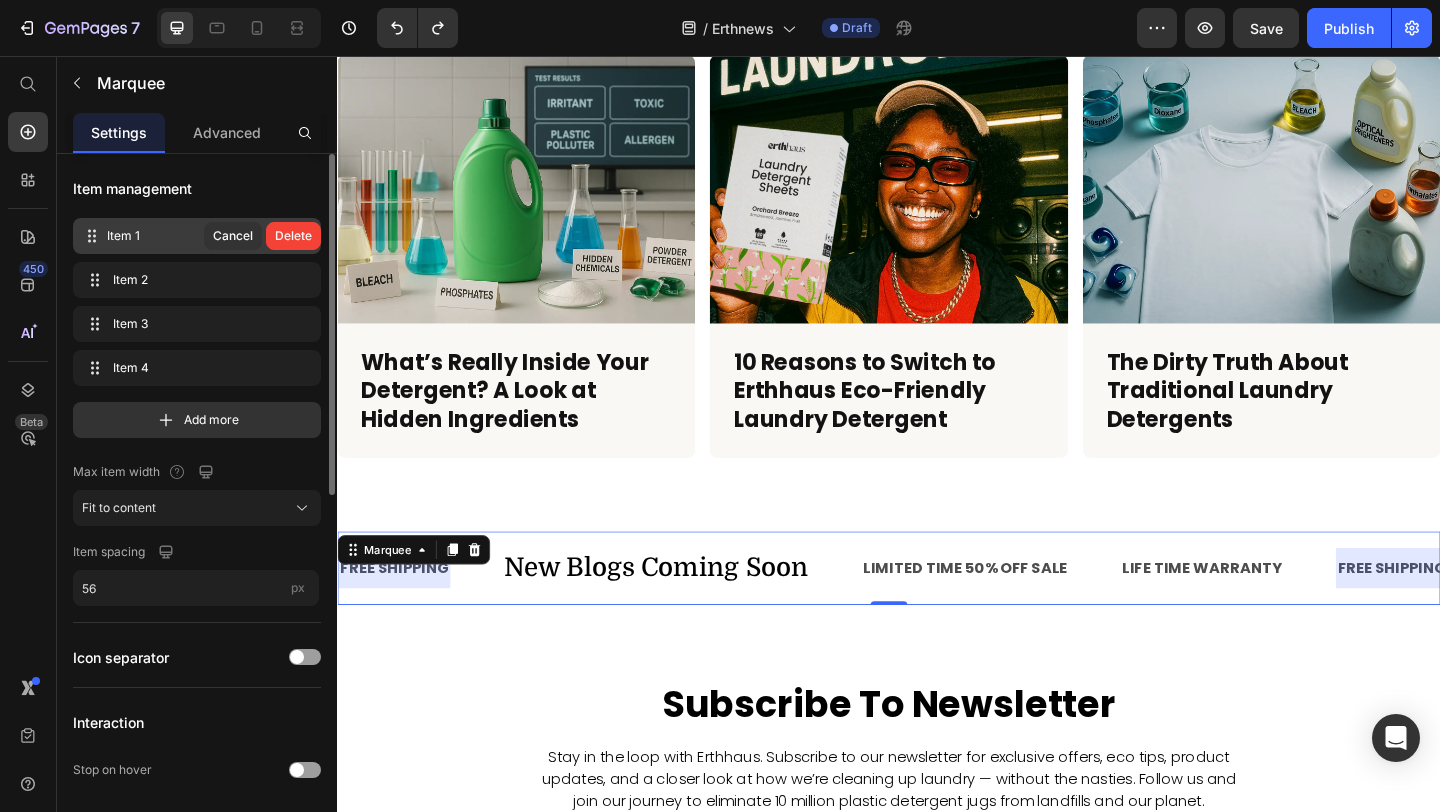 click on "Delete" at bounding box center [293, 236] 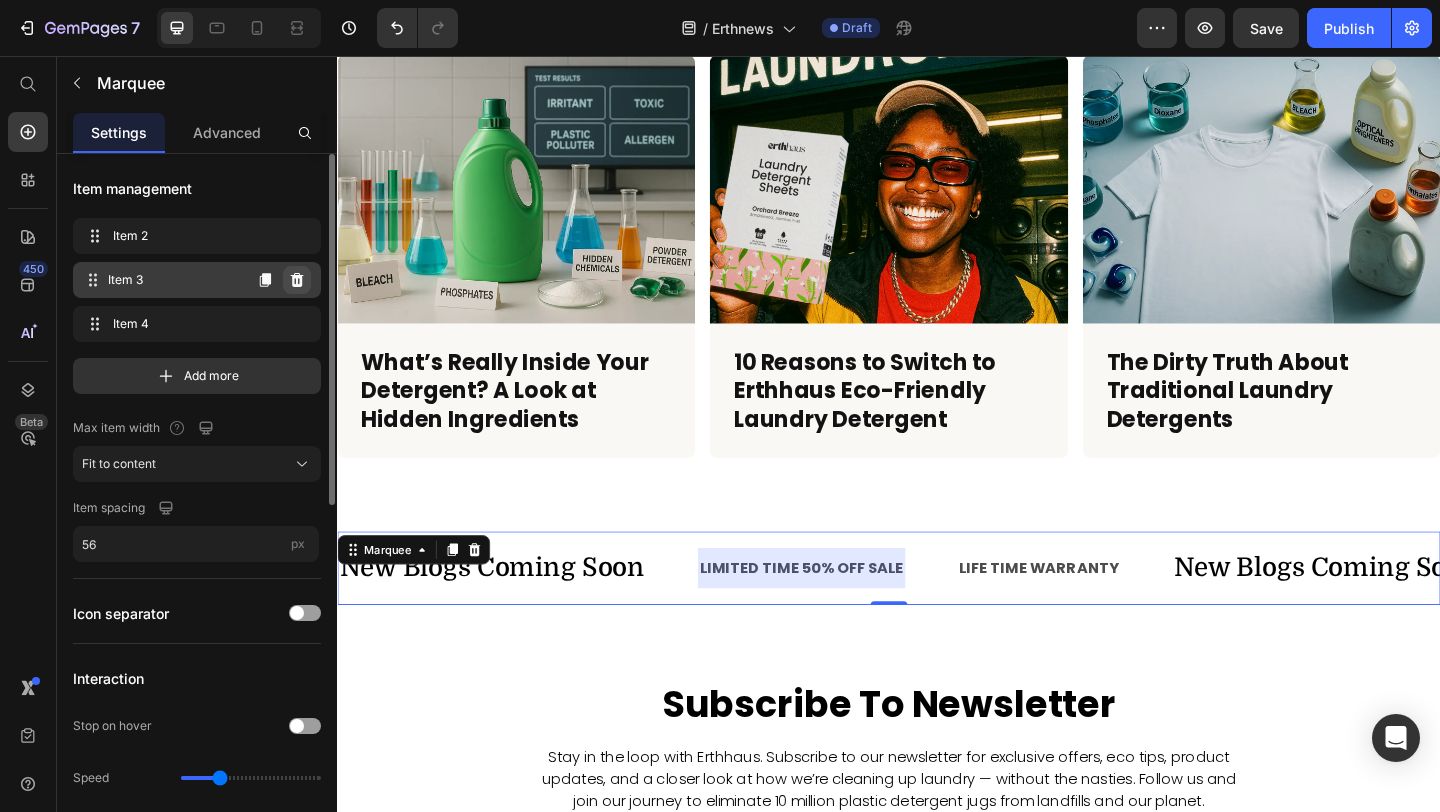 click 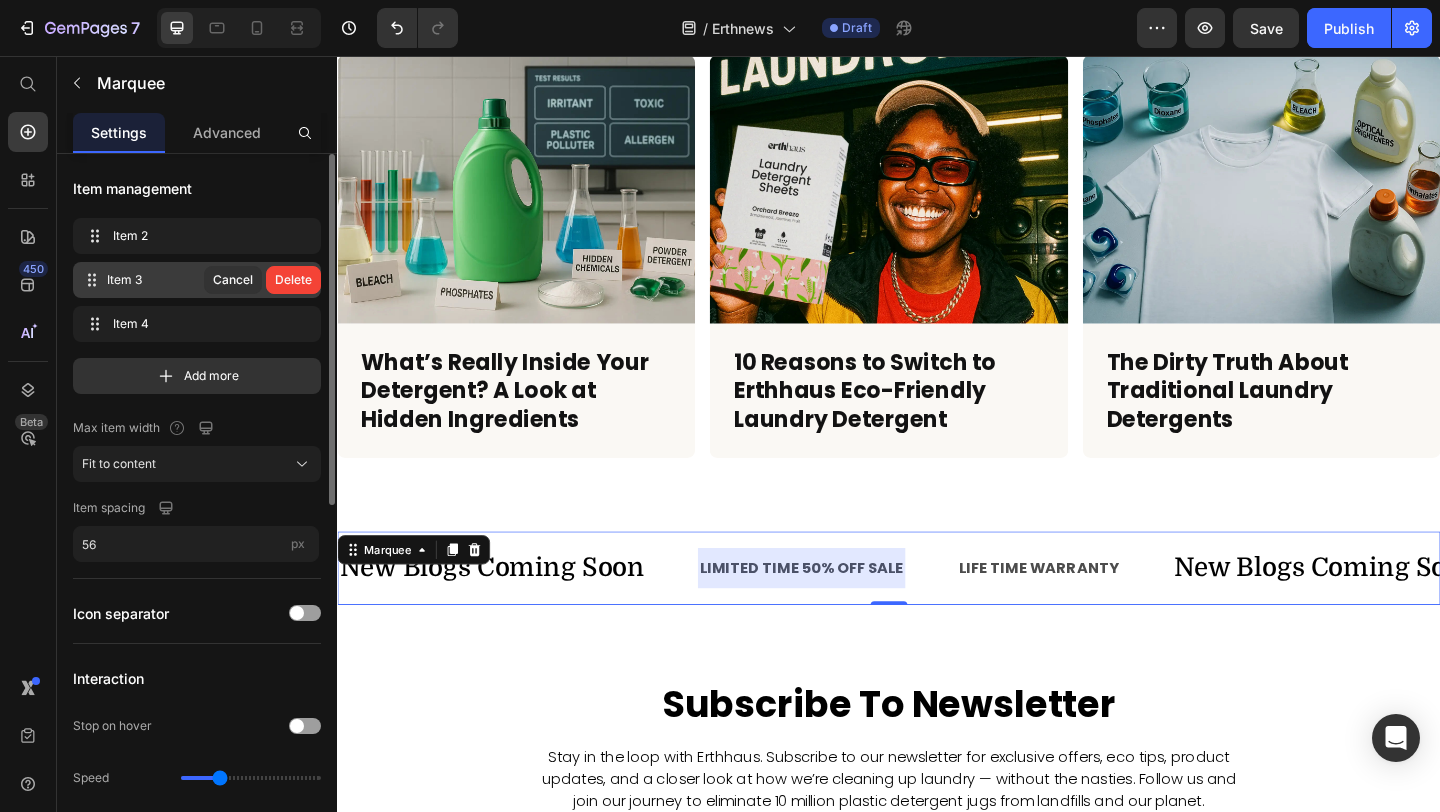 click on "Delete" at bounding box center (293, 280) 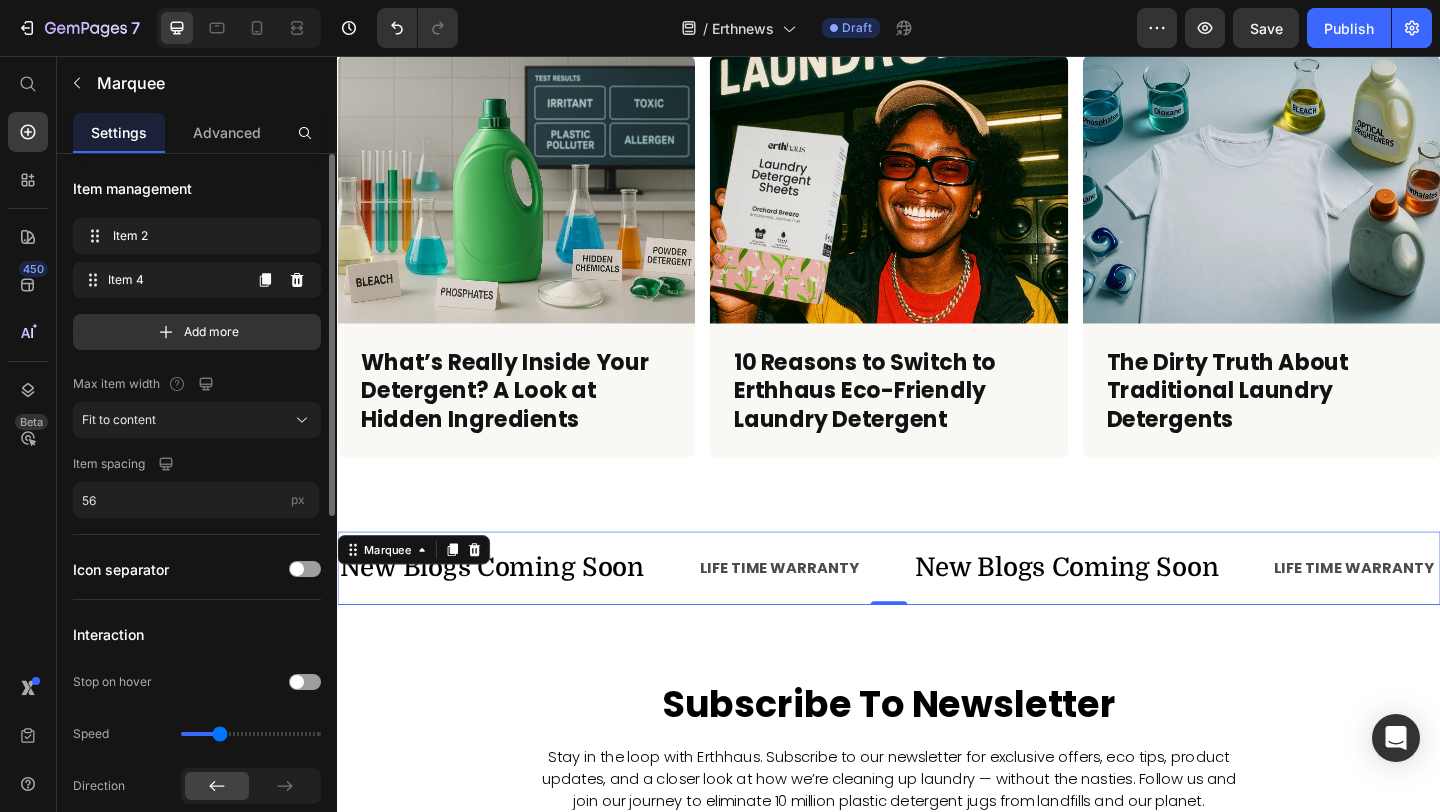 click 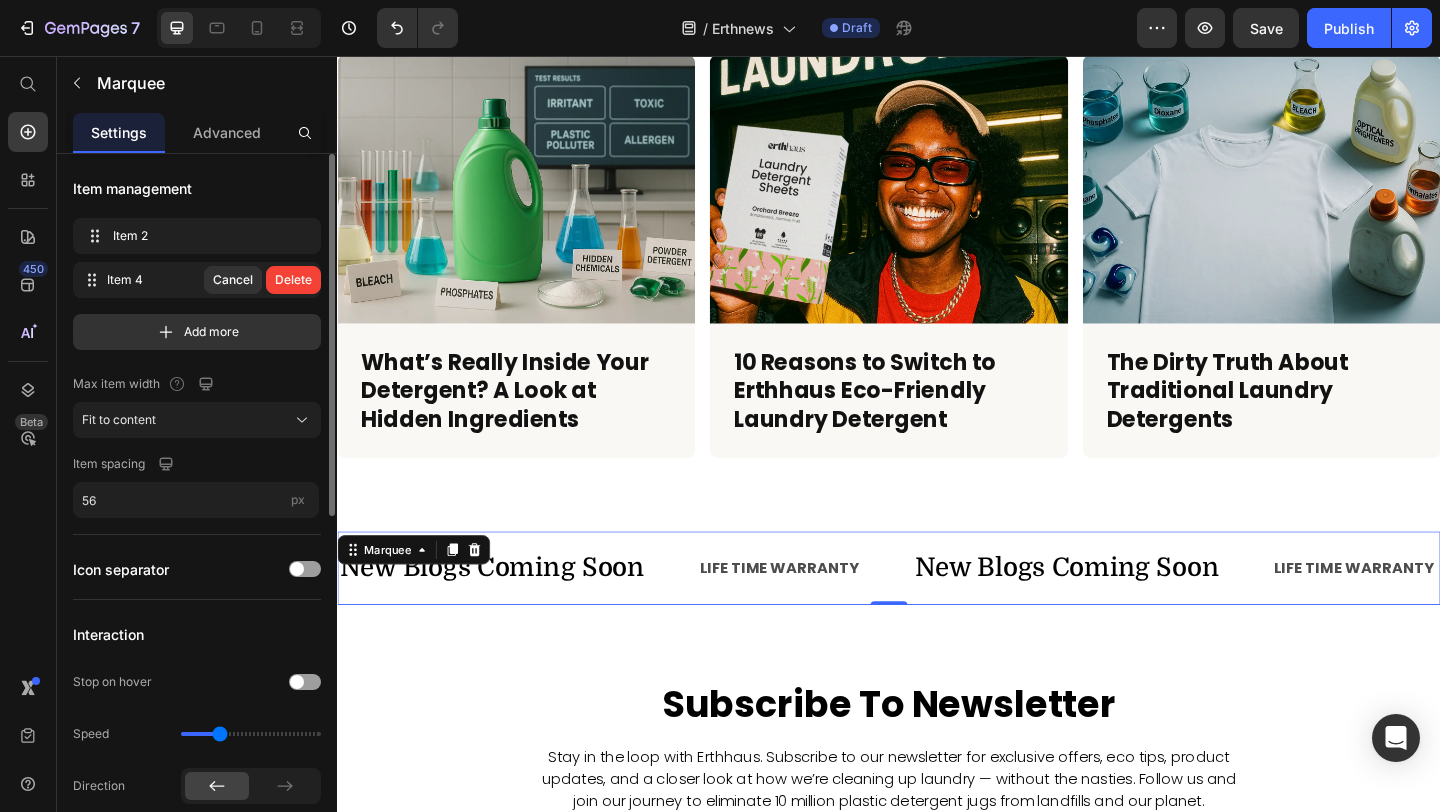 click on "Delete" at bounding box center [293, 280] 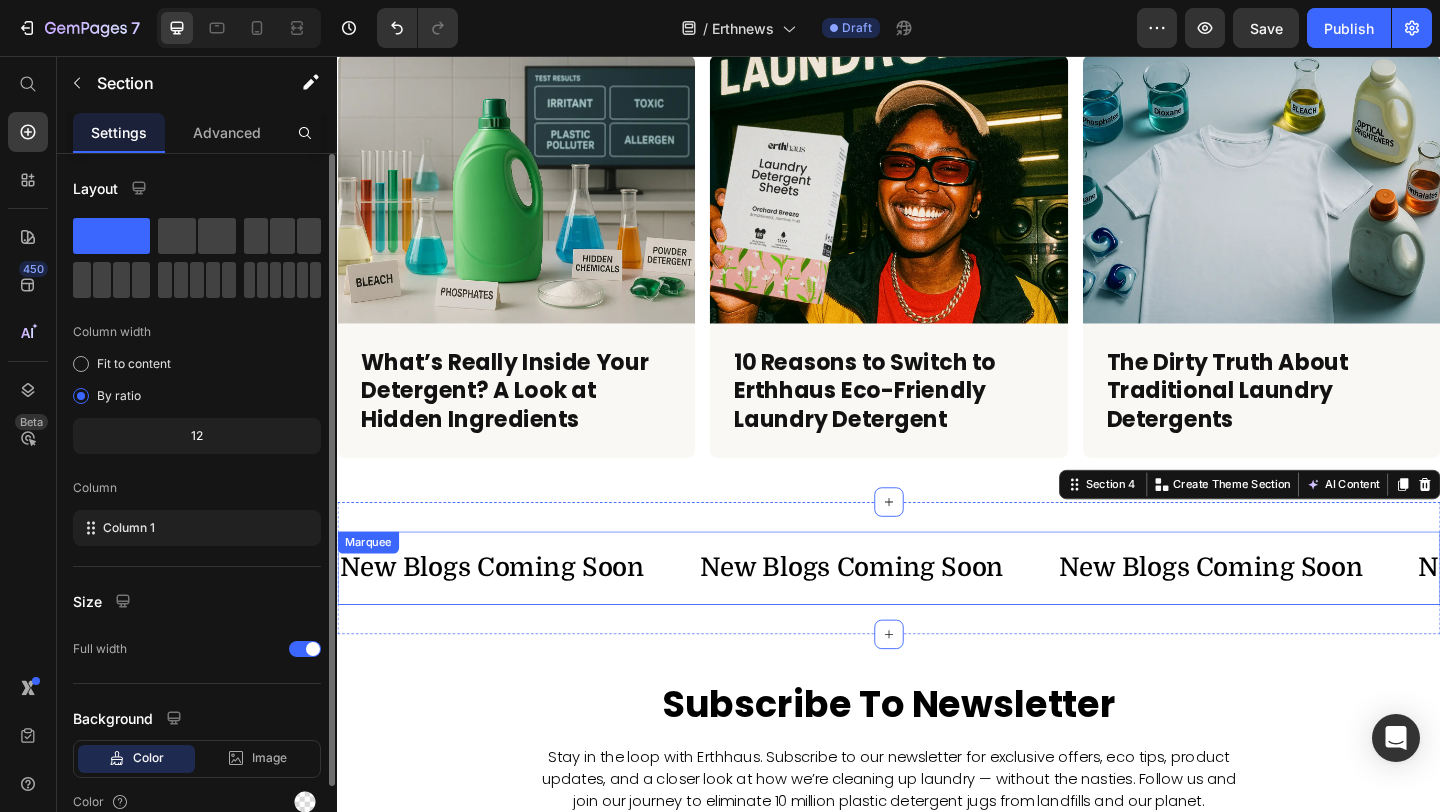 click on "New Blogs Coming Soon Text" at bounding box center [924, 613] 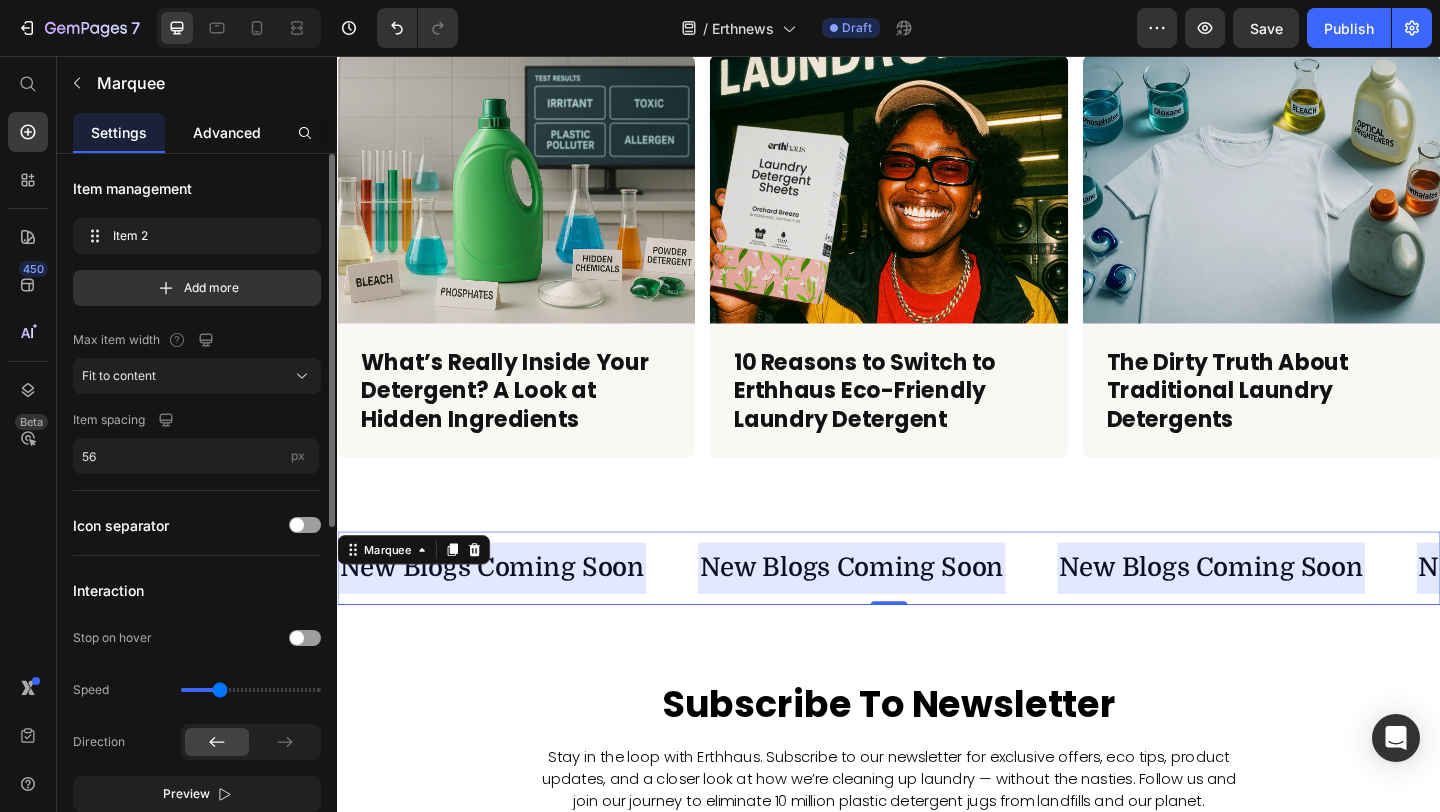 click on "Advanced" at bounding box center (227, 132) 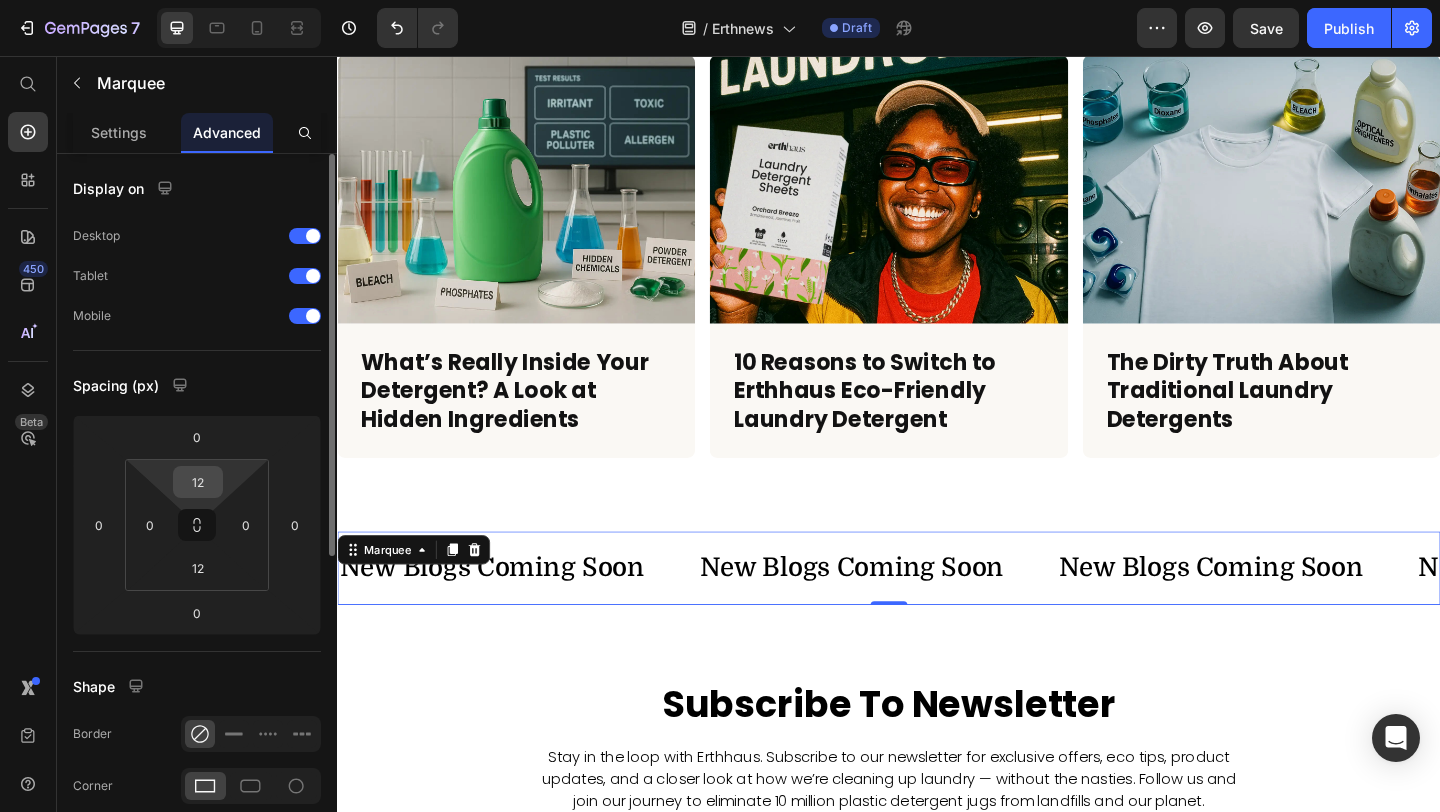 click on "12" at bounding box center [198, 482] 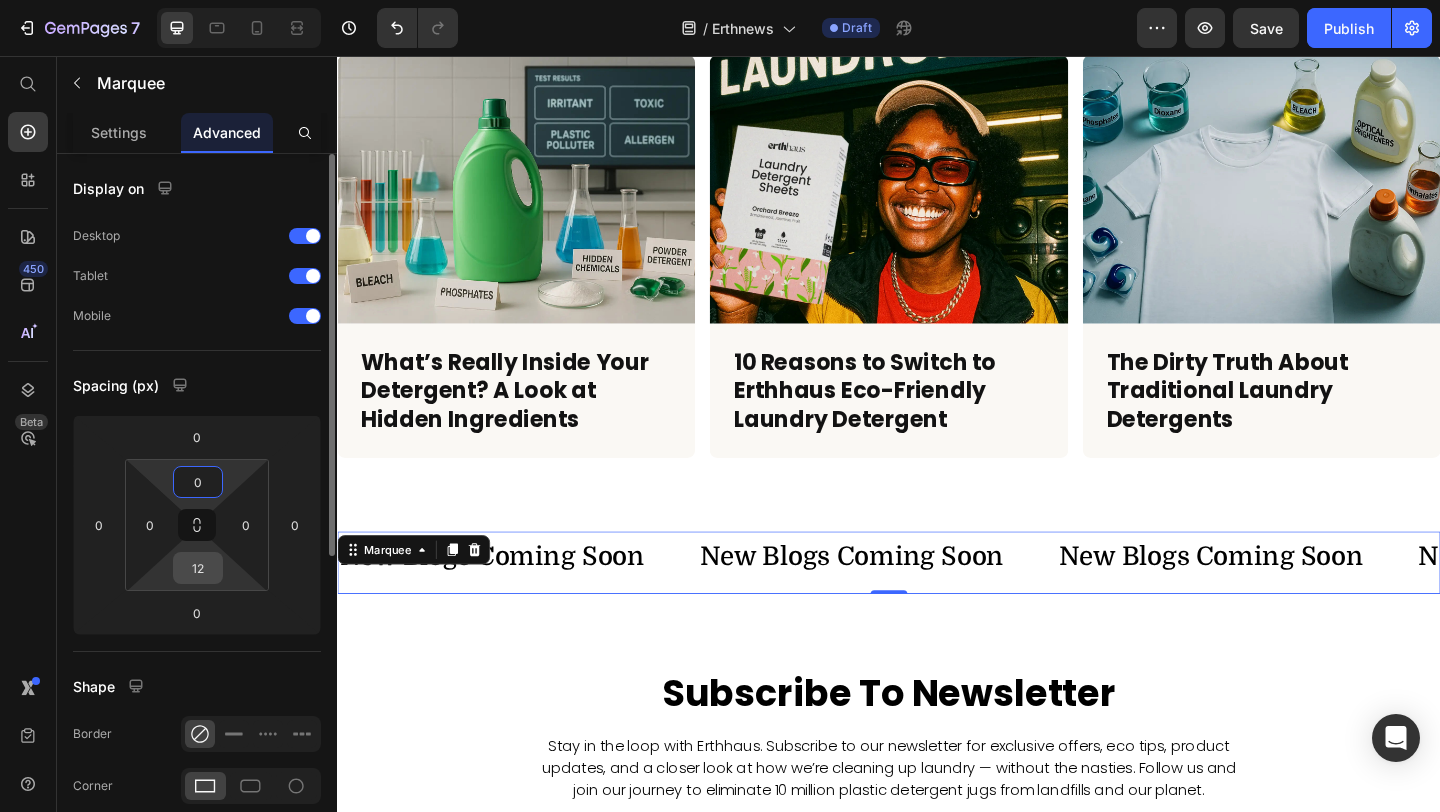 type on "0" 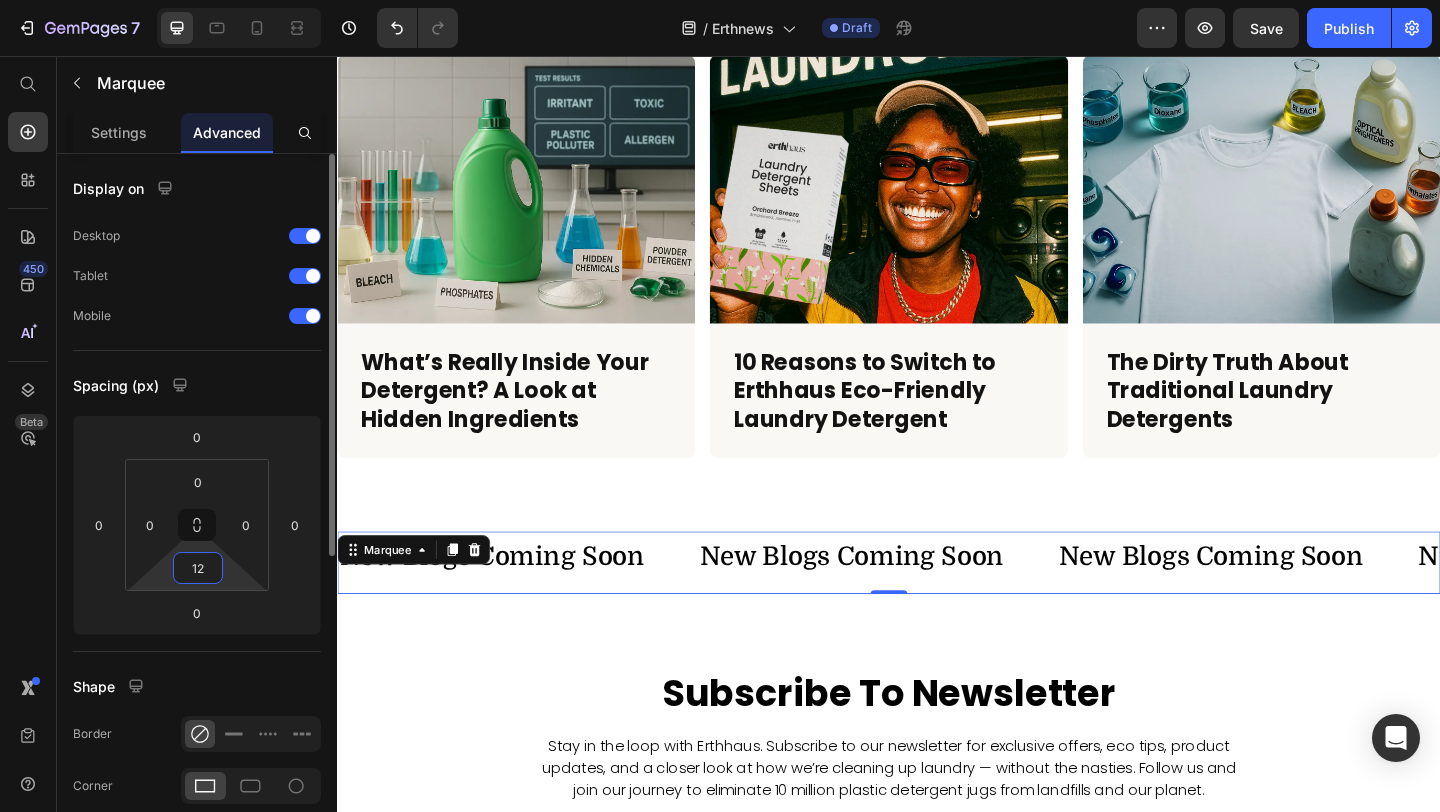 click on "12" at bounding box center [198, 568] 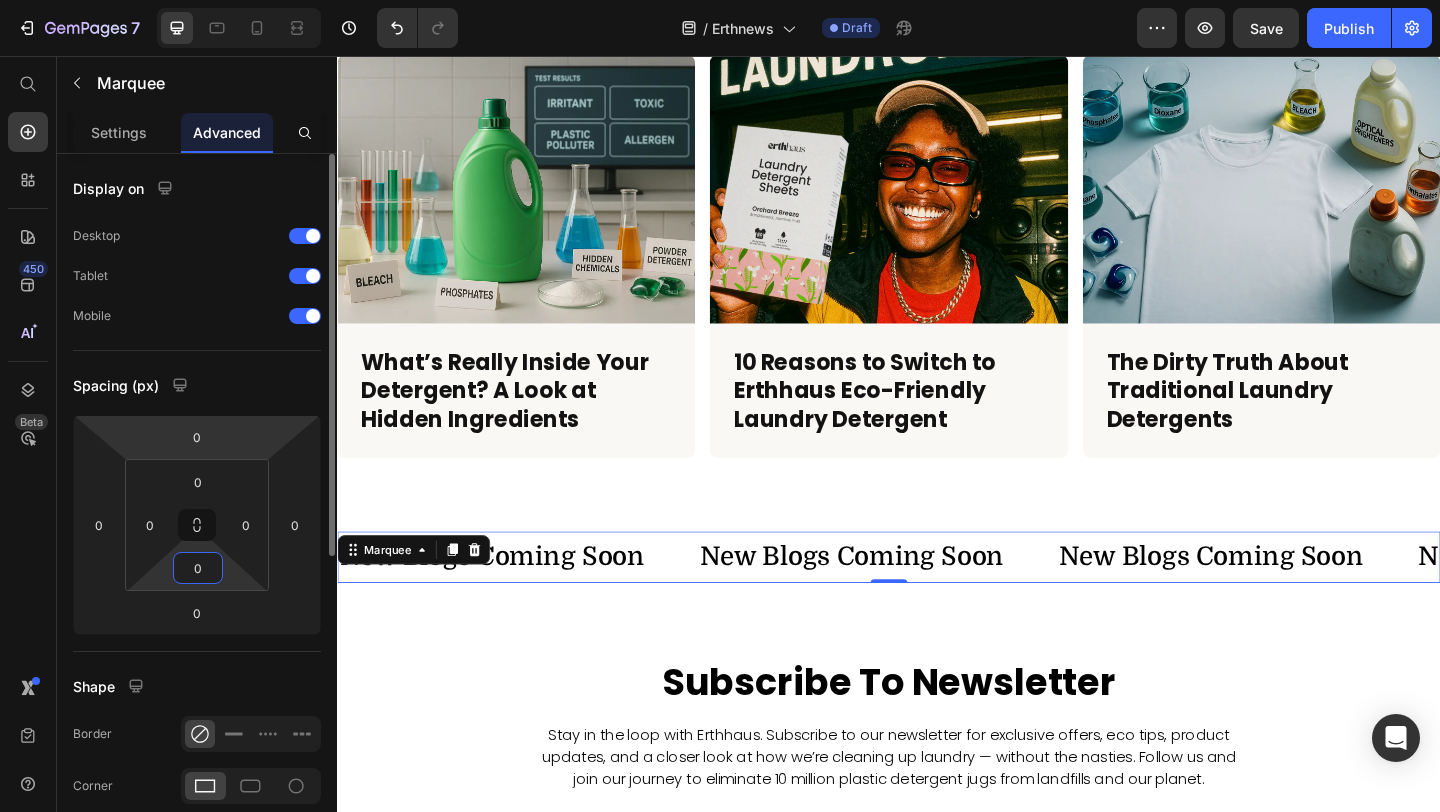 type on "0" 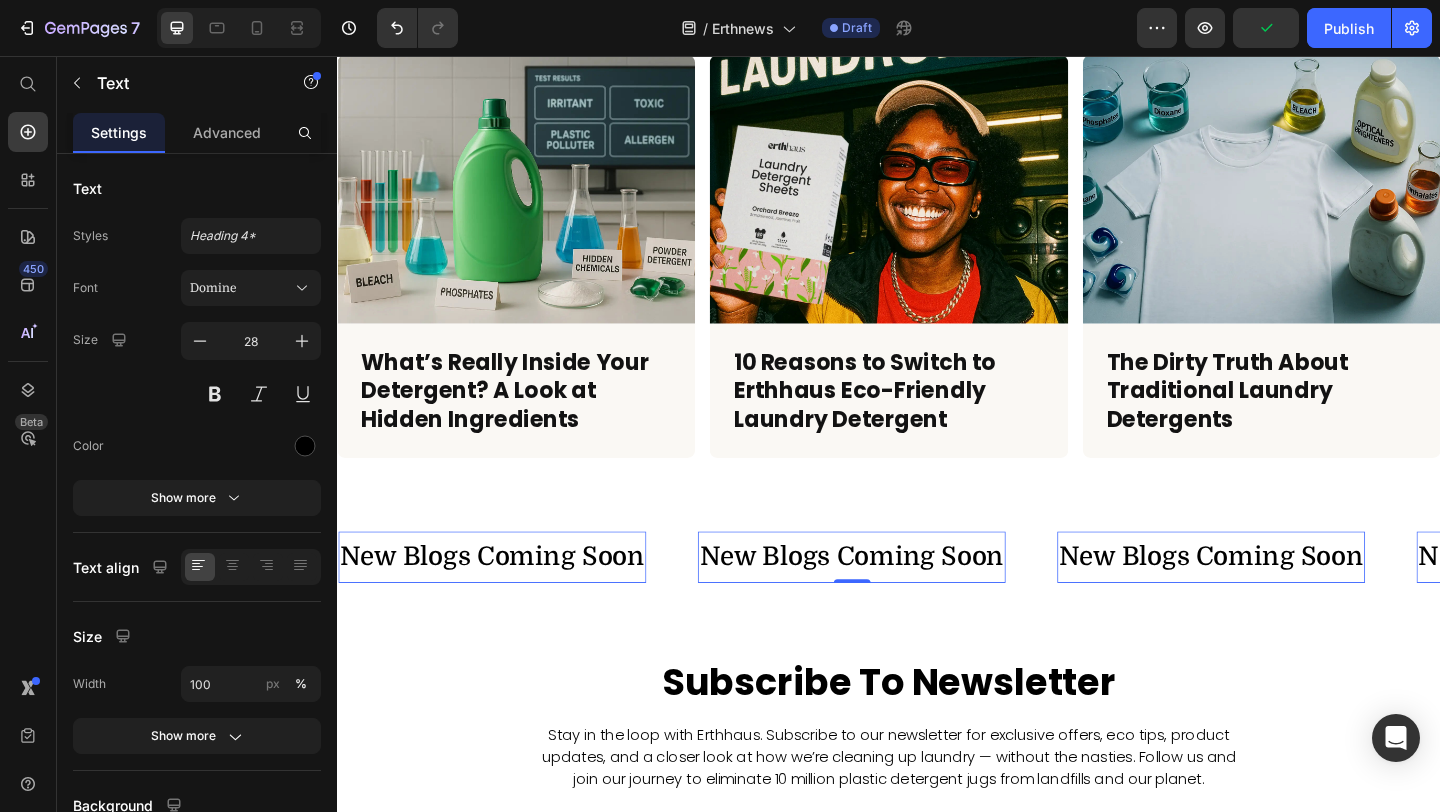 click on "New Blogs Coming Soon" at bounding box center [896, 601] 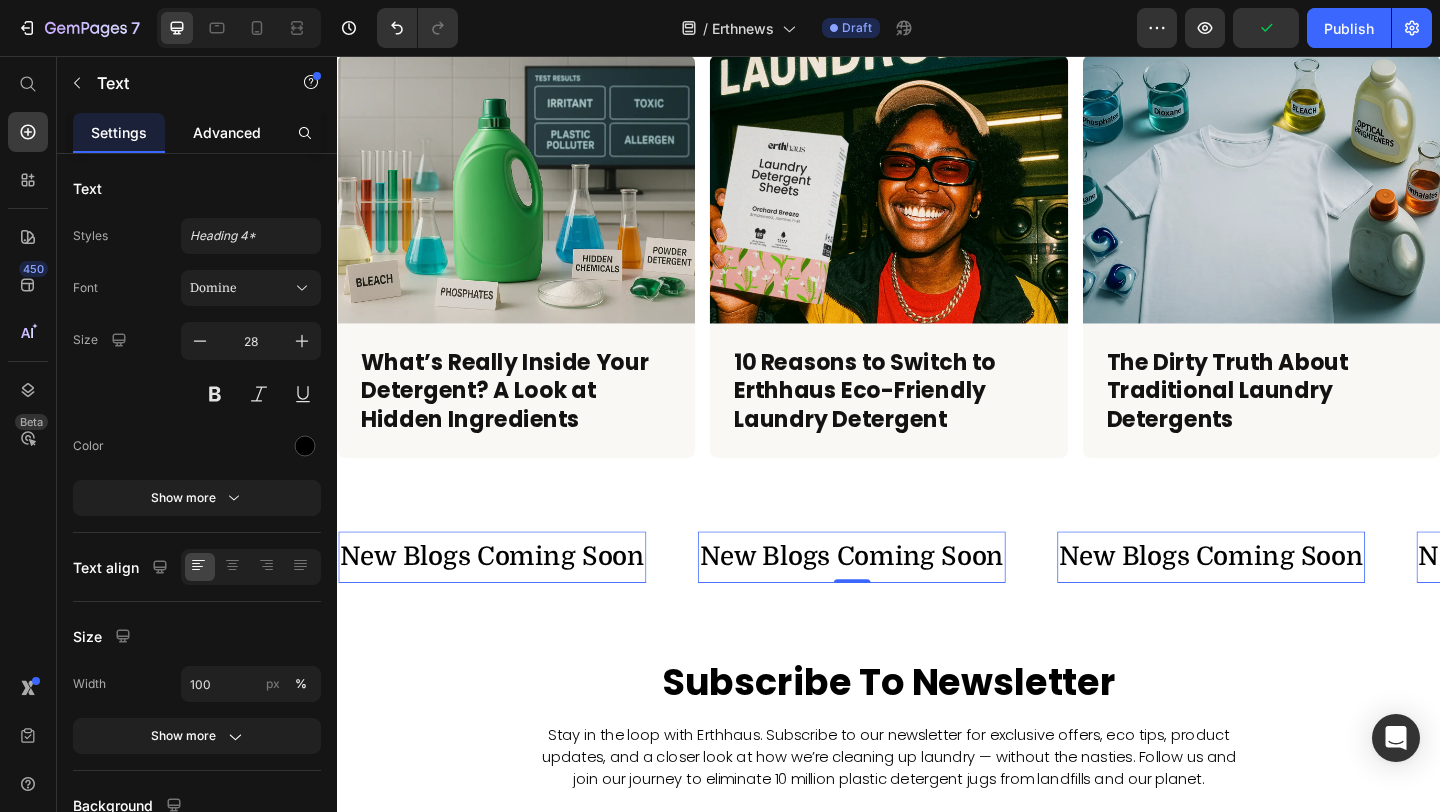 click on "Advanced" at bounding box center [227, 132] 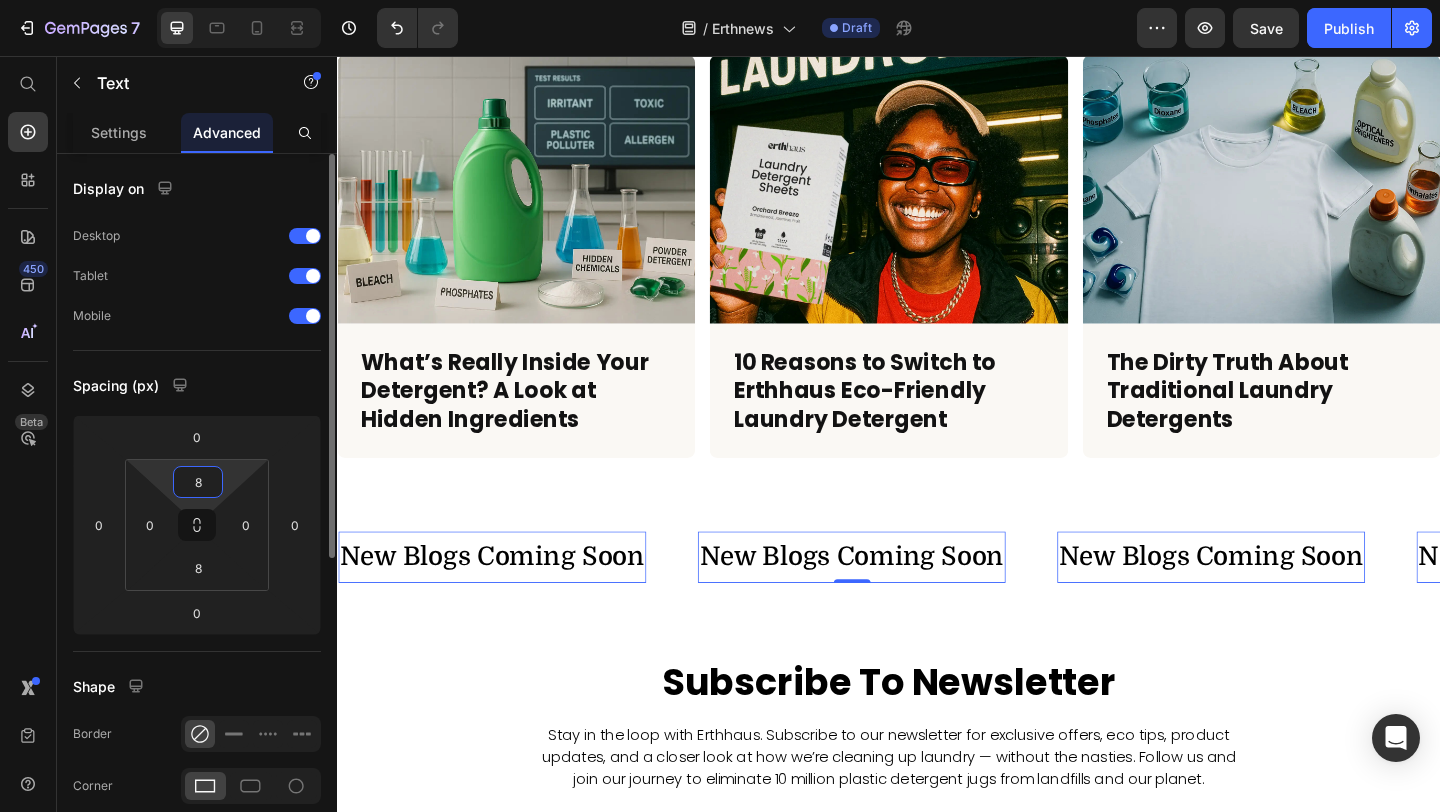click on "8" at bounding box center (198, 482) 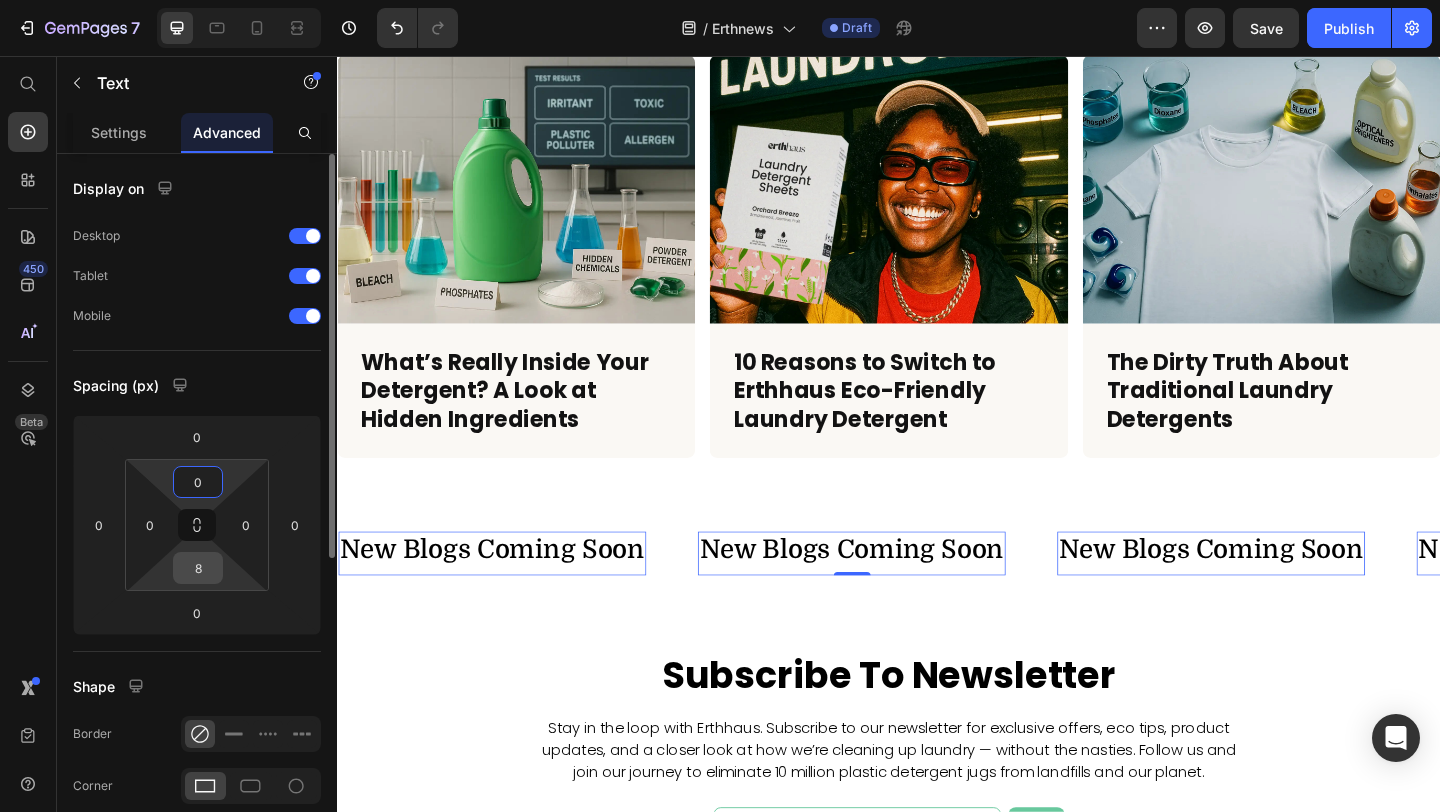 type on "0" 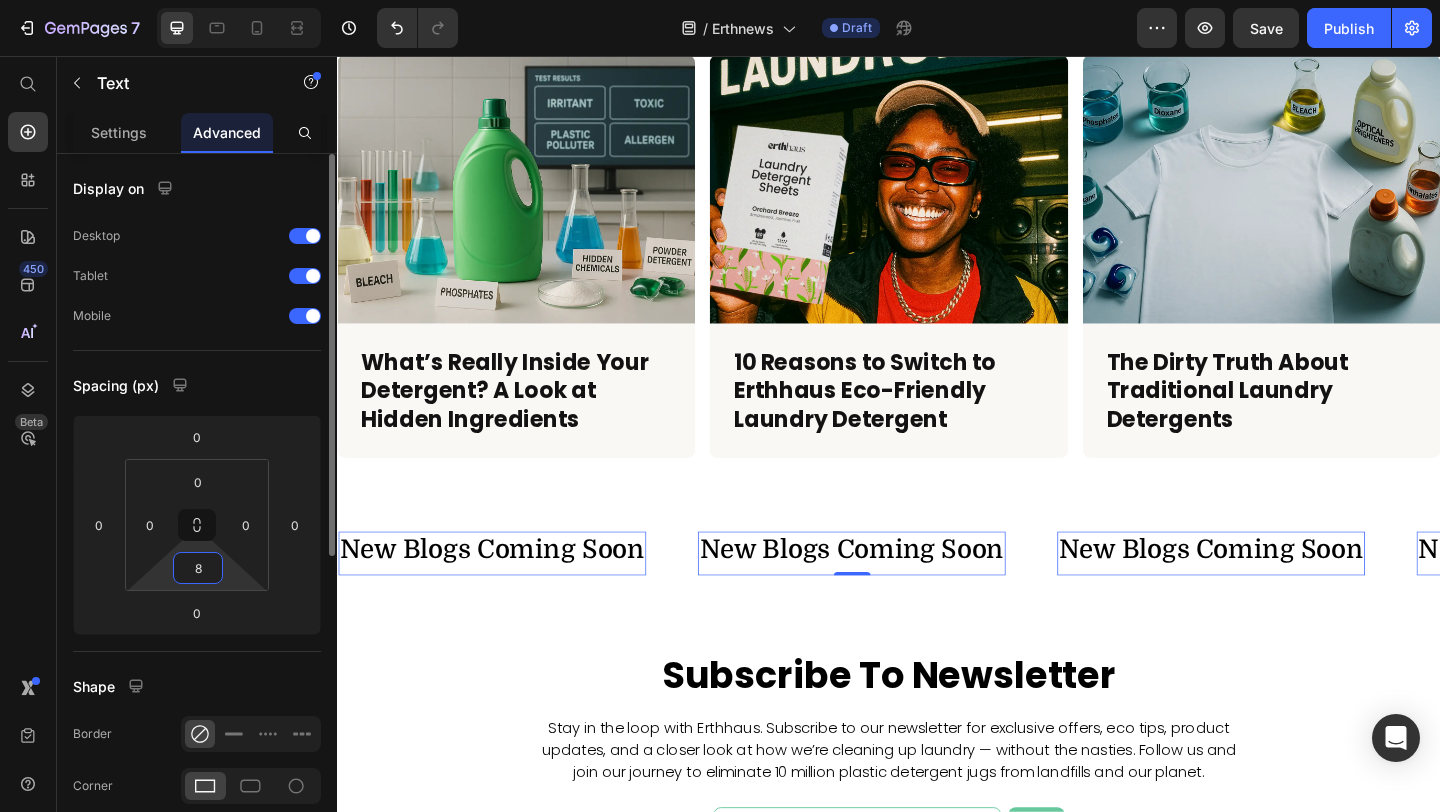 click on "8" at bounding box center [198, 568] 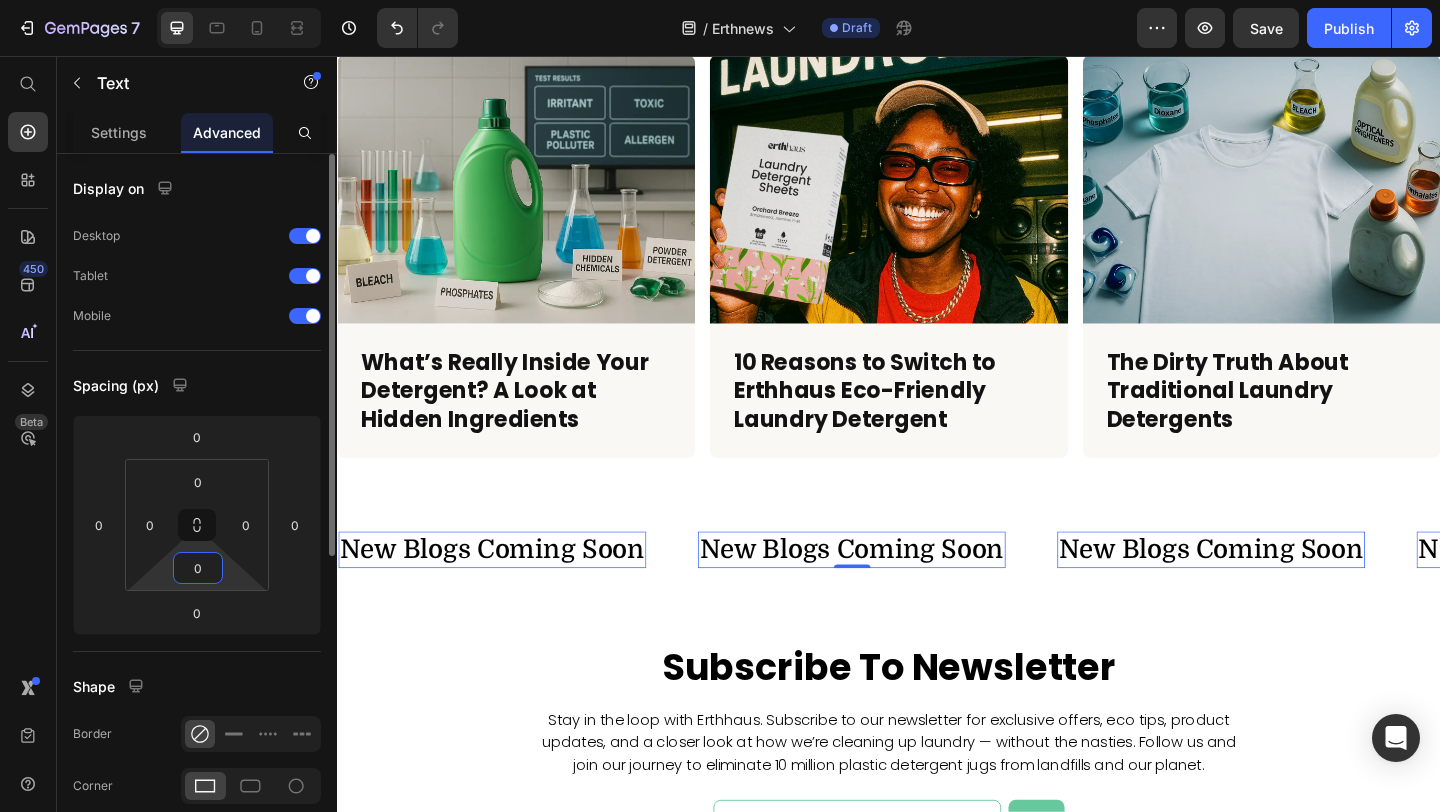 type on "0" 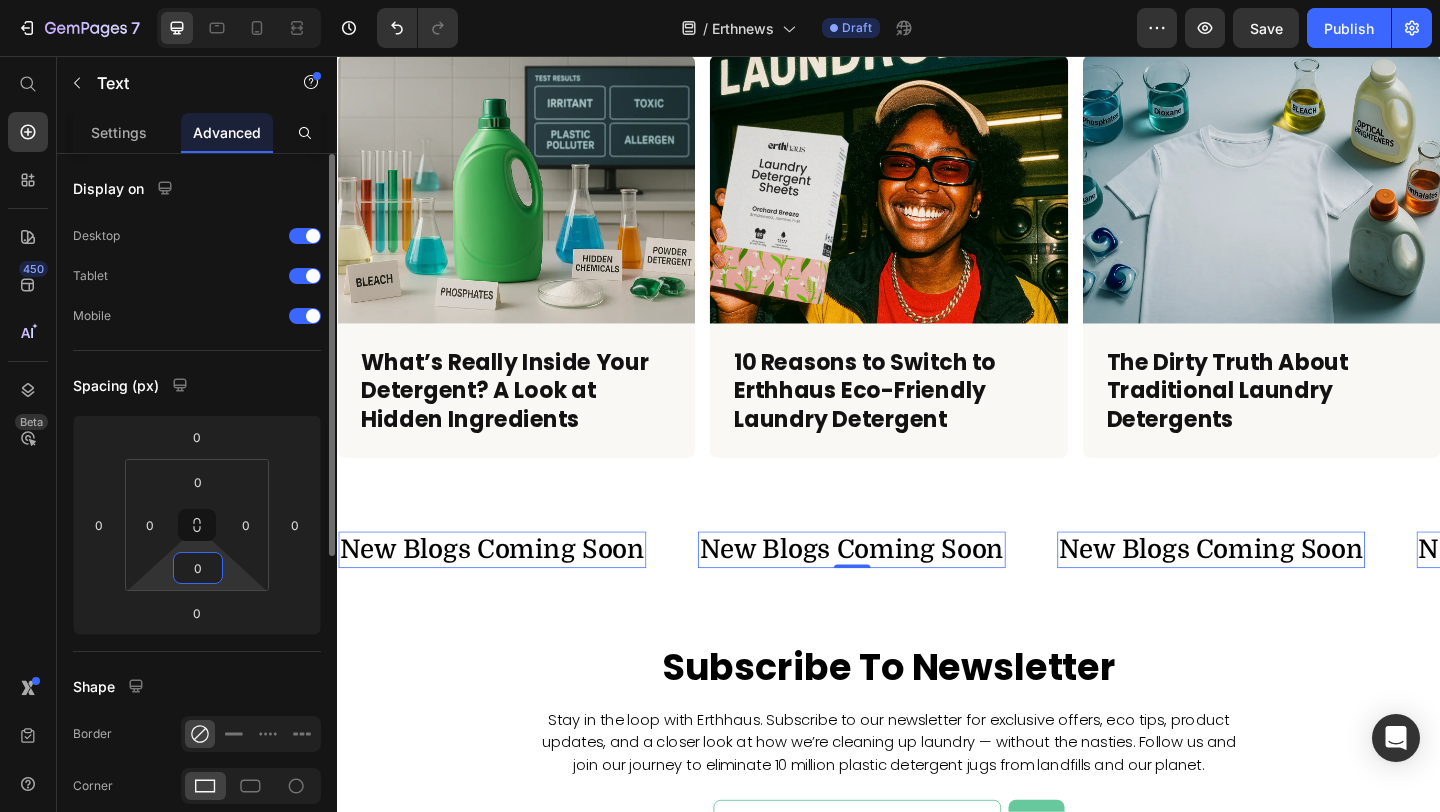 click on "Spacing (px)" at bounding box center (197, 385) 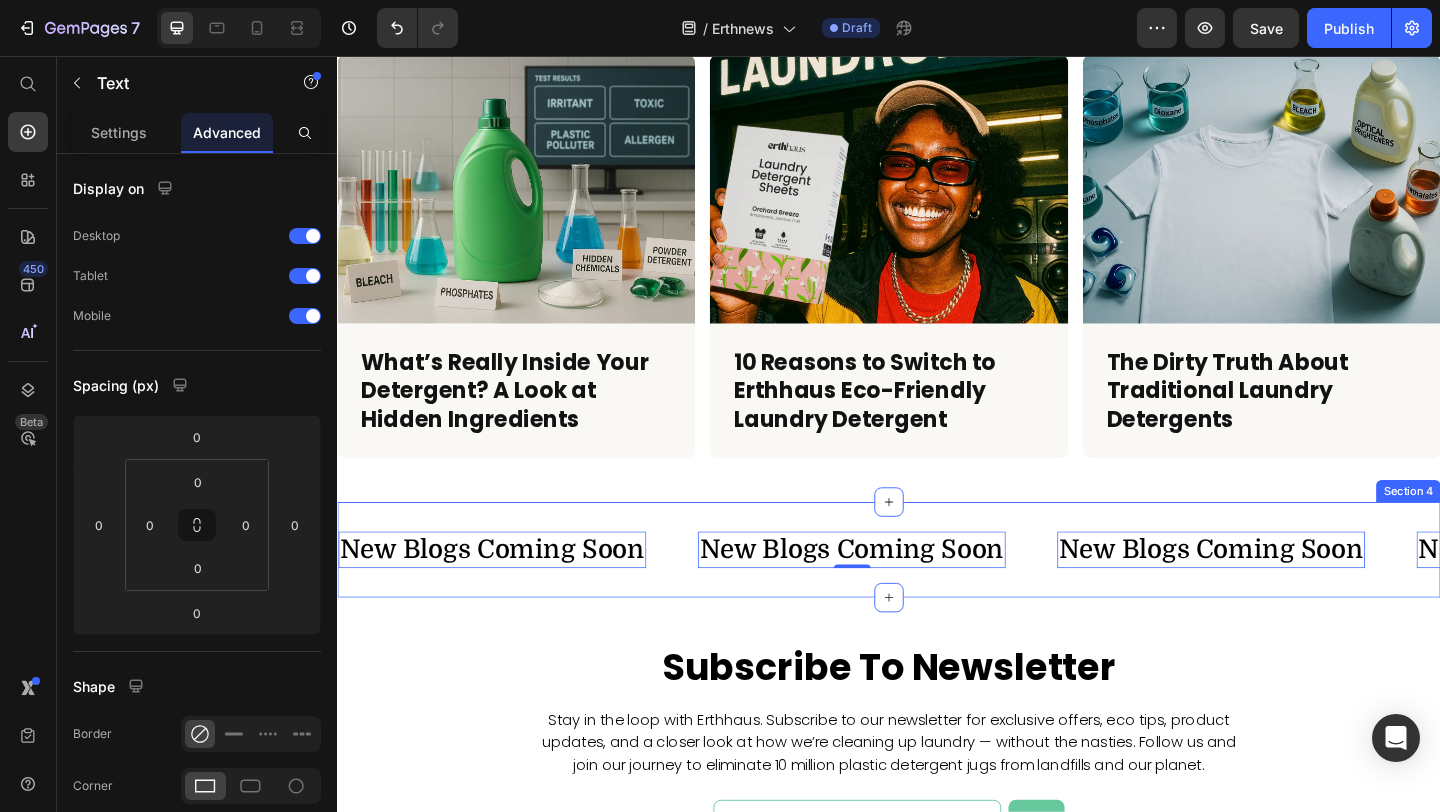 click on "New Blogs Coming Soon Text   0 New Blogs Coming Soon Text   0 New Blogs Coming Soon Text   0 New Blogs Coming Soon Text   0 New Blogs Coming Soon Text   0 New Blogs Coming Soon Text   0 New Blogs Coming Soon Text   0 New Blogs Coming Soon Text   0 New Blogs Coming Soon Text   0 New Blogs Coming Soon Text   0 Marquee Section 4" at bounding box center [937, 593] 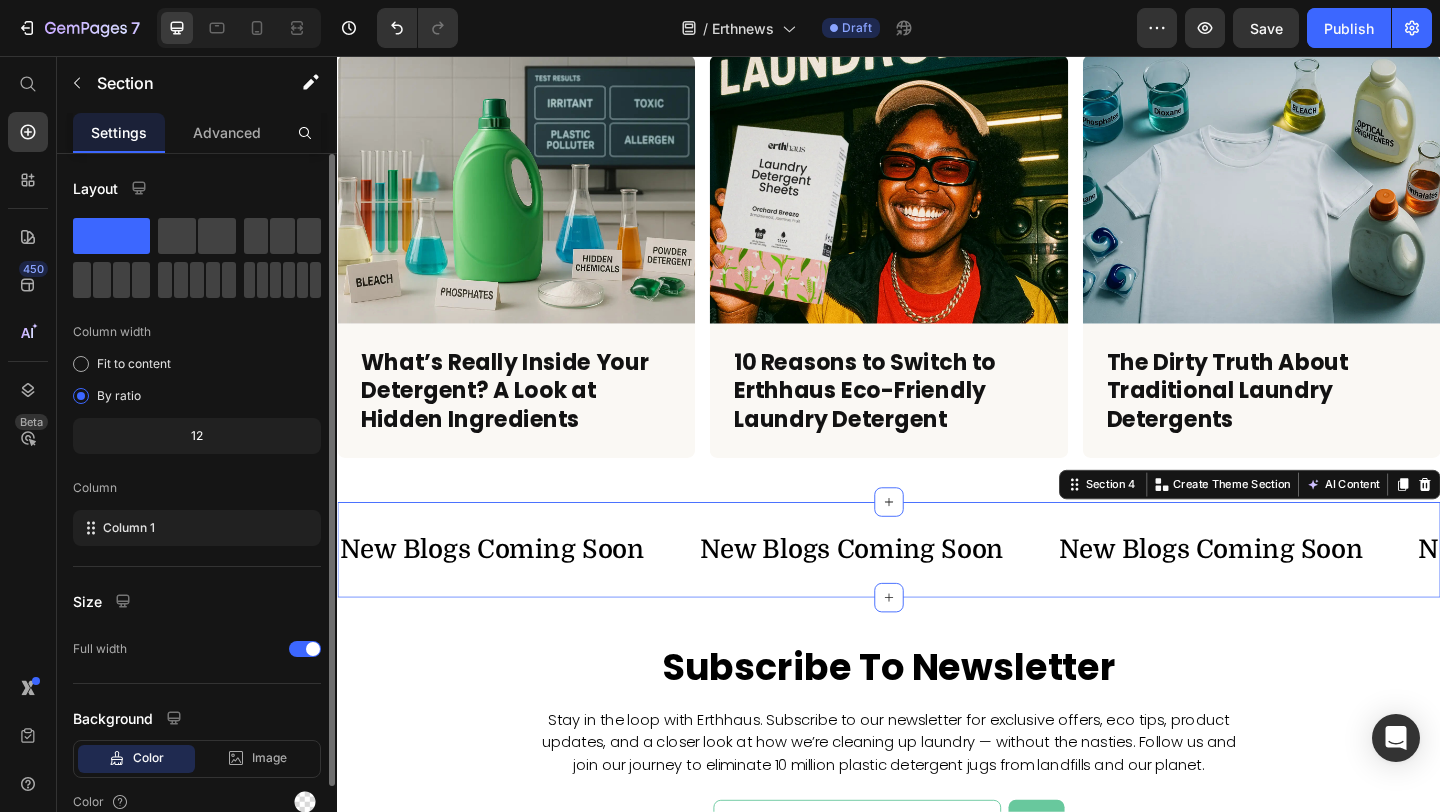 scroll, scrollTop: 93, scrollLeft: 0, axis: vertical 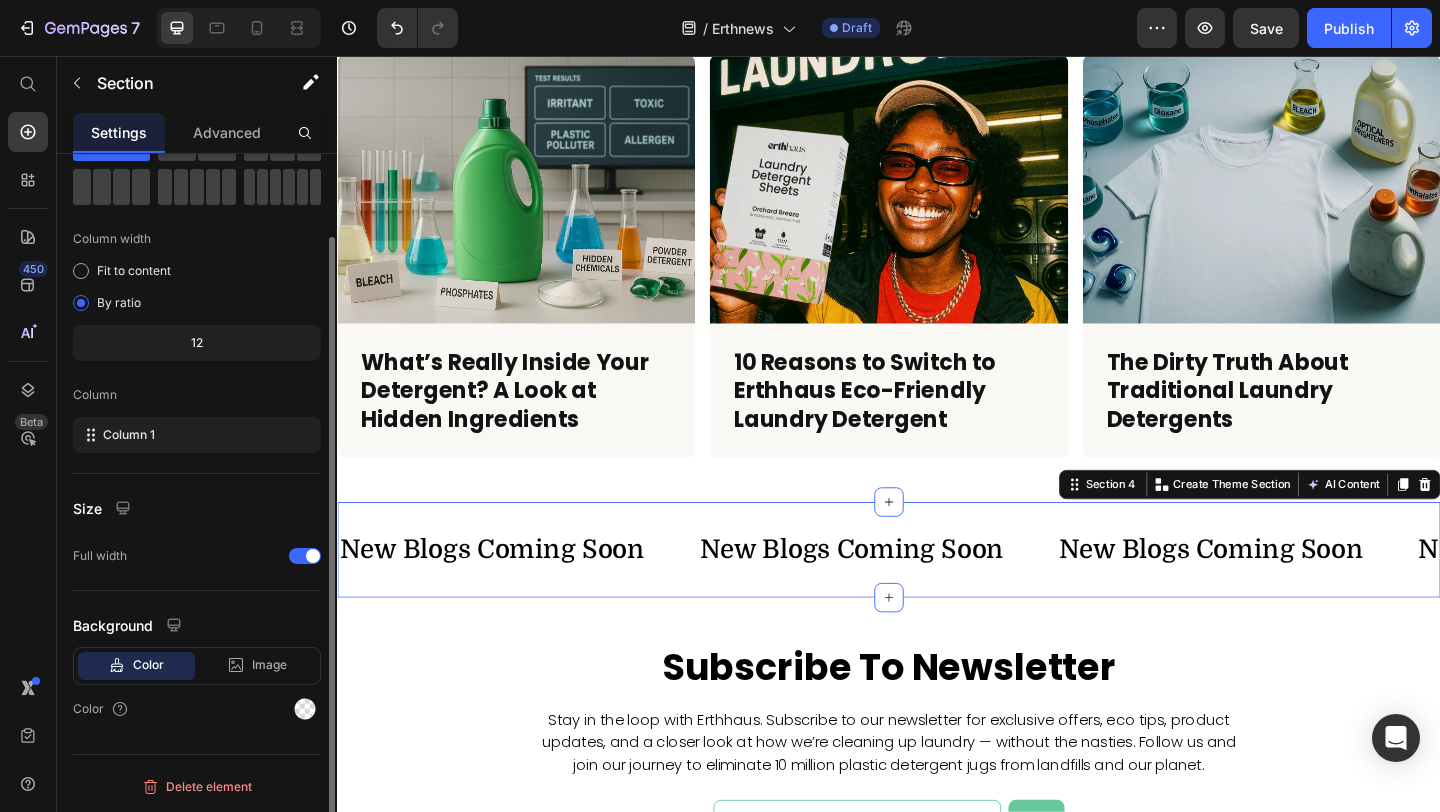 click on "Background Color Image Video  Color" 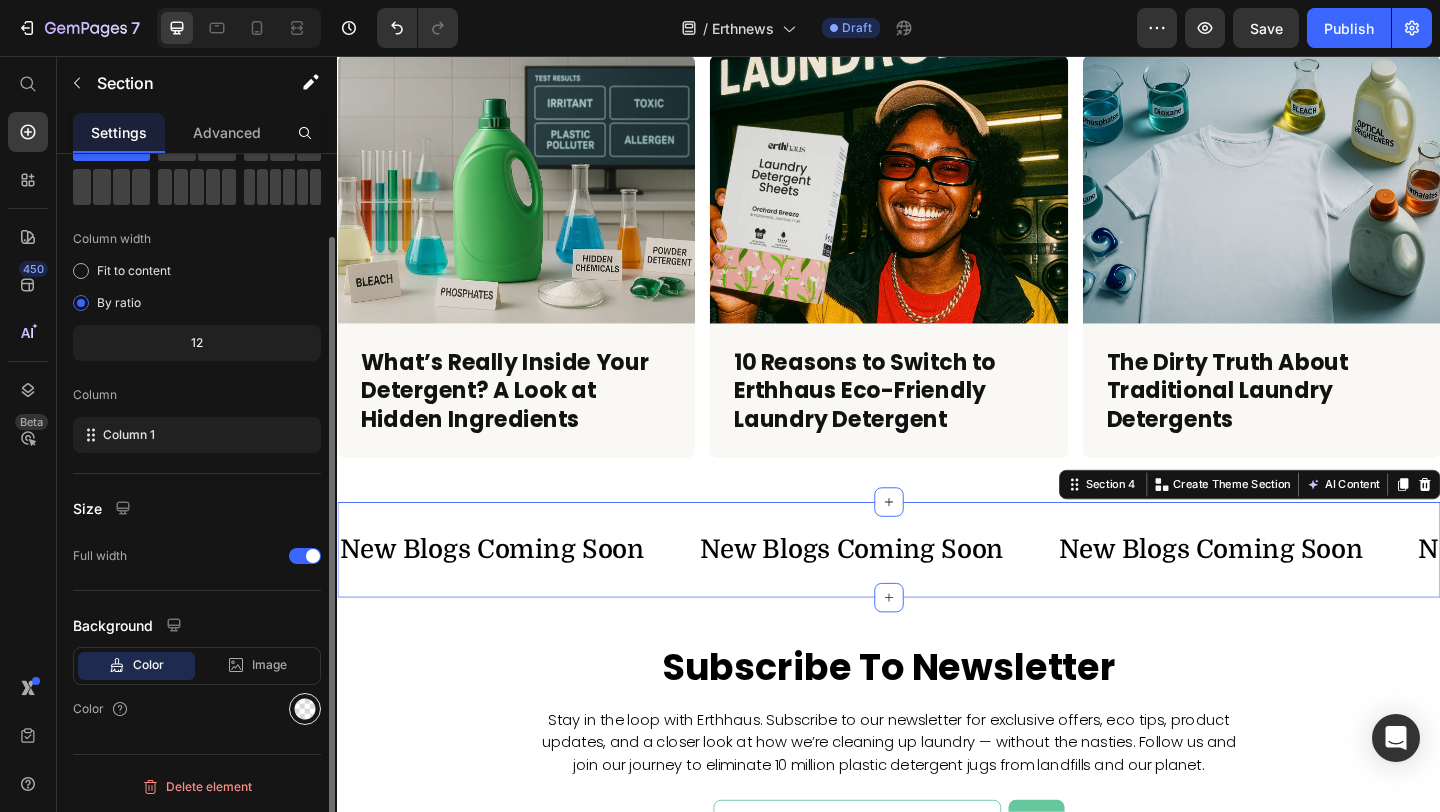 click at bounding box center [305, 709] 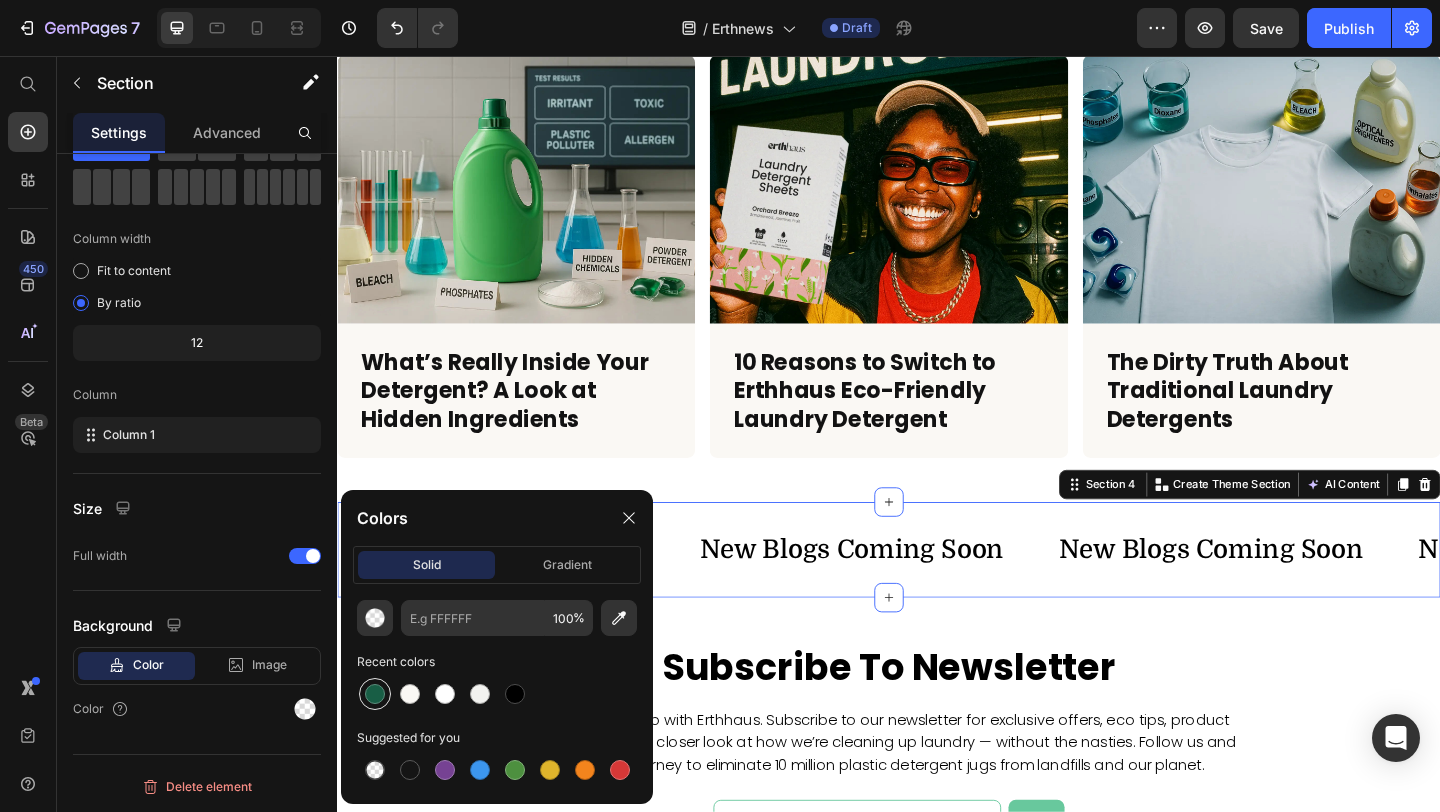 click at bounding box center [375, 694] 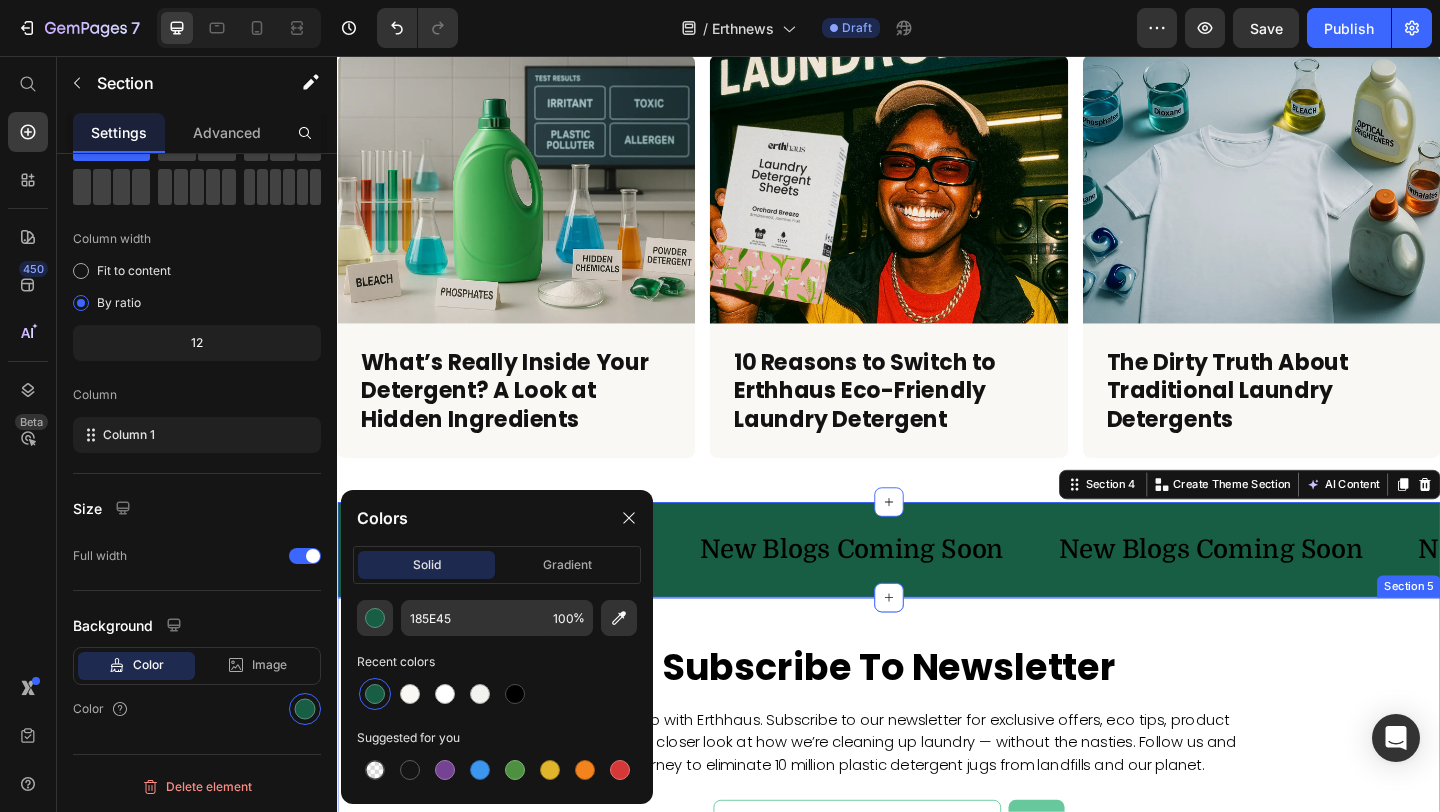 click on "Subscribe To Newsletter Heading Stay in the loop with Erthhaus. Subscribe to our newsletter for exclusive offers, eco tips, product updates, and a closer look at how we’re cleaning up laundry — without the nasties. Follow us and join our journey to eliminate 10 million plastic detergent jugs from landfills and our planet. Text block Email Field
Submit Button Row Newsletter Row Section 5" at bounding box center (937, 816) 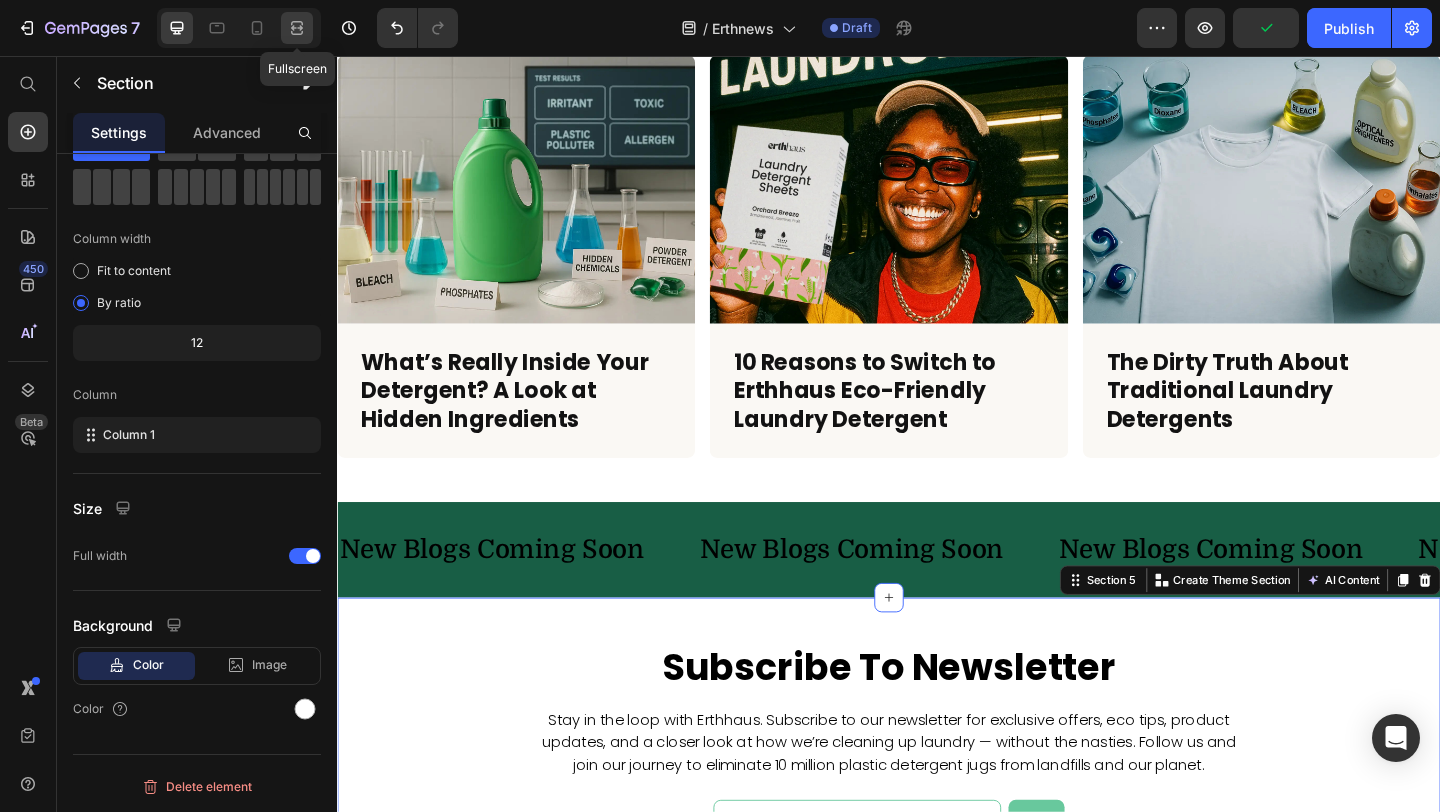 click 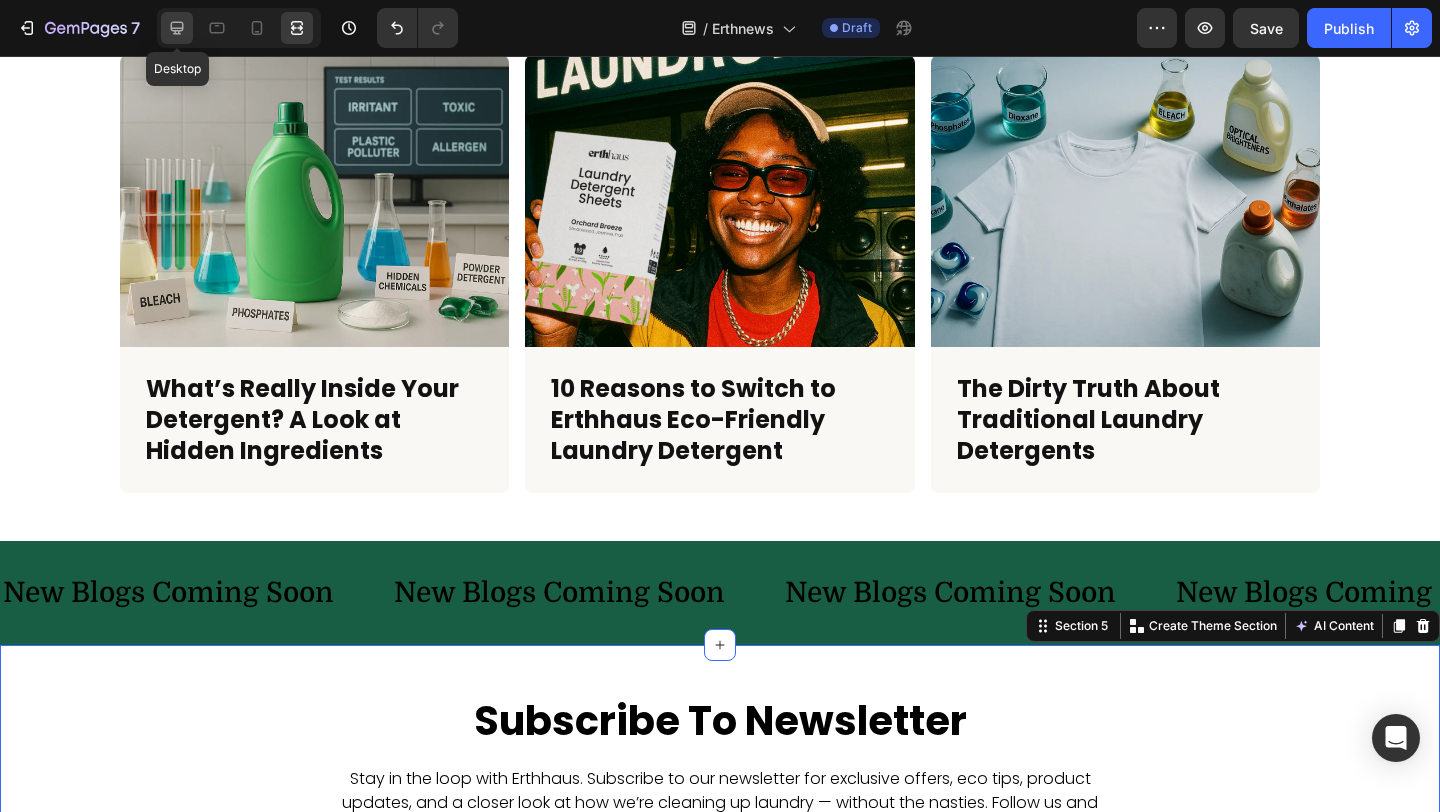 click 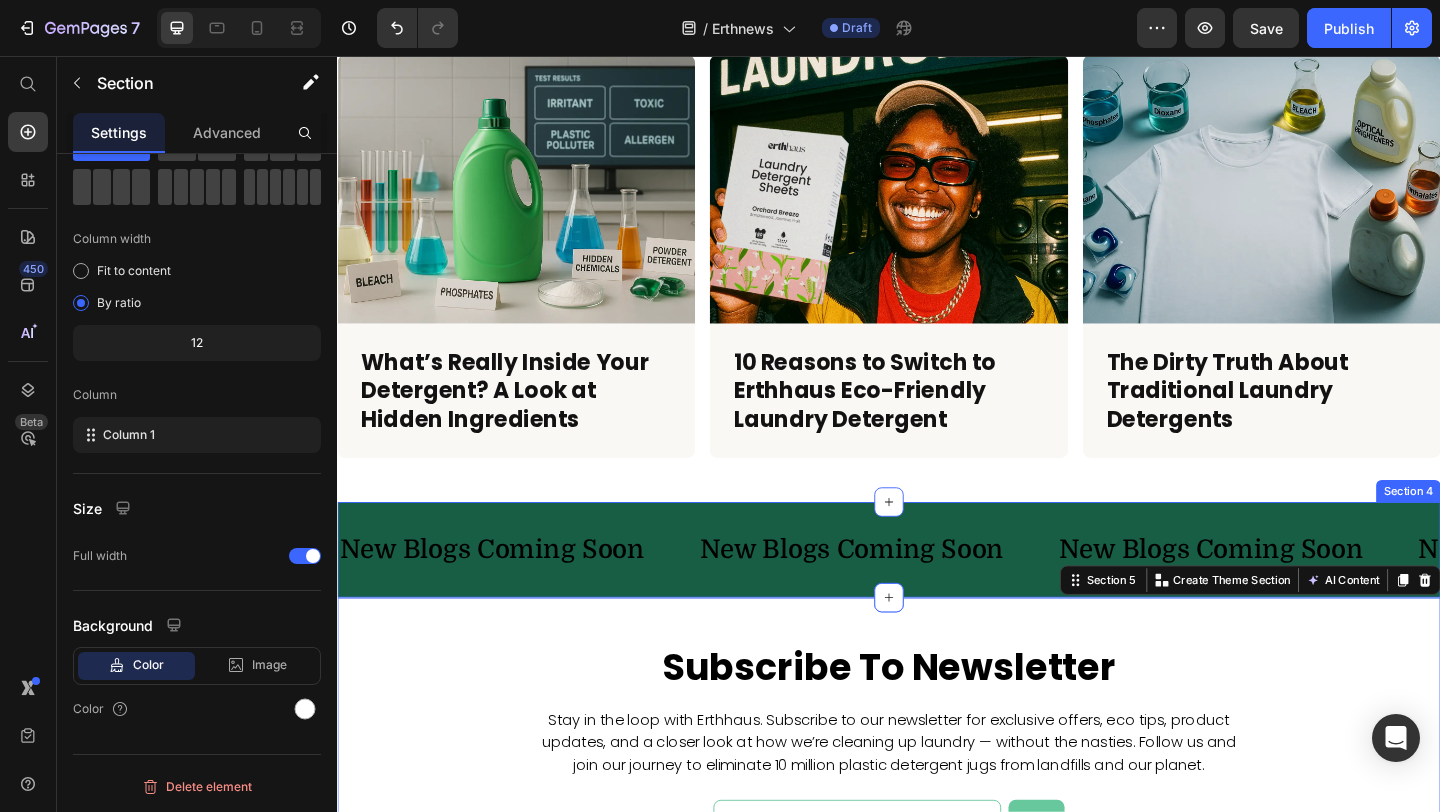 click on "New Blogs Coming Soon Text New Blogs Coming Soon Text New Blogs Coming Soon Text New Blogs Coming Soon Text New Blogs Coming Soon Text New Blogs Coming Soon Text New Blogs Coming Soon Text New Blogs Coming Soon Text New Blogs Coming Soon Text New Blogs Coming Soon Text Marquee Section 4" at bounding box center [937, 593] 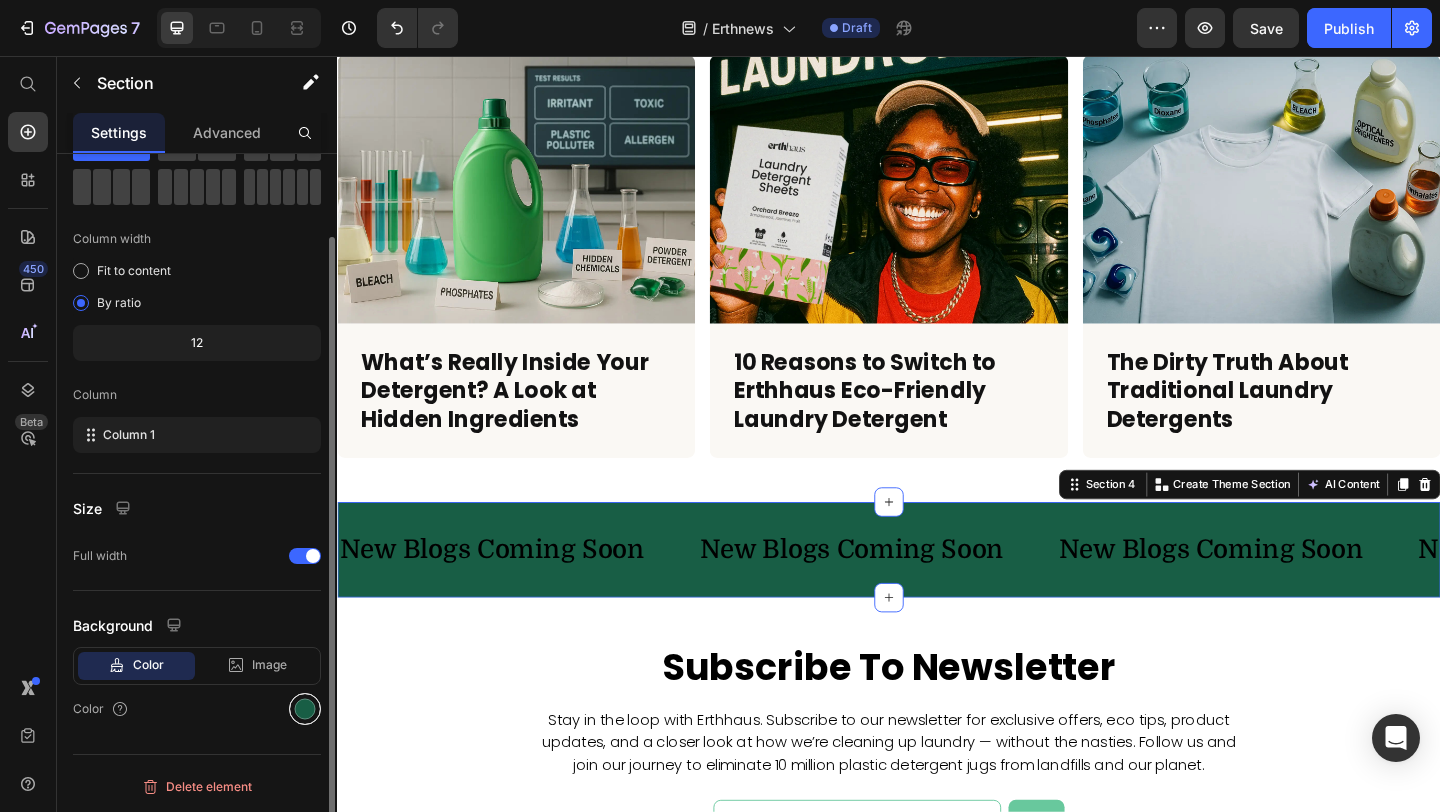 click at bounding box center (305, 709) 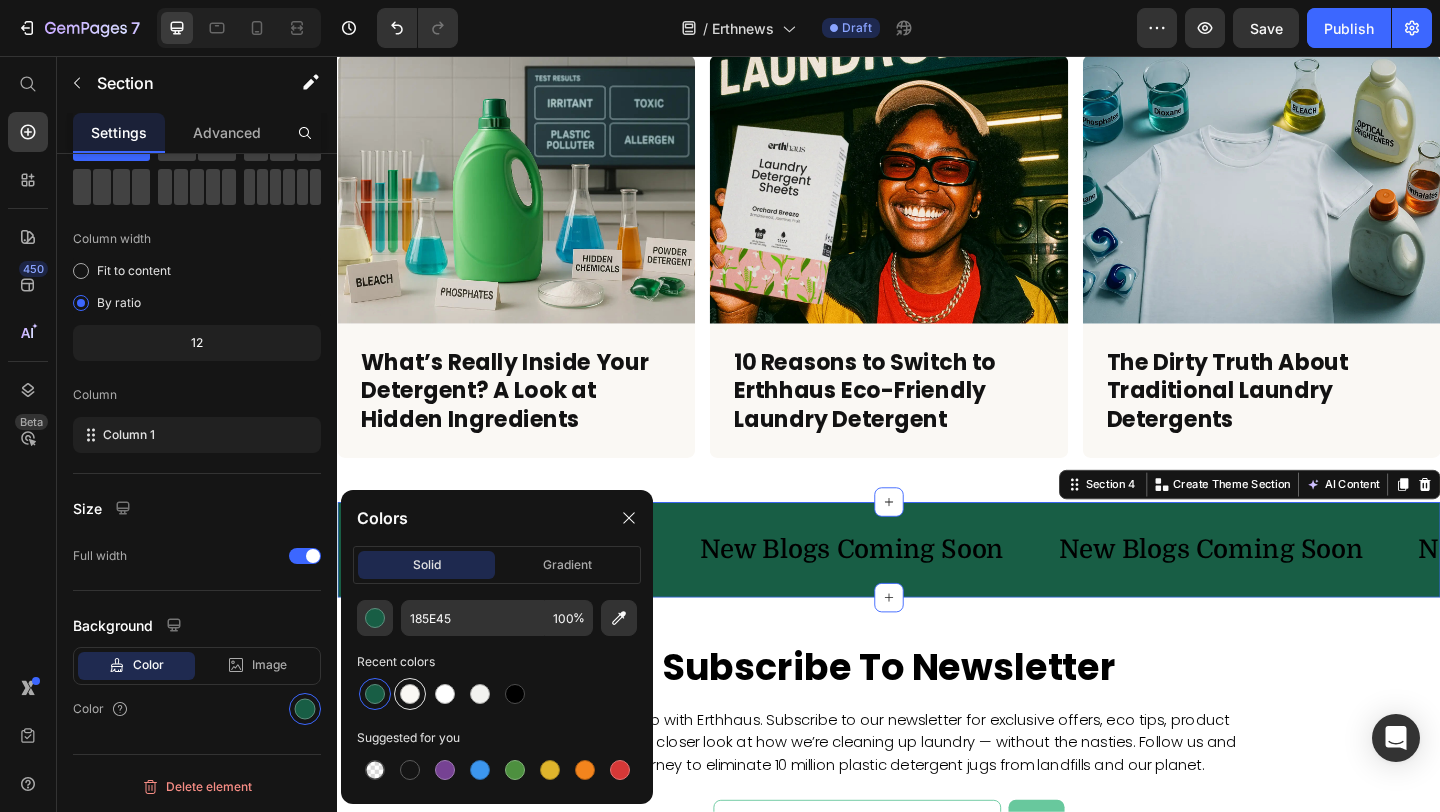 click at bounding box center [410, 694] 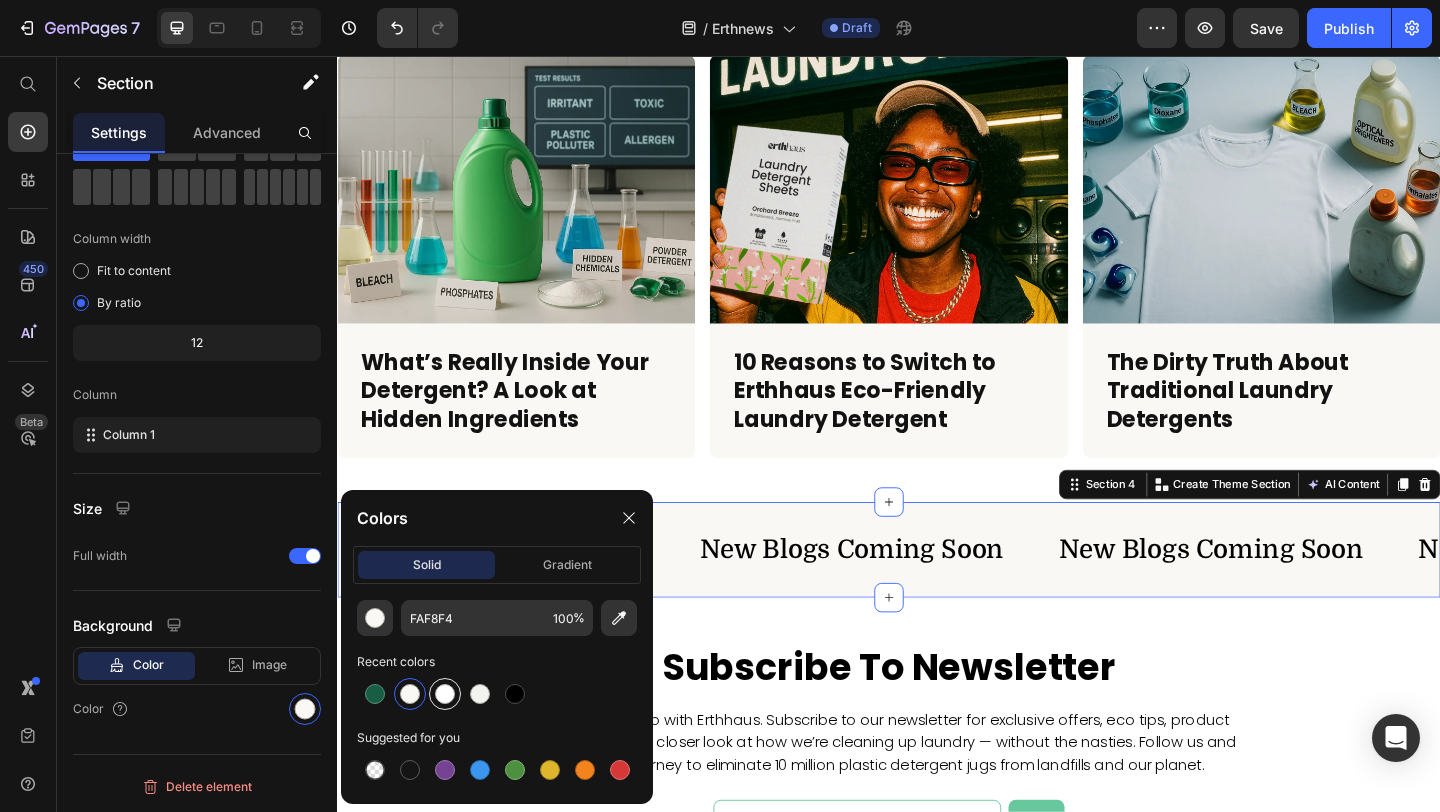 click at bounding box center (445, 694) 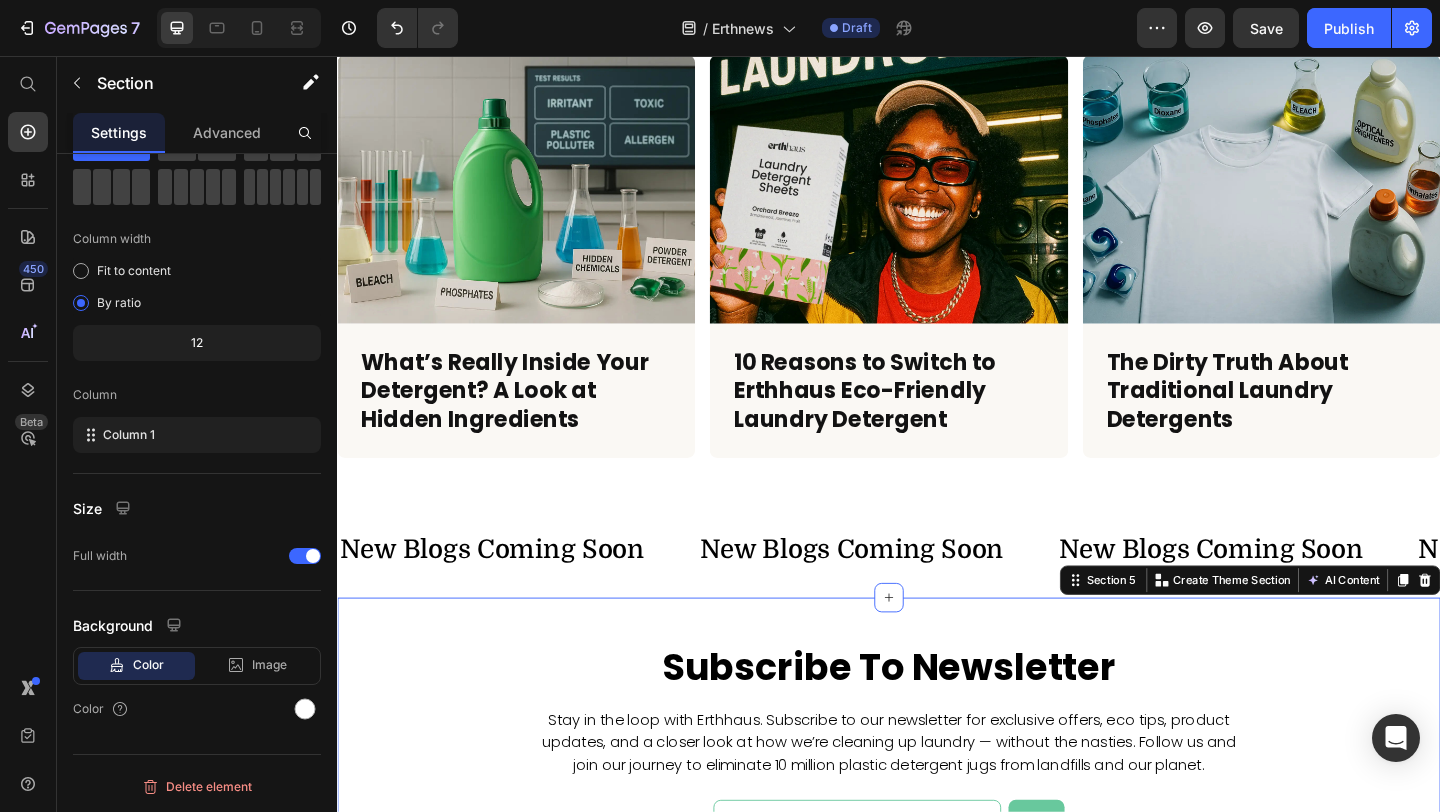 click on "Subscribe To Newsletter Heading Stay in the loop with Erthhaus. Subscribe to our newsletter for exclusive offers, eco tips, product updates, and a closer look at how we’re cleaning up laundry — without the nasties. Follow us and join our journey to eliminate 10 million plastic detergent jugs from landfills and our planet. Text block Email Field
Submit Button Row Newsletter Row Section 5   Create Theme Section AI Content Write with GemAI What would you like to describe here? Tone and Voice Persuasive Product Laundry Detergent Sheets 6 Pack Show more Generate" at bounding box center (937, 816) 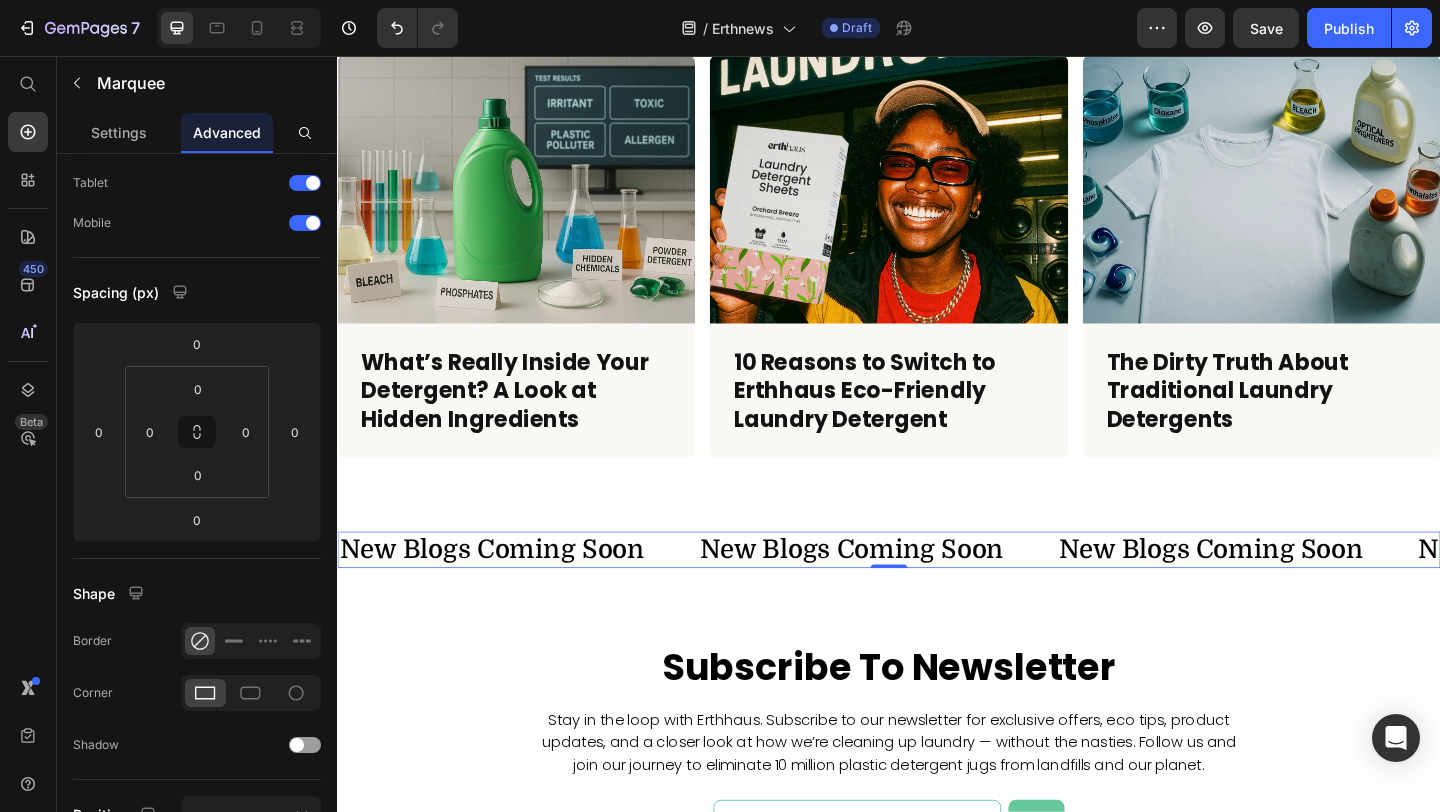 click on "New Blogs Coming Soon Text" at bounding box center [533, 593] 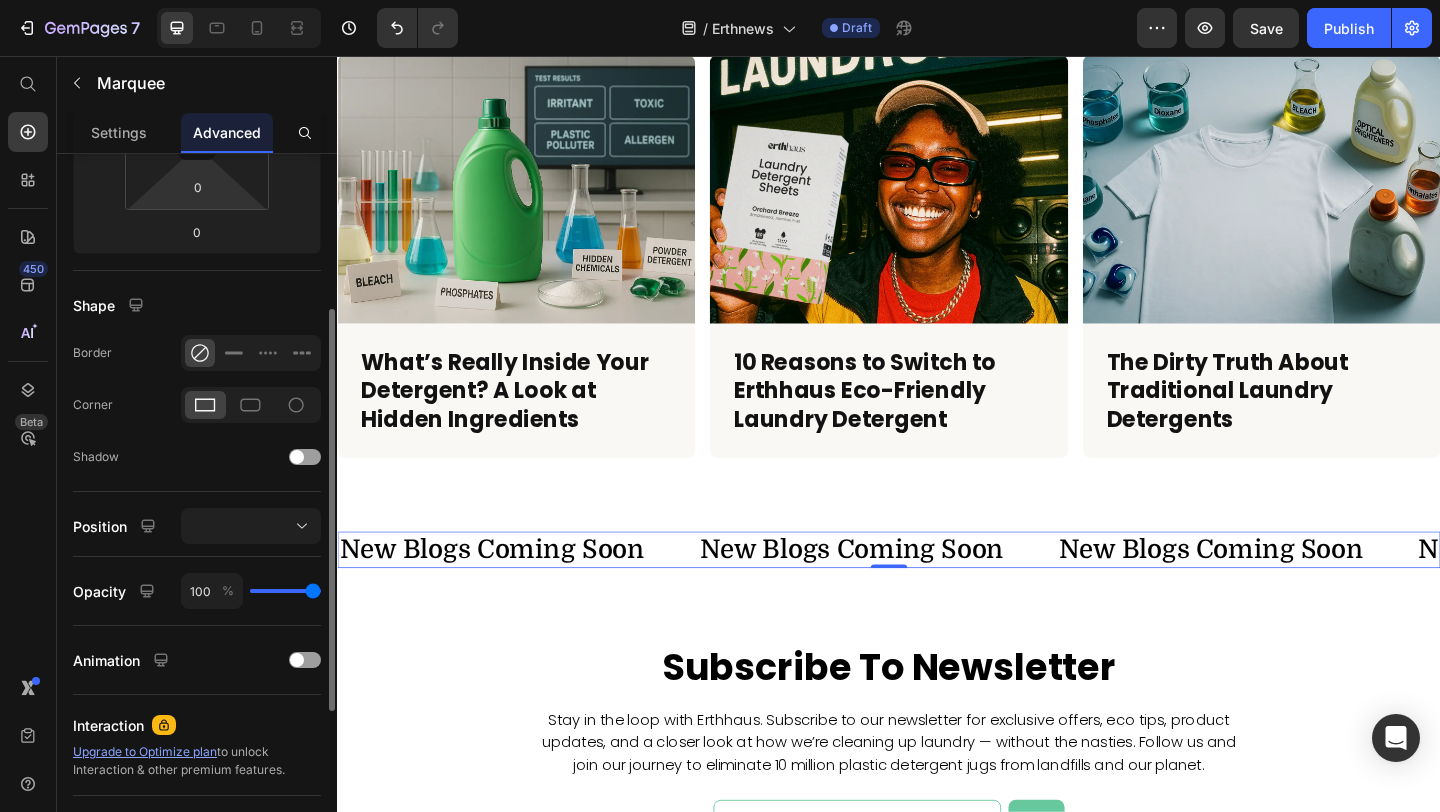 scroll, scrollTop: 554, scrollLeft: 0, axis: vertical 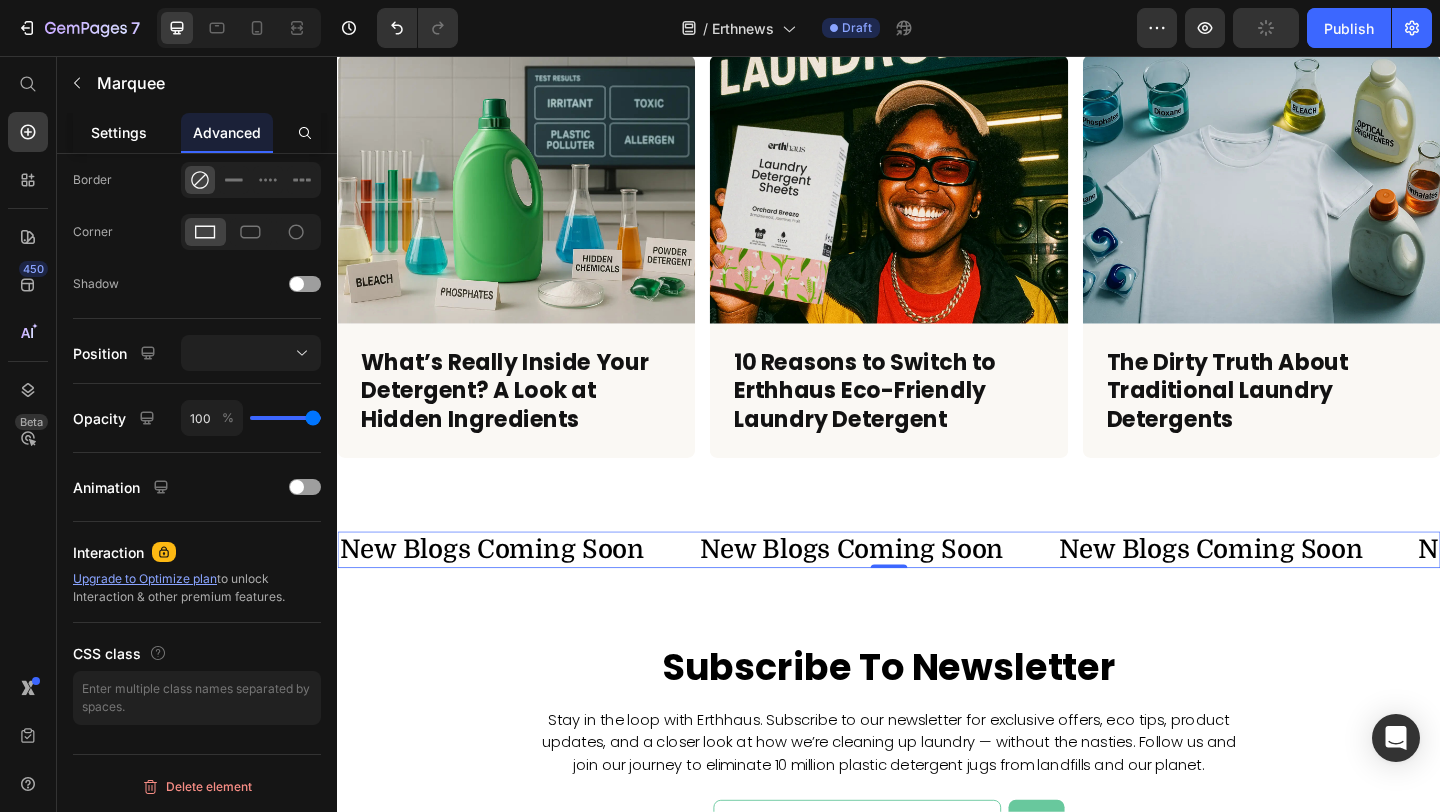 click on "Settings" at bounding box center (119, 132) 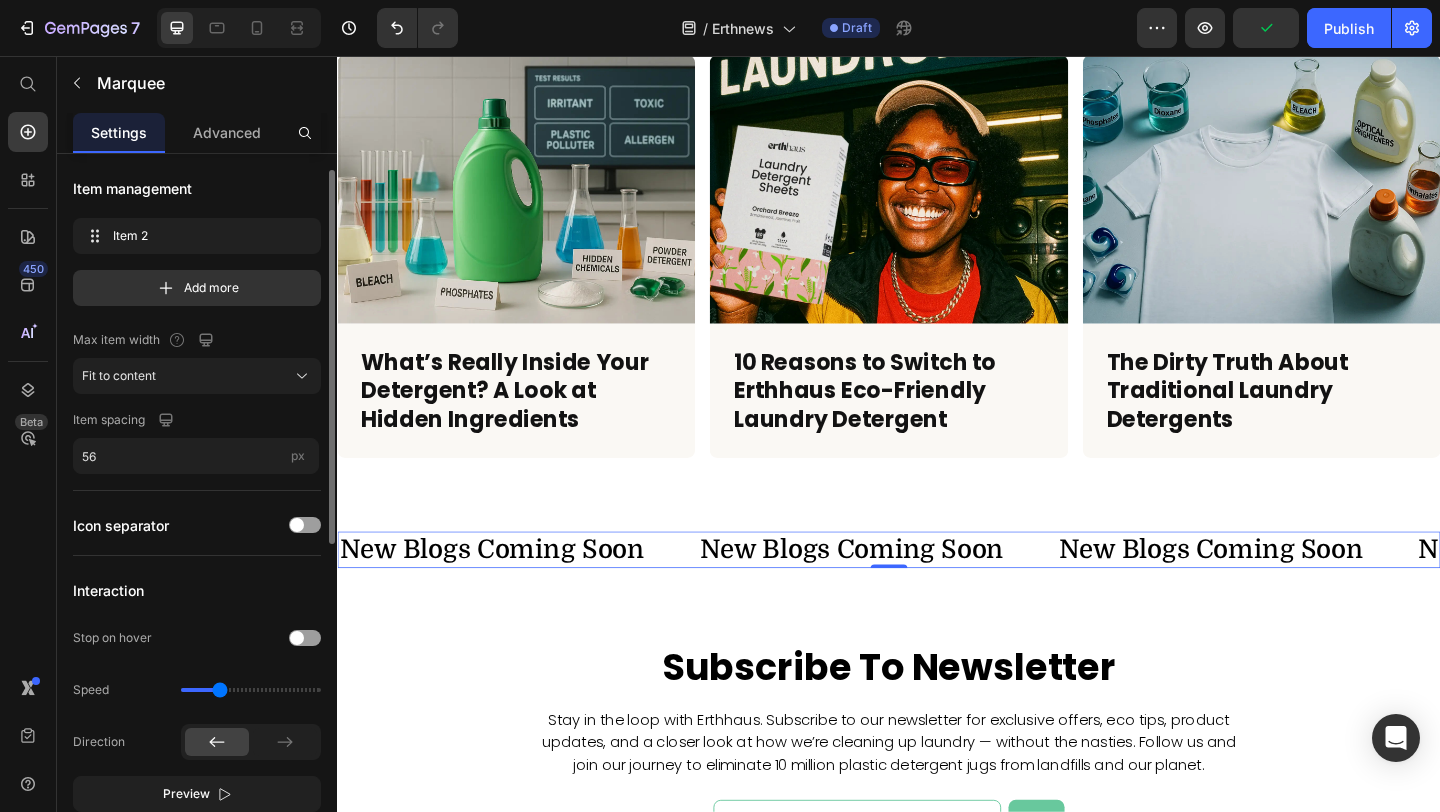 scroll, scrollTop: 288, scrollLeft: 0, axis: vertical 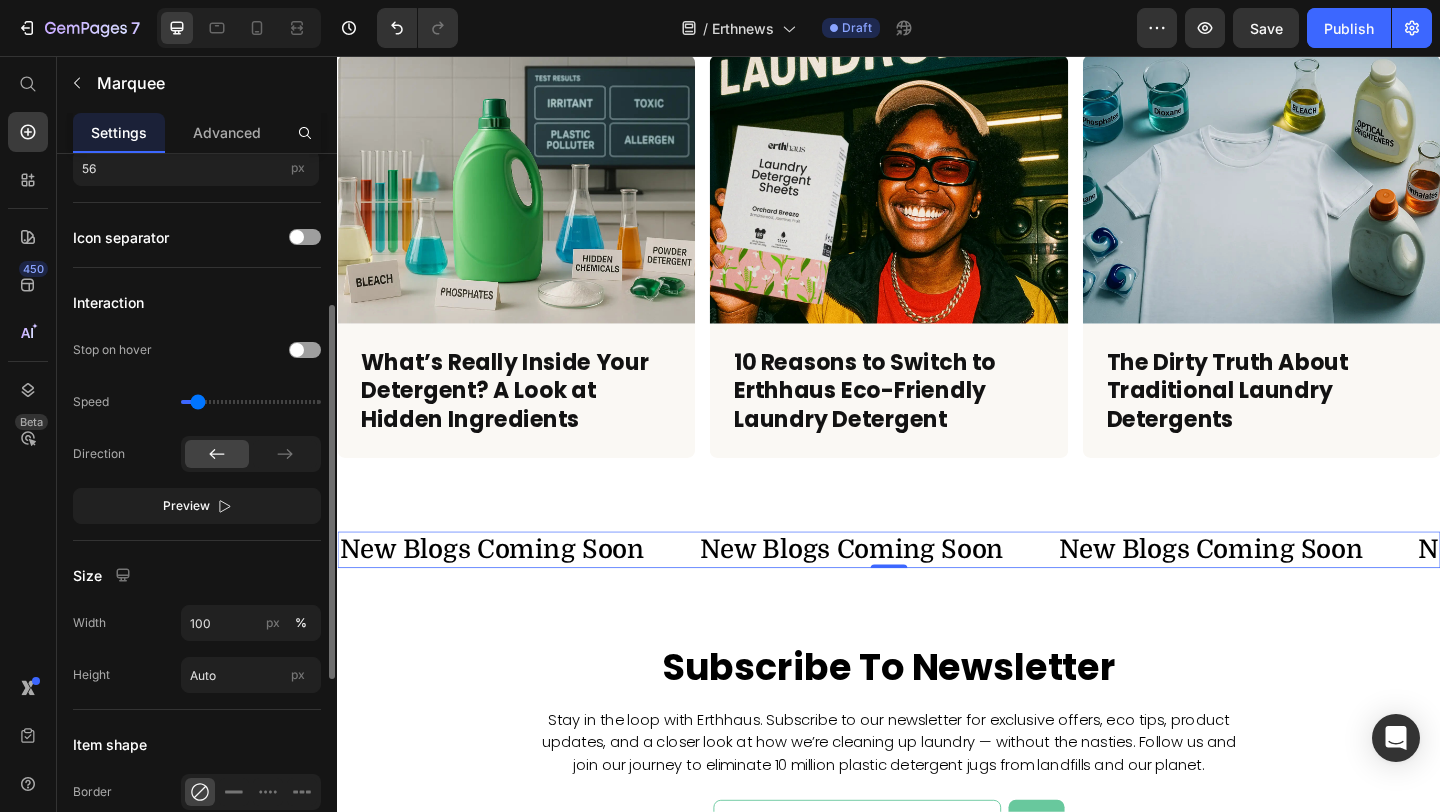 drag, startPoint x: 217, startPoint y: 401, endPoint x: 196, endPoint y: 402, distance: 21.023796 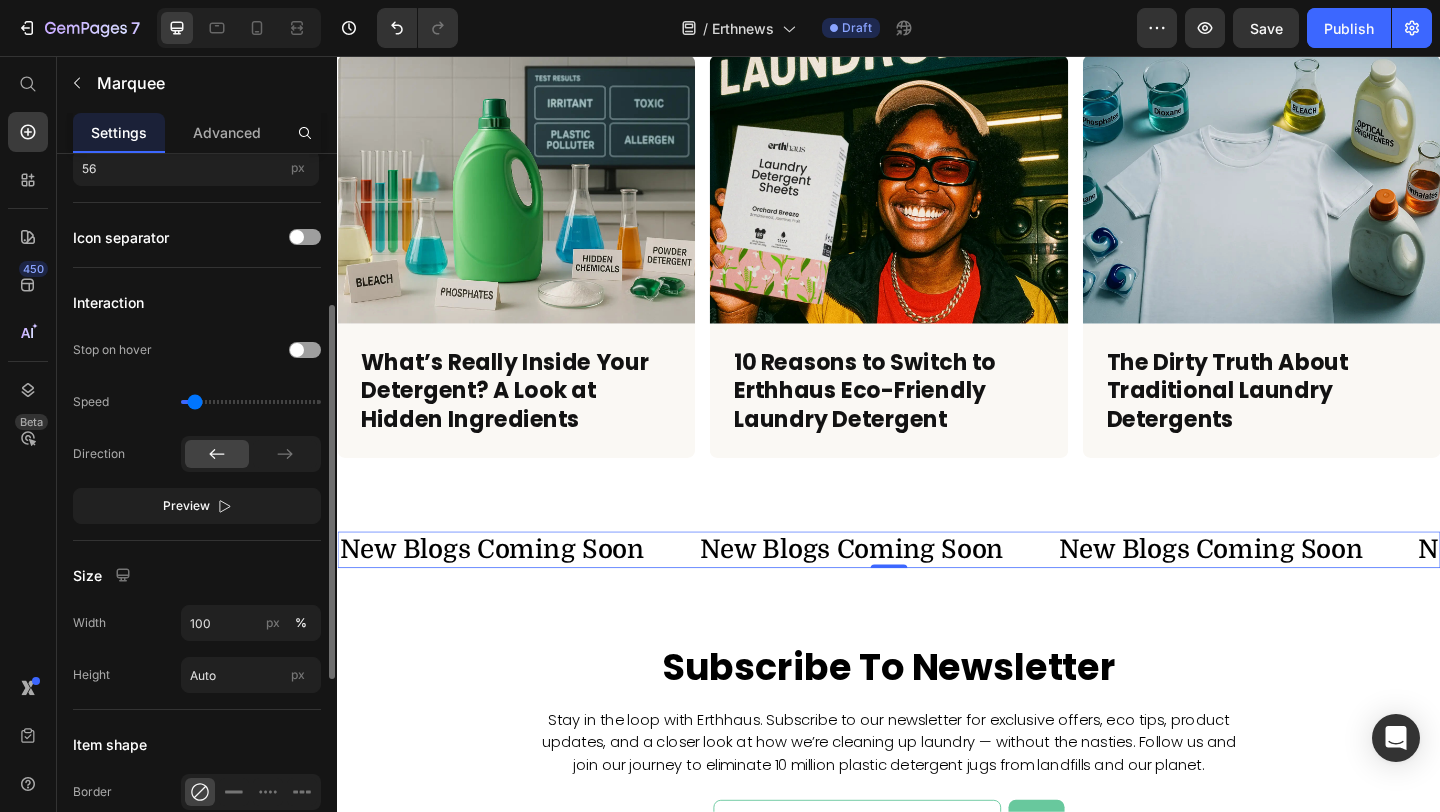 type on "0.2" 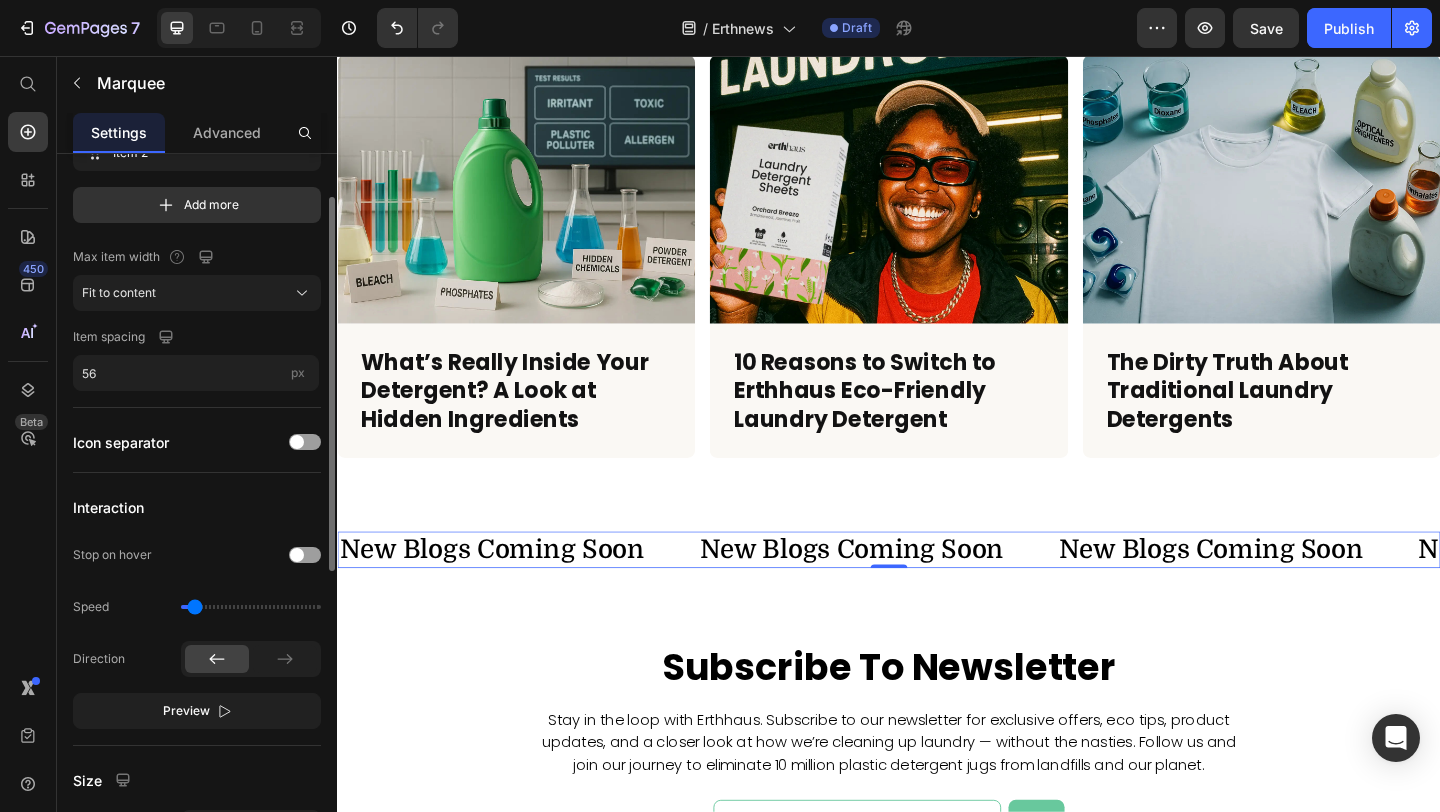 scroll, scrollTop: 0, scrollLeft: 0, axis: both 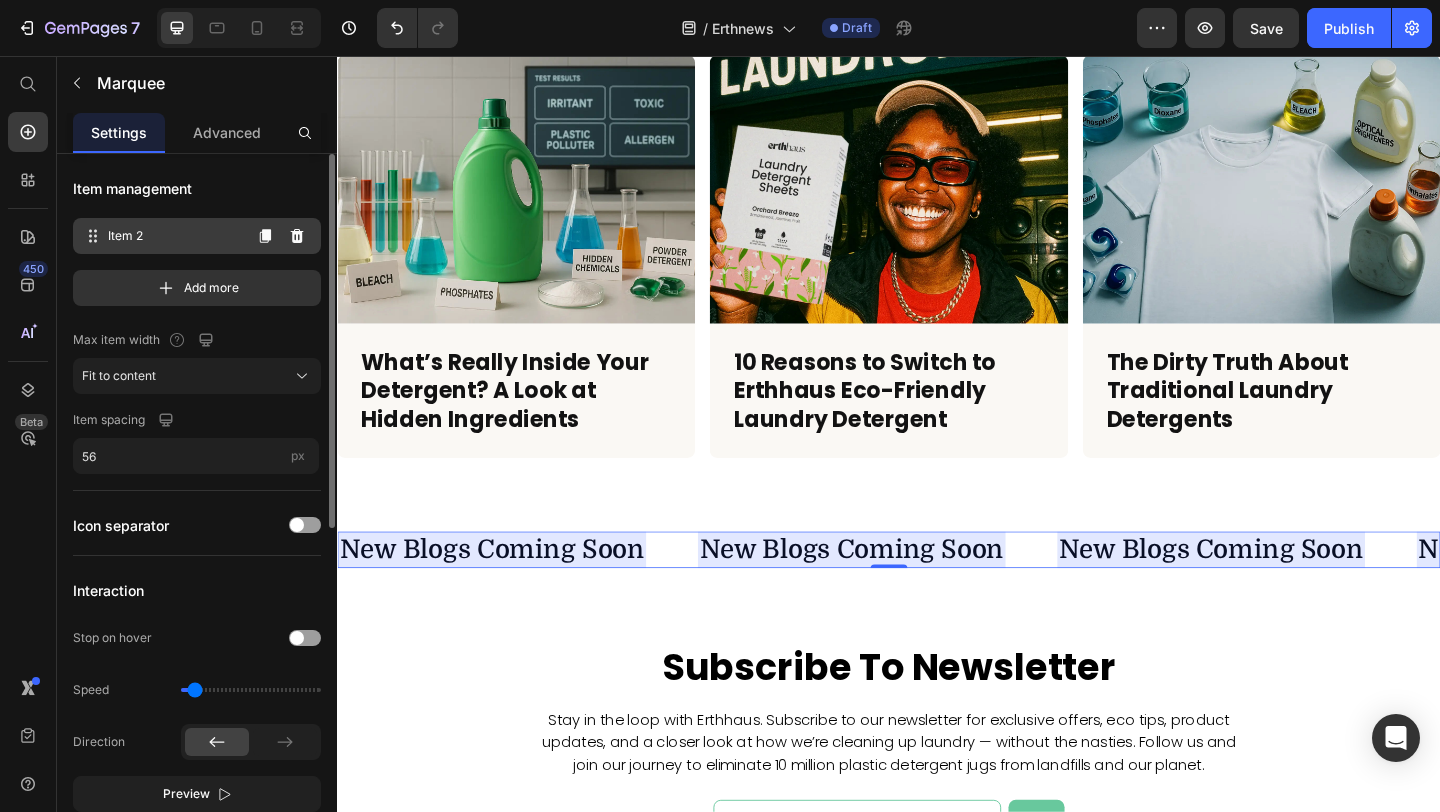 click on "Item 2" at bounding box center (174, 236) 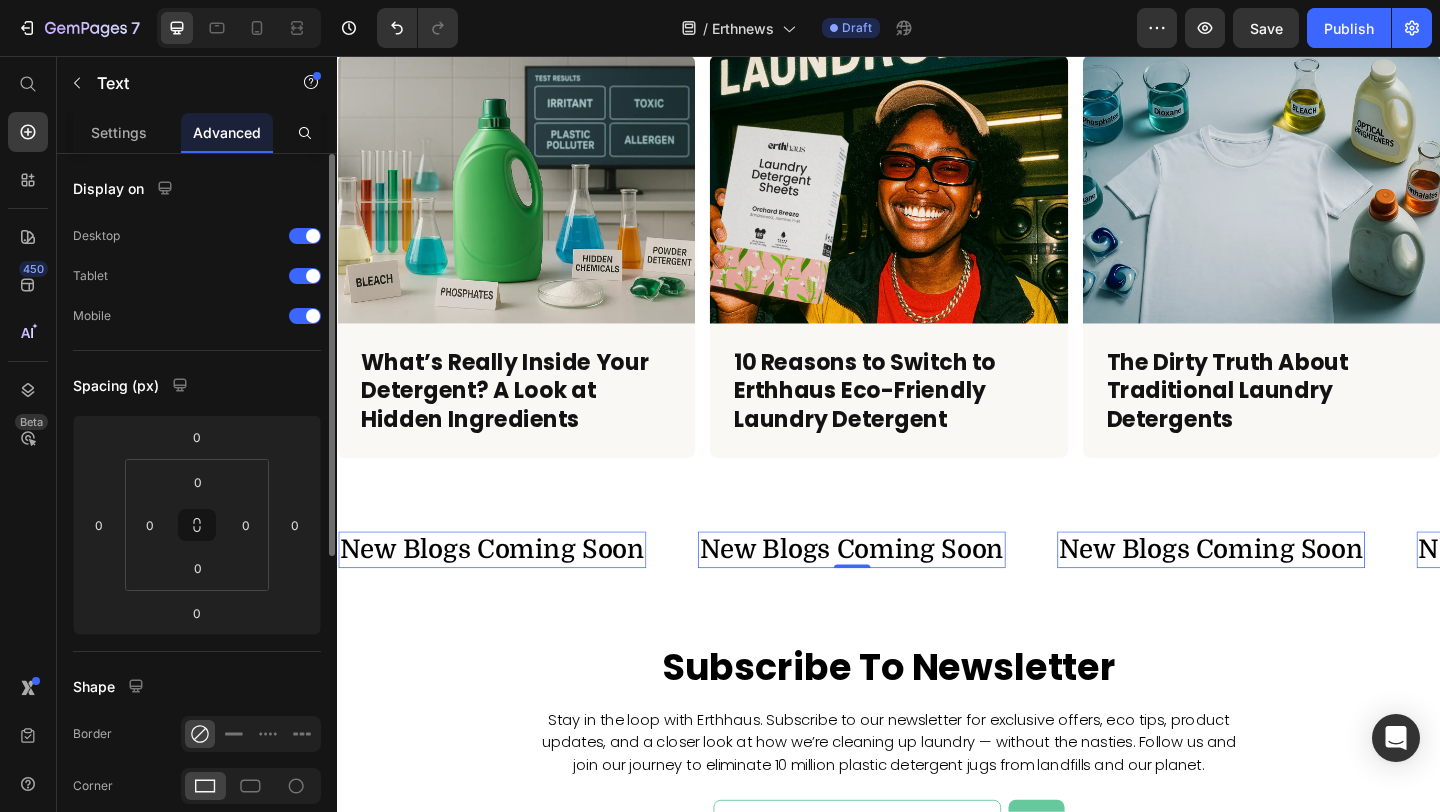 click on "New Blogs Coming Soon" at bounding box center [893, 593] 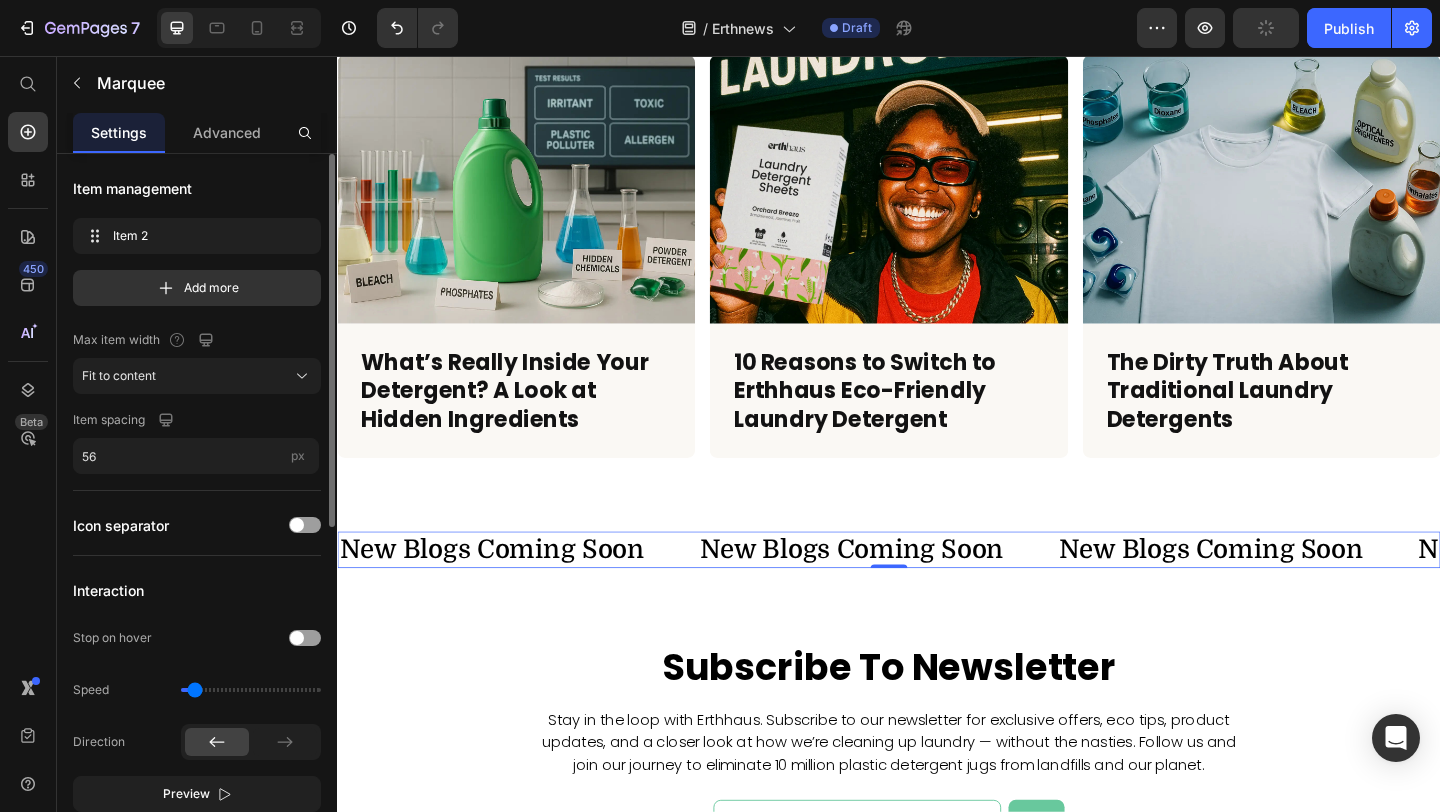 click on "New Blogs Coming Soon Text" at bounding box center [532, 593] 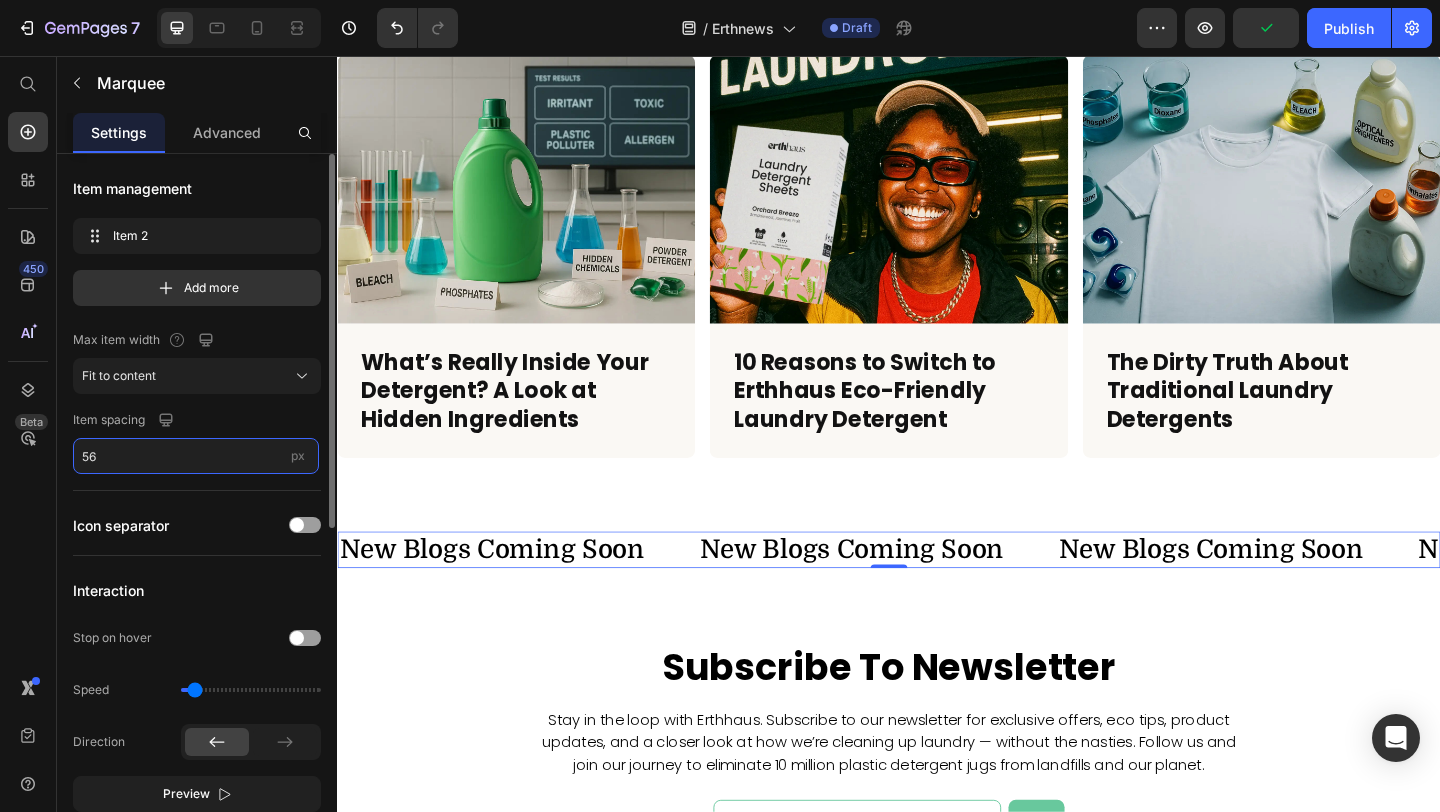 click on "56" at bounding box center [196, 456] 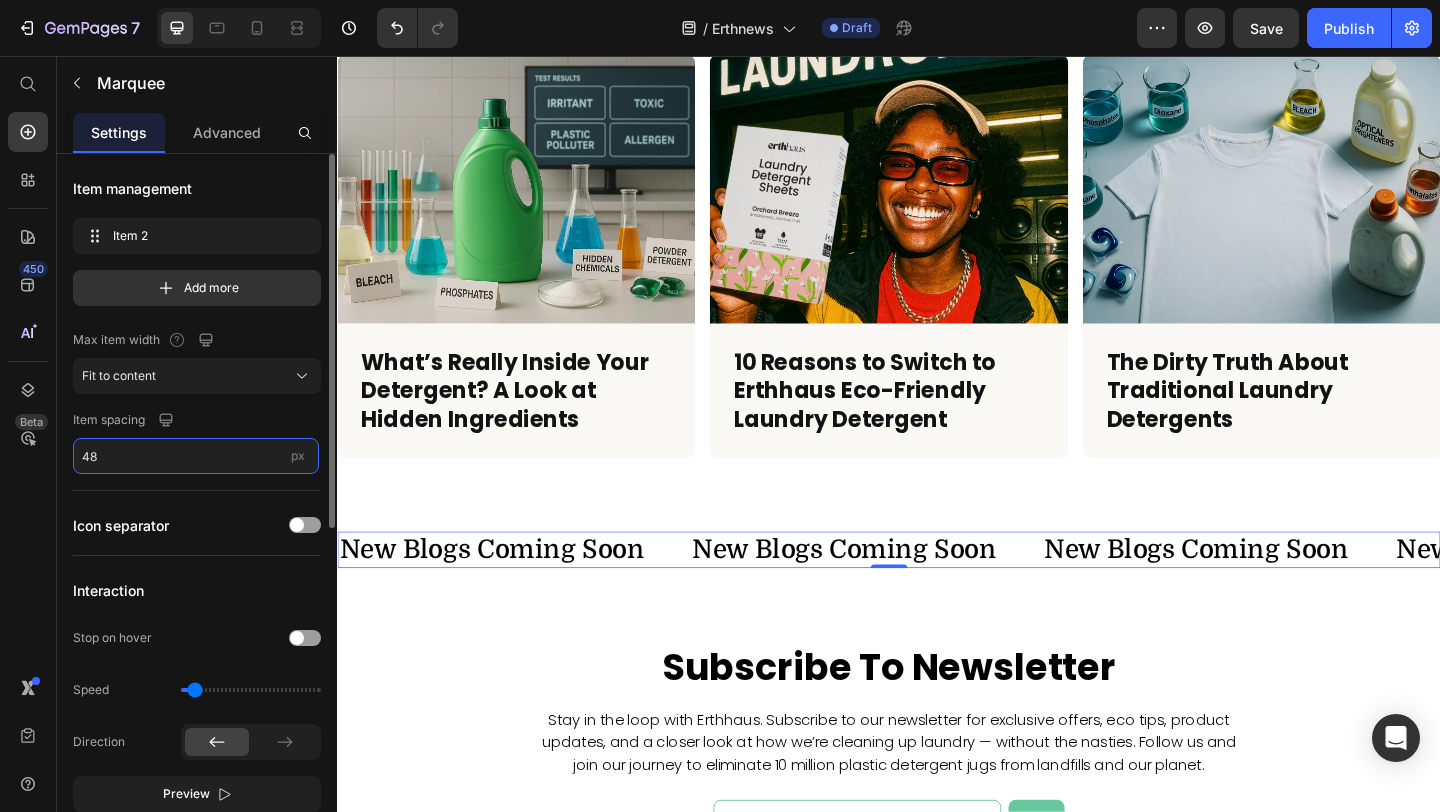 type on "48" 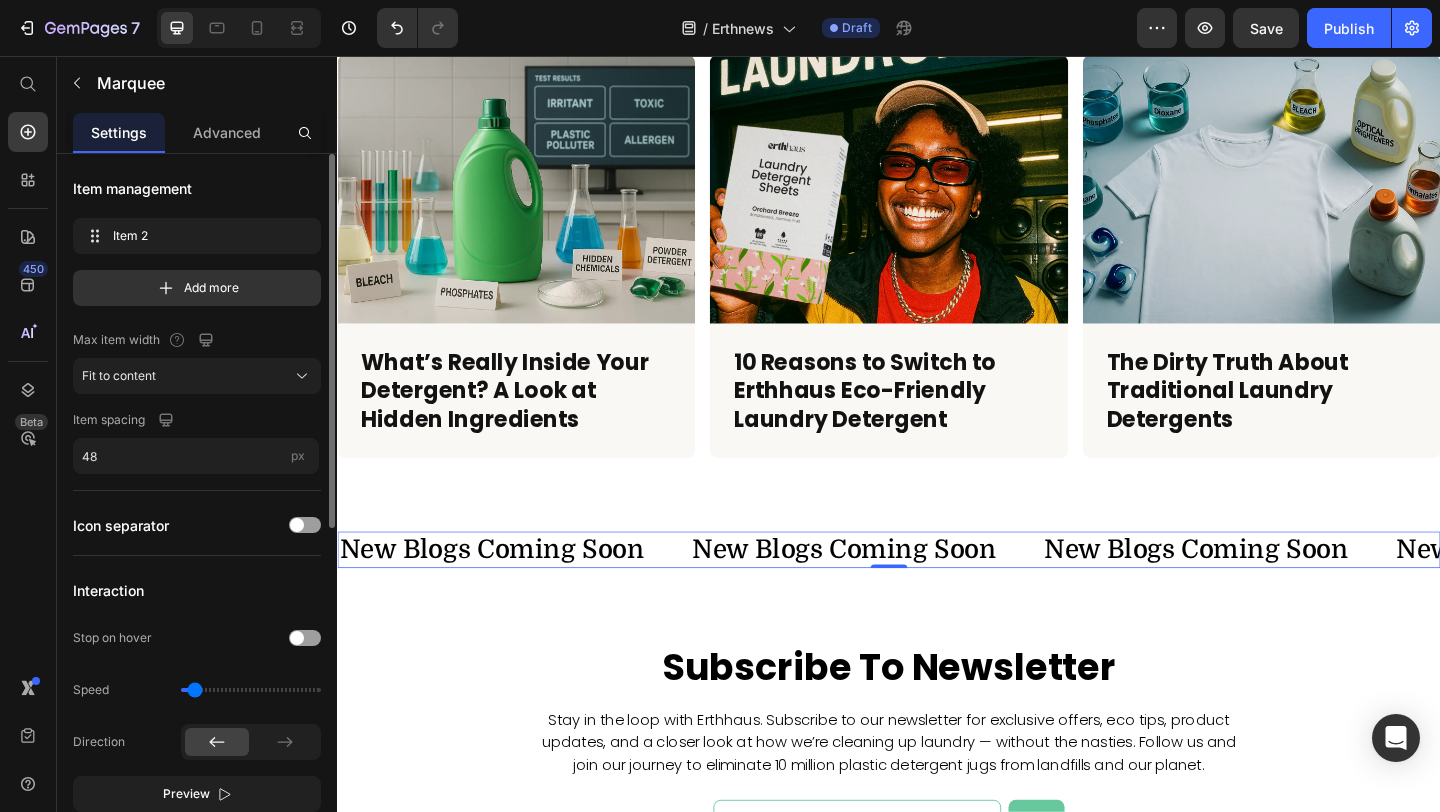 click on "Item spacing" at bounding box center [197, 420] 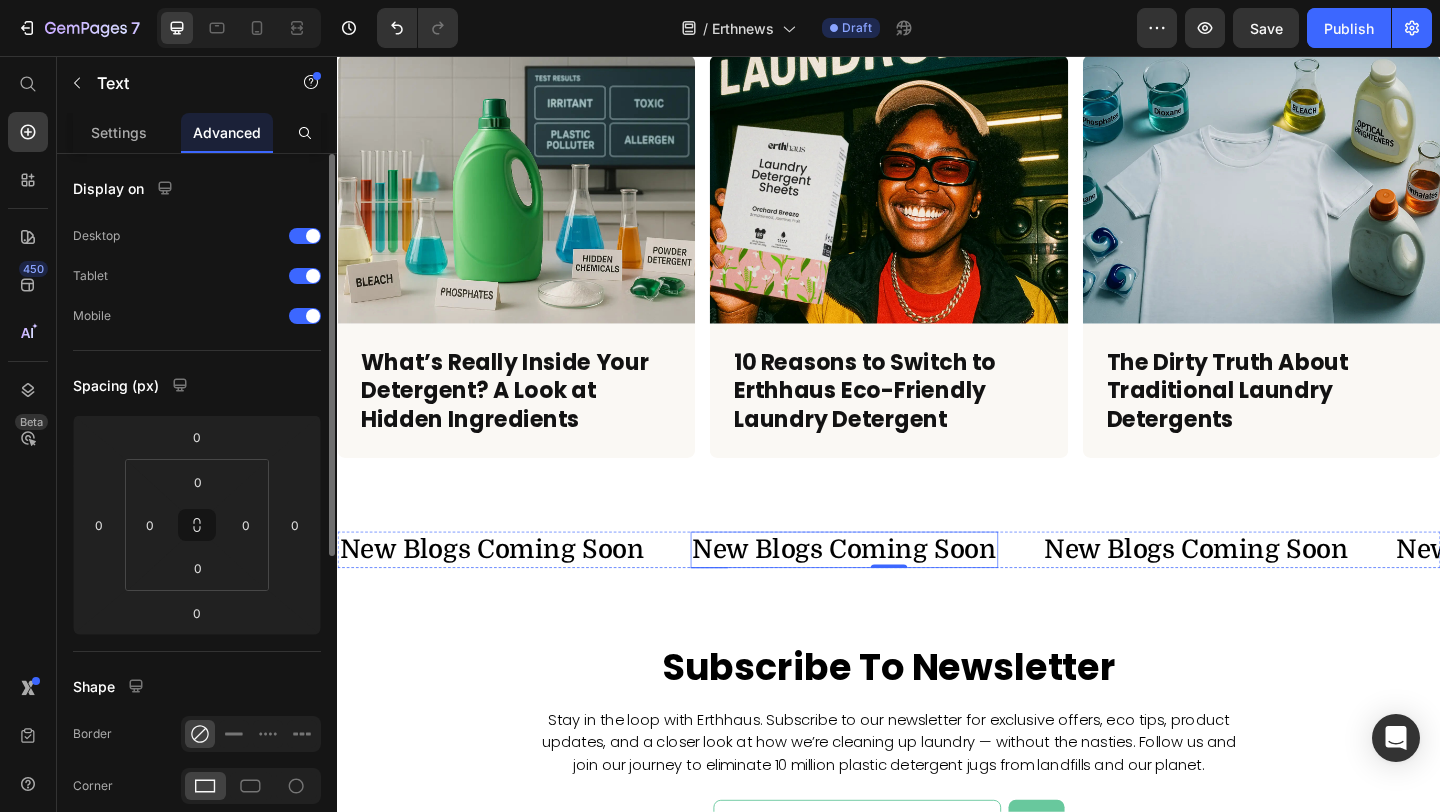click on "New Blogs Coming Soon" at bounding box center (887, 593) 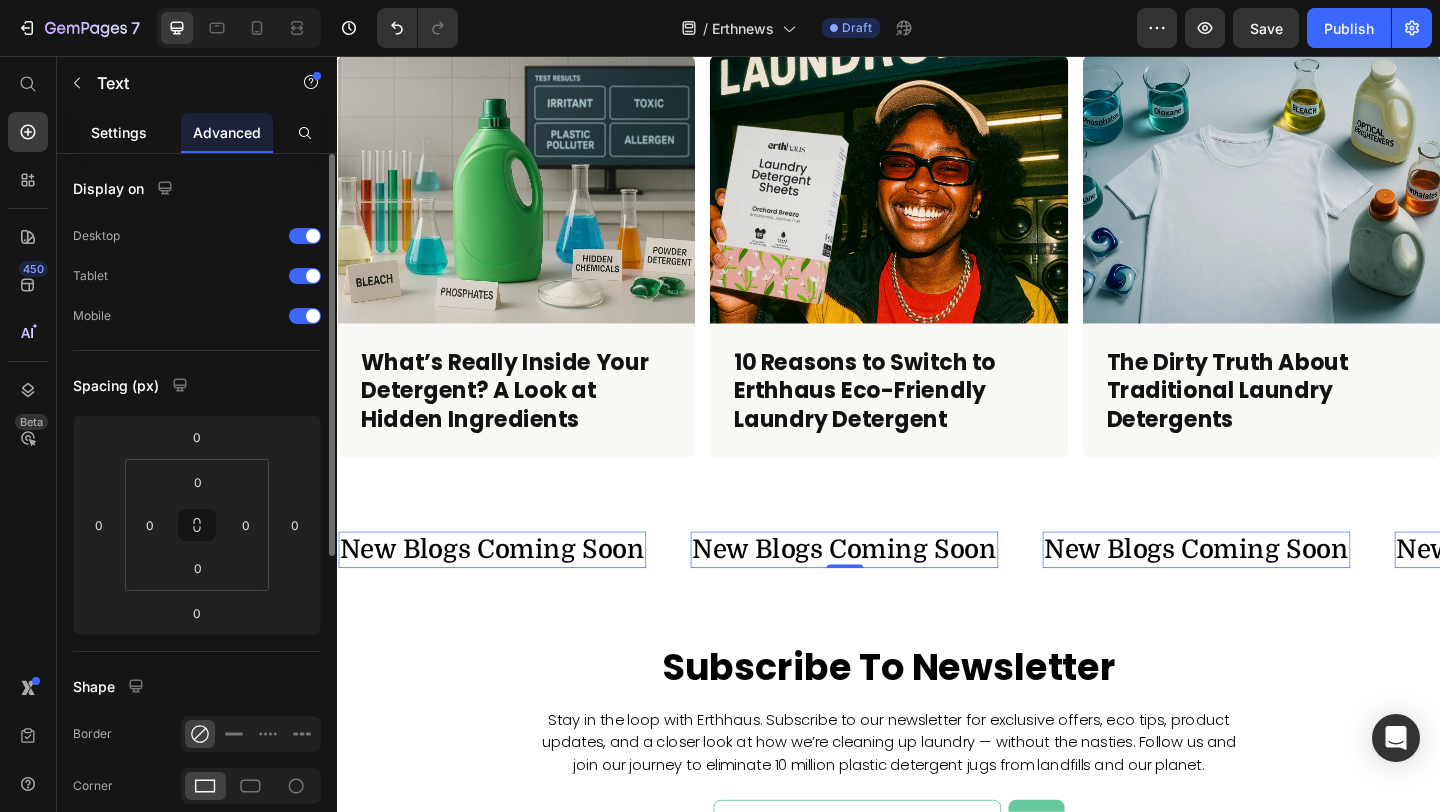 click on "Settings" at bounding box center (119, 132) 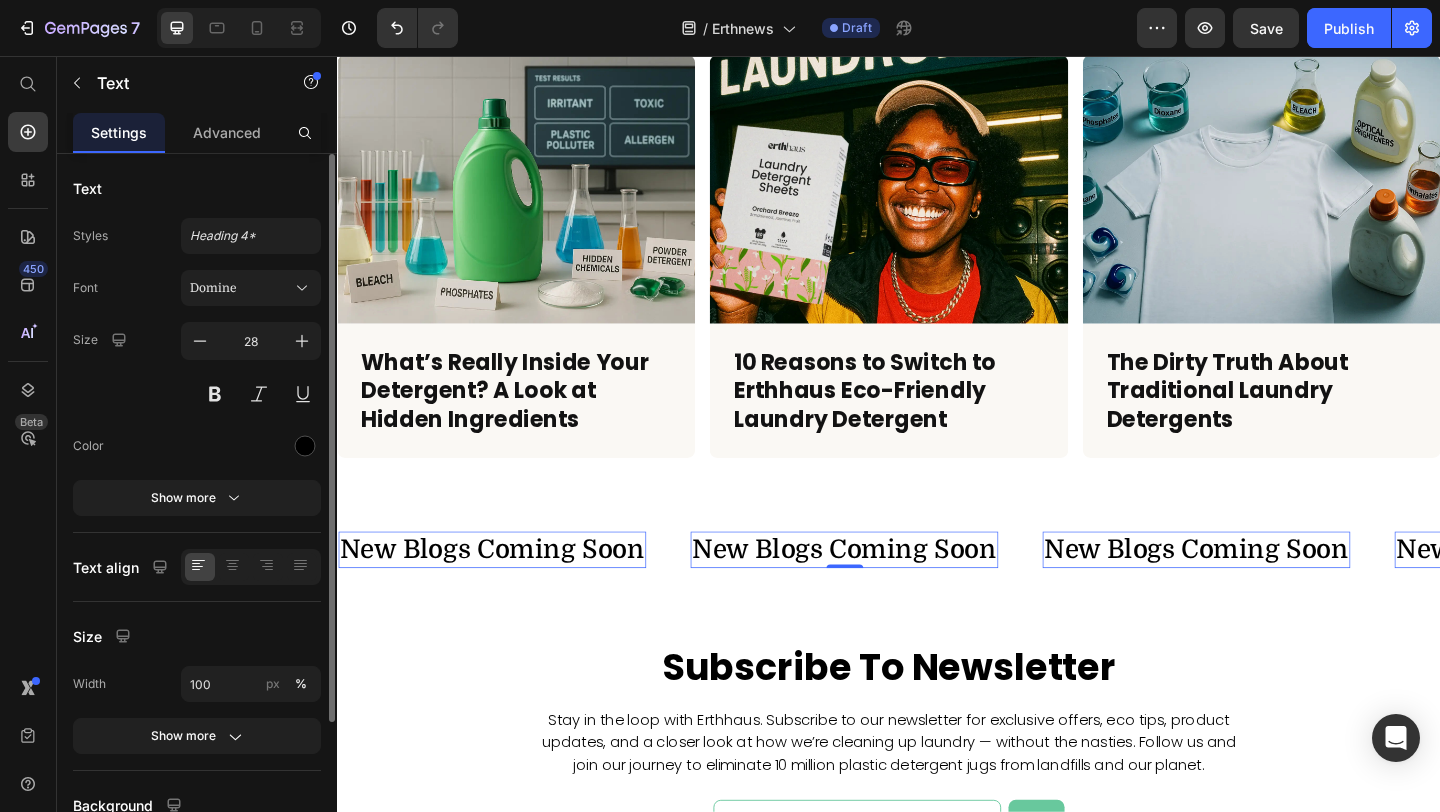 click on "New Blogs Coming Soon" at bounding box center (887, 593) 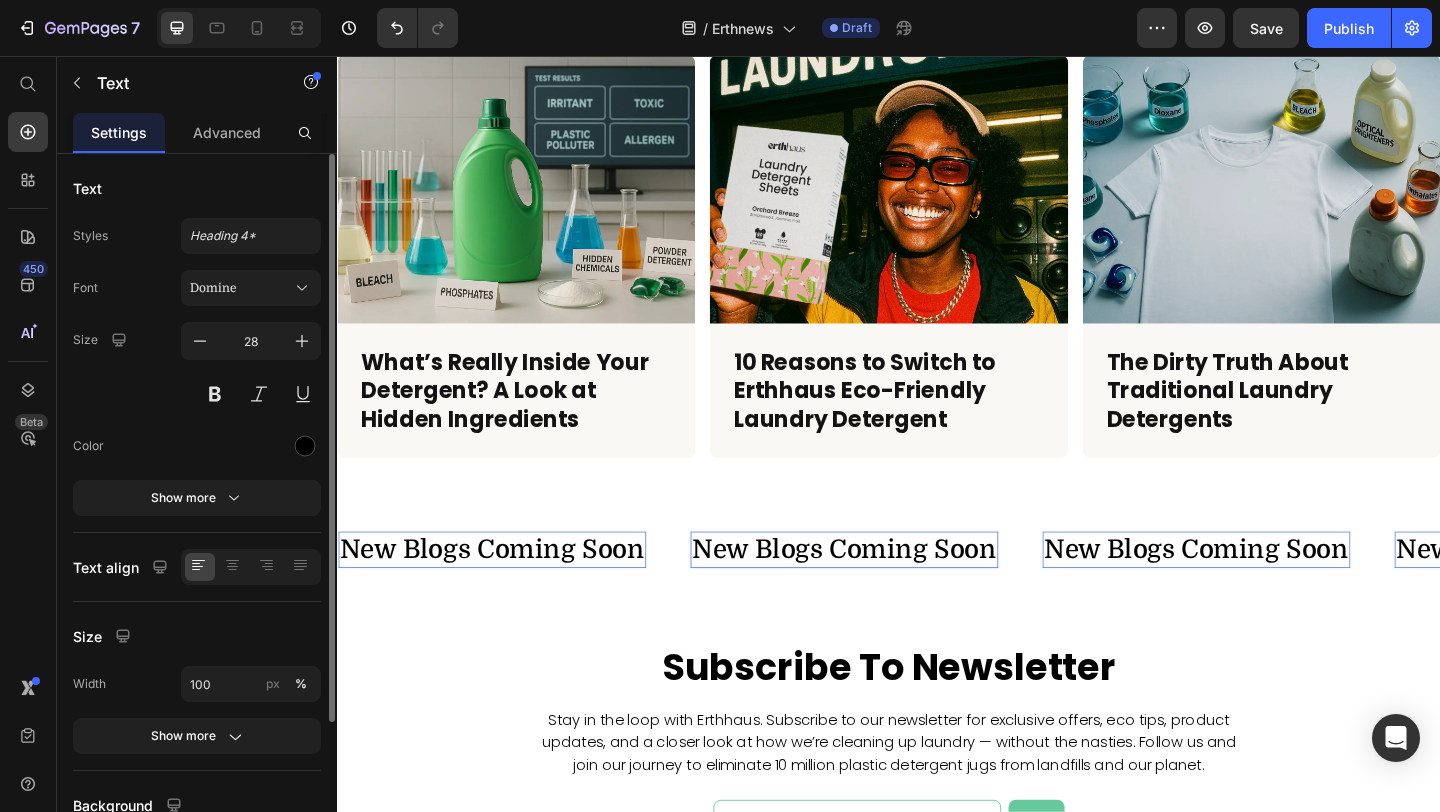 click on "New Blogs Coming Soon" at bounding box center (871, 593) 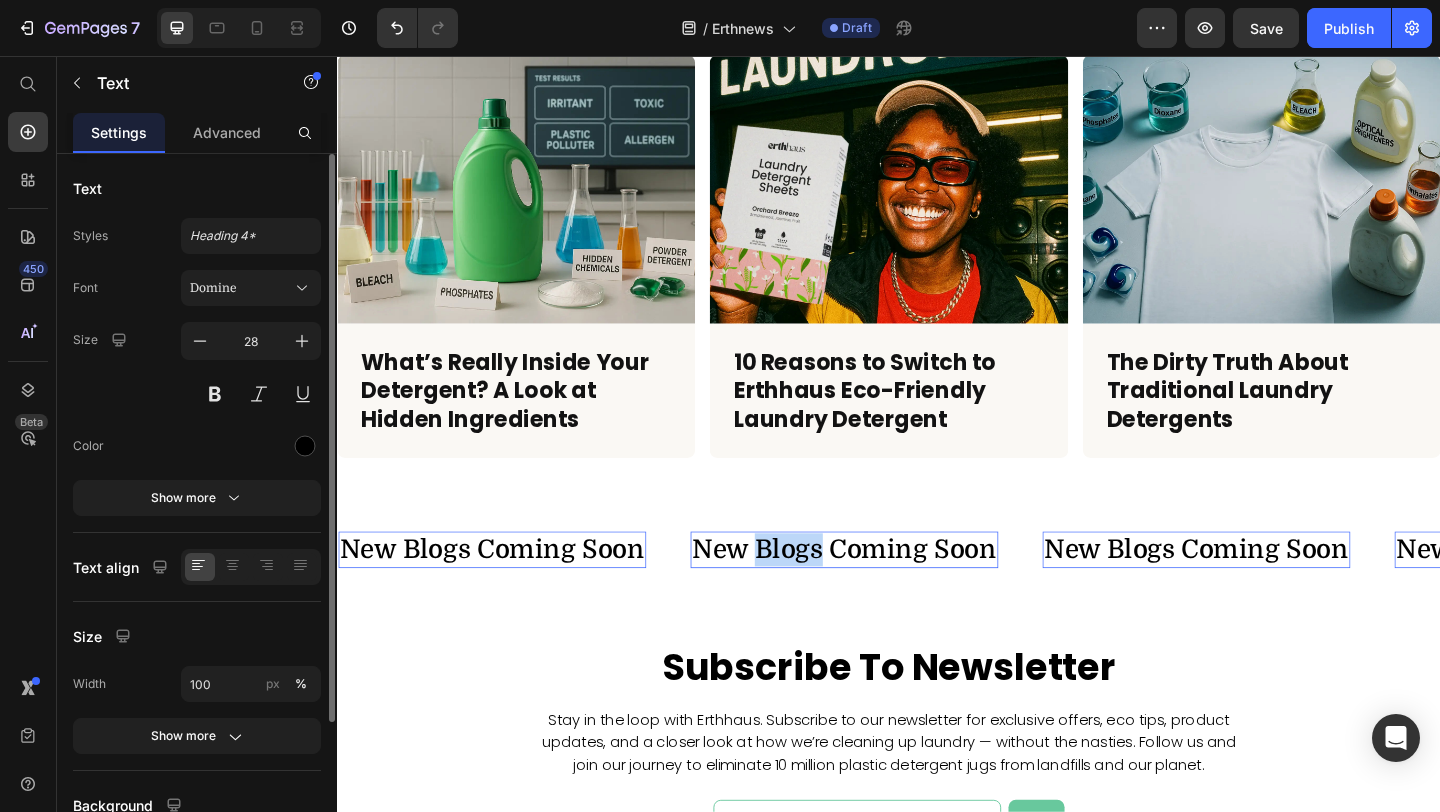 click on "New Blogs Coming Soon" at bounding box center [887, 593] 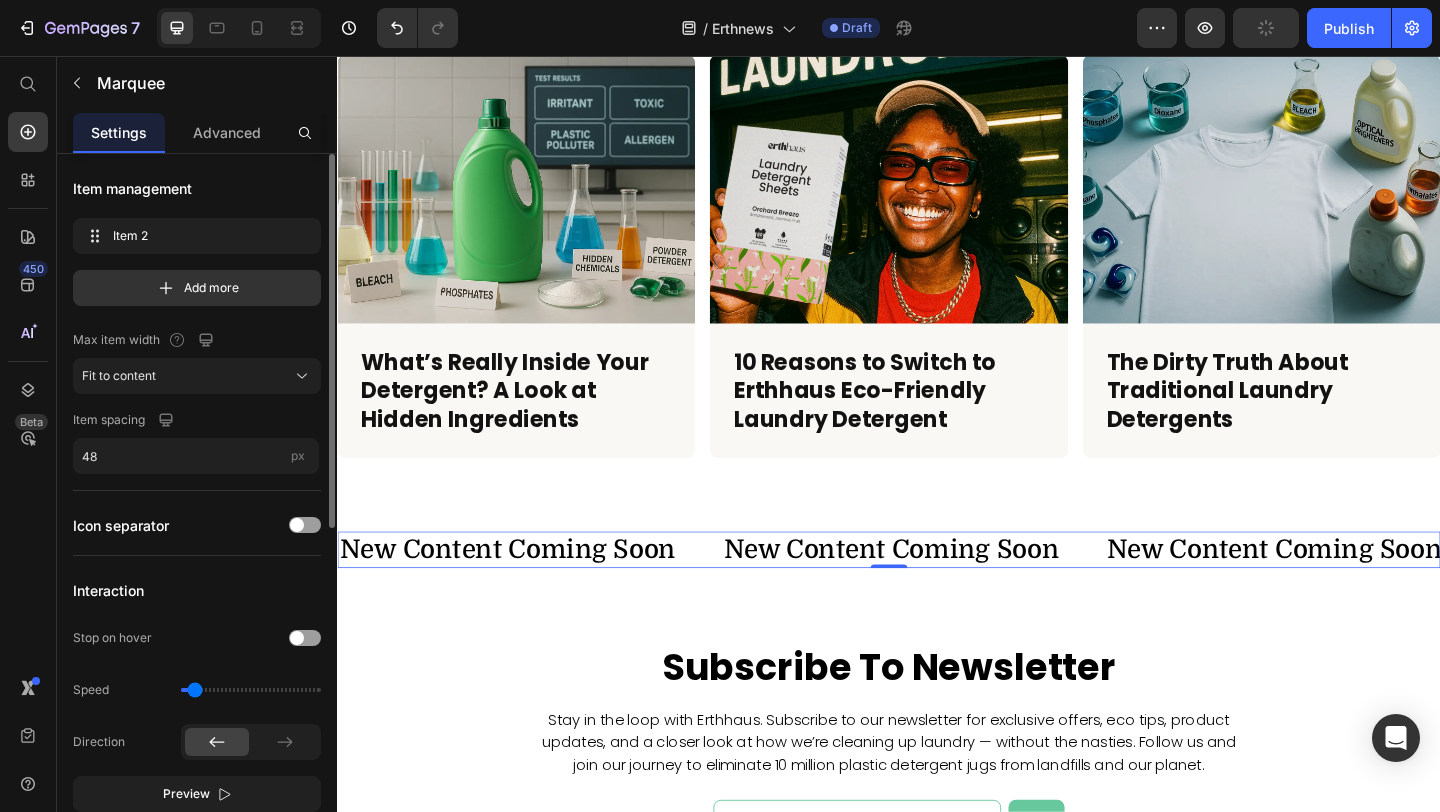 click on "New Content Coming Soon Text" at bounding box center [545, 593] 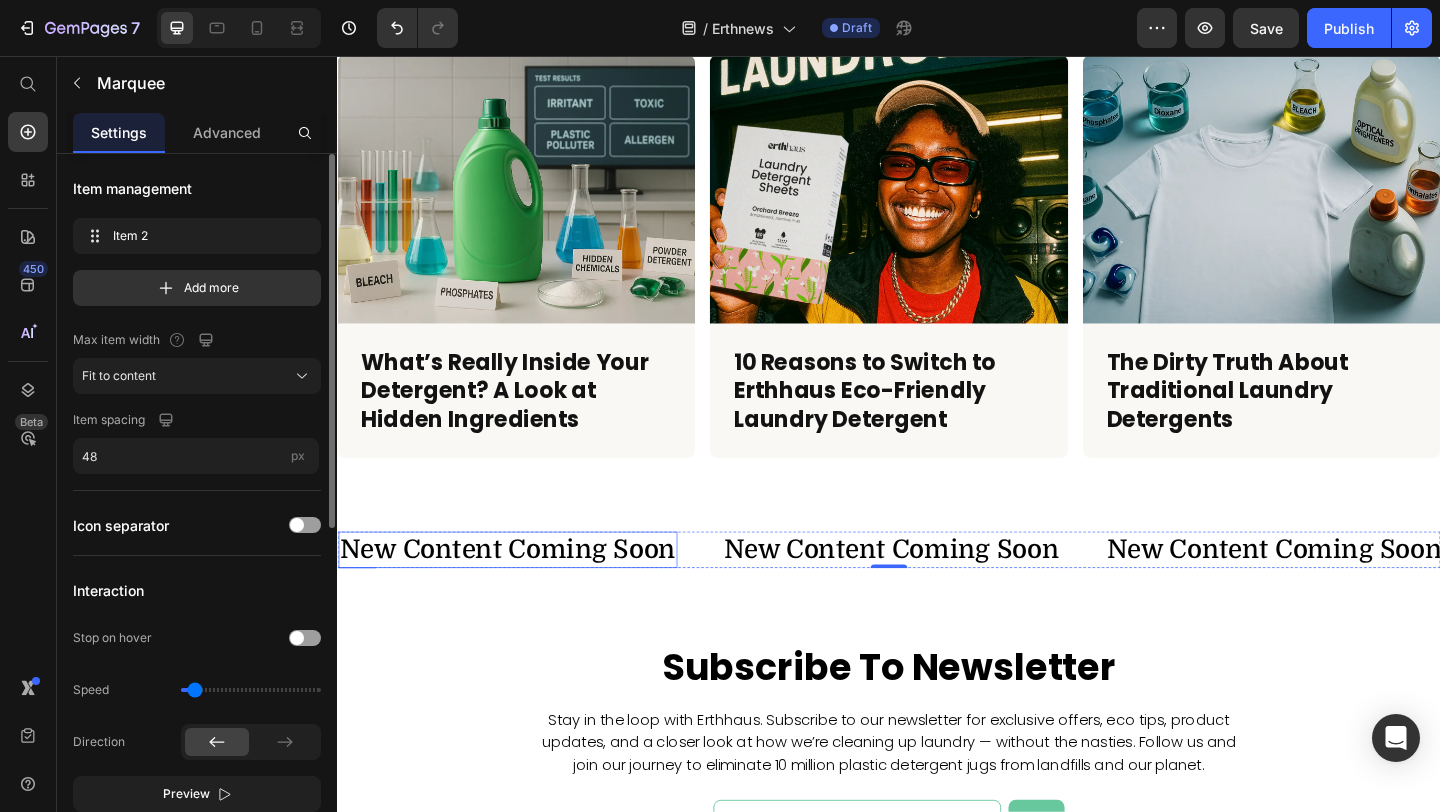 click on "New Content Coming Soon" at bounding box center [520, 593] 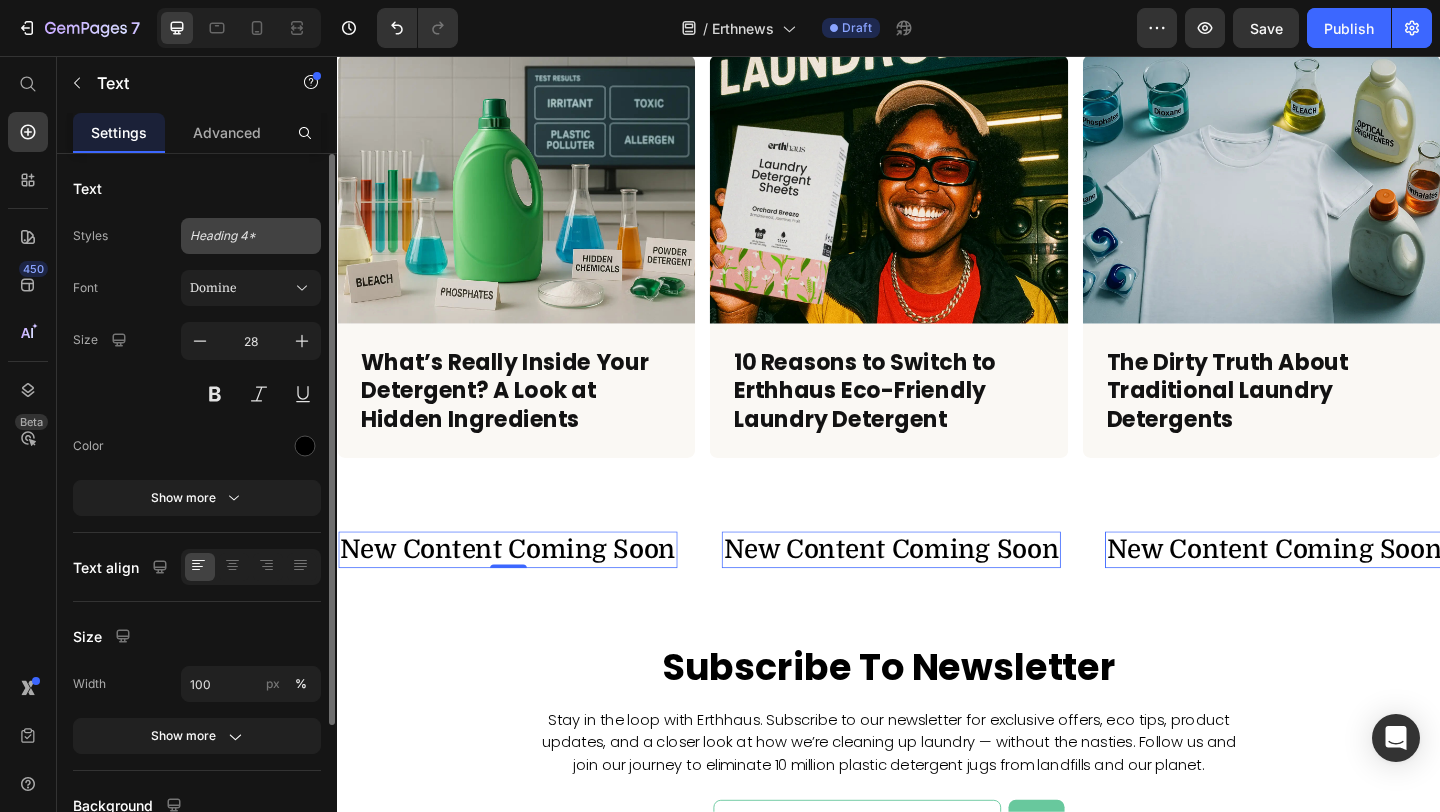 click on "Heading 4*" at bounding box center [239, 236] 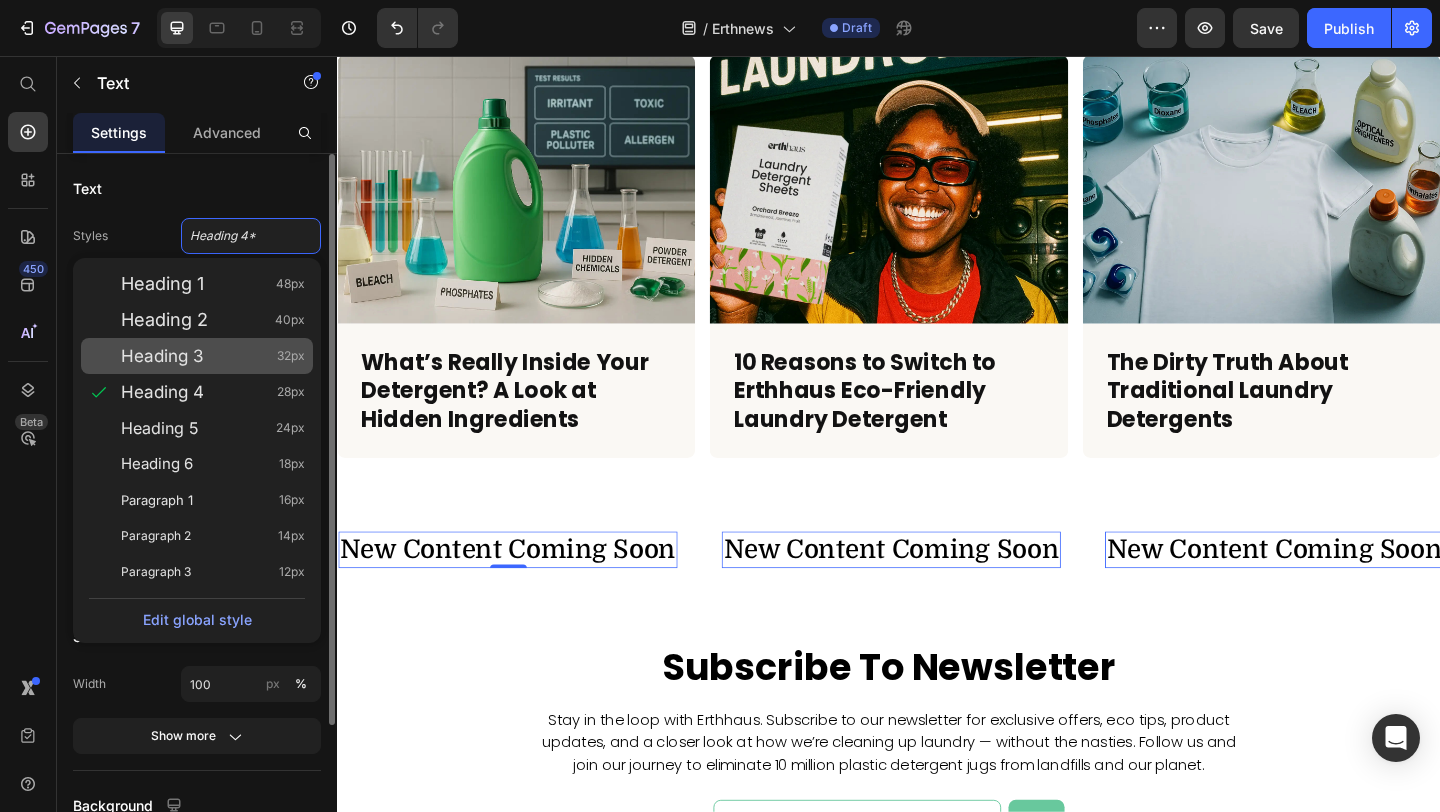 click on "Heading 3 32px" 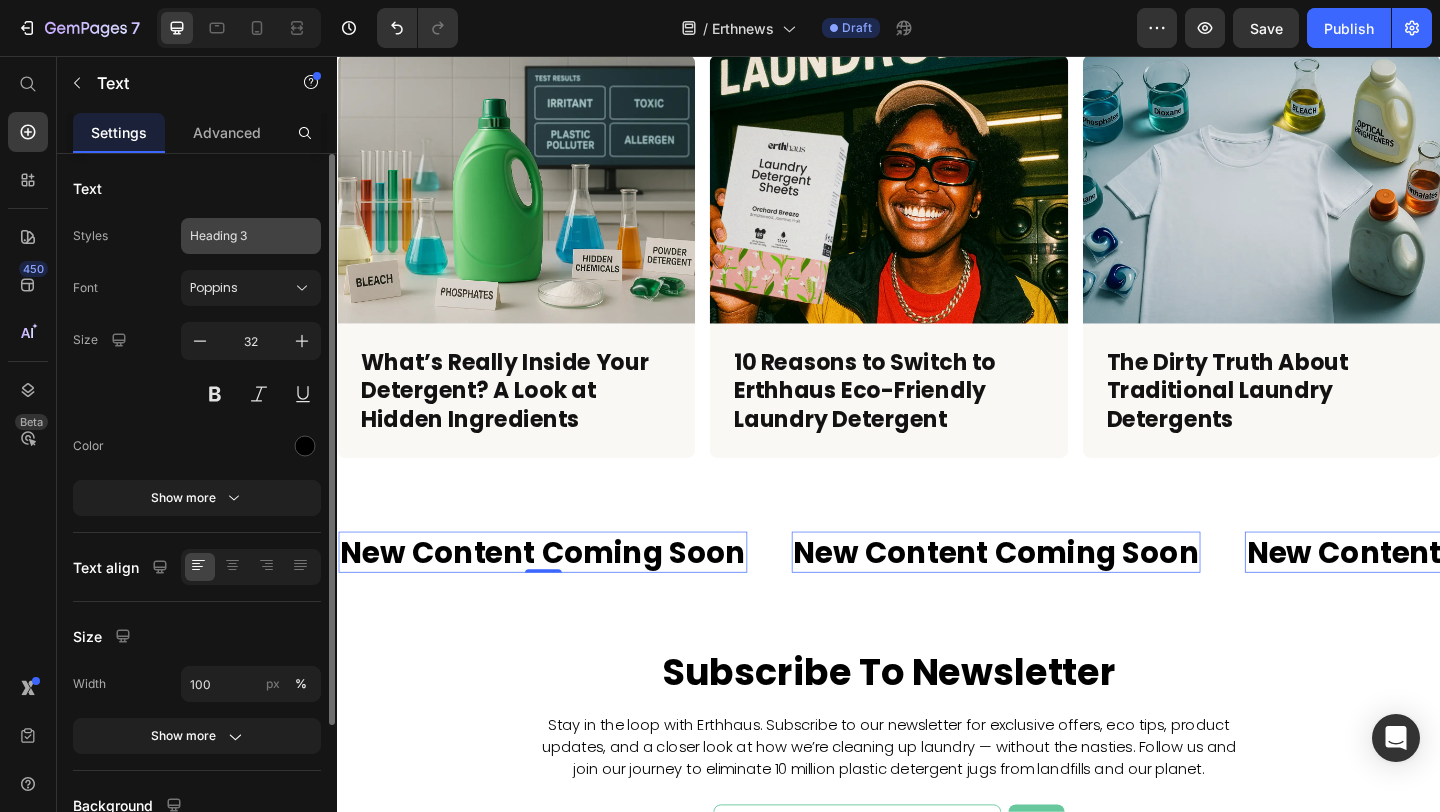 click on "Heading 3" at bounding box center (251, 236) 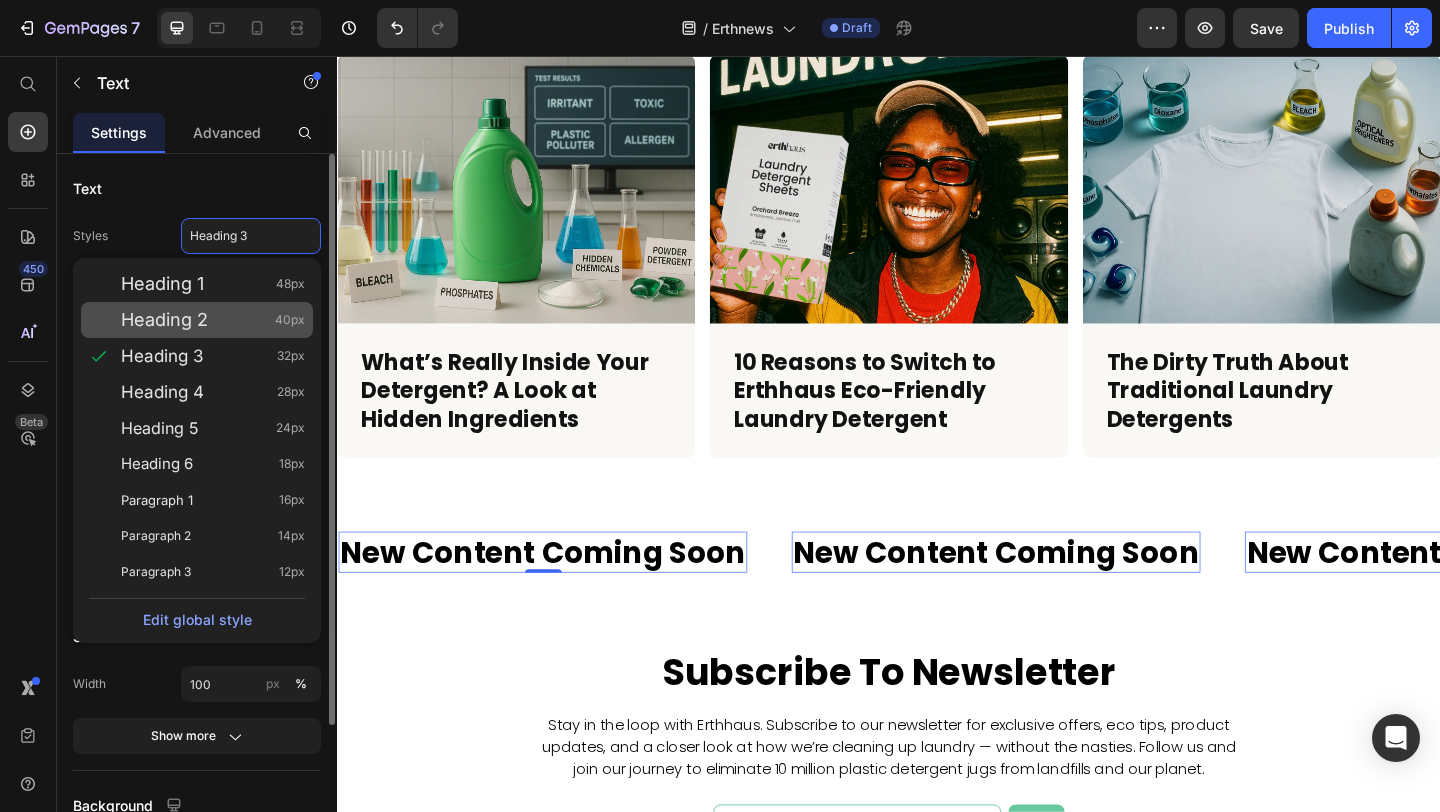 click on "Heading 2 40px" at bounding box center (213, 320) 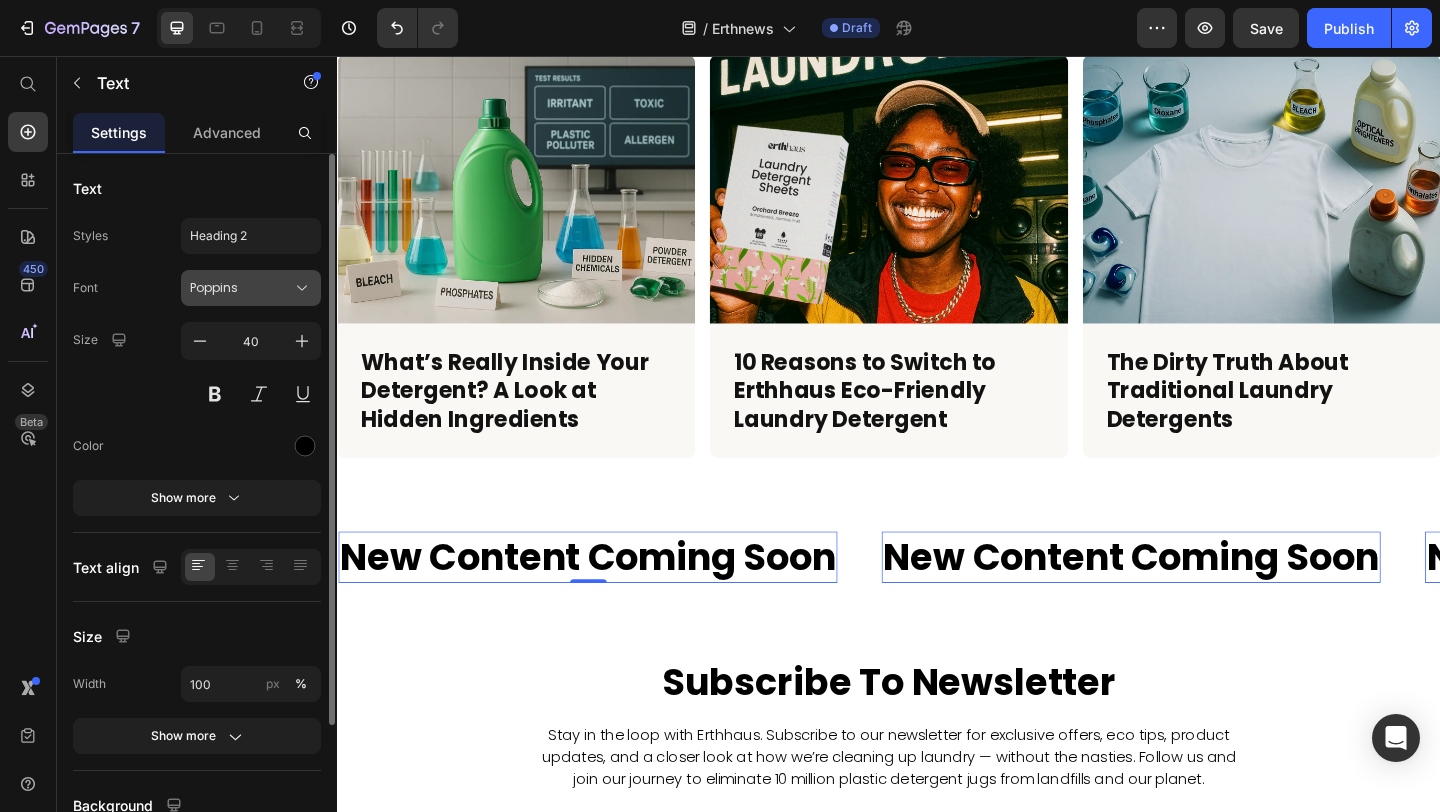 click on "Poppins" at bounding box center (251, 288) 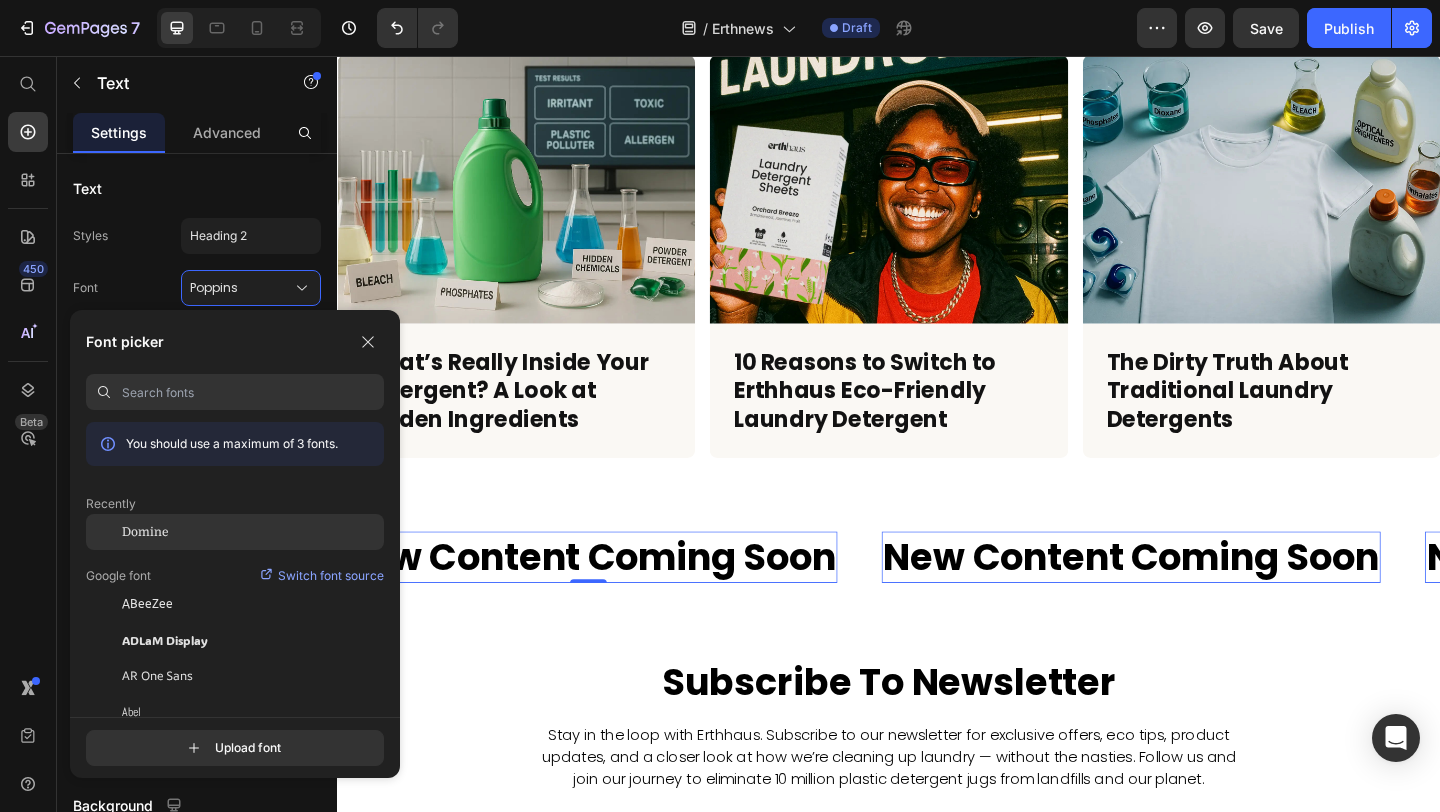 click on "Domine" 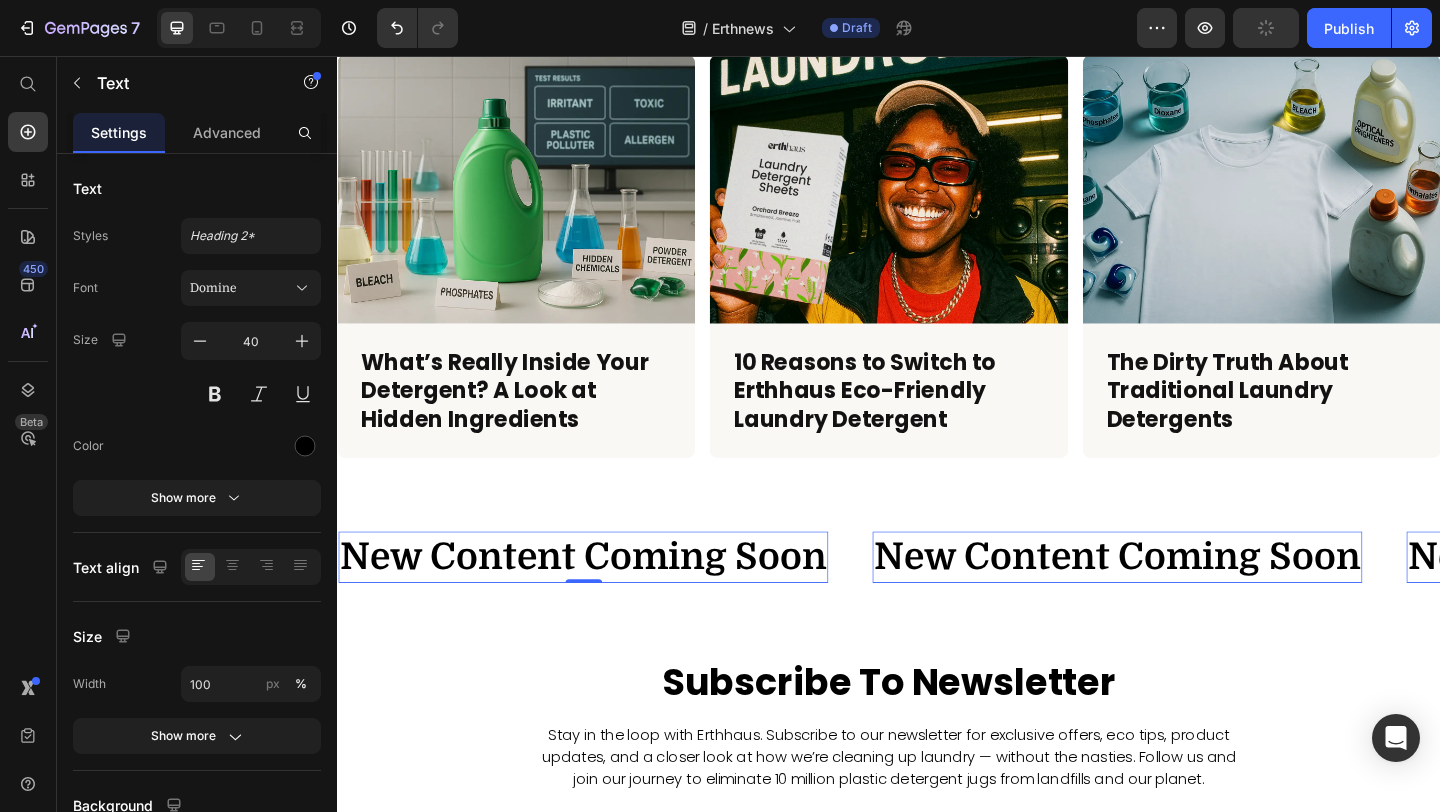 click on "New Content Coming Soon" at bounding box center [599, 601] 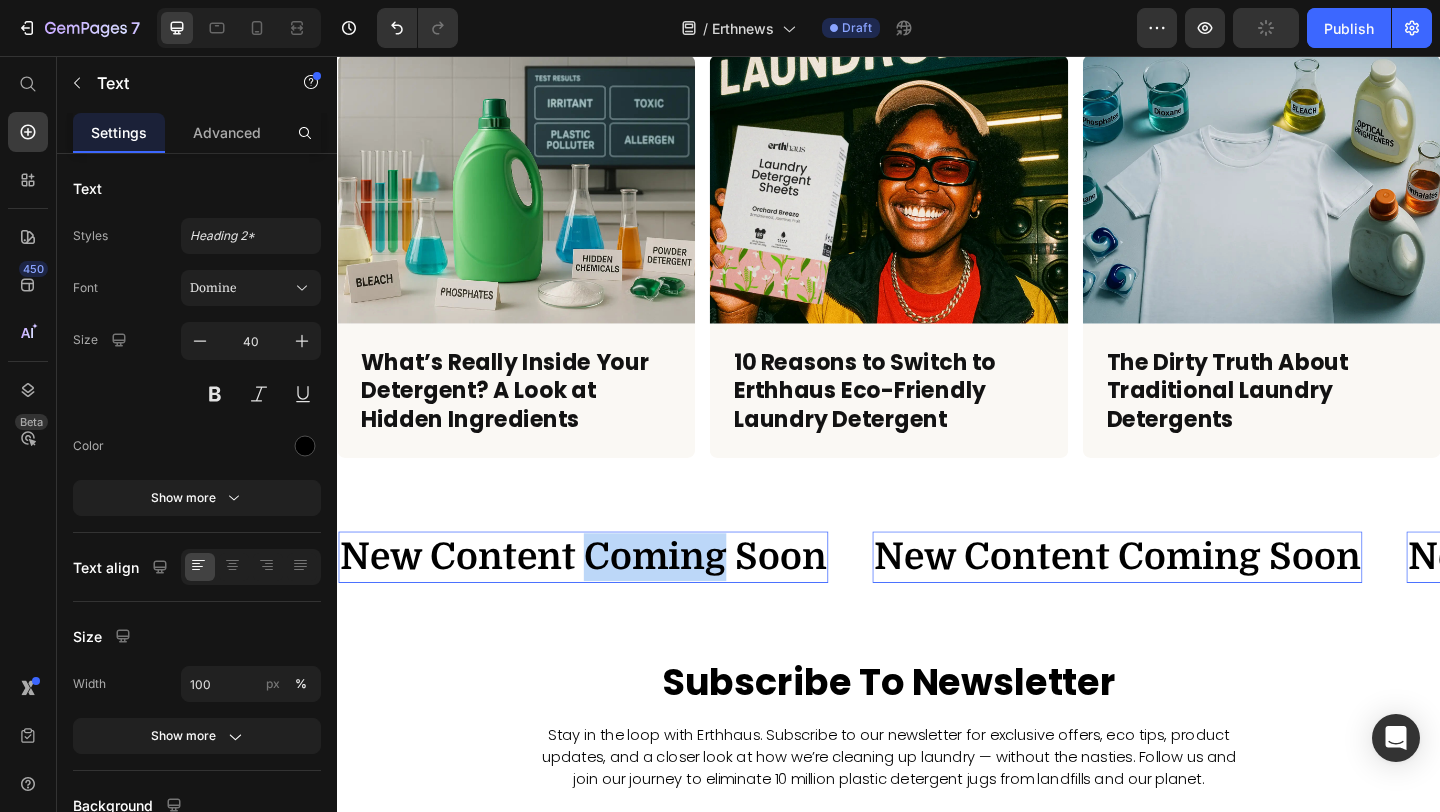 click on "New Content Coming Soon" at bounding box center (600, 601) 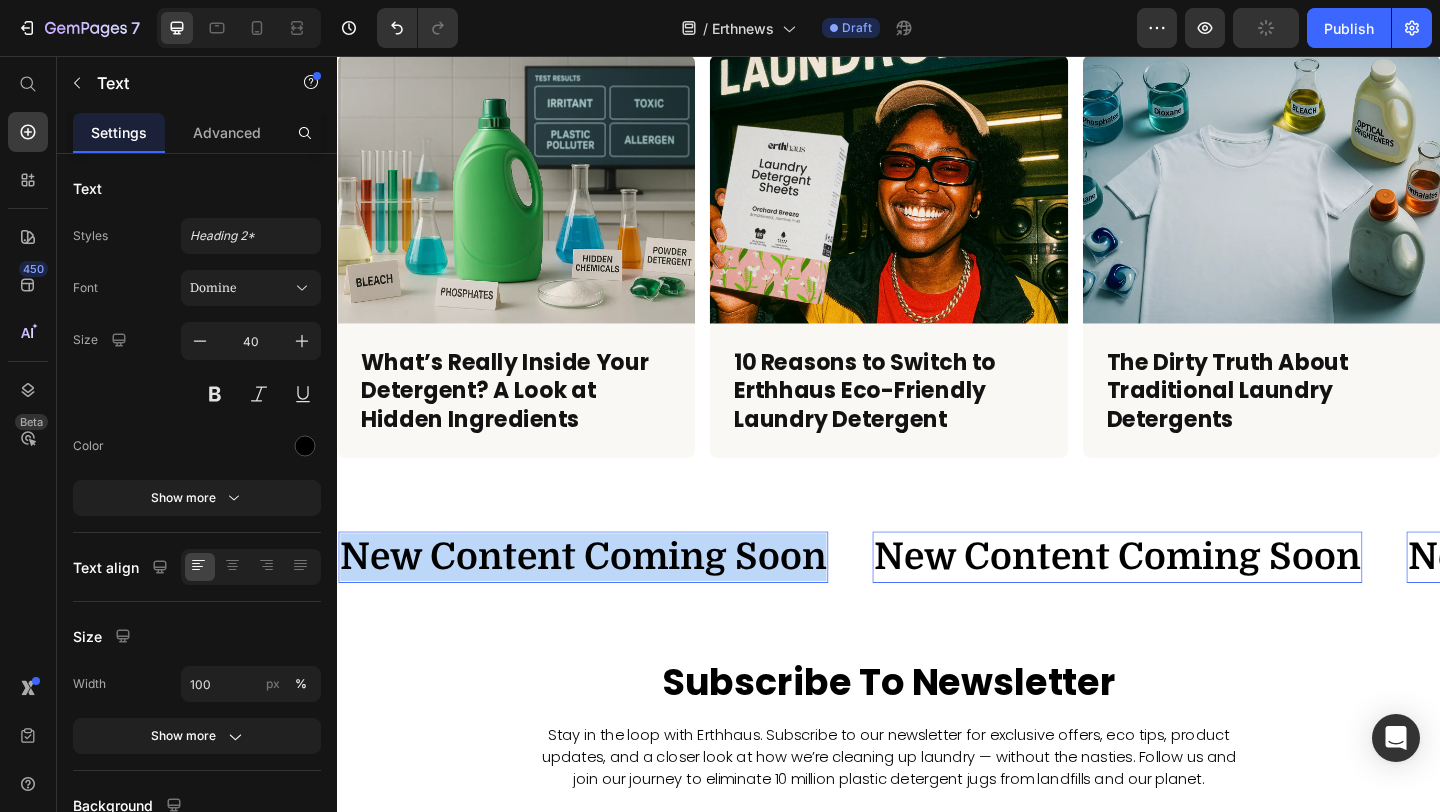 click on "New Content Coming Soon" at bounding box center [602, 601] 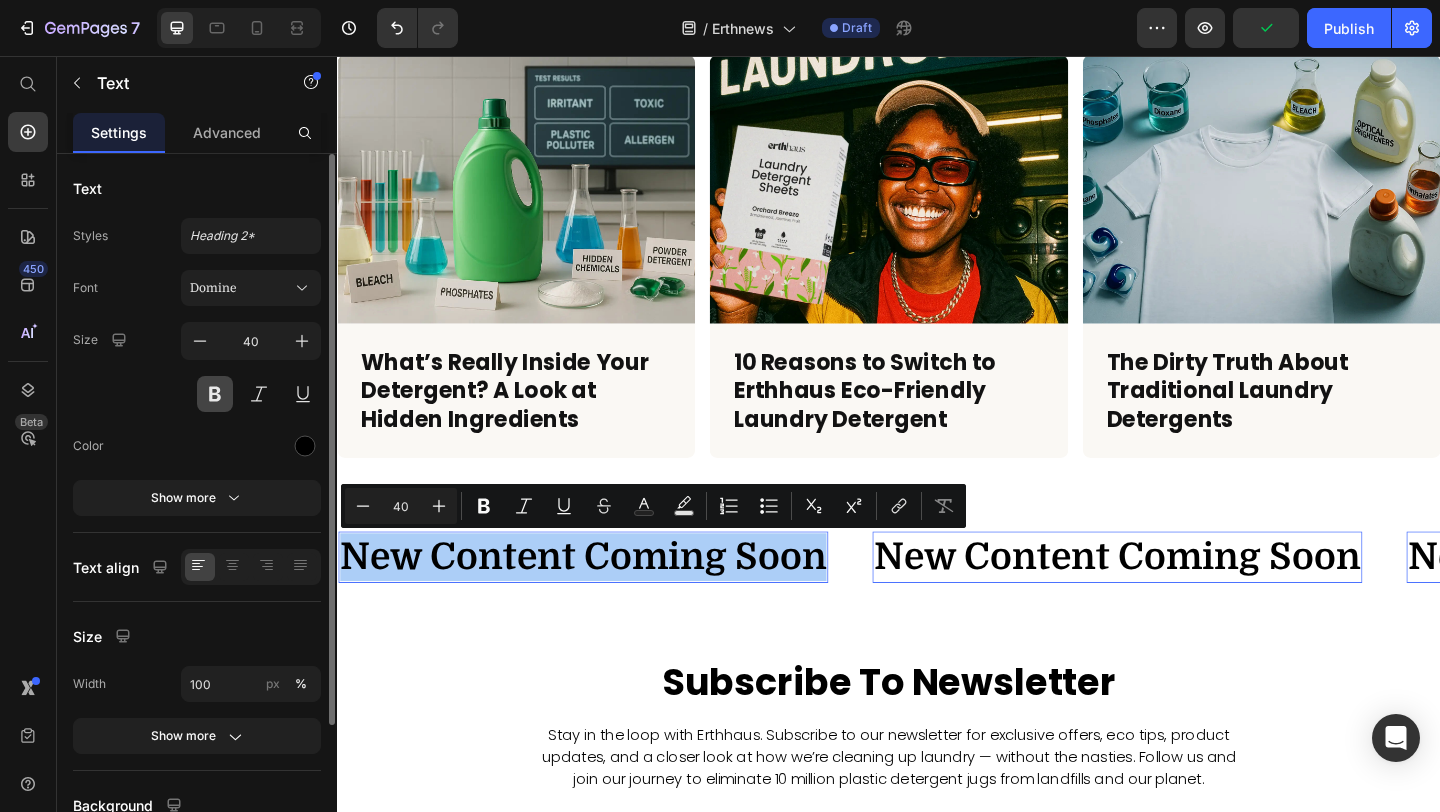 click at bounding box center [215, 394] 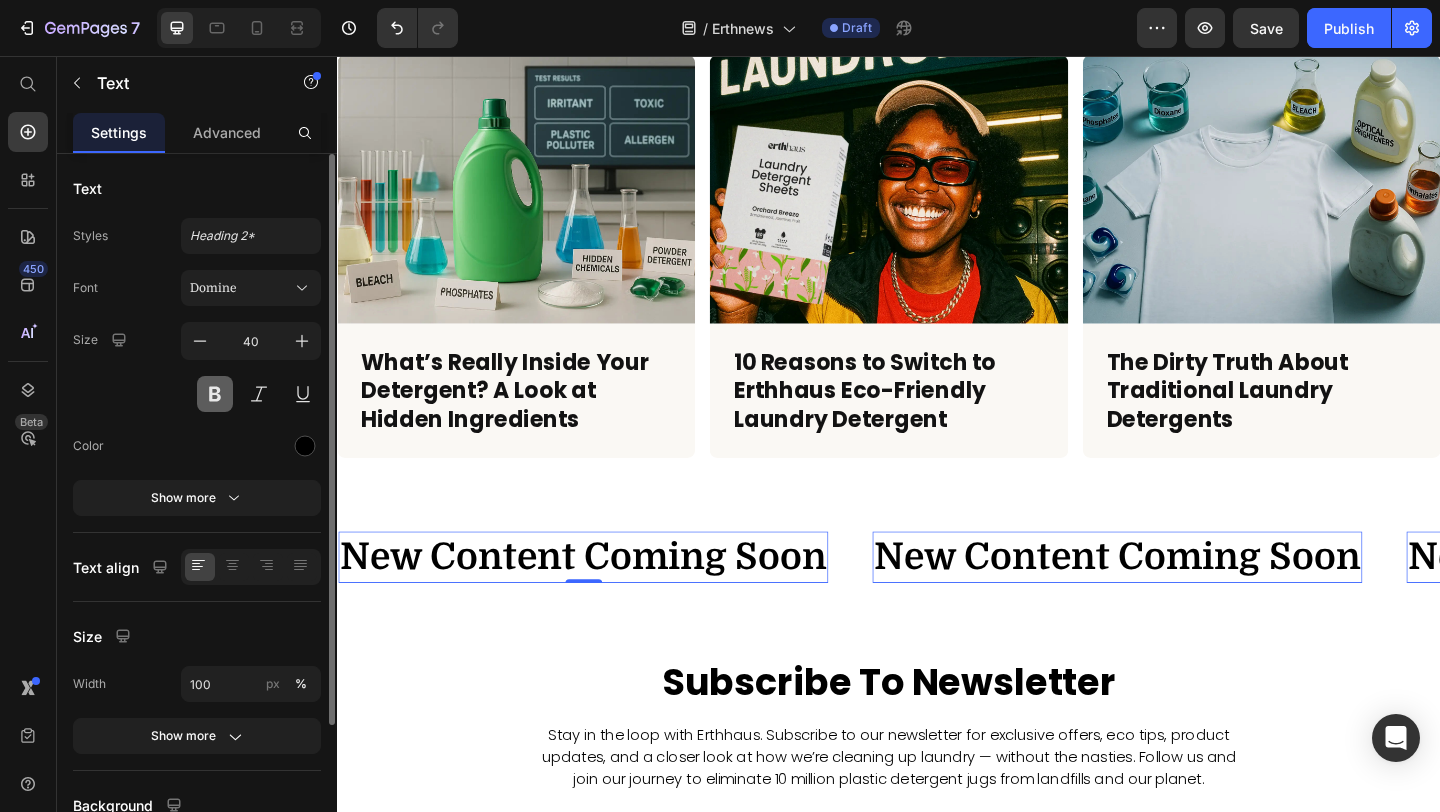 click at bounding box center [215, 394] 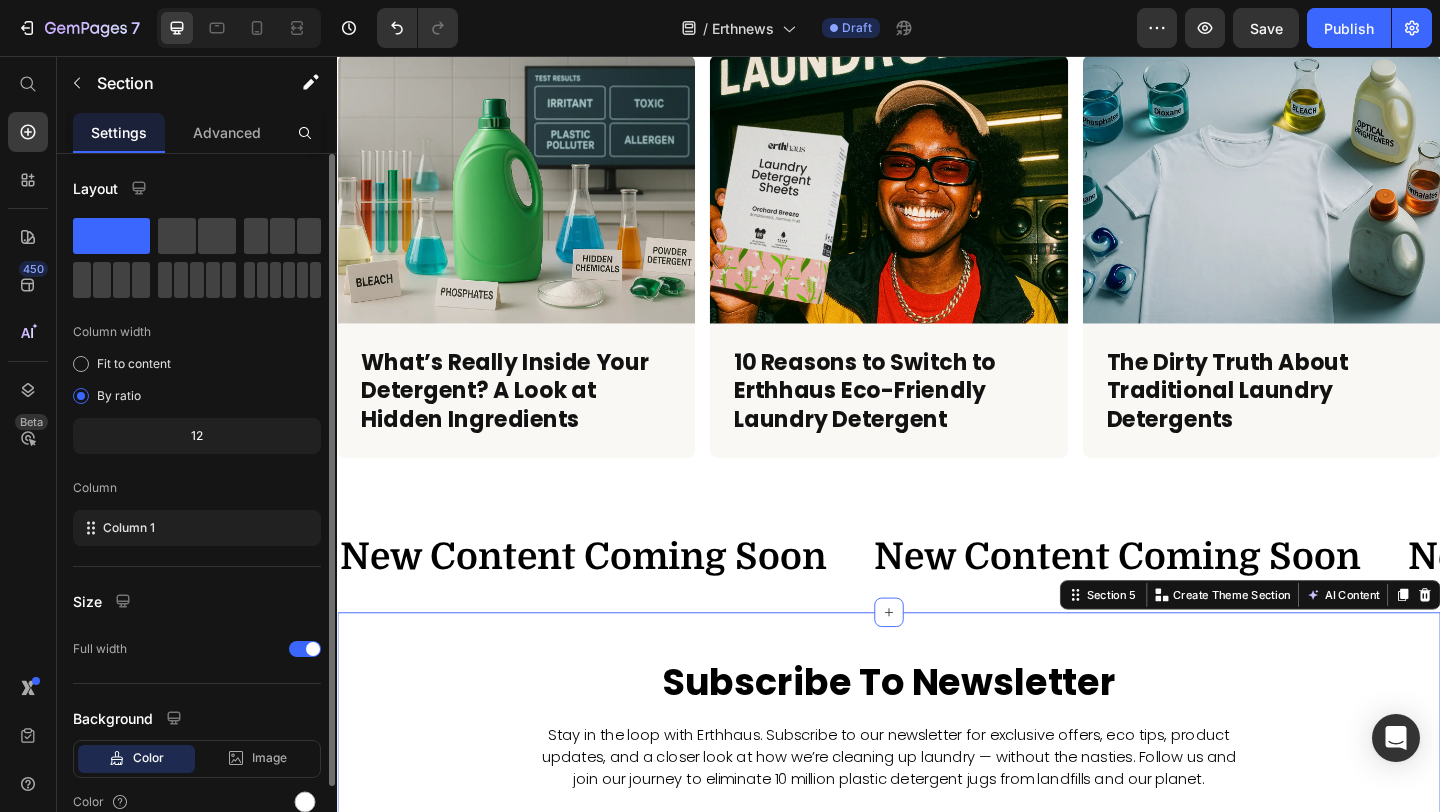 click on "Subscribe To Newsletter Heading Stay in the loop with Erthhaus. Subscribe to our newsletter for exclusive offers, eco tips, product updates, and a closer look at how we’re cleaning up laundry — without the nasties. Follow us and join our journey to eliminate 10 million plastic detergent jugs from landfills and our planet. Text block Email Field
Submit Button Row Newsletter Row Section 5   Create Theme Section AI Content Write with GemAI What would you like to describe here? Tone and Voice Persuasive Product Laundry Detergent Sheets 6 Pack Show more Generate" at bounding box center (937, 832) 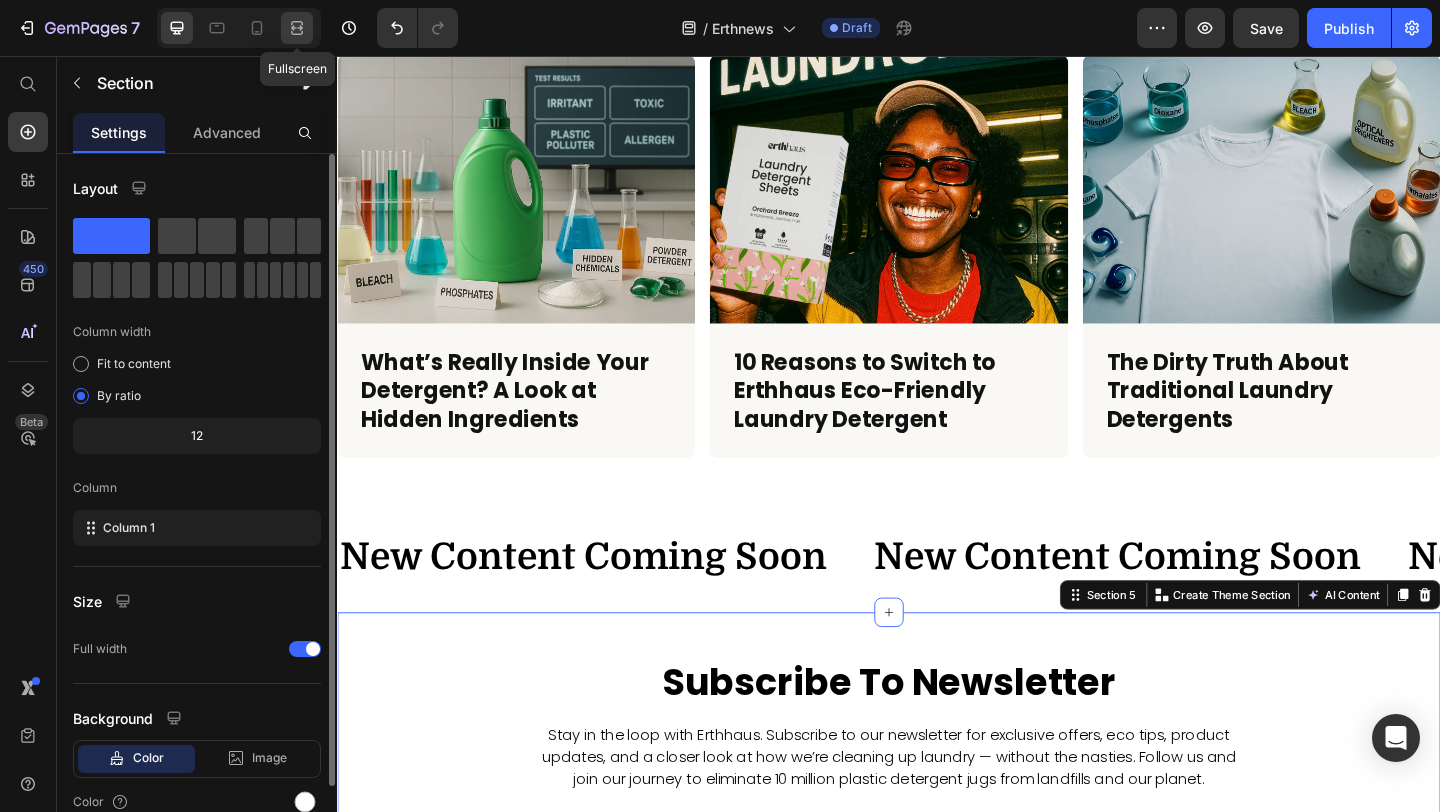 click 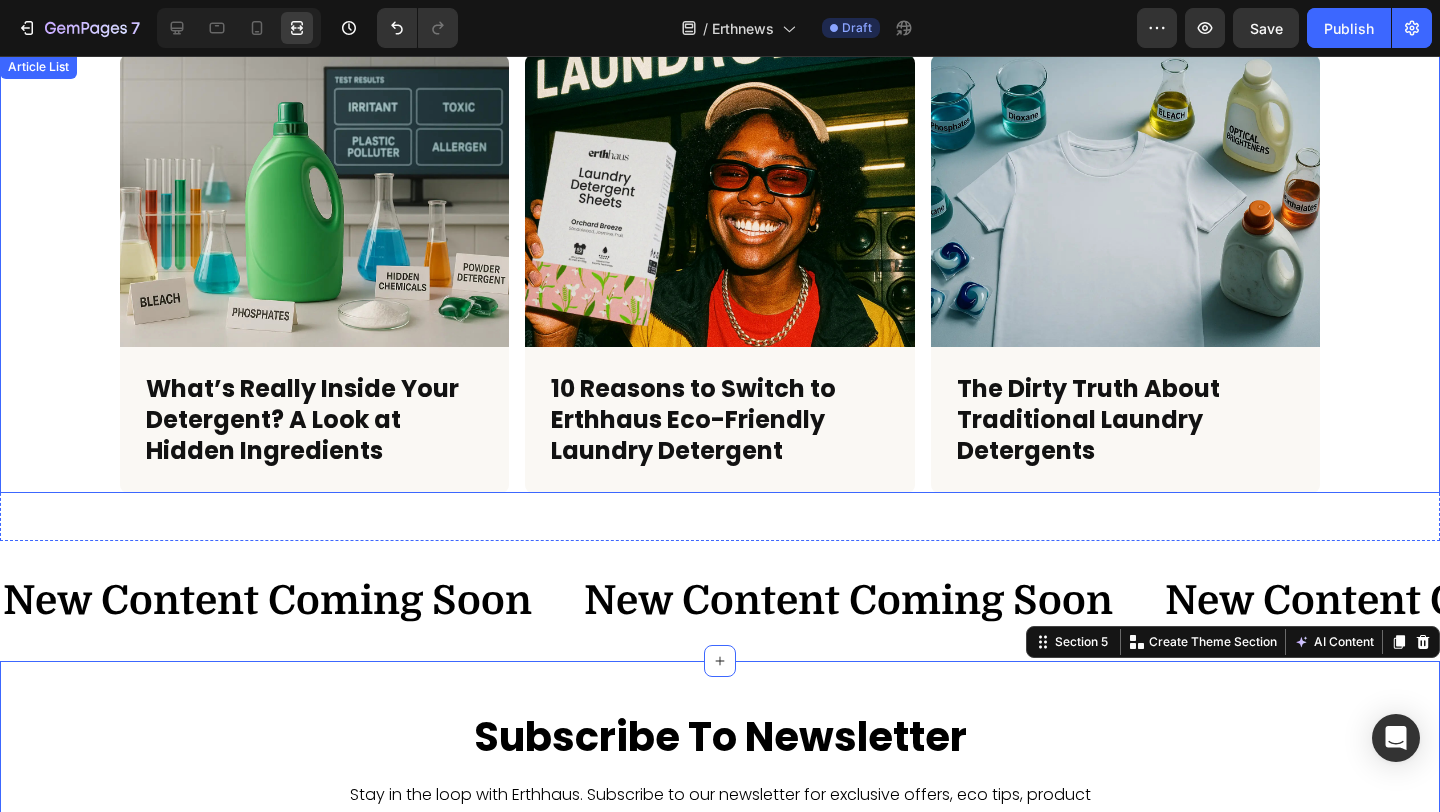 click on "Article Image What’s Really Inside Your Detergent? A Look at Hidden Ingredients Article Title Row Article Image 10 Reasons to Switch to Erthhaus Eco-Friendly Laundry Detergent Article Title Row Article Image The Dirty Truth About Traditional Laundry Detergents Article Title Row" at bounding box center (720, 274) 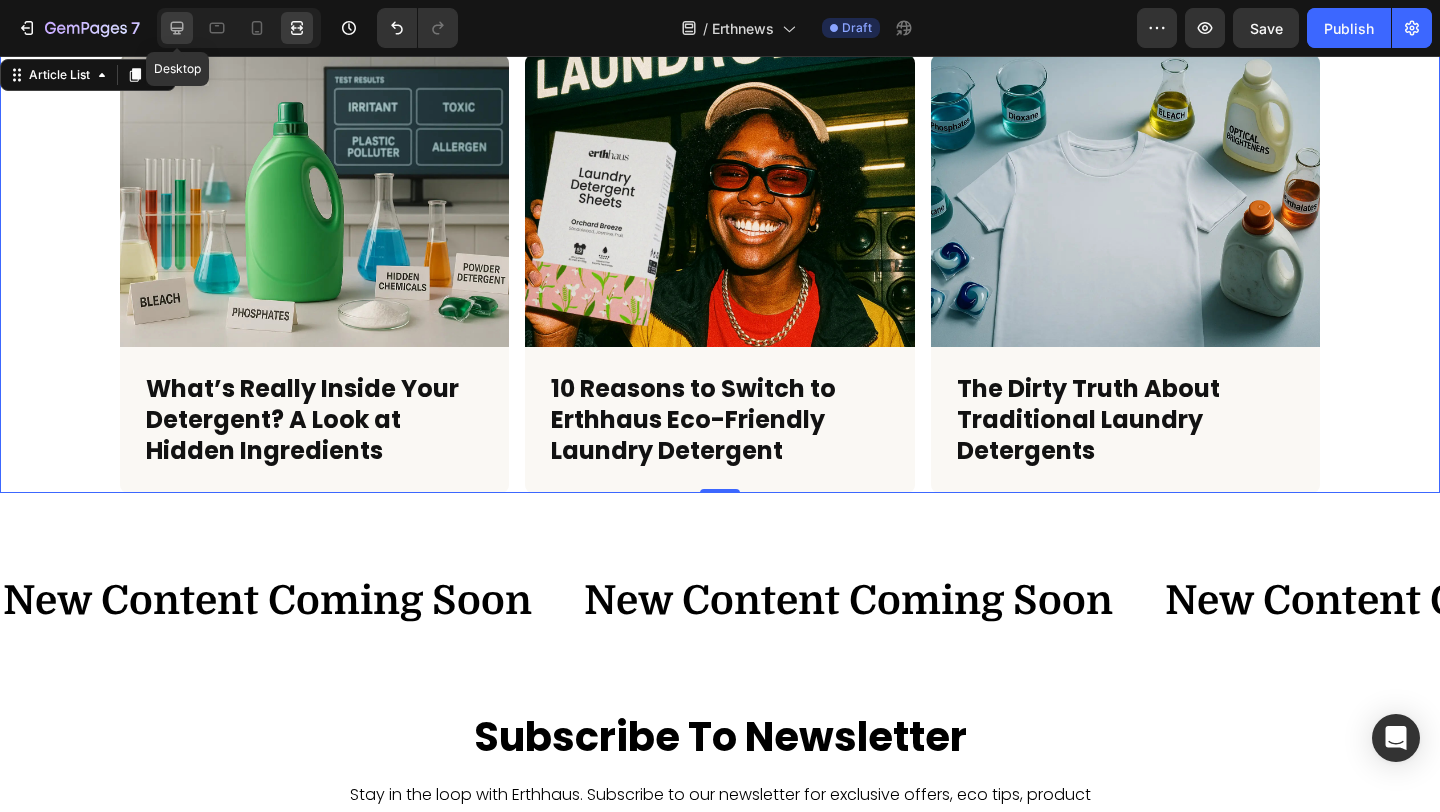 click 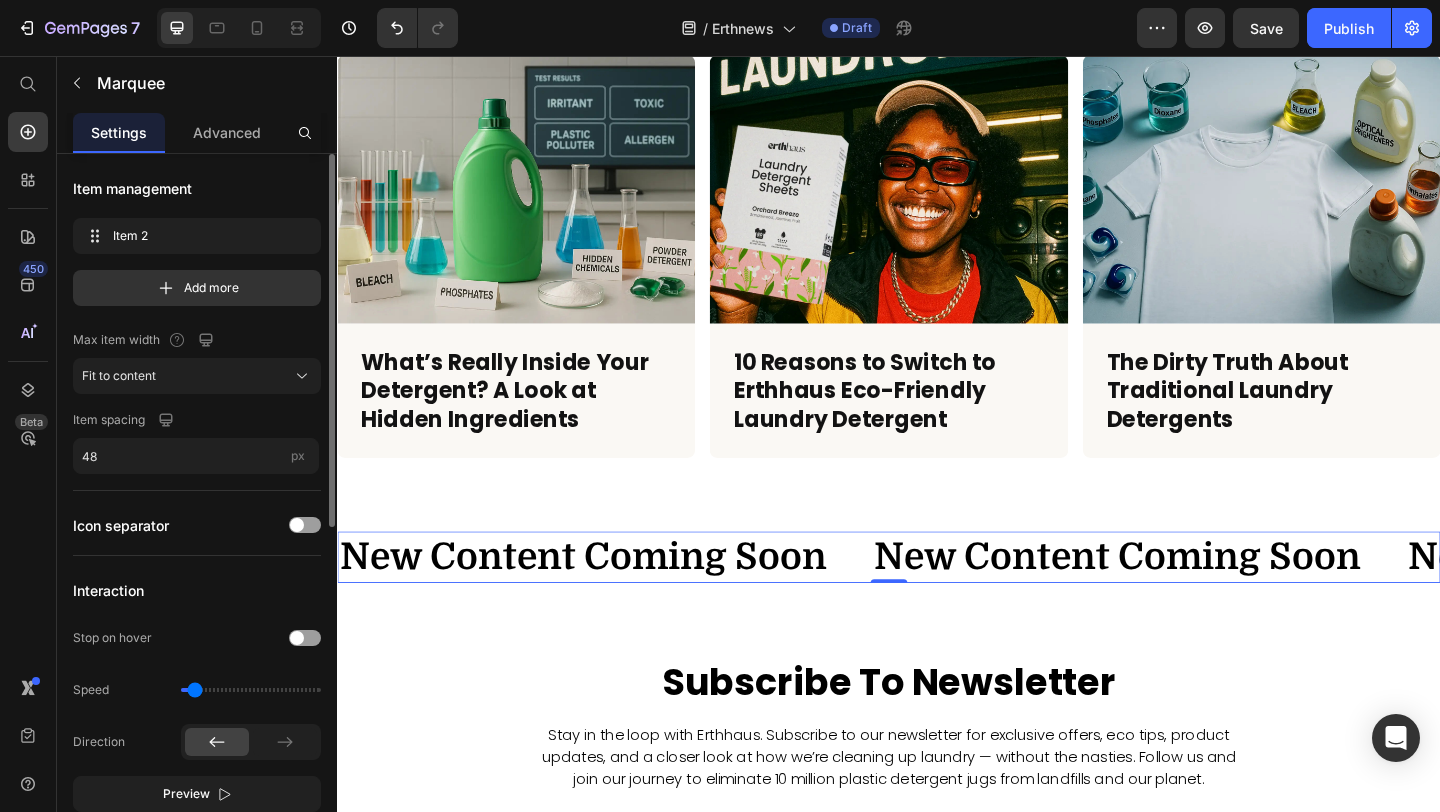 click on "New Content Coming Soon Text" at bounding box center (619, 601) 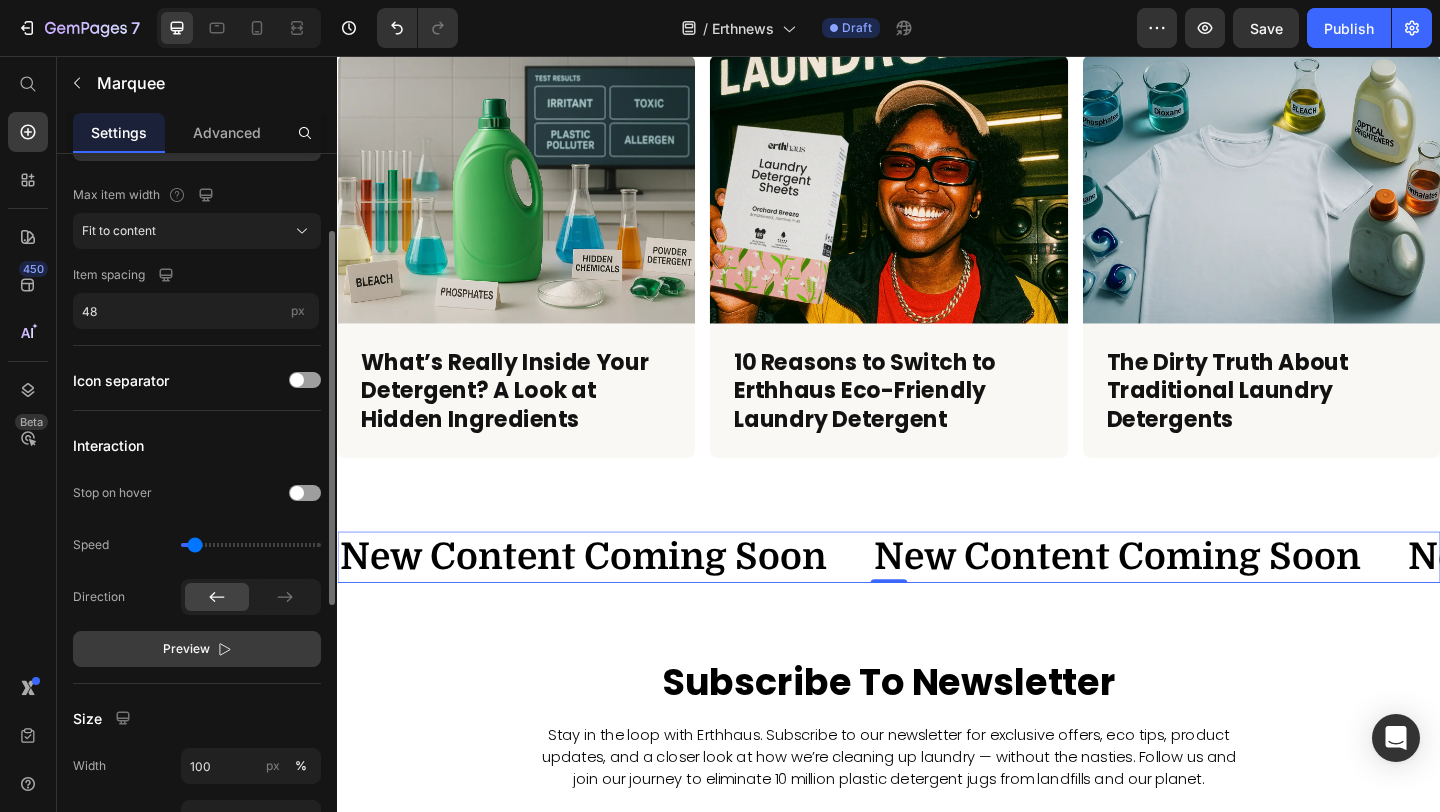 scroll, scrollTop: 146, scrollLeft: 0, axis: vertical 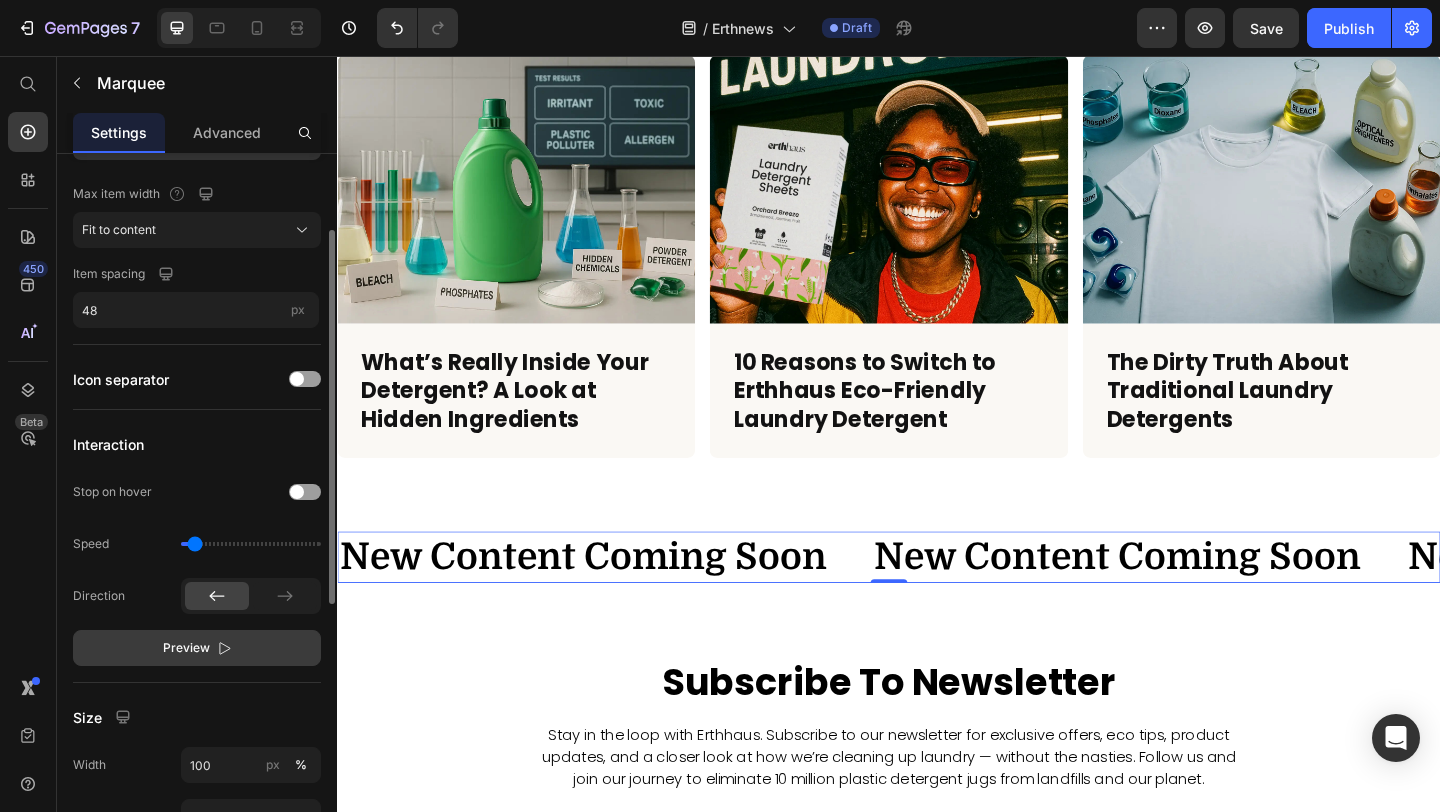 click on "Preview" 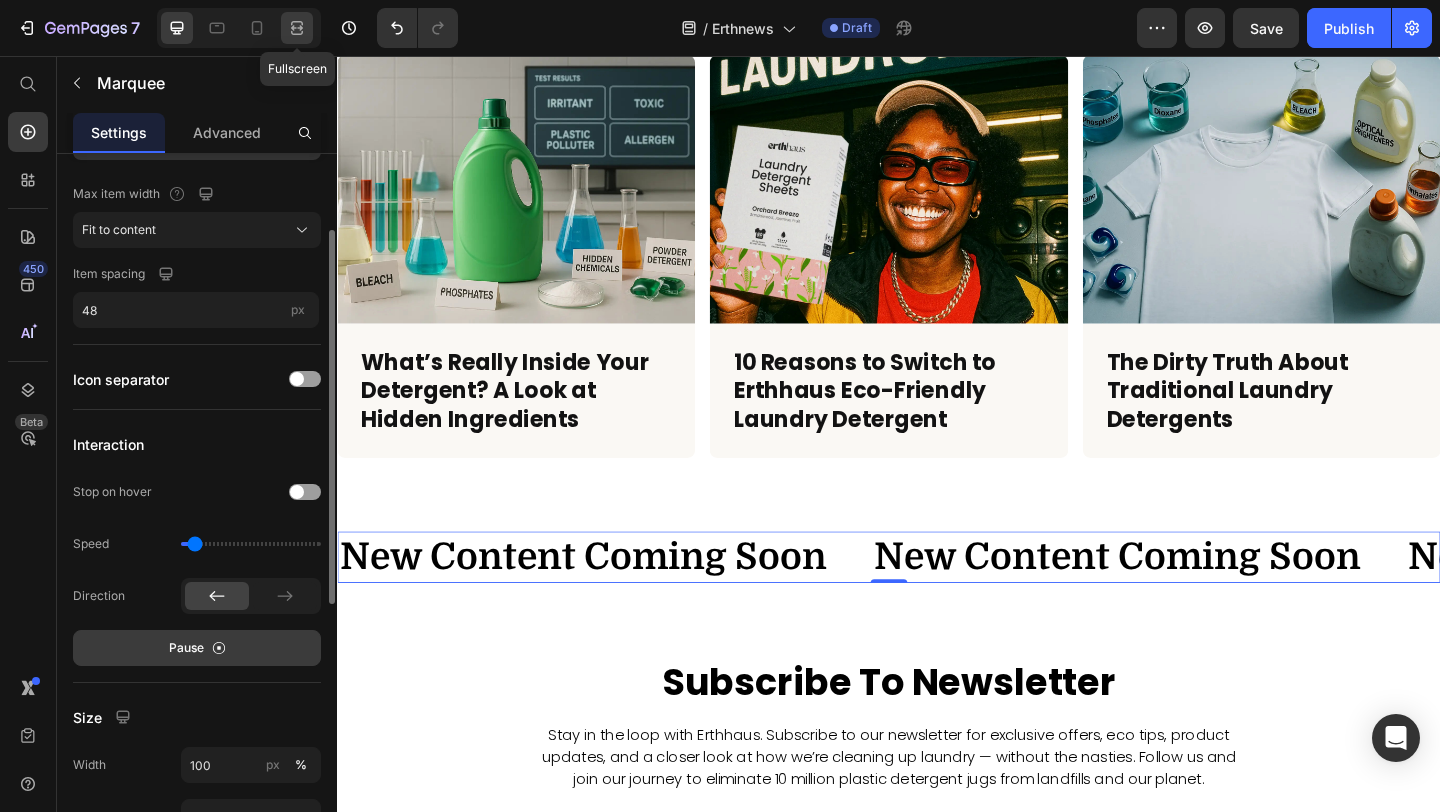 click 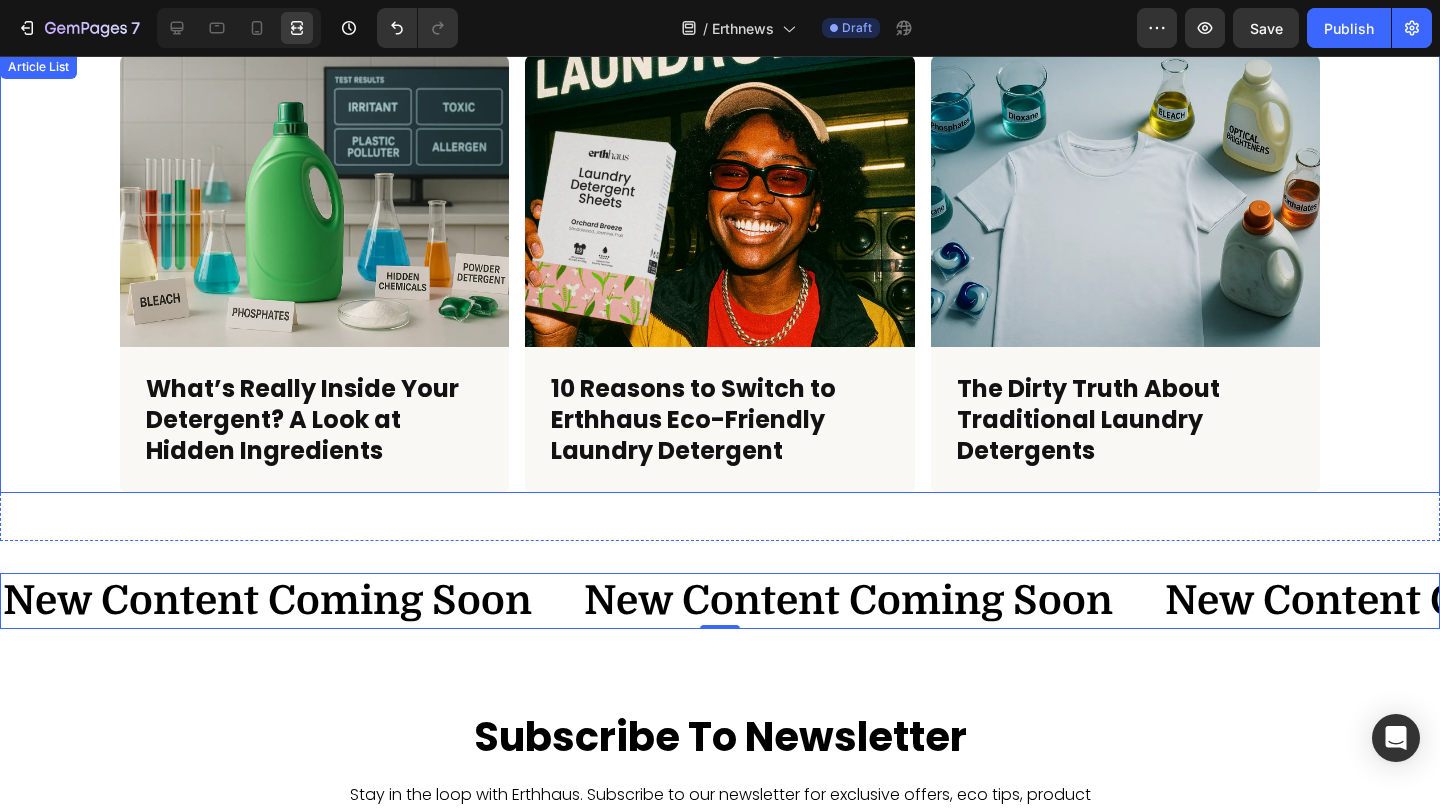 click on "Article Image What’s Really Inside Your Detergent? A Look at Hidden Ingredients Article Title Row Article Image 10 Reasons to Switch to Erthhaus Eco-Friendly Laundry Detergent Article Title Row Article Image The Dirty Truth About Traditional Laundry Detergents Article Title Row" at bounding box center (720, 274) 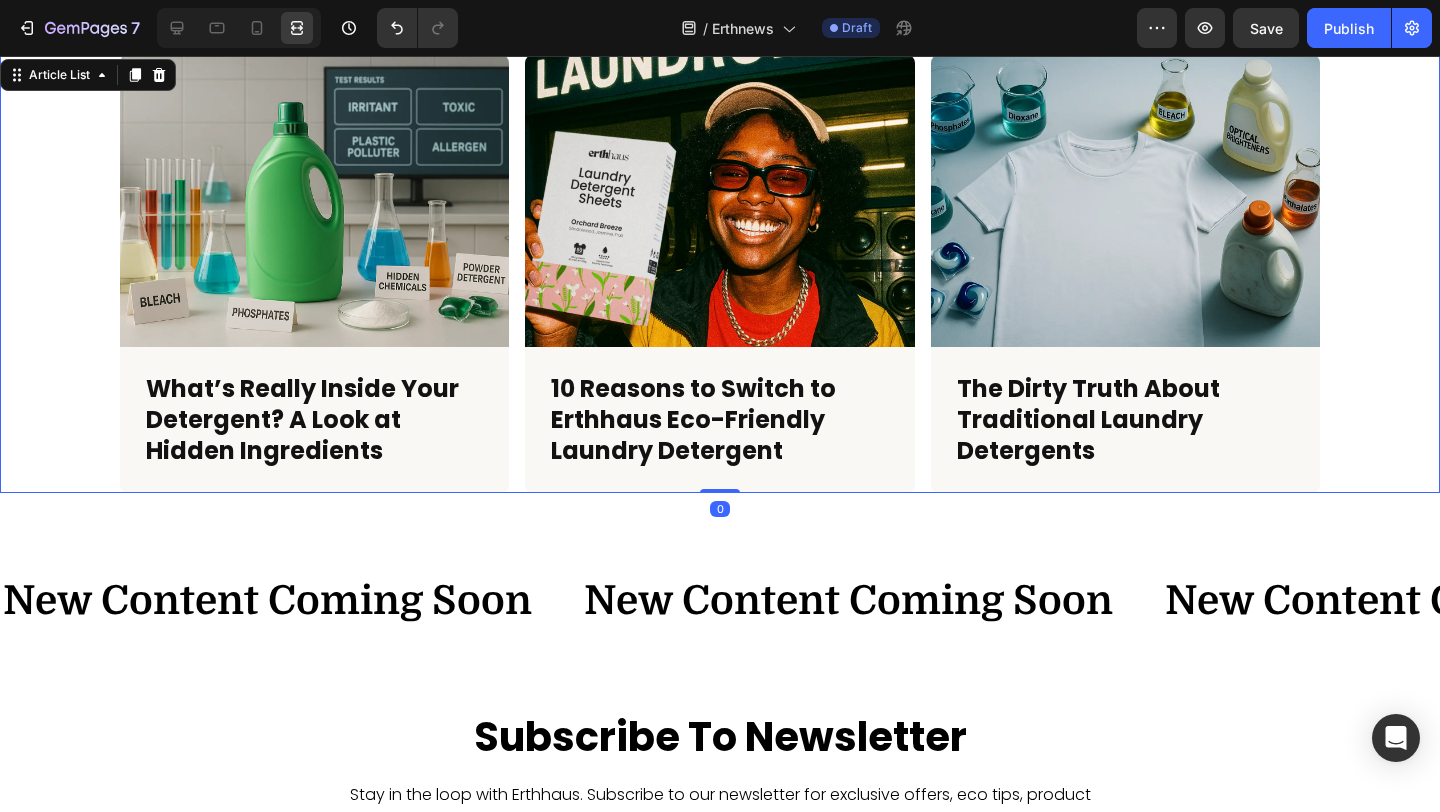 scroll, scrollTop: 0, scrollLeft: 0, axis: both 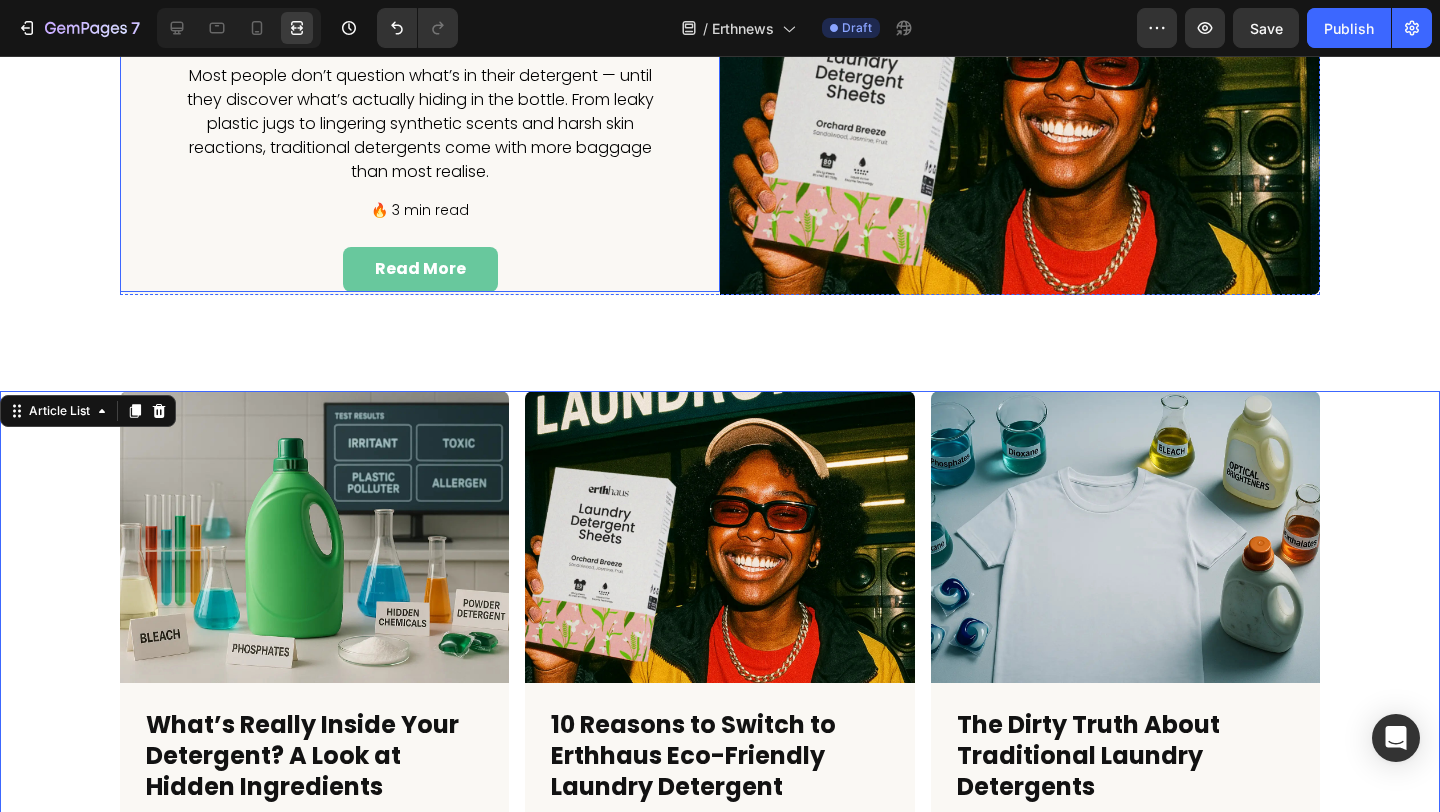 click on "New Text block Row Row 10 Reasons to Switch to Erthhaus Eco-Friendly Laundry Detergent Heading Most people don’t question what’s in their detergent — until they discover what’s actually hiding in the bottle. From leaky plastic jugs to lingering synthetic scents and harsh skin reactions, traditional detergents come with more baggage than most realise. Text block 🔥 3 min read Text block read more Button Row" at bounding box center (420, 95) 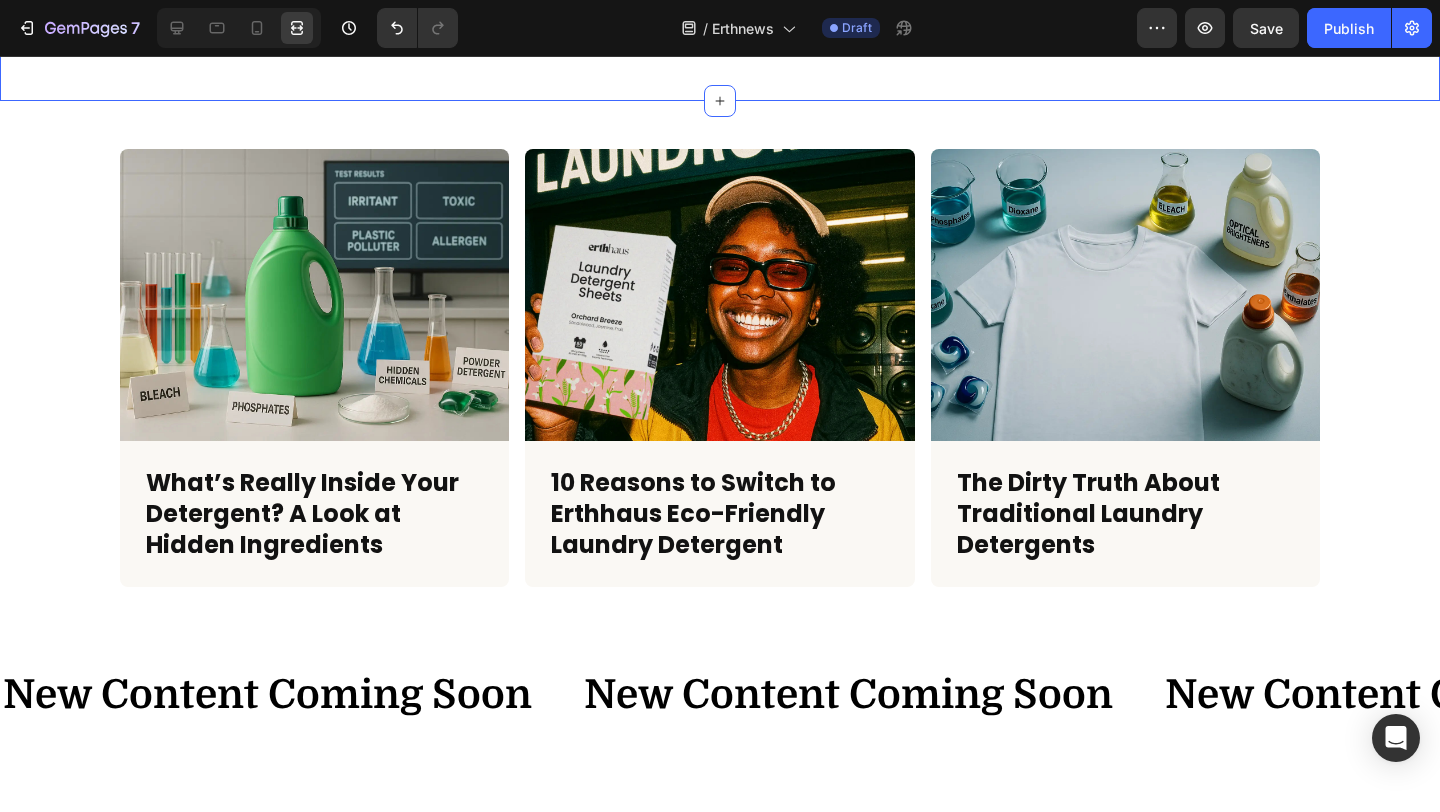 scroll, scrollTop: 911, scrollLeft: 0, axis: vertical 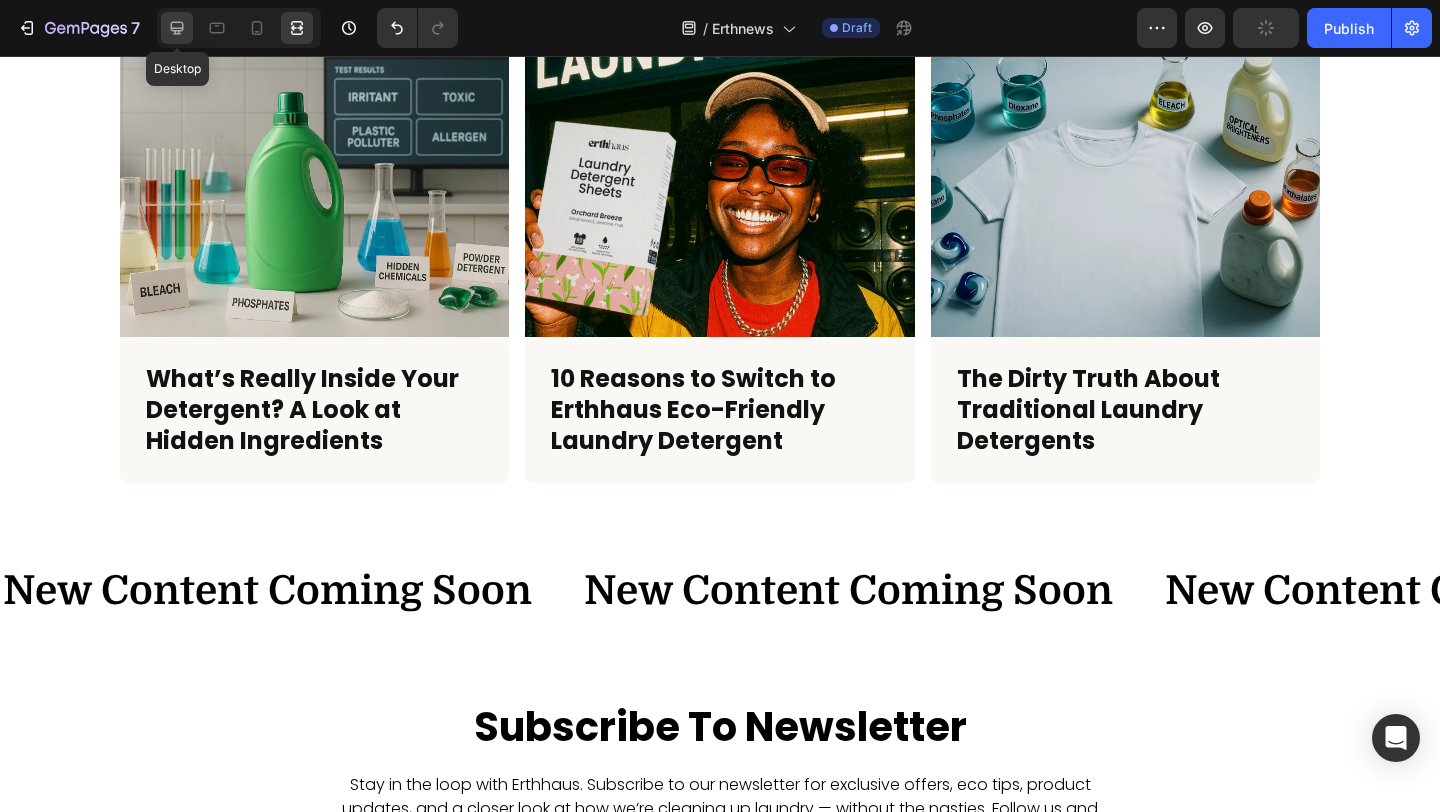 click 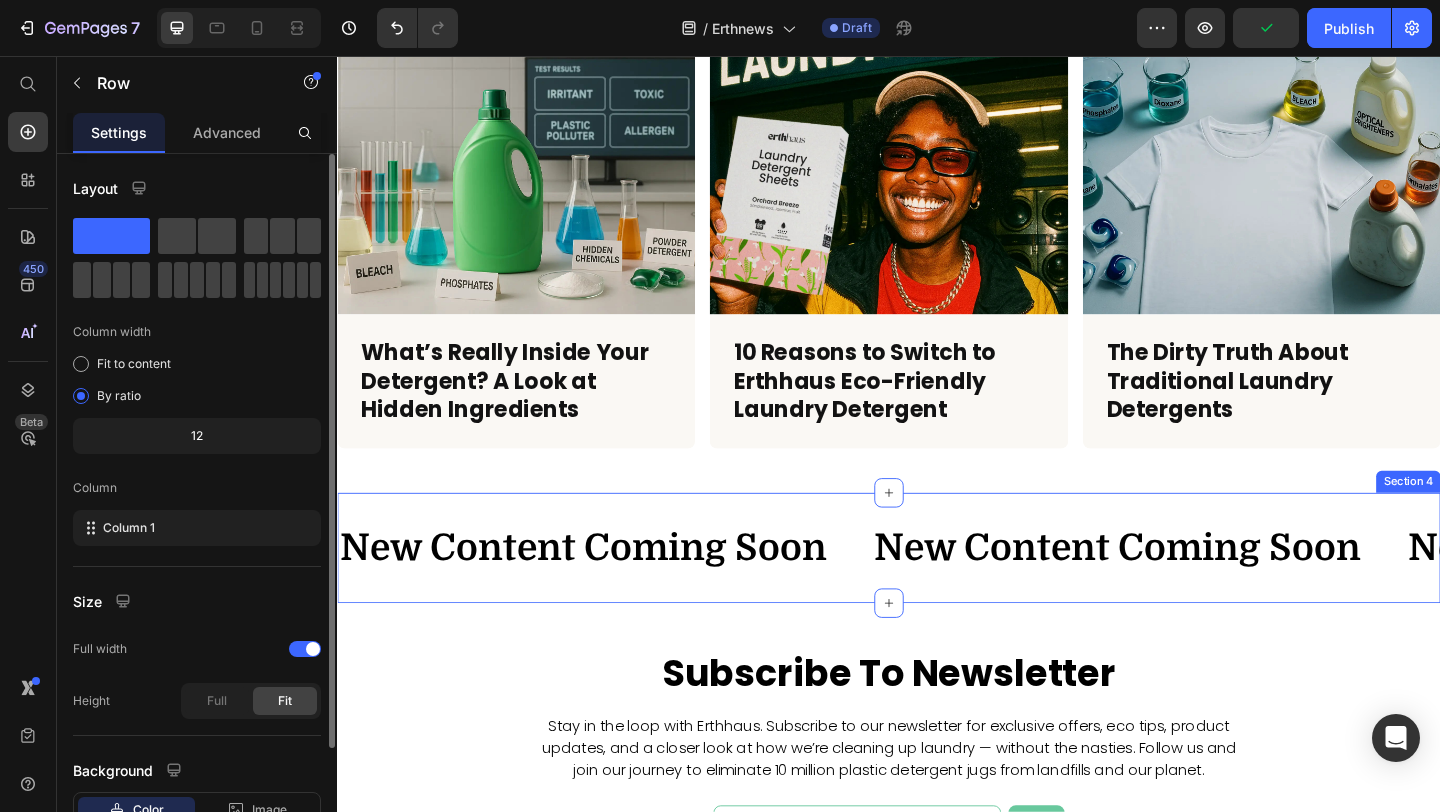 click on "New Content Coming Soon Text New Content Coming Soon Text New Content Coming Soon Text New Content Coming Soon Text New Content Coming Soon Text New Content Coming Soon Text New Content Coming Soon Text New Content Coming Soon Text Marquee Section 4" at bounding box center [937, 591] 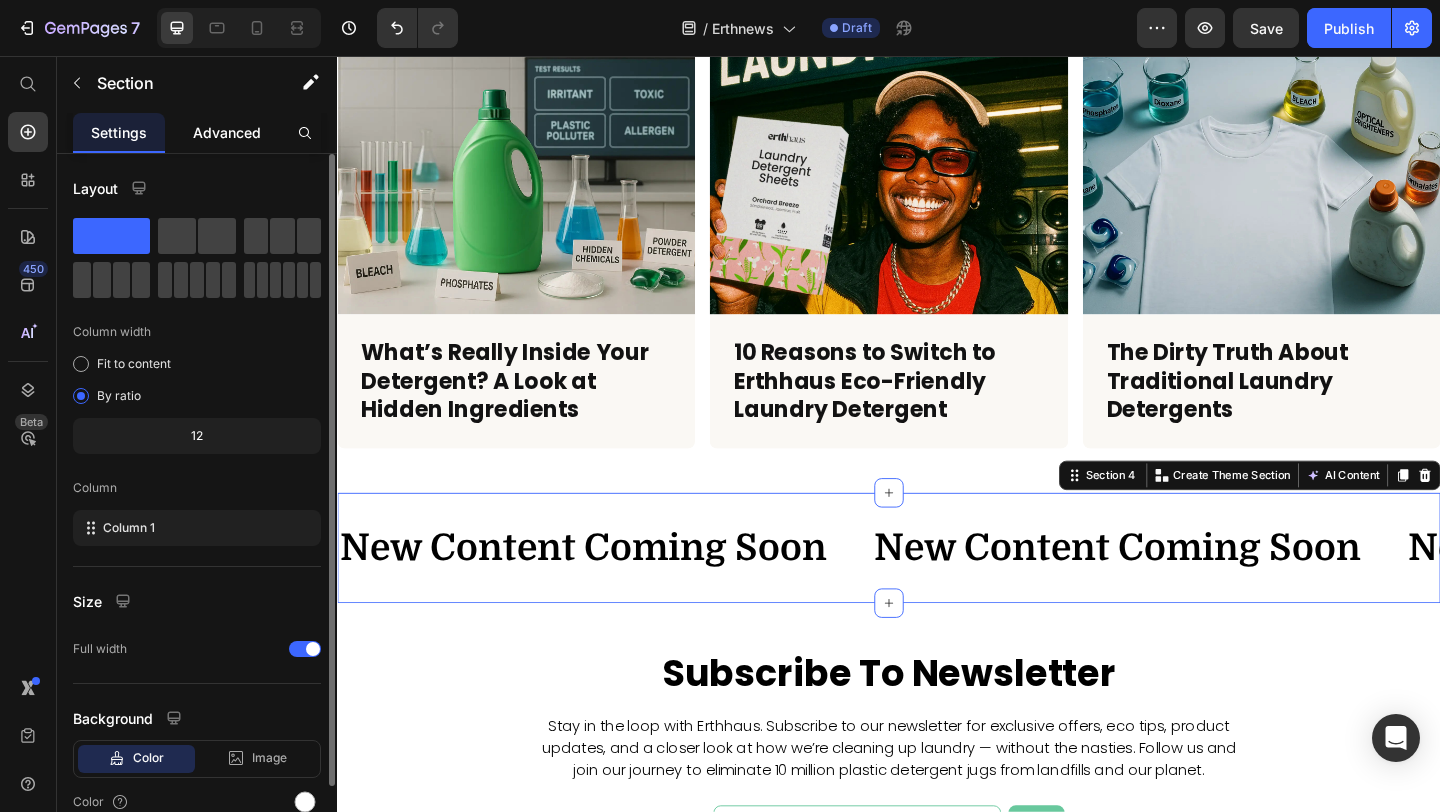 click on "Advanced" 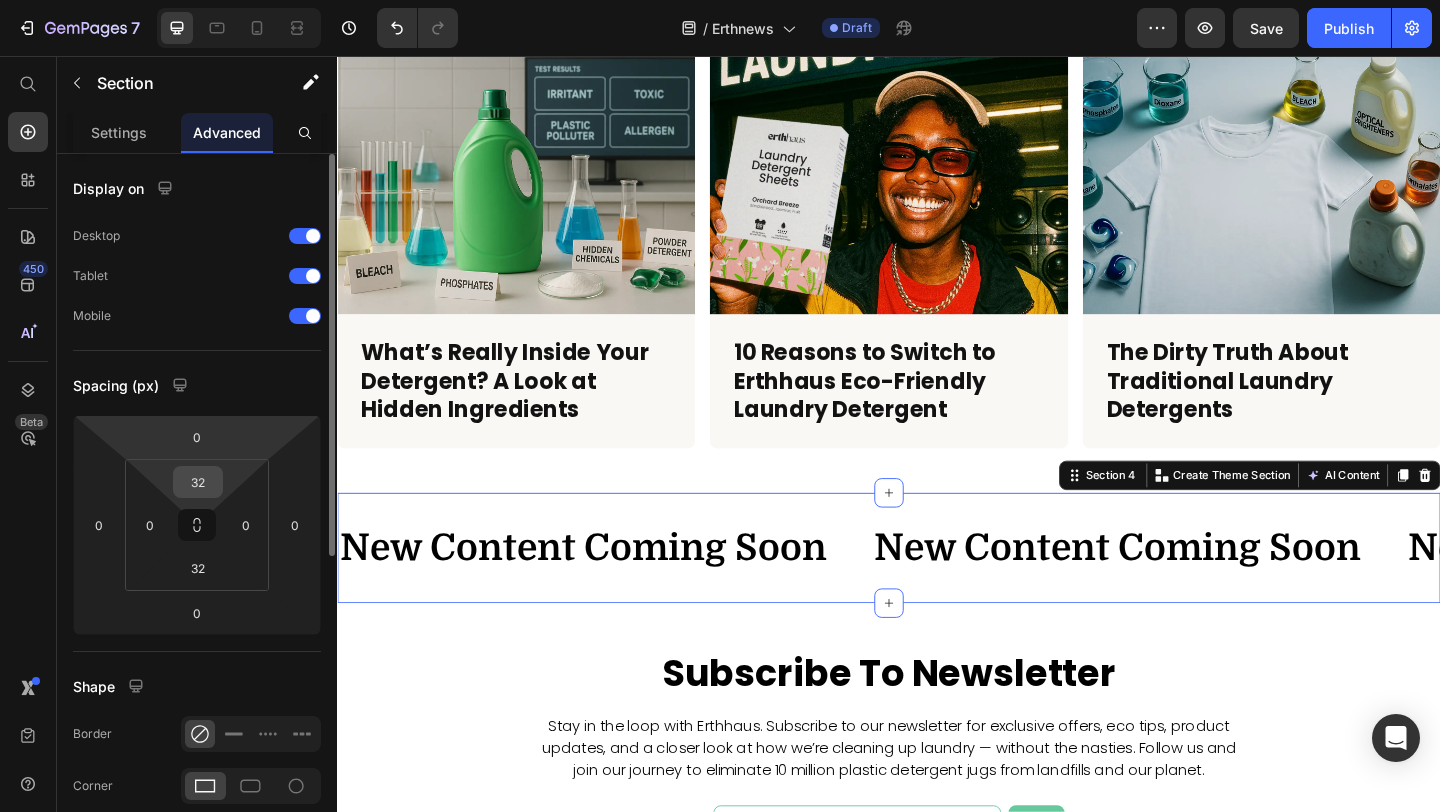 click on "32" at bounding box center (198, 482) 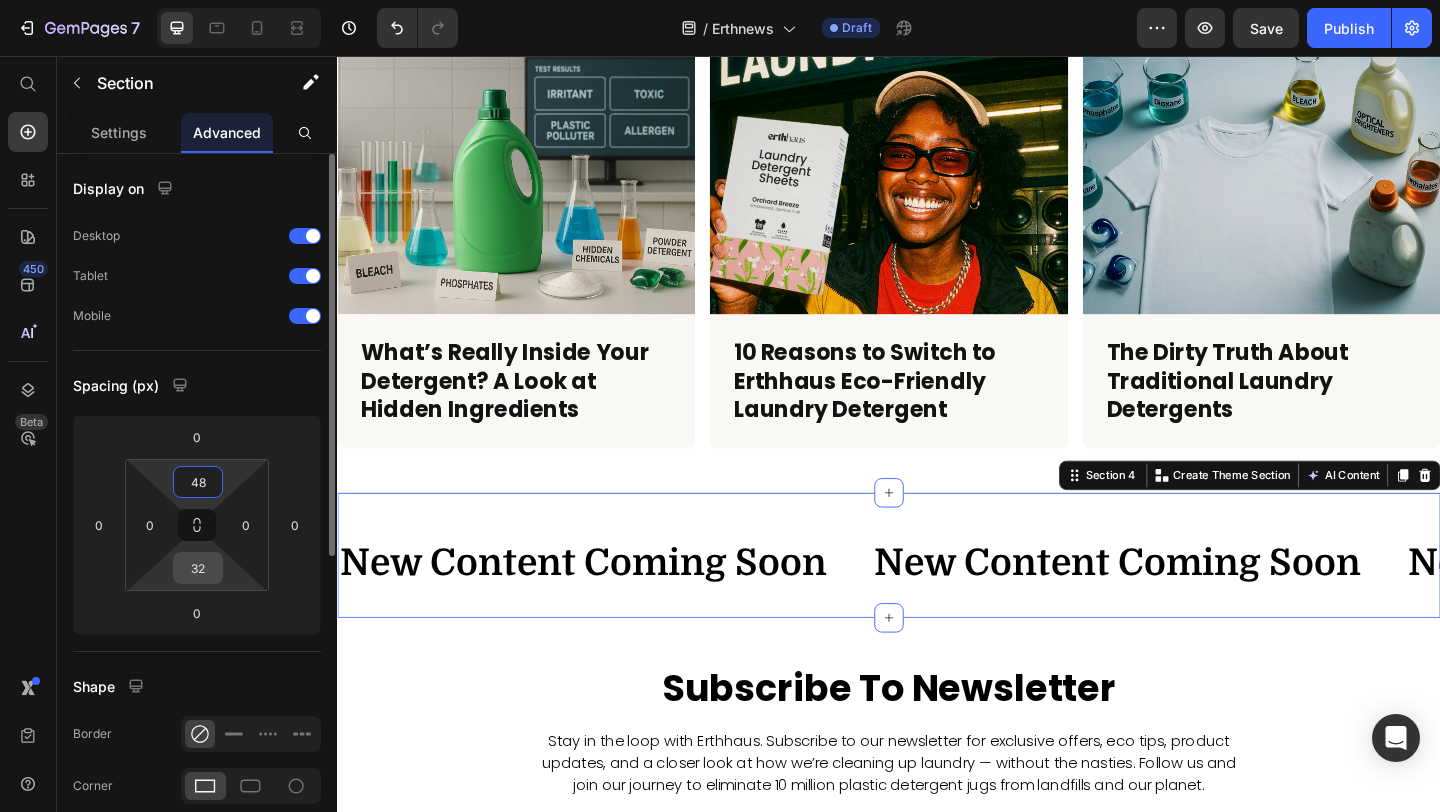 type on "48" 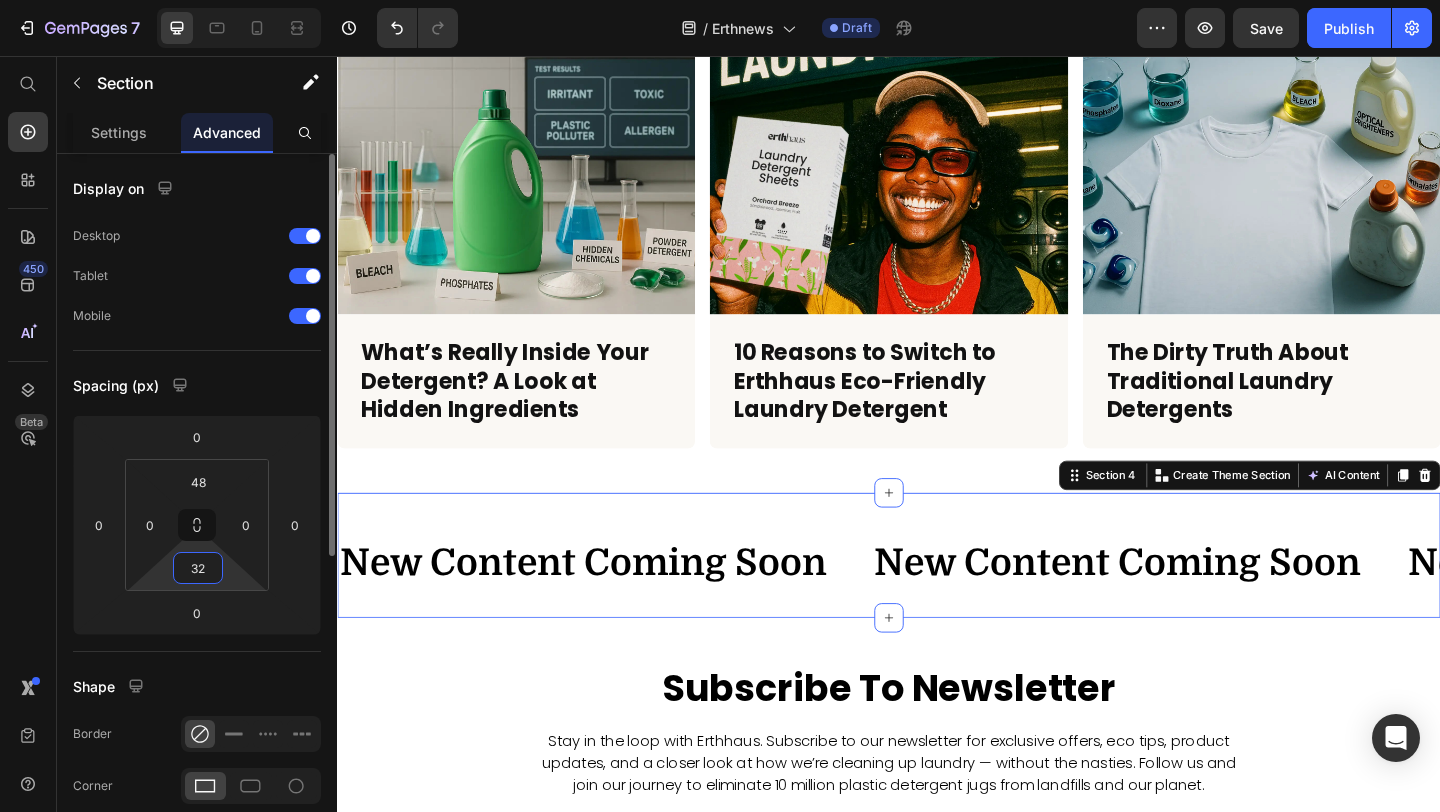 click on "32" at bounding box center (198, 568) 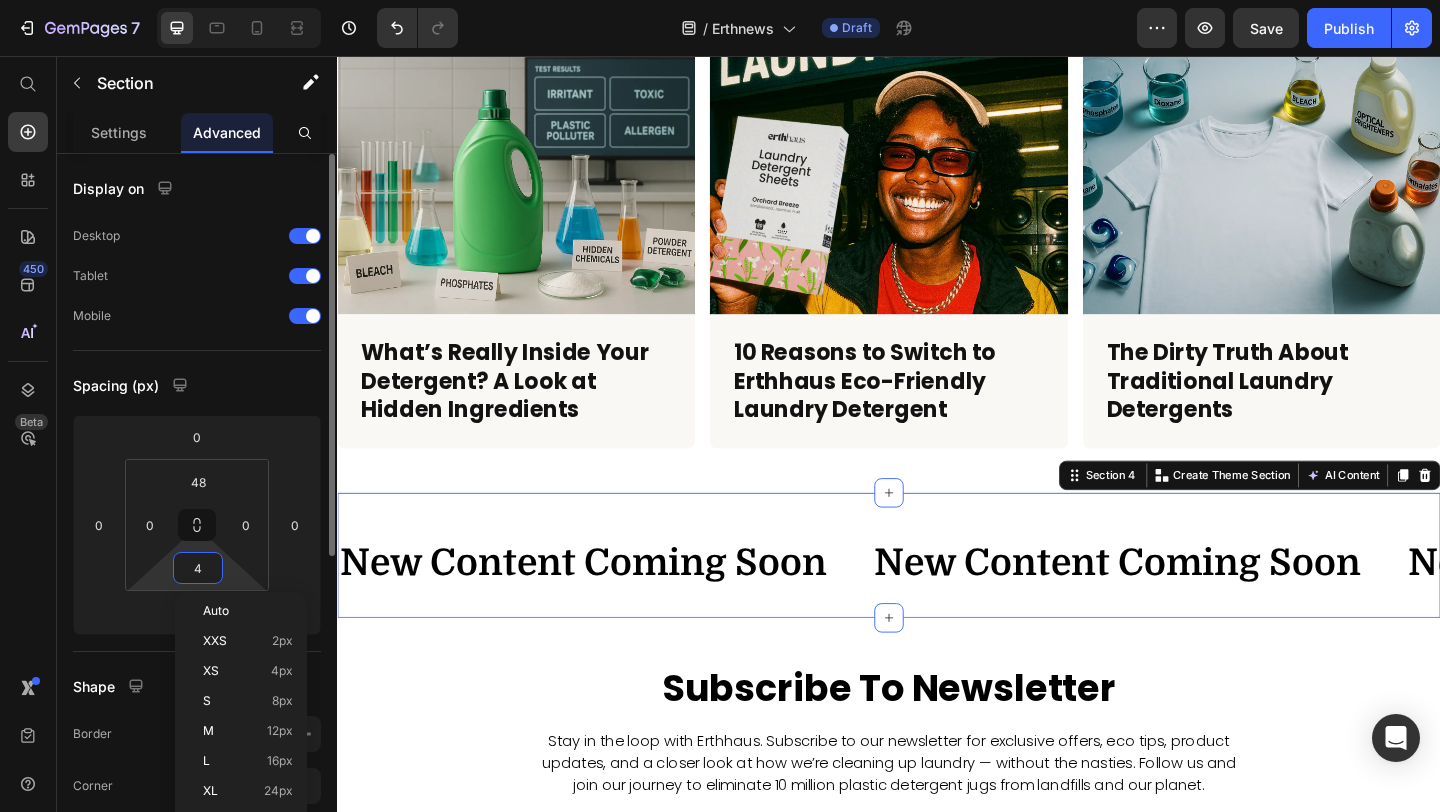 type on "48" 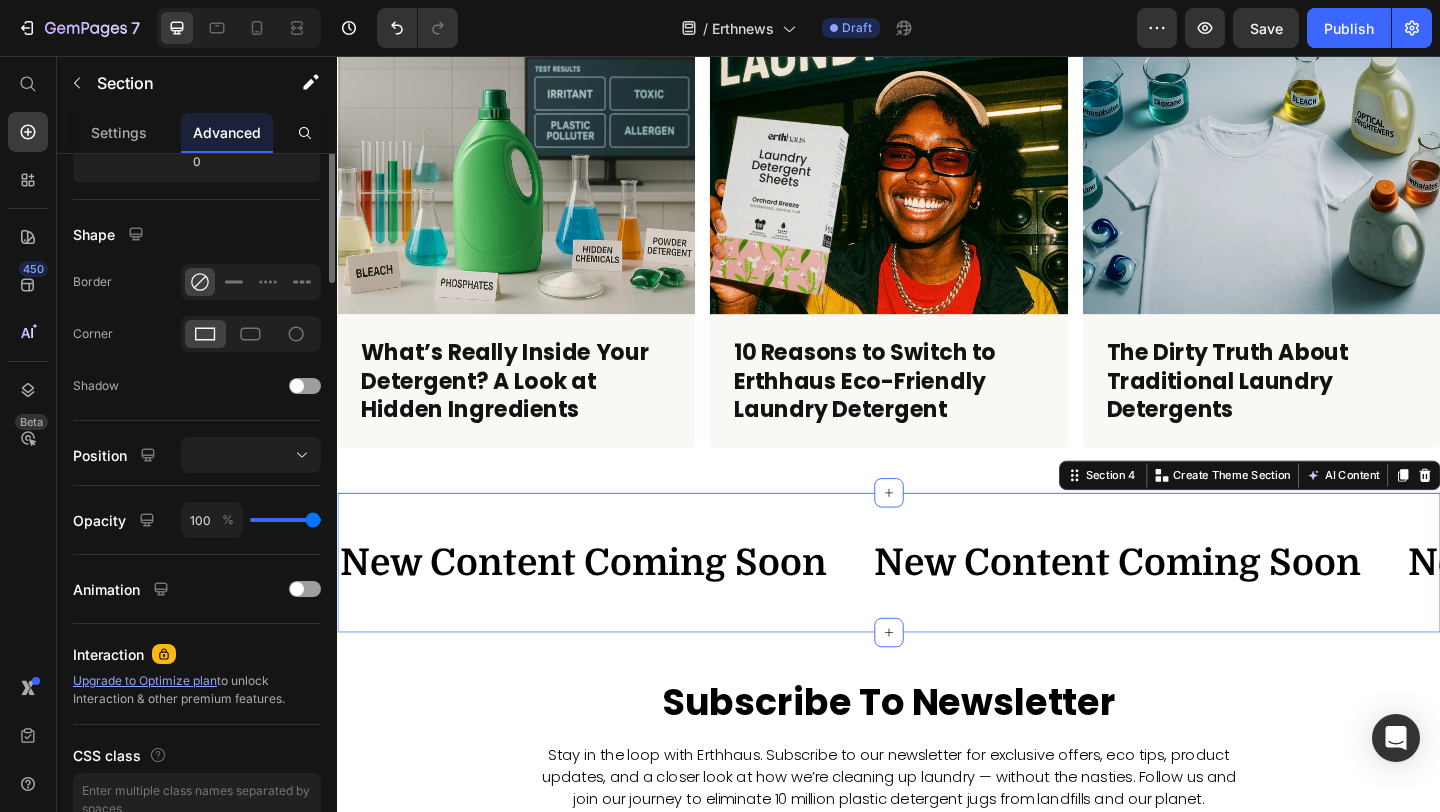scroll, scrollTop: 554, scrollLeft: 0, axis: vertical 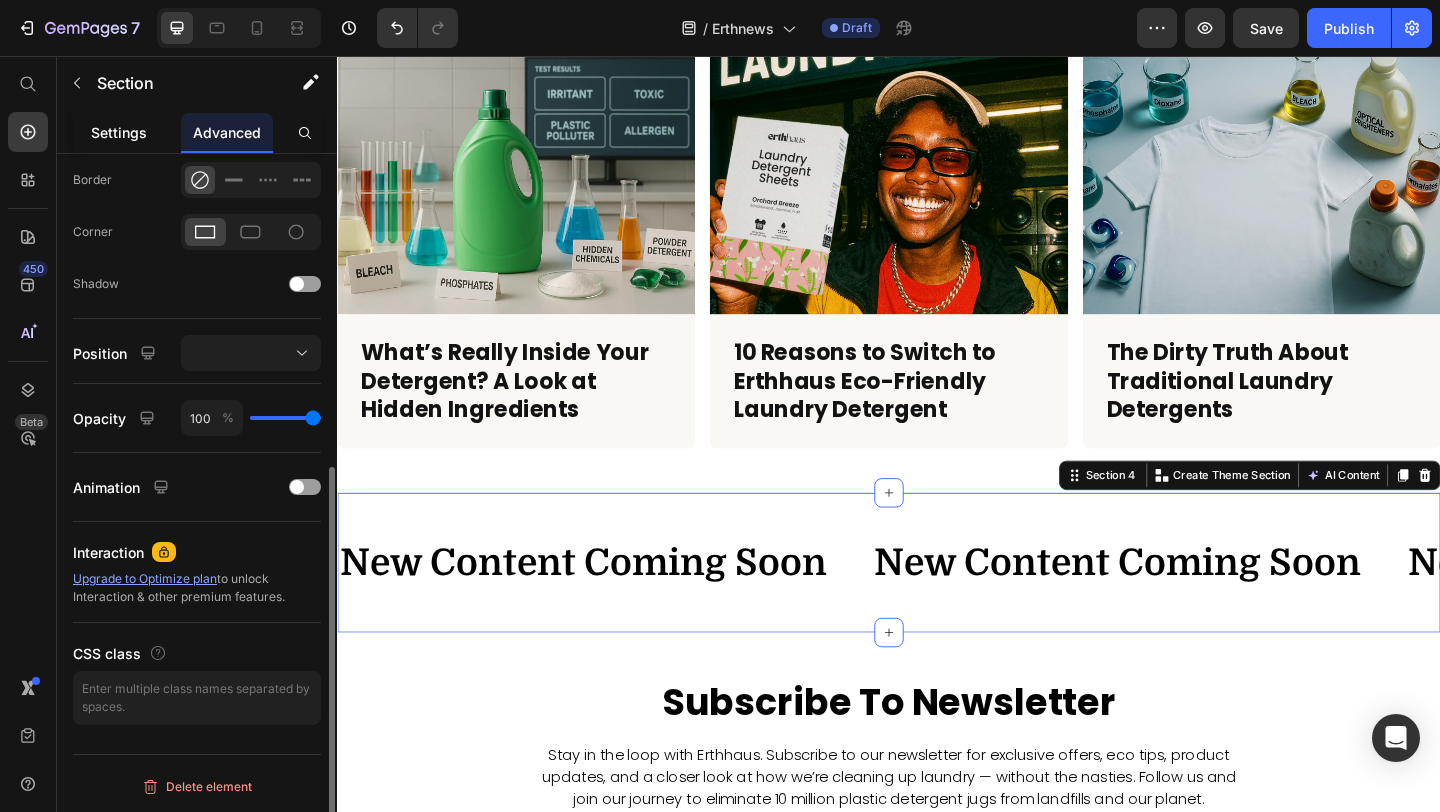 click on "Settings" at bounding box center [119, 132] 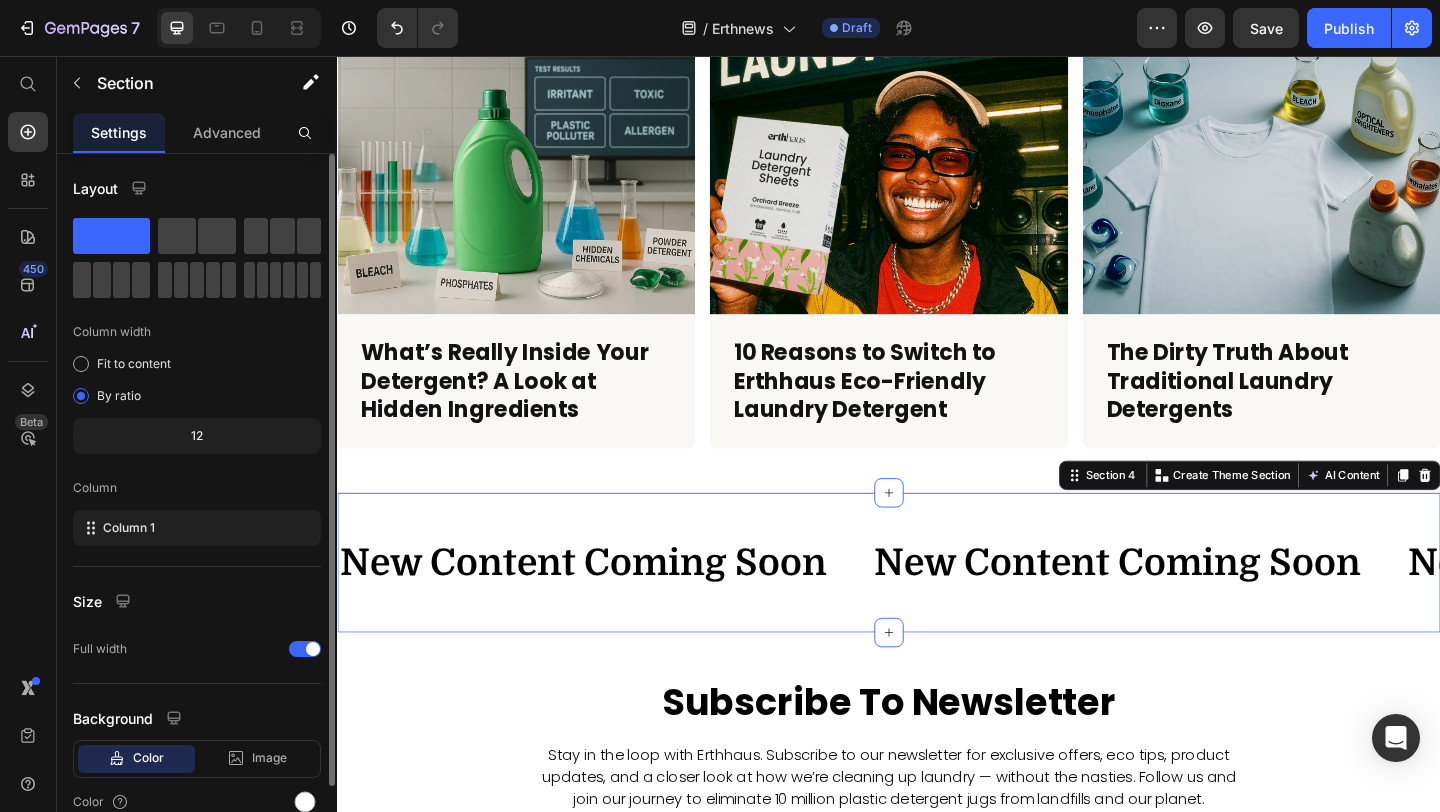 scroll, scrollTop: 93, scrollLeft: 0, axis: vertical 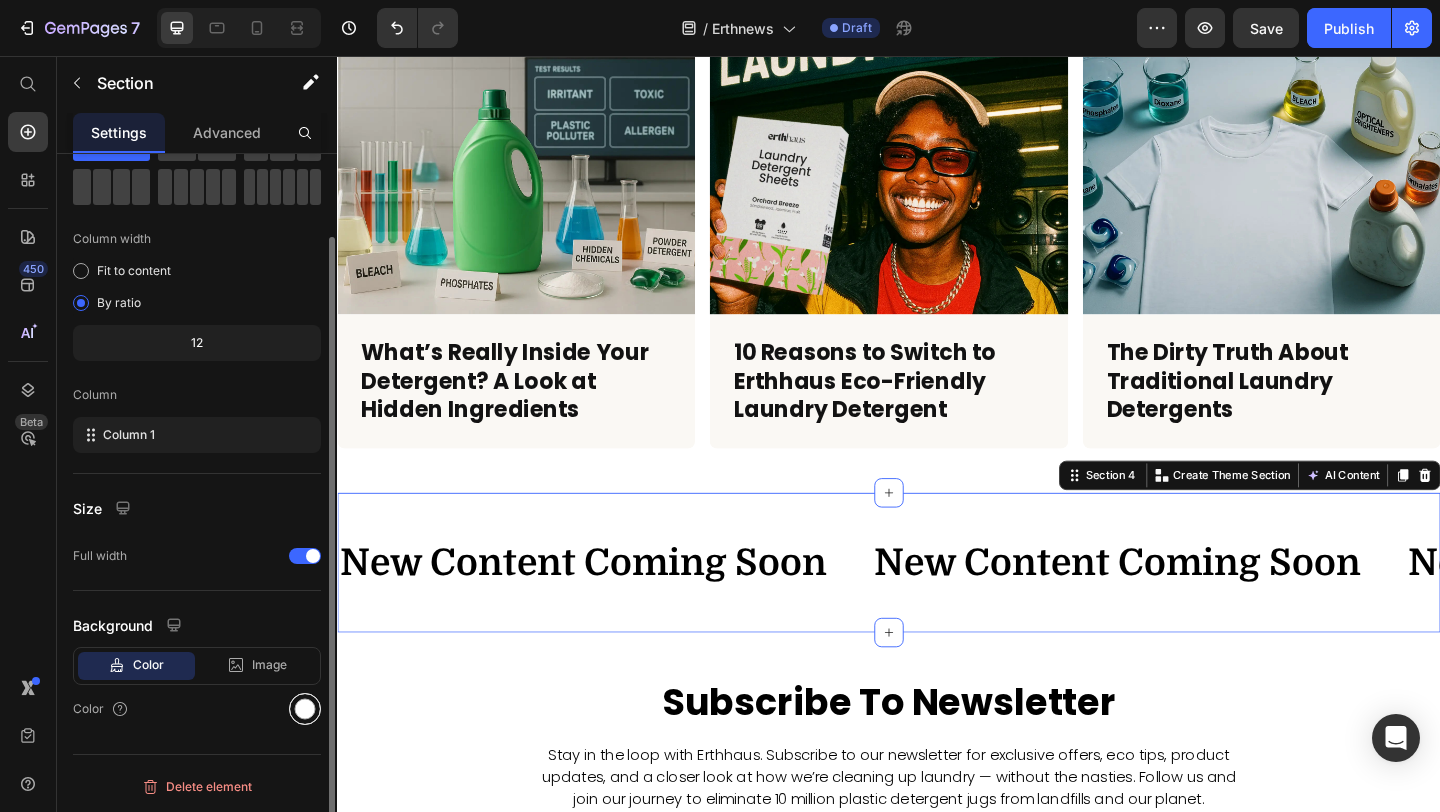 click at bounding box center (305, 709) 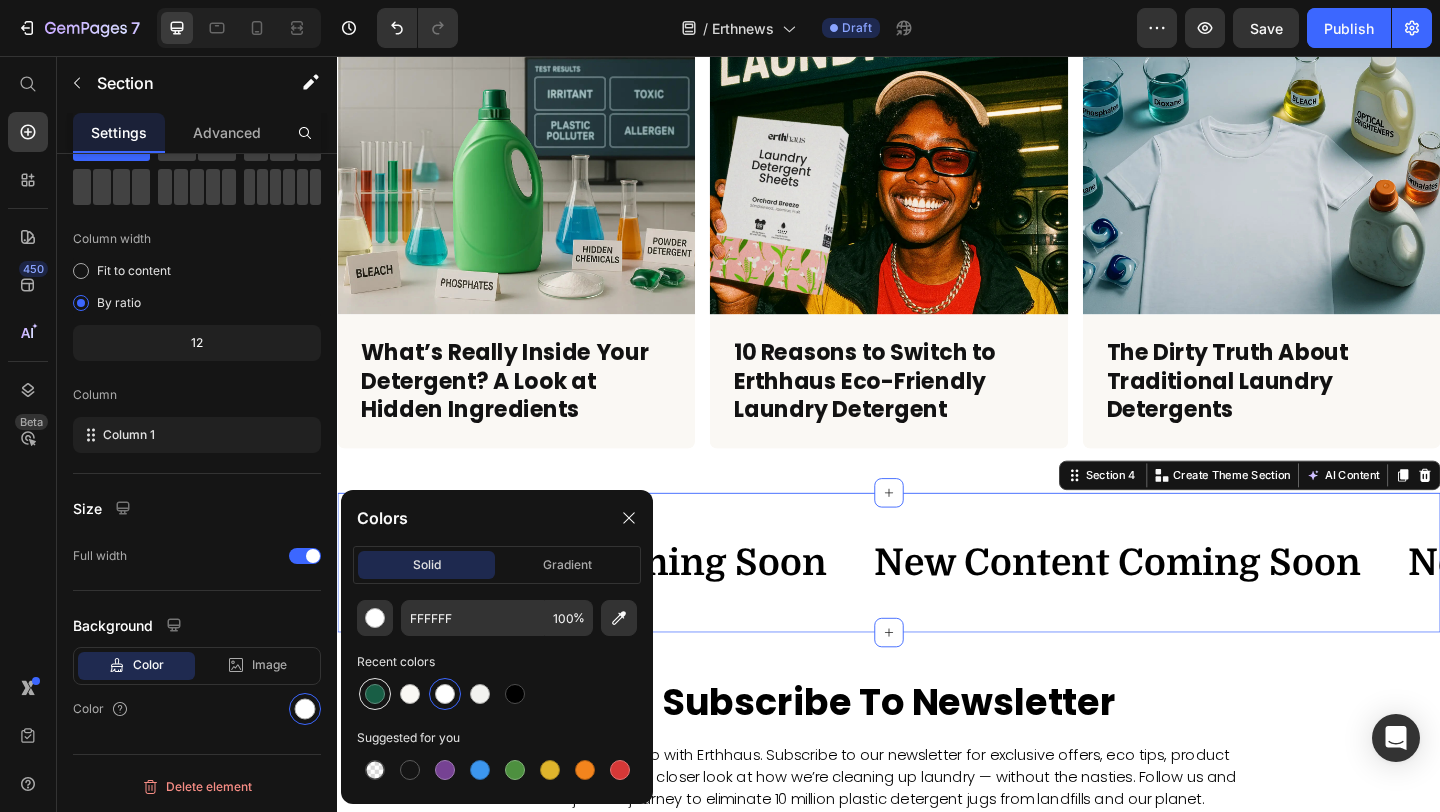 click at bounding box center (375, 694) 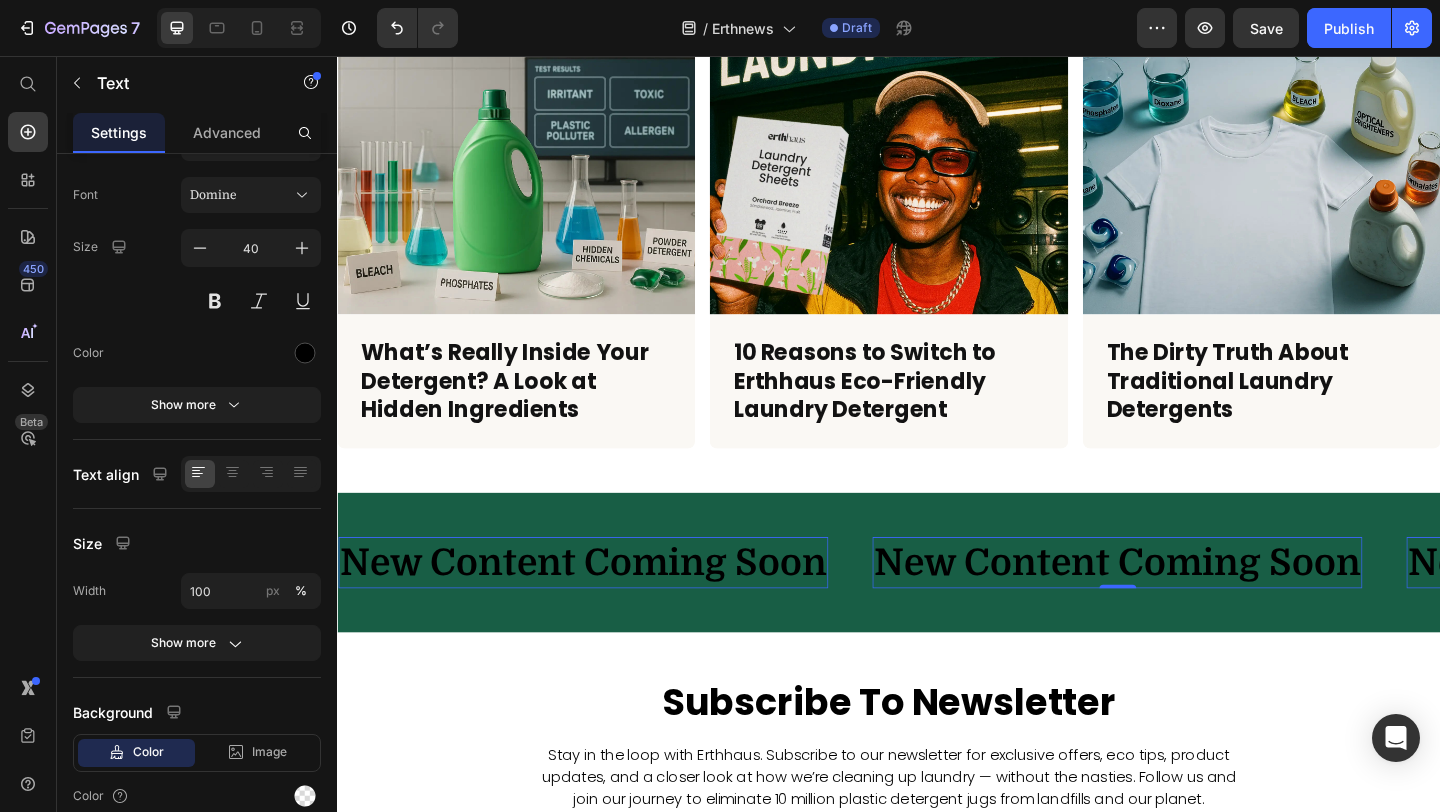 click on "New Content Coming Soon" at bounding box center [1183, 607] 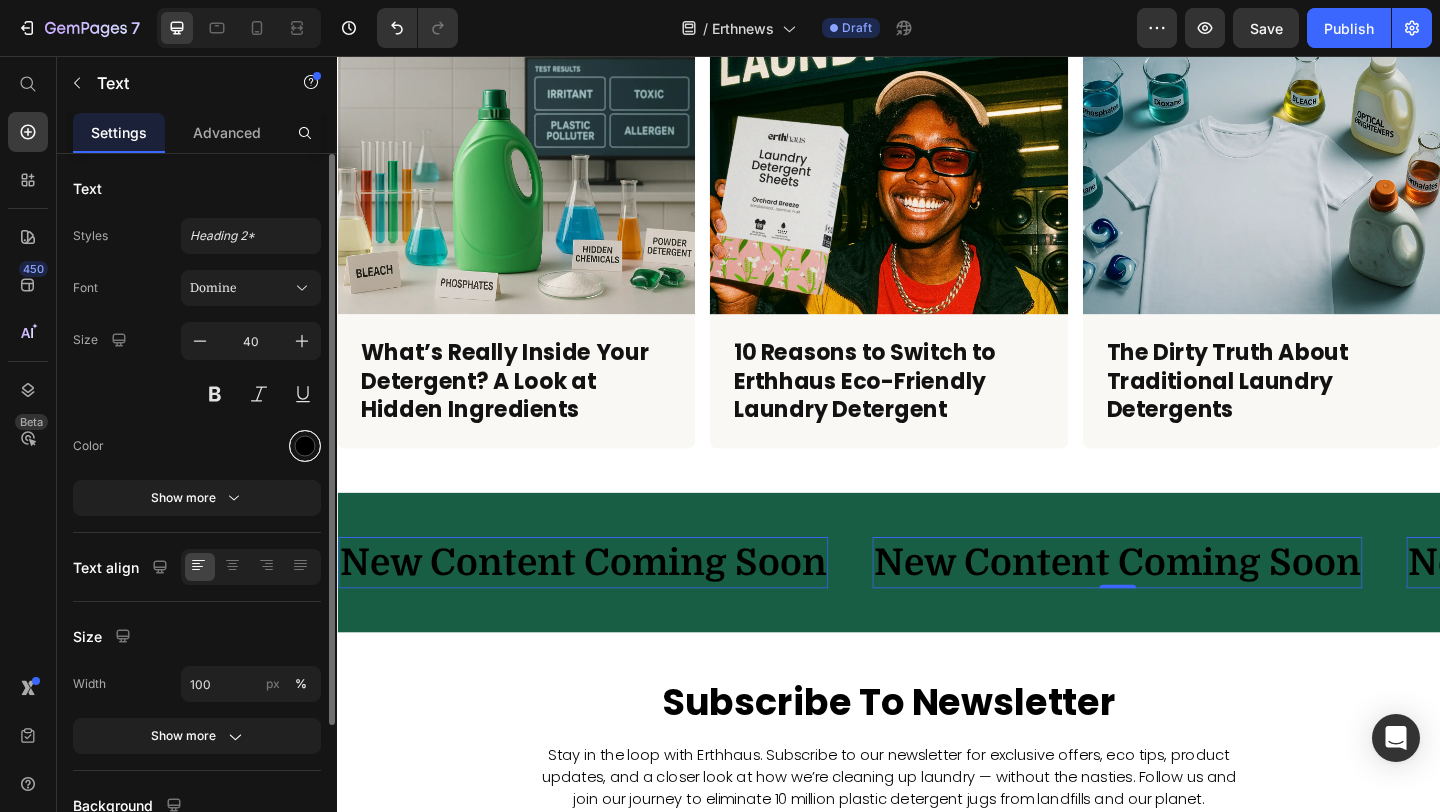 click on "Font Domine Size 40 Color Show more" at bounding box center (197, 393) 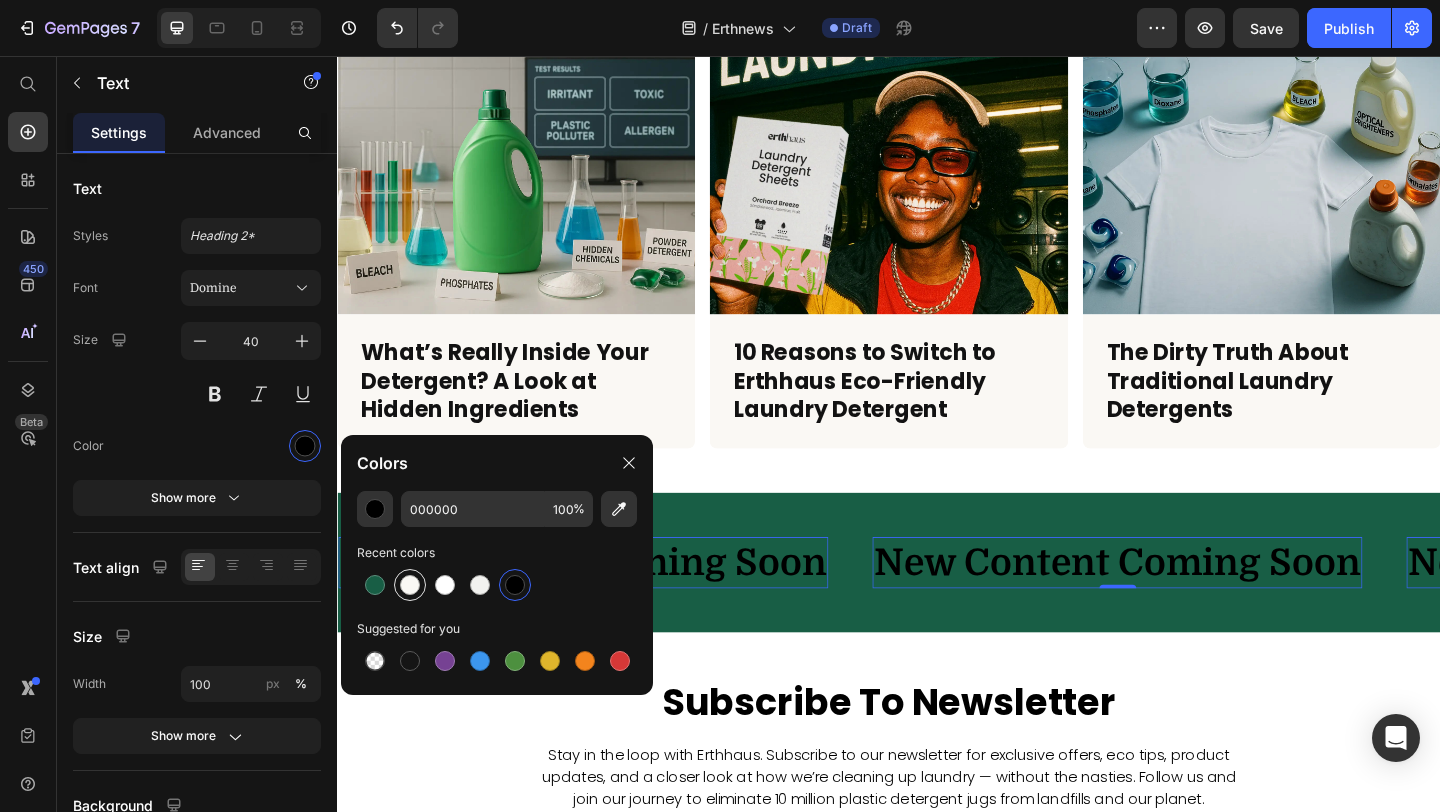click at bounding box center [410, 585] 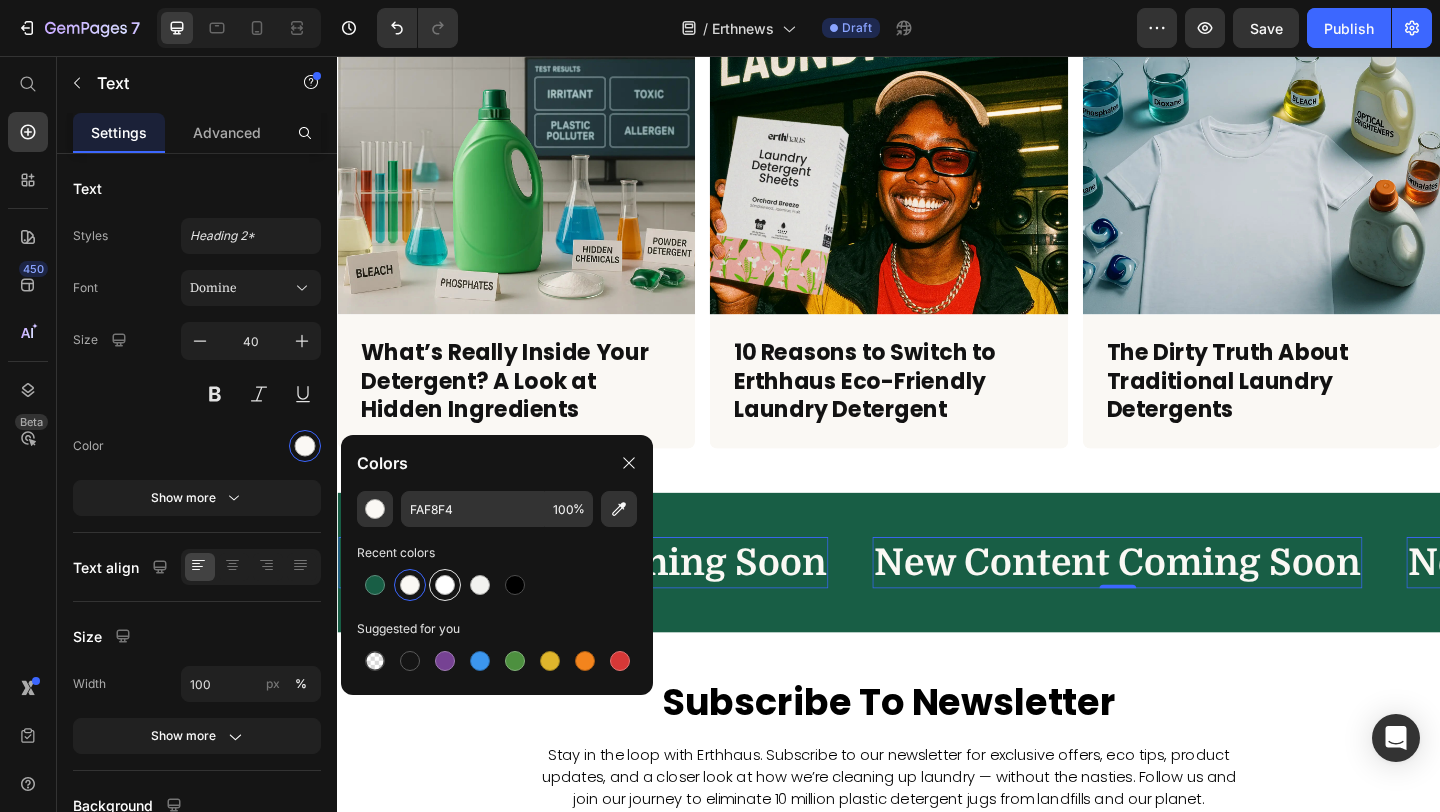 click at bounding box center [445, 585] 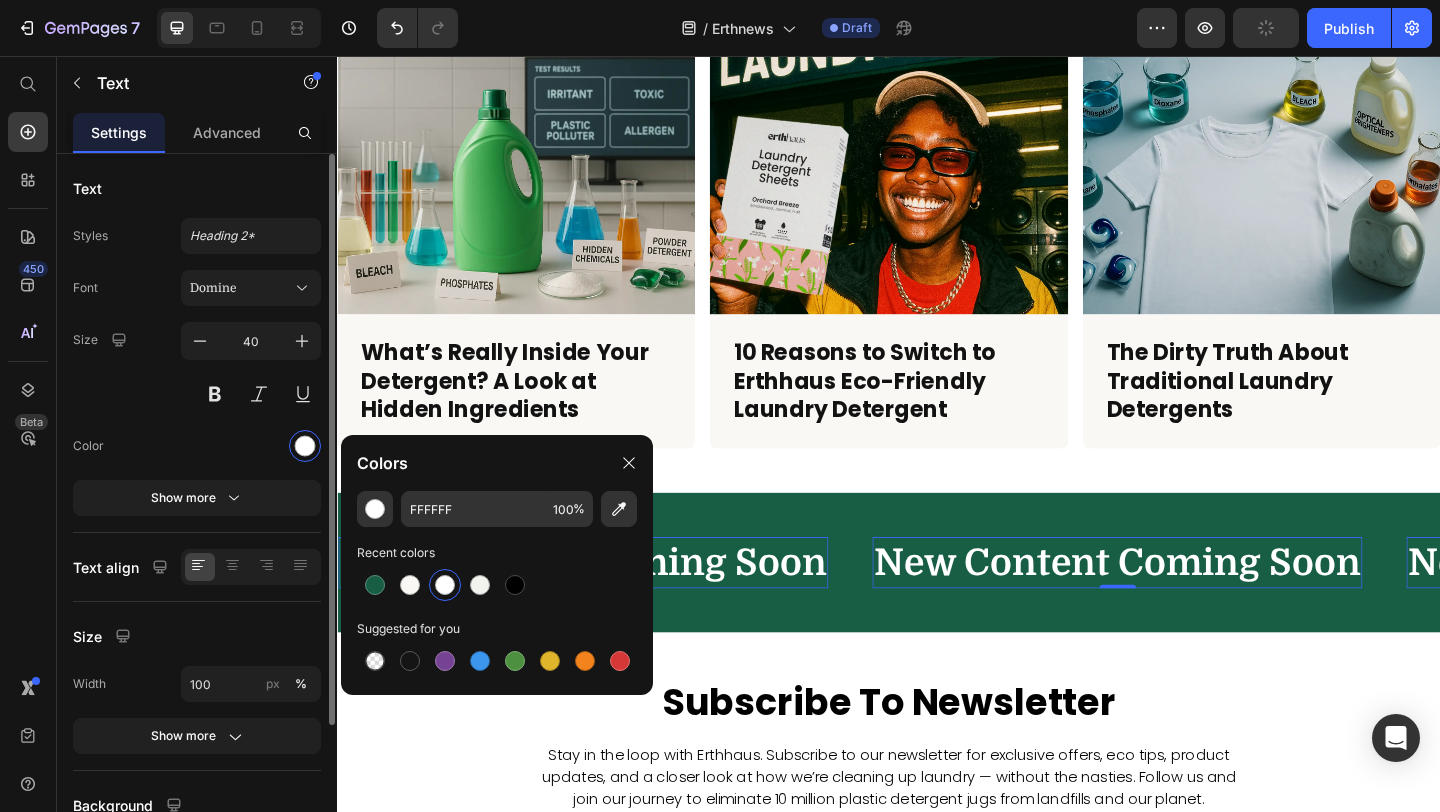 click on "Color" at bounding box center (197, 446) 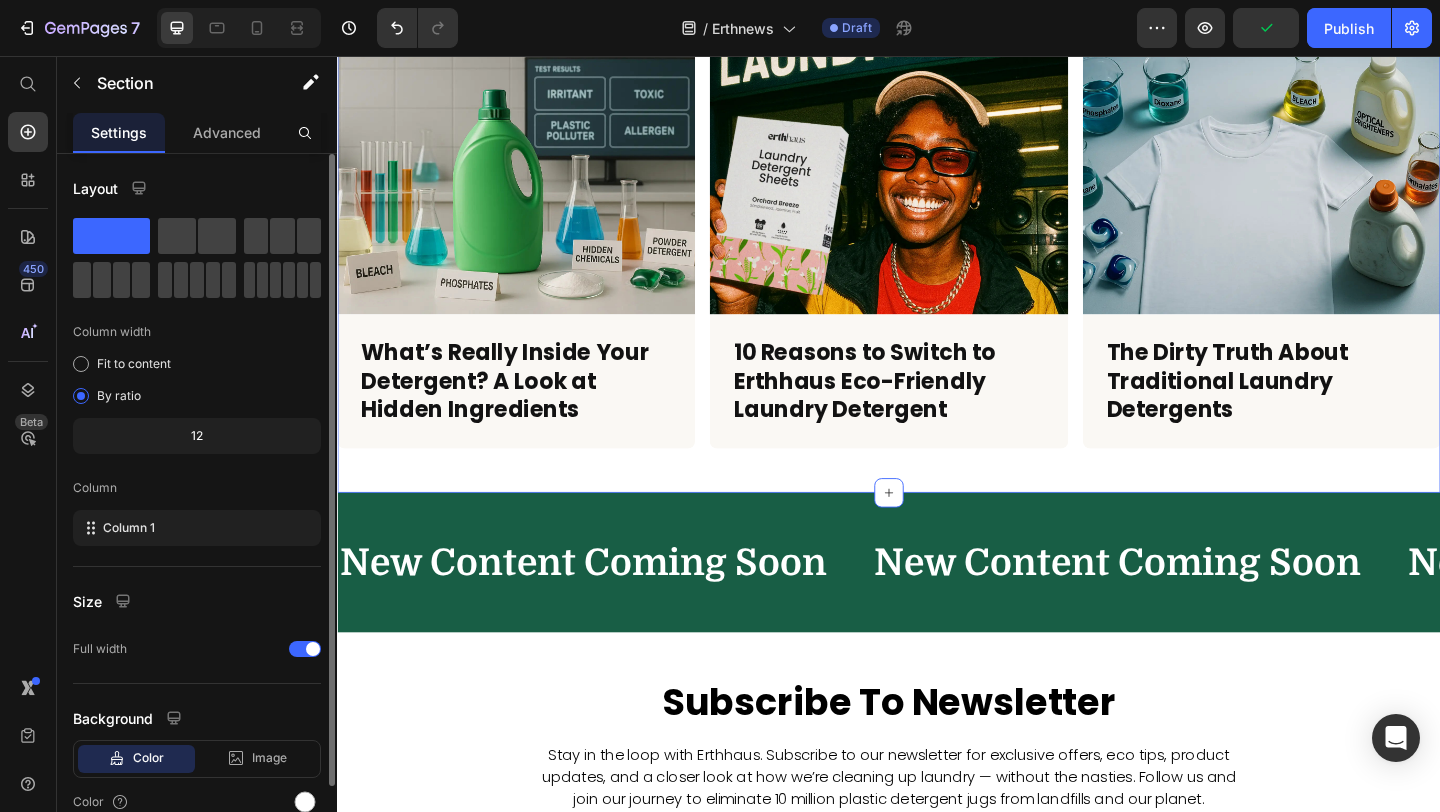 click on "Article Image What’s Really Inside Your Detergent? A Look at Hidden Ingredients Article Title Row Article Image 10 Reasons to Switch to Erthhaus Eco-Friendly Laundry Detergent Article Title Row Article Image The Dirty Truth About Traditional Laundry Detergents Article Title Row Article List Section 3   Create Theme Section AI Content Write with GemAI What would you like to describe here? Tone and Voice Persuasive Product Laundry Detergent Sheets 6 Pack Show more Generate" at bounding box center (937, 264) 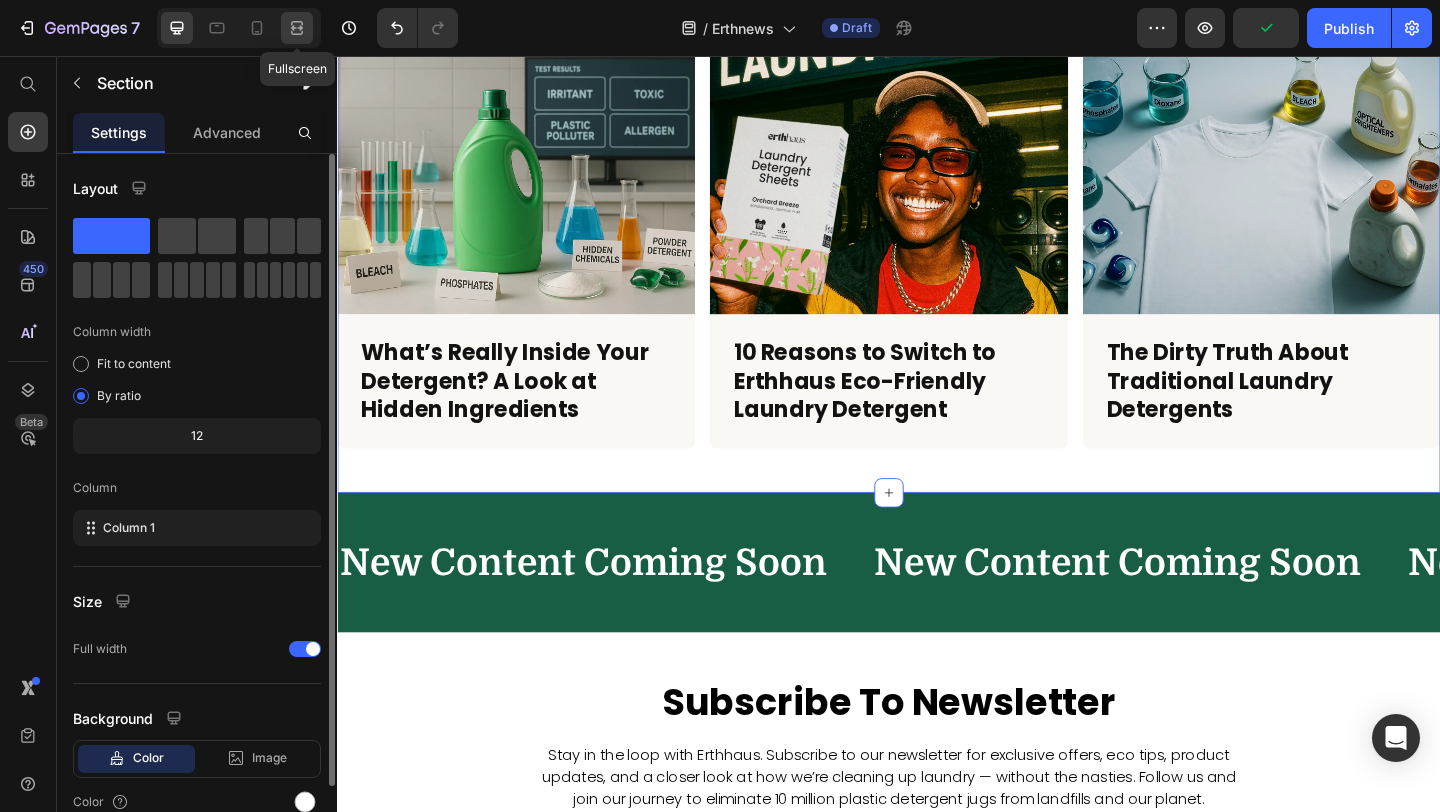 click 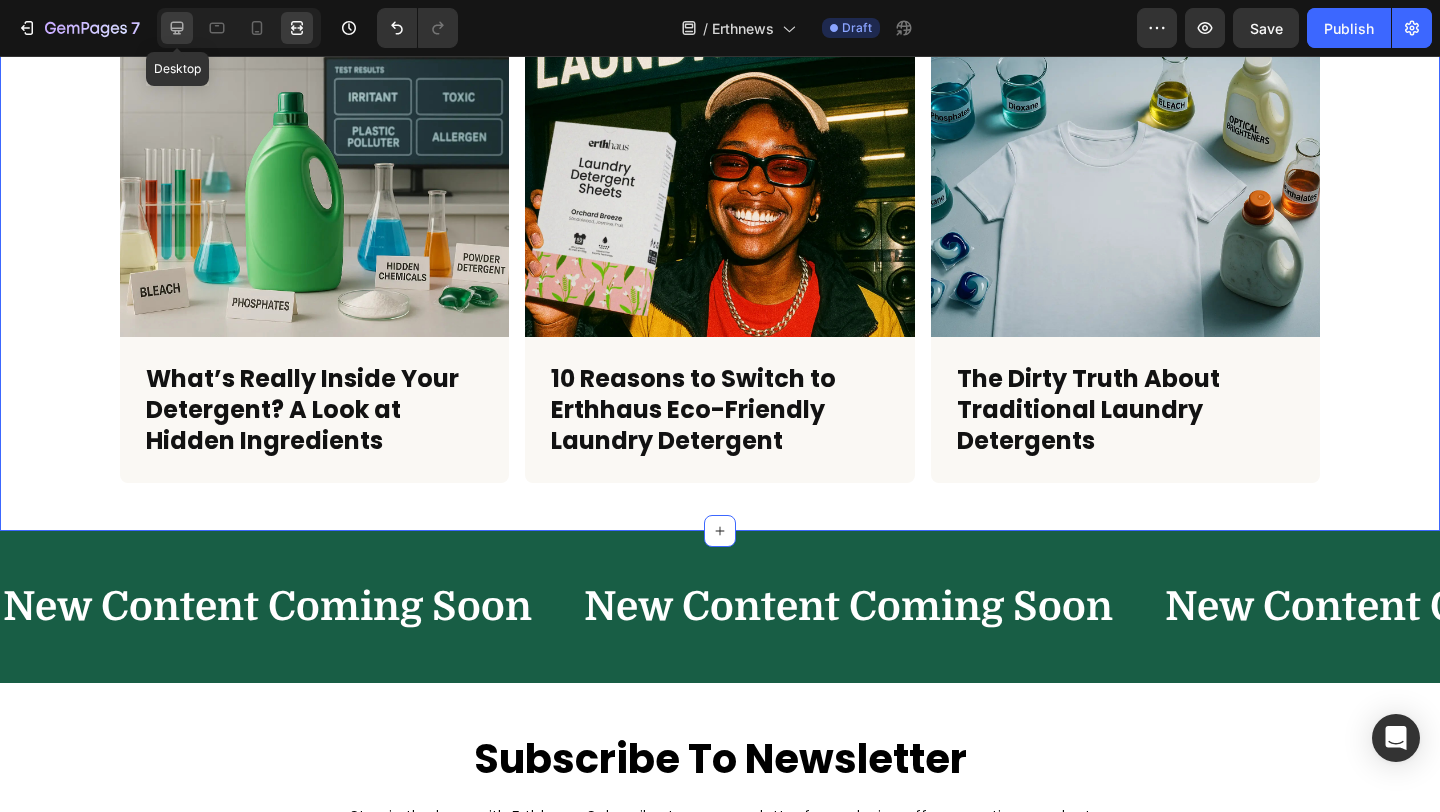click 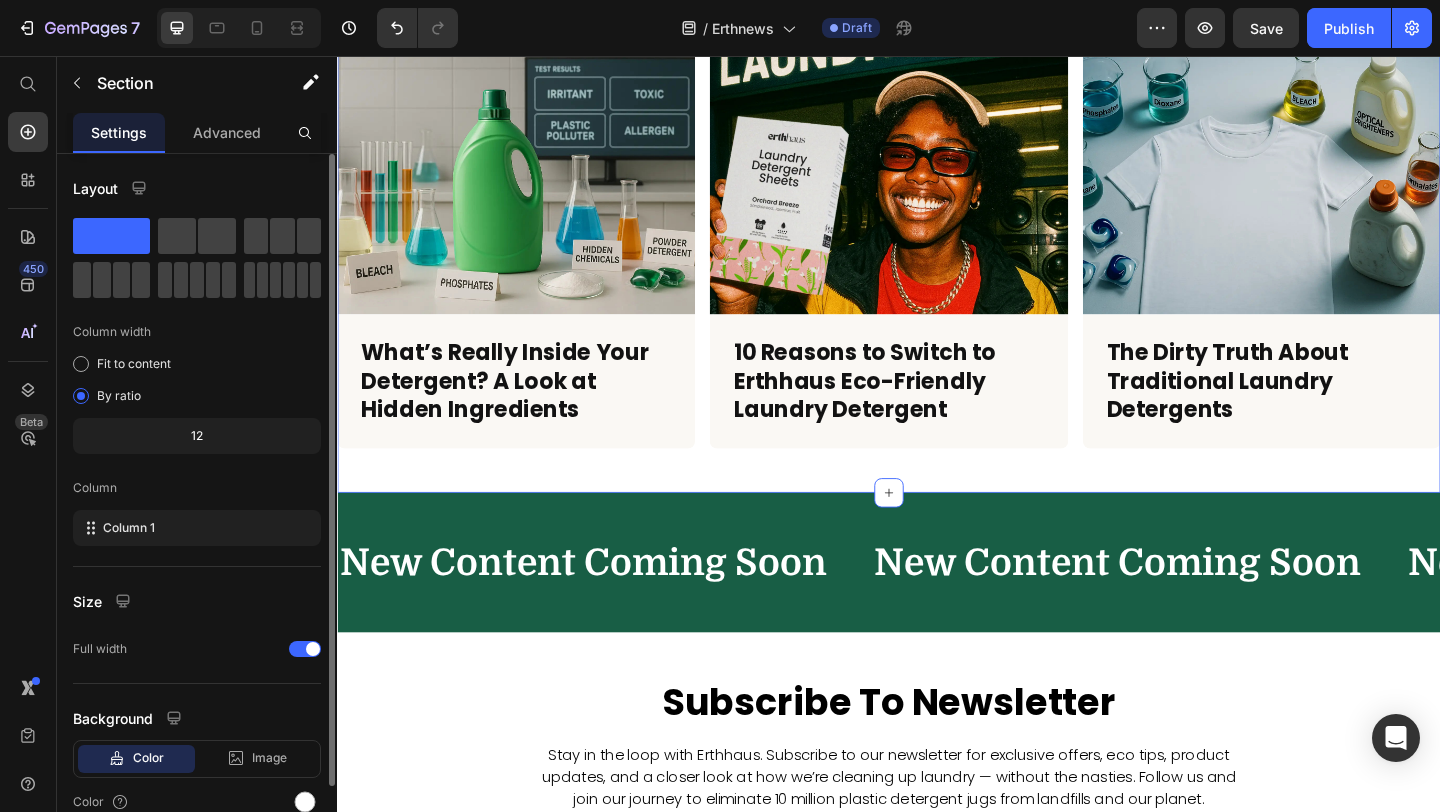 click on "Article Image What’s Really Inside Your Detergent? A Look at Hidden Ingredients Article Title Row Article Image 10 Reasons to Switch to Erthhaus Eco-Friendly Laundry Detergent Article Title Row Article Image The Dirty Truth About Traditional Laundry Detergents Article Title Row Article List Section 3   Create Theme Section AI Content Write with GemAI What would you like to describe here? Tone and Voice Persuasive Product Laundry Detergent Sheets 6 Pack Show more Generate" at bounding box center (937, 264) 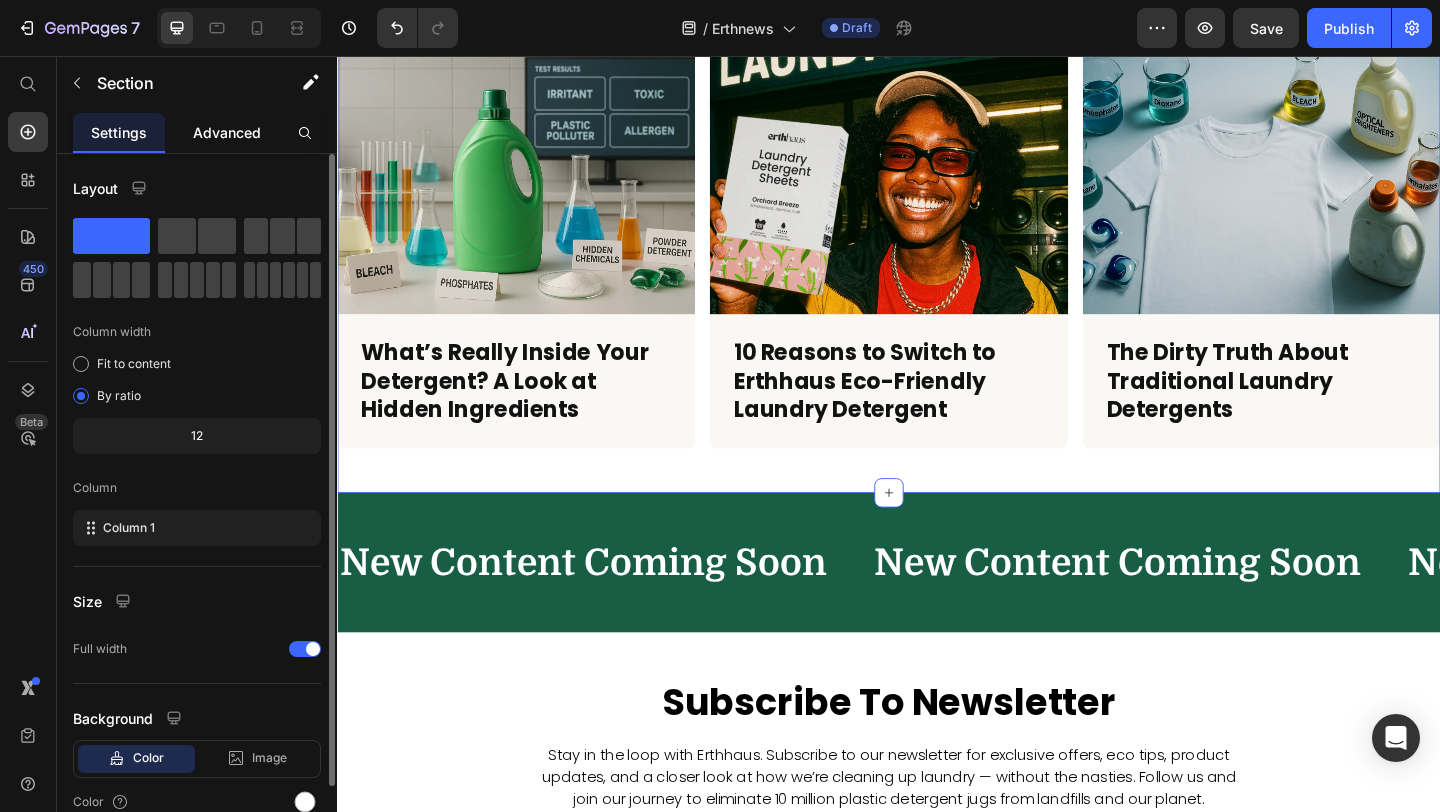 click on "Advanced" at bounding box center [227, 132] 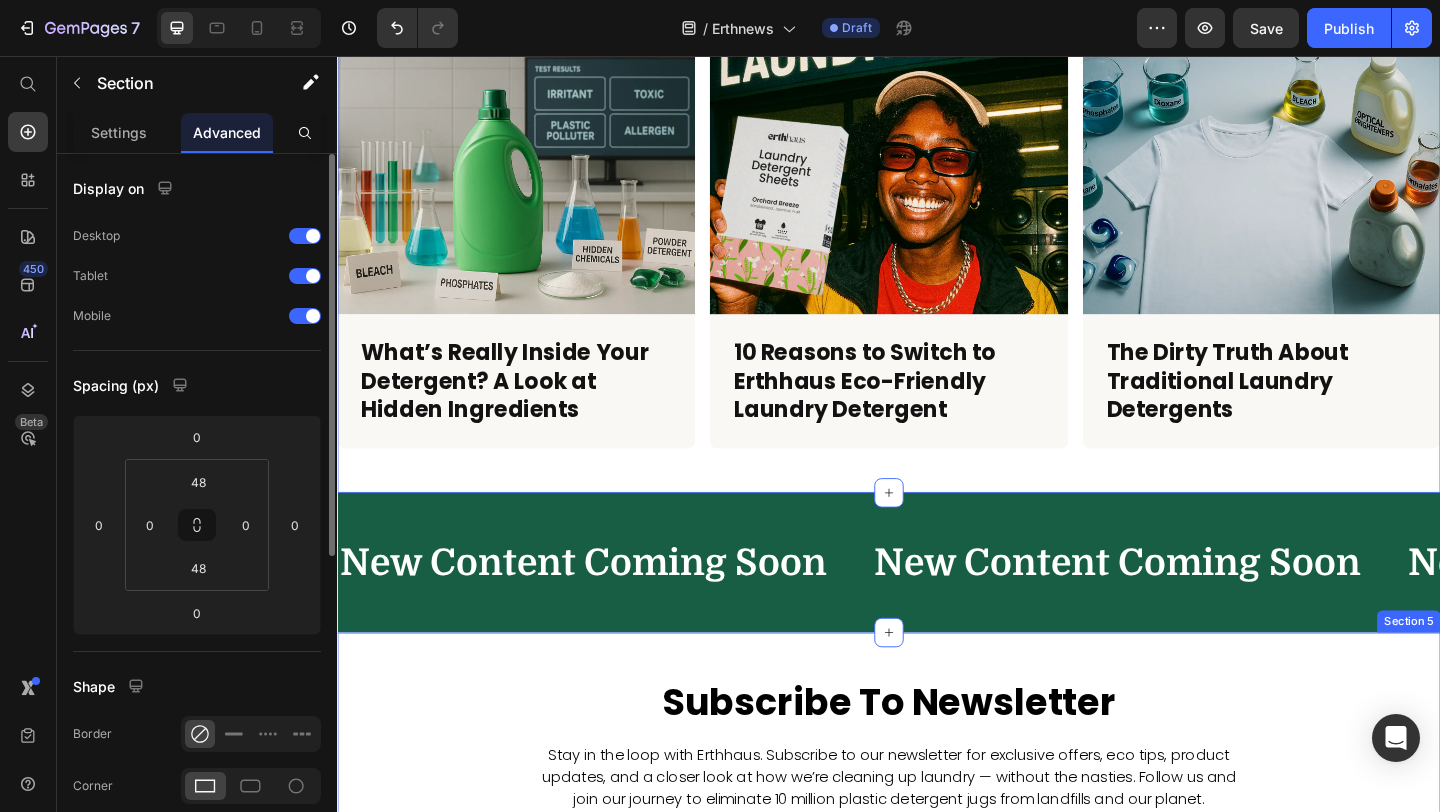 click on "Subscribe To Newsletter Heading Stay in the loop with Erthhaus. Subscribe to our newsletter for exclusive offers, eco tips, product updates, and a closer look at how we’re cleaning up laundry — without the nasties. Follow us and join our journey to eliminate 10 million plastic detergent jugs from landfills and our planet. Text block Email Field
Submit Button Row Newsletter Row Section 5" at bounding box center (937, 854) 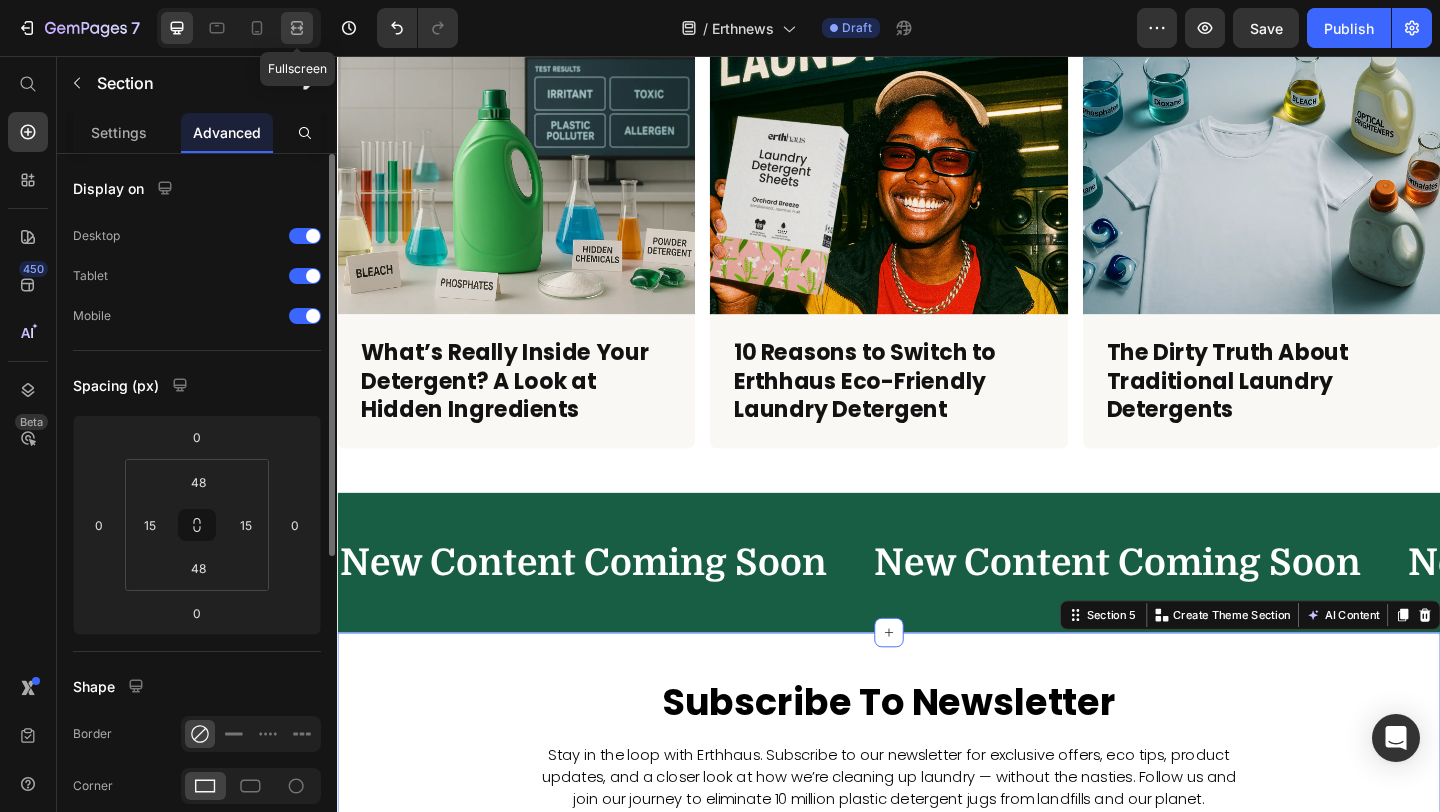 click 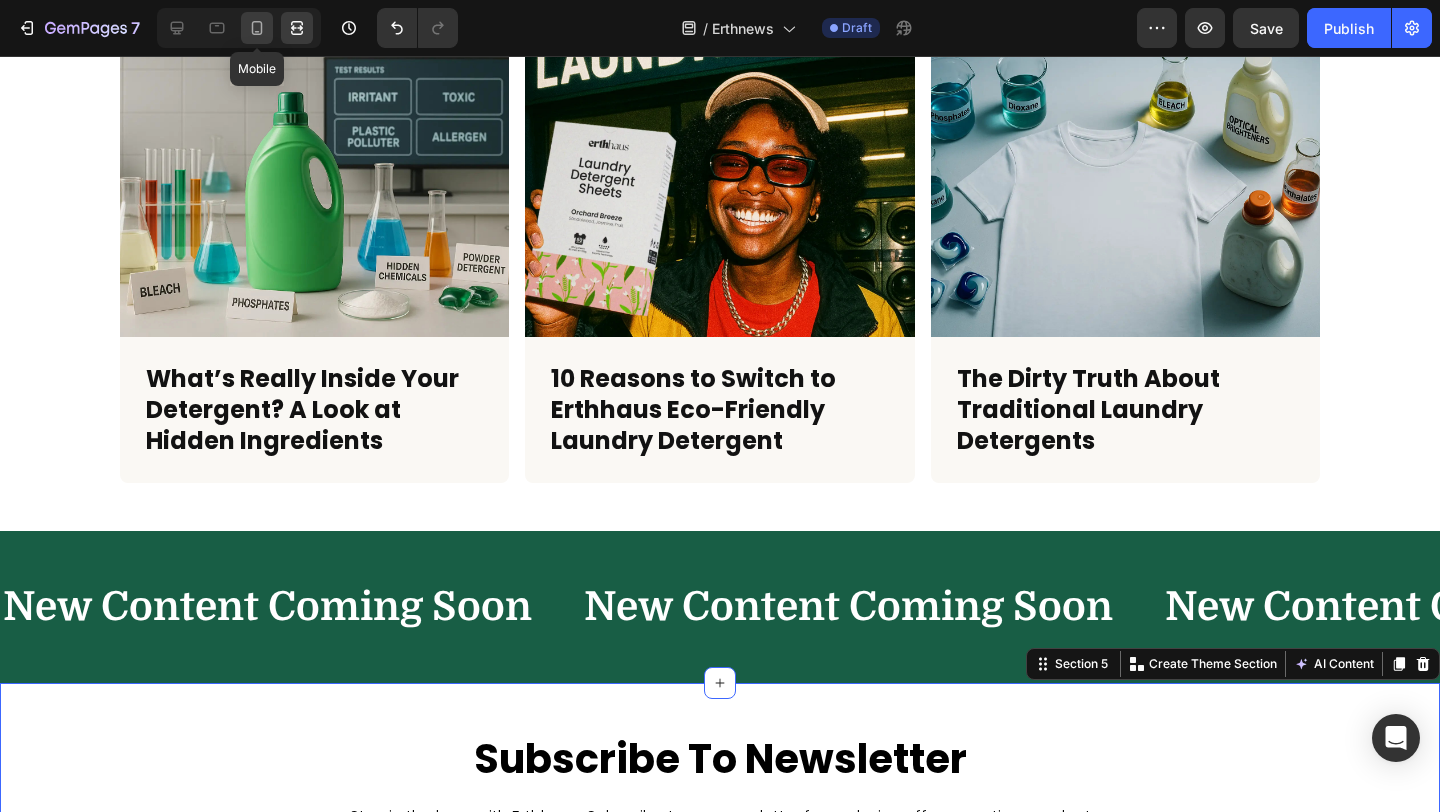 click 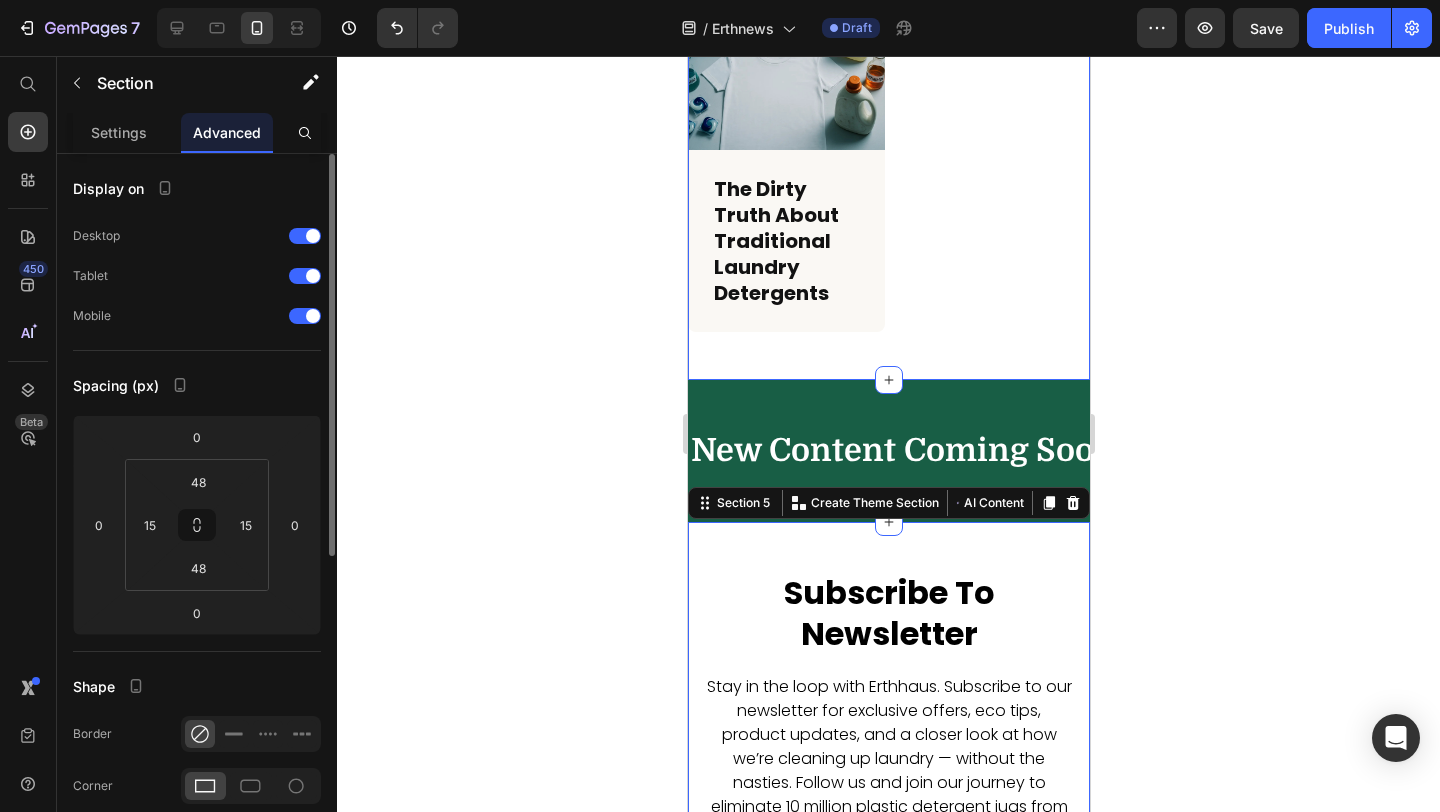 scroll, scrollTop: 1693, scrollLeft: 0, axis: vertical 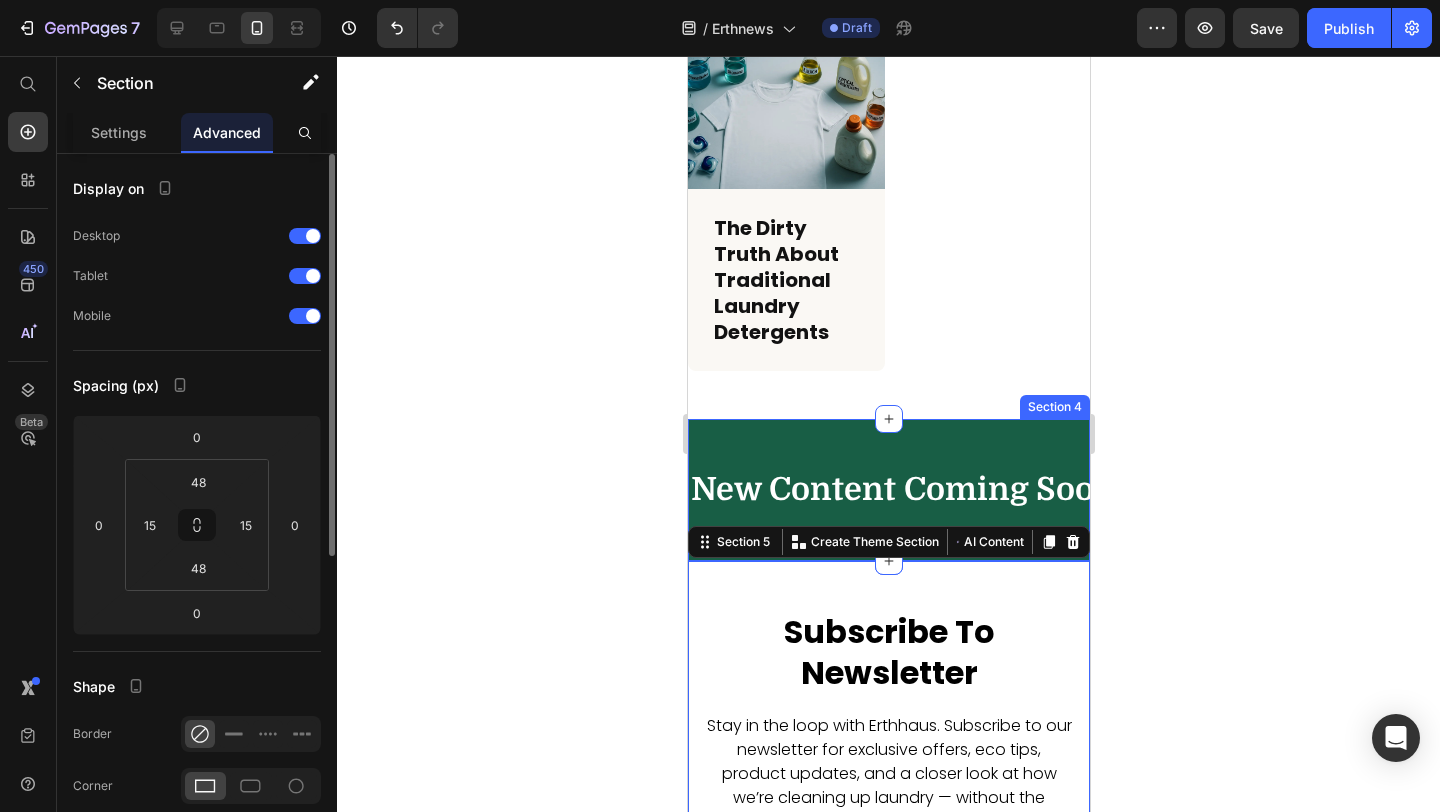 click on "New Content Coming Soon Text New Content Coming Soon Text Marquee Section 4" at bounding box center [888, 490] 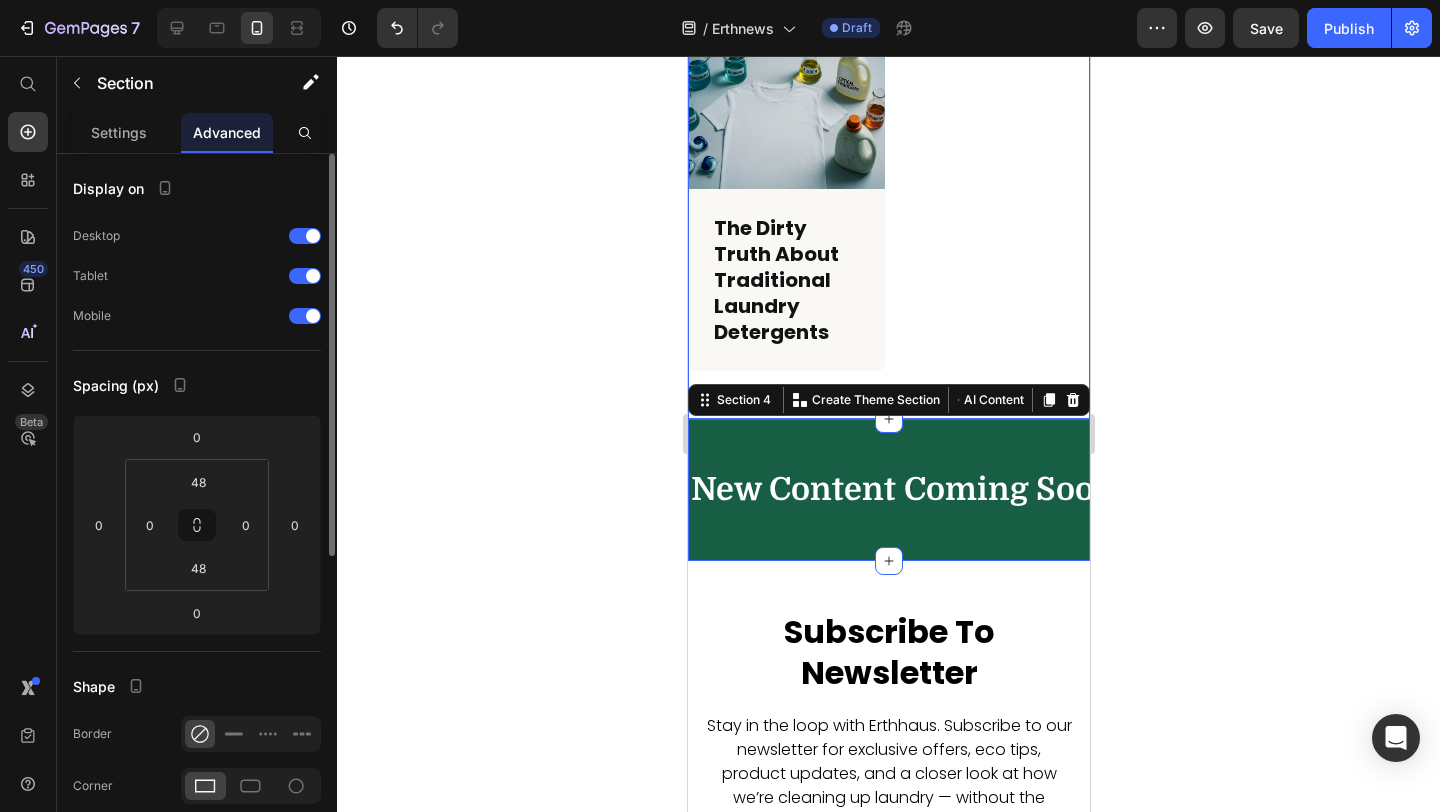click on "Article Image What’s Really Inside Your Detergent? A Look at Hidden Ingredients Article Title Row Article Image 10 Reasons to Switch to Erthhaus Eco-Friendly Laundry Detergent Article Title Row Article Image The Dirty Truth About Traditional Laundry Detergents Article Title Row Article List Section 3" at bounding box center (888, 20) 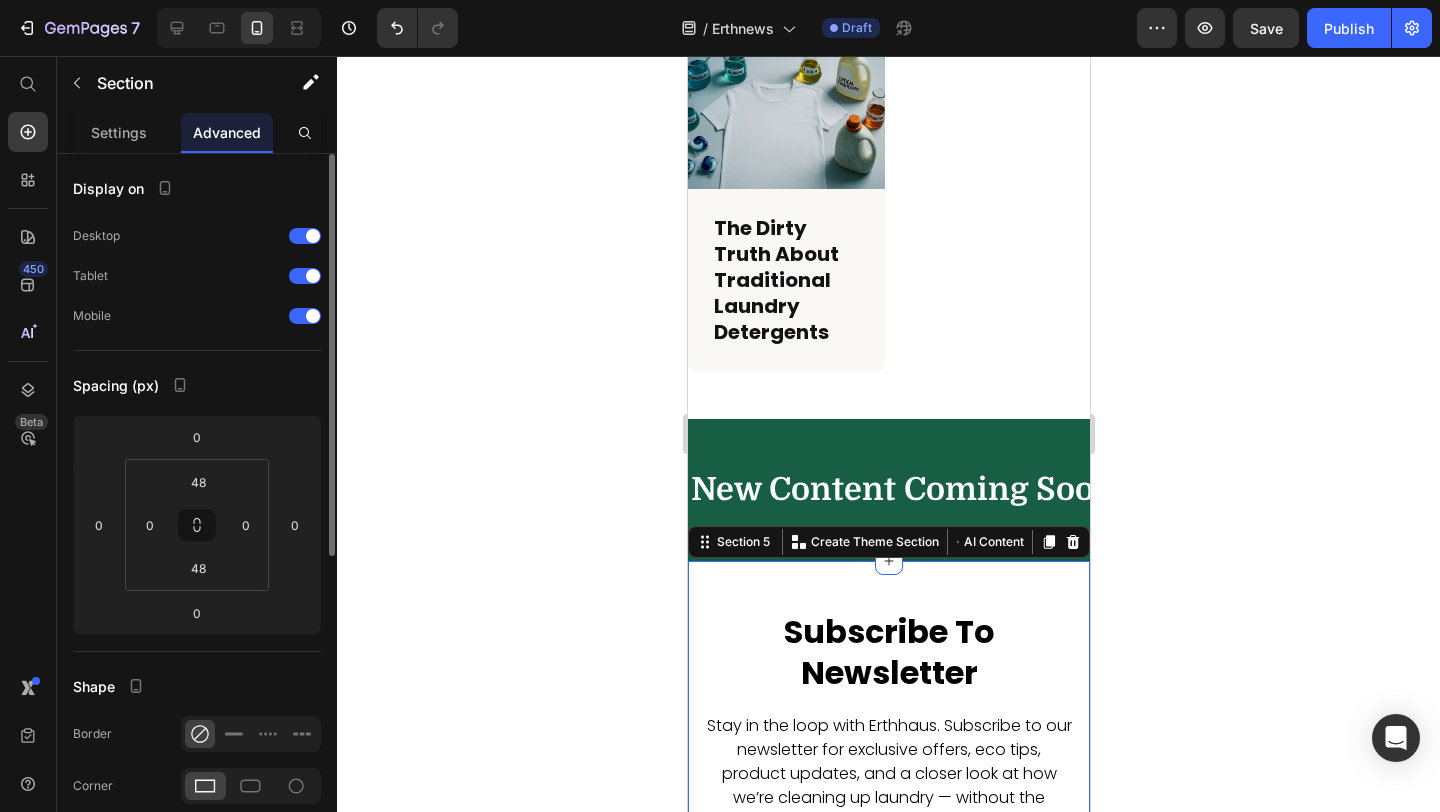 click on "Subscribe To Newsletter Heading Stay in the loop with Erthhaus. Subscribe to our newsletter for exclusive offers, eco tips, product updates, and a closer look at how we’re cleaning up laundry — without the nasties. Follow us and join our journey to eliminate 10 million plastic detergent jugs from landfills and our planet. Text block Email Field
Submit Button Row Newsletter Row Section 5   Create Theme Section AI Content Write with GemAI What would you like to describe here? Tone and Voice Persuasive Product Laundry Detergent Sheets 6 Pack Show more Generate" at bounding box center (888, 795) 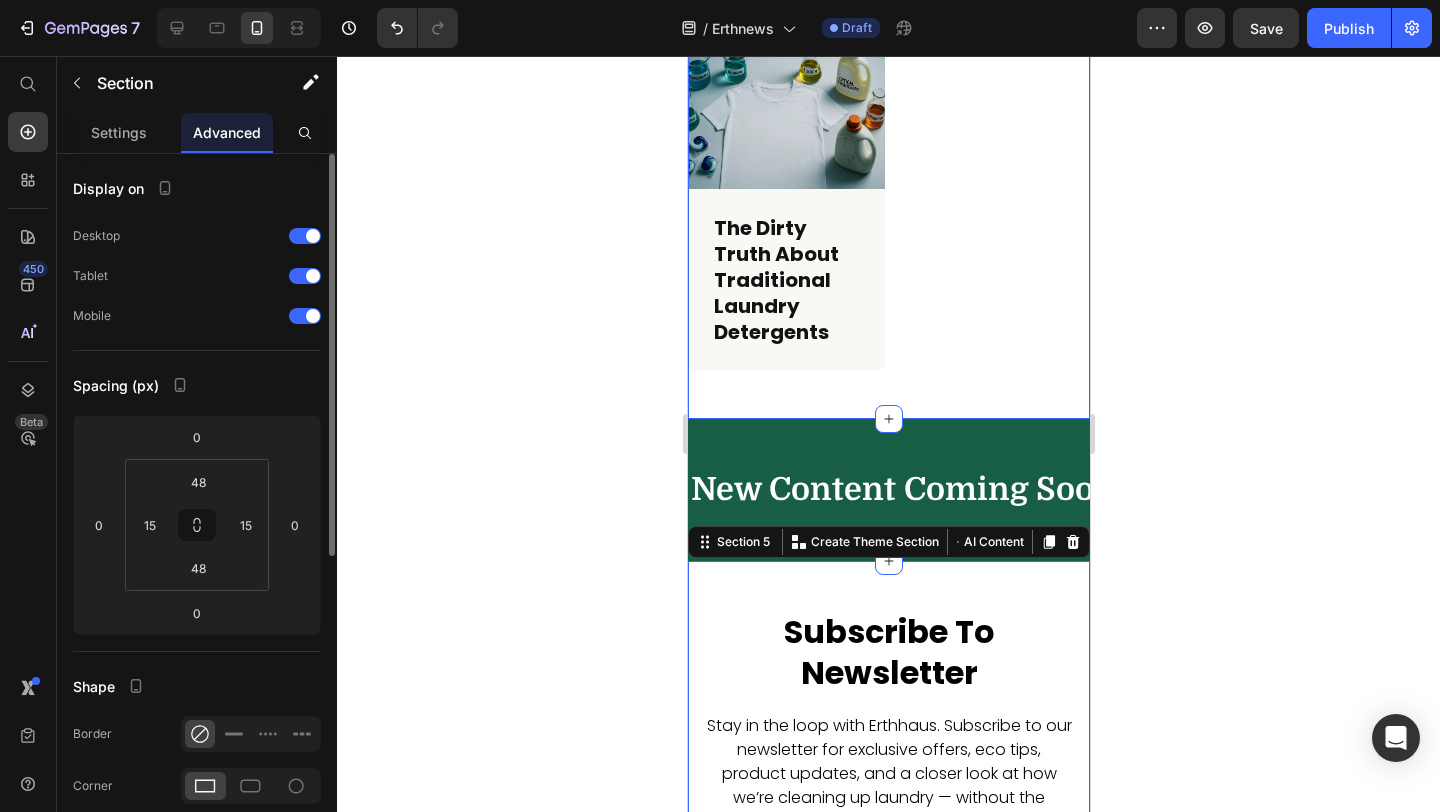 click on "Article Image What’s Really Inside Your Detergent? A Look at Hidden Ingredients Article Title Row Article Image 10 Reasons to Switch to Erthhaus Eco-Friendly Laundry Detergent Article Title Row Article Image The Dirty Truth About Traditional Laundry Detergents Article Title Row Article List Section 3" at bounding box center [888, 20] 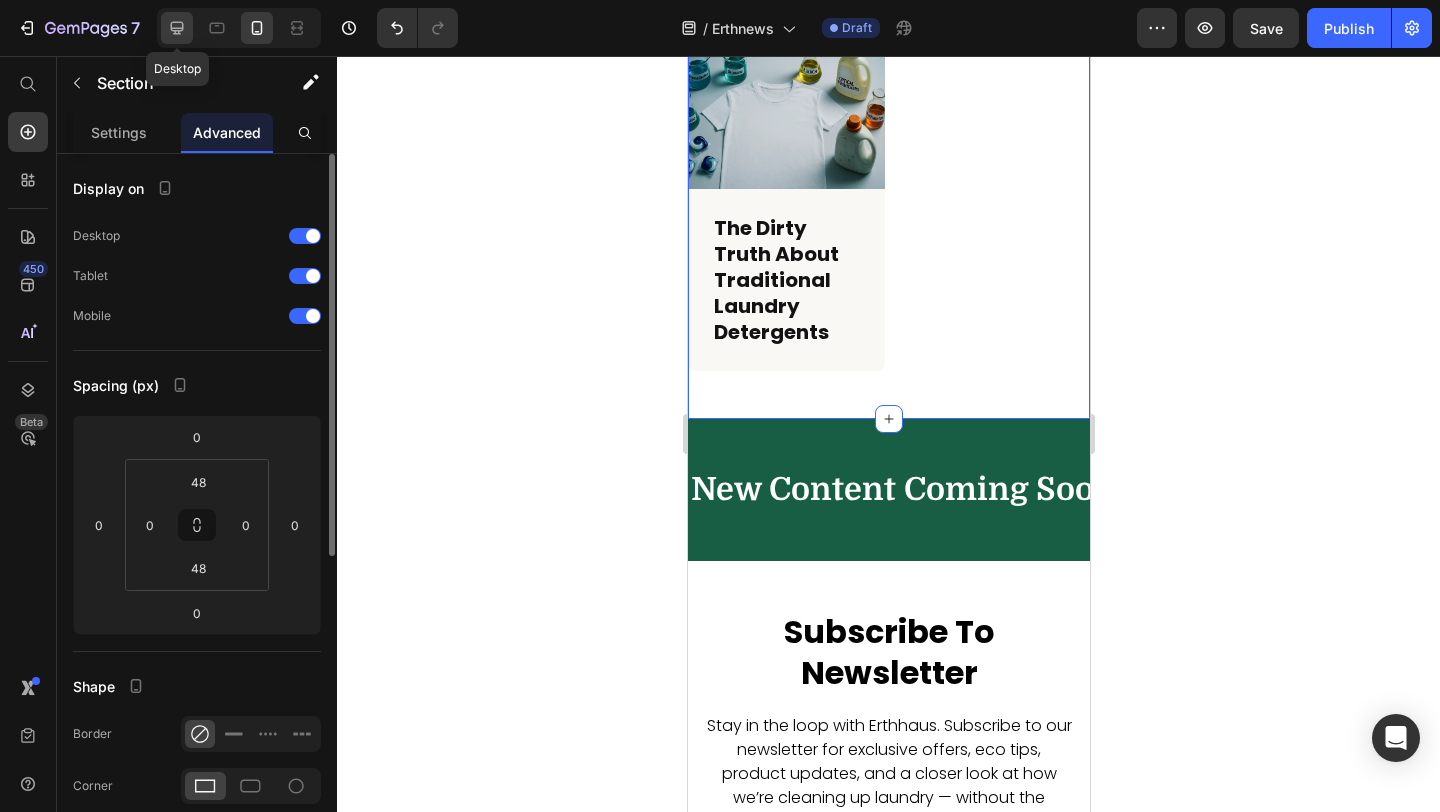 click 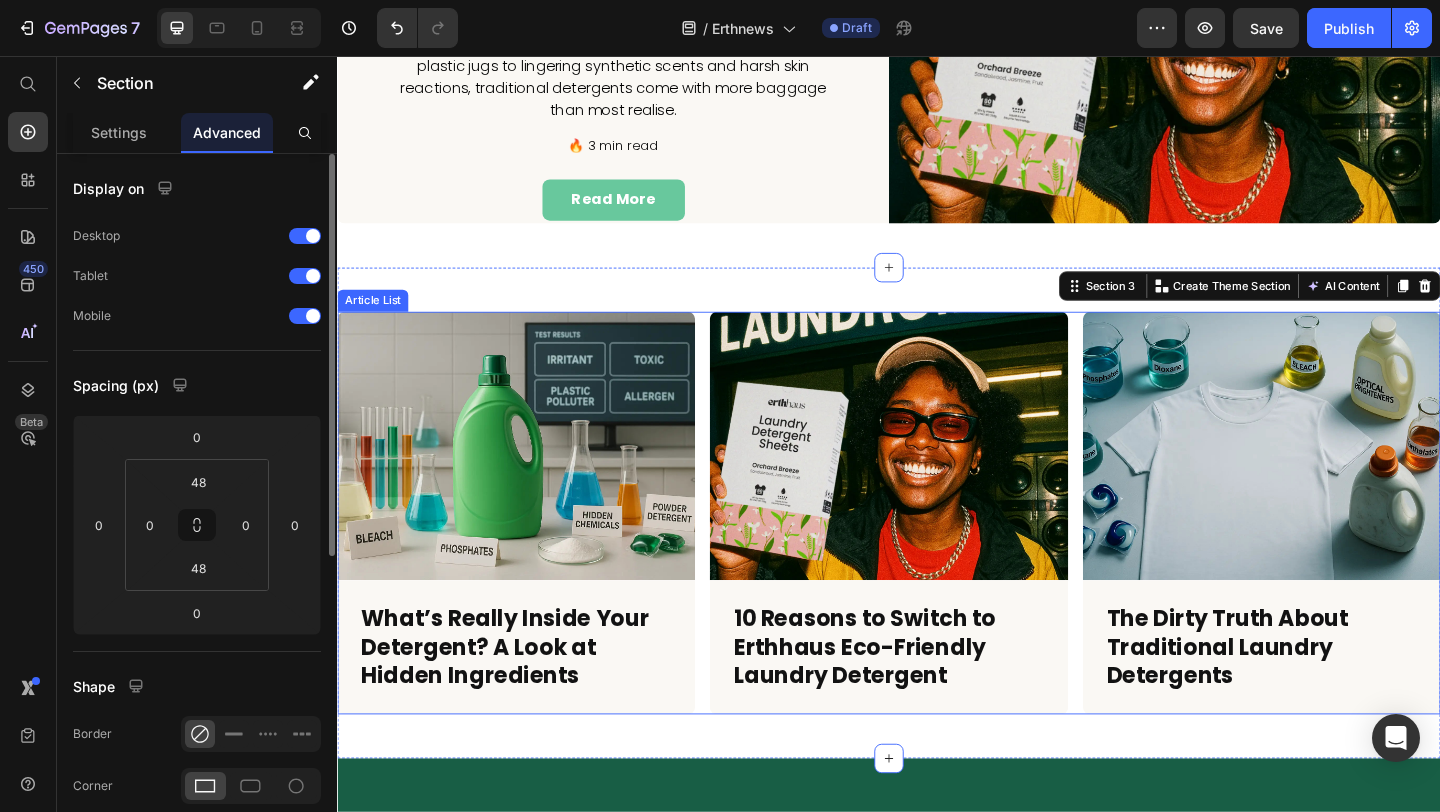 scroll, scrollTop: 788, scrollLeft: 0, axis: vertical 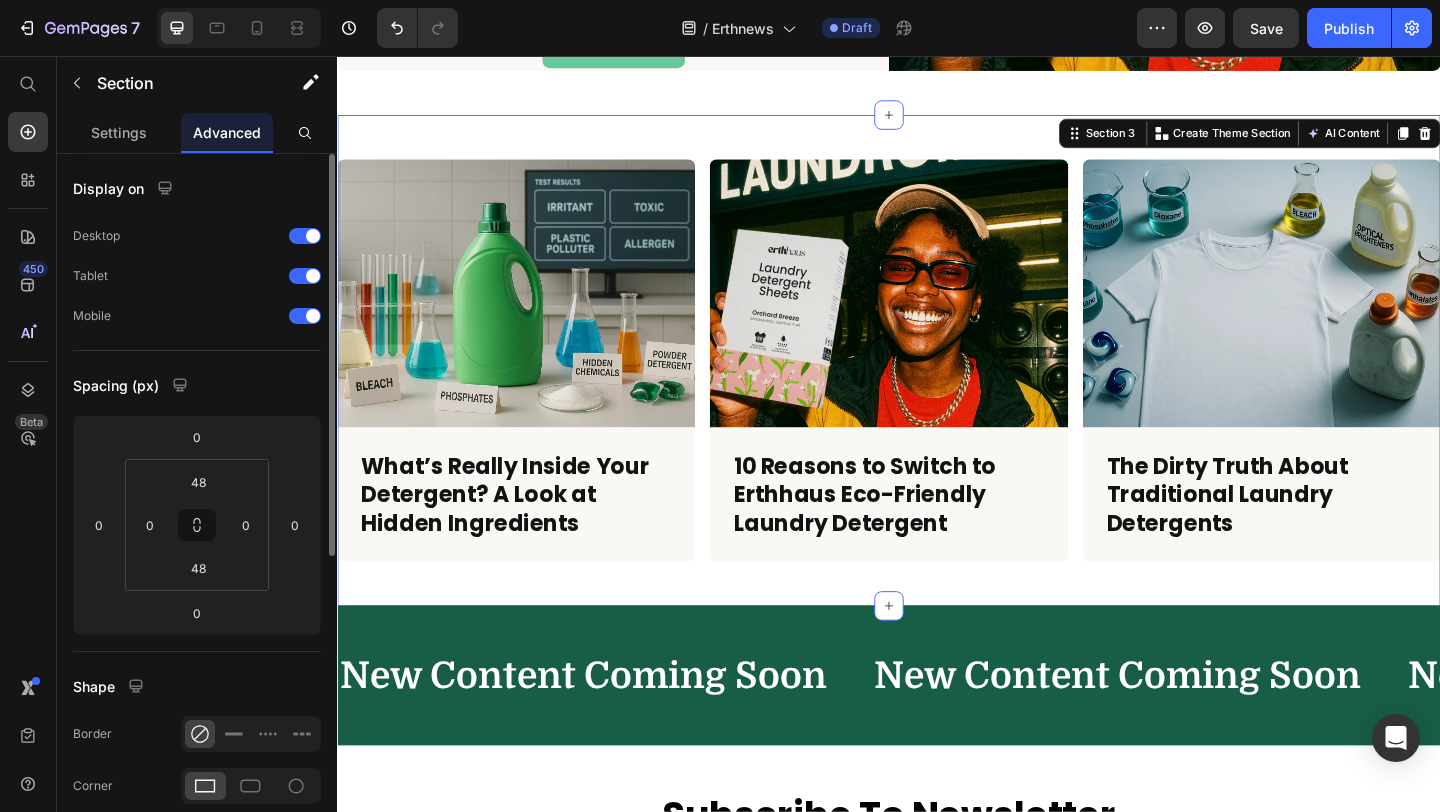 click on "Article Image What’s Really Inside Your Detergent? A Look at Hidden Ingredients Article Title Row Article Image 10 Reasons to Switch to Erthhaus Eco-Friendly Laundry Detergent Article Title Row Article Image The Dirty Truth About Traditional Laundry Detergents Article Title Row Article List Section 3   Create Theme Section AI Content Write with GemAI What would you like to describe here? Tone and Voice Persuasive Product Laundry Detergent Sheets 6 Pack Show more Generate" at bounding box center (937, 387) 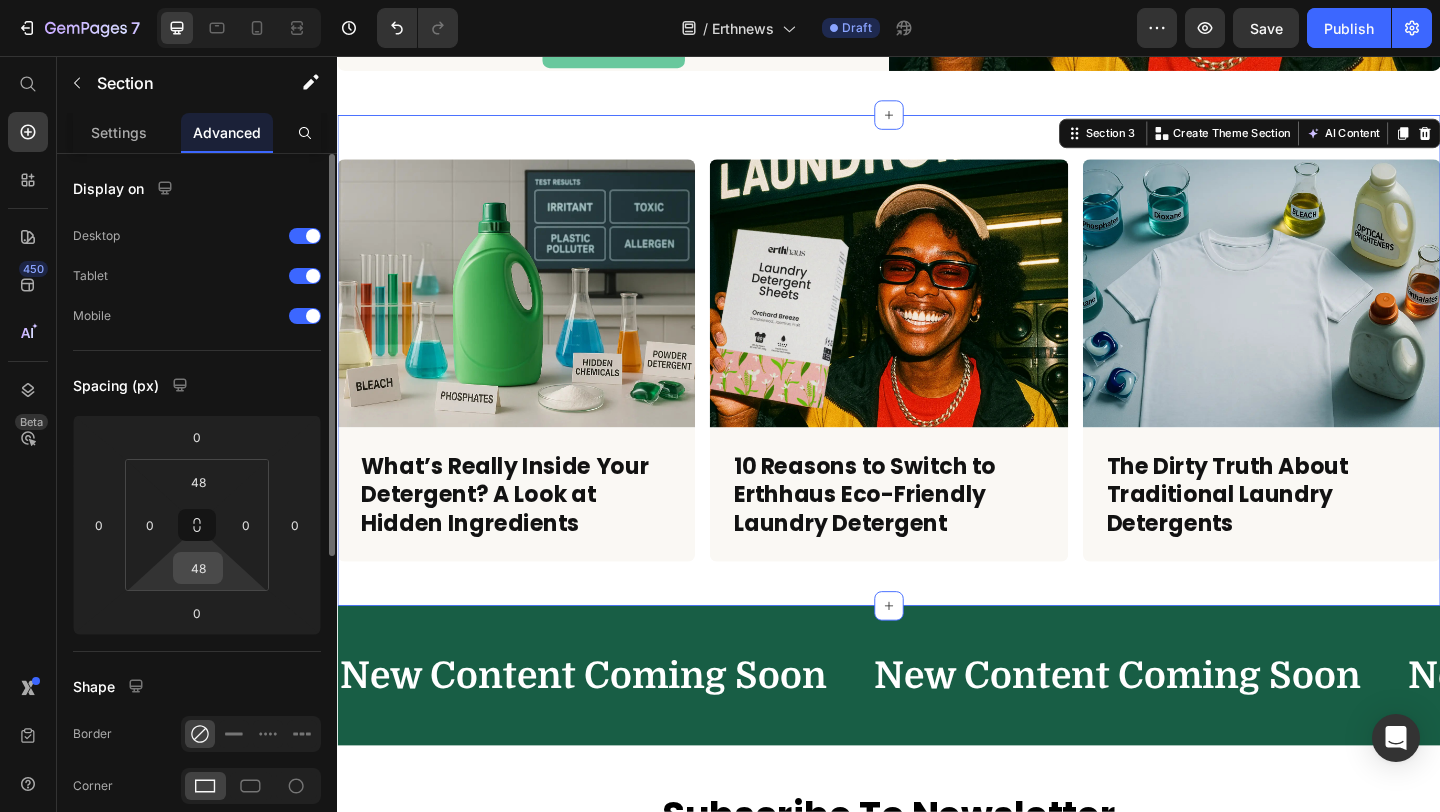 click on "48" at bounding box center [198, 568] 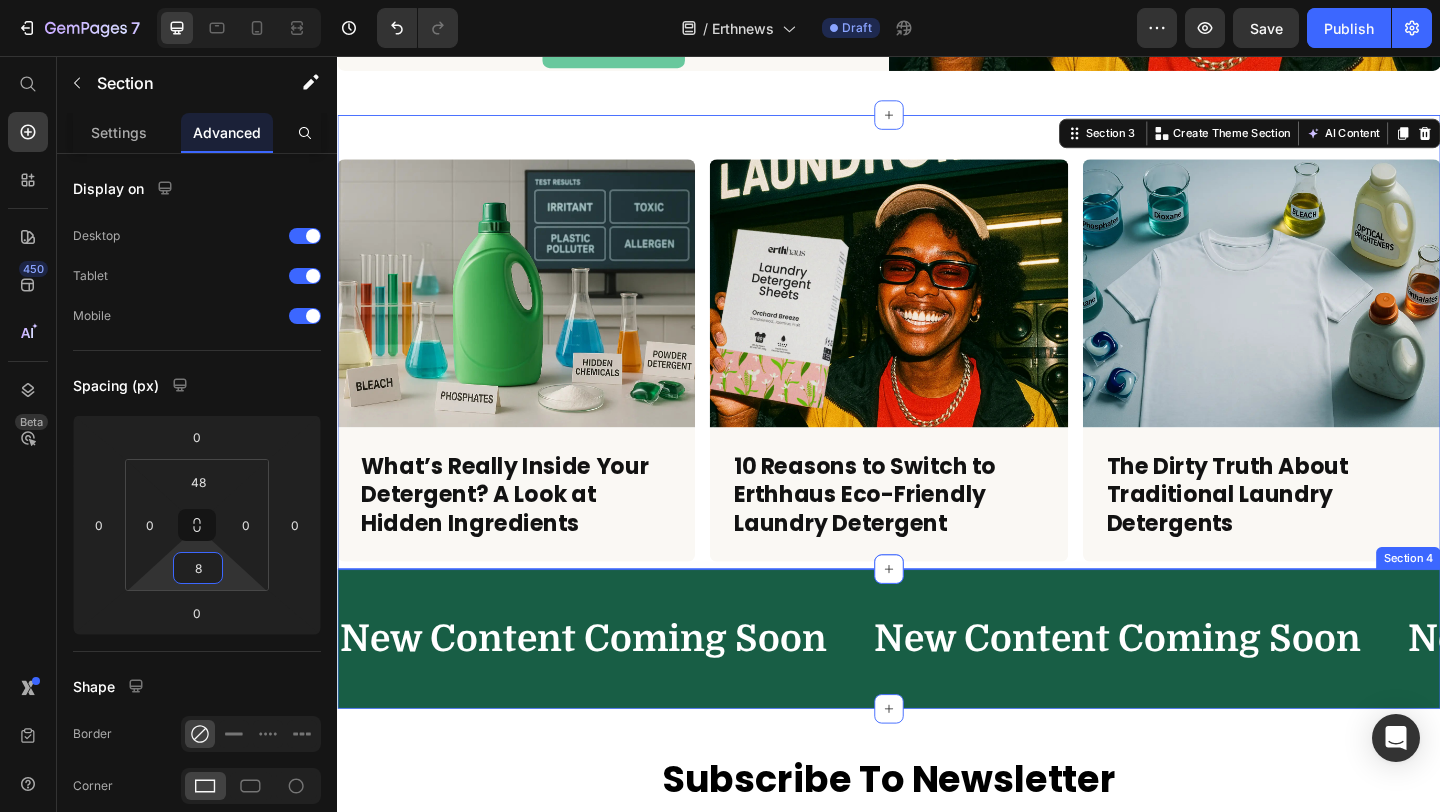 type on "80" 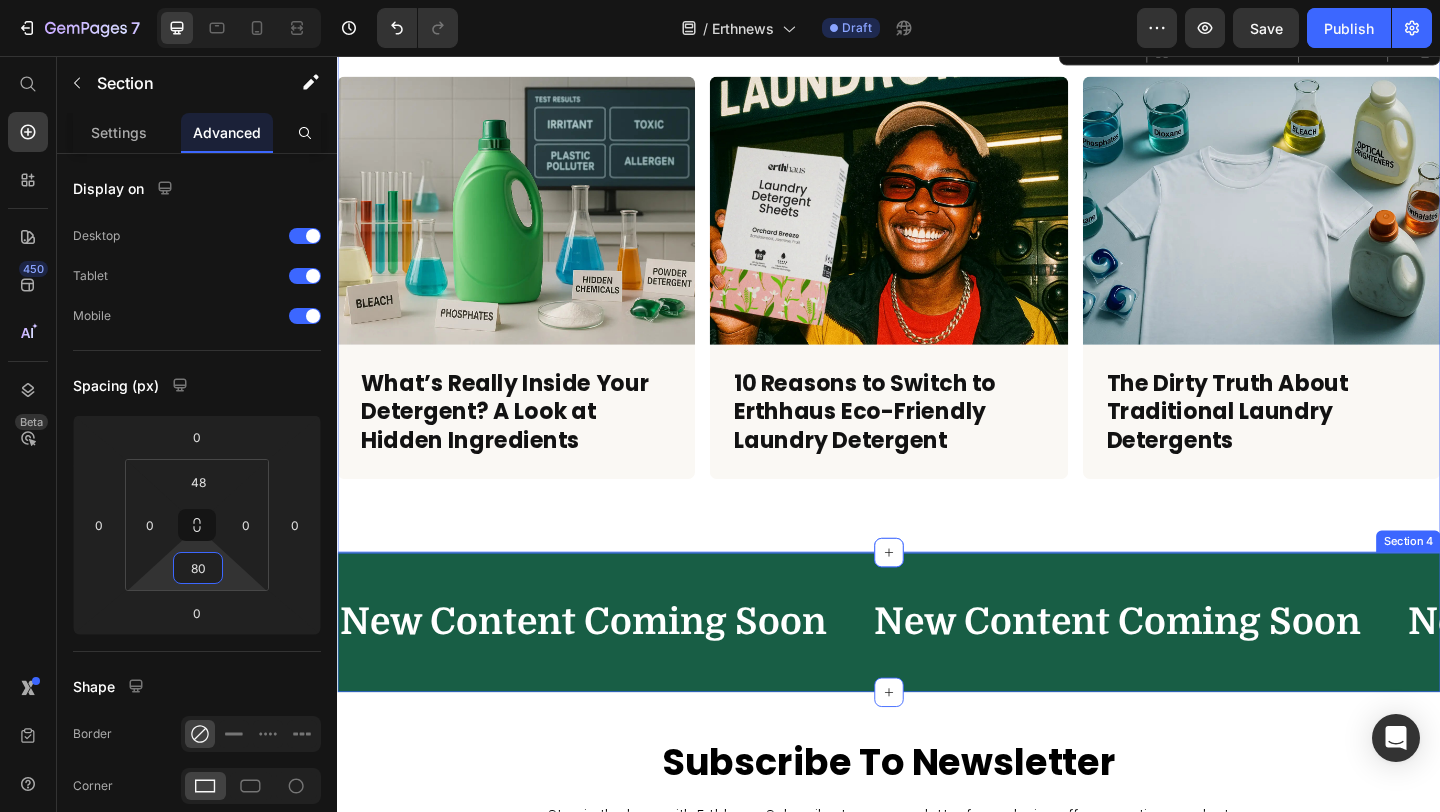 scroll, scrollTop: 920, scrollLeft: 0, axis: vertical 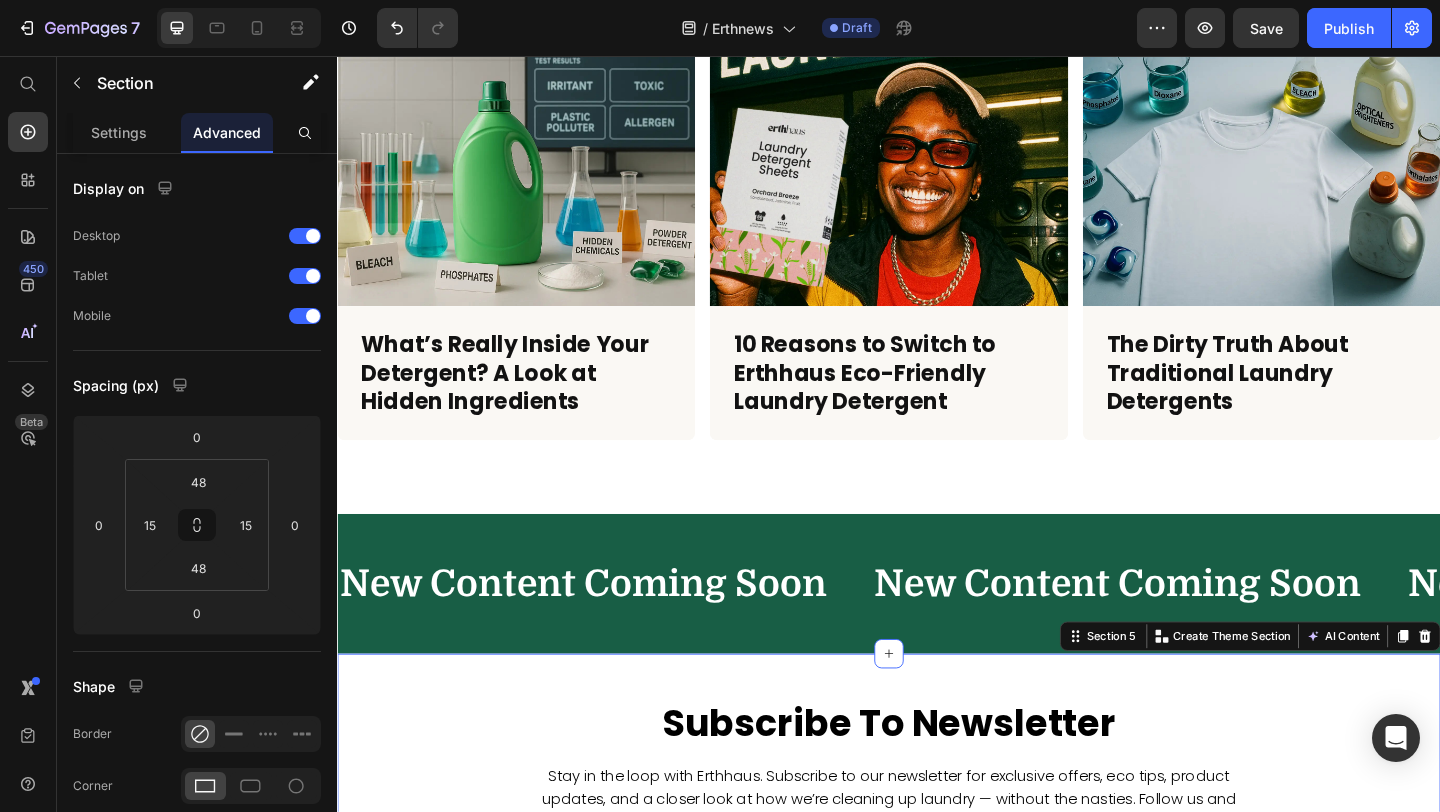 click on "Subscribe To Newsletter Heading Stay in the loop with Erthhaus. Subscribe to our newsletter for exclusive offers, eco tips, product updates, and a closer look at how we’re cleaning up laundry — without the nasties. Follow us and join our journey to eliminate 10 million plastic detergent jugs from landfills and our planet. Text block Email Field
Submit Button Row Newsletter Row Section 5   Create Theme Section AI Content Write with GemAI What would you like to describe here? Tone and Voice Persuasive Product Laundry Detergent Sheets 6 Pack Show more Generate" at bounding box center [937, 877] 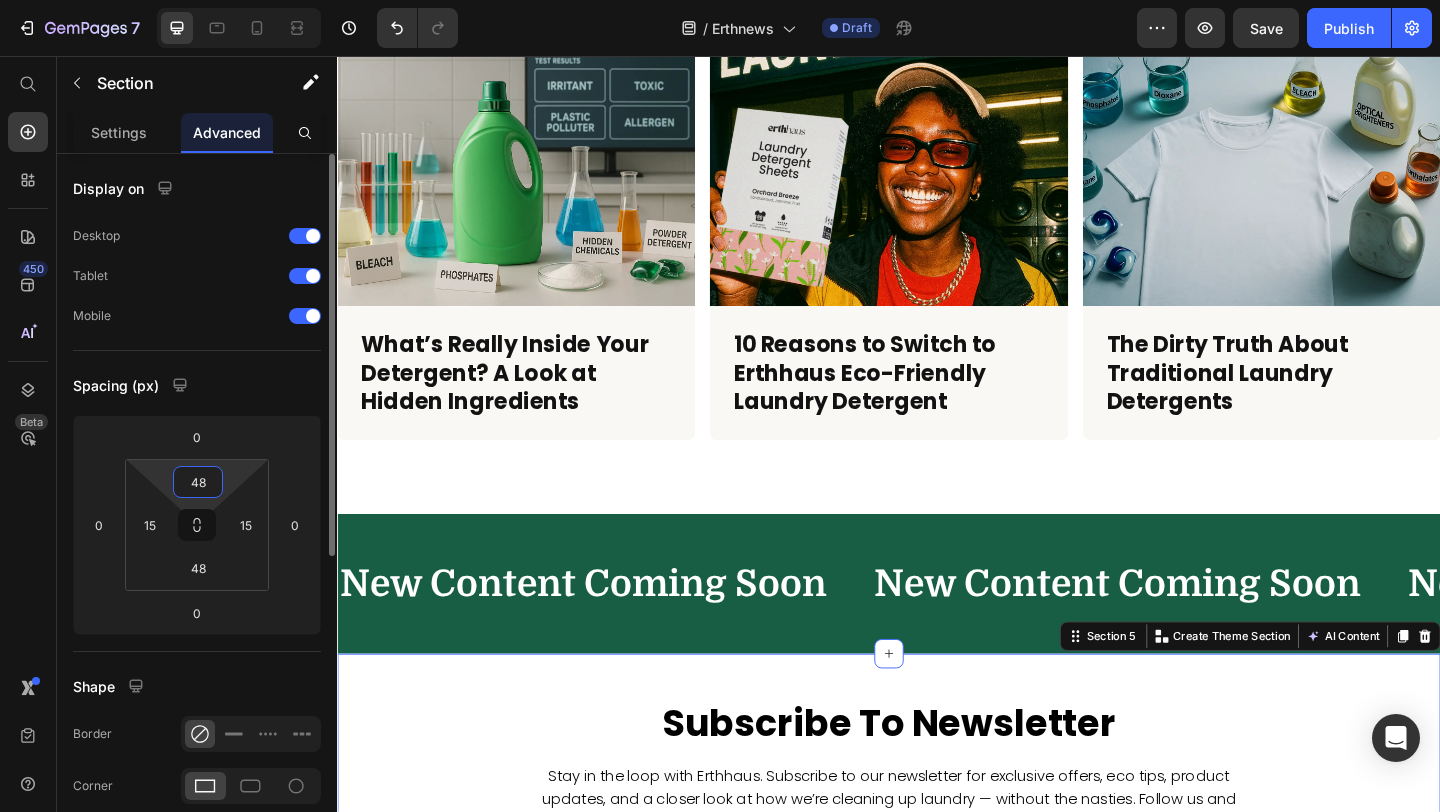 click on "48" at bounding box center [198, 482] 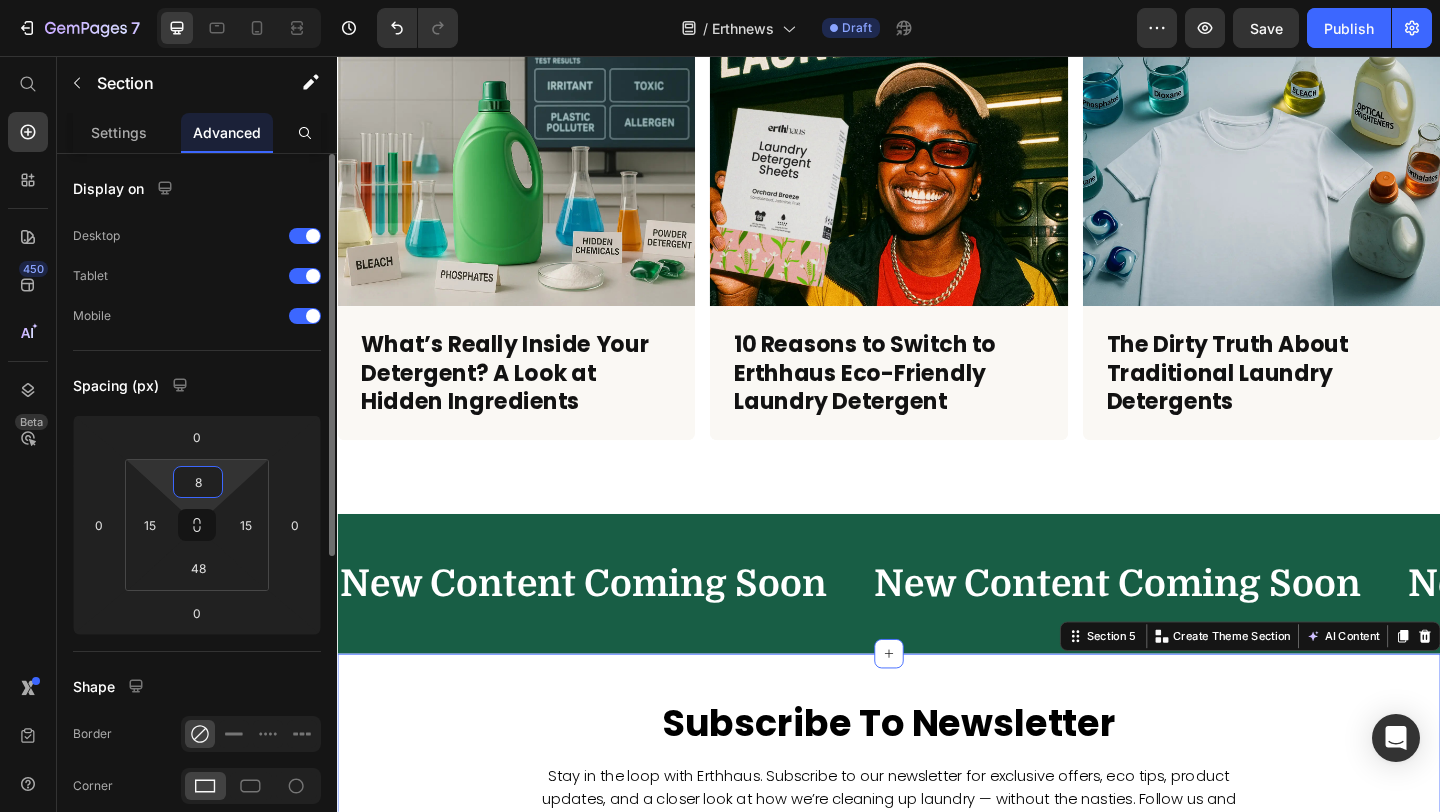 type on "80" 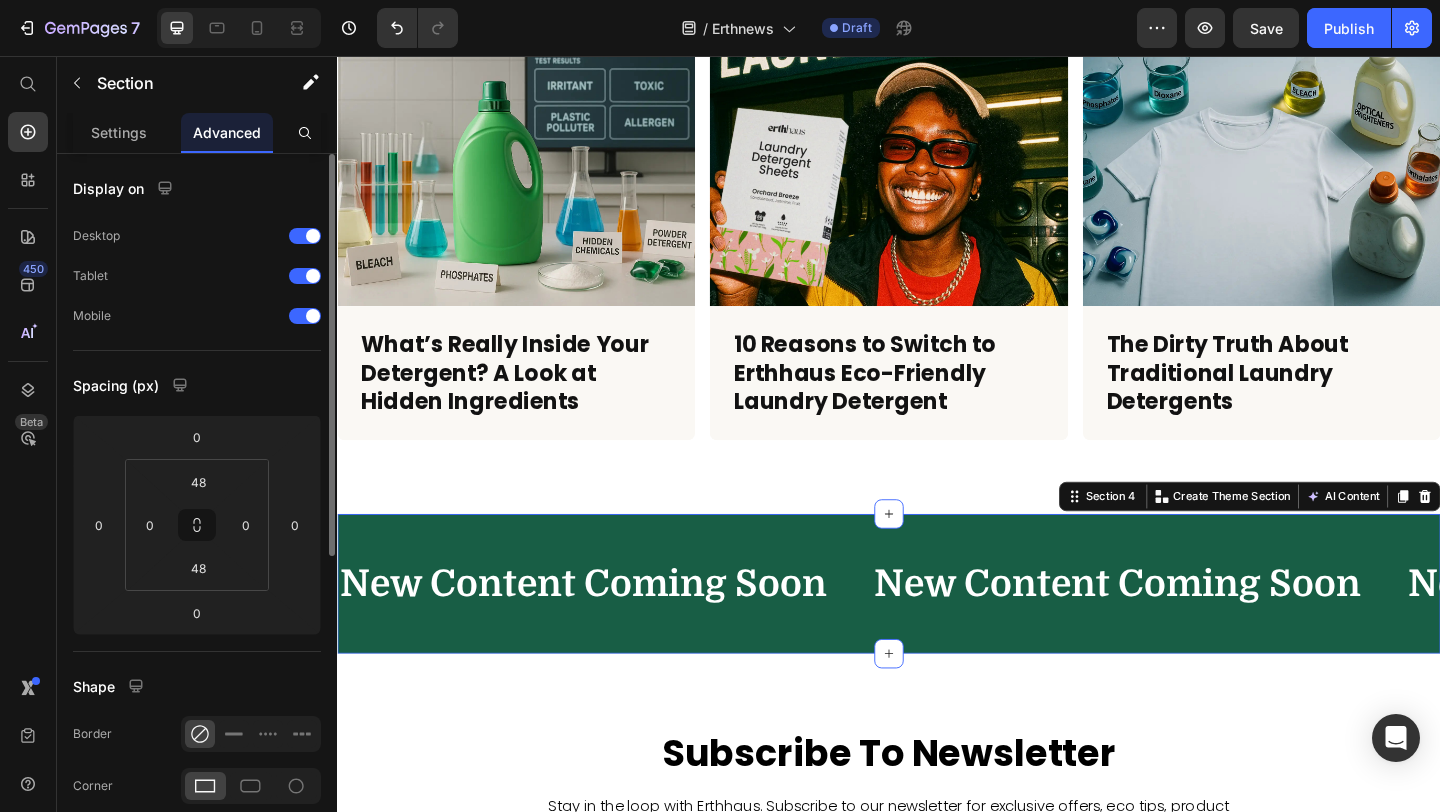 click on "New Content Coming Soon Text New Content Coming Soon Text New Content Coming Soon Text New Content Coming Soon Text New Content Coming Soon Text New Content Coming Soon Text New Content Coming Soon Text New Content Coming Soon Text Marquee Section 4   Create Theme Section AI Content Write with GemAI What would you like to describe here? Tone and Voice Persuasive Product Laundry Detergent Sheets 6 Pack Show more Generate" at bounding box center (937, 630) 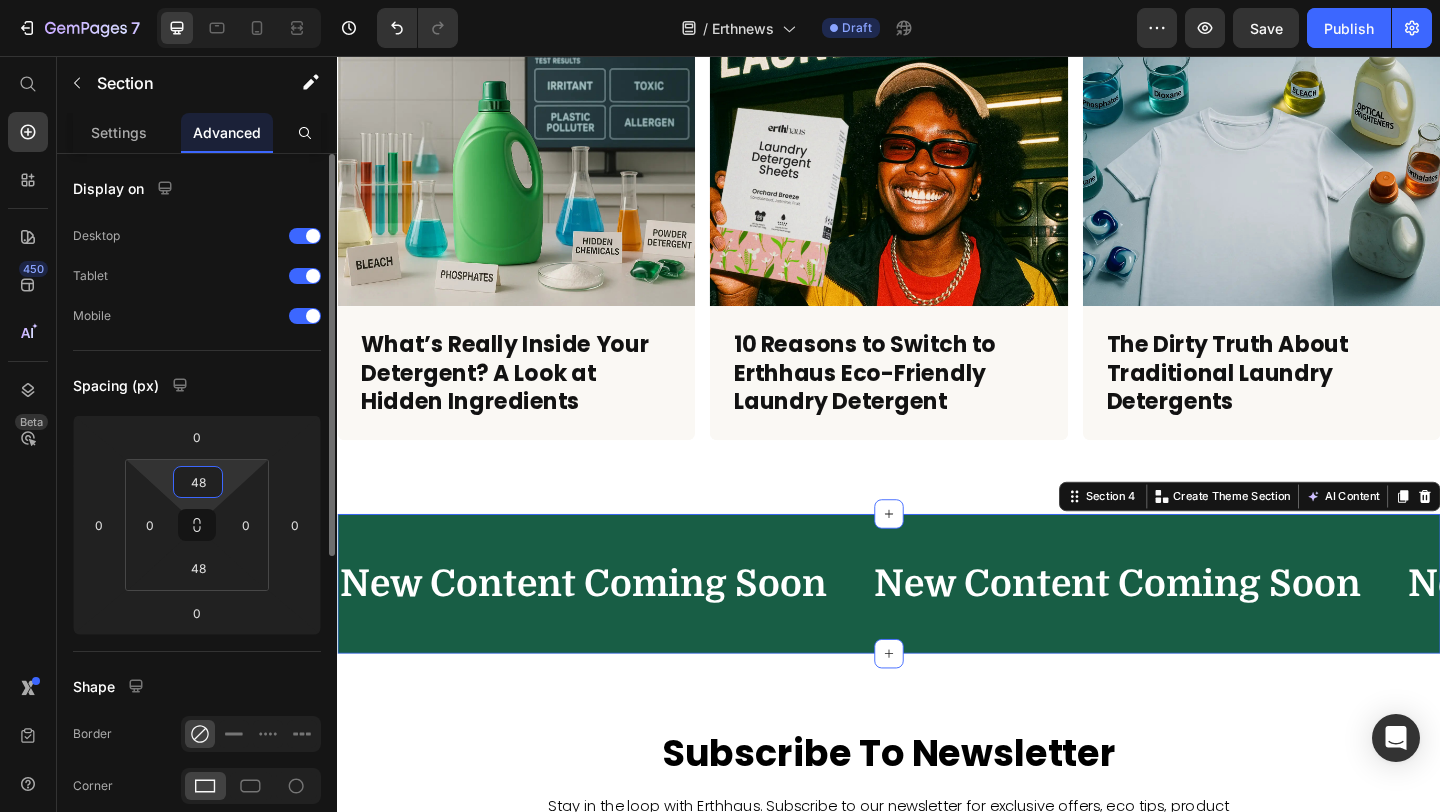 click on "48" at bounding box center (198, 482) 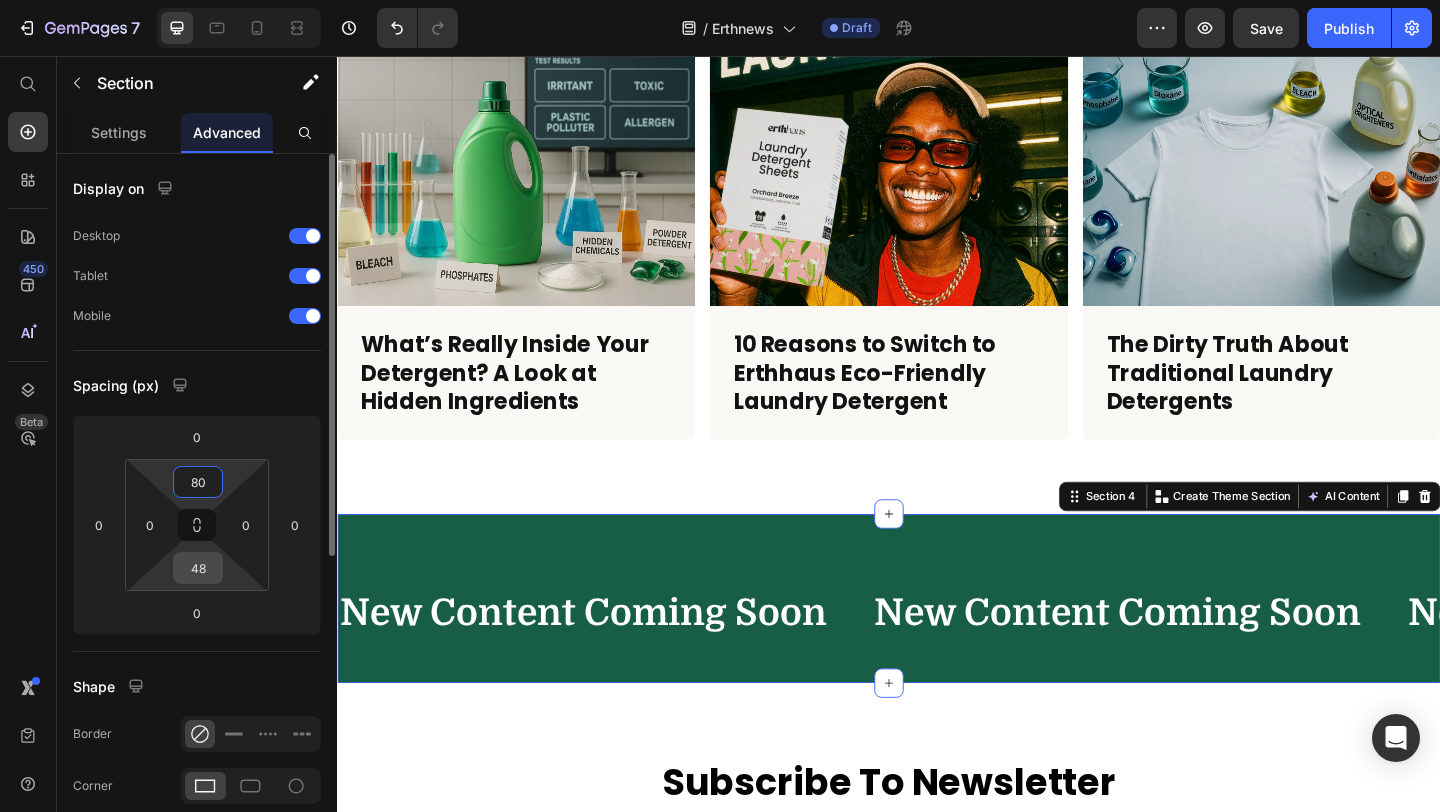 type on "80" 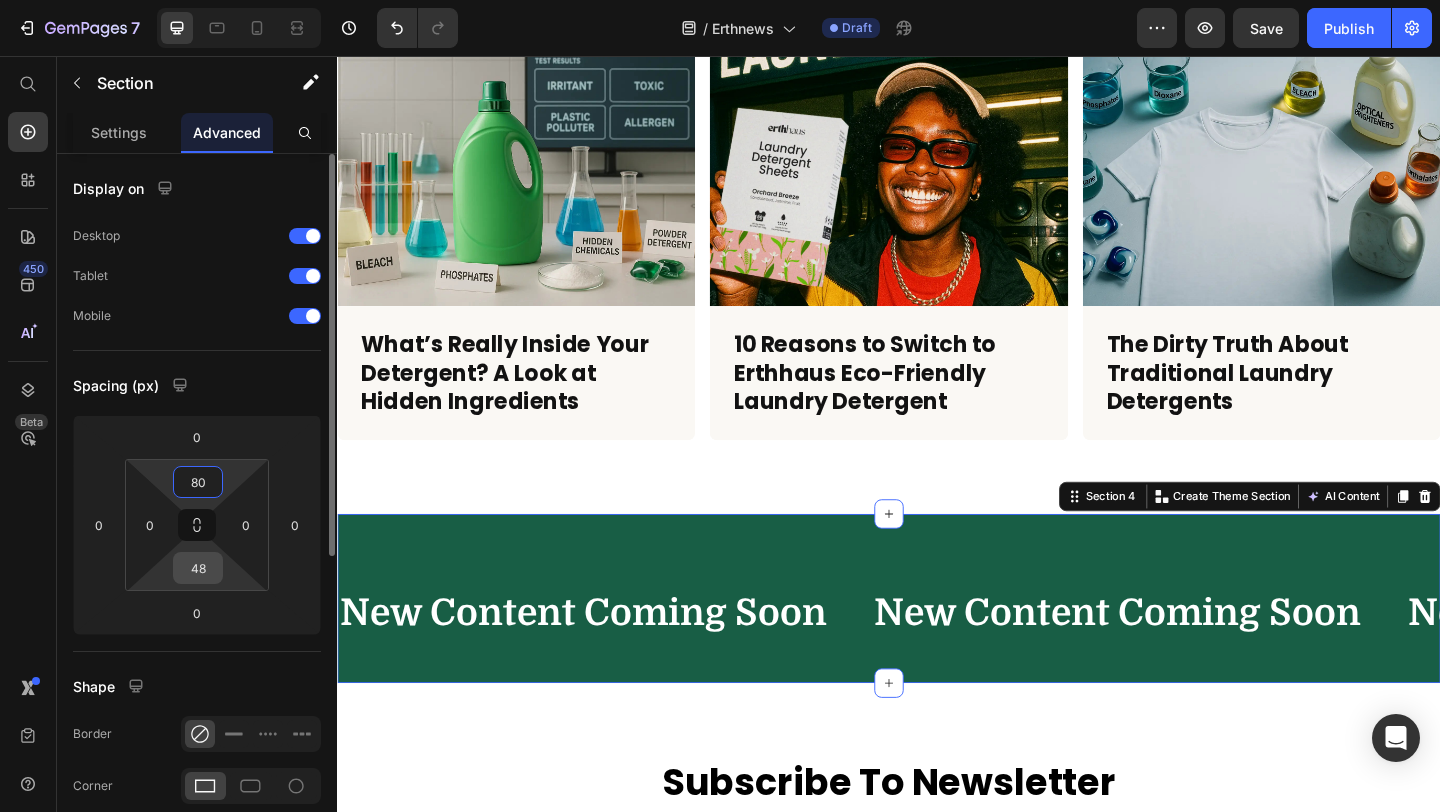 click on "48" at bounding box center (198, 568) 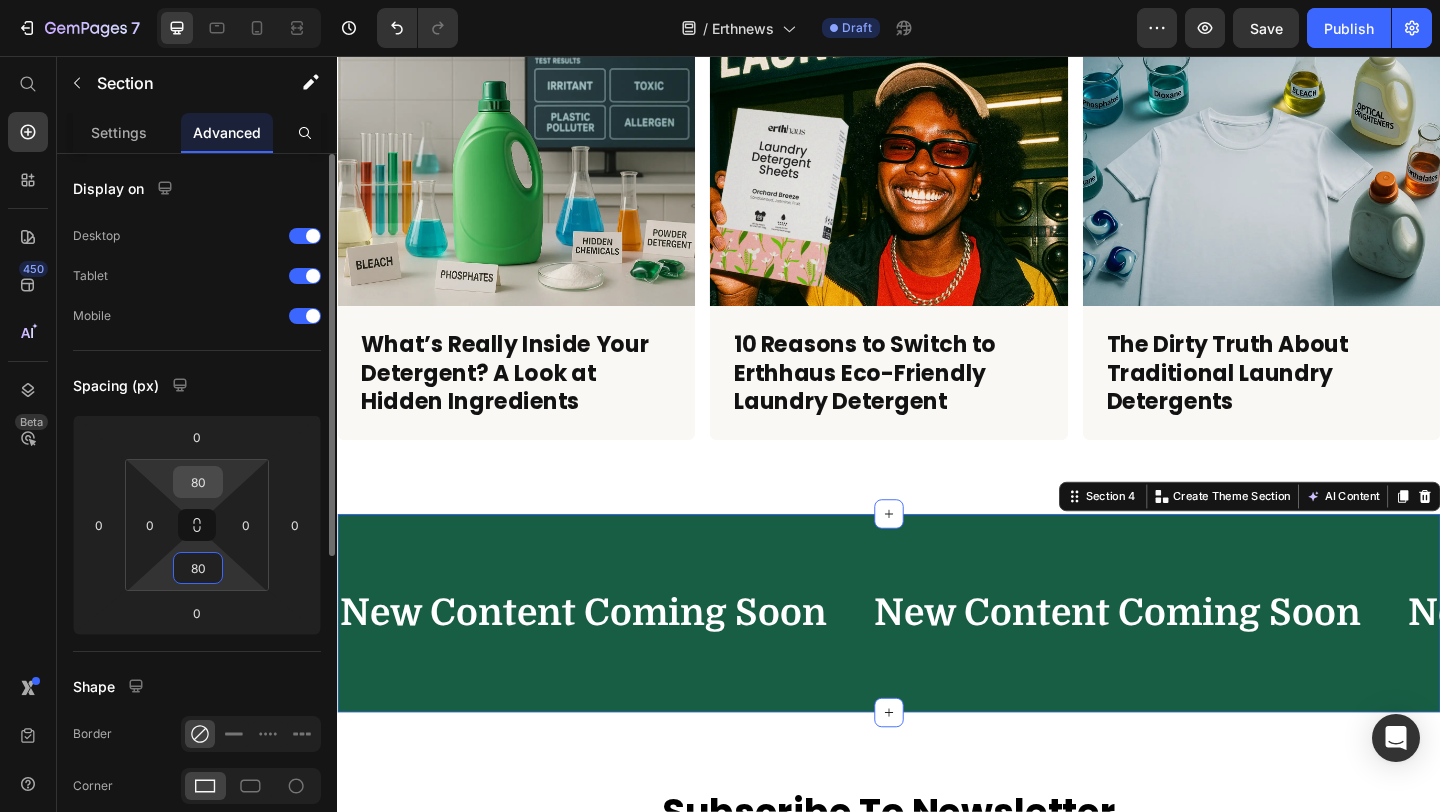 type on "80" 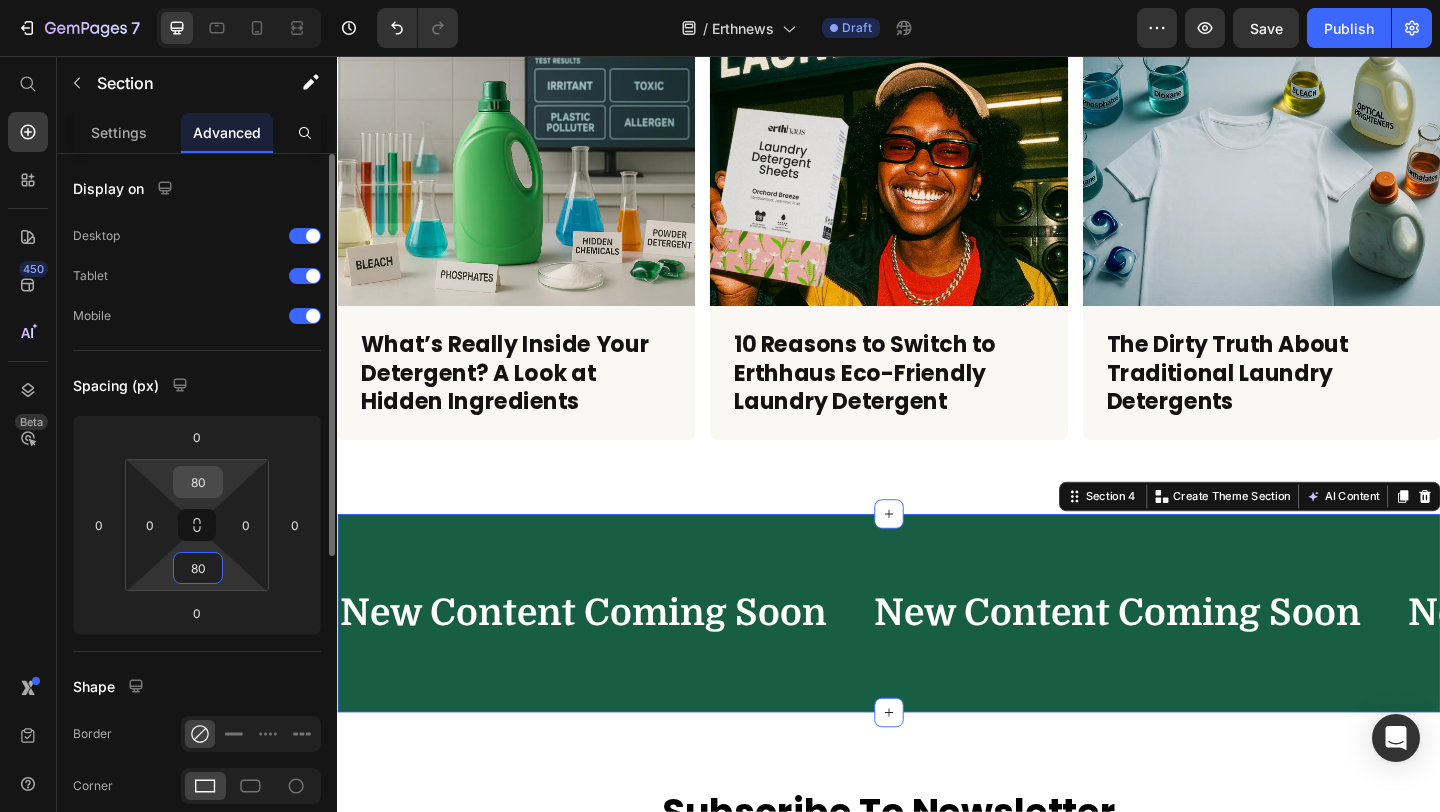 click on "80" at bounding box center (198, 482) 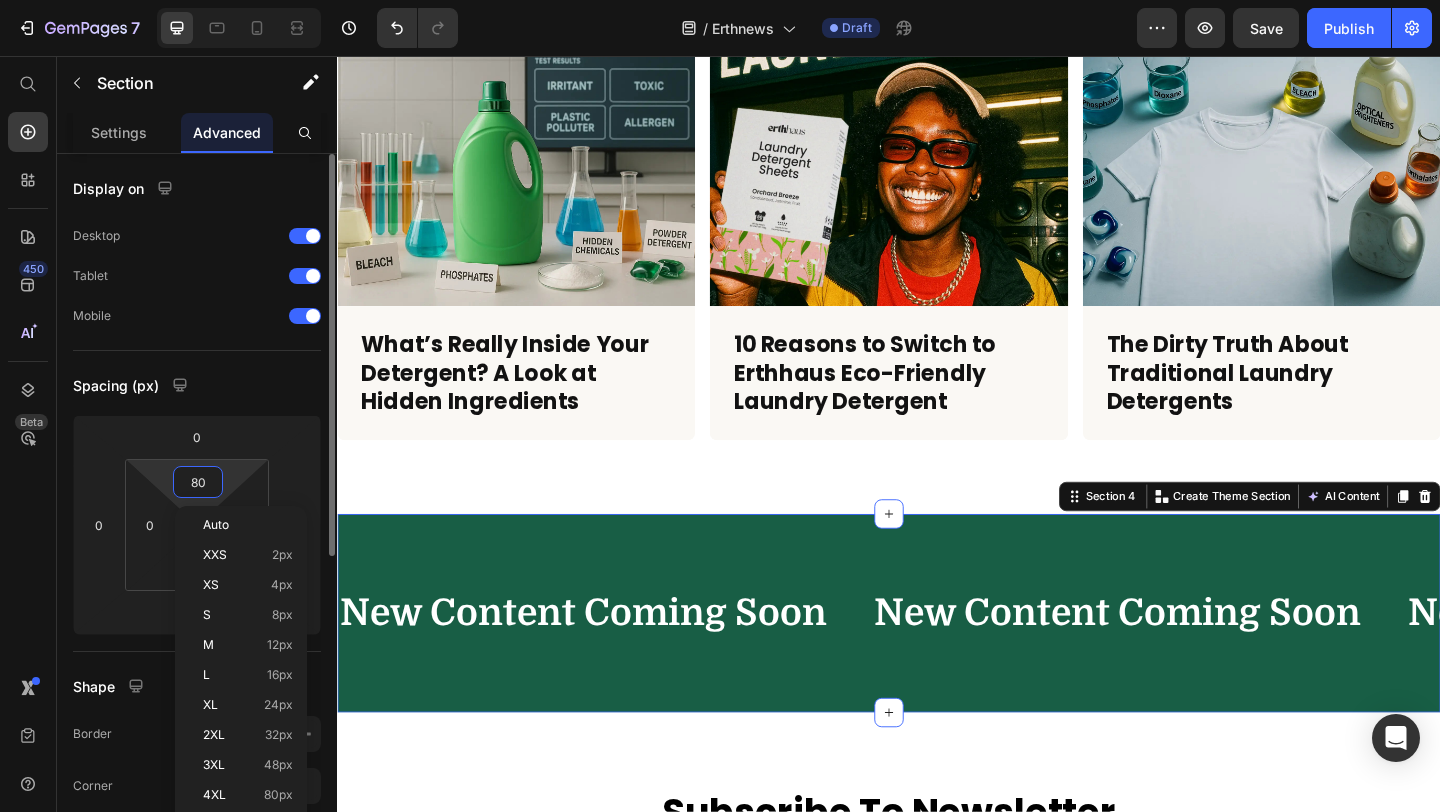click on "80" at bounding box center [198, 482] 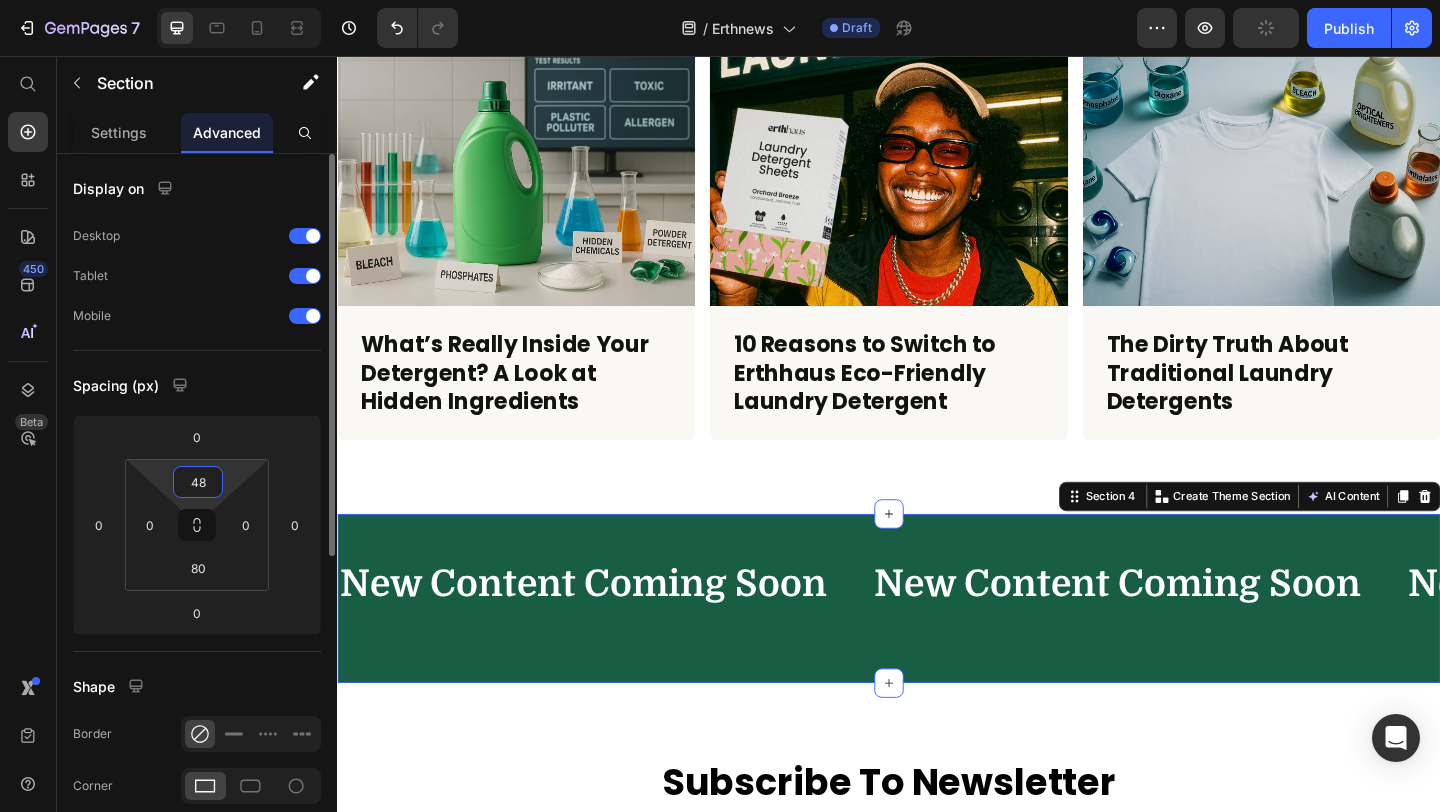 click on "48" at bounding box center (198, 482) 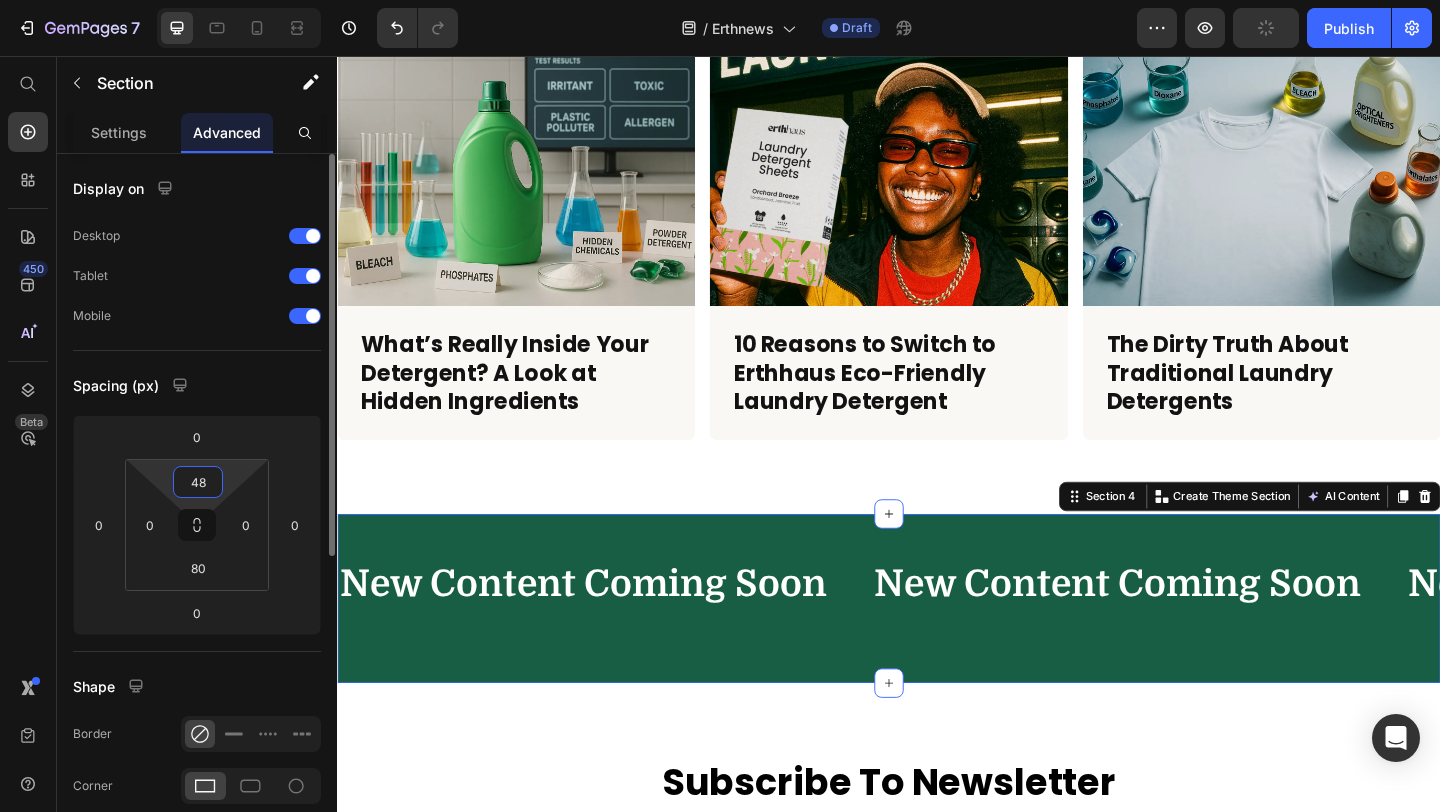click on "48" at bounding box center [198, 482] 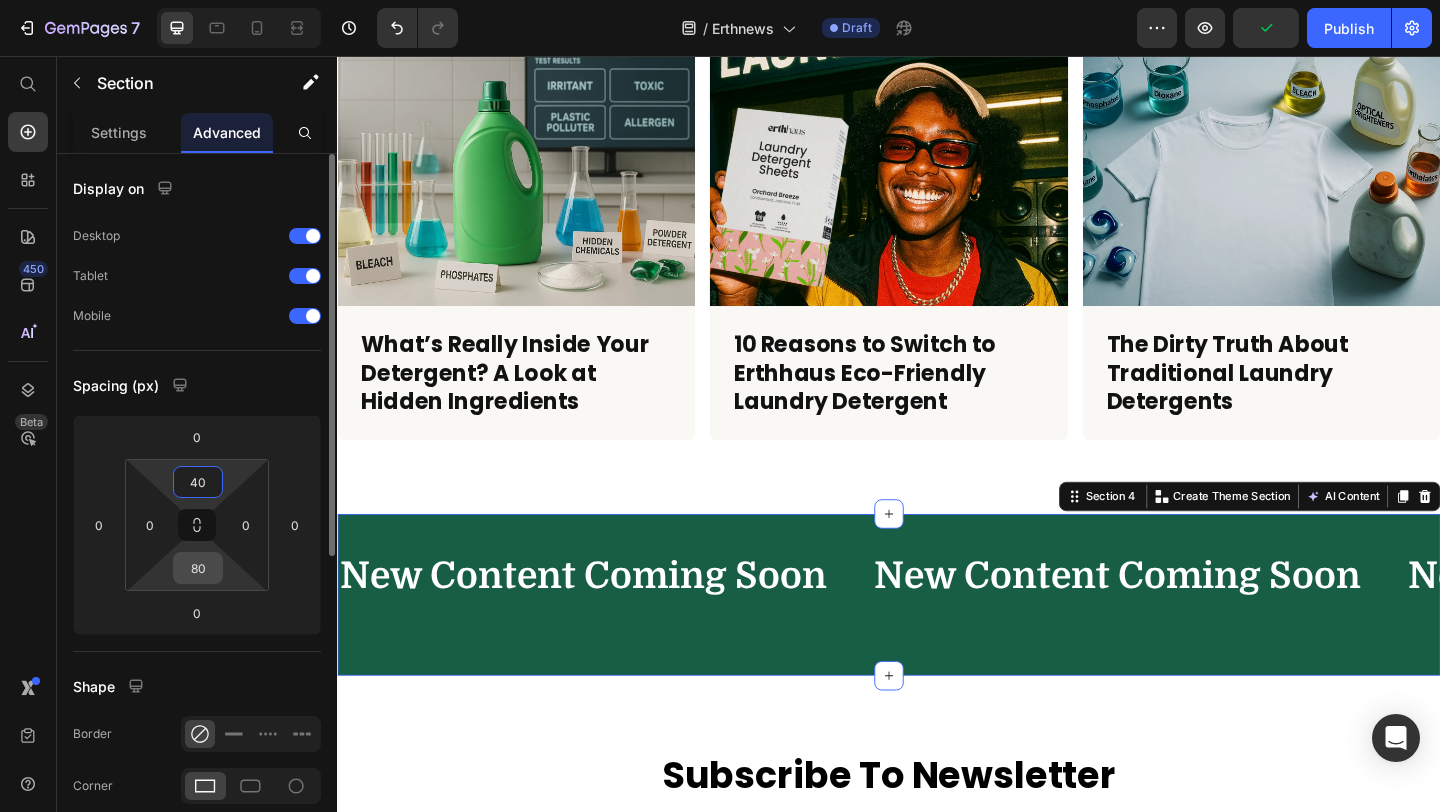 type on "40" 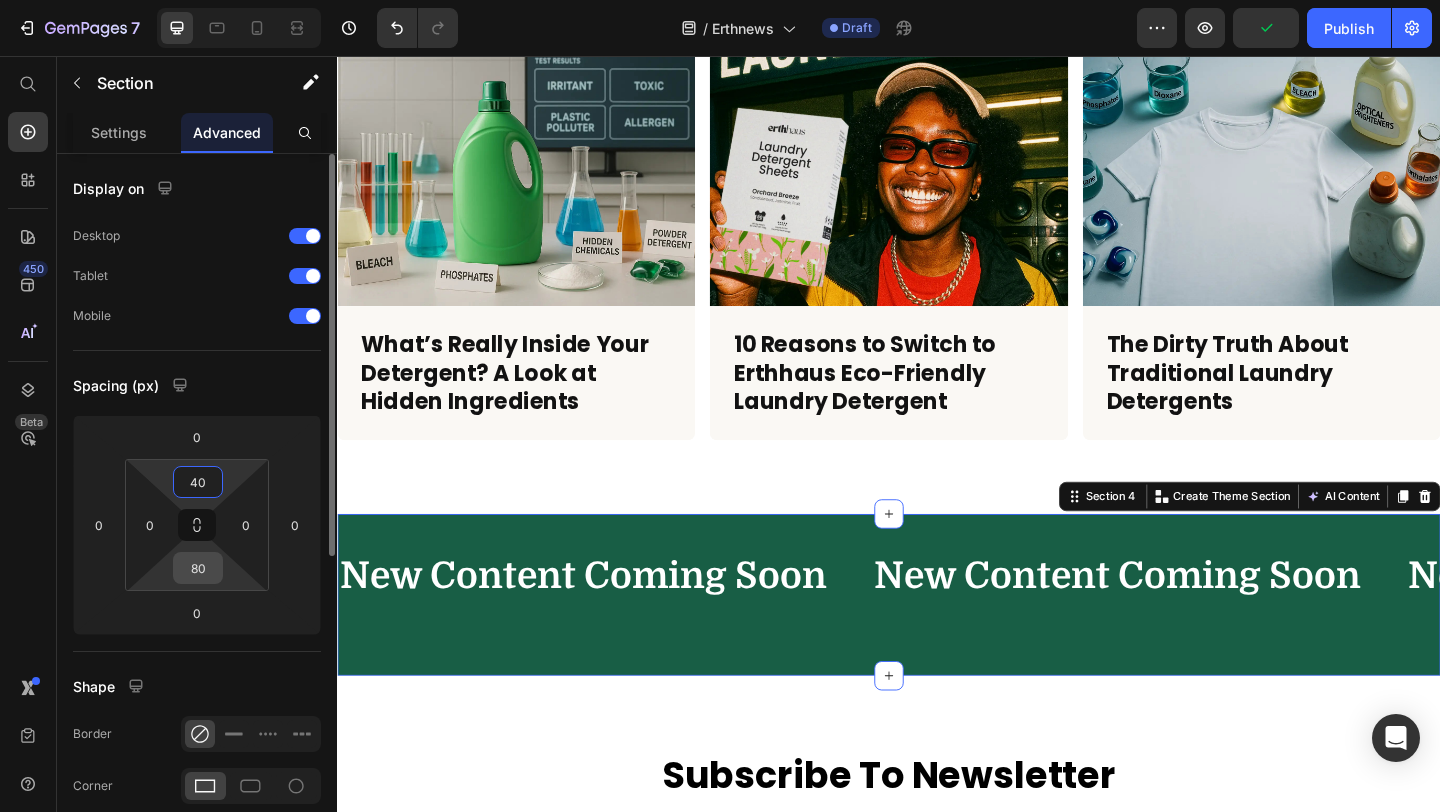 click on "80" at bounding box center (198, 568) 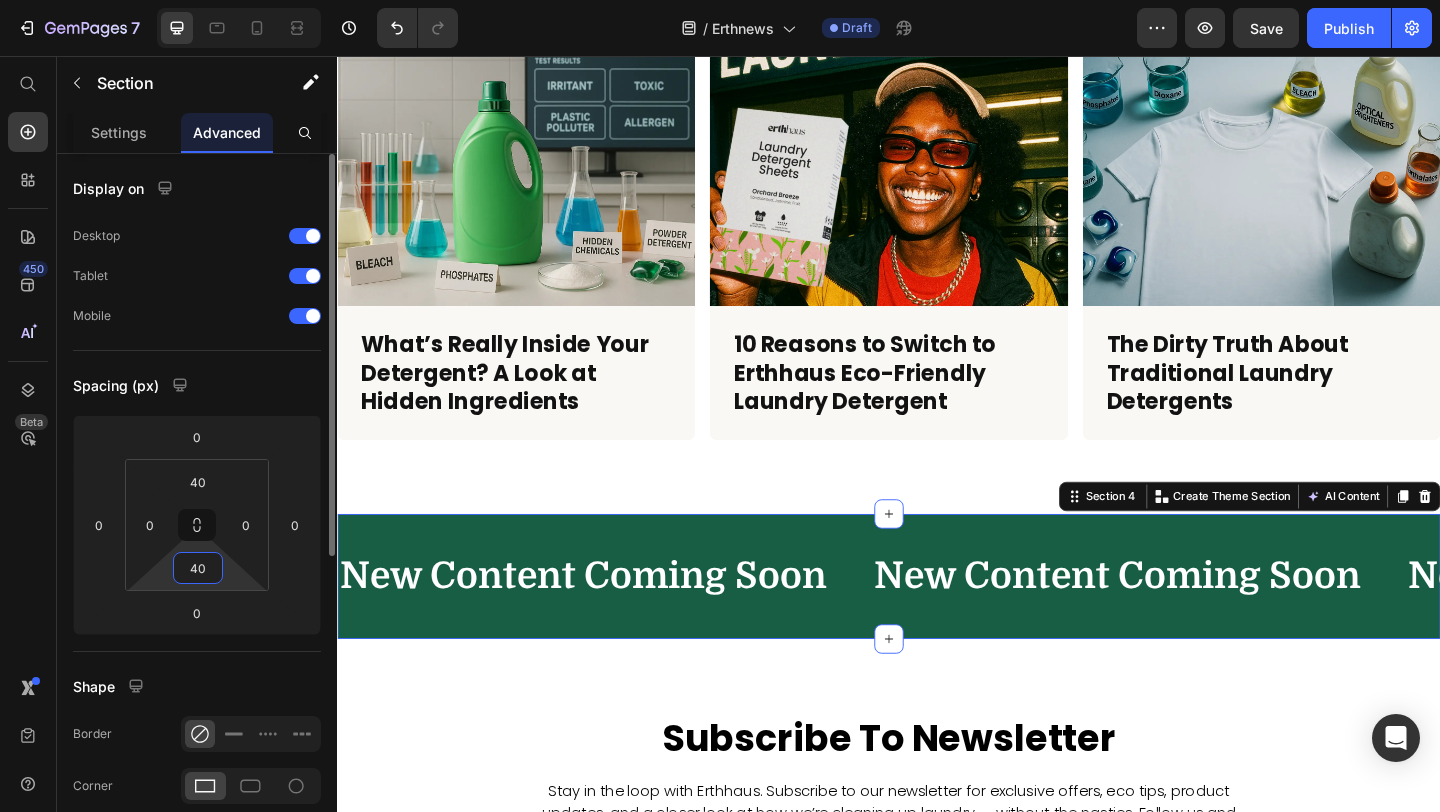 type on "40" 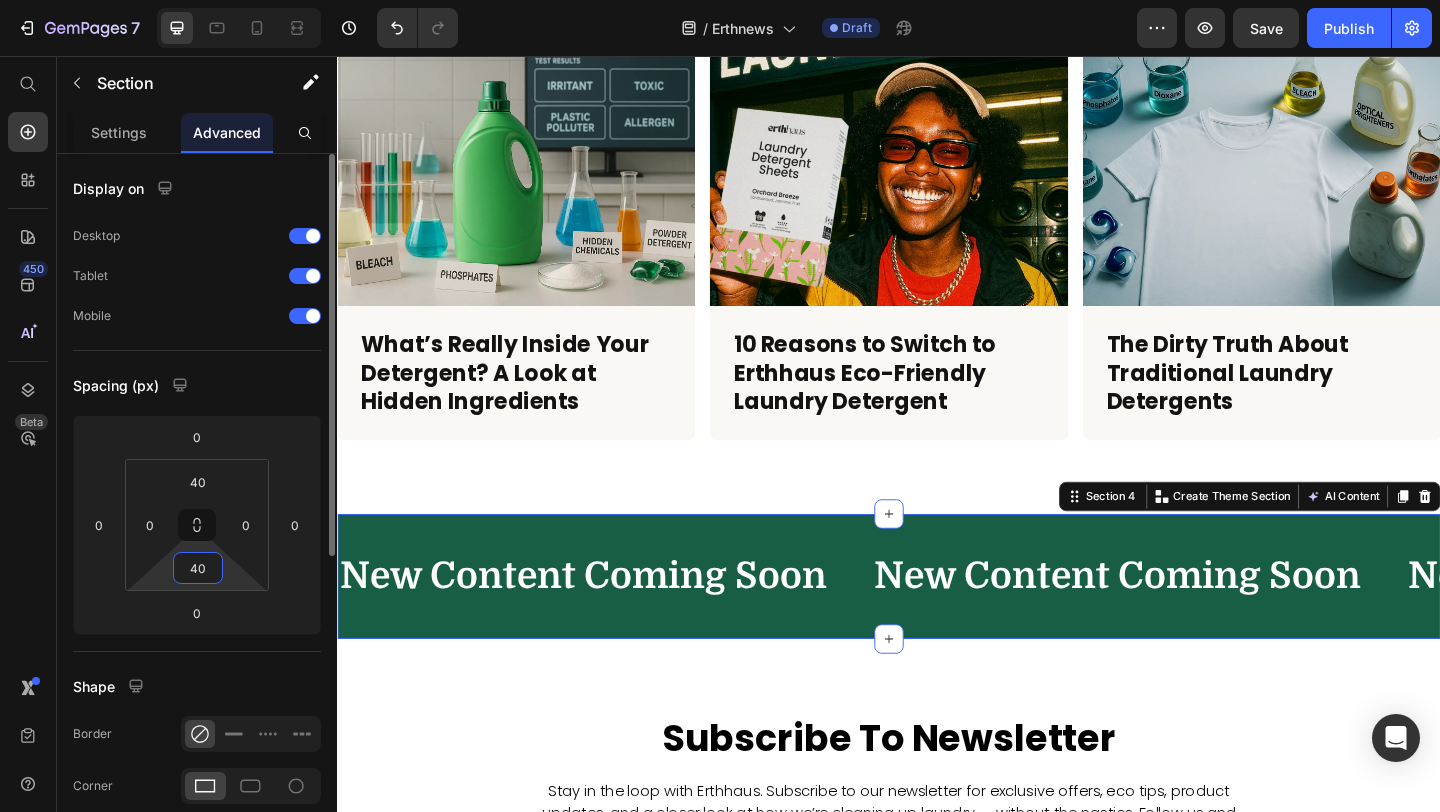 click on "Spacing (px)" at bounding box center [197, 385] 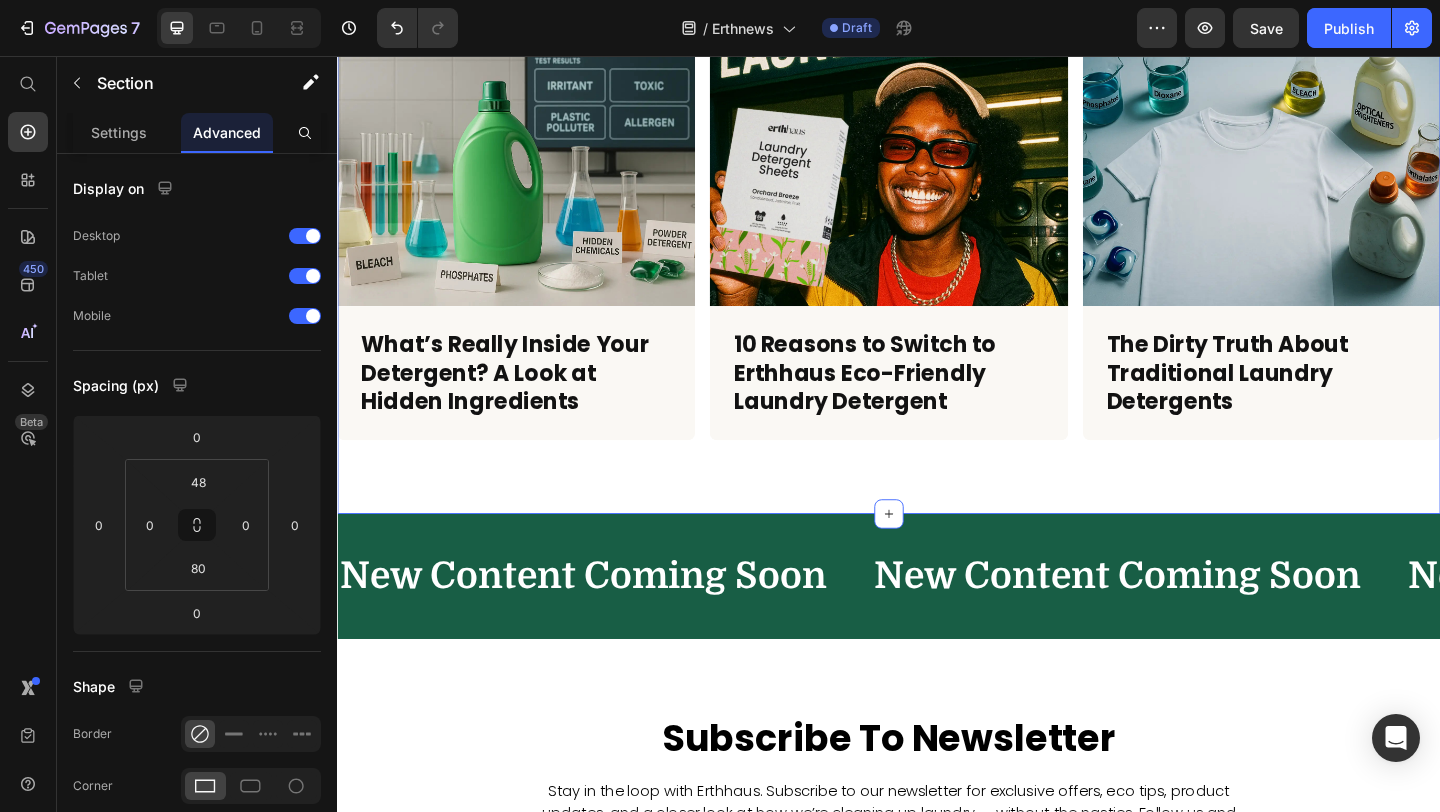 click on "Article Image What’s Really Inside Your Detergent? A Look at Hidden Ingredients Article Title Row Article Image 10 Reasons to Switch to Erthhaus Eco-Friendly Laundry Detergent Article Title Row Article Image The Dirty Truth About Traditional Laundry Detergents Article Title Row Article List Section 3   Create Theme Section AI Content Write with GemAI What would you like to describe here? Tone and Voice Persuasive Product Laundry Detergent Sheets 6 Pack Show more Generate" at bounding box center [937, 271] 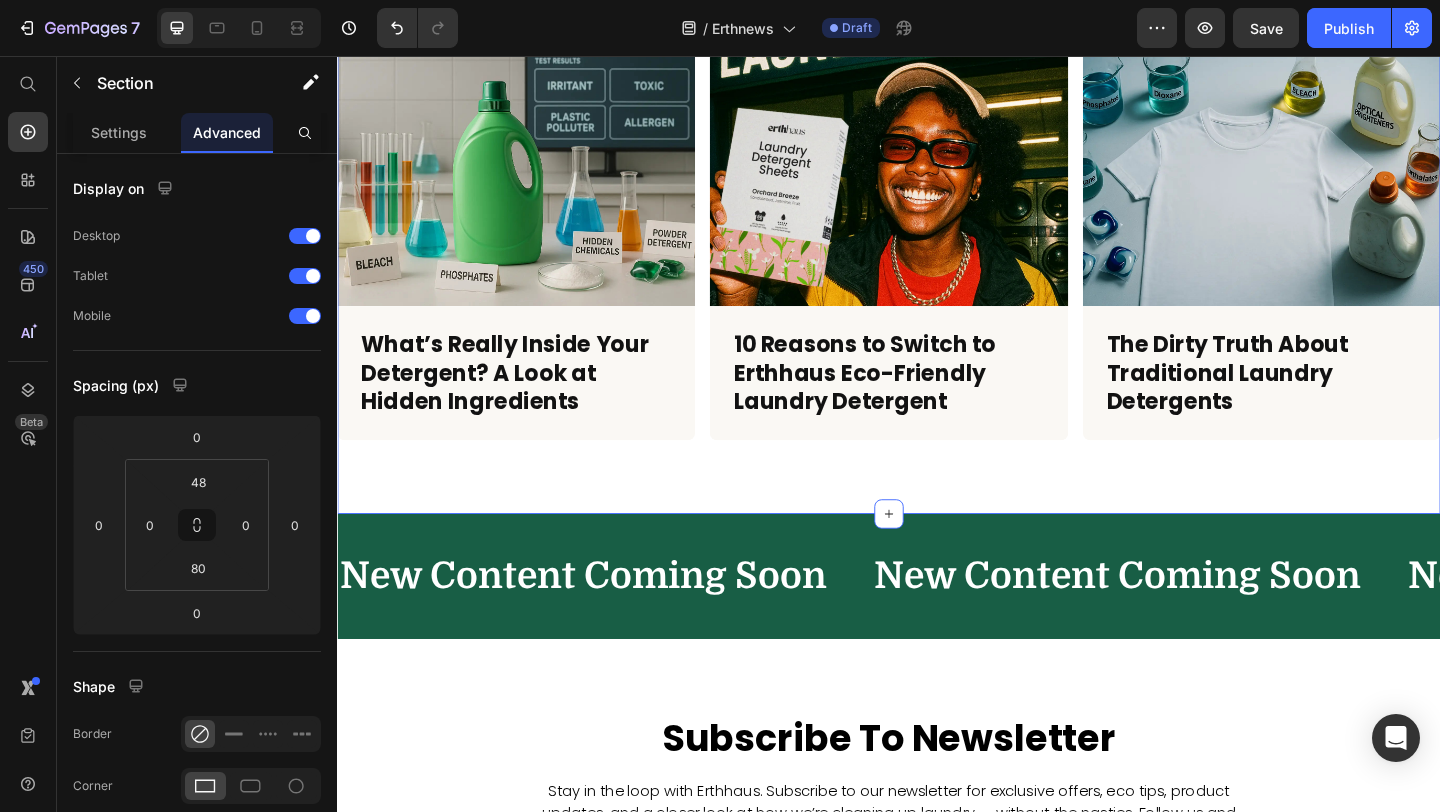 click on "Article Image What’s Really Inside Your Detergent? A Look at Hidden Ingredients Article Title Row Article Image 10 Reasons to Switch to Erthhaus Eco-Friendly Laundry Detergent Article Title Row Article Image The Dirty Truth About Traditional Laundry Detergents Article Title Row Article List Section 3   Create Theme Section AI Content Write with GemAI What would you like to describe here? Tone and Voice Persuasive Product Laundry Detergent Sheets 6 Pack Show more Generate" at bounding box center (937, 271) 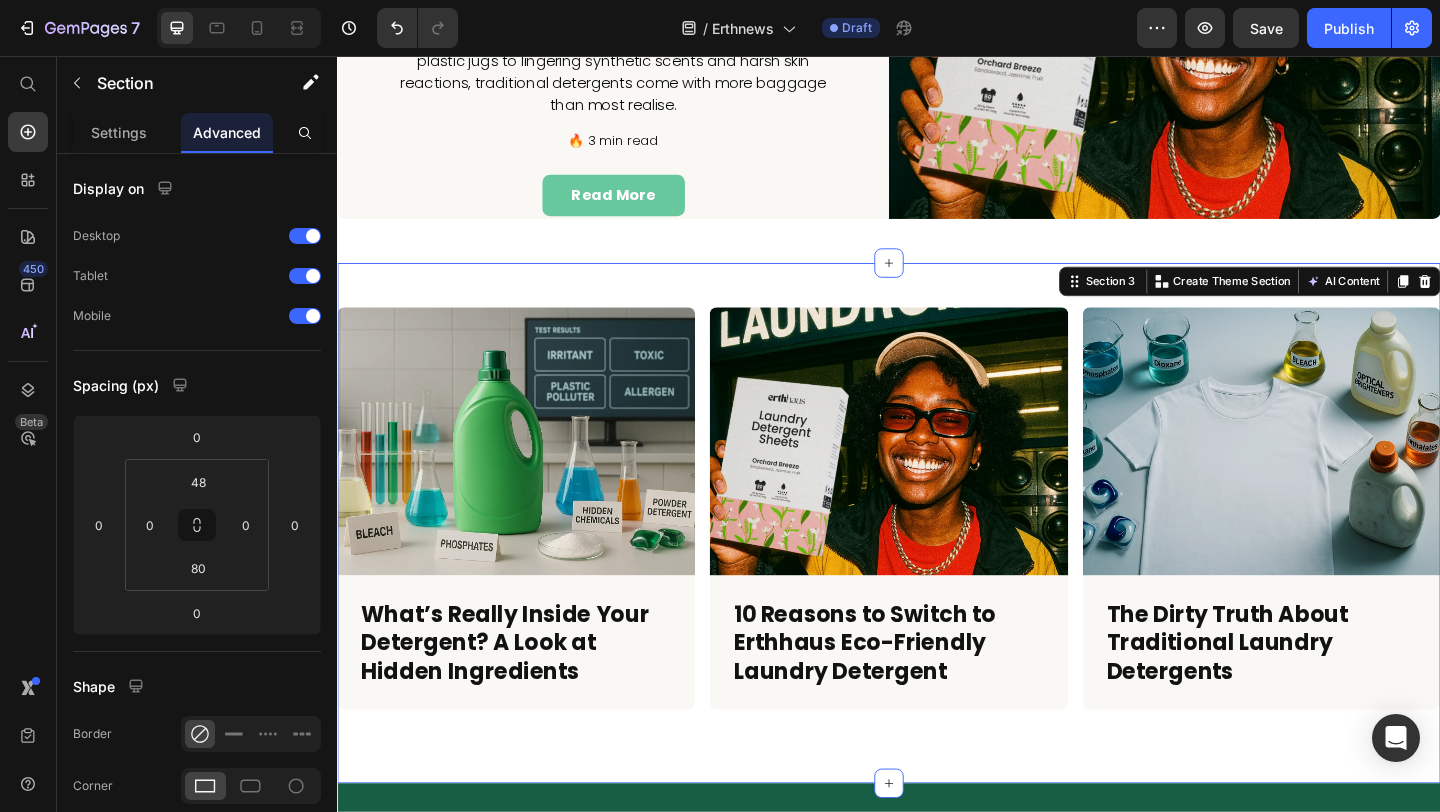 scroll, scrollTop: 607, scrollLeft: 0, axis: vertical 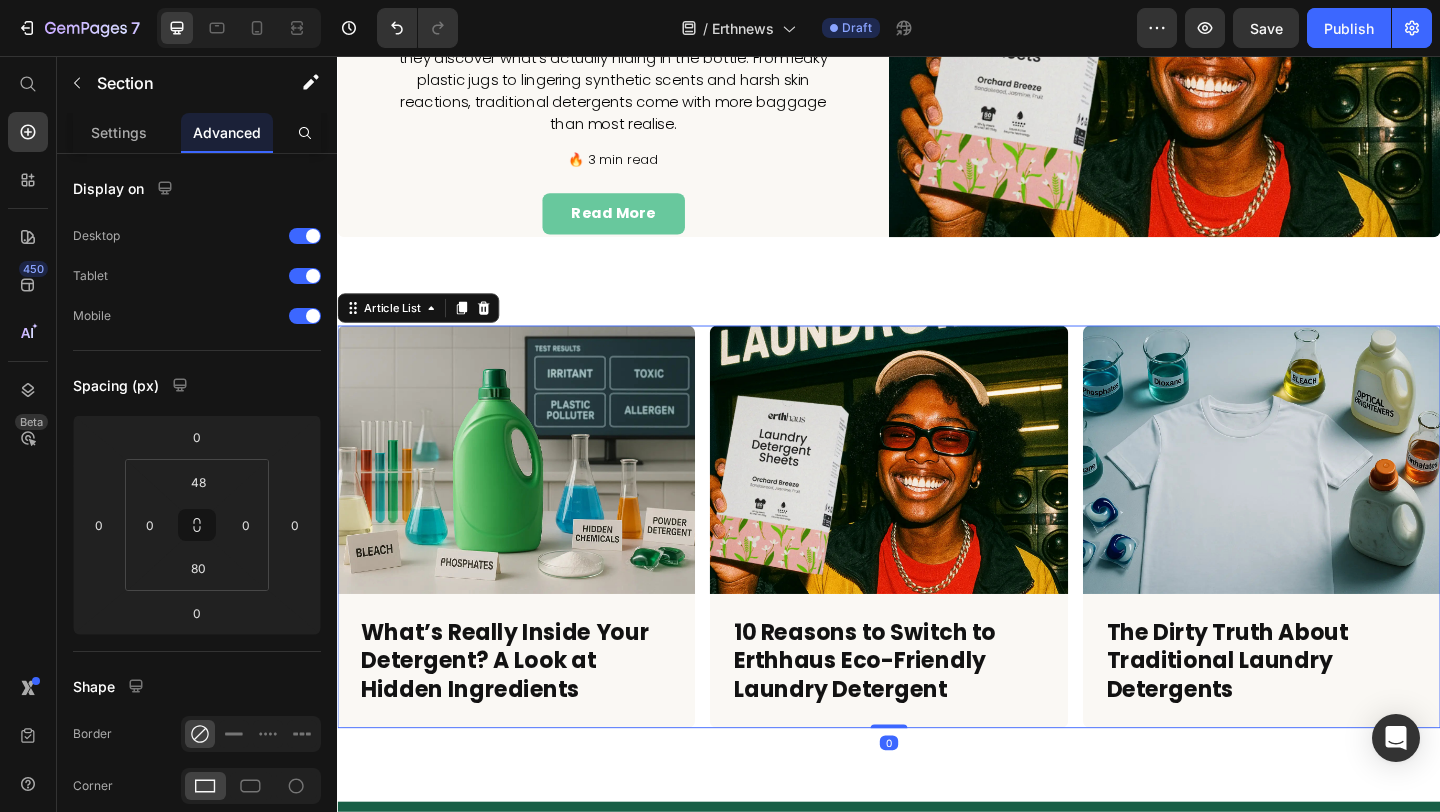click on "Article Image What’s Really Inside Your Detergent? A Look at Hidden Ingredients Article Title Row Article Image 10 Reasons to Switch to Erthhaus Eco-Friendly Laundry Detergent Article Title Row Article Image The Dirty Truth About Traditional Laundry Detergents Article Title Row" at bounding box center (937, 568) 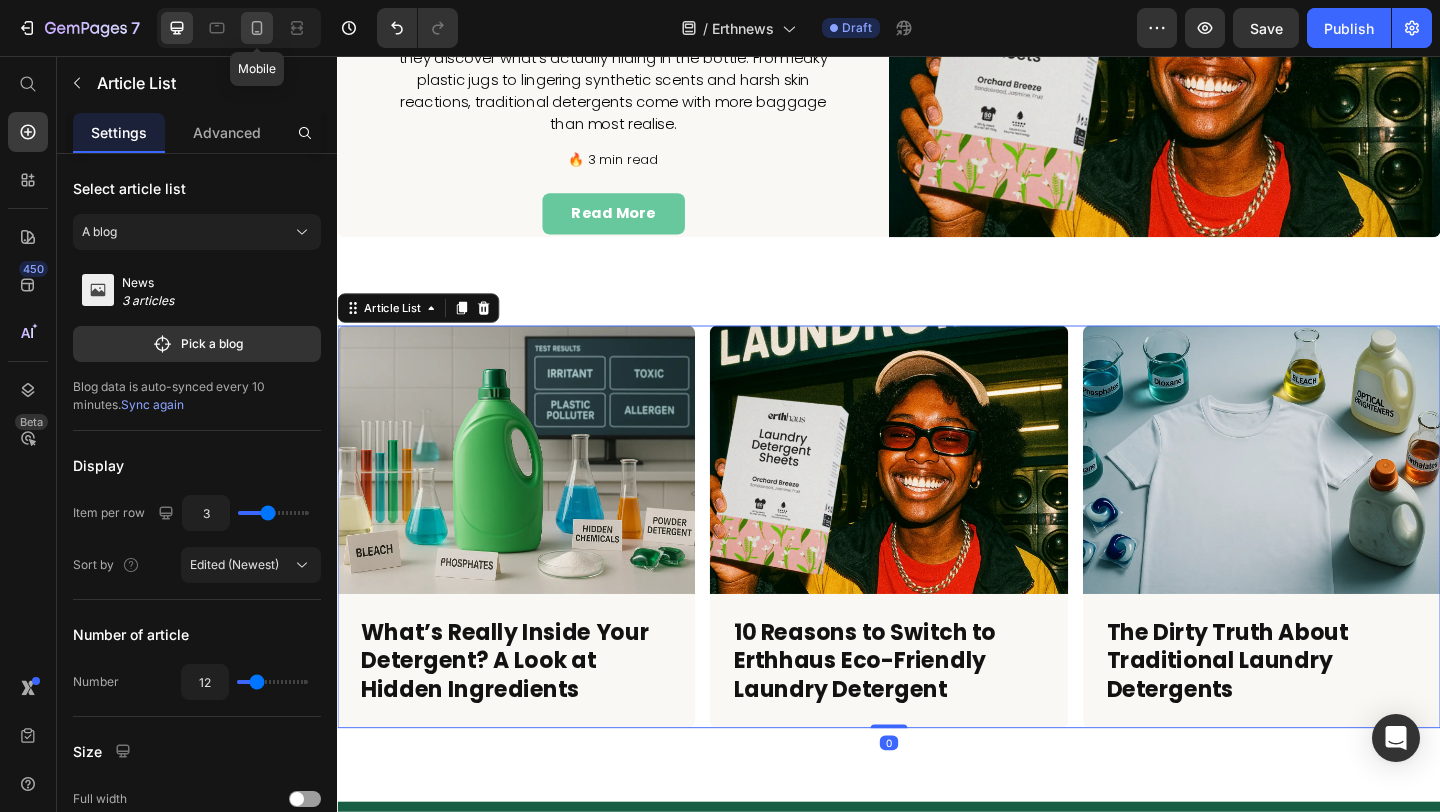 click 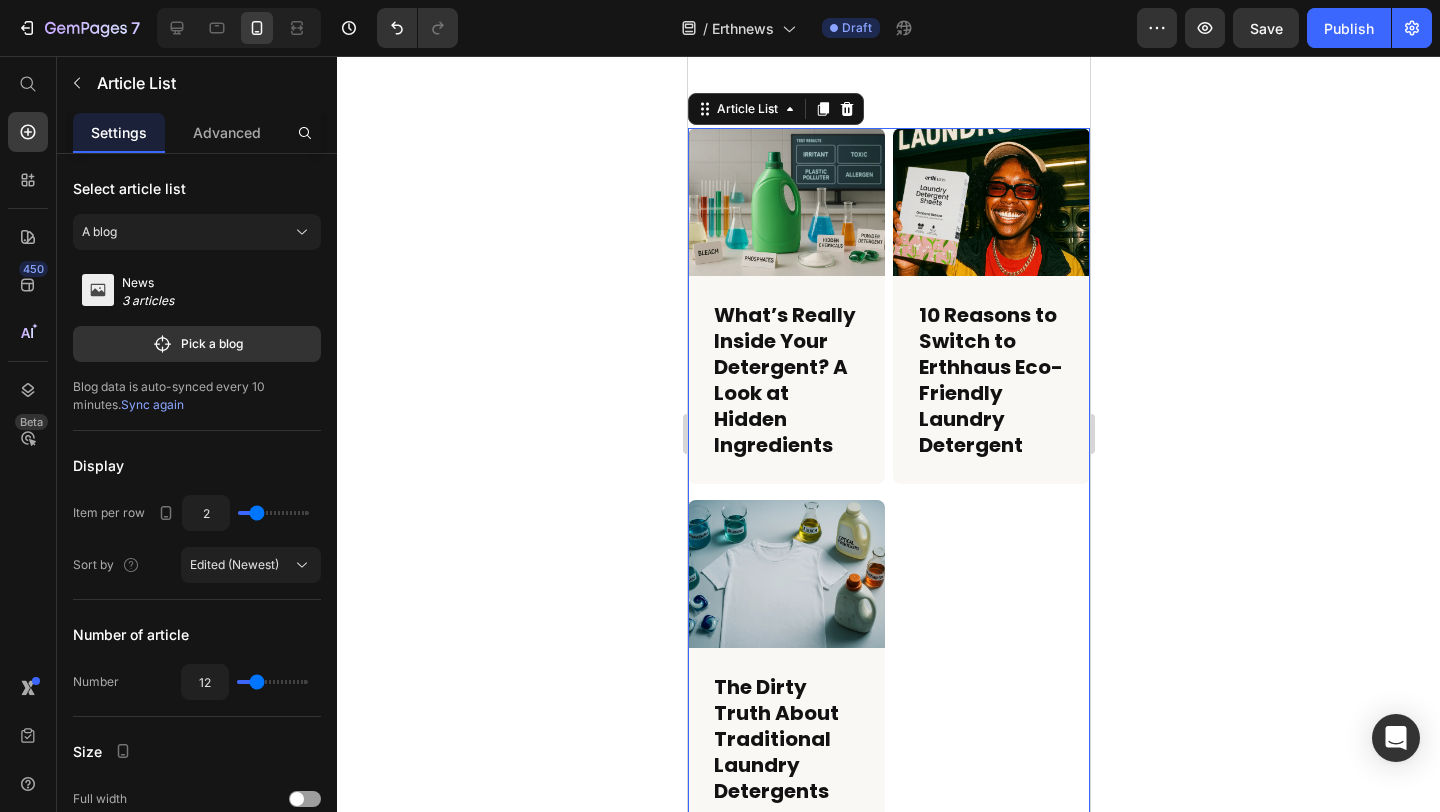 scroll, scrollTop: 1277, scrollLeft: 0, axis: vertical 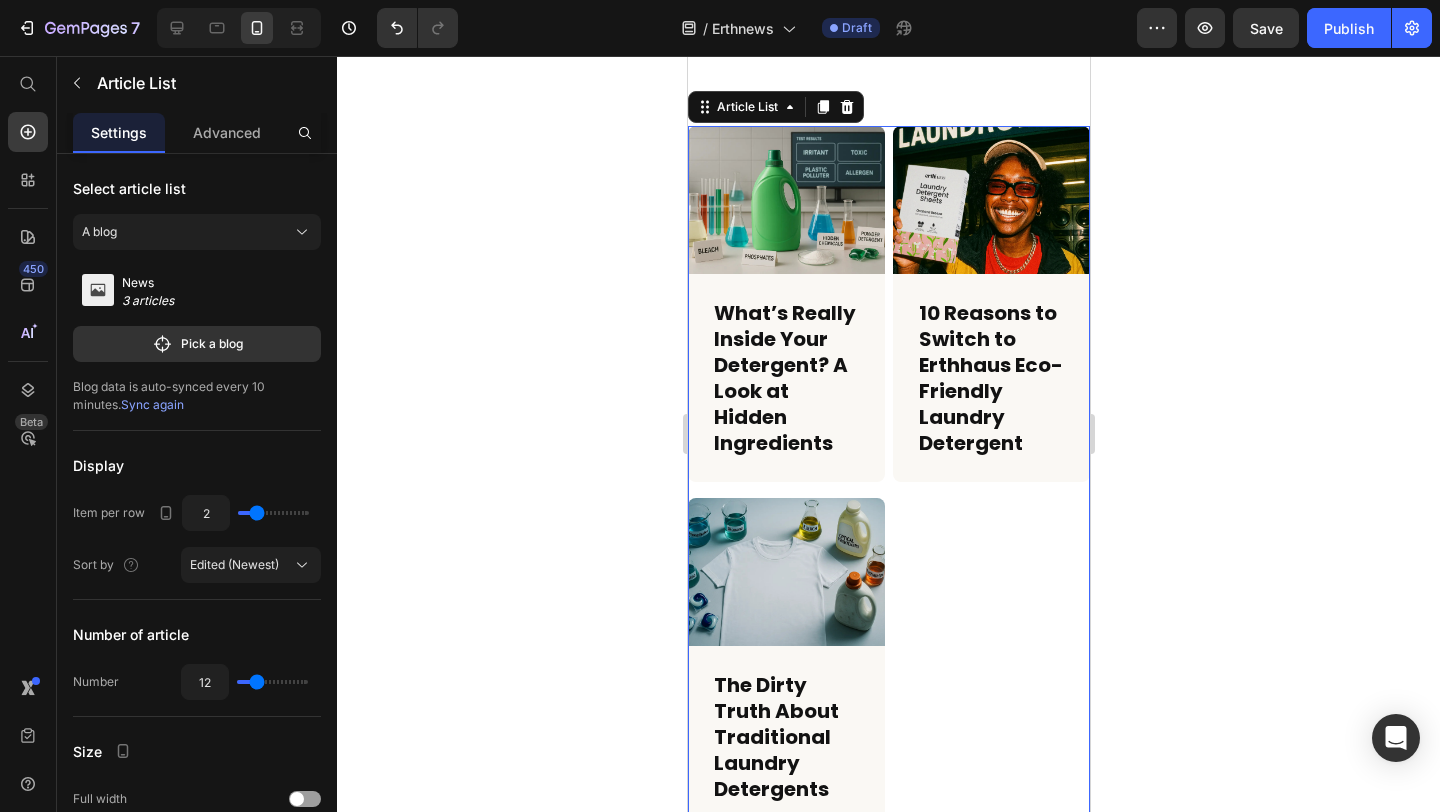 click on "Article Image What’s Really Inside Your Detergent? A Look at Hidden Ingredients Article Title Row Article Image 10 Reasons to Switch to Erthhaus Eco-Friendly Laundry Detergent Article Title Row Article Image The Dirty Truth About Traditional Laundry Detergents Article Title Row" at bounding box center [888, 477] 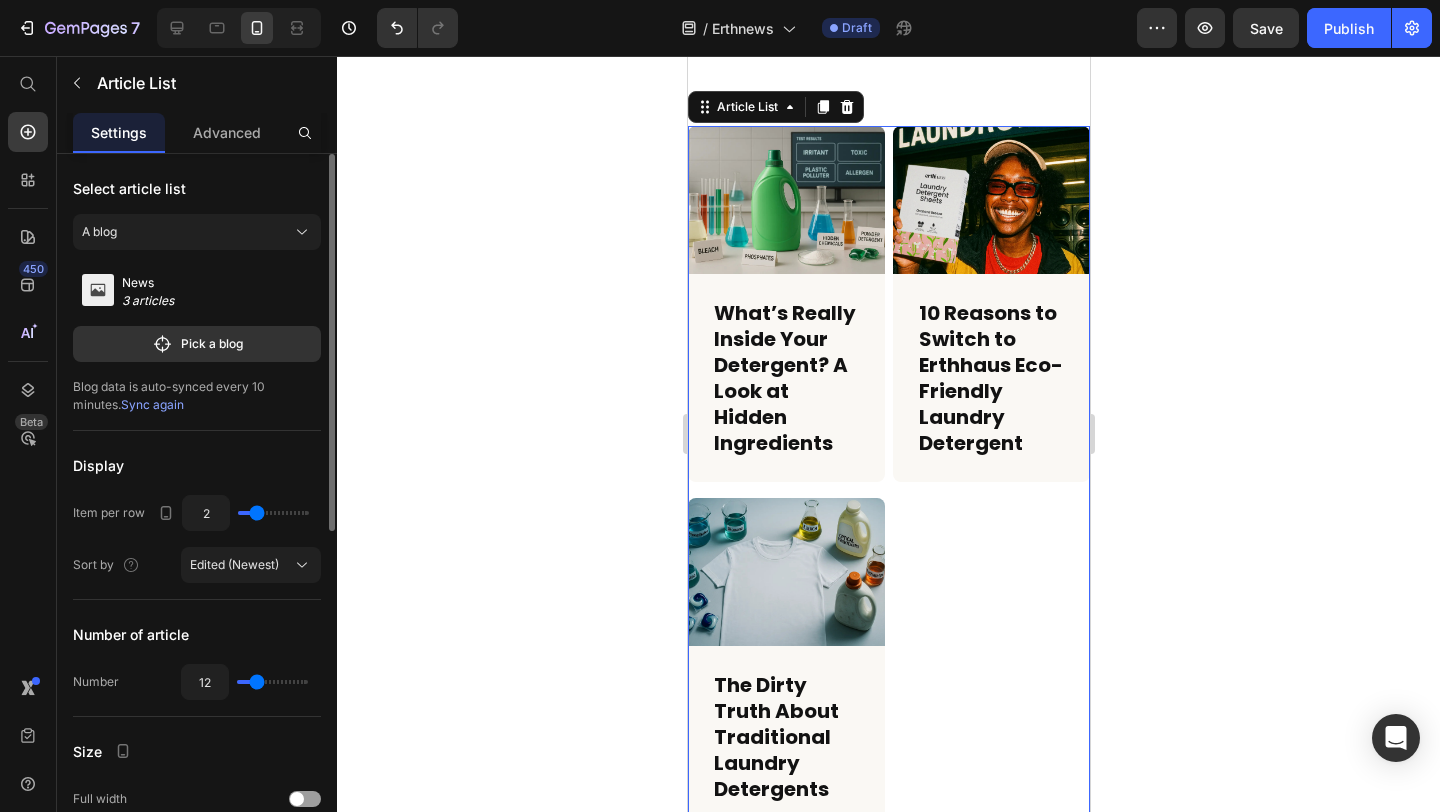 type on "1" 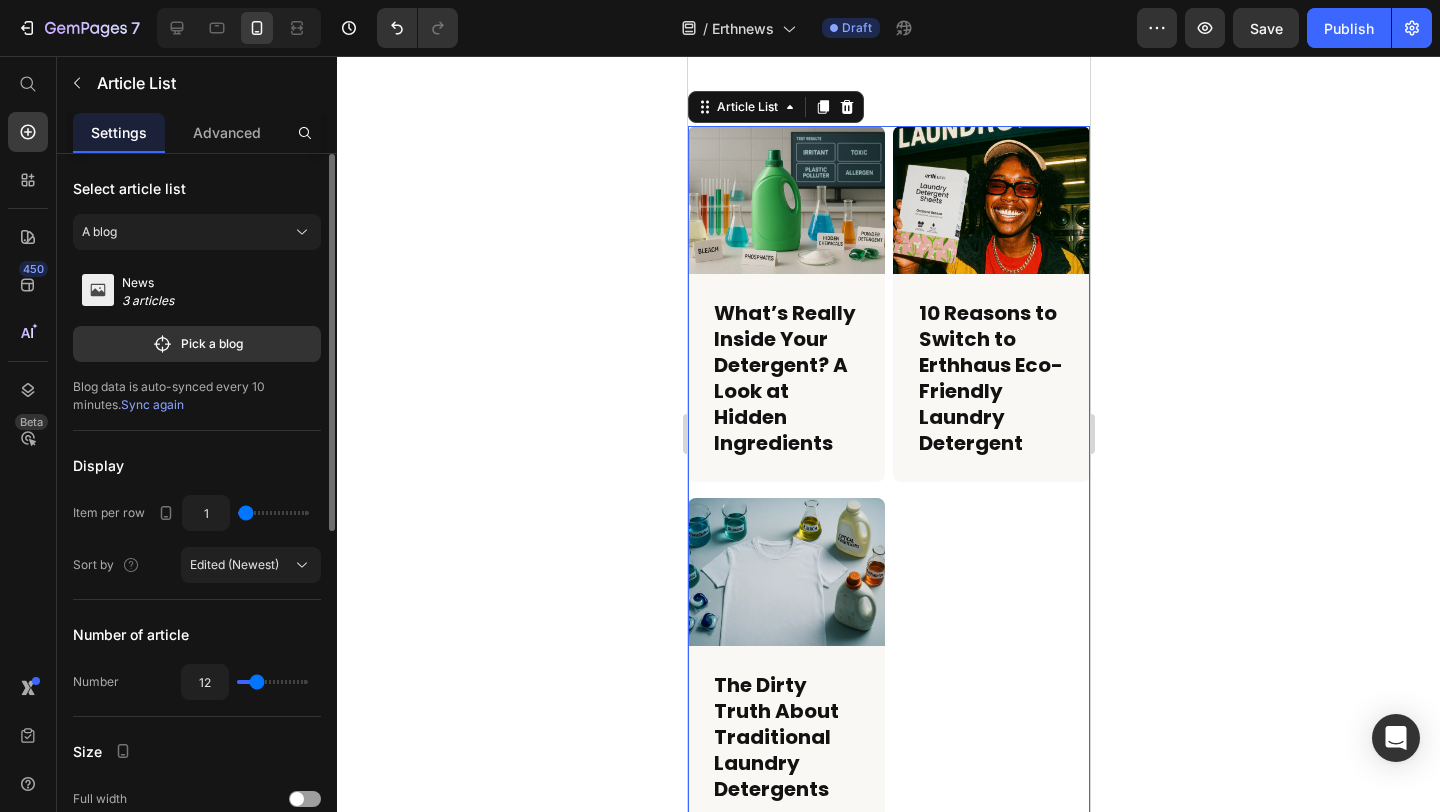 type on "1" 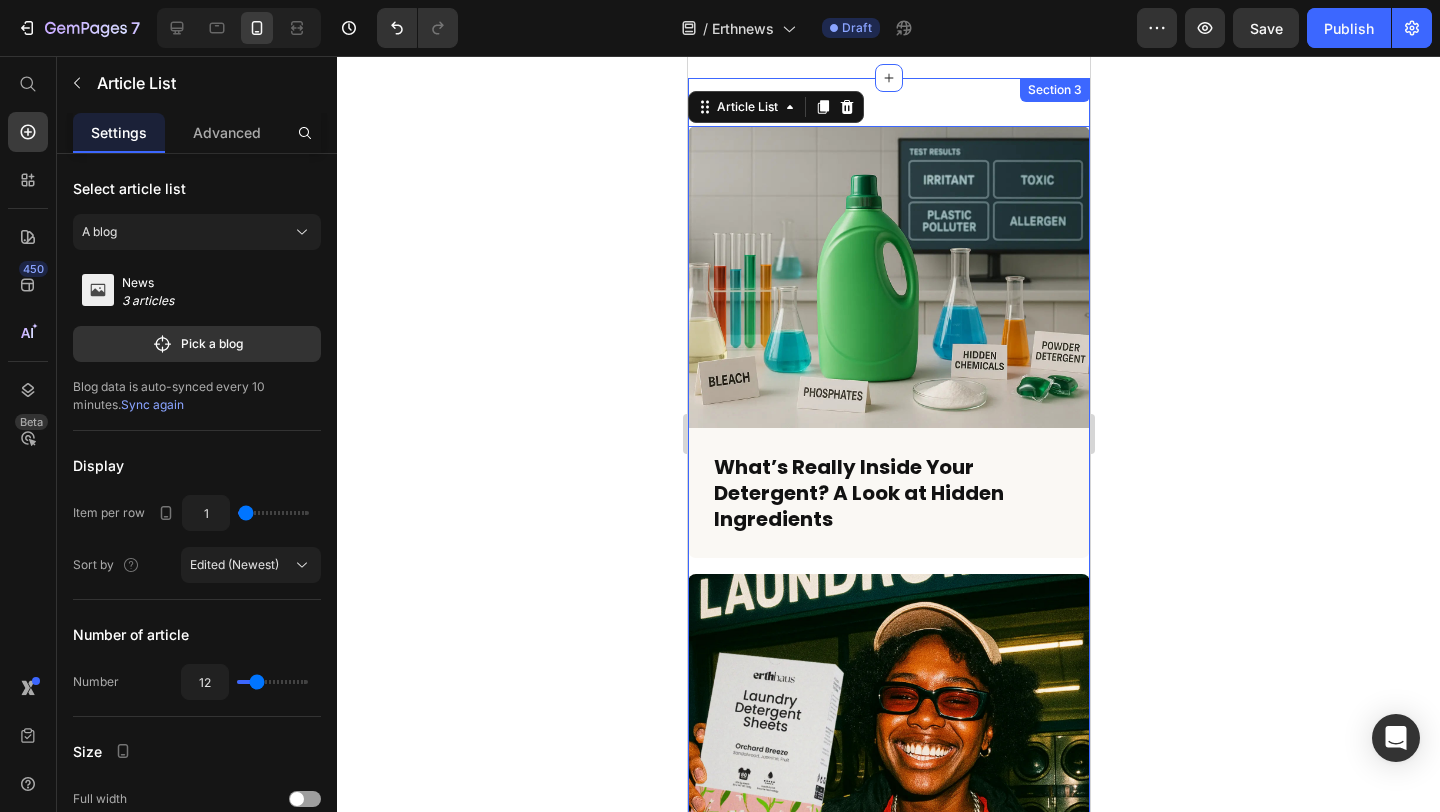 click on "Article Image What’s Really Inside Your Detergent? A Look at Hidden Ingredients Article Title Row Article Image 10 Reasons to Switch to Erthhaus Eco-Friendly Laundry Detergent Article Title Row Article Image The Dirty Truth About Traditional Laundry Detergents Article Title Row Article List   0 Section 3" at bounding box center (888, 779) 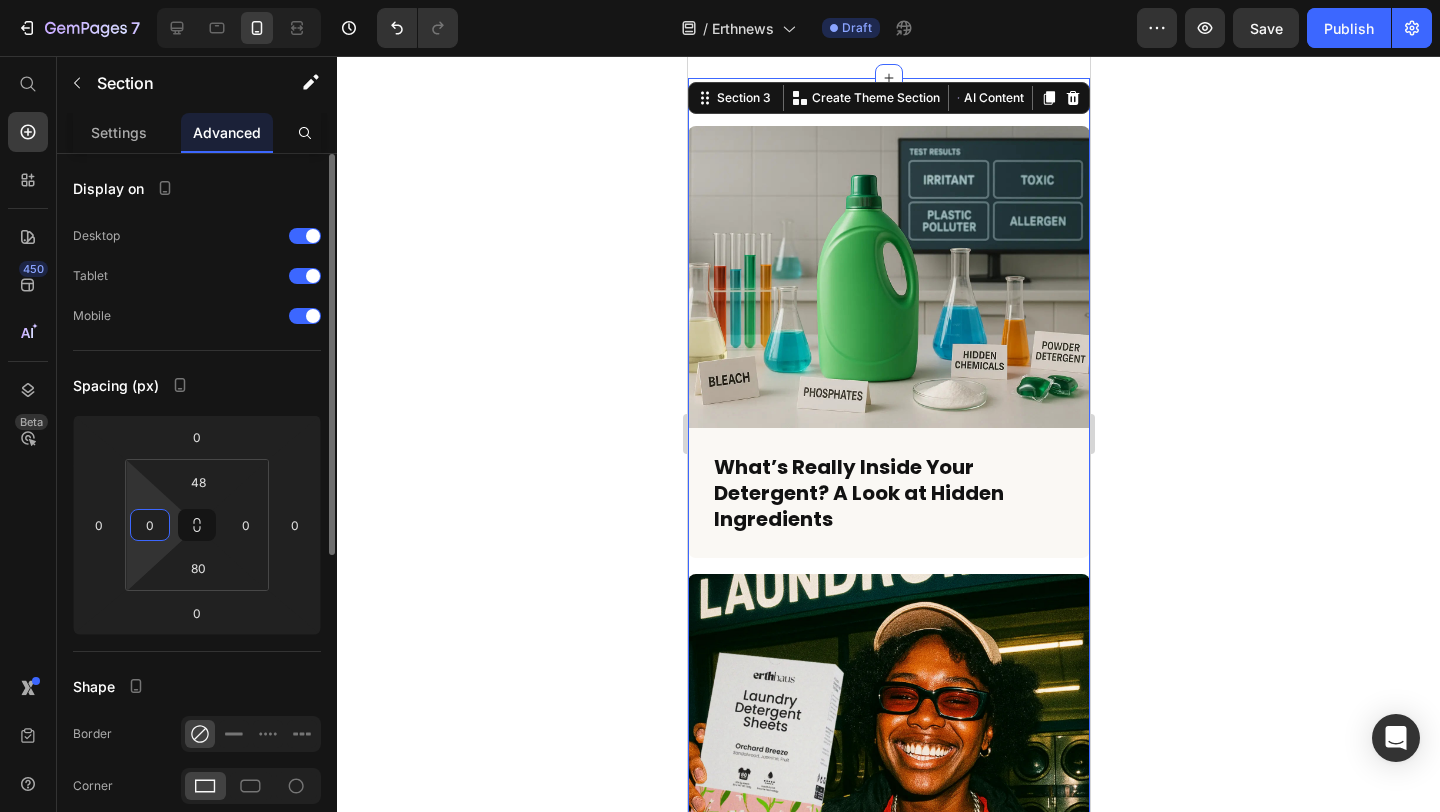 click on "0" at bounding box center (150, 525) 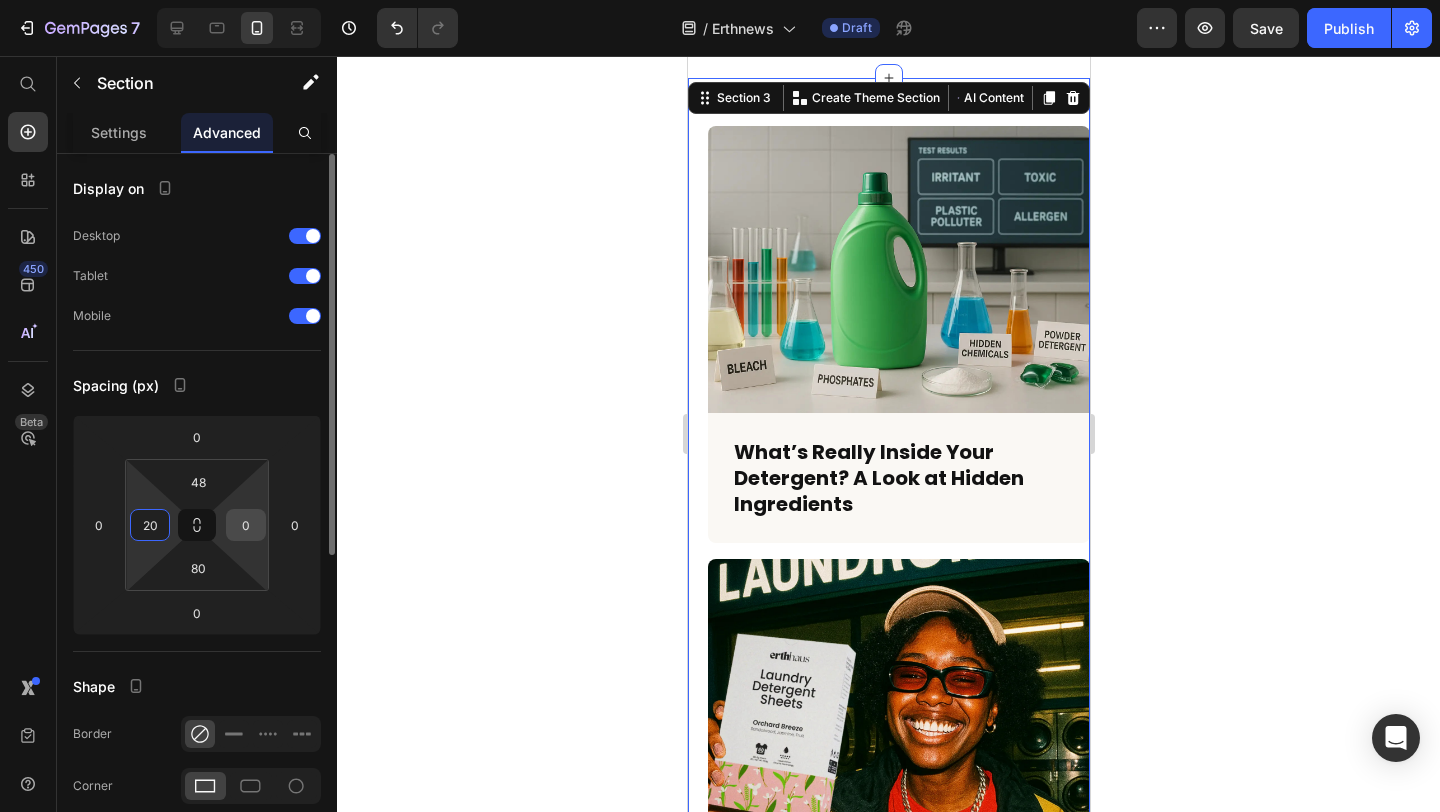 type on "20" 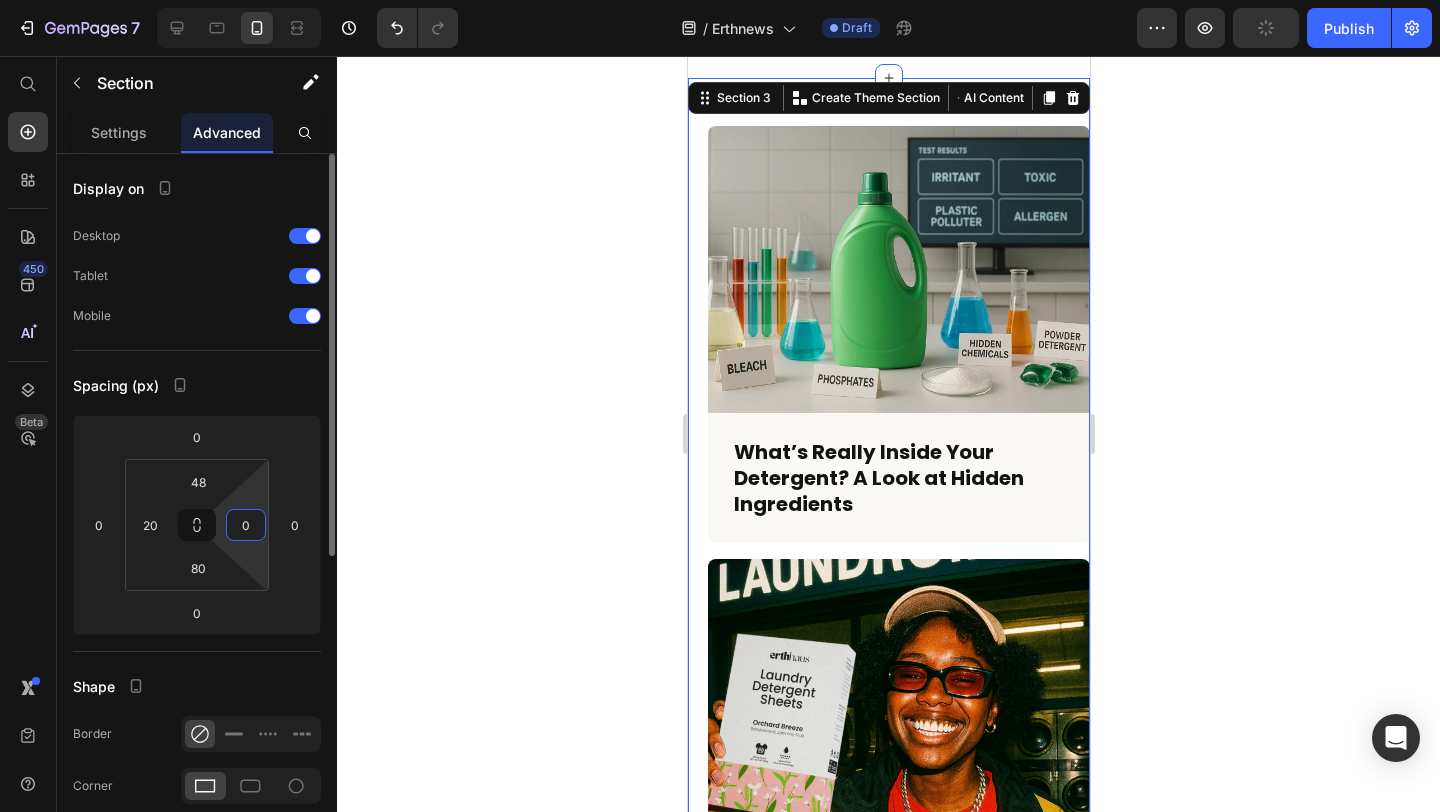 click on "0" at bounding box center (246, 525) 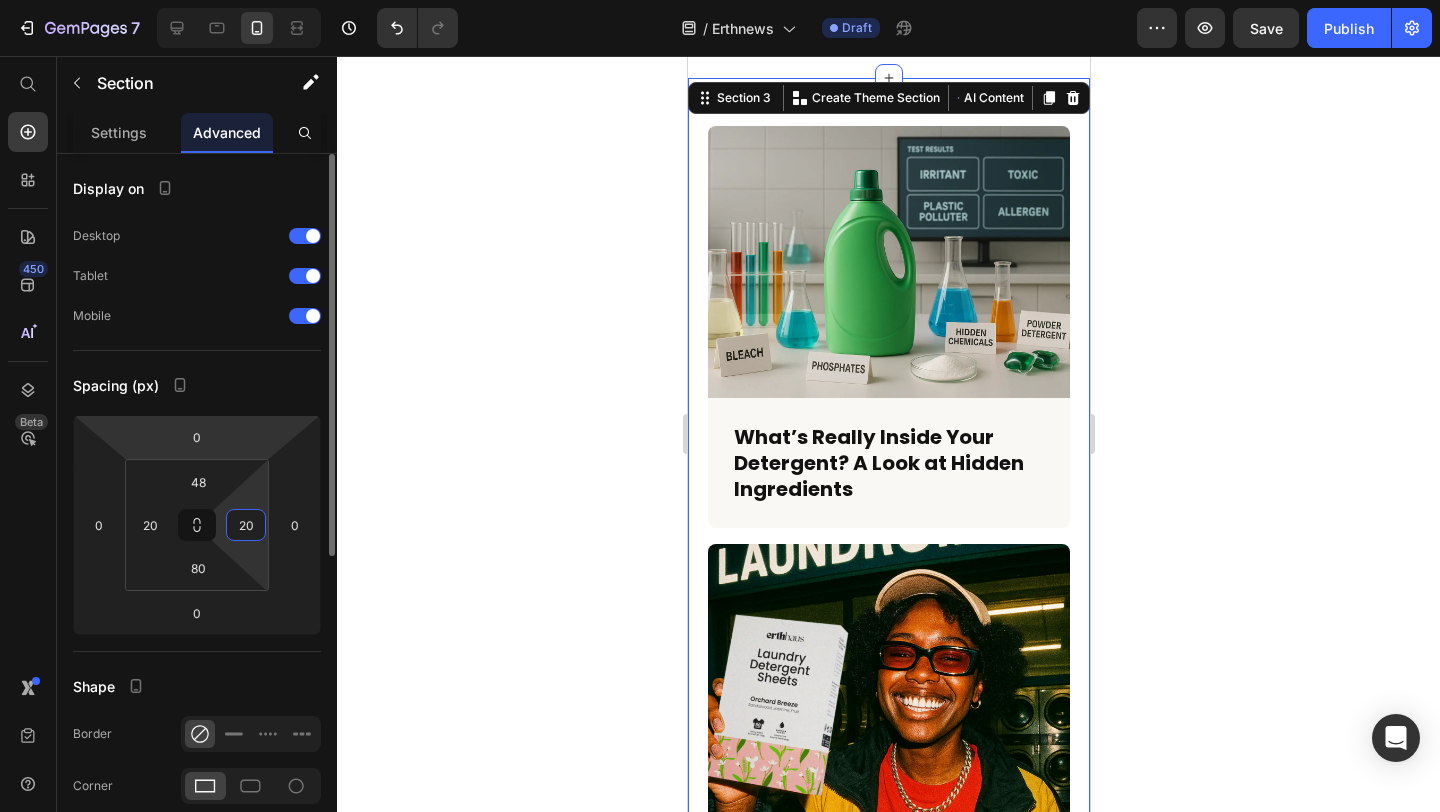 type on "20" 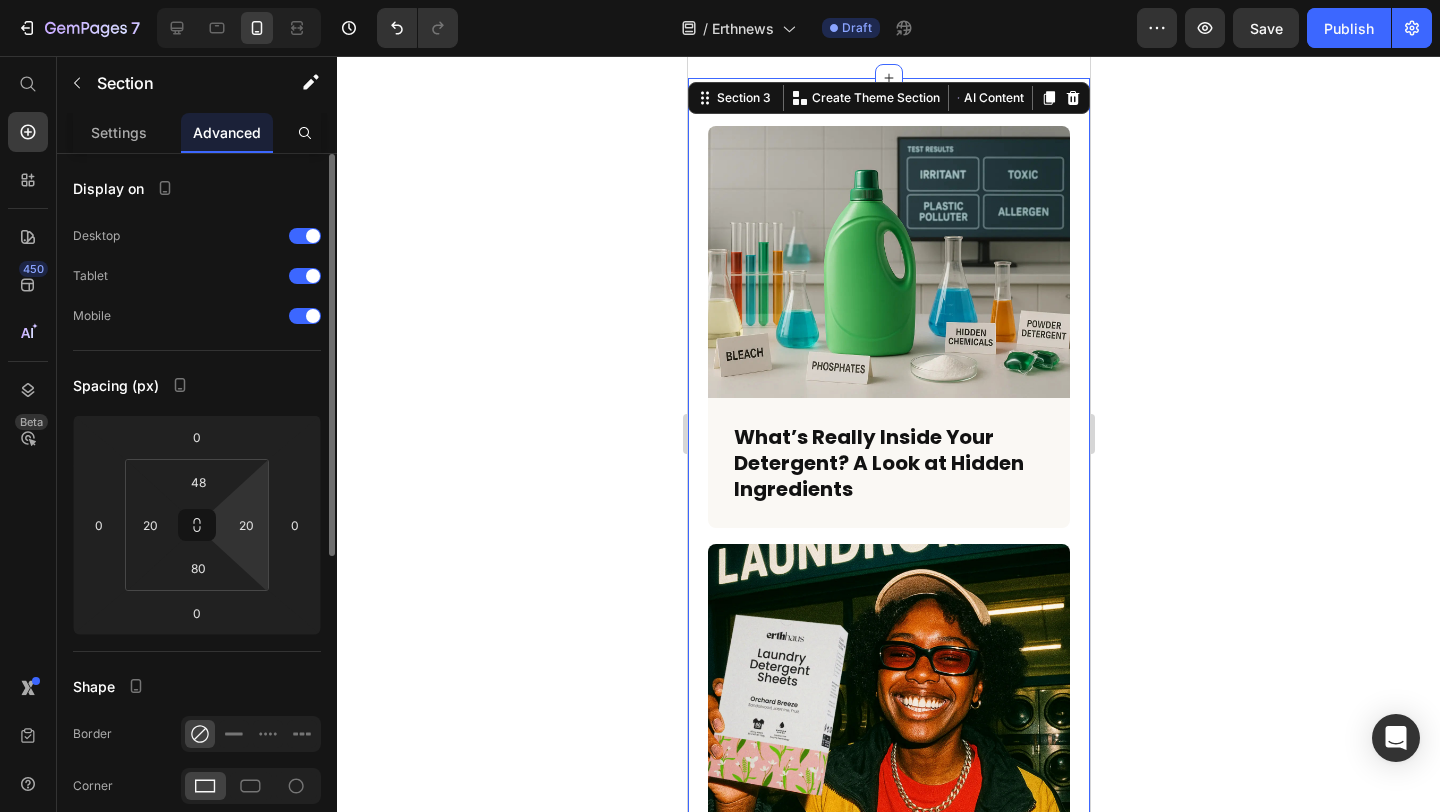 click on "Spacing (px)" at bounding box center [197, 385] 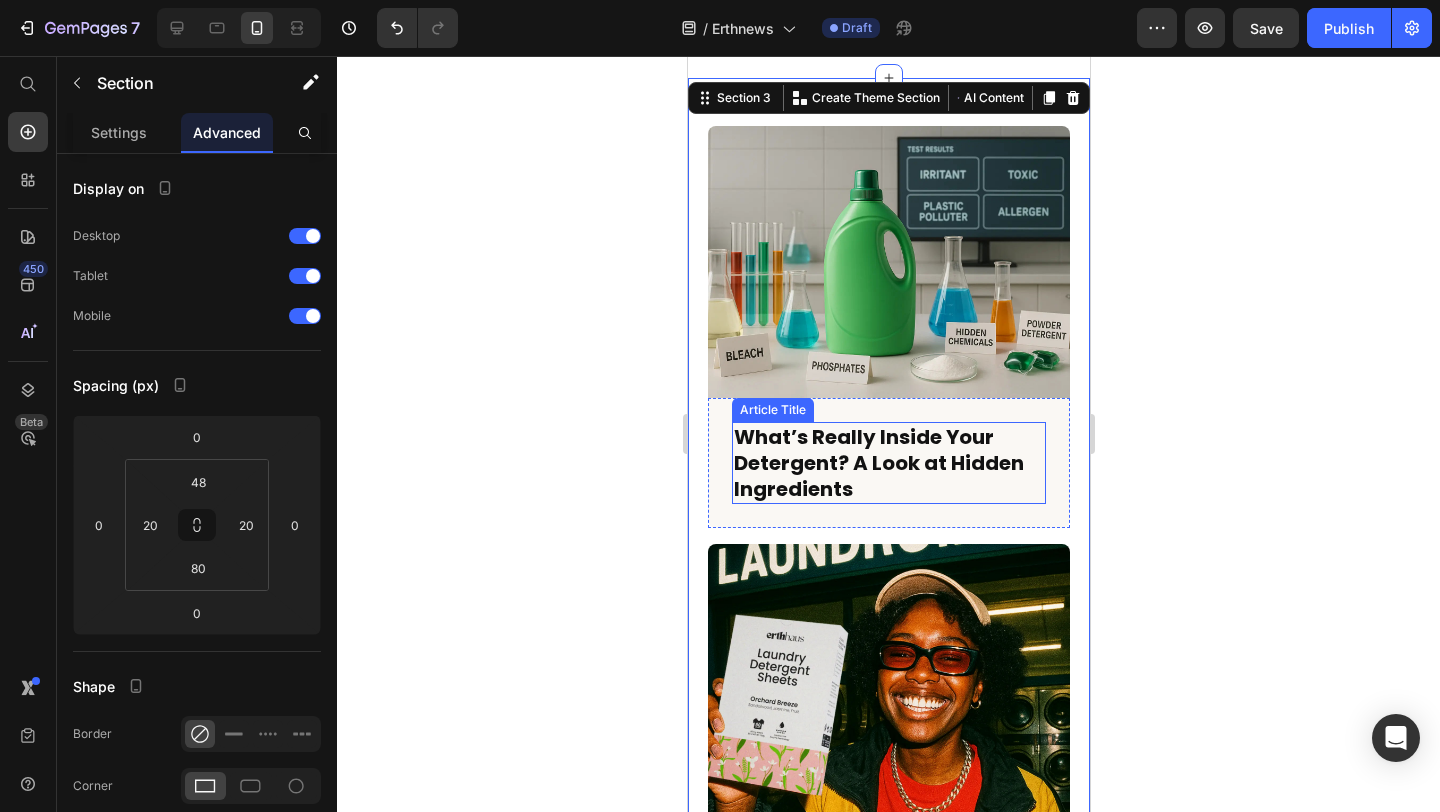 scroll, scrollTop: 1085, scrollLeft: 0, axis: vertical 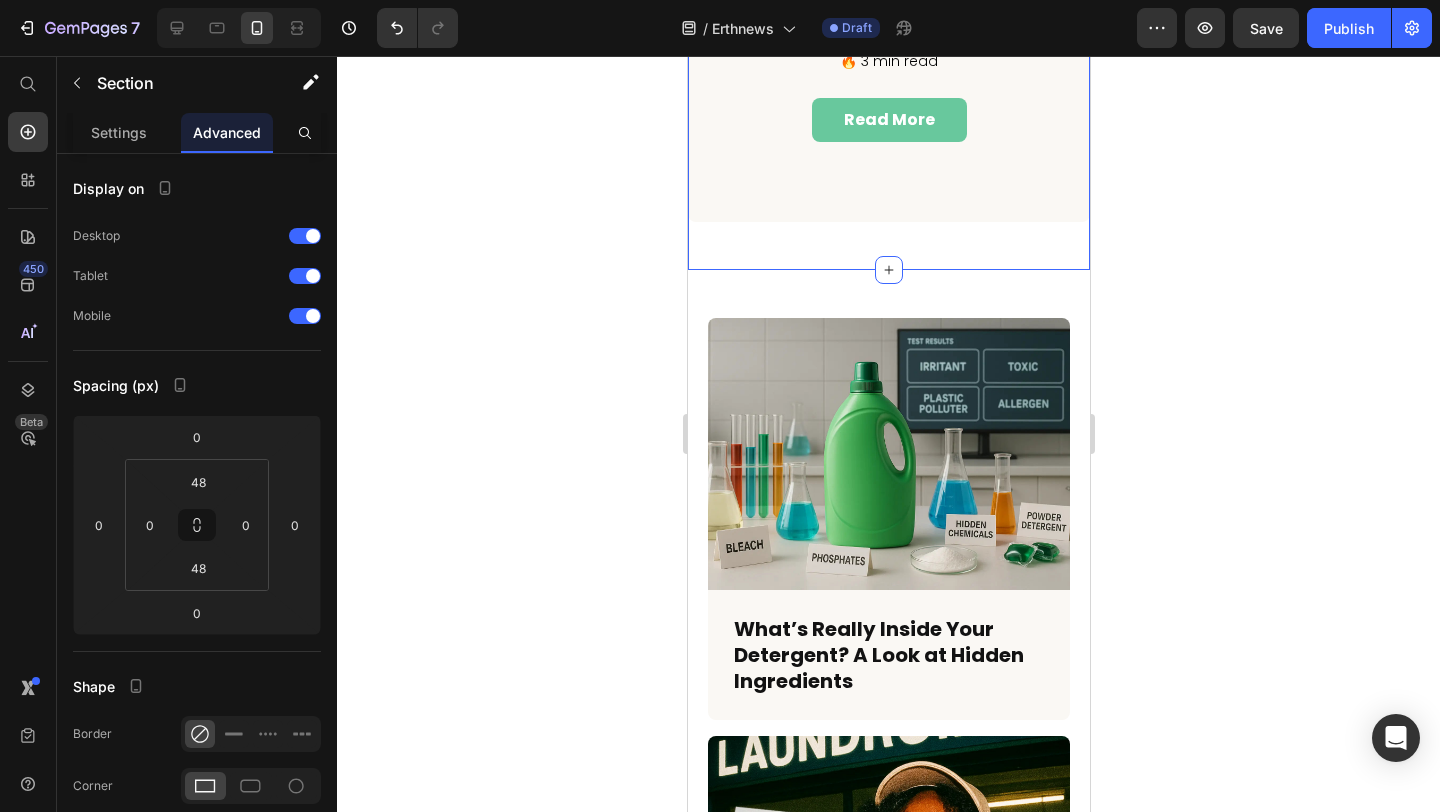 click on "New Text block Row Row 10 Reasons to Switch to Erthhaus Eco-Friendly Laundry Detergent Heading Most people don’t question what’s in their detergent — until they discover what’s actually hiding in the bottle. From leaky plastic jugs to lingering synthetic scents and harsh skin reactions, traditional detergents come with more baggage than most realise. Text block 🔥 3 min read Text block read more Button Row Image Row Section 2   Create Theme Section AI Content Write with GemAI What would you like to describe here? Tone and Voice Persuasive Product Laundry Detergent Sheets 6 Pack Show more Generate" at bounding box center [888, -181] 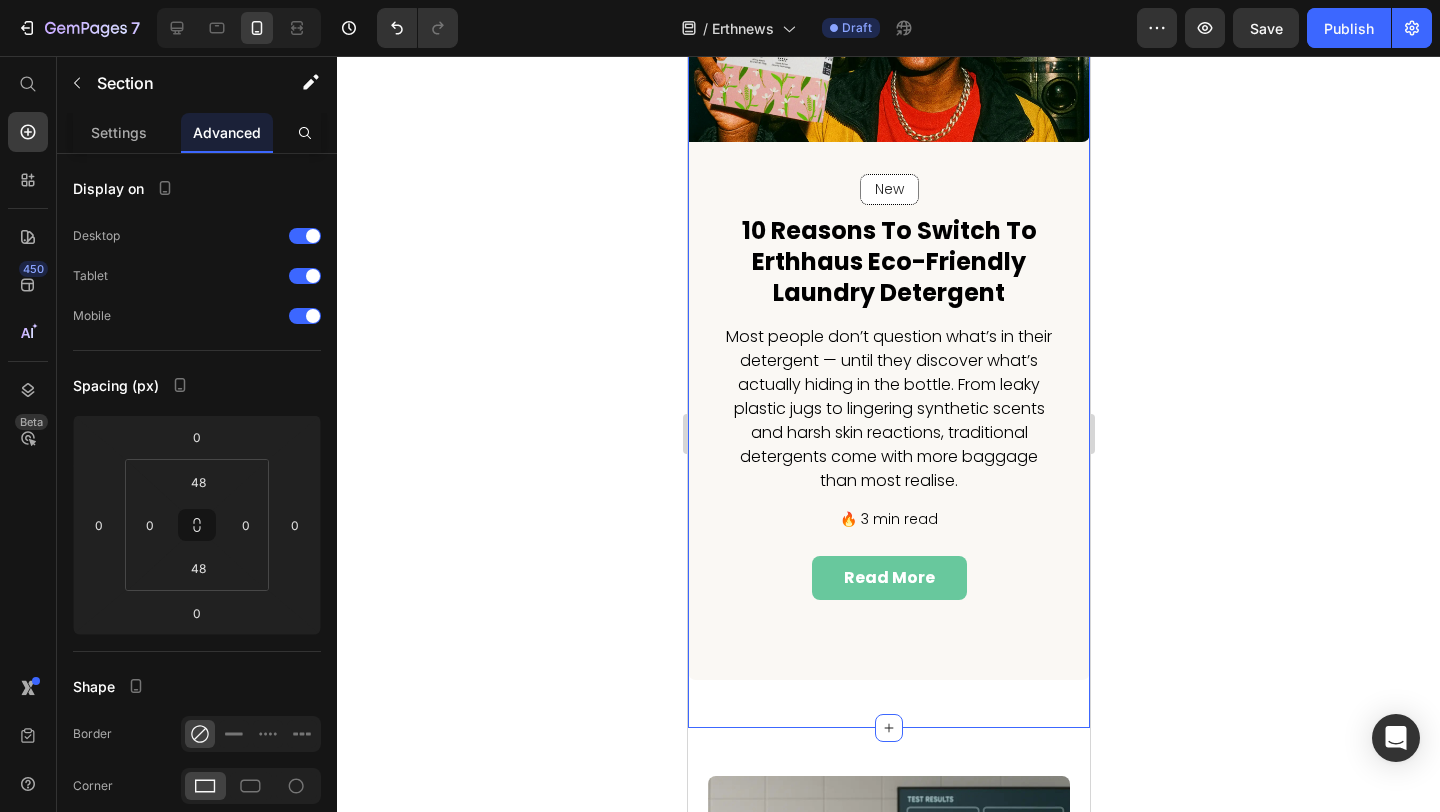 scroll, scrollTop: 483, scrollLeft: 0, axis: vertical 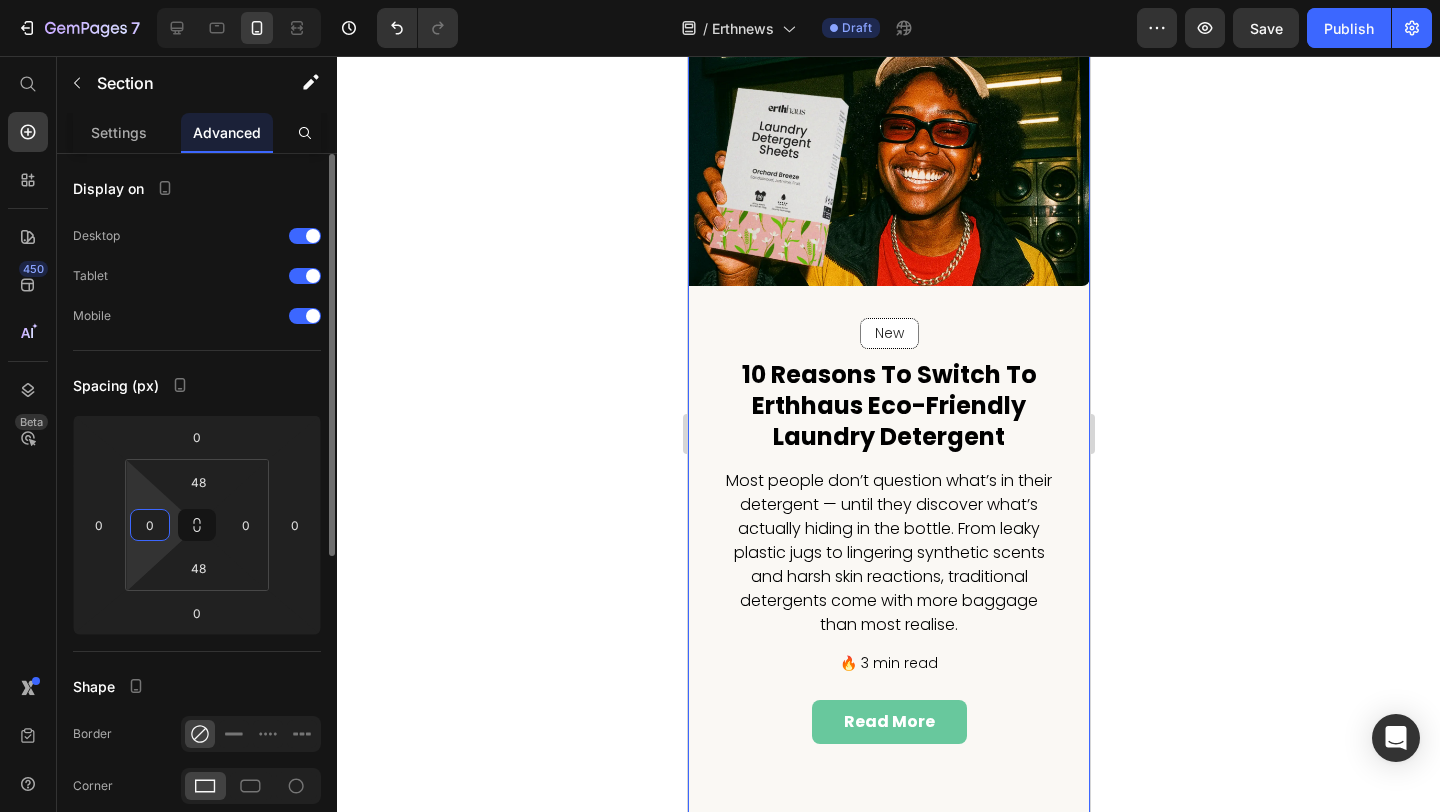 click on "0" at bounding box center [150, 525] 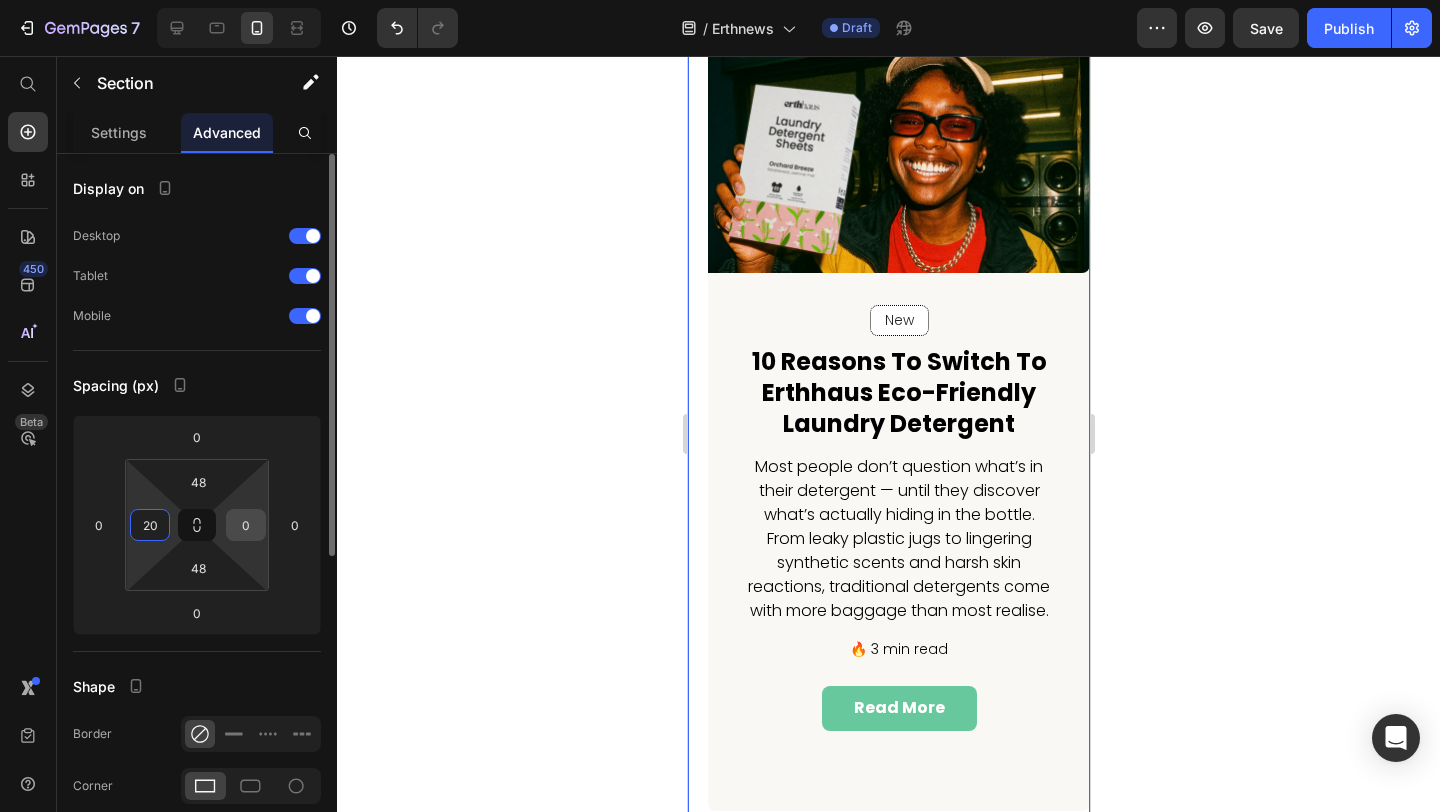 type on "20" 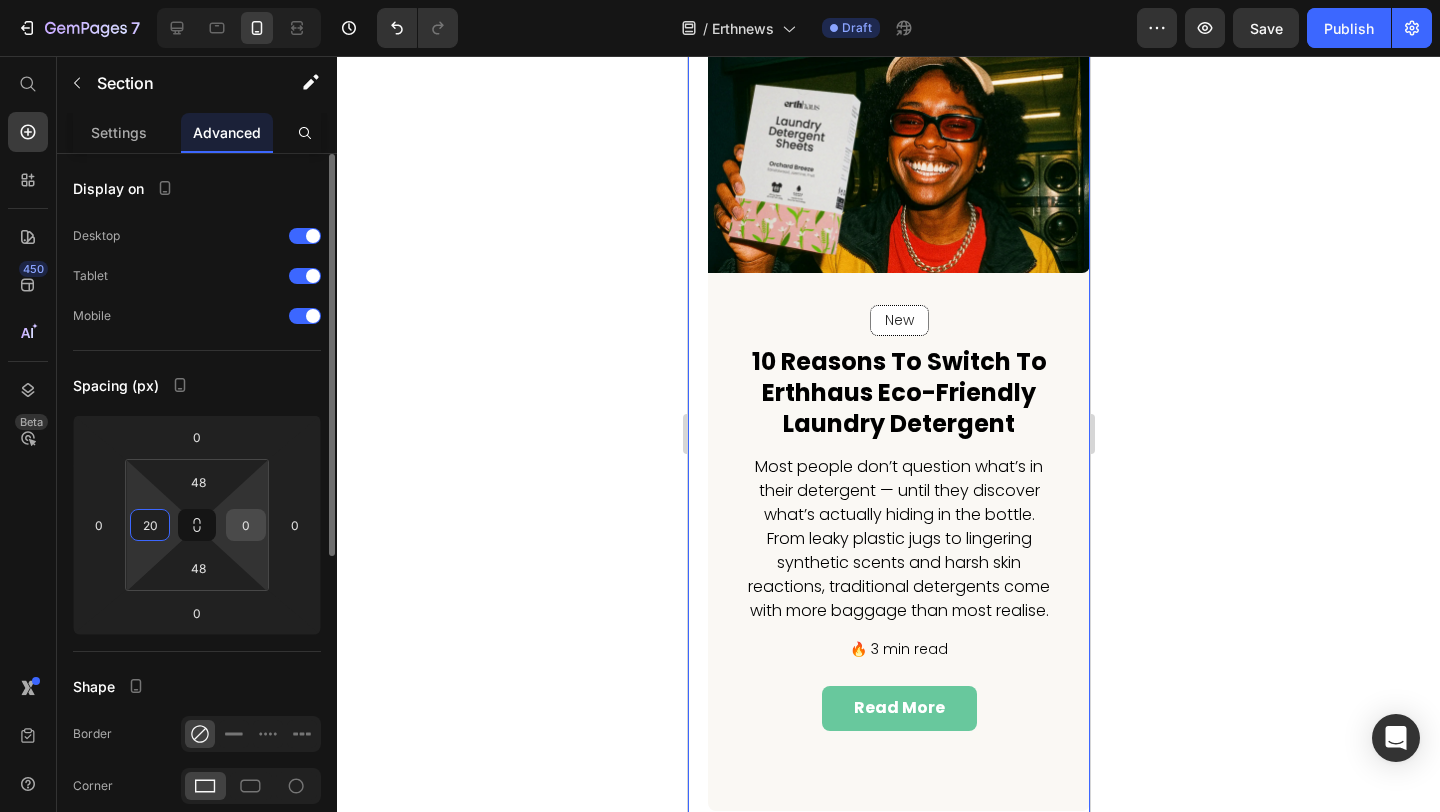 click on "0" at bounding box center [246, 525] 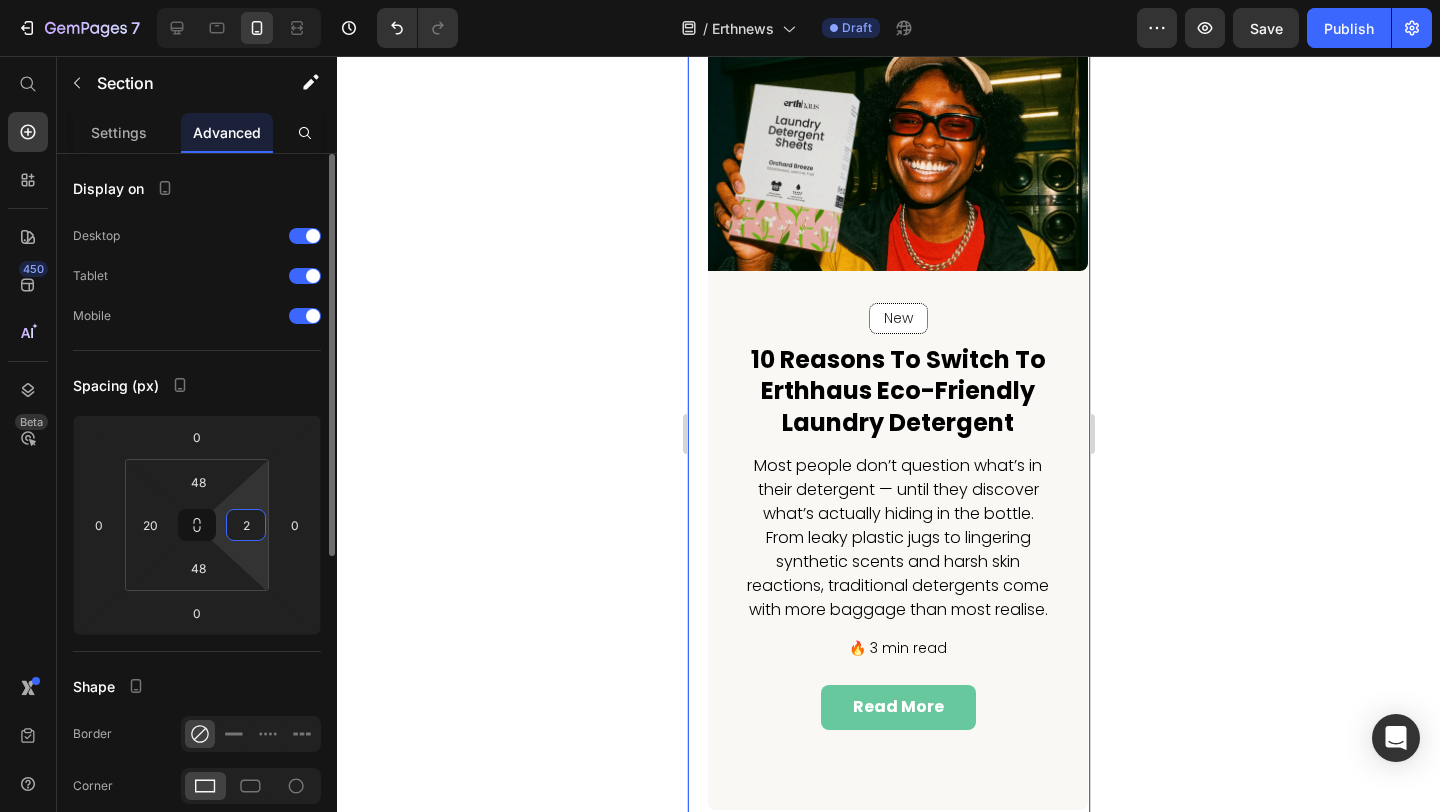type on "20" 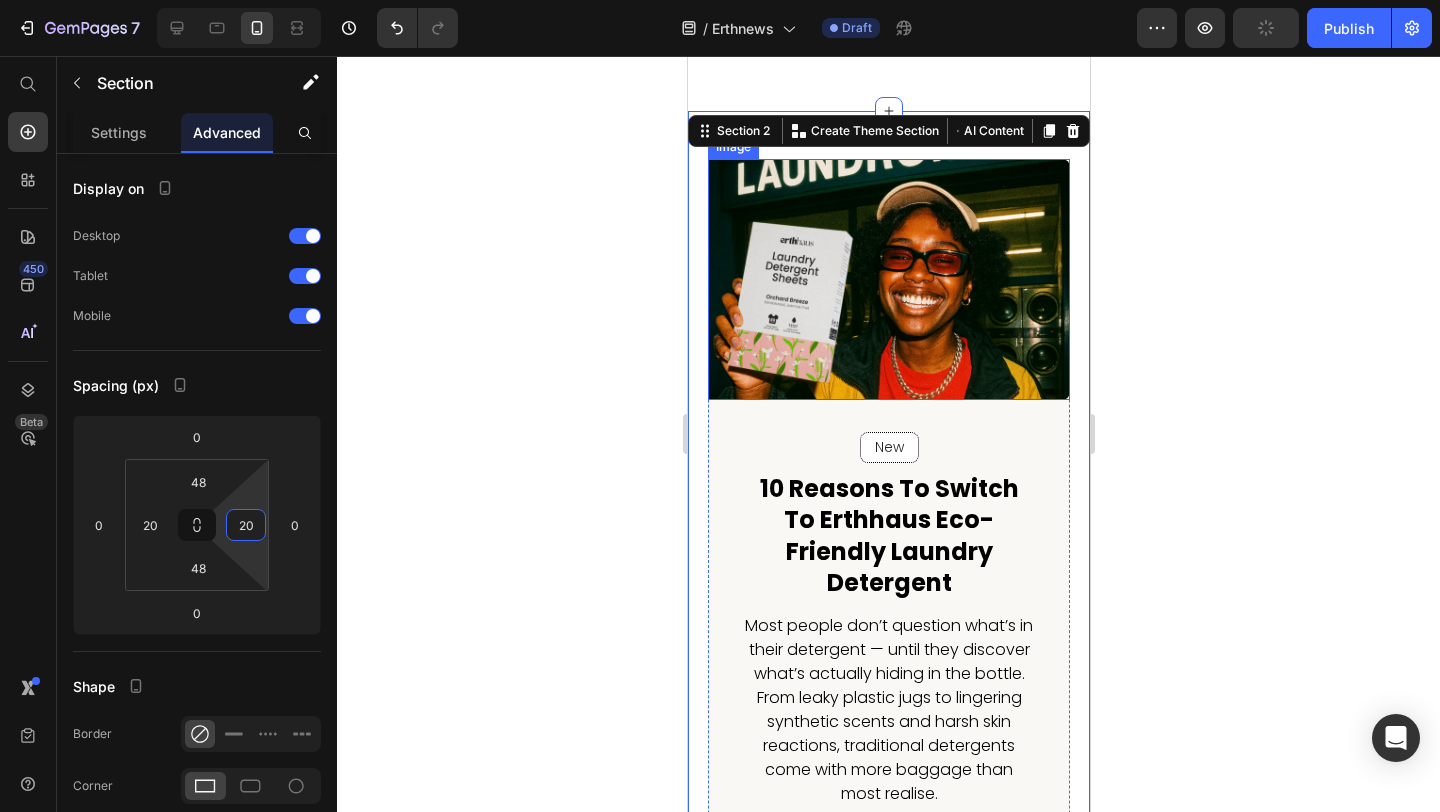 scroll, scrollTop: 0, scrollLeft: 0, axis: both 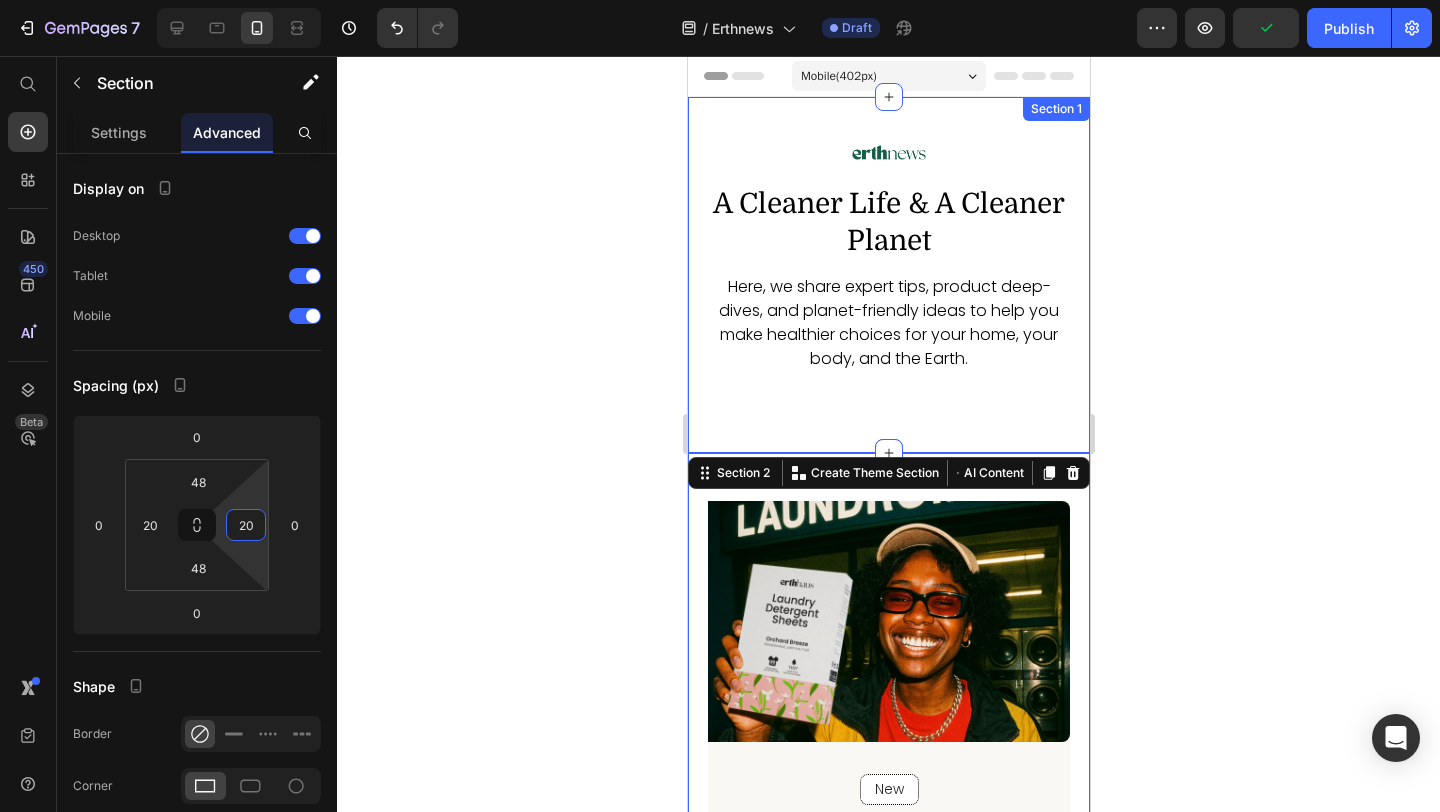 click on "Image a cleaner life & a Cleaner planet Heading Here, we share expert tips, product deep-dives, and planet-friendly ideas to help you make healthier choices for your home, your body, and the Earth. Text Block Row Section 1" at bounding box center [888, 275] 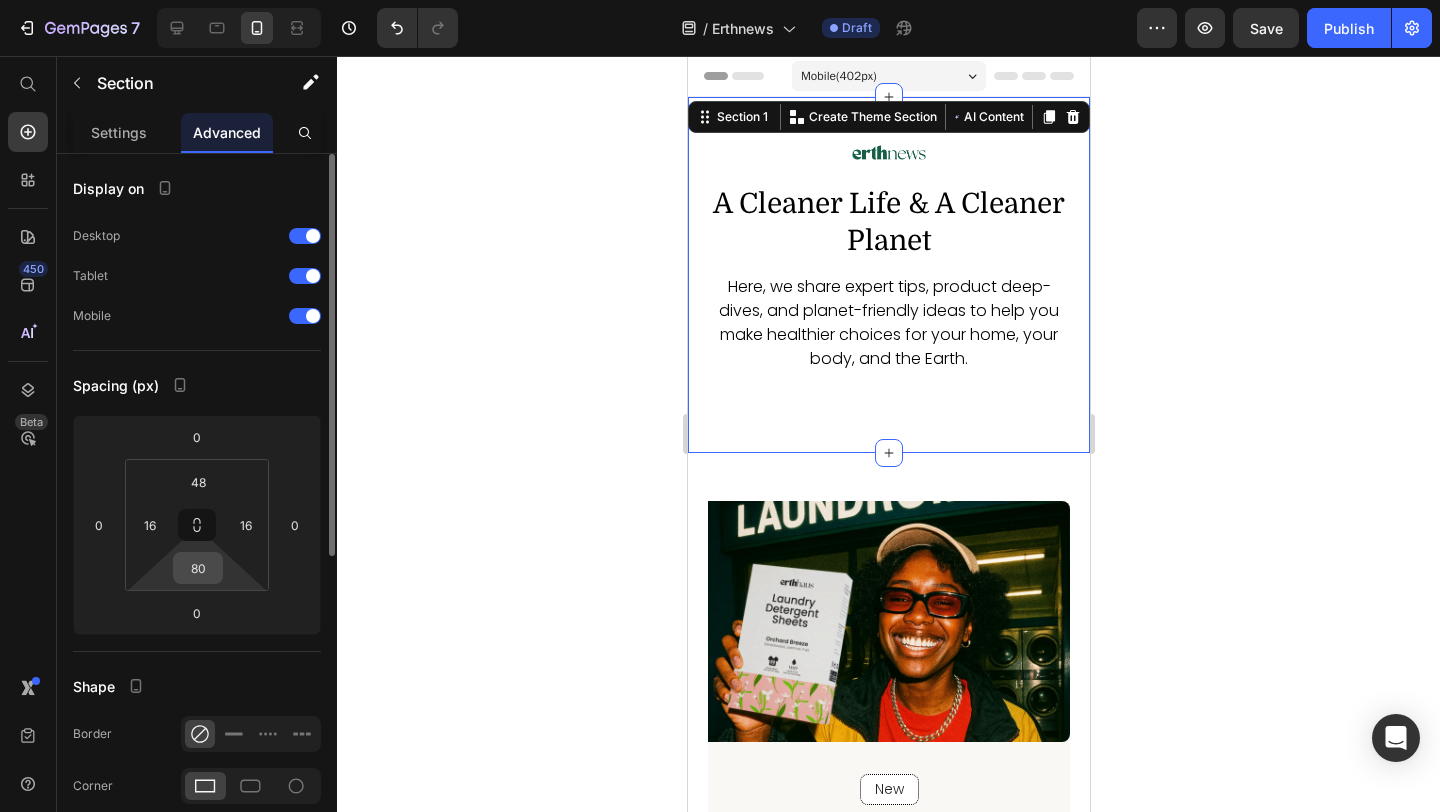 click on "80" at bounding box center [198, 568] 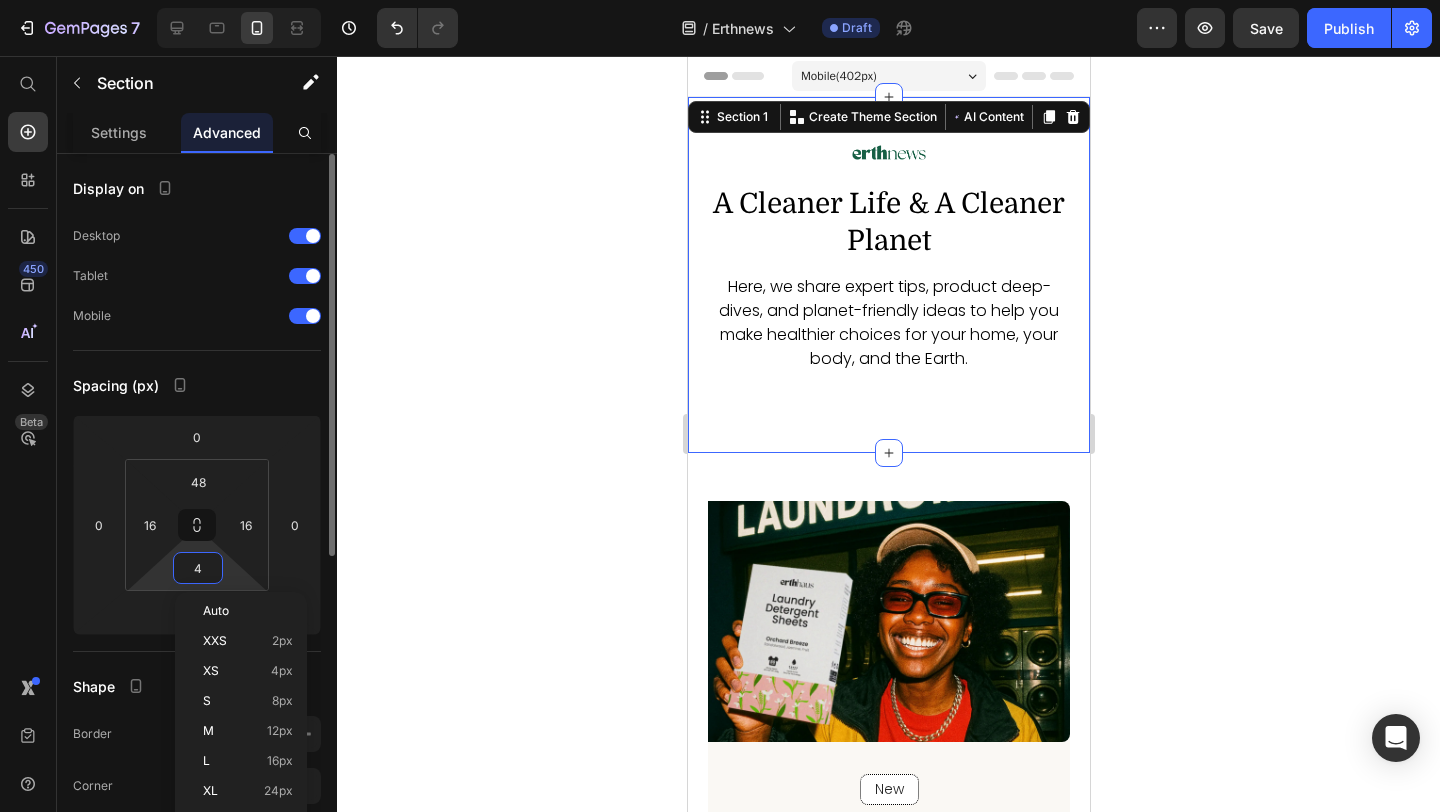 type on "40" 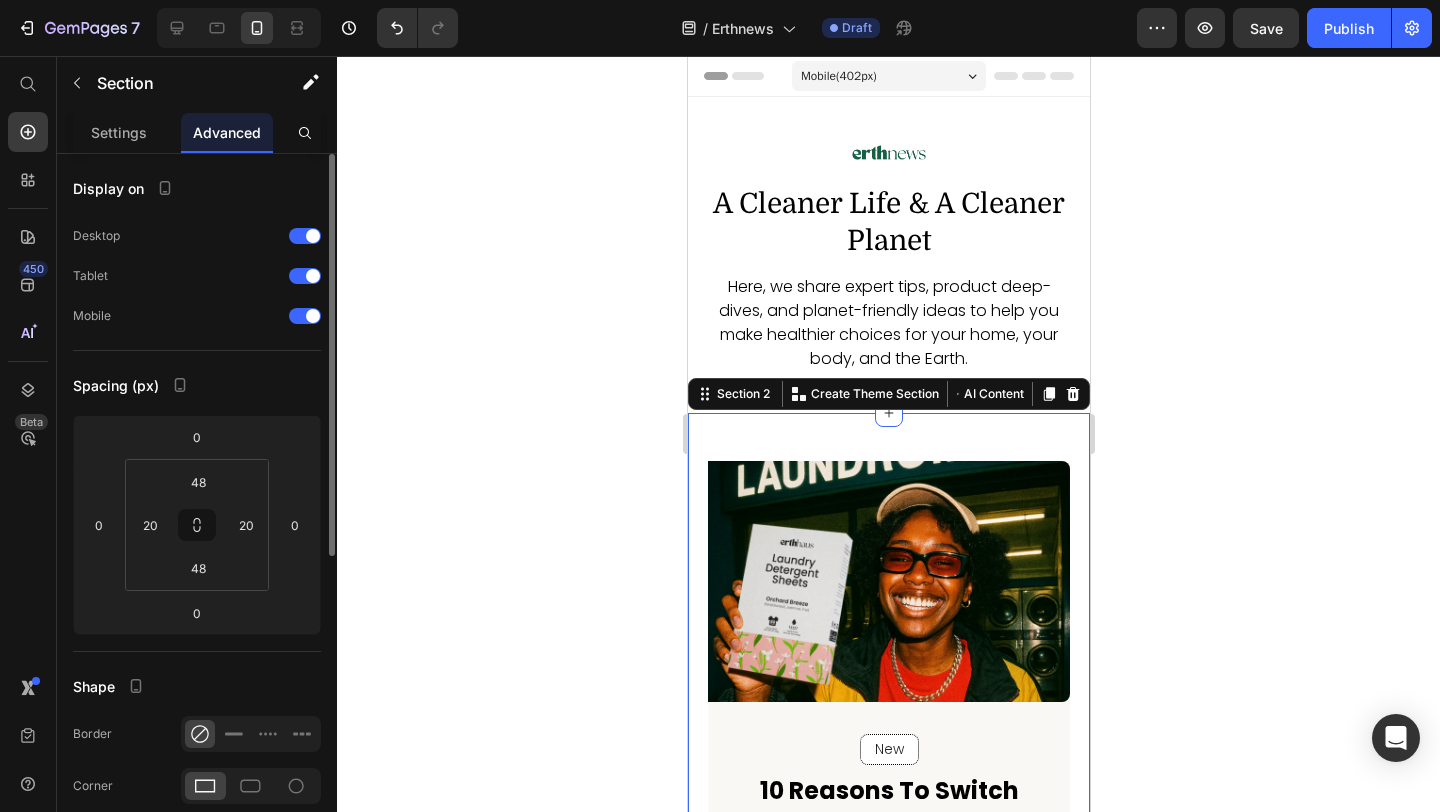 drag, startPoint x: 822, startPoint y: 429, endPoint x: 1267, endPoint y: 531, distance: 456.54025 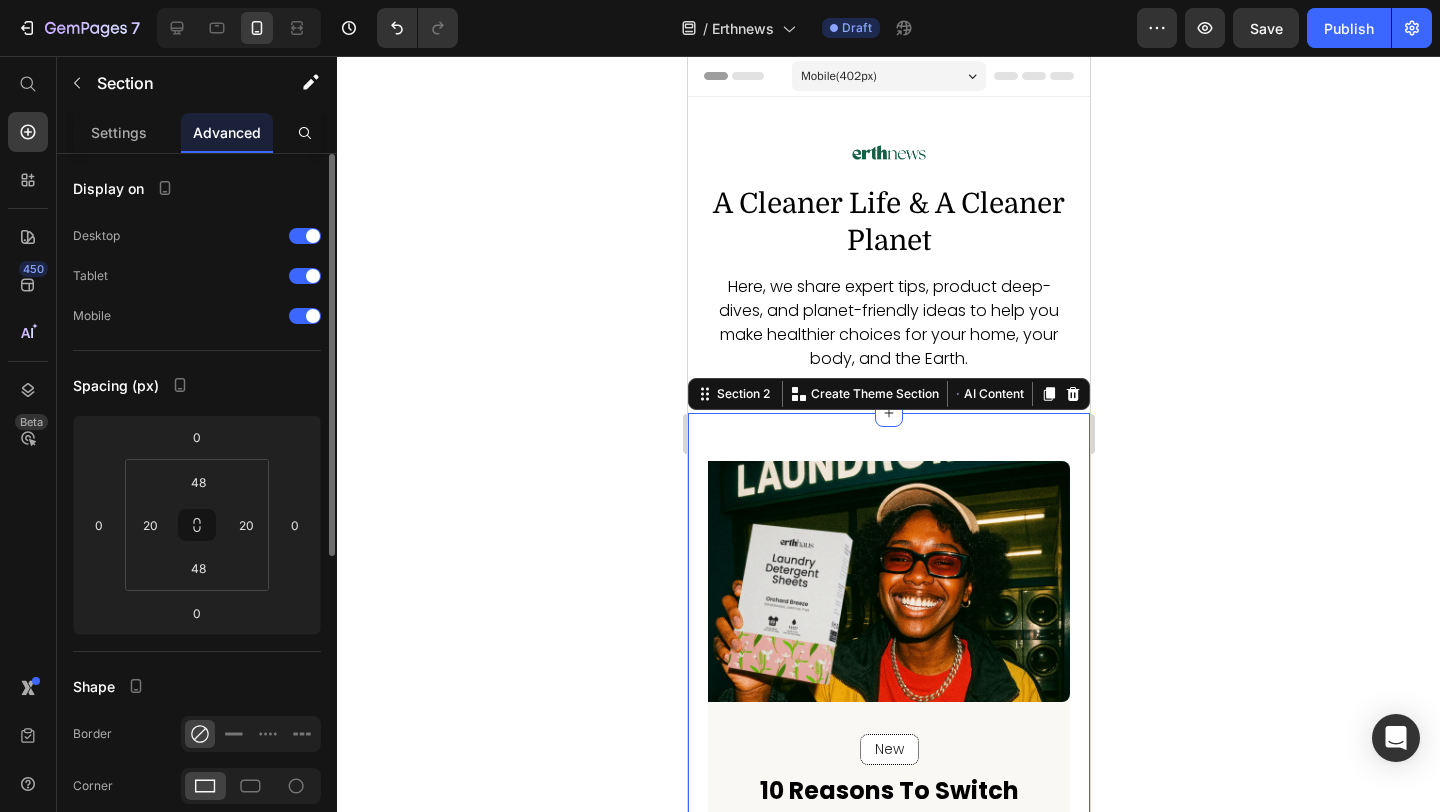click on "New Text block Row Row 10 Reasons to Switch to Erthhaus Eco-Friendly Laundry Detergent Heading Most people don’t question what’s in their detergent — until they discover what’s actually hiding in the bottle. From leaky plastic jugs to lingering synthetic scents and harsh skin reactions, traditional detergents come with more baggage than most realise. Text block 🔥 3 min read Text block read more Button Row Image Row Section 2   Create Theme Section AI Content Write with GemAI What would you like to describe here? Tone and Voice Persuasive Product Laundry Detergent Sheets 6 Pack Show more Generate" at bounding box center [888, 878] 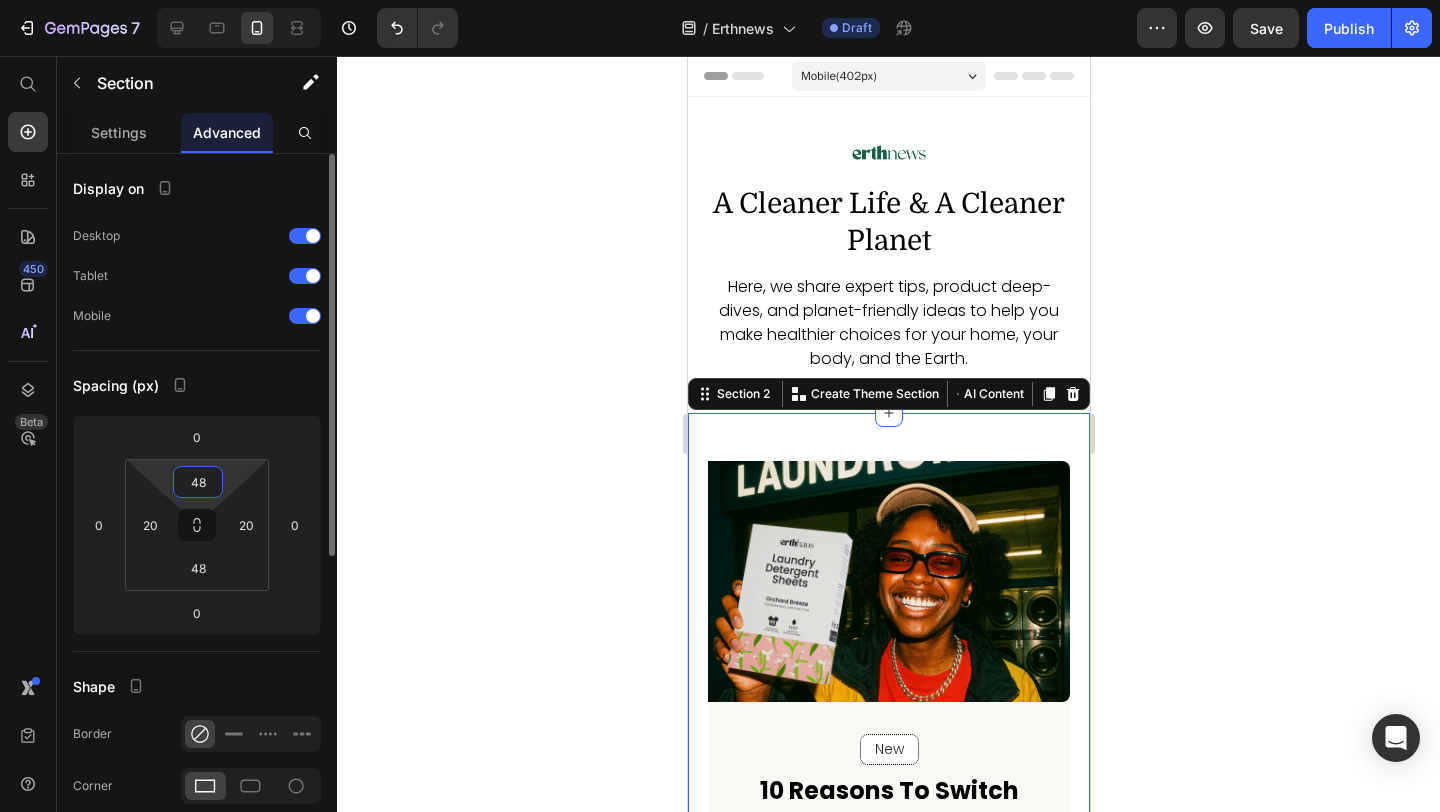 click on "48" at bounding box center (198, 482) 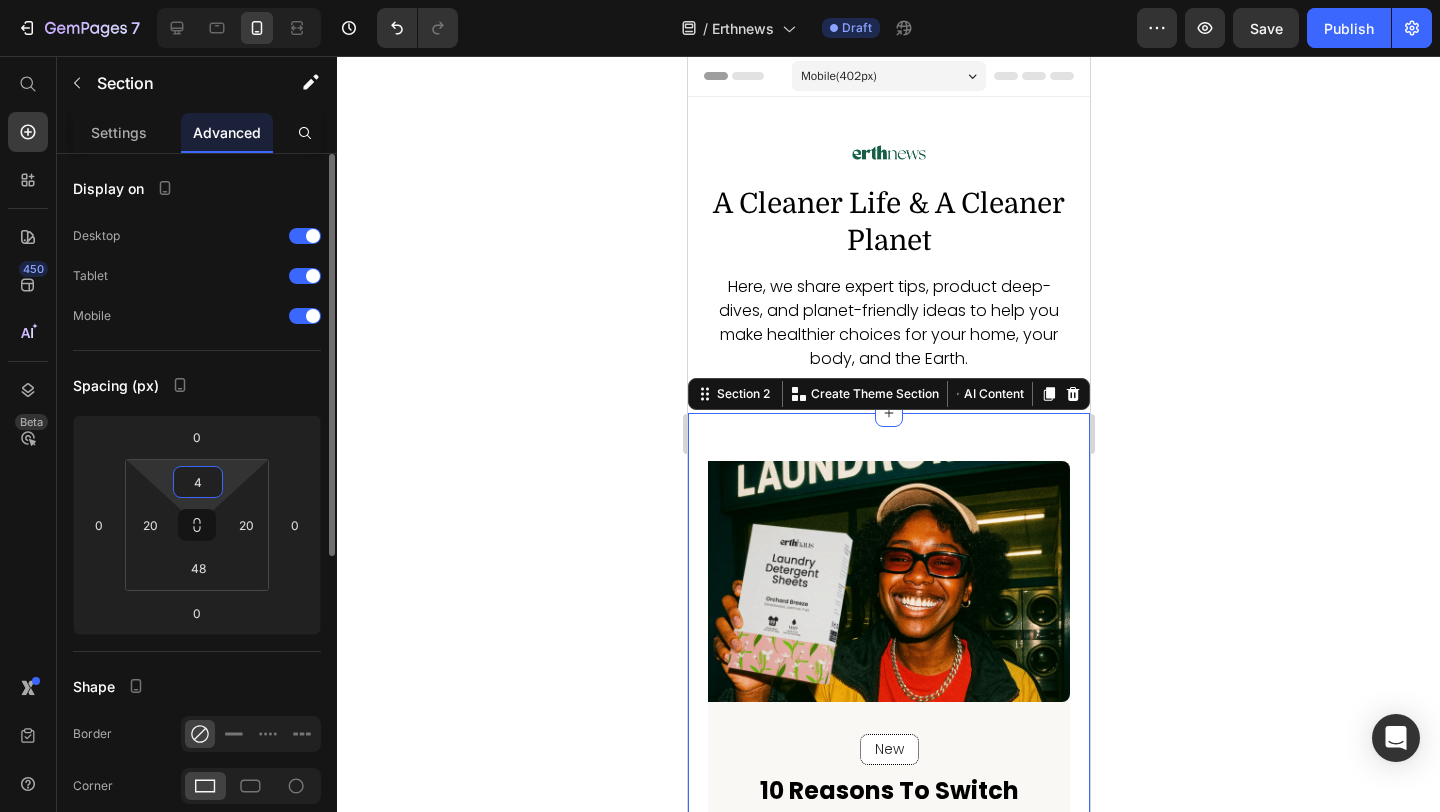 type on "40" 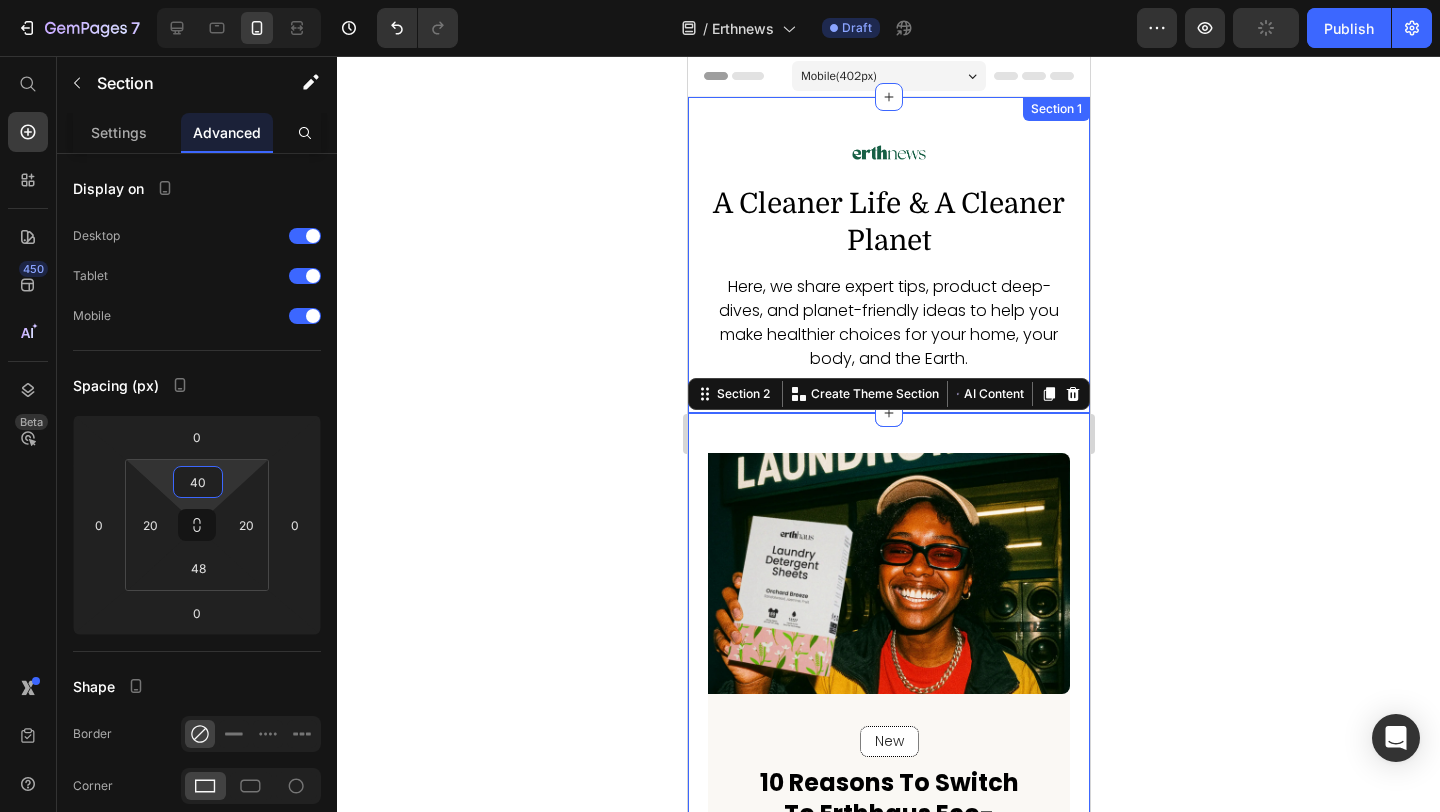 click on "Image a cleaner life & a Cleaner planet Heading Here, we share expert tips, product deep-dives, and planet-friendly ideas to help you make healthier choices for your home, your body, and the Earth. Text Block Row Section 1" at bounding box center (888, 255) 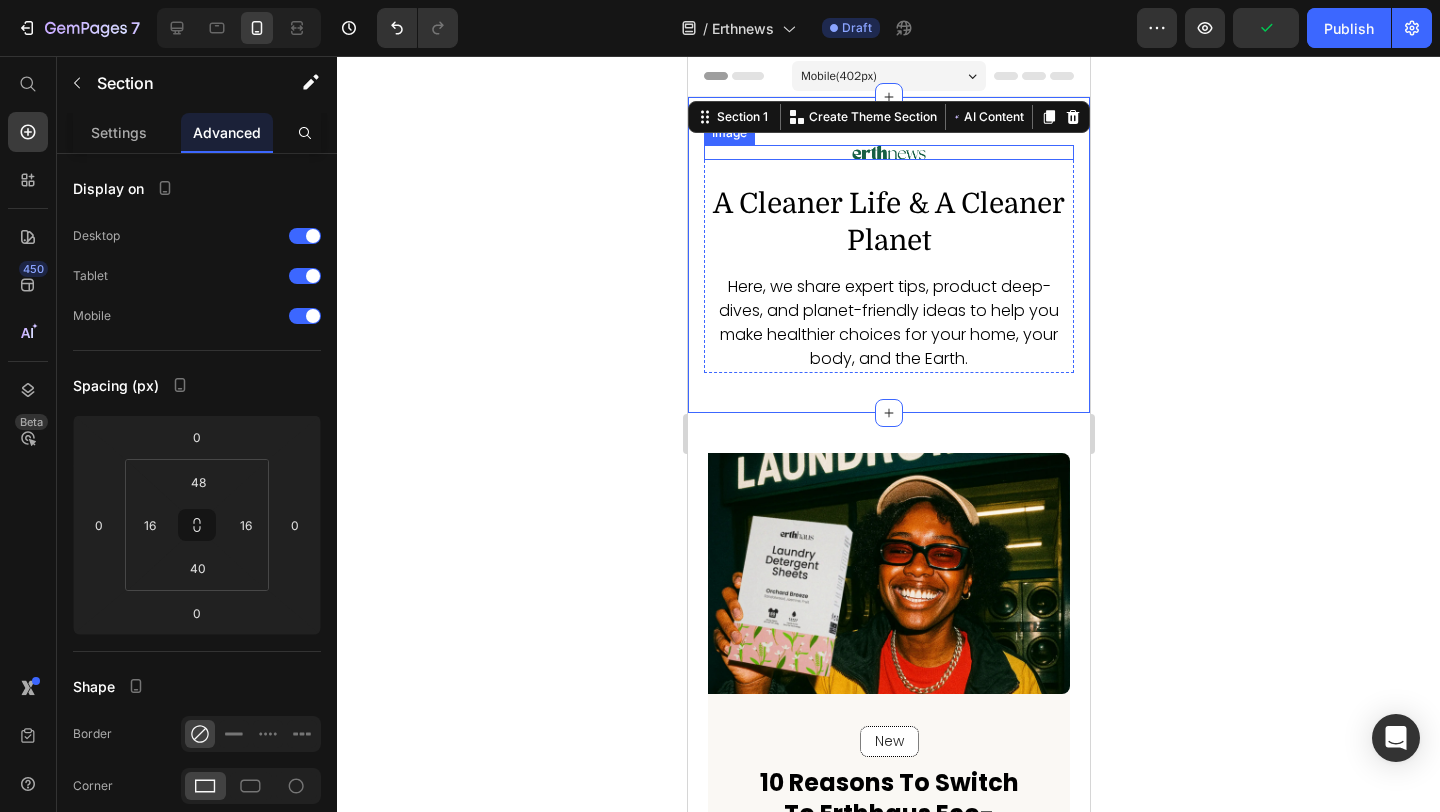click at bounding box center (888, 152) 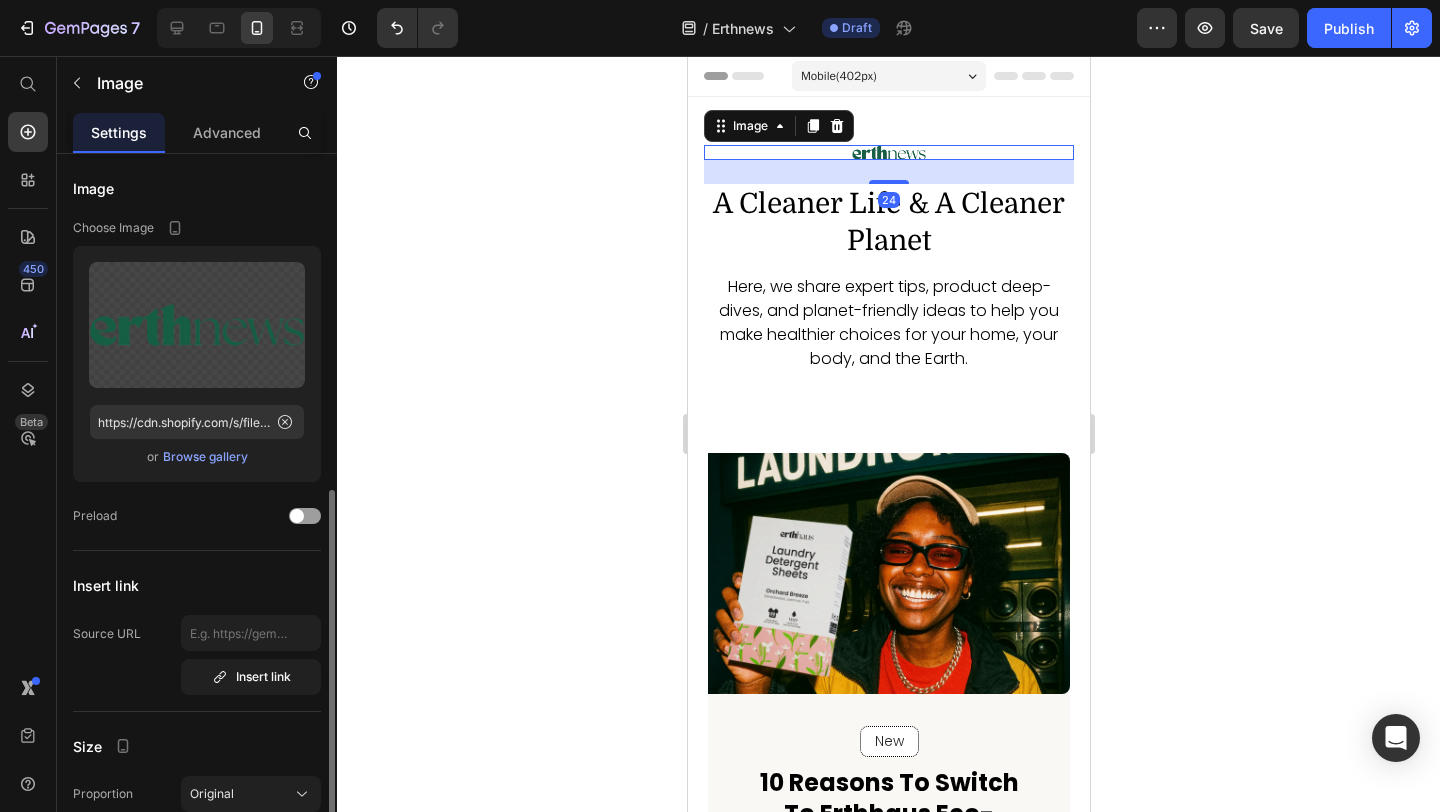 scroll, scrollTop: 419, scrollLeft: 0, axis: vertical 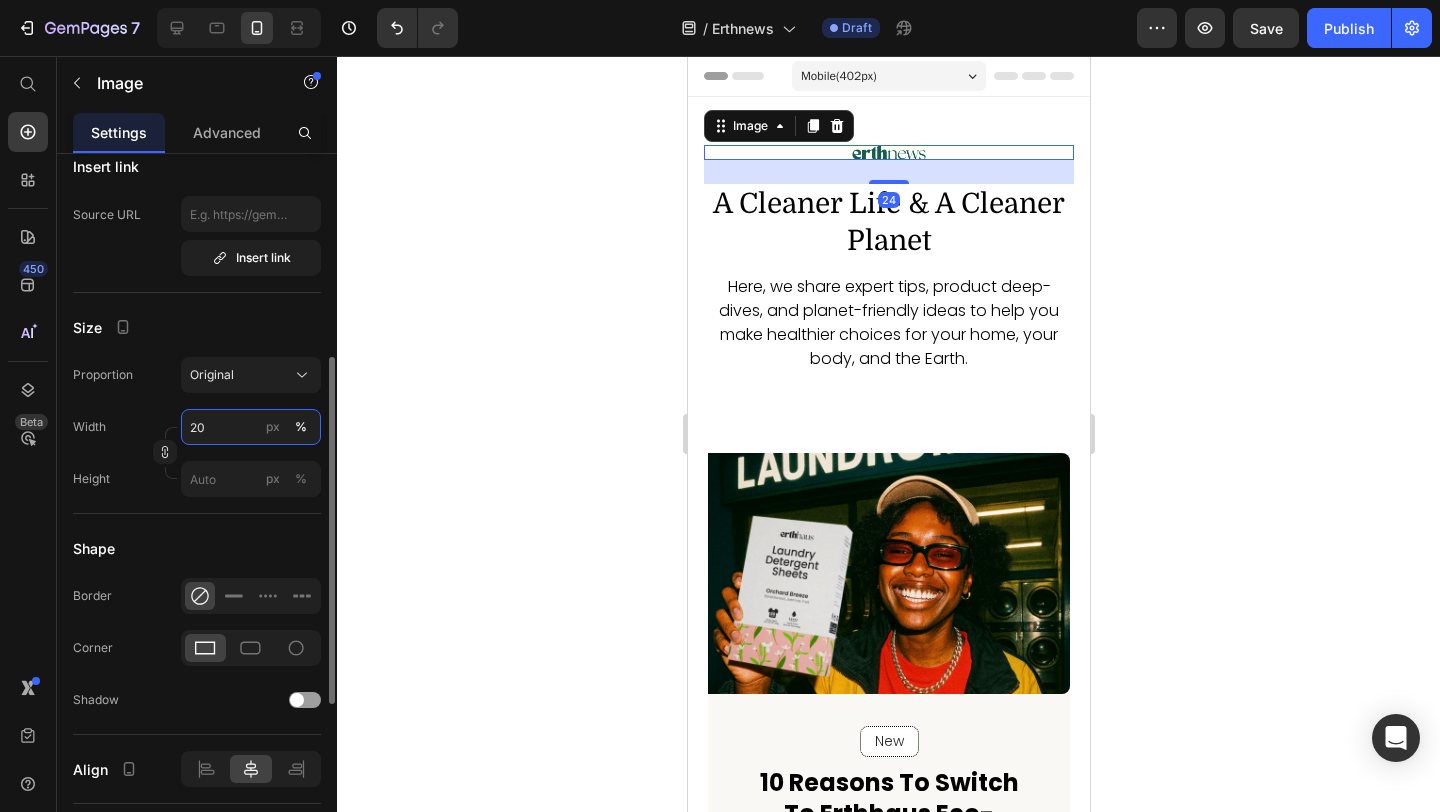 click on "20" at bounding box center (251, 427) 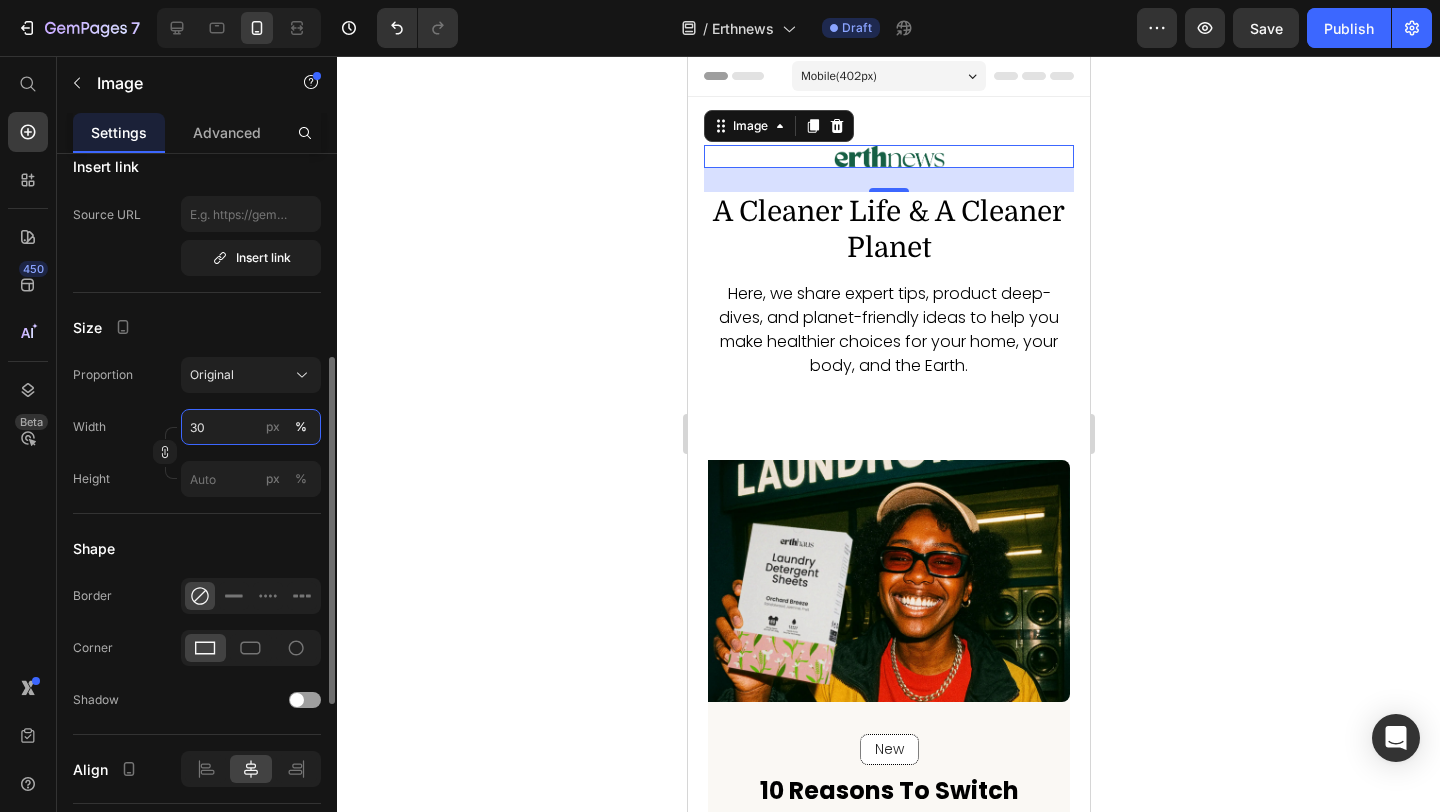 click on "30" at bounding box center [251, 427] 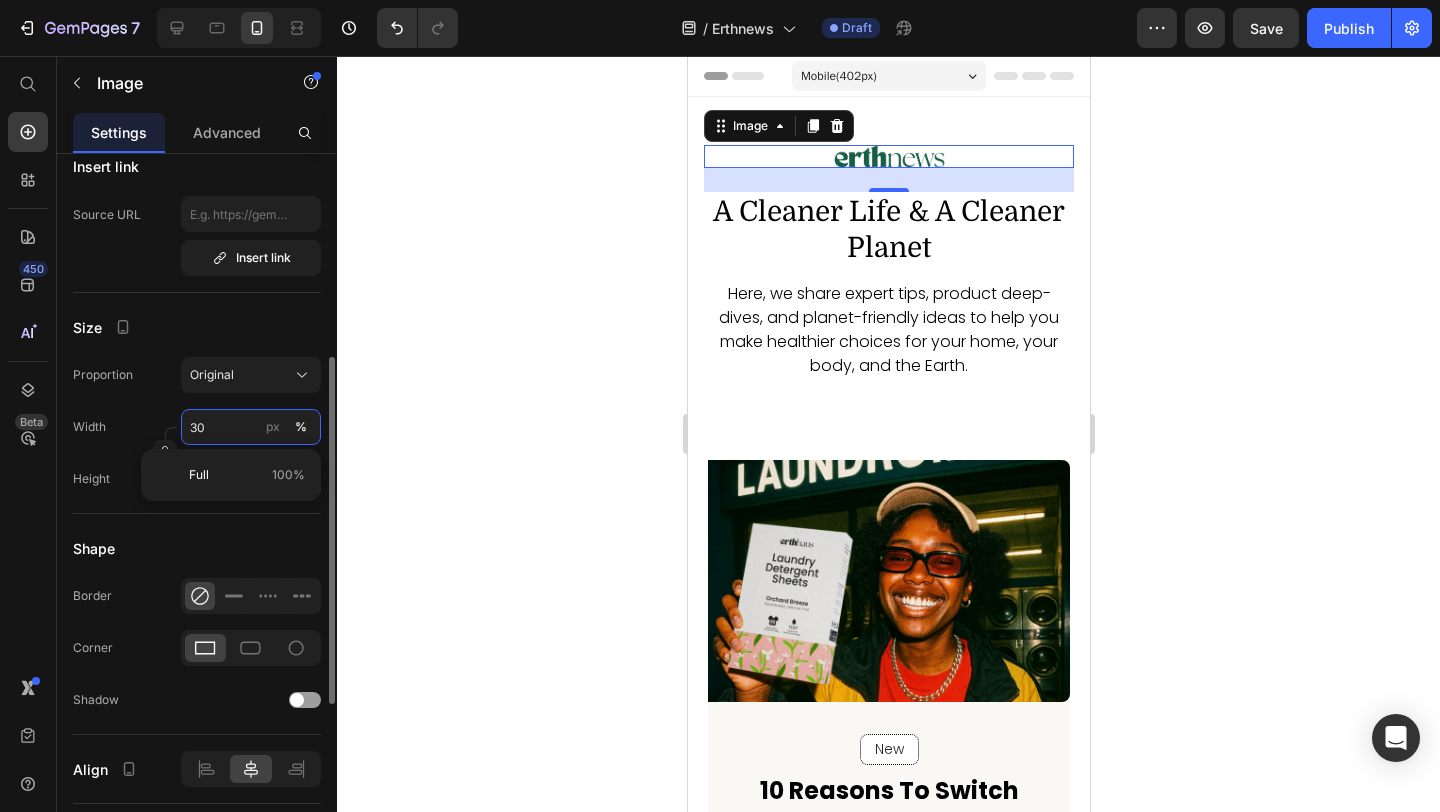 click on "30" at bounding box center (251, 427) 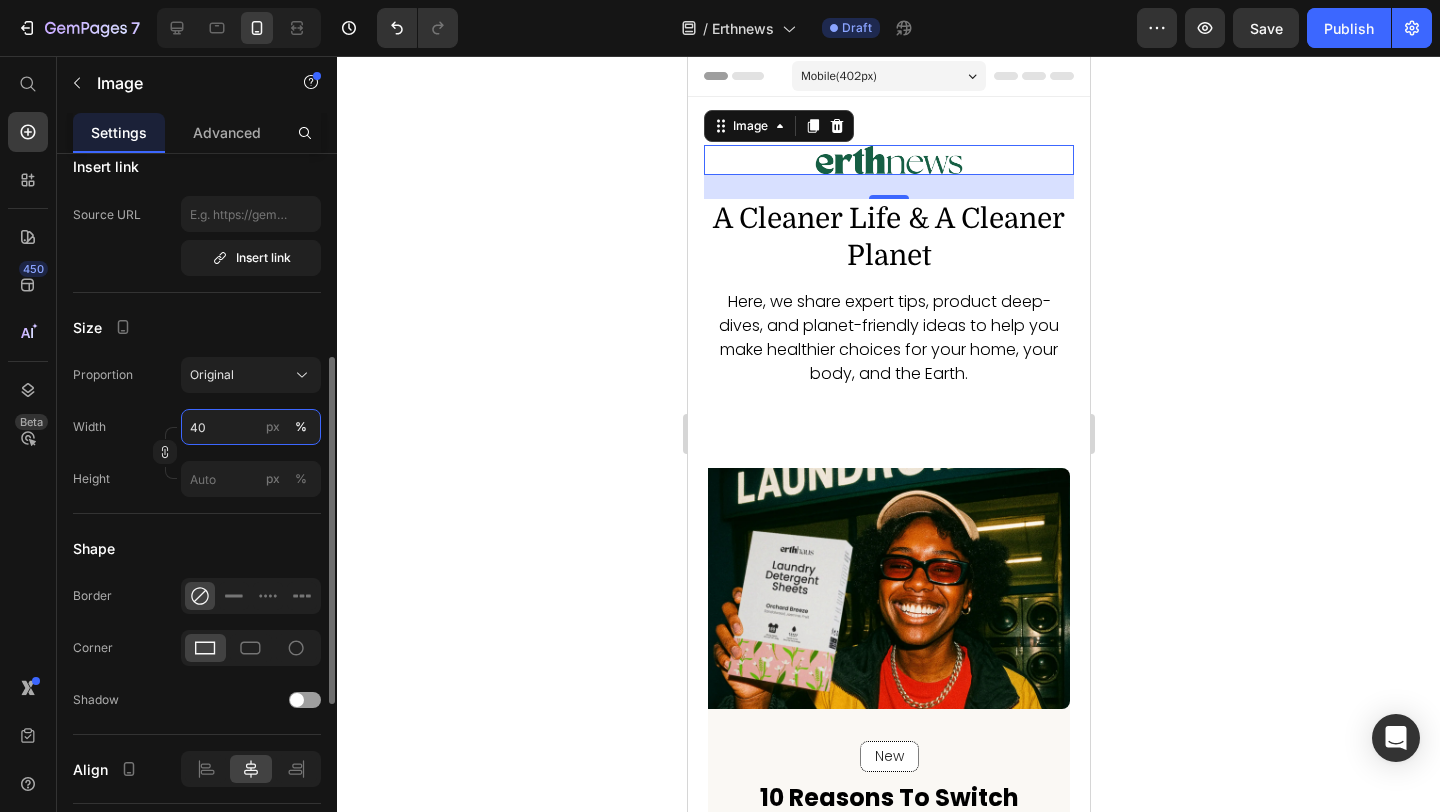 type on "40" 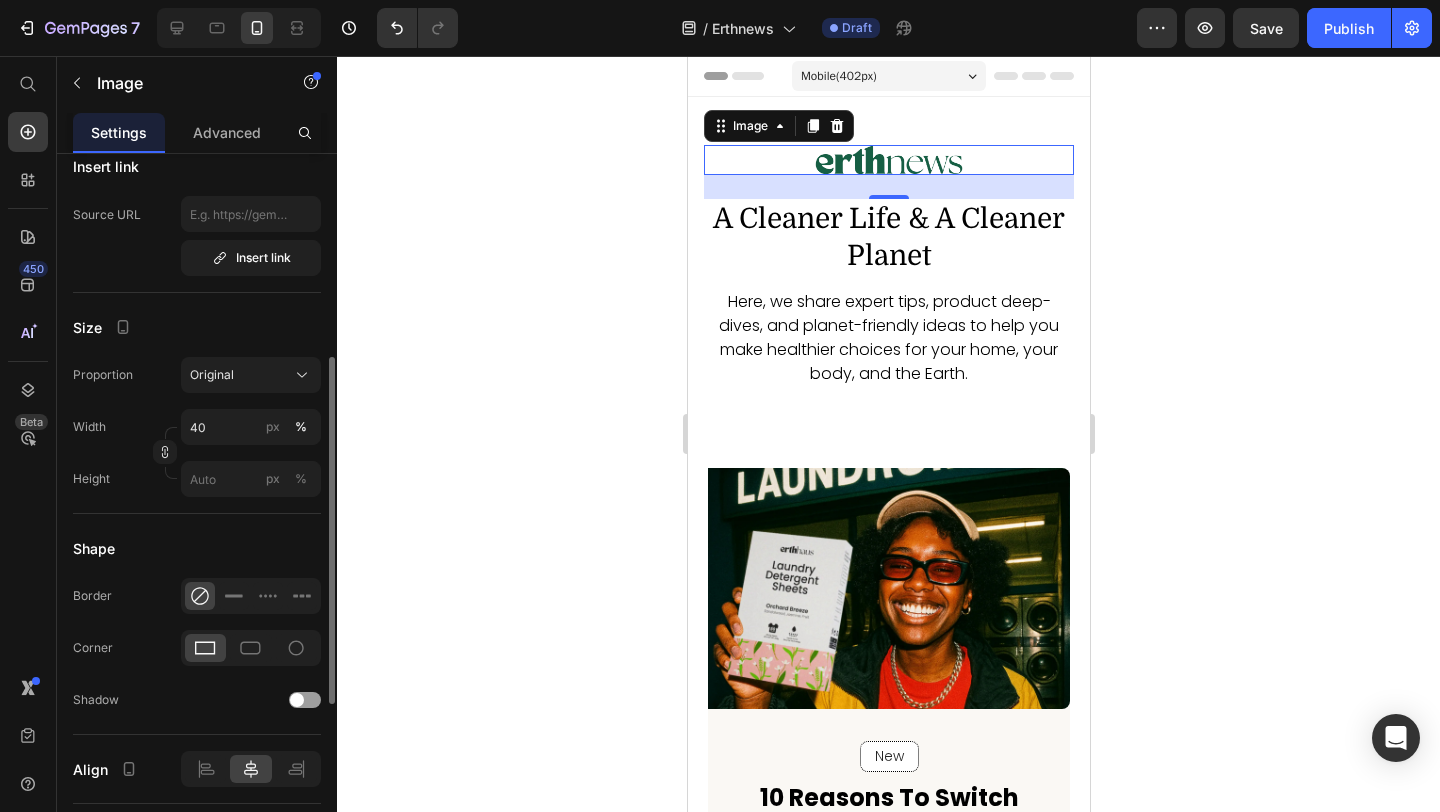click on "Size" at bounding box center (197, 327) 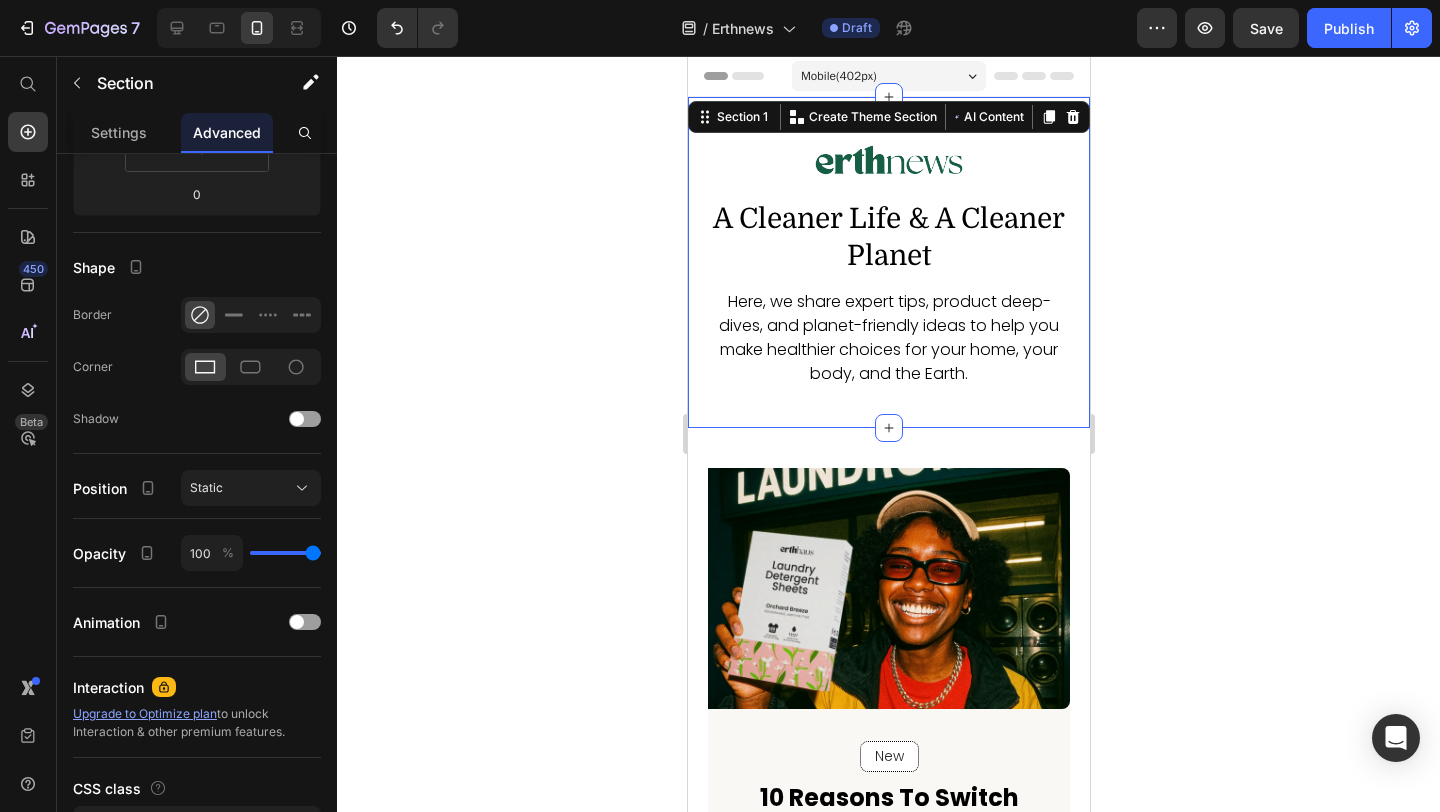 click on "Image a cleaner life & a Cleaner planet Heading Here, we share expert tips, product deep-dives, and planet-friendly ideas to help you make healthier choices for your home, your body, and the Earth. Text Block Row Section 1   Create Theme Section AI Content Write with GemAI What would you like to describe here? Tone and Voice Persuasive Product Laundry Detergent Sheets 6 Pack Show more Generate" at bounding box center (888, 262) 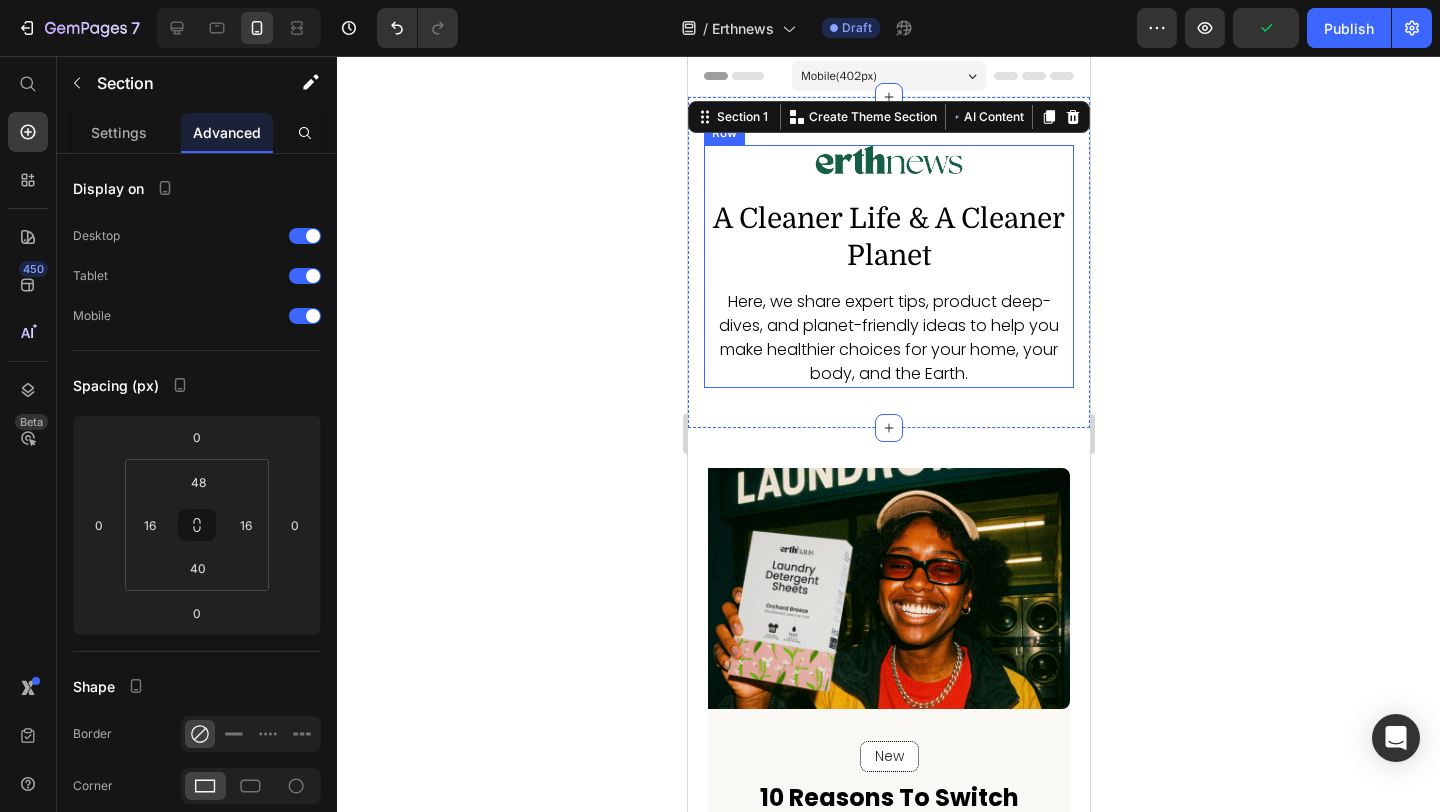 click on "Image a cleaner life & a Cleaner planet Heading Here, we share expert tips, product deep-dives, and planet-friendly ideas to help you make healthier choices for your home, your body, and the Earth. Text Block" at bounding box center (888, 266) 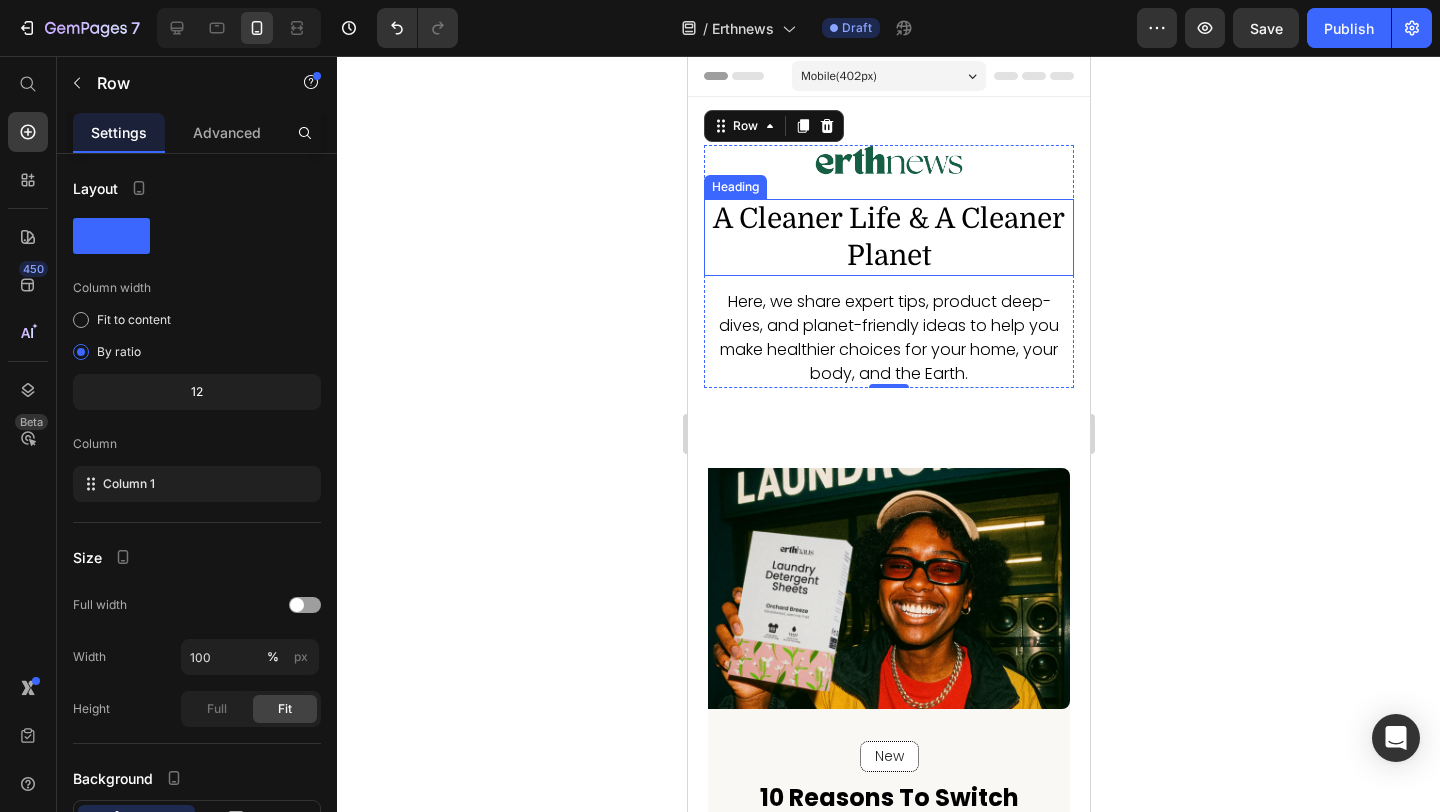 click on "a cleaner life & a Cleaner planet" at bounding box center [888, 237] 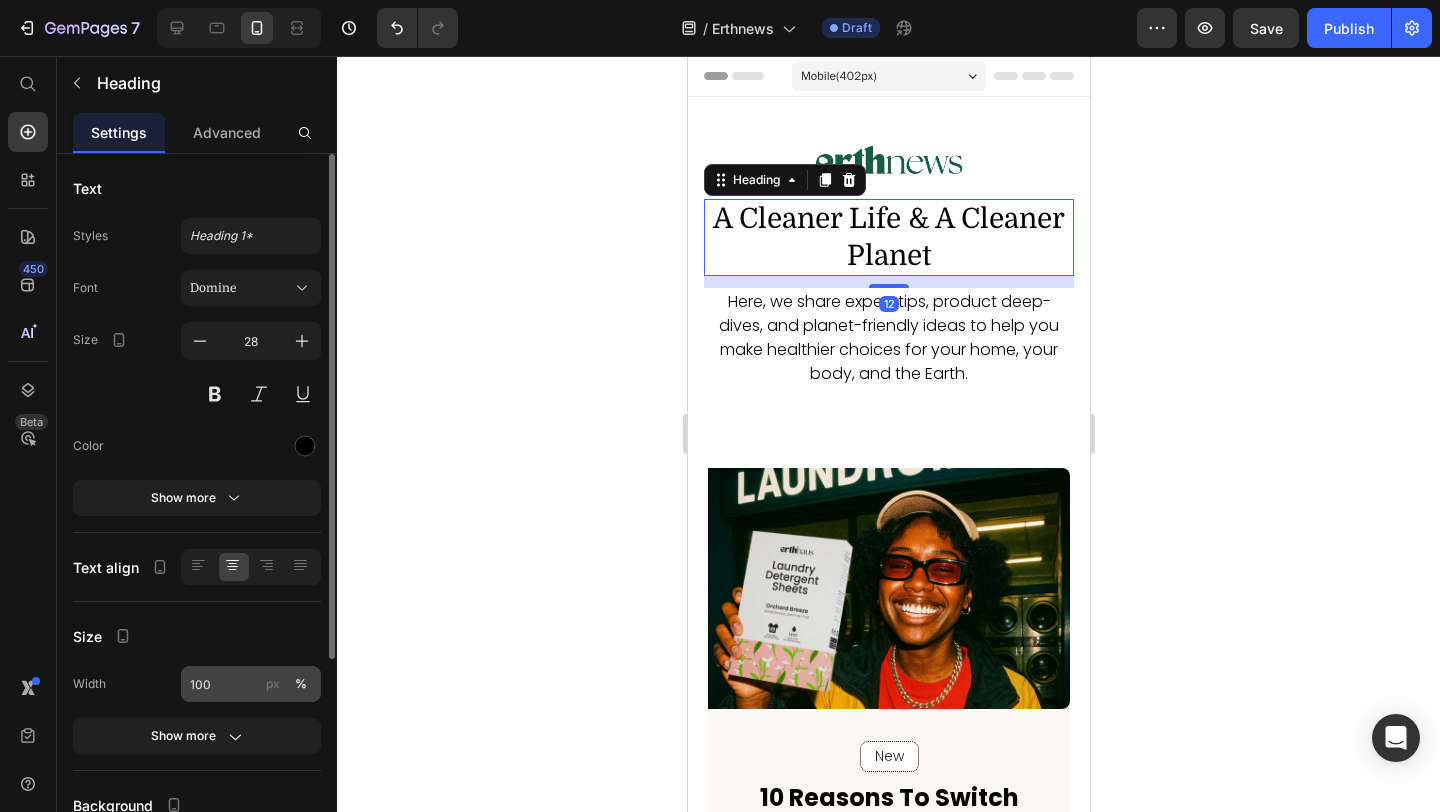 scroll, scrollTop: 75, scrollLeft: 0, axis: vertical 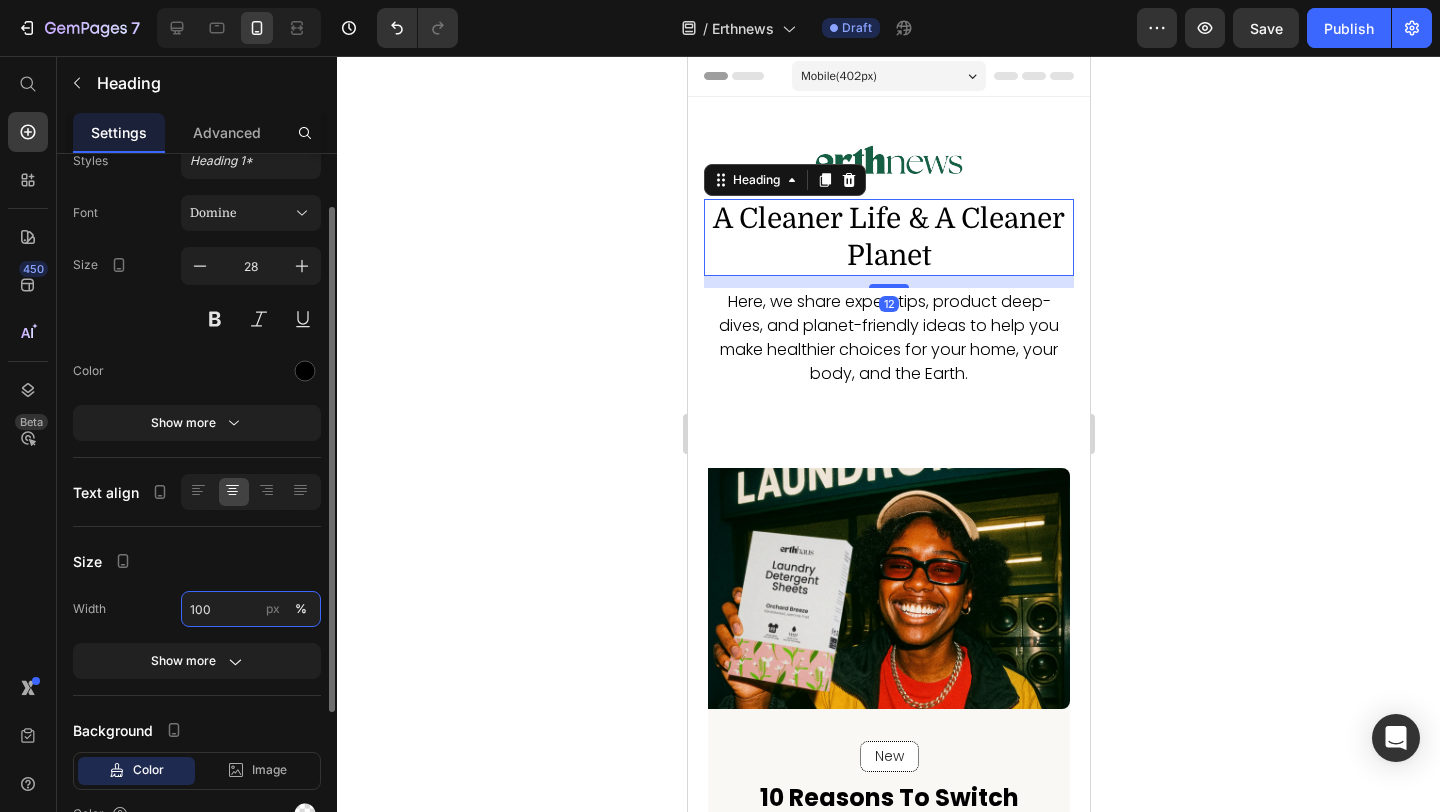 click on "100" at bounding box center [251, 609] 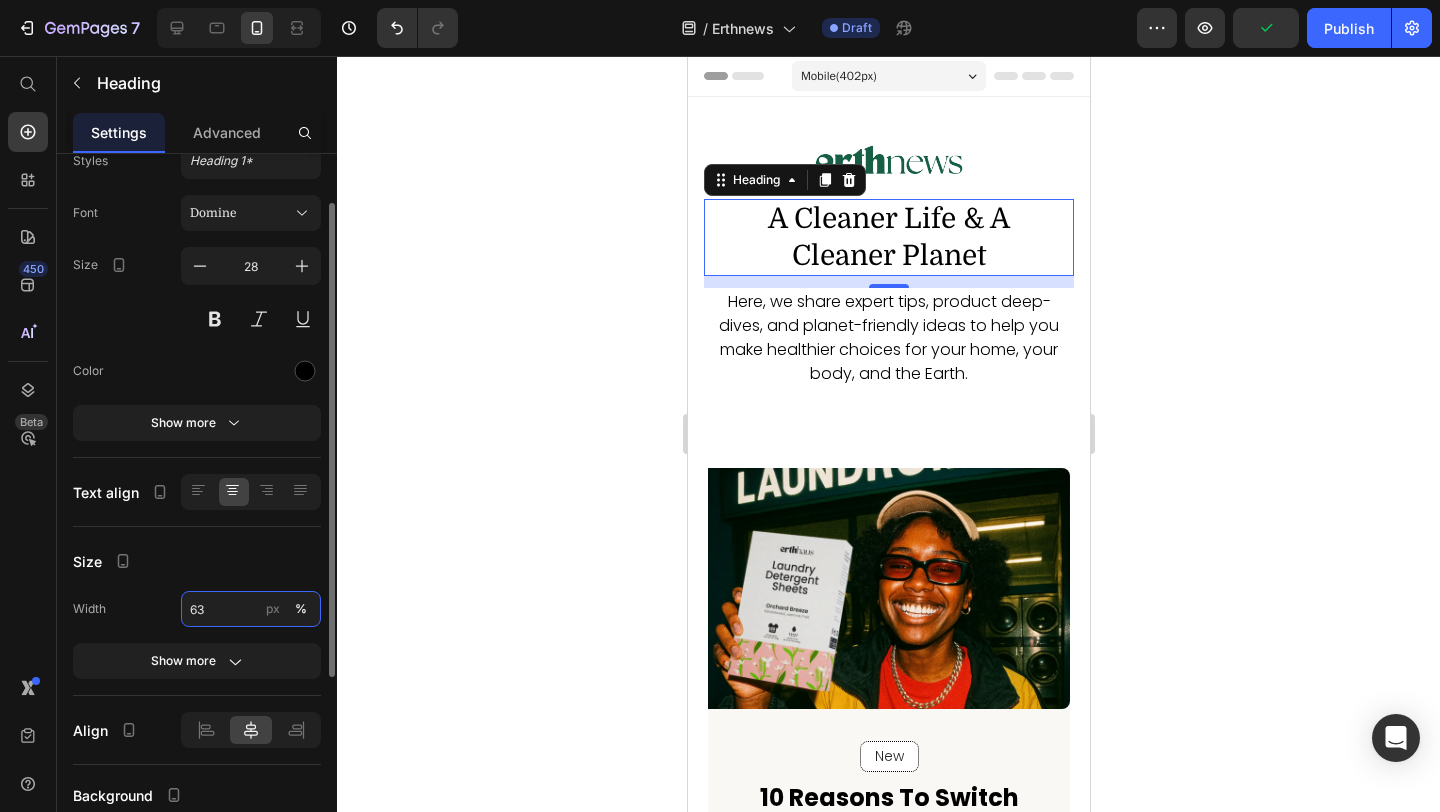 type on "62" 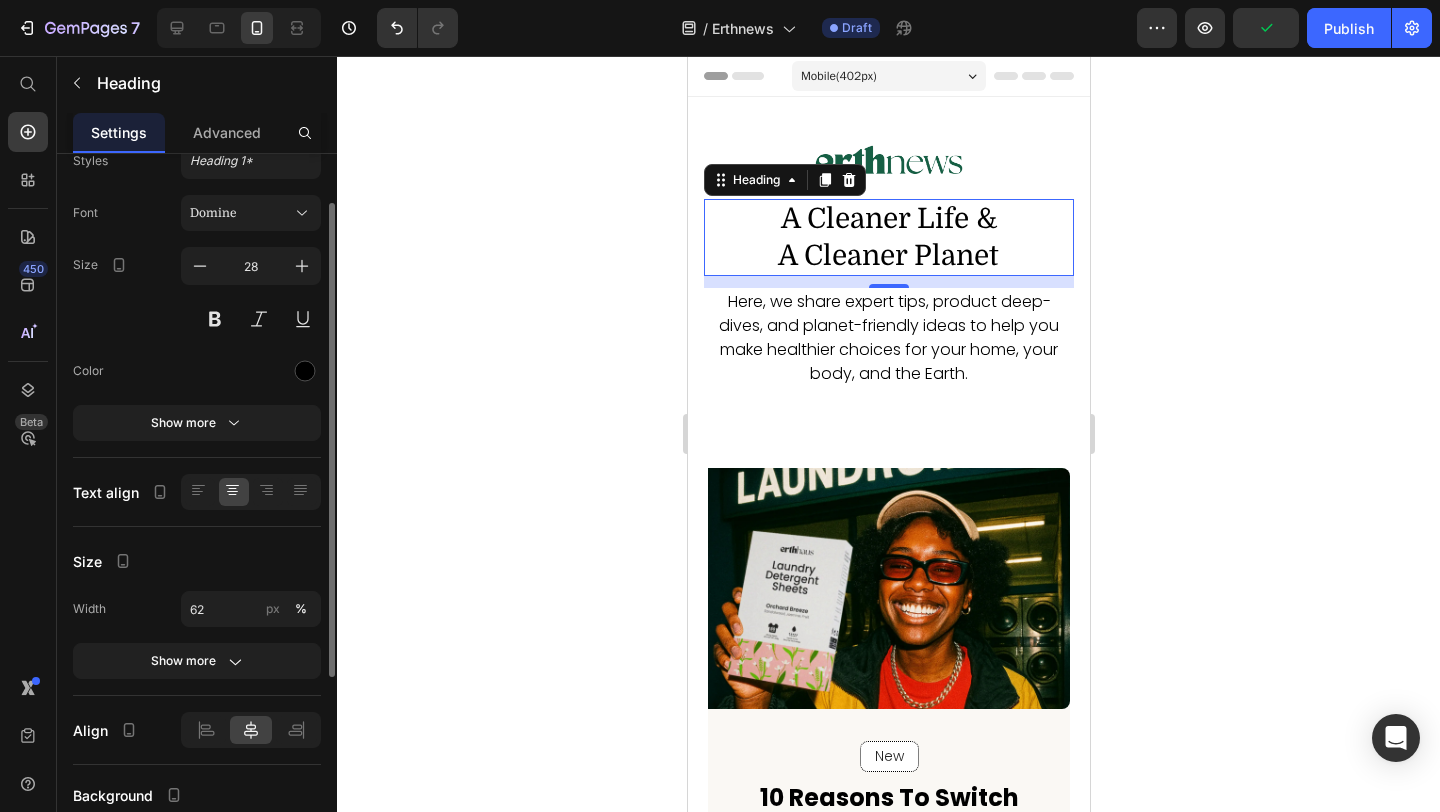 click on "Size" at bounding box center [197, 561] 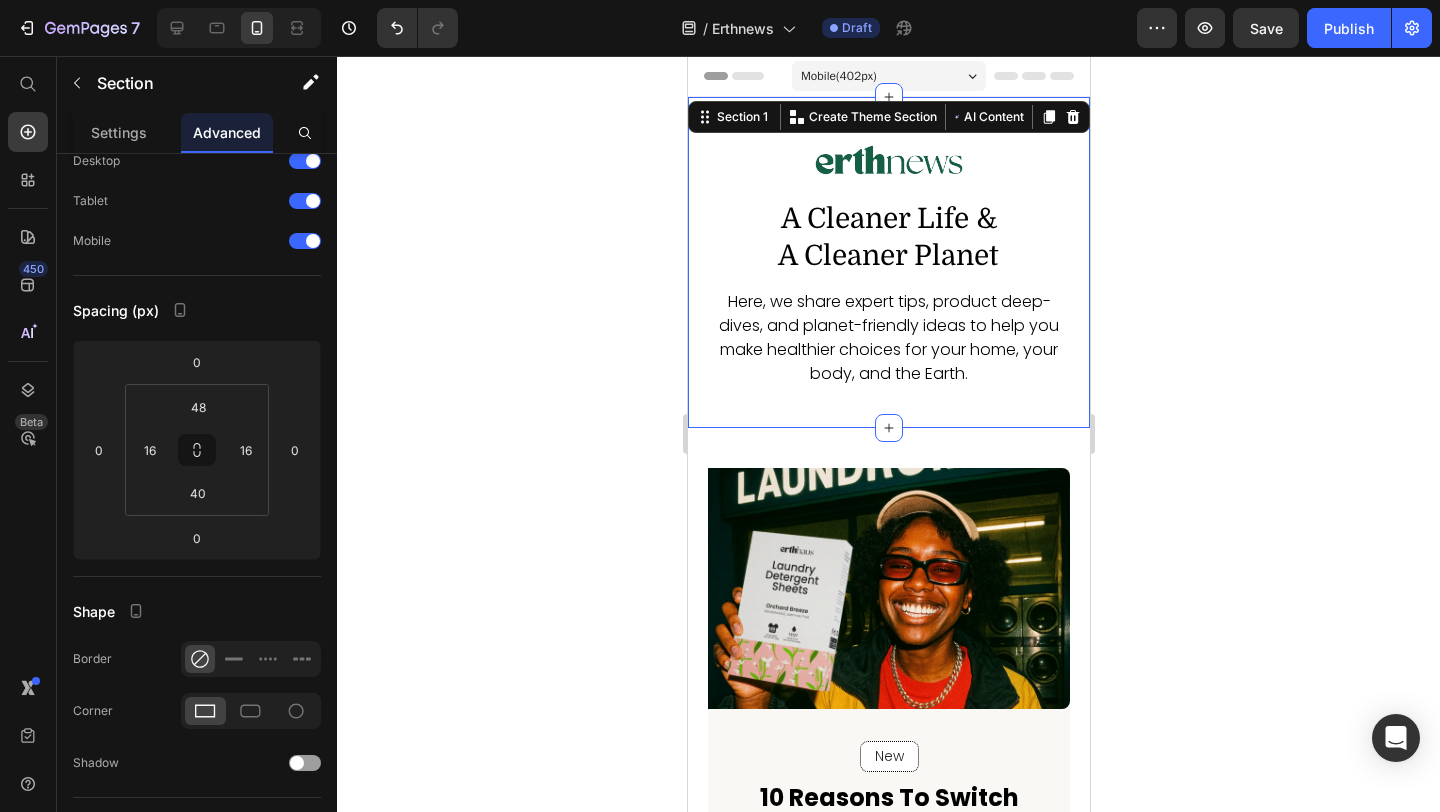 click on "Image a cleaner life & a Cleaner planet Heading Here, we share expert tips, product deep-dives, and planet-friendly ideas to help you make healthier choices for your home, your body, and the Earth. Text Block Row Section 1   Create Theme Section AI Content Write with GemAI What would you like to describe here? Tone and Voice Persuasive Product Laundry Detergent Sheets 6 Pack Show more Generate" at bounding box center (888, 262) 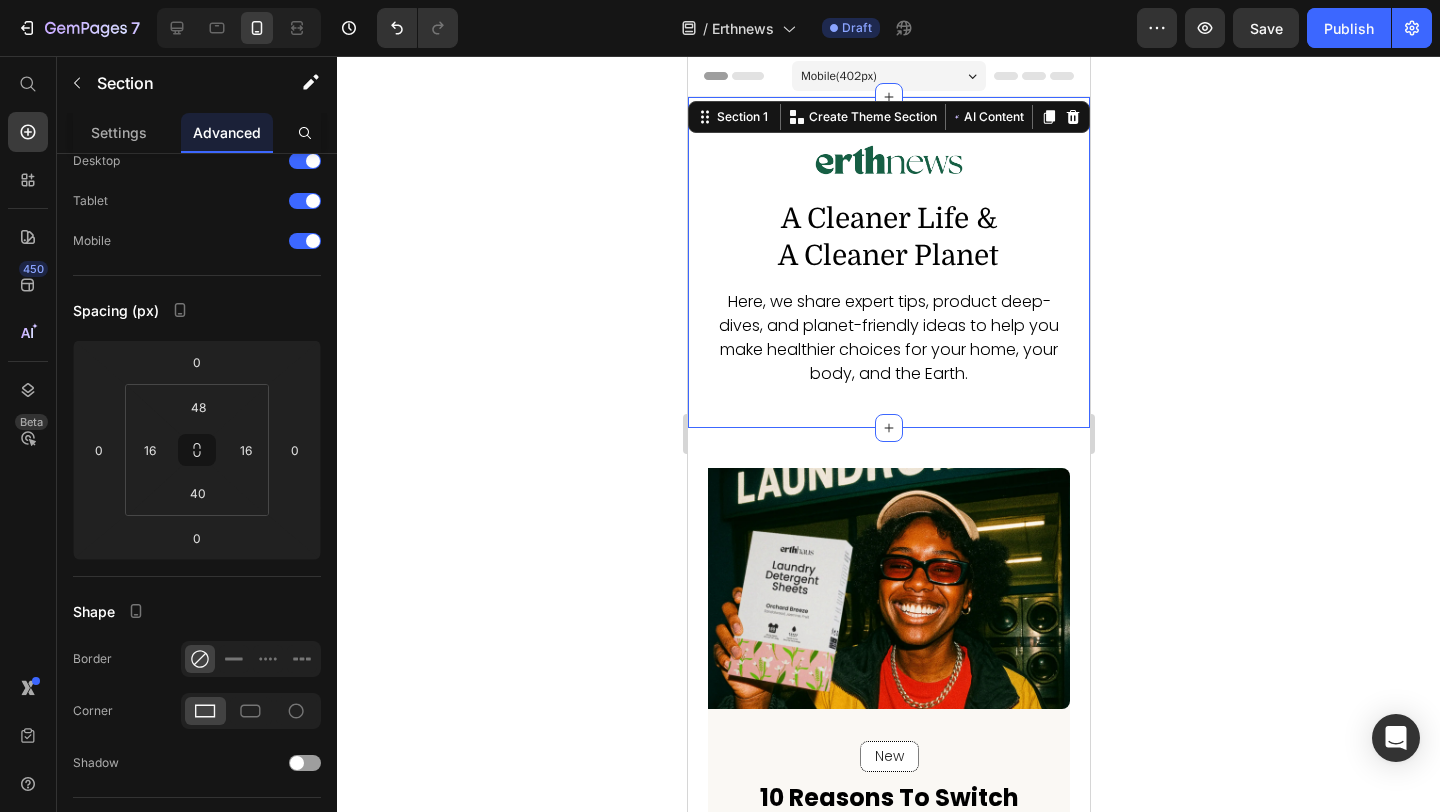 scroll, scrollTop: 0, scrollLeft: 0, axis: both 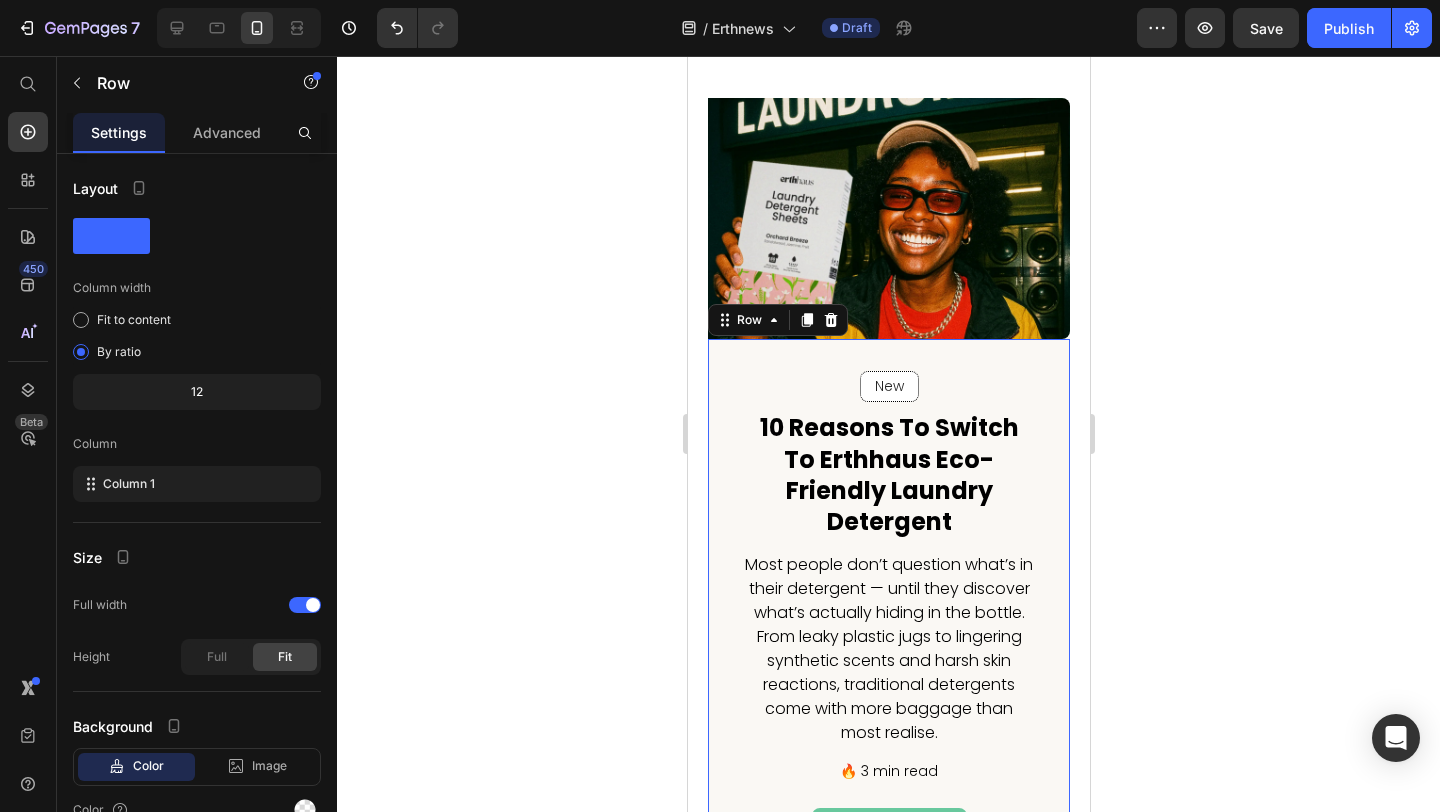 click on "New Text block Row Row 10 Reasons to Switch to Erthhaus Eco-Friendly Laundry Detergent Heading Most people don’t question what’s in their detergent — until they discover what’s actually hiding in the bottle. From leaky plastic jugs to lingering synthetic scents and harsh skin reactions, traditional detergents come with more baggage than most realise. Text block 🔥 3 min read Text block read more Button Row   0" at bounding box center (888, 636) 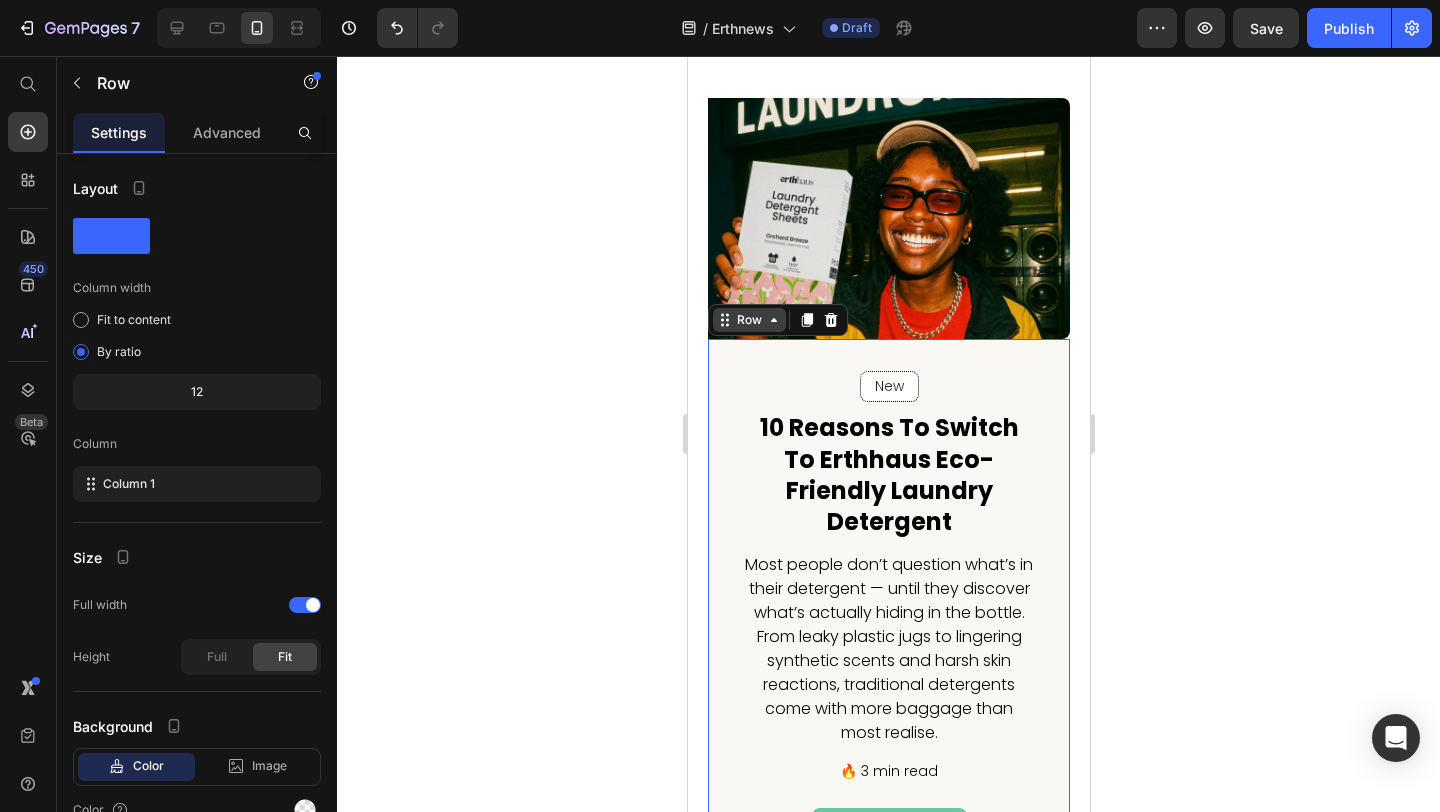 click on "Row" at bounding box center (748, 320) 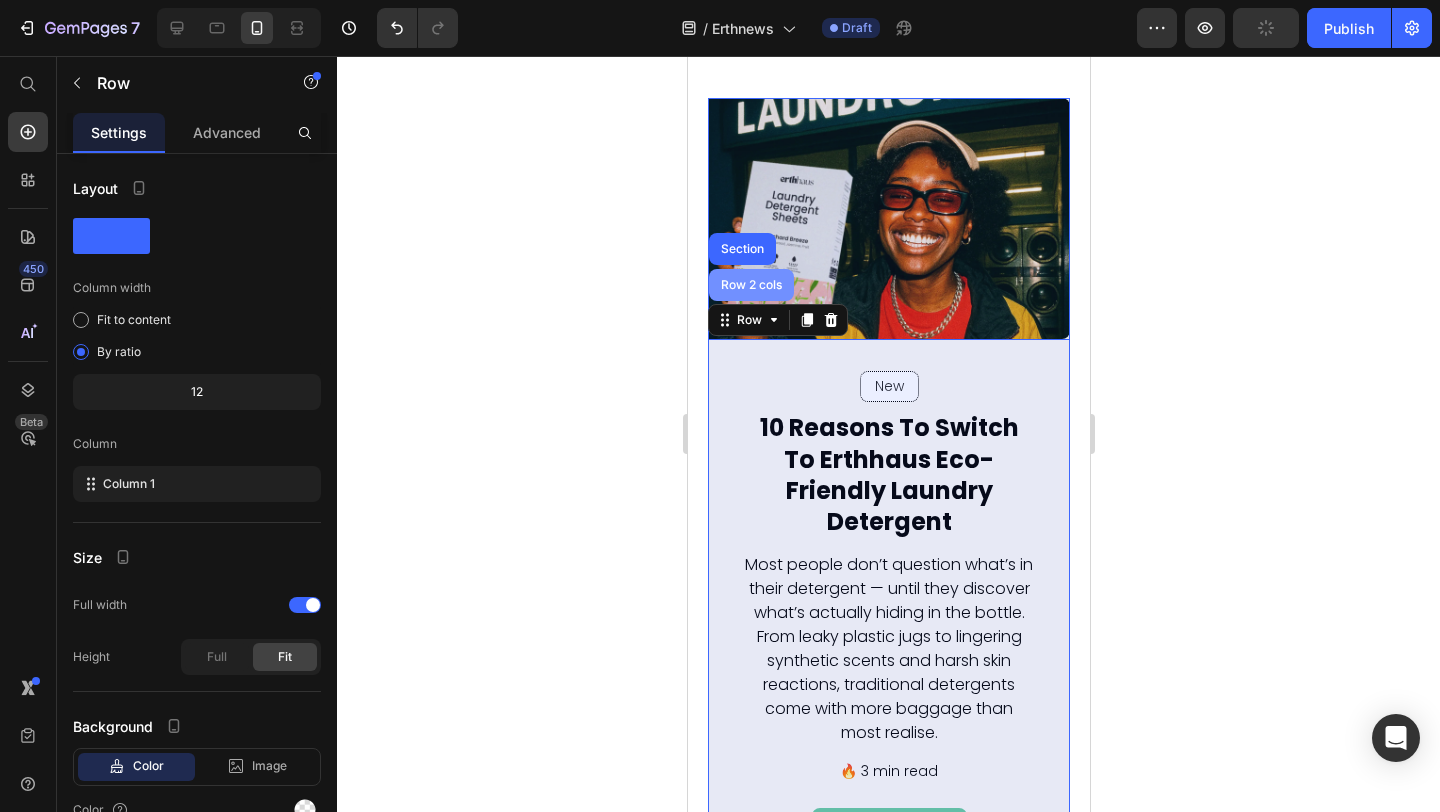 click on "Row 2 cols" at bounding box center [750, 285] 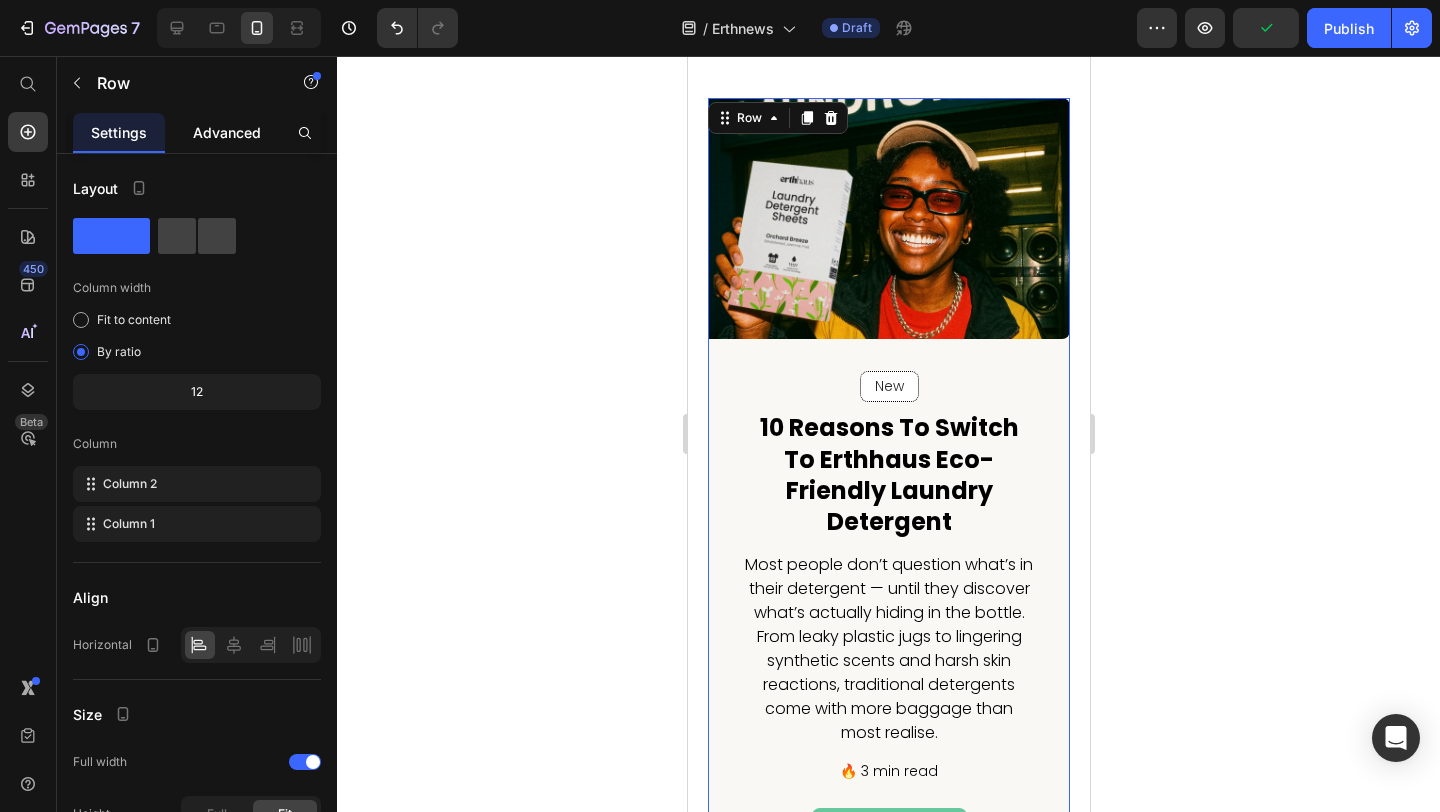 click on "Advanced" at bounding box center [227, 132] 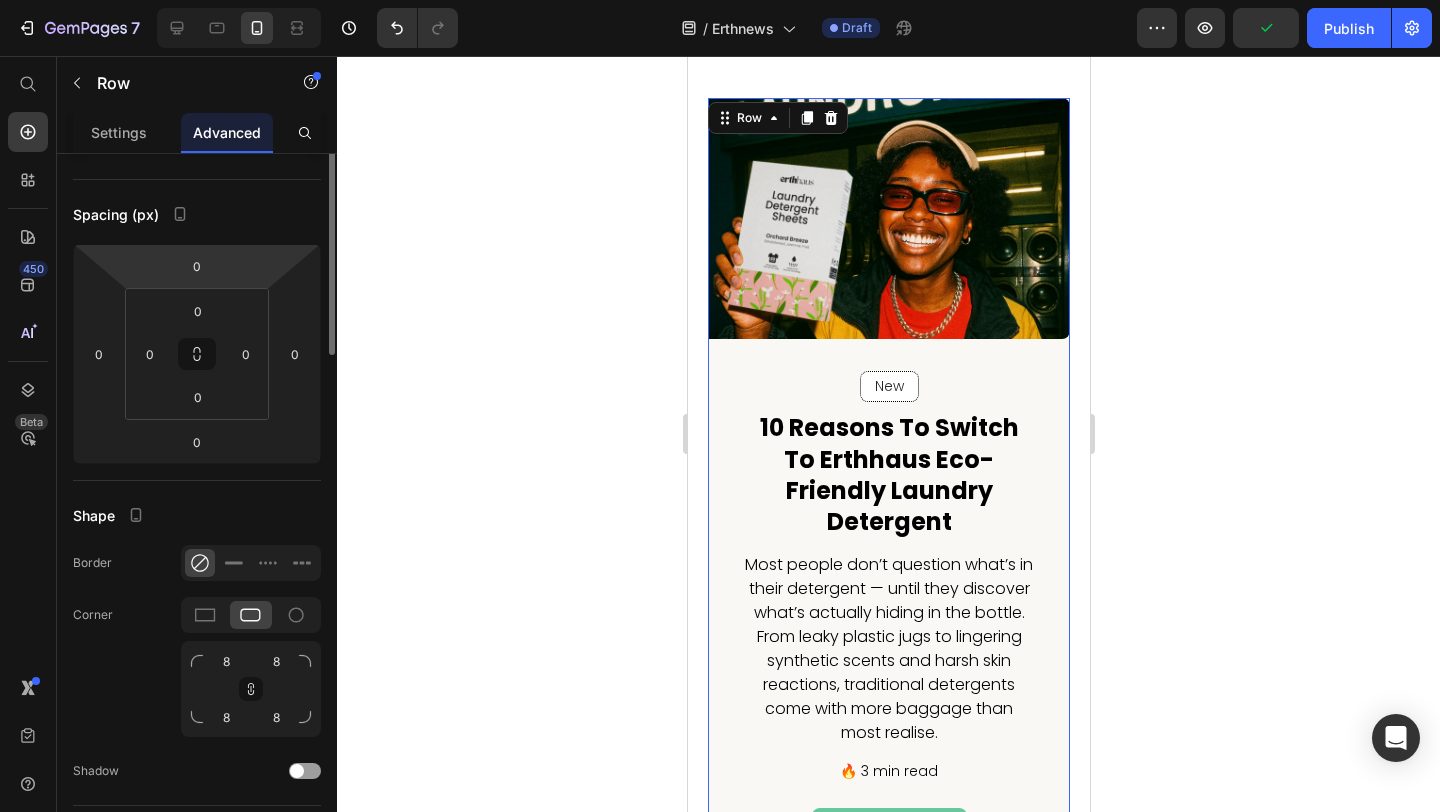 scroll, scrollTop: 426, scrollLeft: 0, axis: vertical 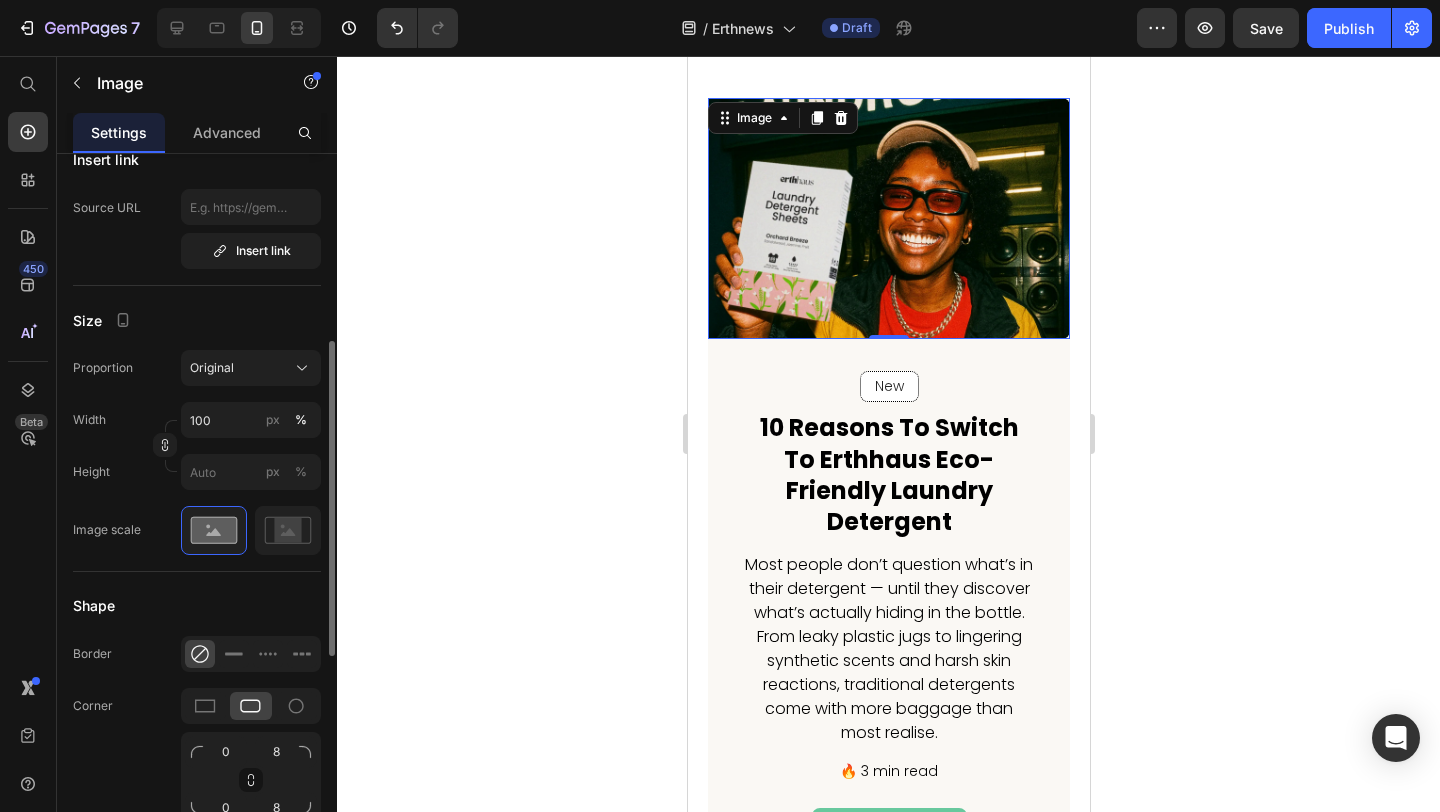 click at bounding box center (888, 218) 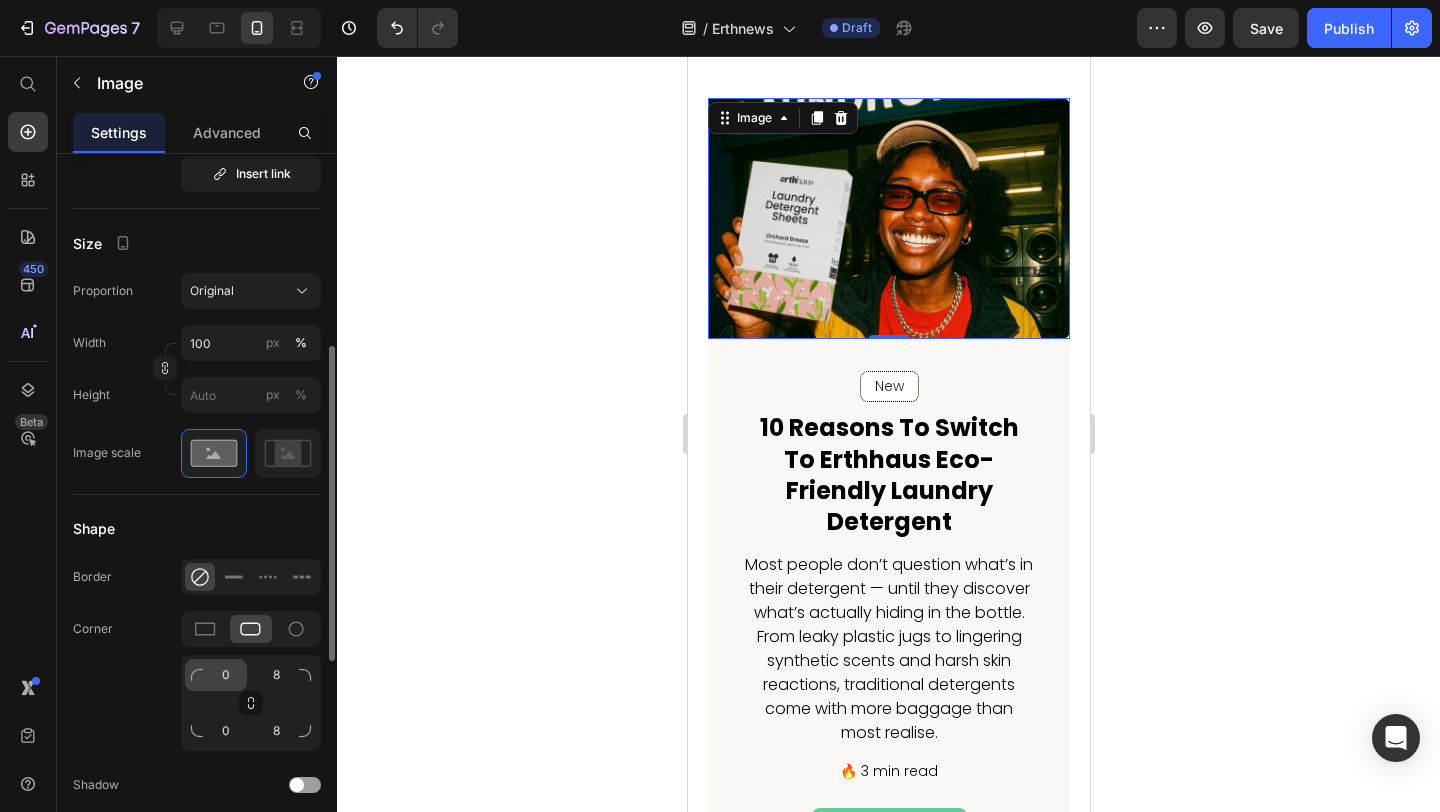 scroll, scrollTop: 512, scrollLeft: 0, axis: vertical 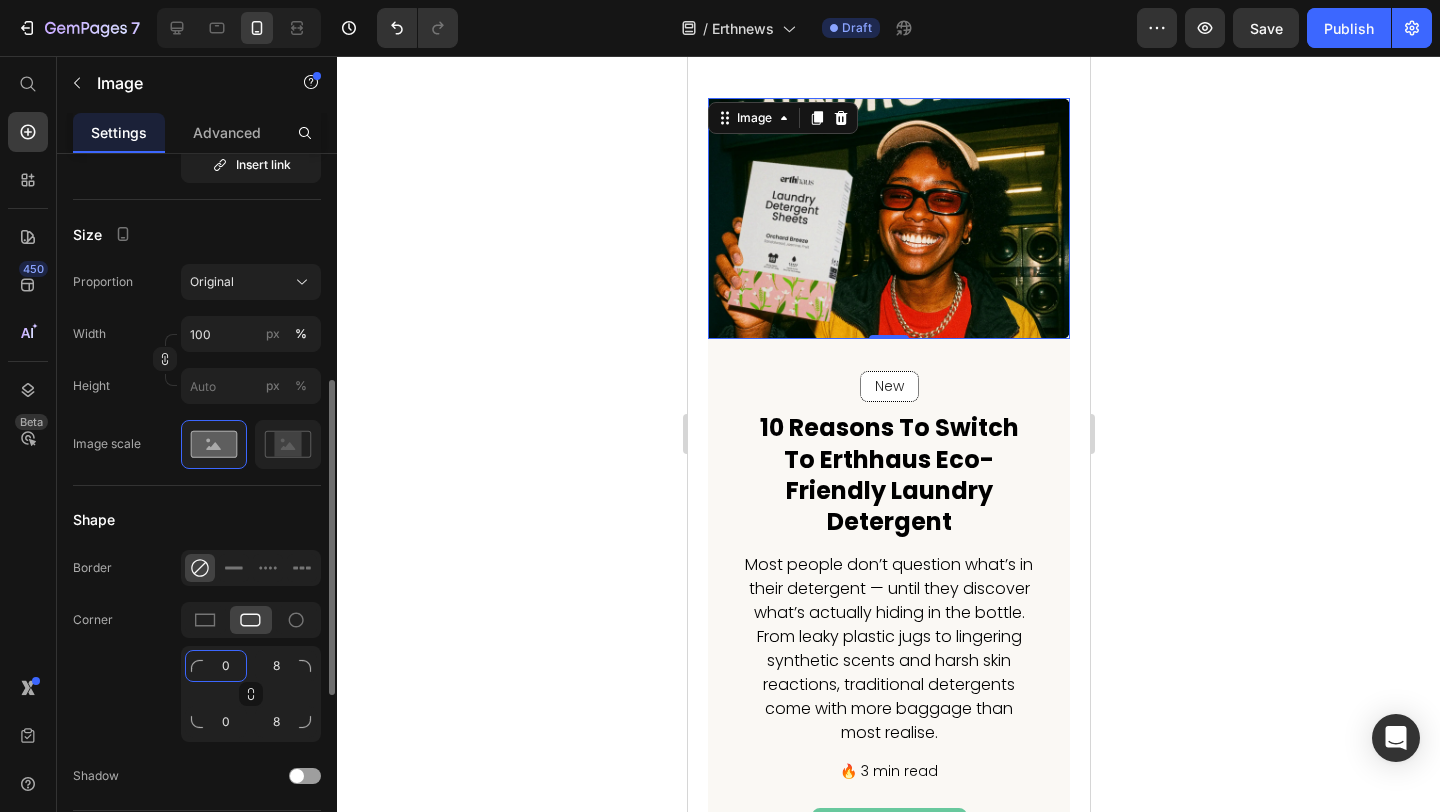 click on "0" 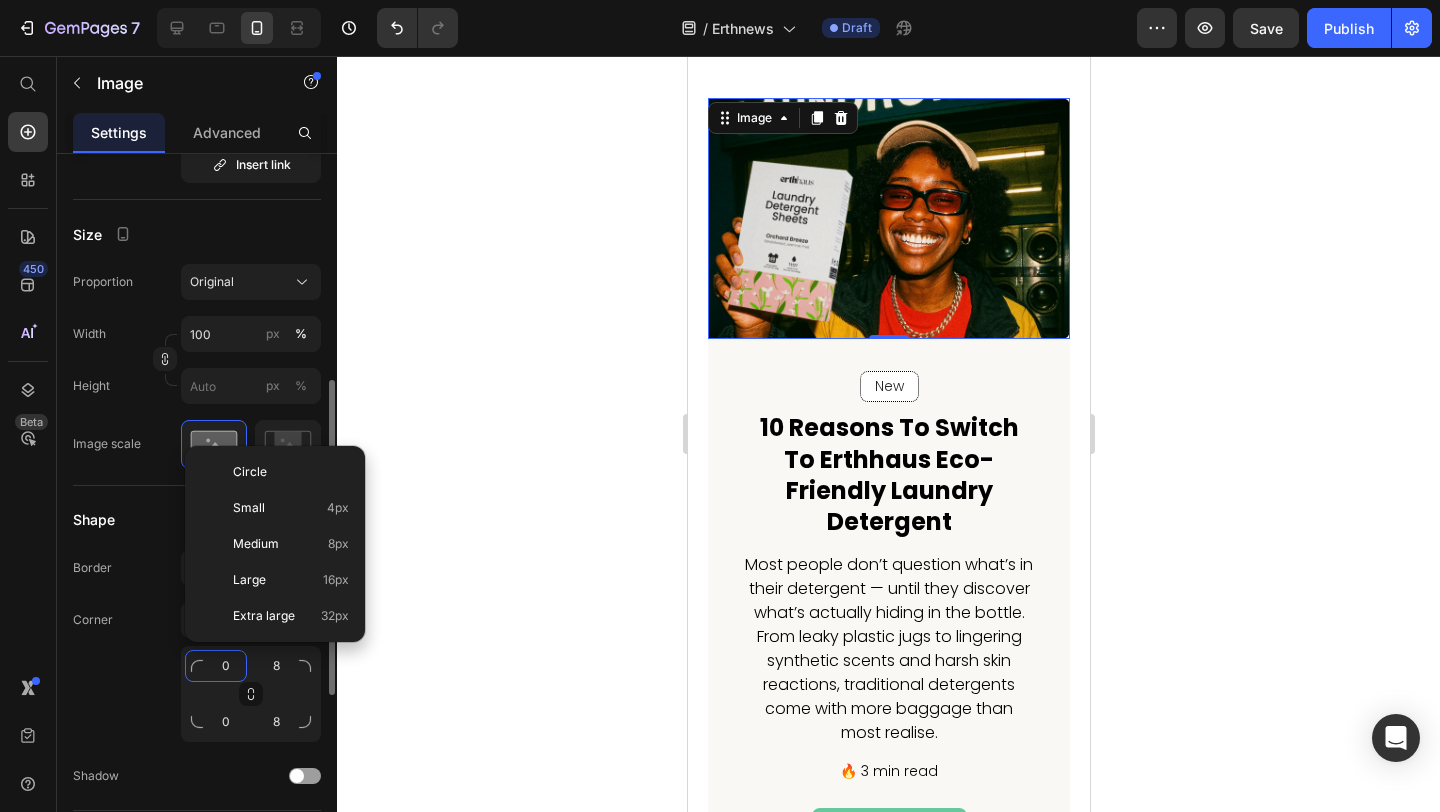 type on "8" 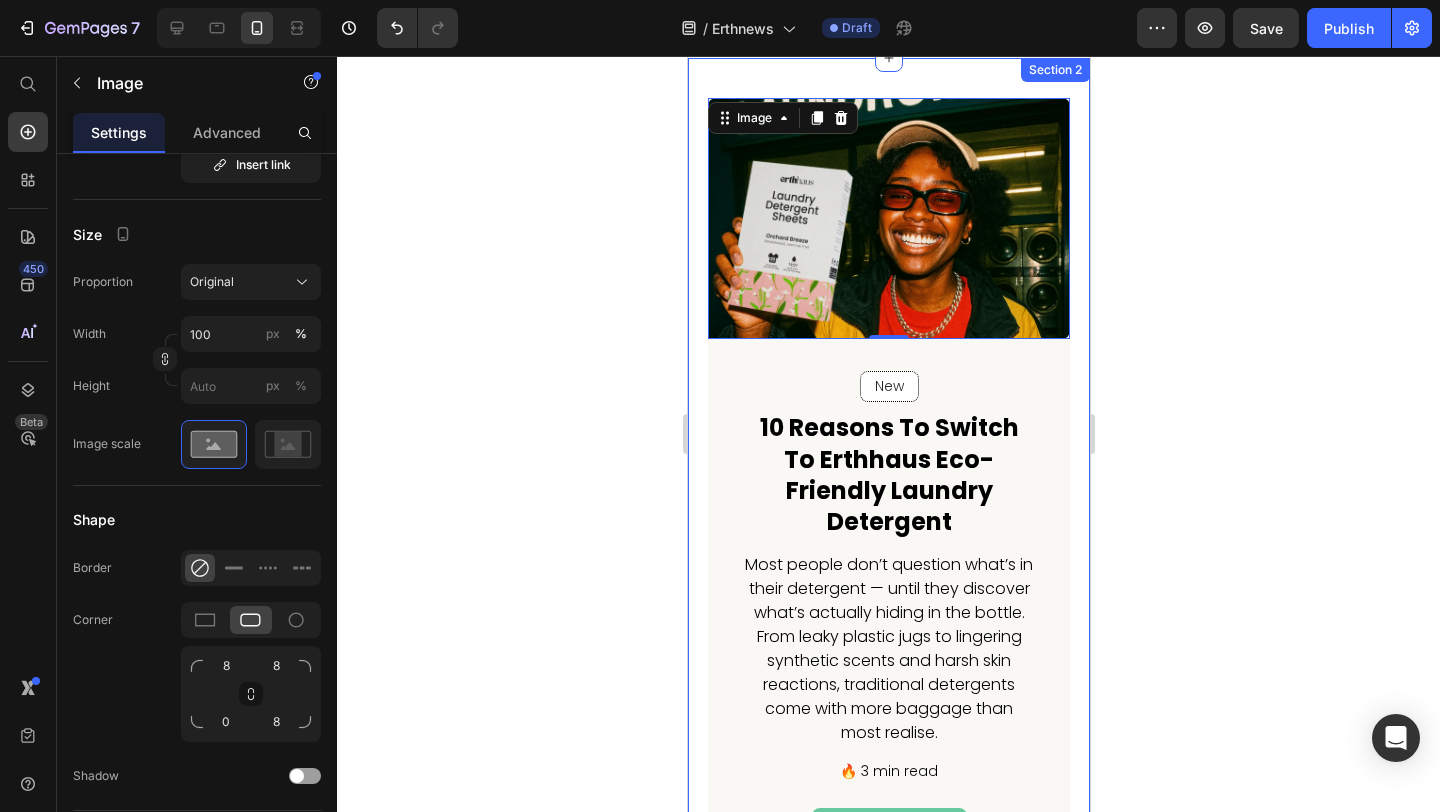 click on "New Text block Row Row 10 Reasons to Switch to Erthhaus Eco-Friendly Laundry Detergent Heading Most people don’t question what’s in their detergent — until they discover what’s actually hiding in the bottle. From leaky plastic jugs to lingering synthetic scents and harsh skin reactions, traditional detergents come with more baggage than most realise. Text block 🔥 3 min read Text block read more Button Row Image   0 Row Section 2" at bounding box center (888, 519) 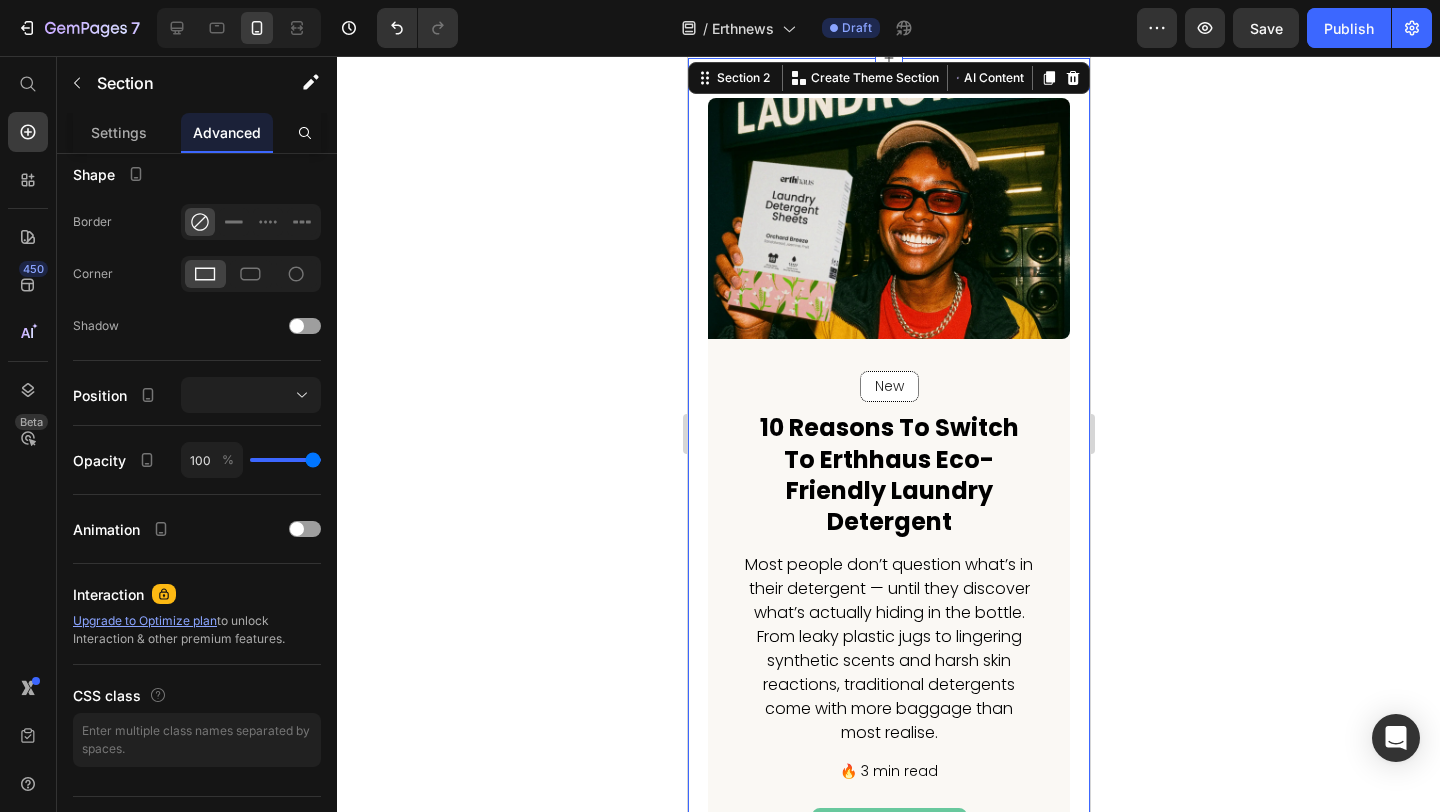 scroll, scrollTop: 0, scrollLeft: 0, axis: both 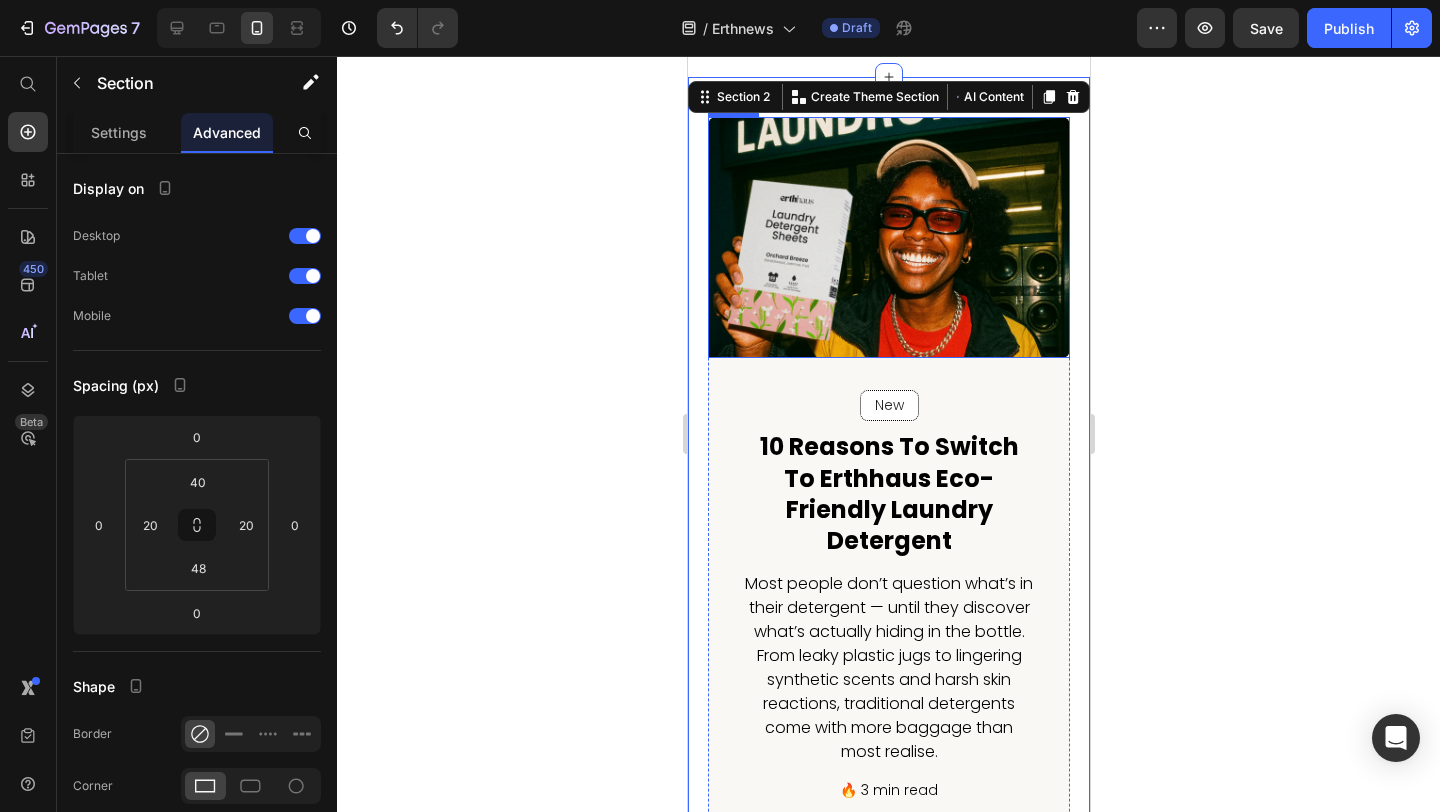 click at bounding box center [888, 237] 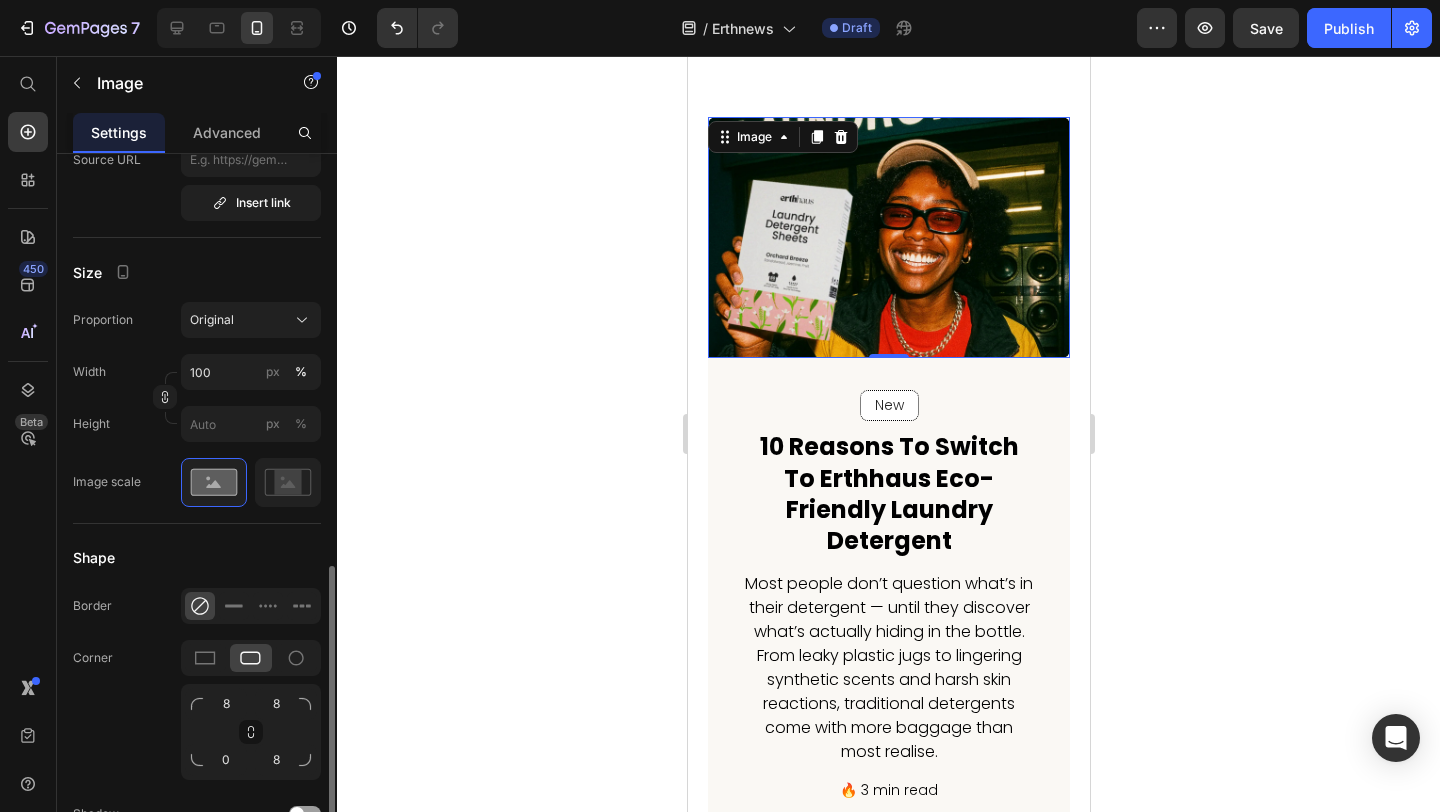 scroll, scrollTop: 615, scrollLeft: 0, axis: vertical 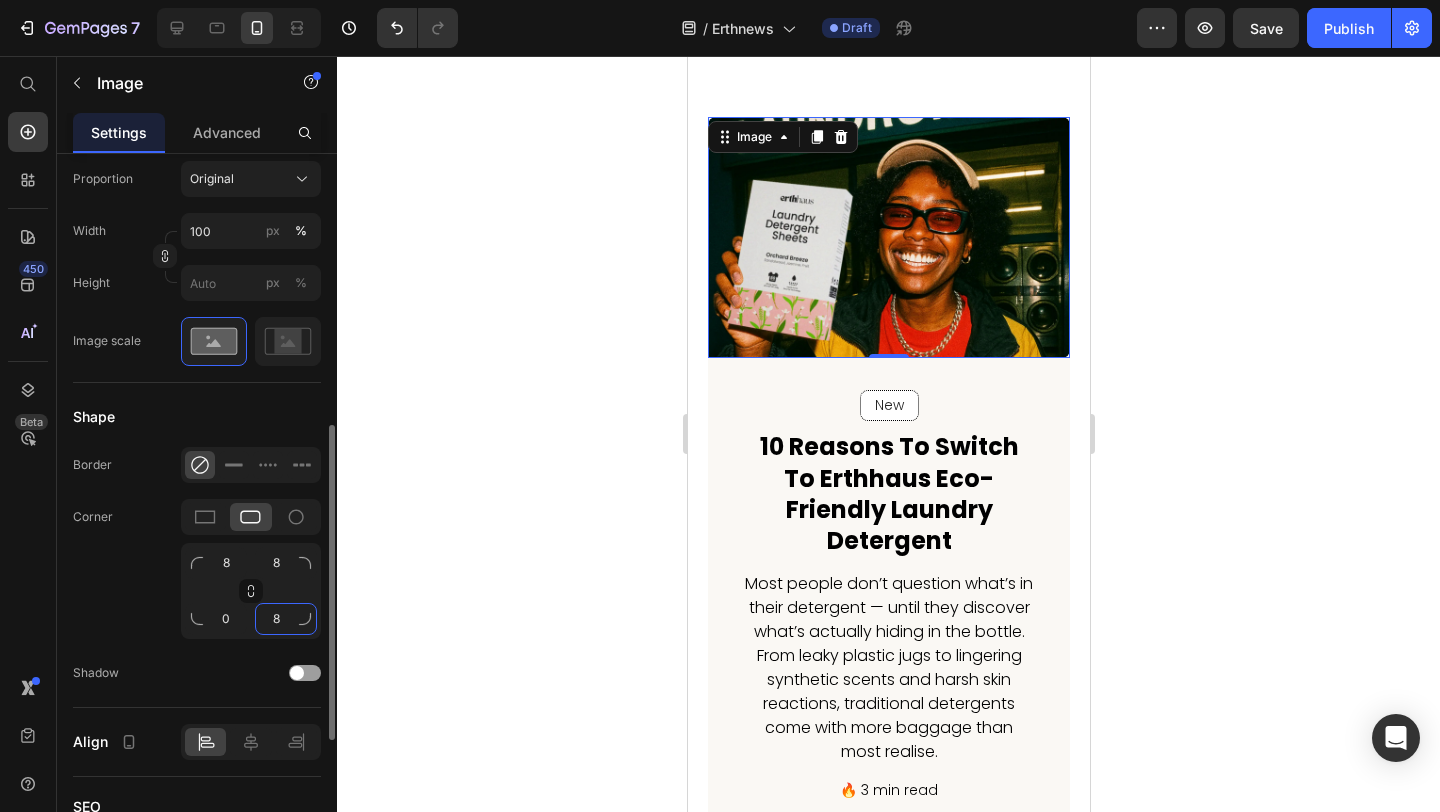 click on "8" 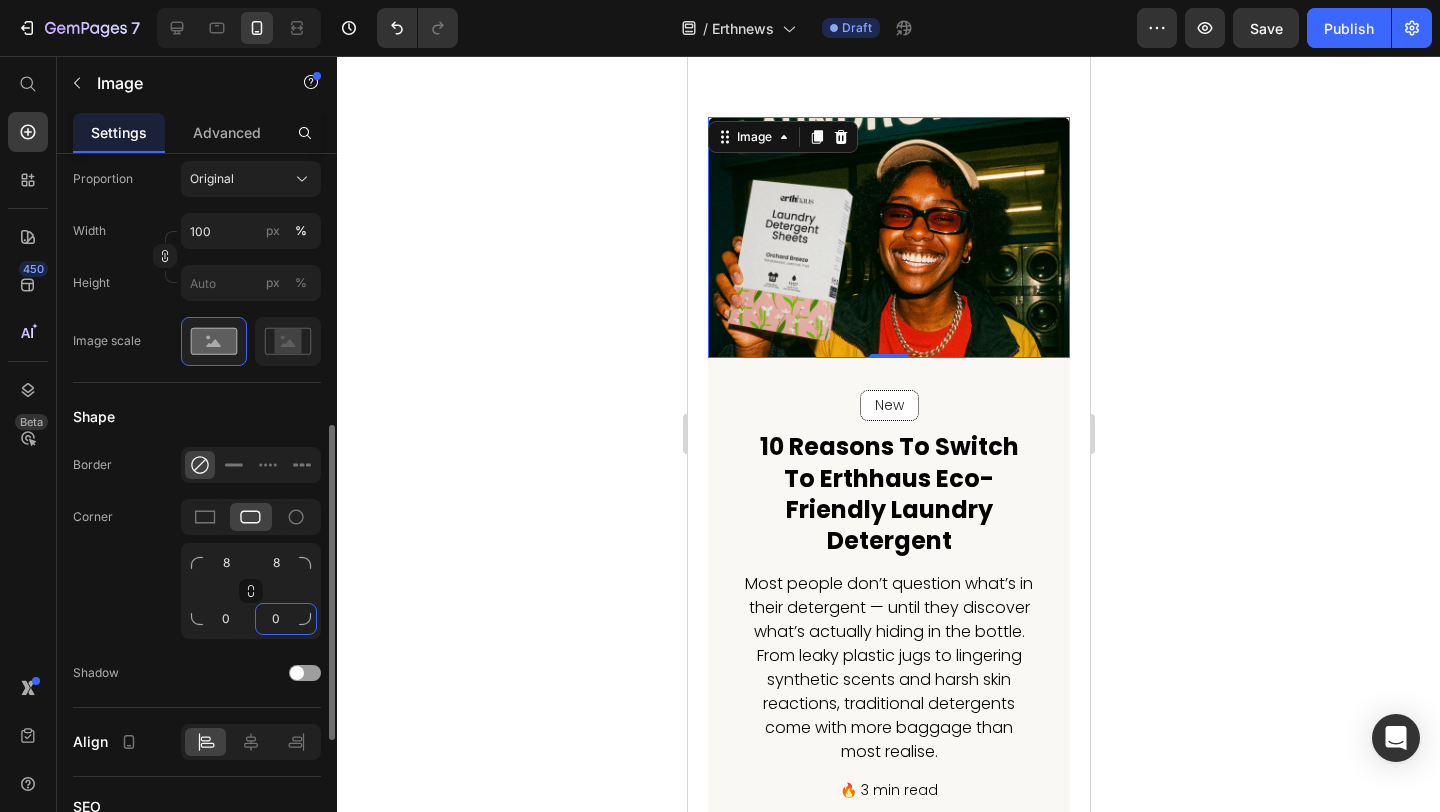 type on "0" 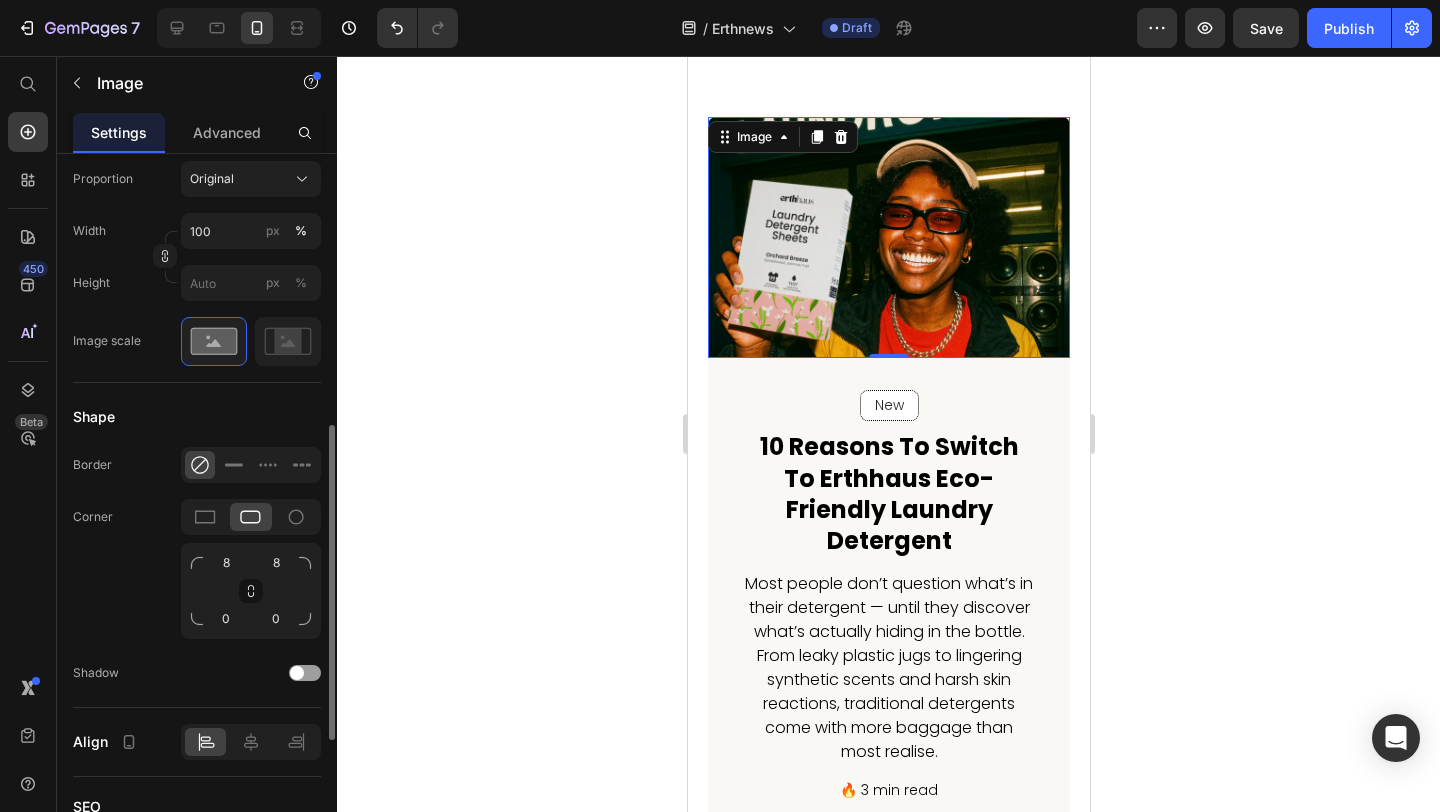 click on "Corner 8 8 0 0" 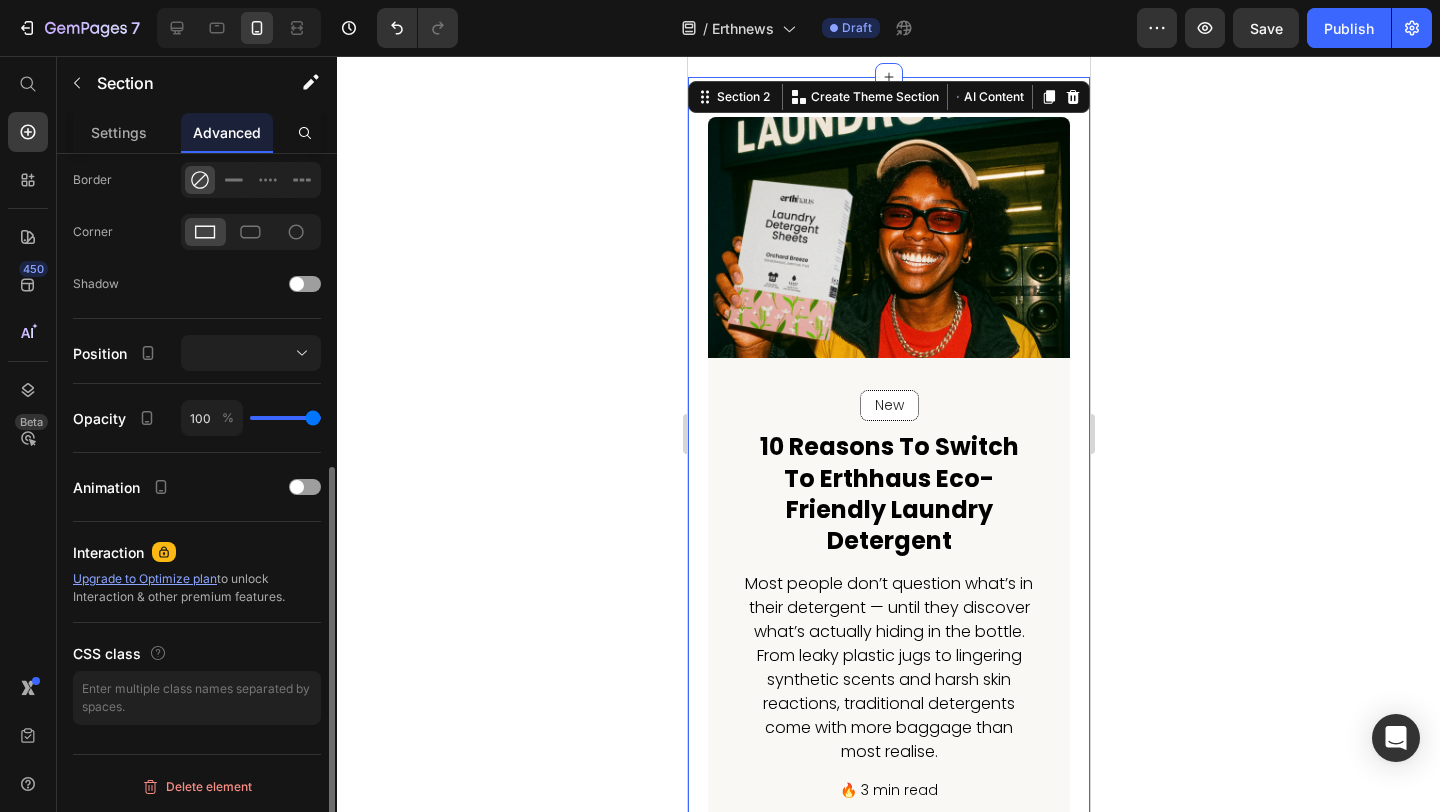 click on "New Text block Row Row 10 Reasons to Switch to Erthhaus Eco-Friendly Laundry Detergent Heading Most people don’t question what’s in their detergent — until they discover what’s actually hiding in the bottle. From leaky plastic jugs to lingering synthetic scents and harsh skin reactions, traditional detergents come with more baggage than most realise. Text block 🔥 3 min read Text block read more Button Row Image Row Section 2   Create Theme Section AI Content Write with GemAI What would you like to describe here? Tone and Voice Persuasive Product Laundry Detergent Sheets 6 Pack Show more Generate" at bounding box center [888, 538] 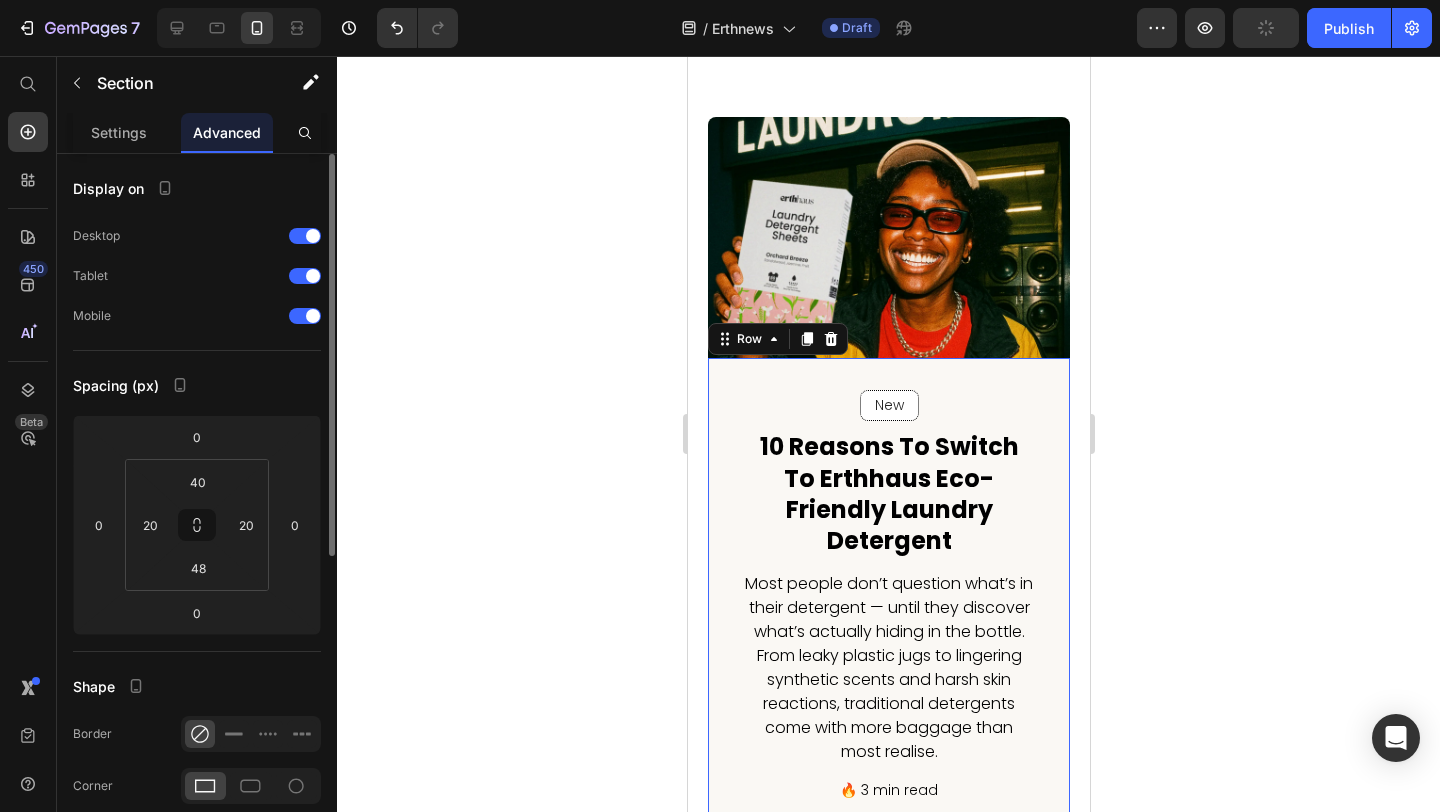 click on "New Text block Row Row 10 Reasons to Switch to Erthhaus Eco-Friendly Laundry Detergent Heading Most people don’t question what’s in their detergent — until they discover what’s actually hiding in the bottle. From leaky plastic jugs to lingering synthetic scents and harsh skin reactions, traditional detergents come with more baggage than most realise. Text block 🔥 3 min read Text block read more Button Row   0" at bounding box center [888, 655] 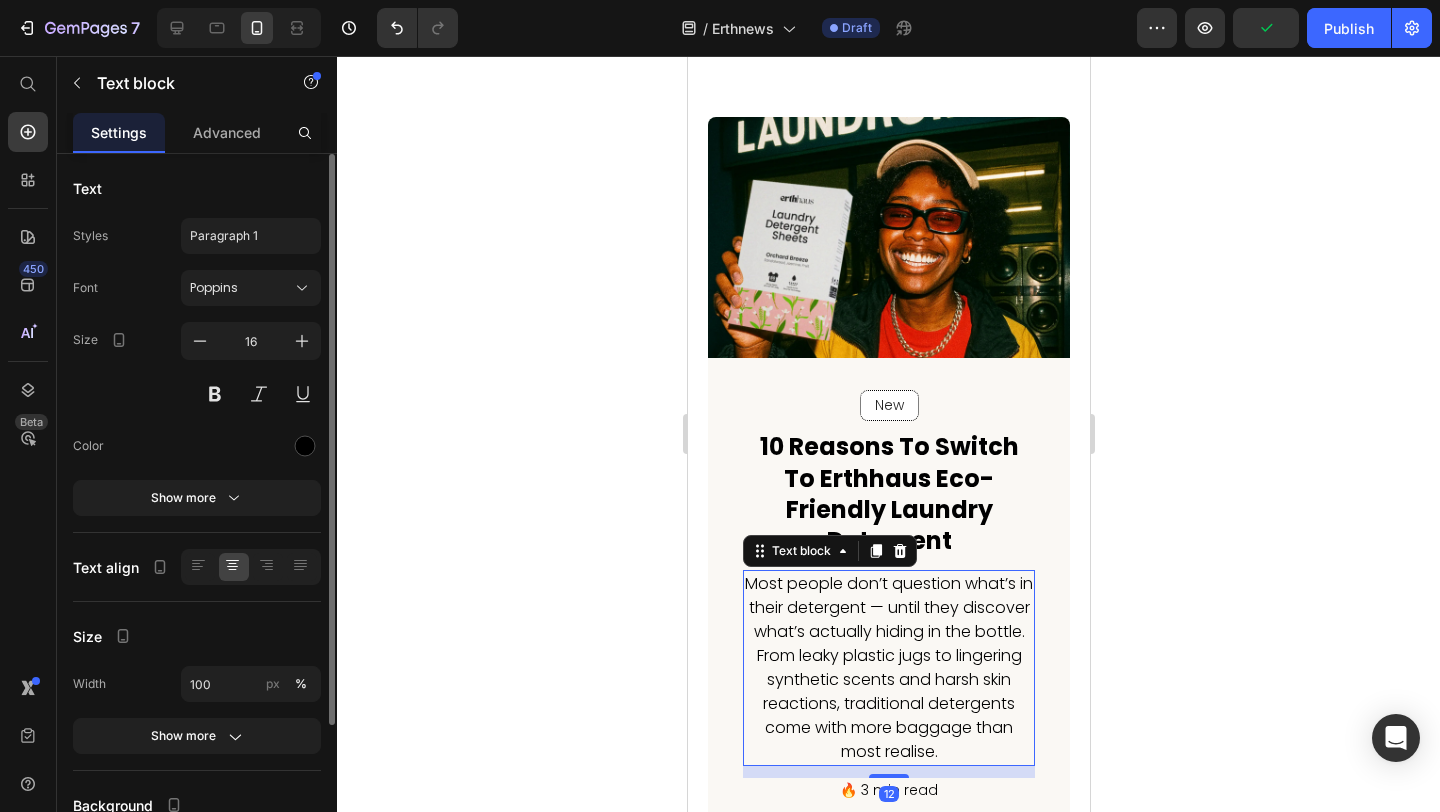 click on "Most people don’t question what’s in their detergent — until they discover what’s actually hiding in the bottle. From leaky plastic jugs to lingering synthetic scents and harsh skin reactions, traditional detergents come with more baggage than most realise." at bounding box center (888, 668) 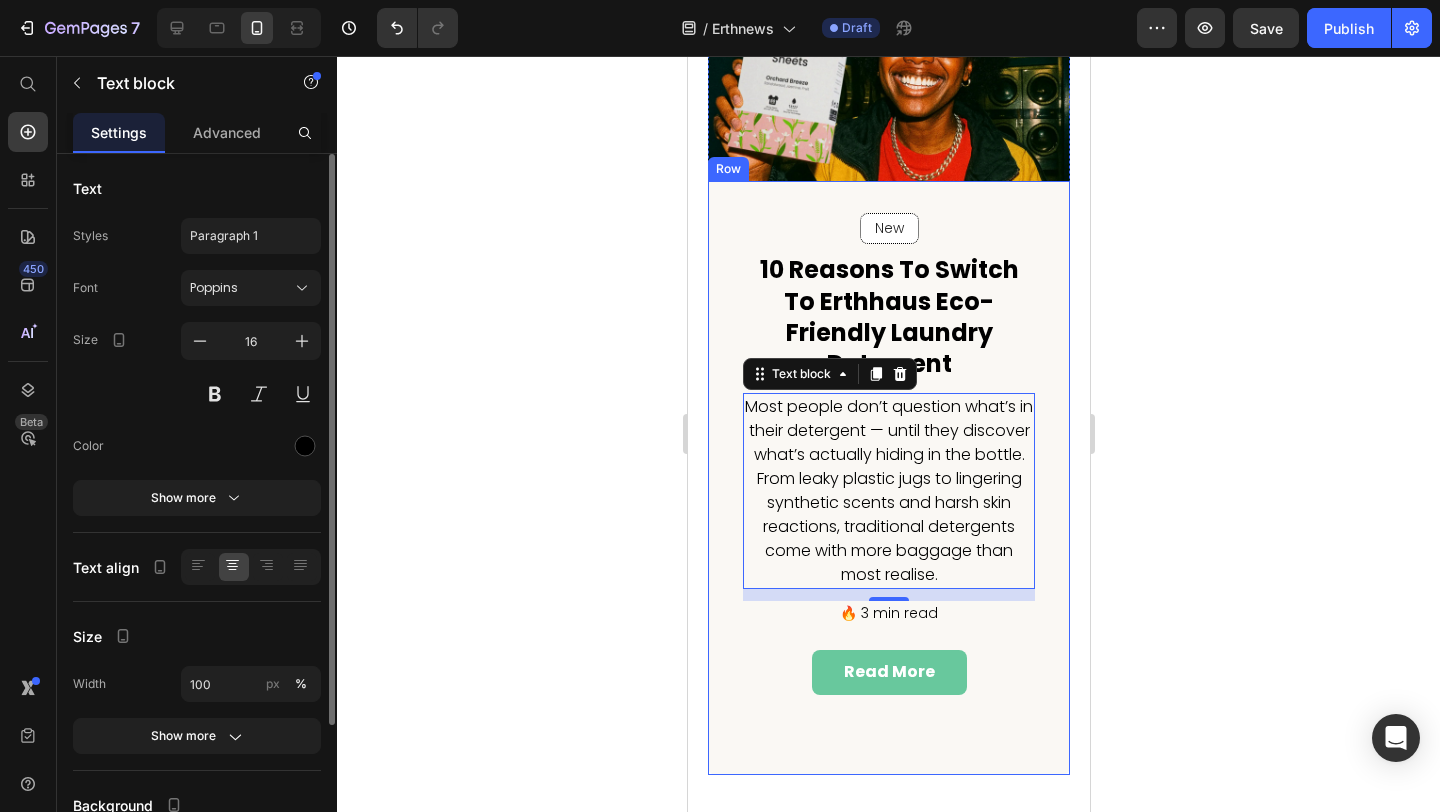 scroll, scrollTop: 532, scrollLeft: 0, axis: vertical 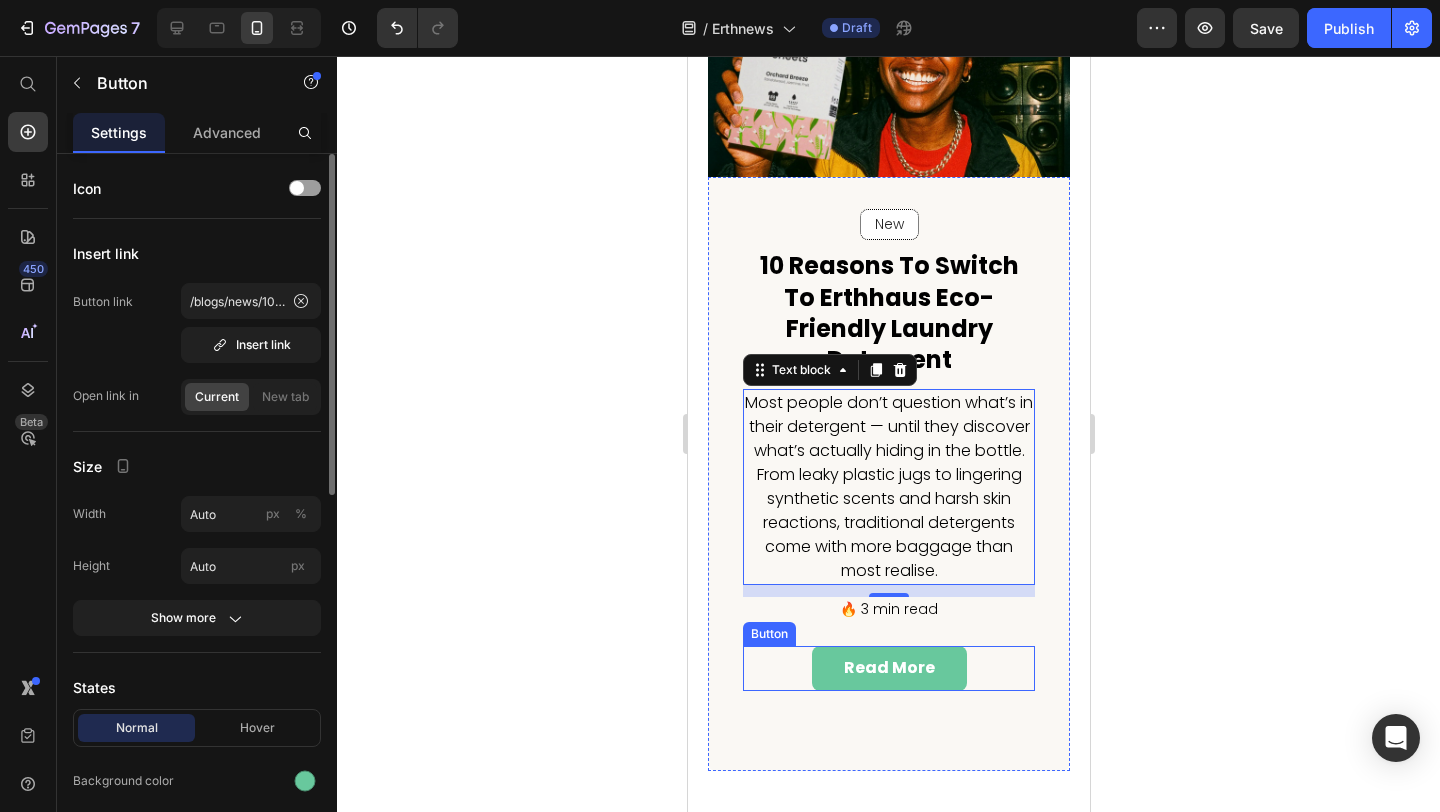 click on "read more Button" at bounding box center (888, 668) 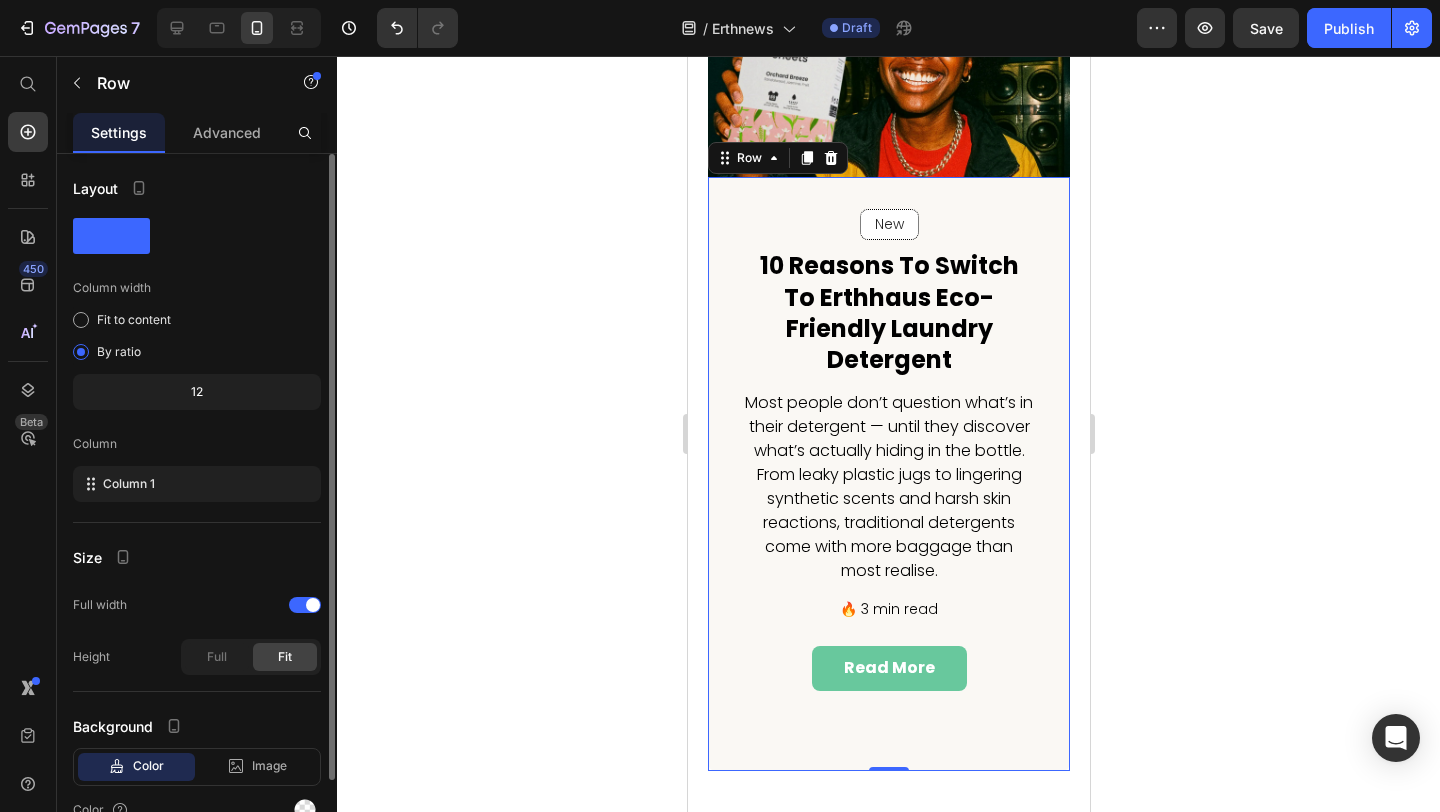 click on "New Text block Row Row 10 Reasons to Switch to Erthhaus Eco-Friendly Laundry Detergent Heading Most people don’t question what’s in their detergent — until they discover what’s actually hiding in the bottle. From leaky plastic jugs to lingering synthetic scents and harsh skin reactions, traditional detergents come with more baggage than most realise. Text block 🔥 3 min read Text block read more Button" at bounding box center (888, 450) 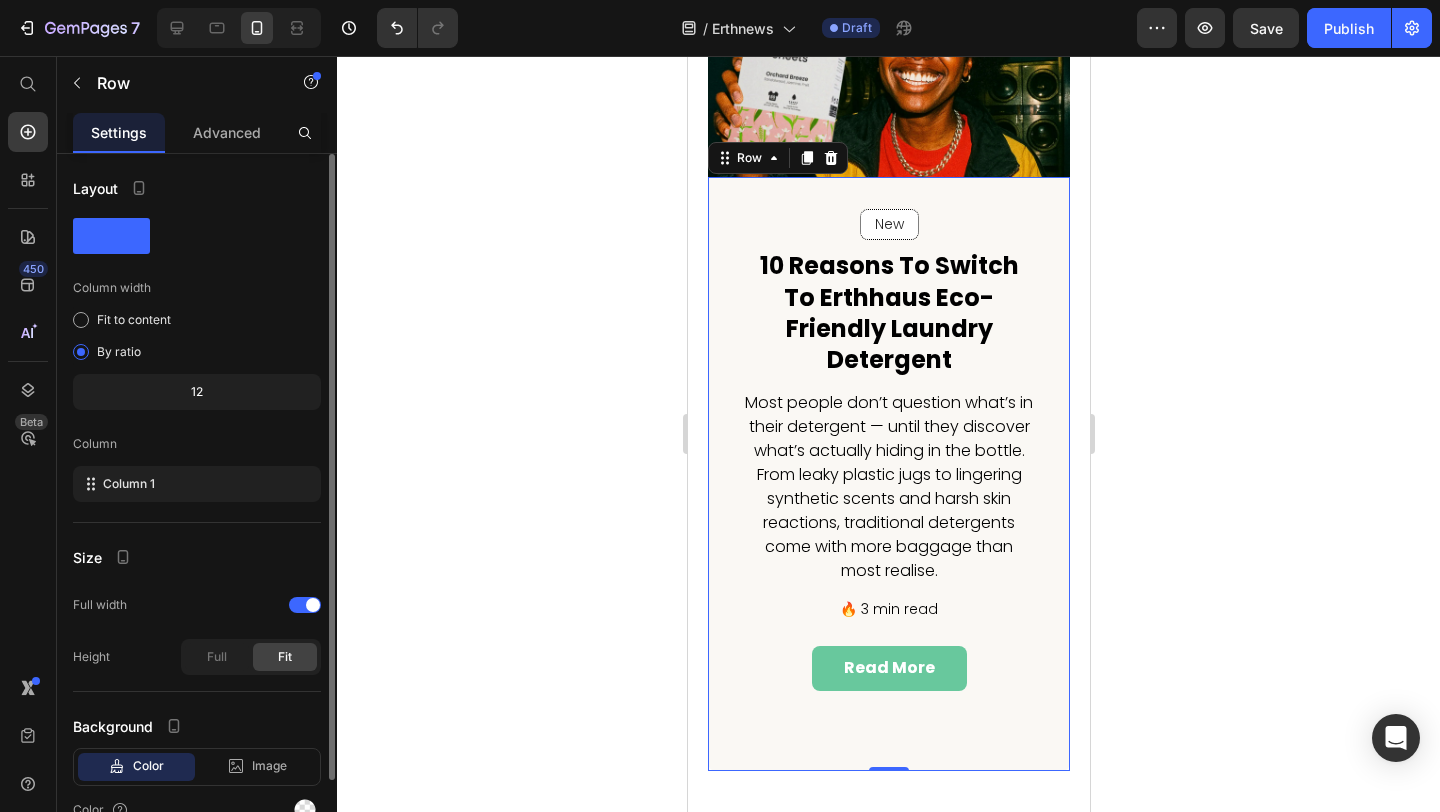 click on "New Text block Row Row 10 Reasons to Switch to Erthhaus Eco-Friendly Laundry Detergent Heading Most people don’t question what’s in their detergent — until they discover what’s actually hiding in the bottle. From leaky plastic jugs to lingering synthetic scents and harsh skin reactions, traditional detergents come with more baggage than most realise. Text block 🔥 3 min read Text block read more Button" at bounding box center (888, 450) 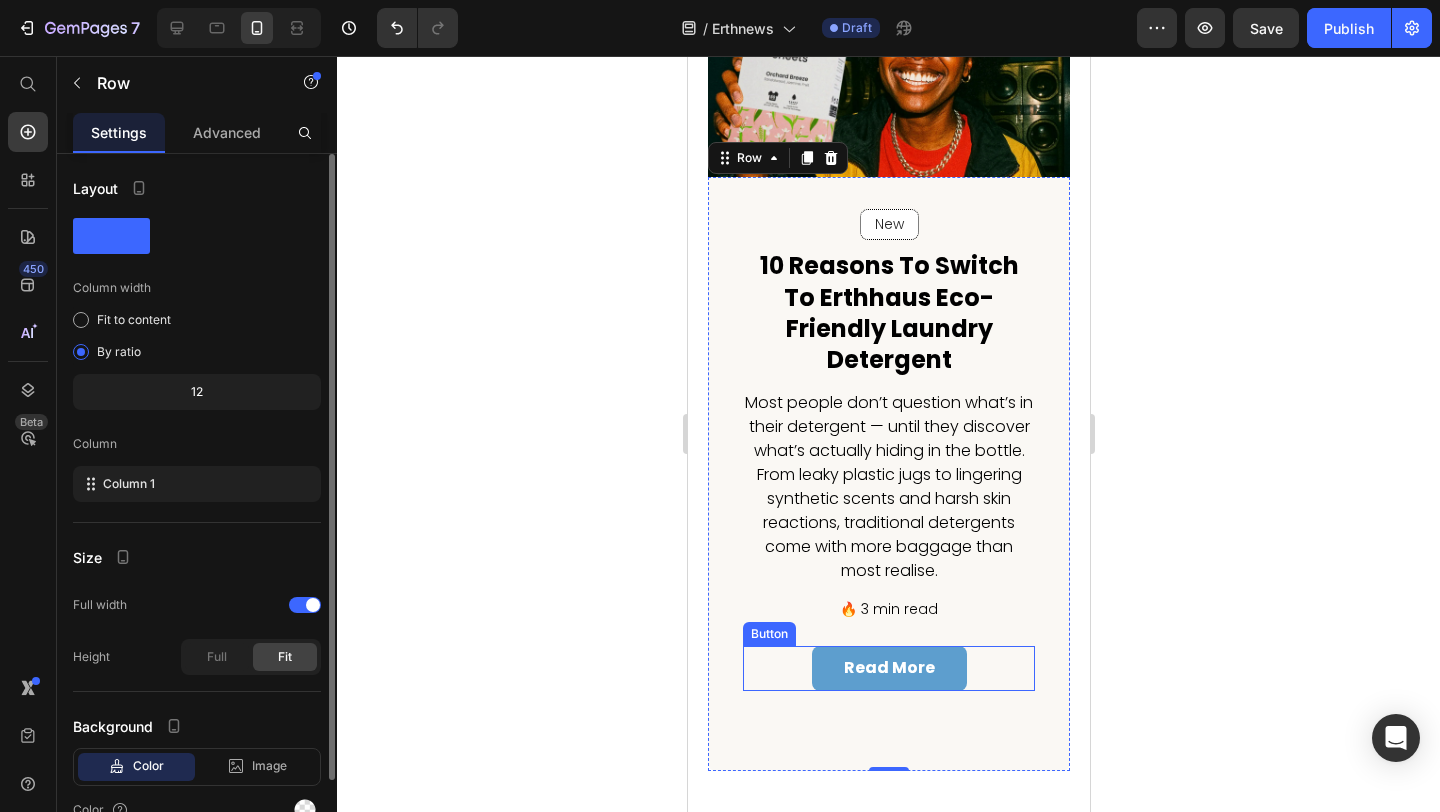 click on "read more" at bounding box center (888, 668) 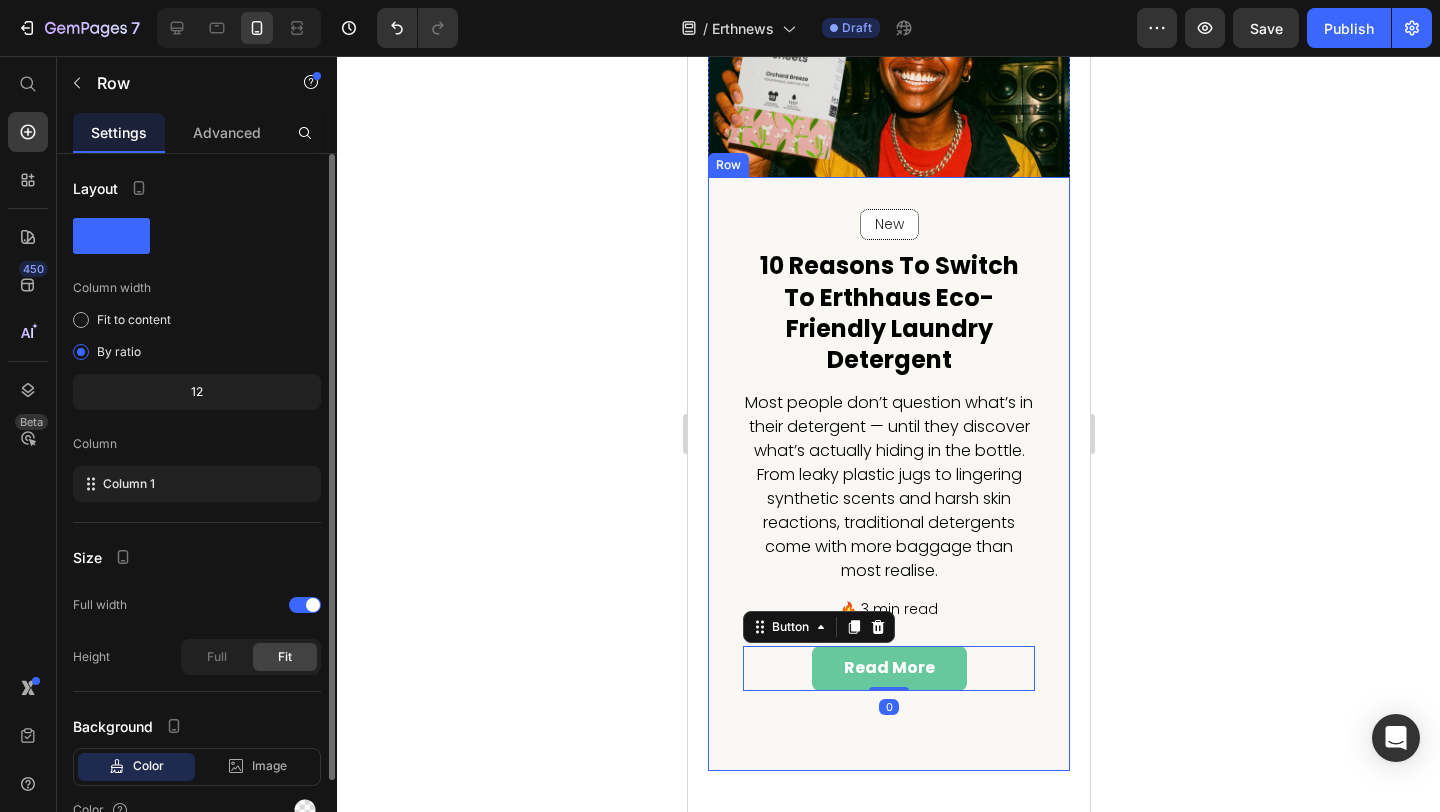 click on "New Text block Row Row 10 Reasons to Switch to Erthhaus Eco-Friendly Laundry Detergent Heading Most people don’t question what’s in their detergent — until they discover what’s actually hiding in the bottle. From leaky plastic jugs to lingering synthetic scents and harsh skin reactions, traditional detergents come with more baggage than most realise. Text block 🔥 3 min read Text block read more Button   0 Row" at bounding box center (888, 474) 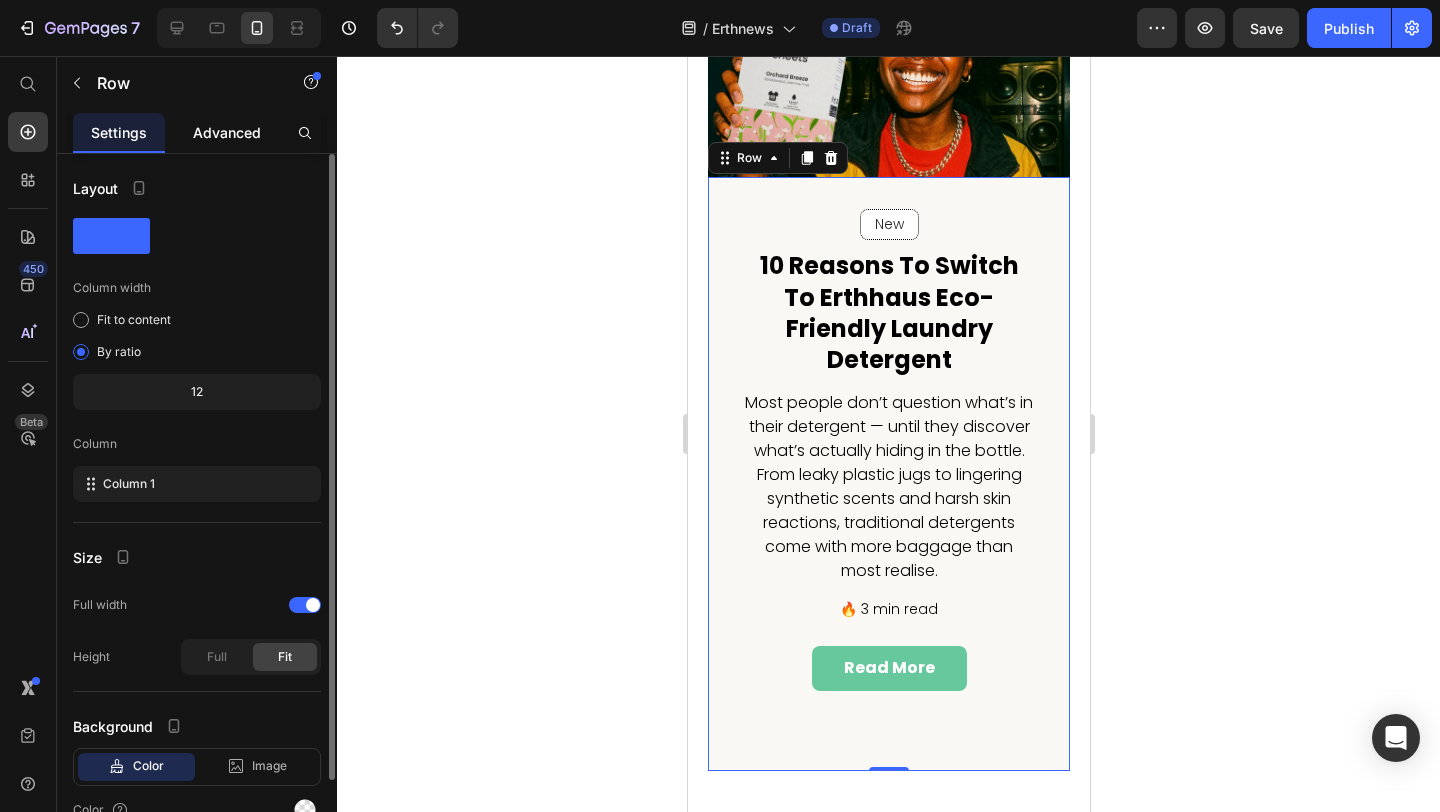 click on "Advanced" at bounding box center [227, 132] 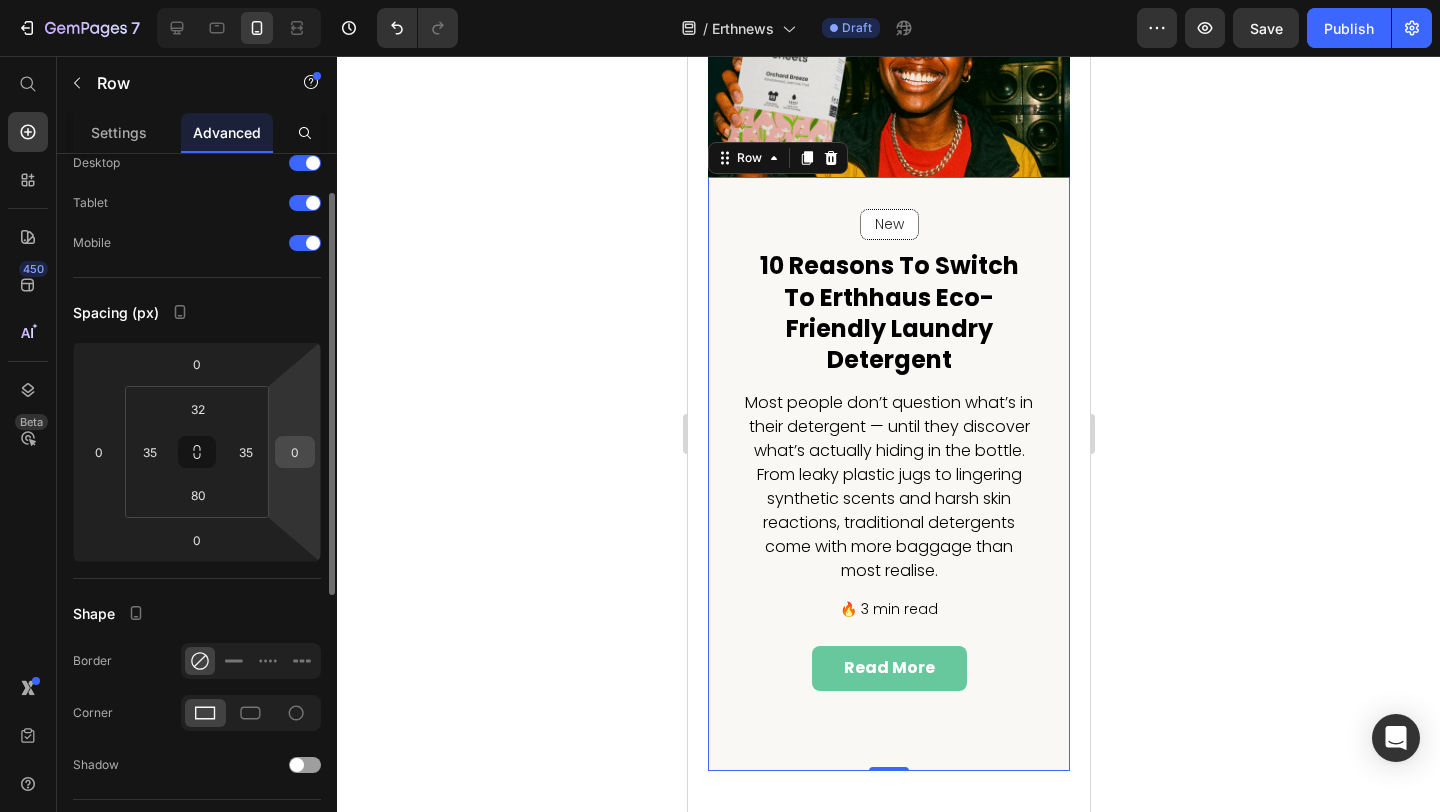 scroll, scrollTop: 74, scrollLeft: 0, axis: vertical 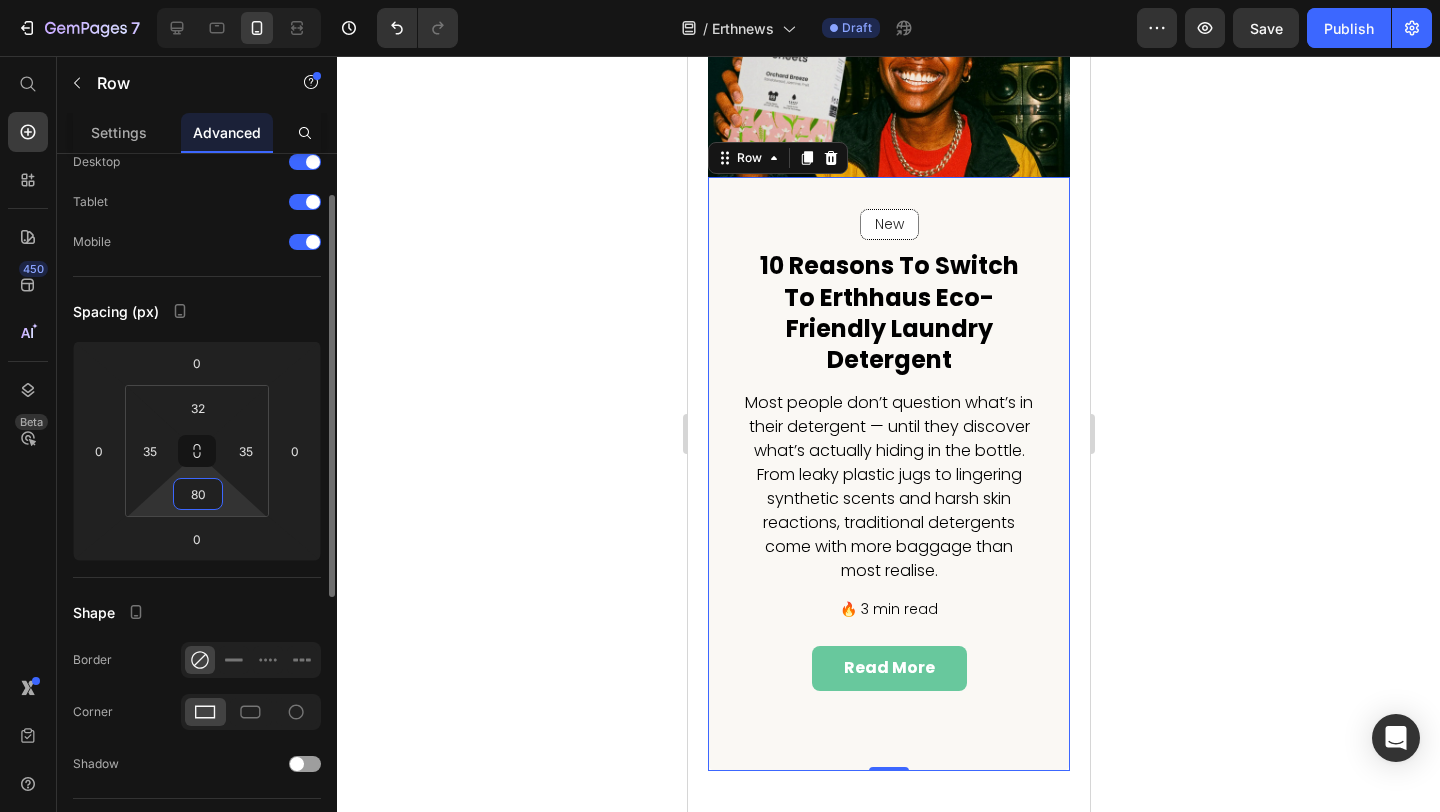 click on "80" at bounding box center [198, 494] 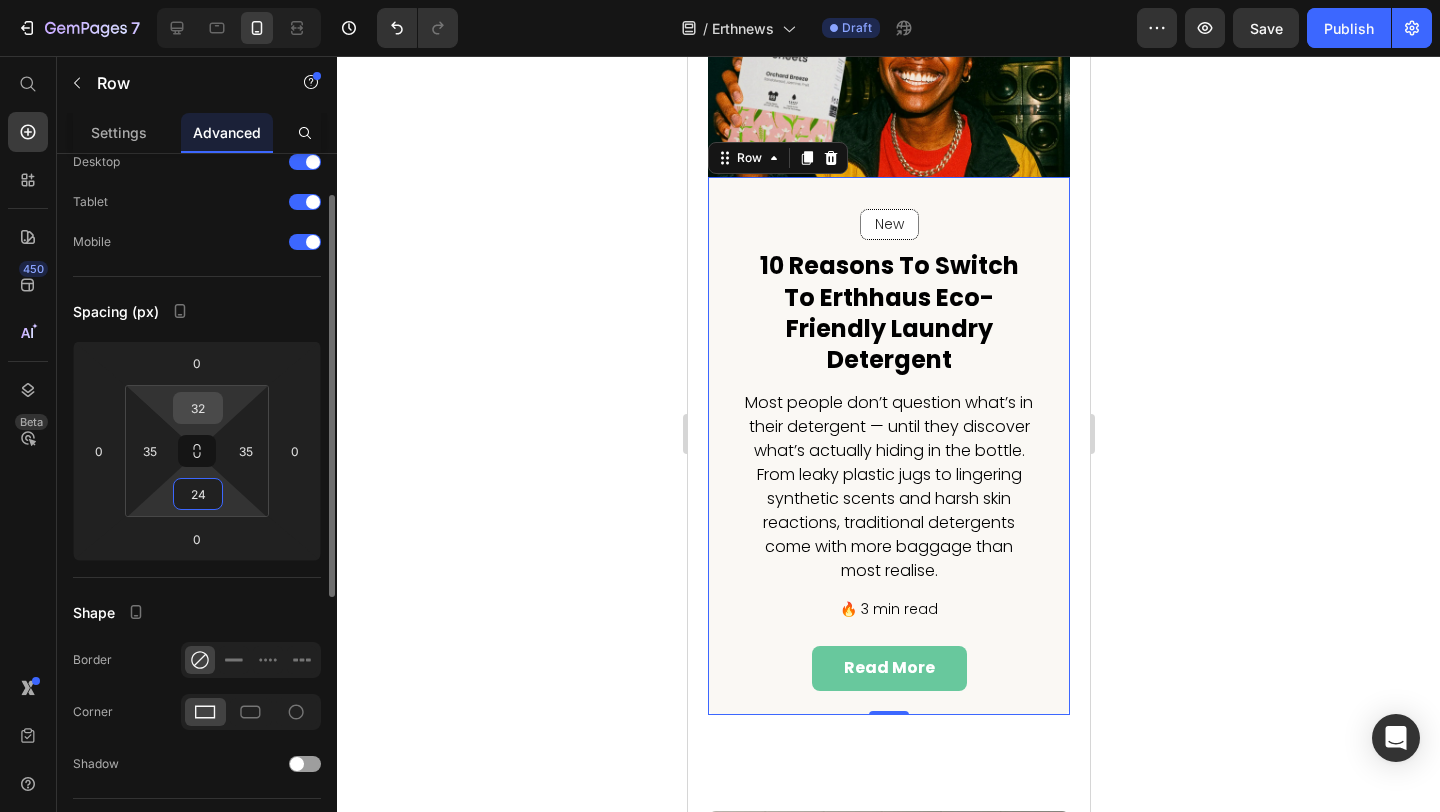 type on "24" 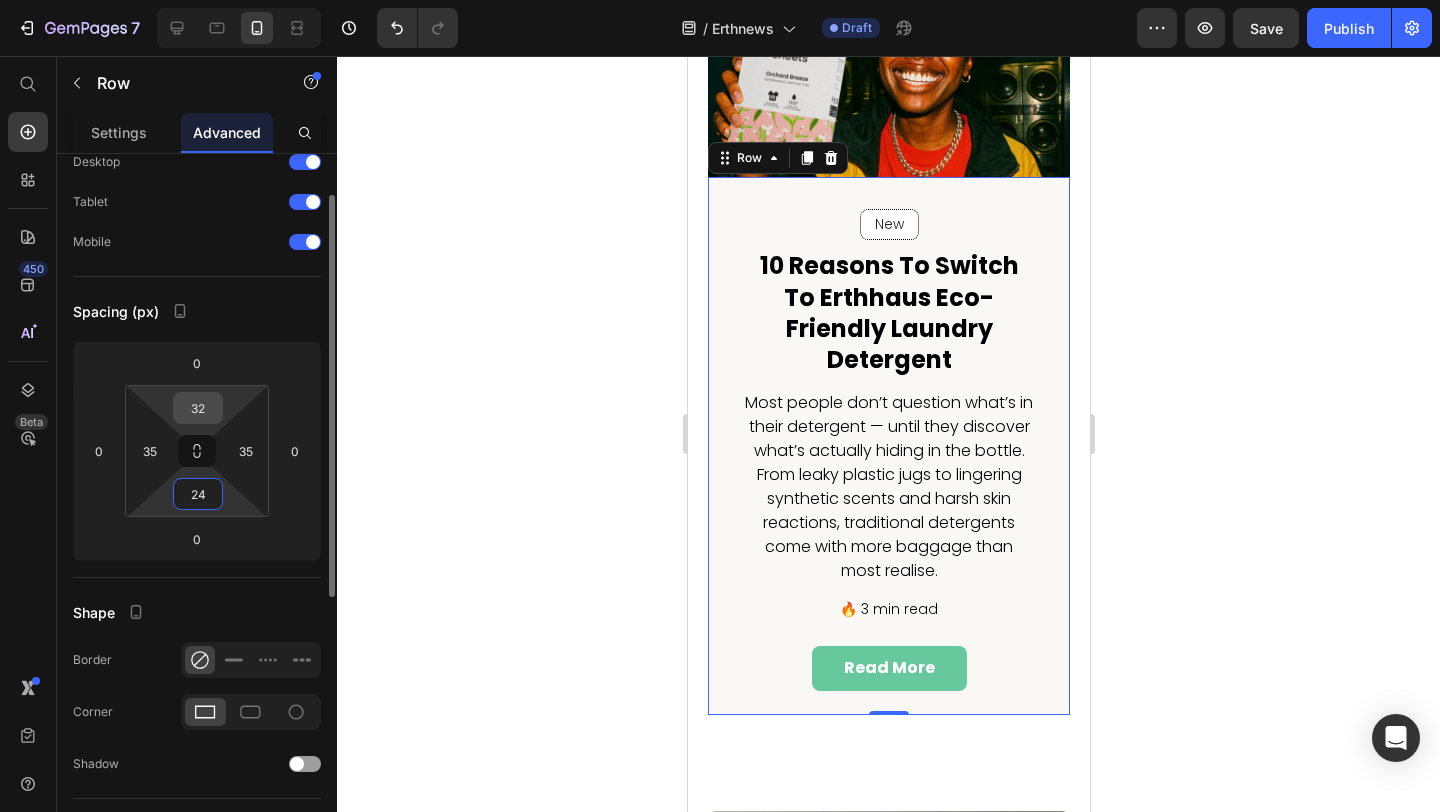 click on "32" at bounding box center (198, 408) 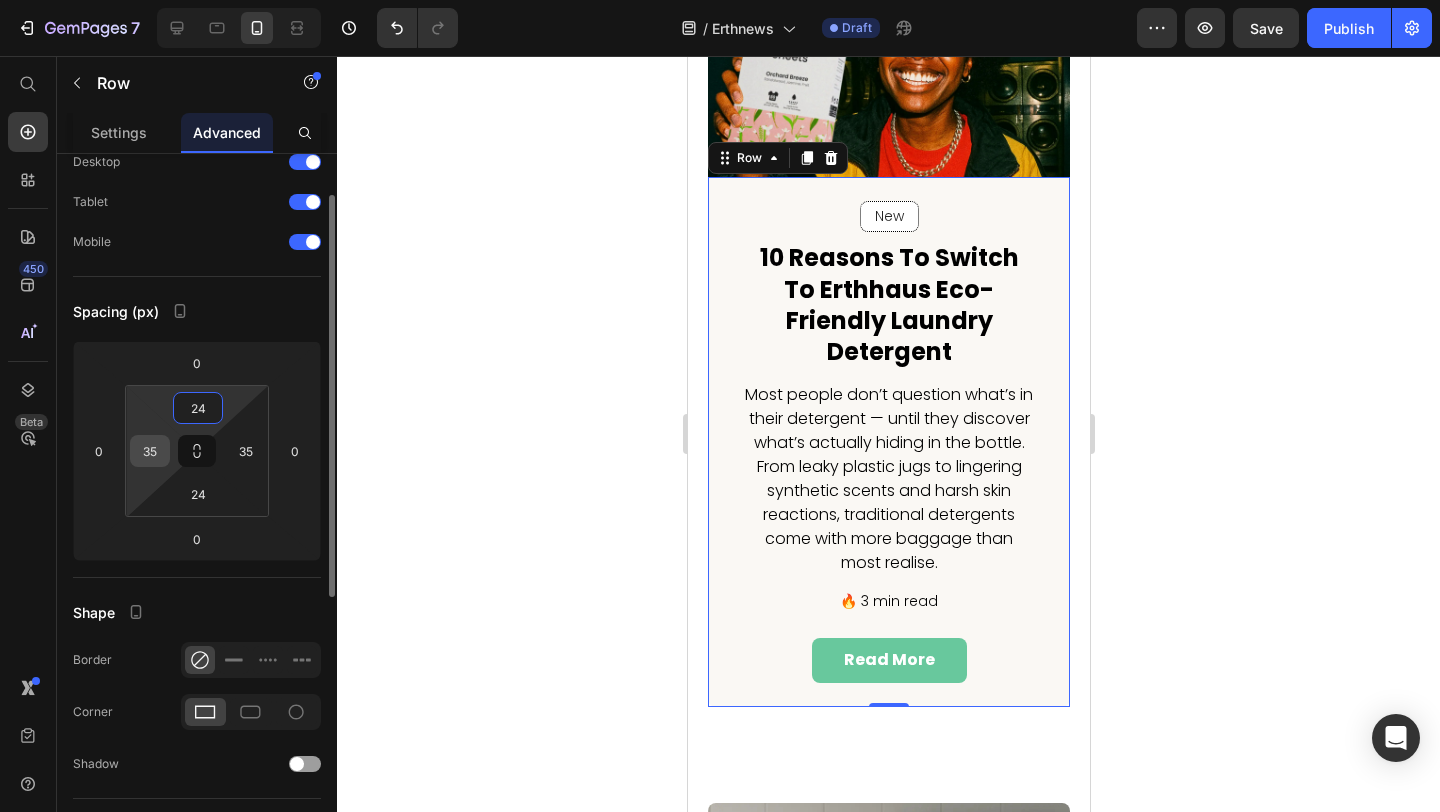 type on "24" 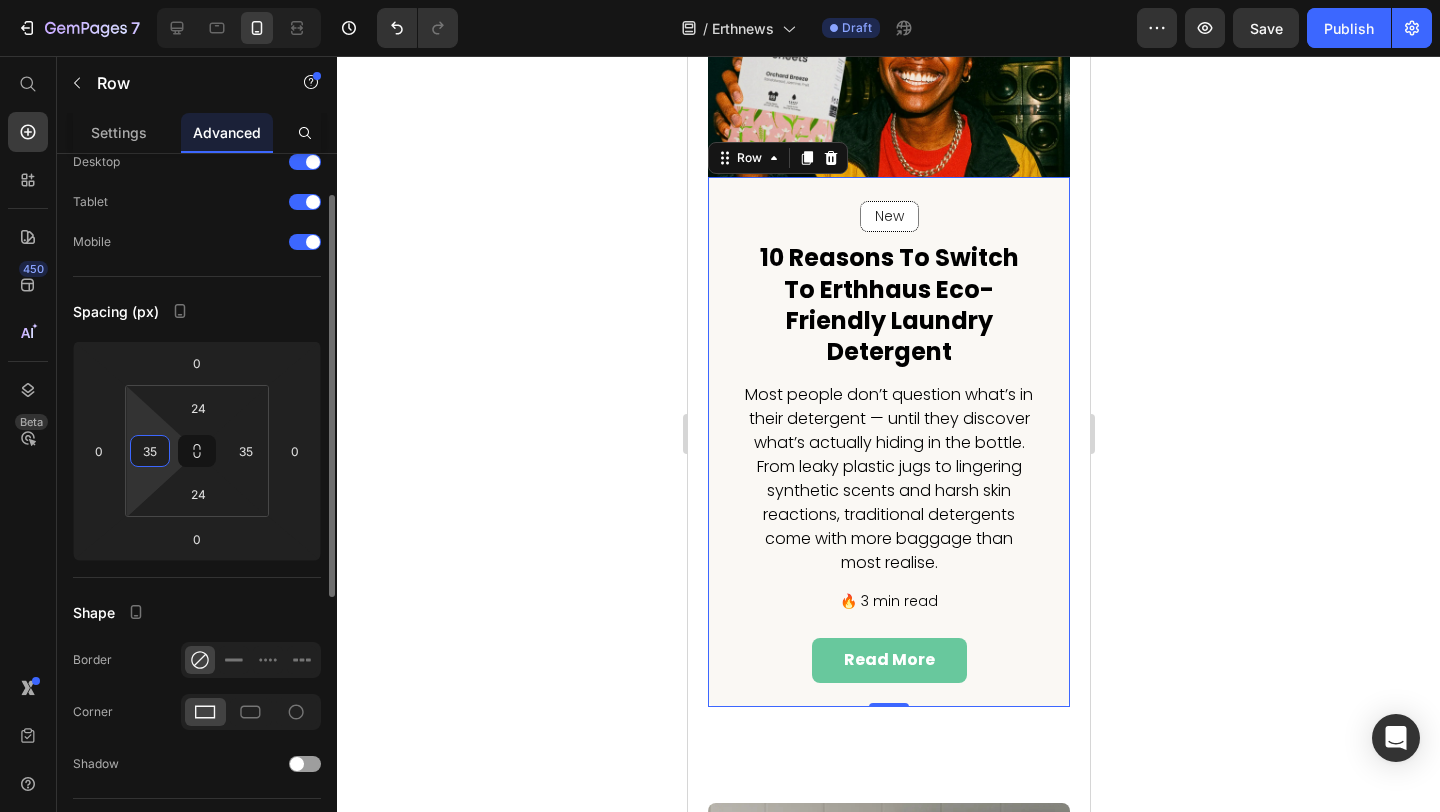 click on "35" at bounding box center [150, 451] 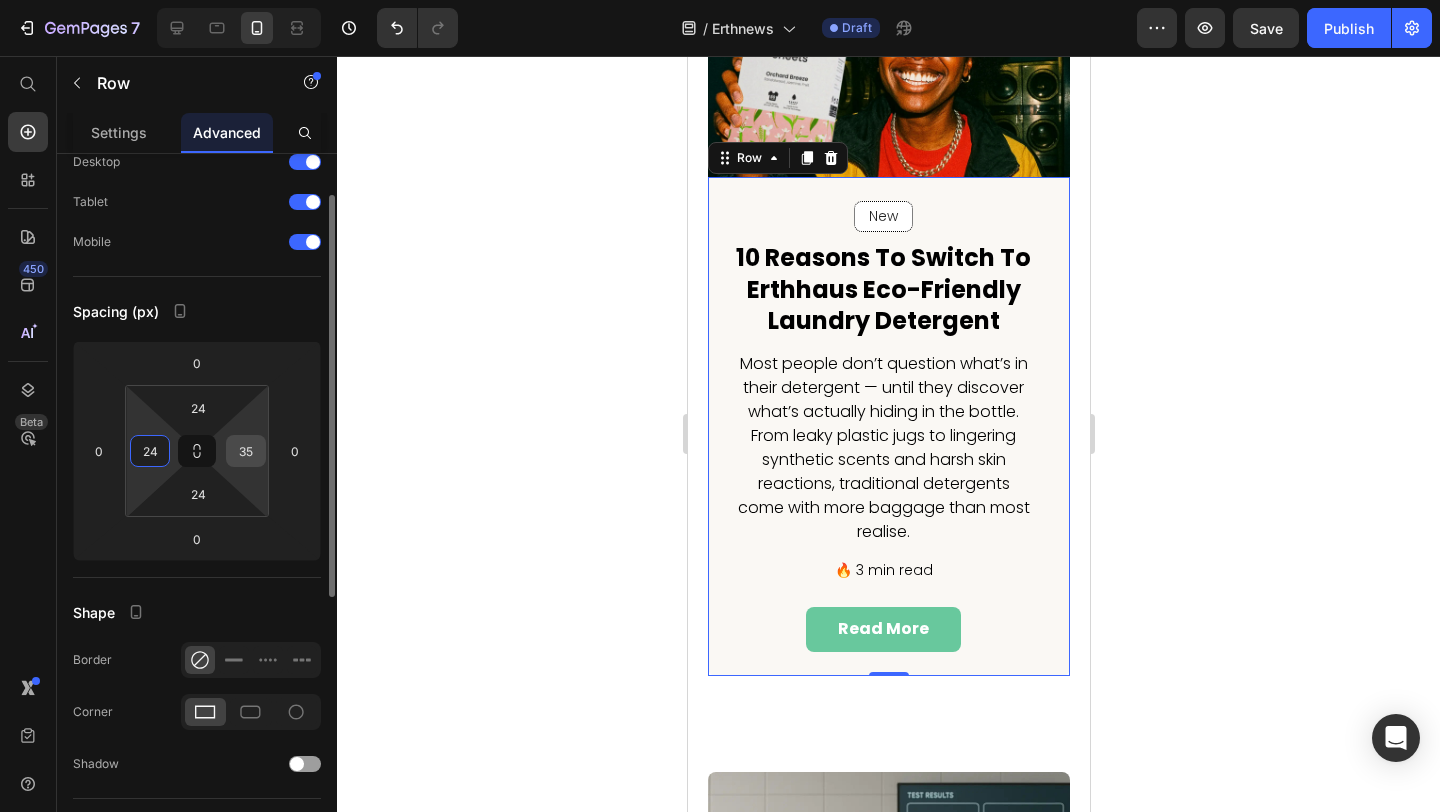 type on "24" 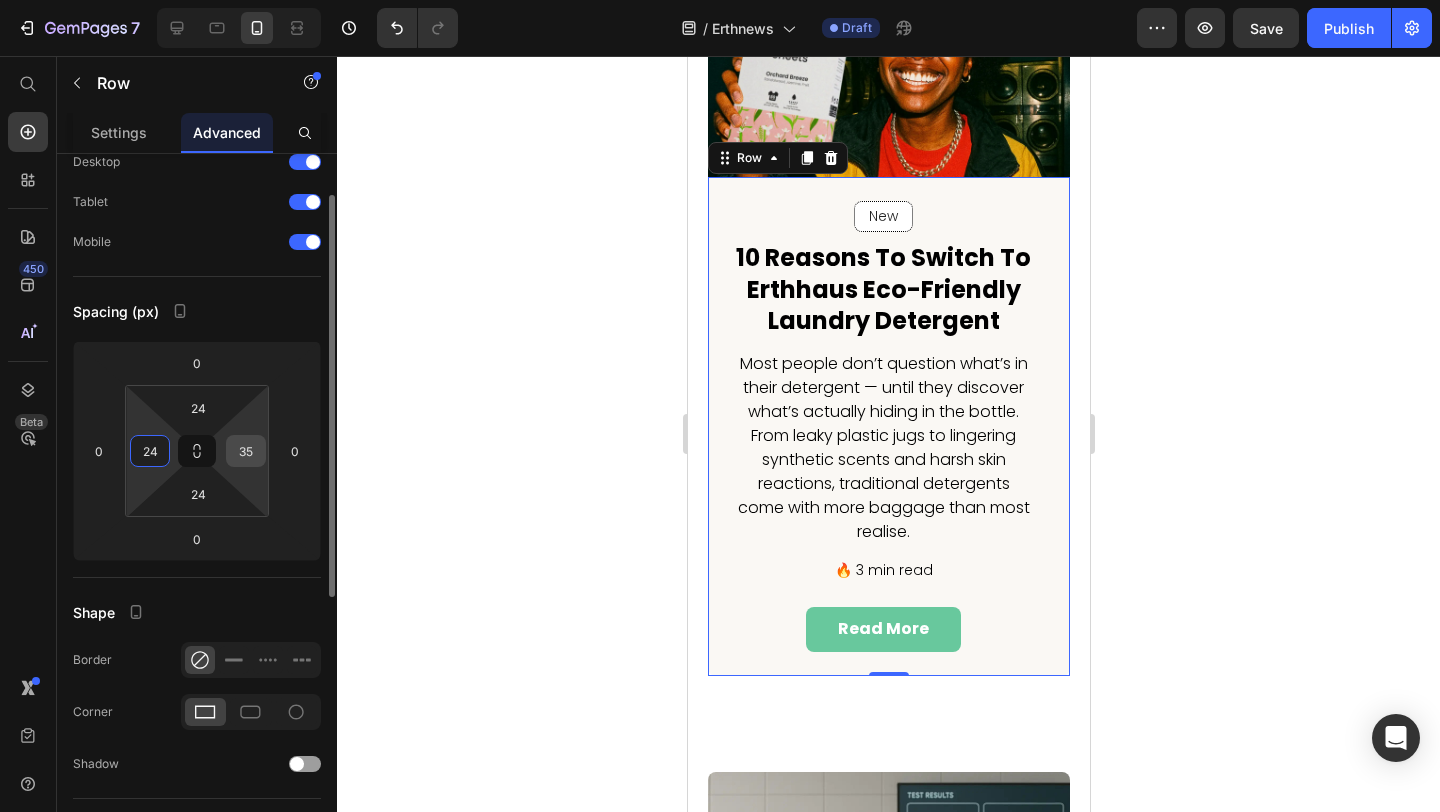 click on "35" at bounding box center (246, 451) 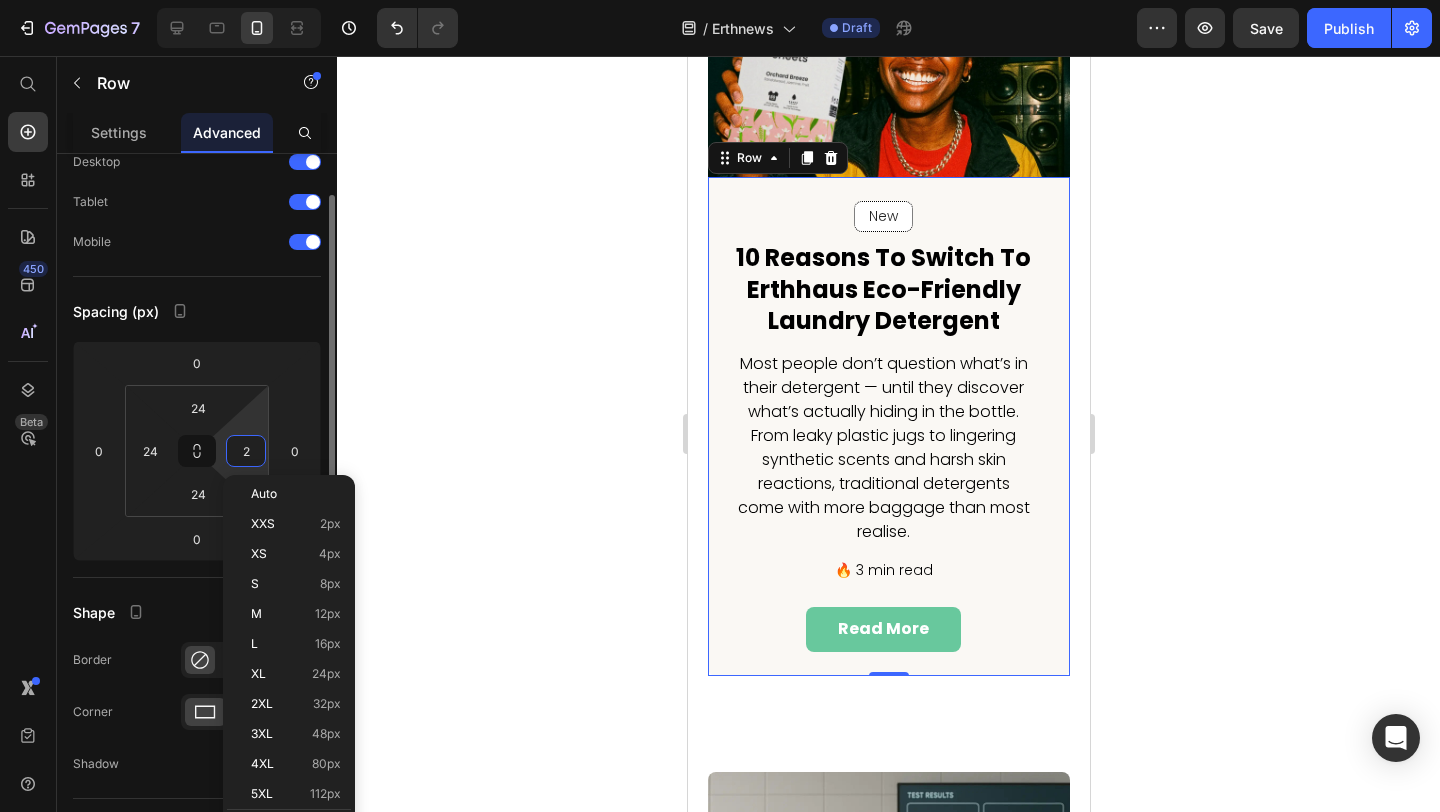 type on "24" 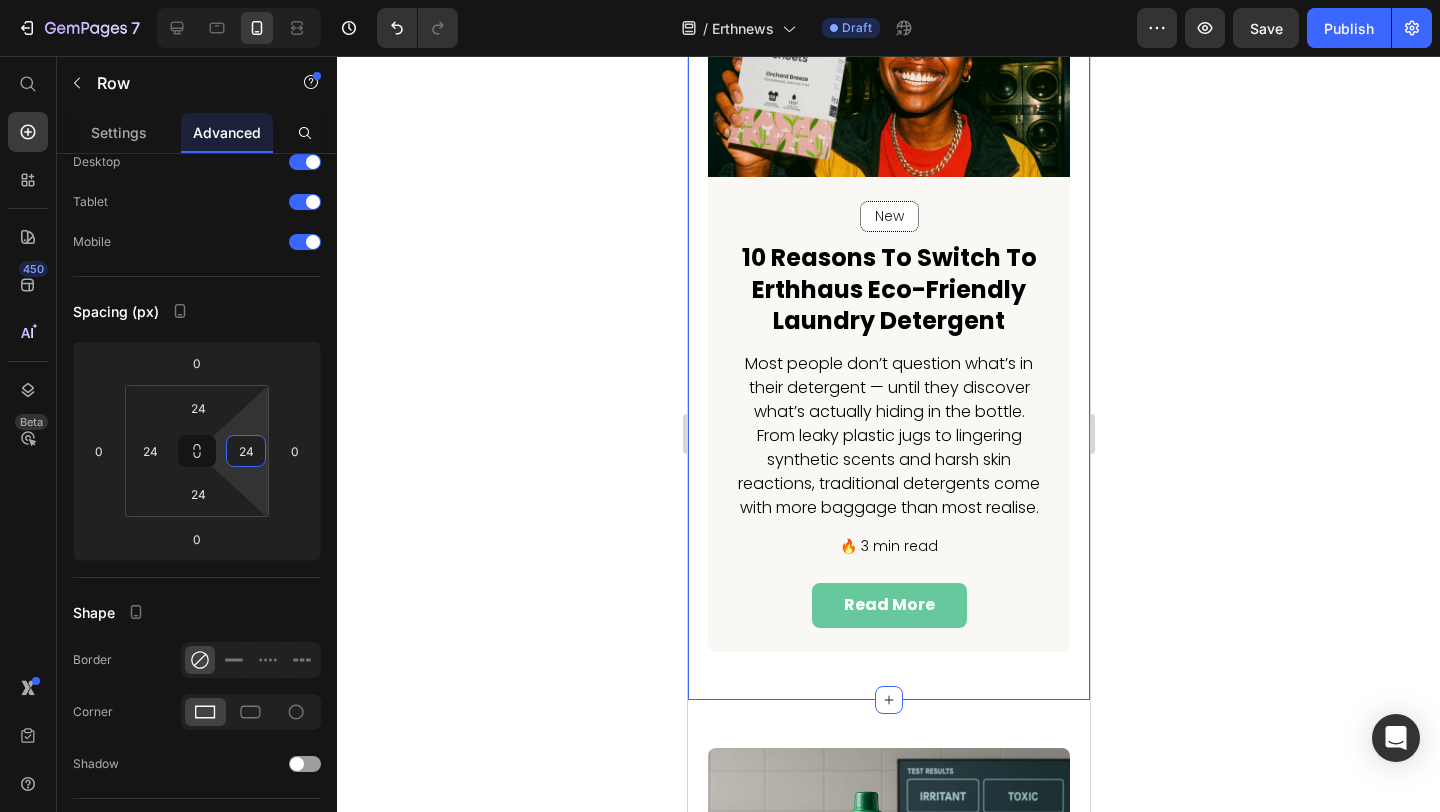 click on "New Text block Row Row 10 Reasons to Switch to Erthhaus Eco-Friendly Laundry Detergent Heading Most people don’t question what’s in their detergent — until they discover what’s actually hiding in the bottle. From leaky plastic jugs to lingering synthetic scents and harsh skin reactions, traditional detergents come with more baggage than most realise. Text block 🔥 3 min read Text block read more Button Row Image Row Section 2   Create Theme Section AI Content Write with GemAI What would you like to describe here? Tone and Voice Persuasive Product Laundry Detergent Sheets 6 Pack Show more Generate" at bounding box center [888, 298] 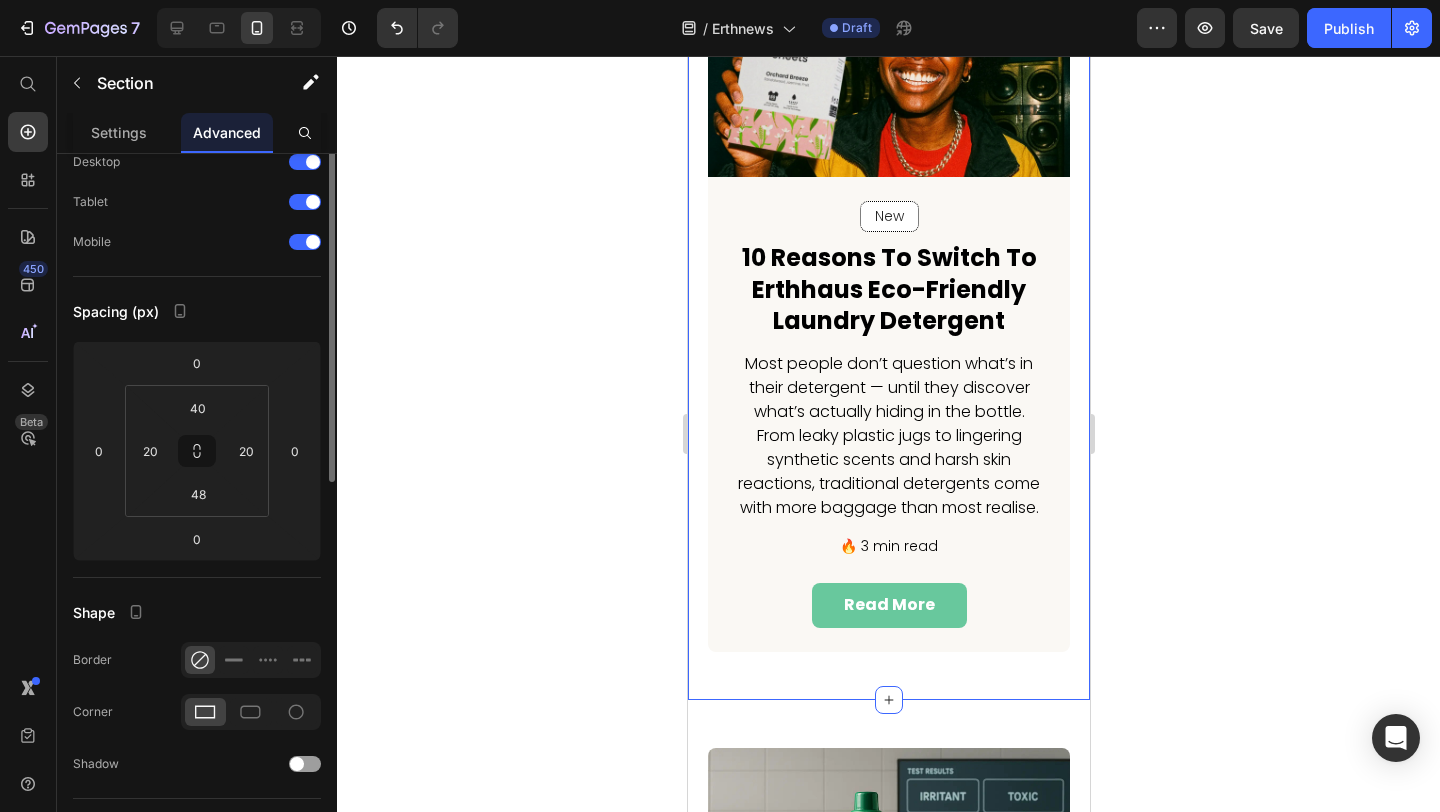 scroll, scrollTop: 0, scrollLeft: 0, axis: both 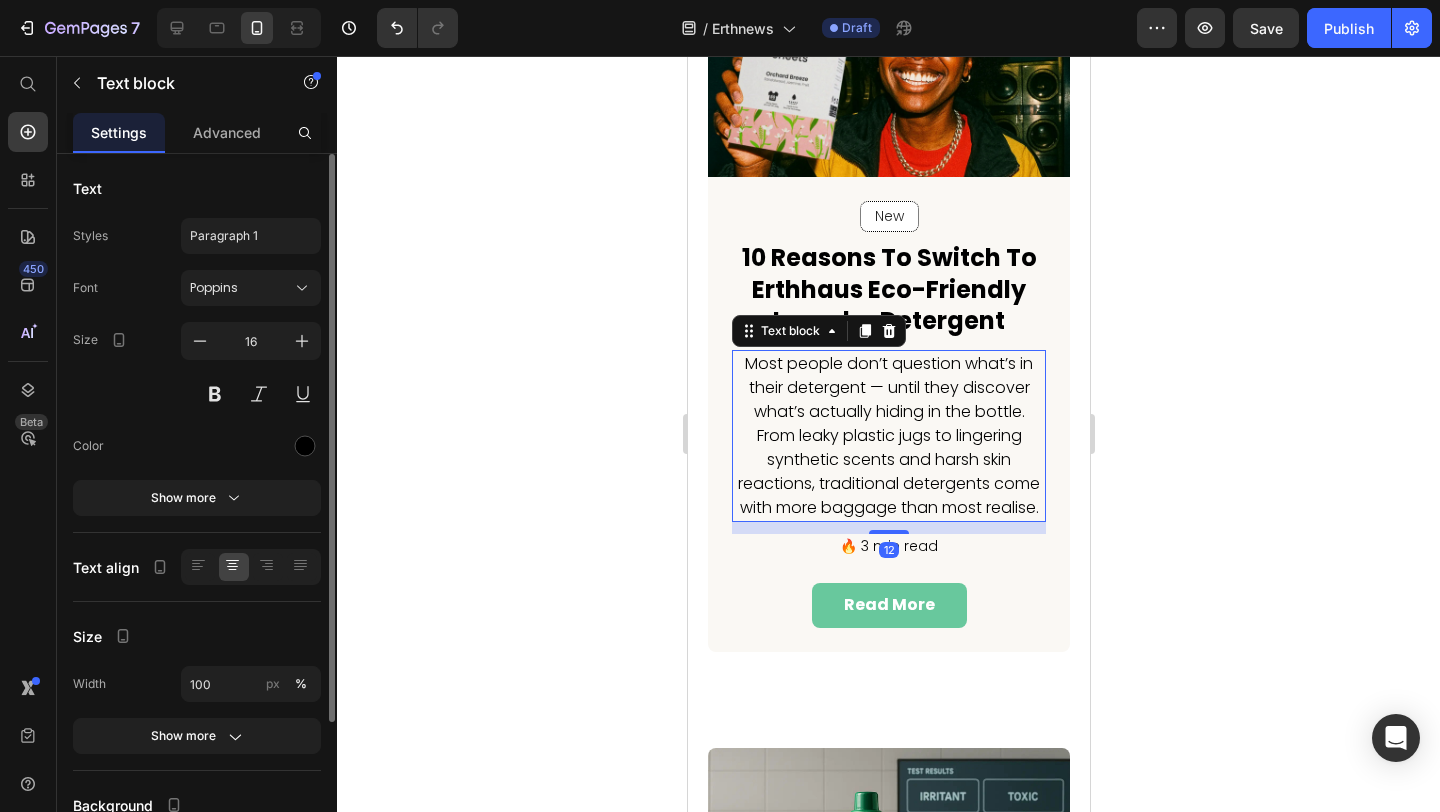 click on "Most people don’t question what’s in their detergent — until they discover what’s actually hiding in the bottle. From leaky plastic jugs to lingering synthetic scents and harsh skin reactions, traditional detergents come with more baggage than most realise." at bounding box center [888, 436] 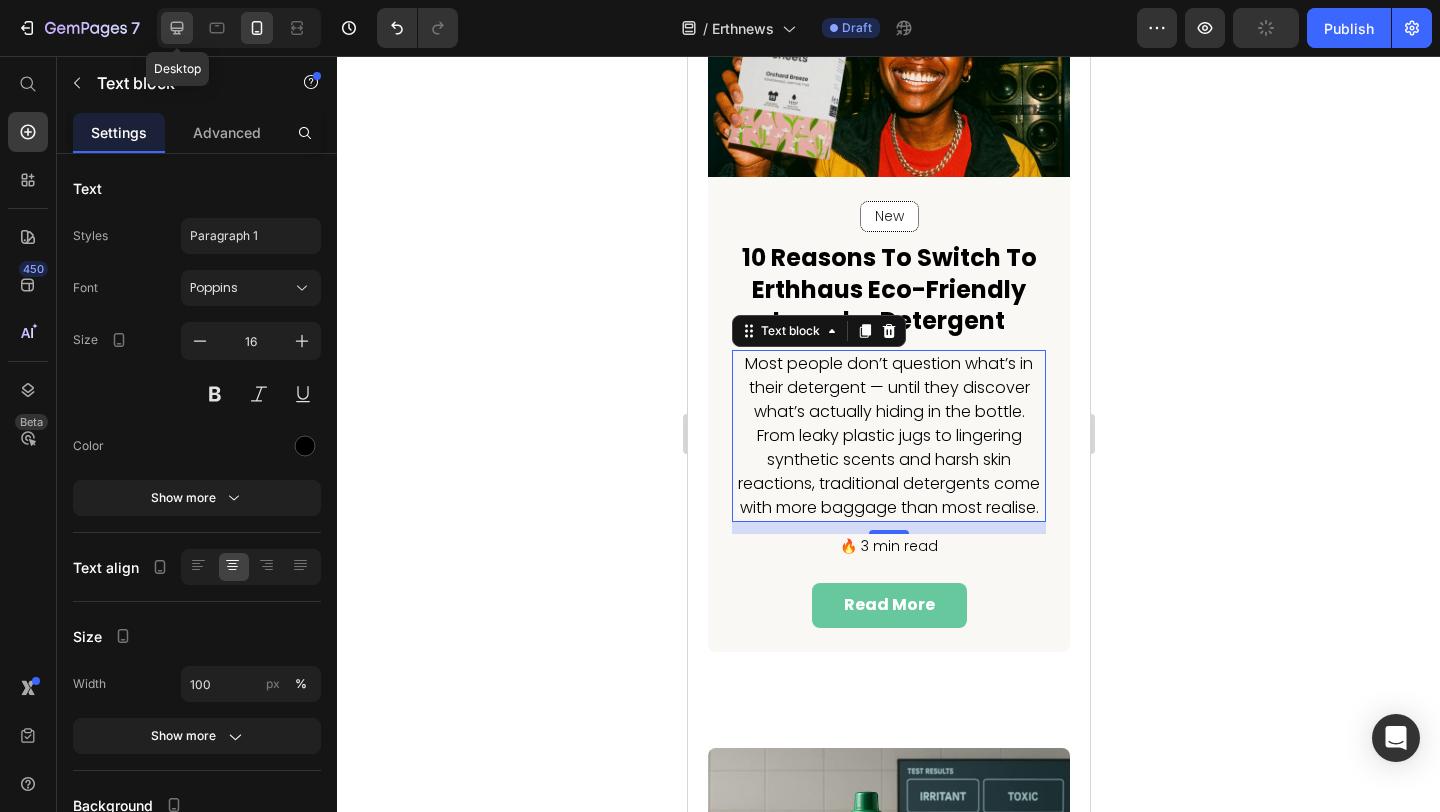 click 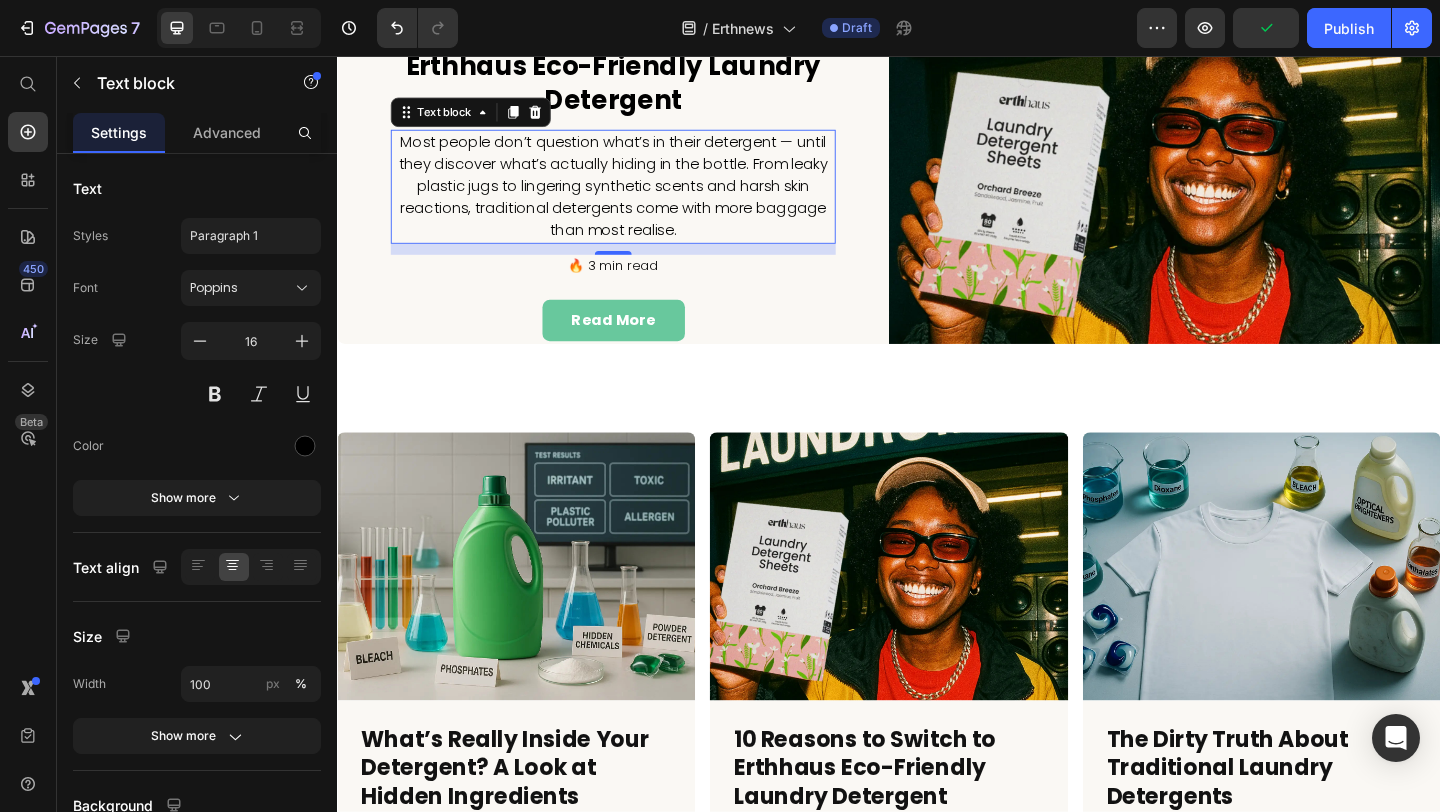 scroll, scrollTop: 483, scrollLeft: 0, axis: vertical 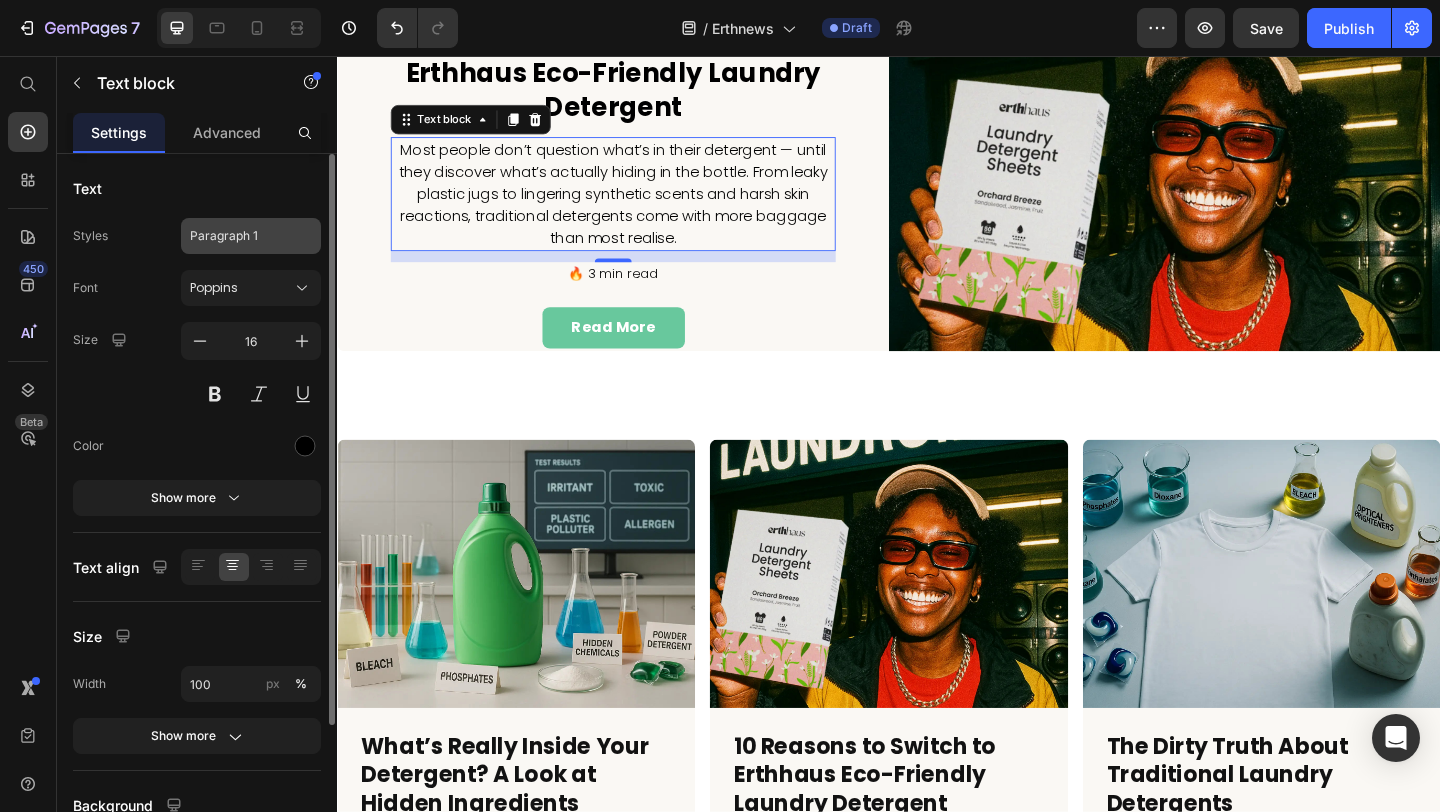 click on "Paragraph 1" at bounding box center (251, 236) 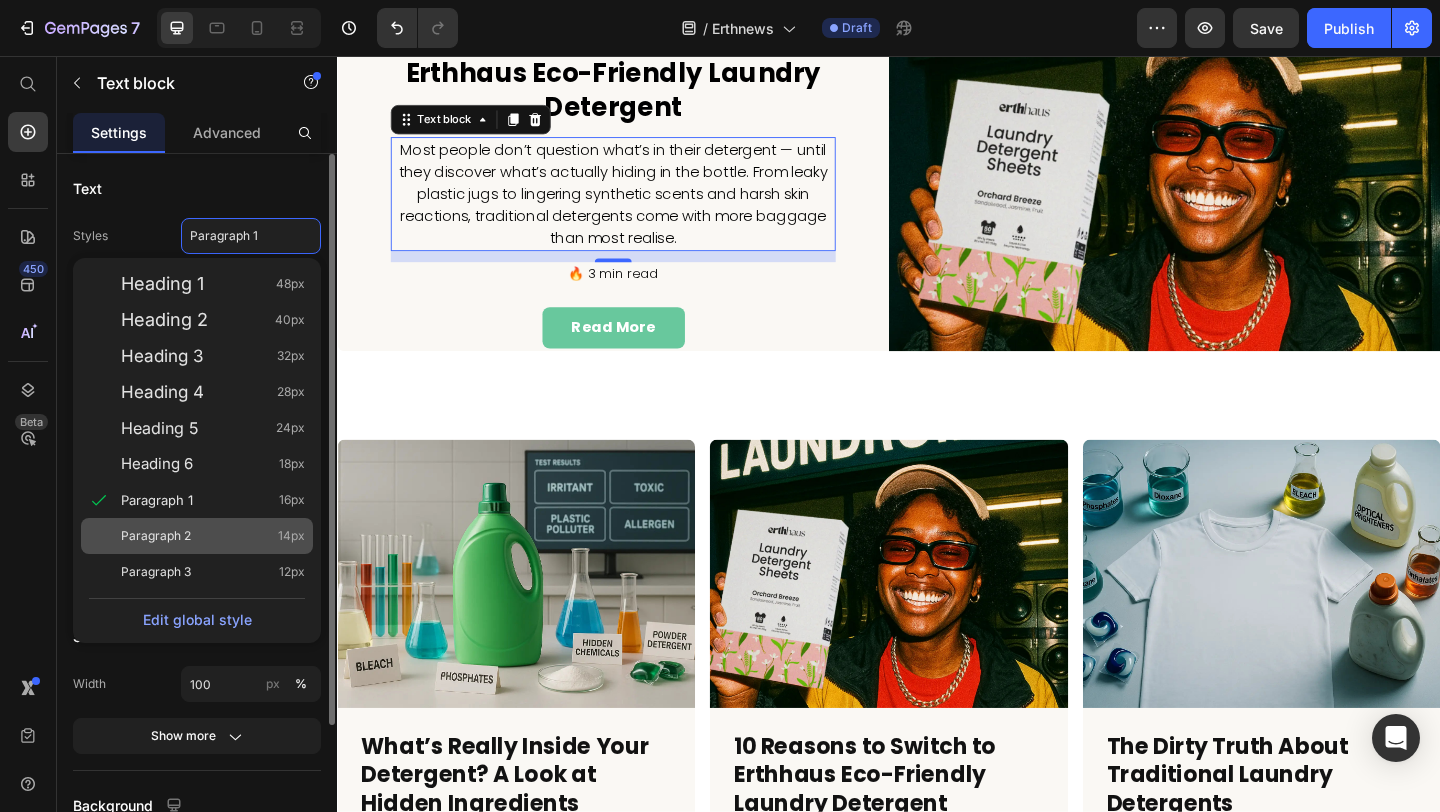 click on "Paragraph 2 14px" at bounding box center [213, 536] 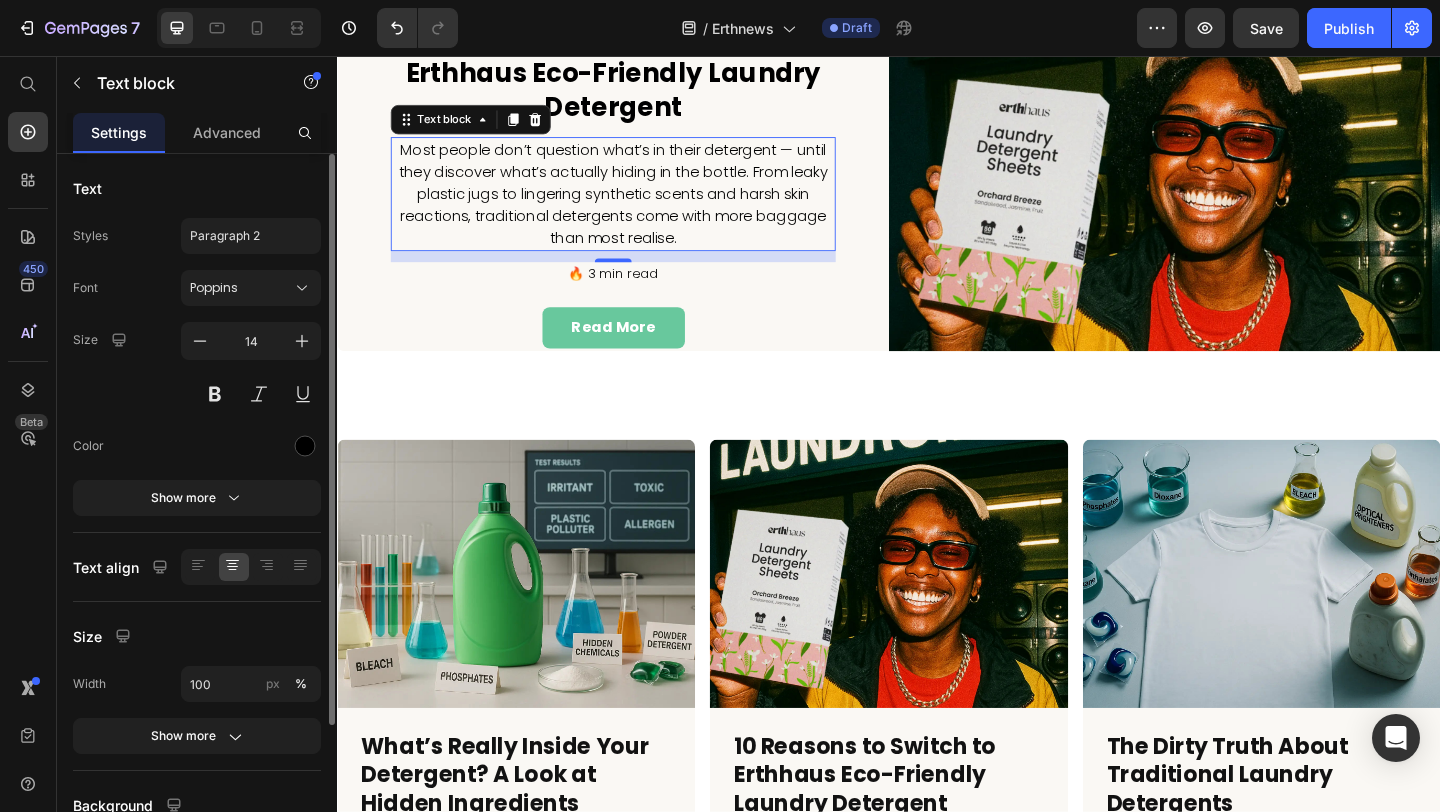 scroll, scrollTop: 501, scrollLeft: 0, axis: vertical 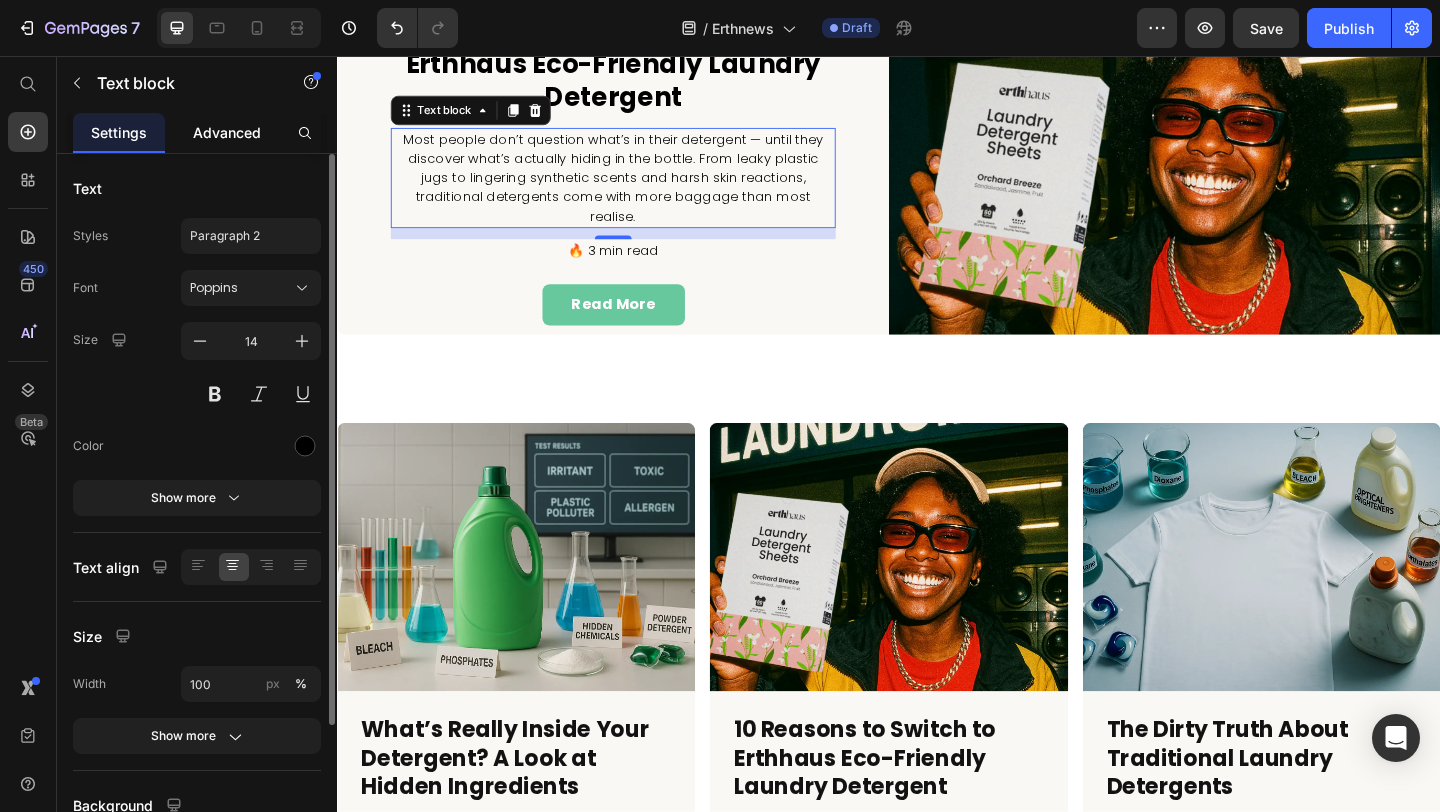 click on "Advanced" at bounding box center [227, 132] 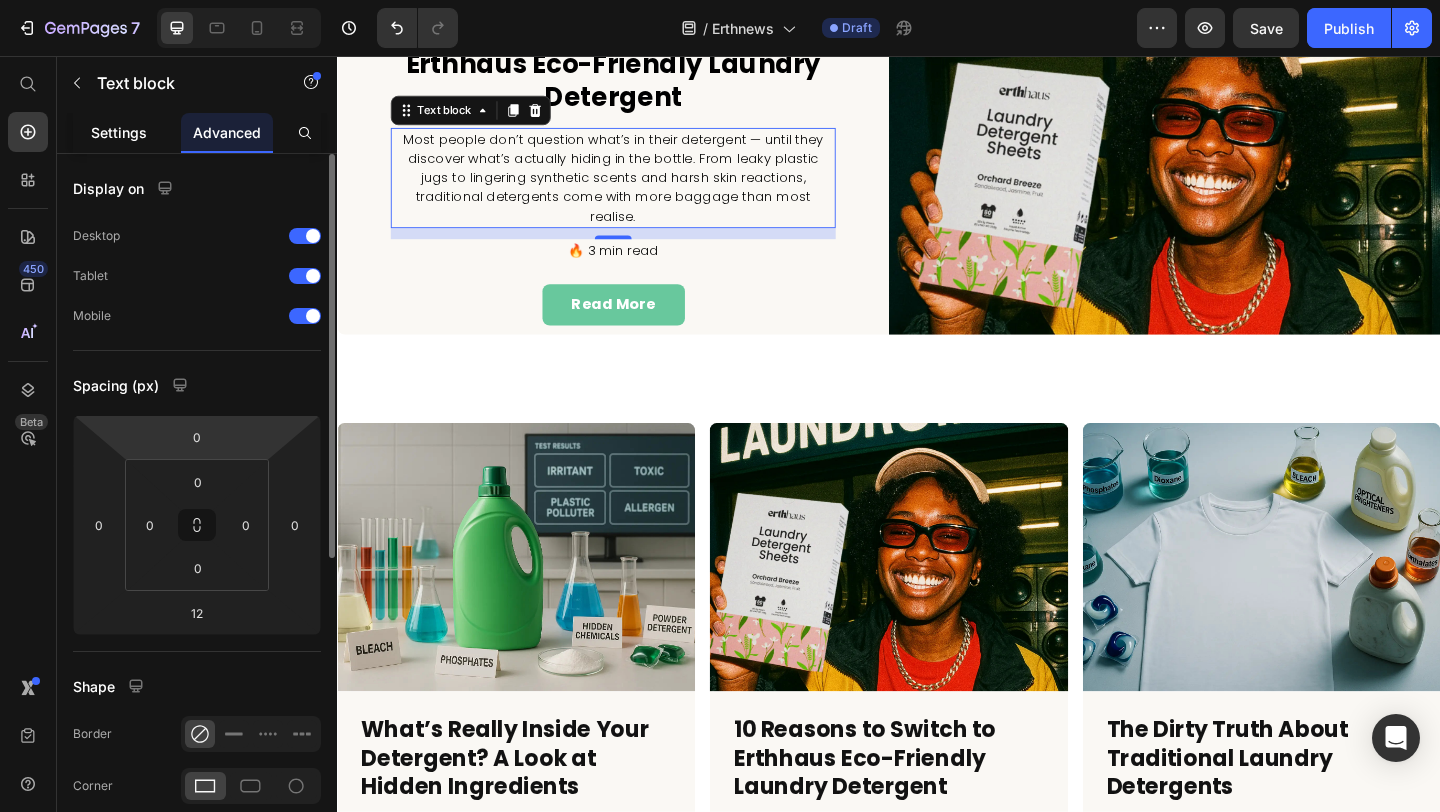 click on "Settings" at bounding box center (119, 132) 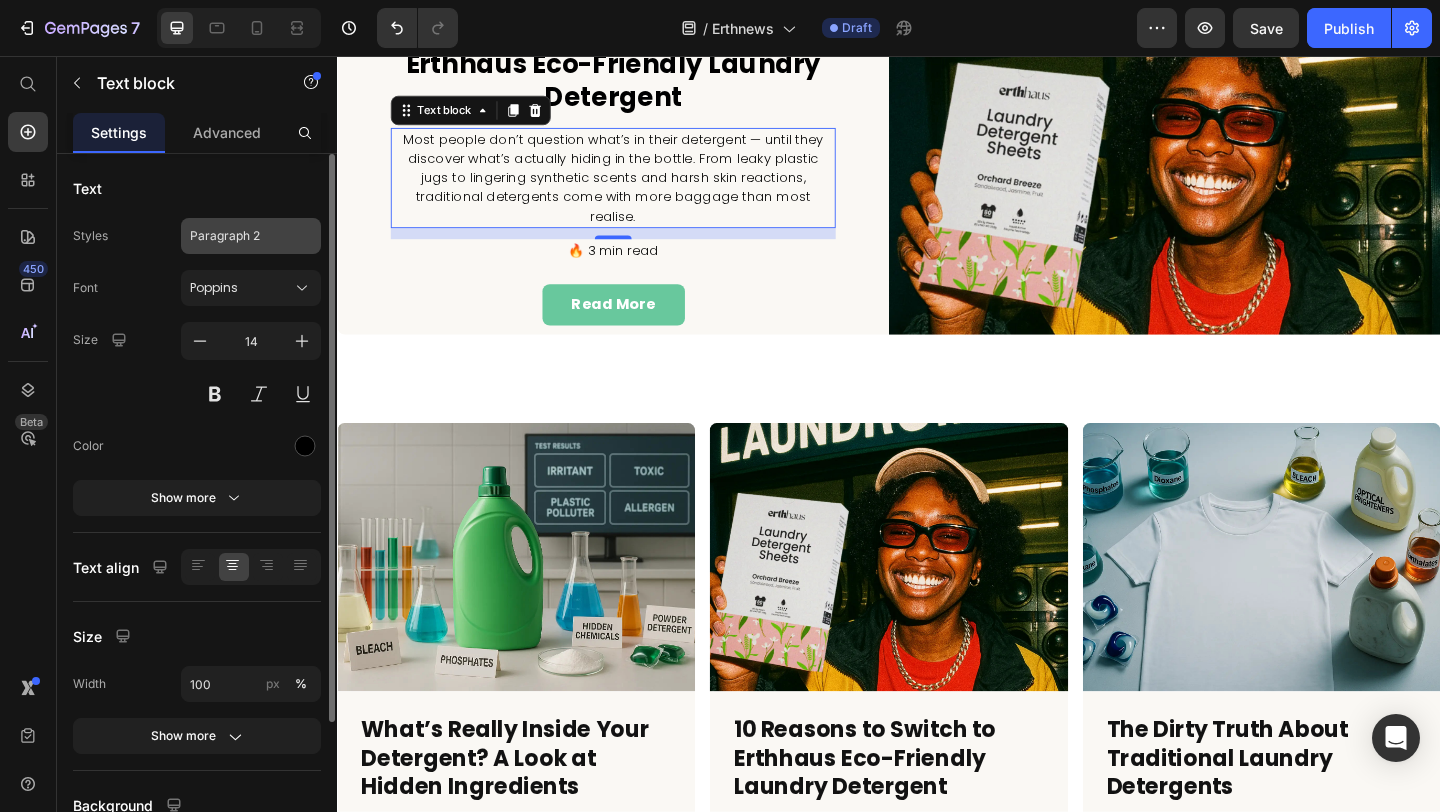 click on "Paragraph 2" 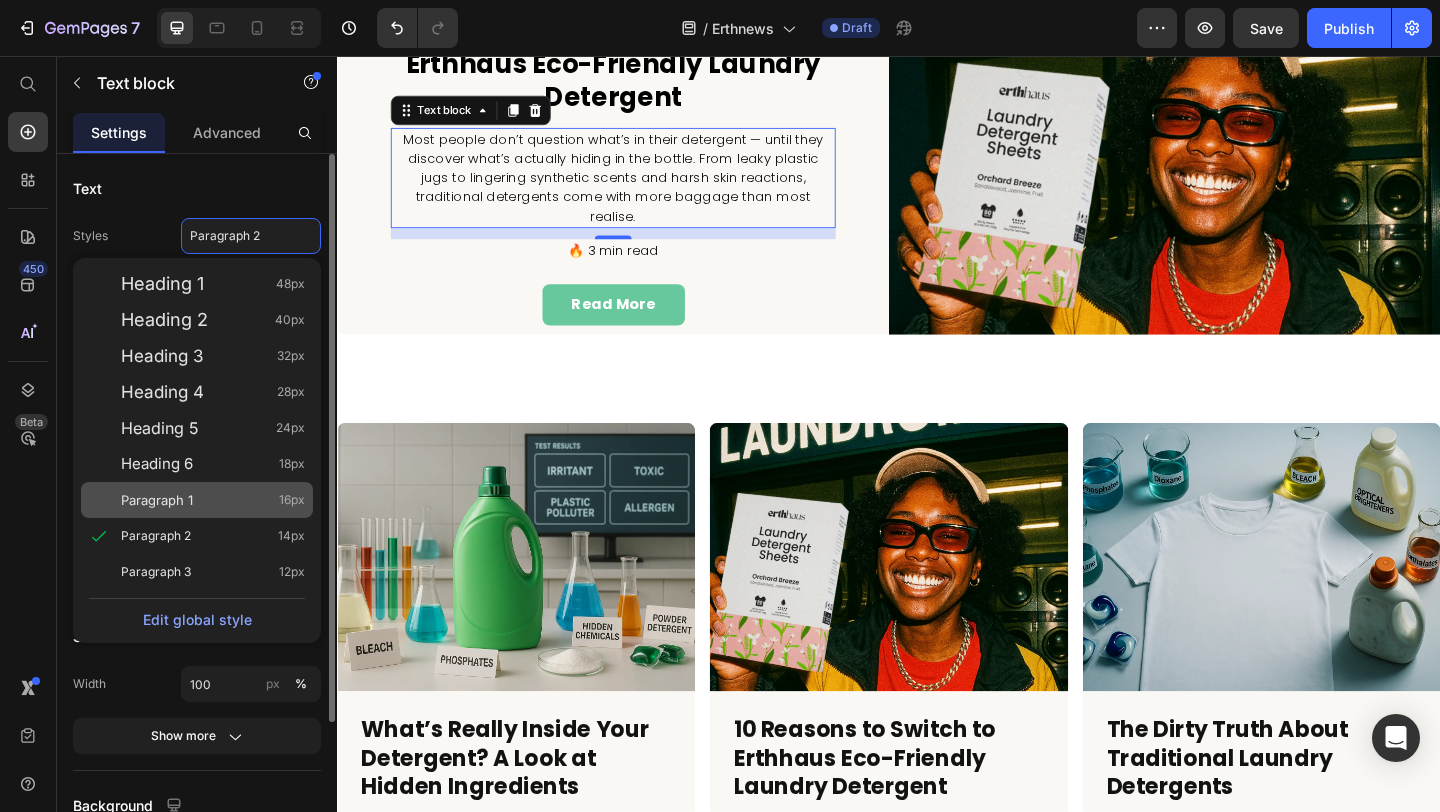 click on "Paragraph 1 16px" at bounding box center [213, 500] 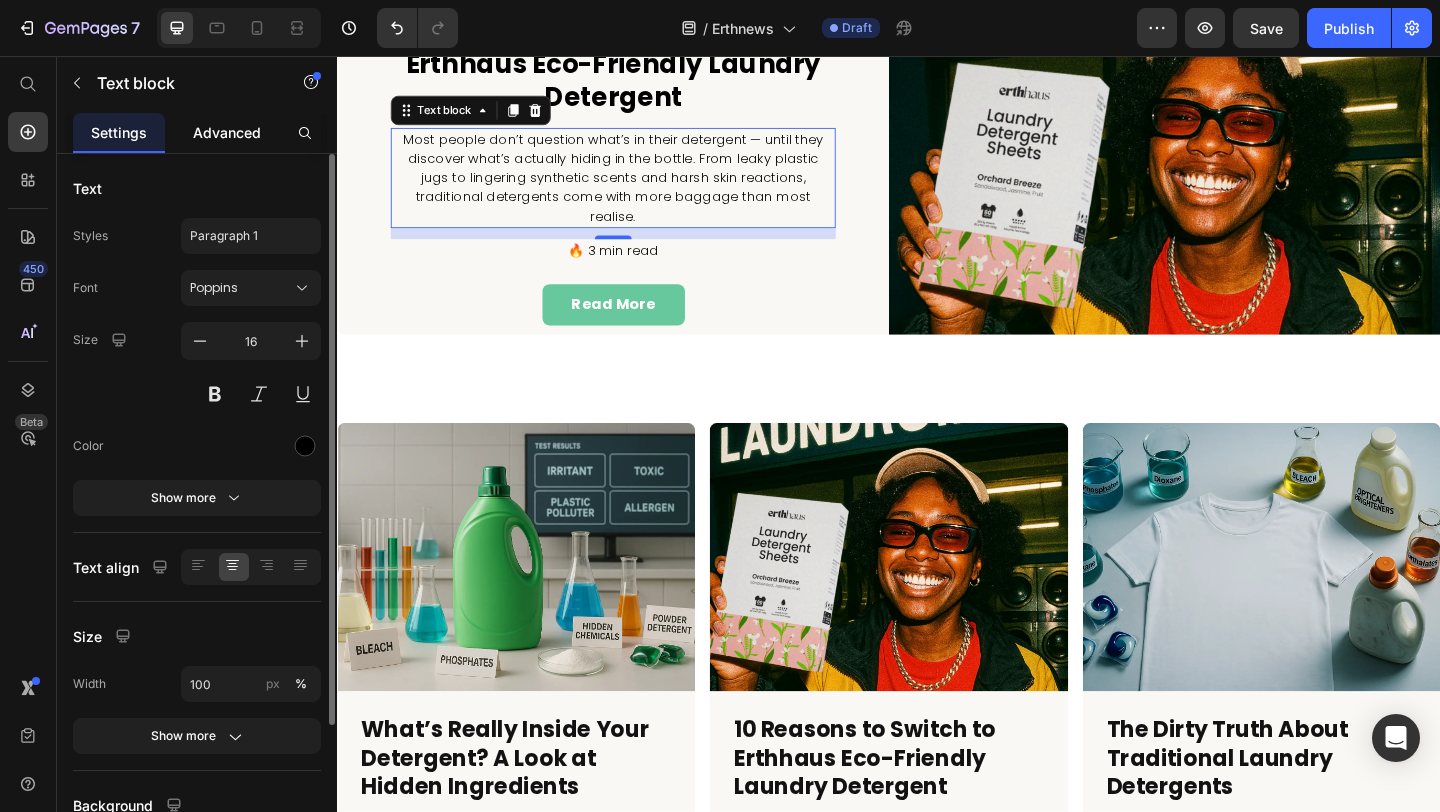 scroll, scrollTop: 483, scrollLeft: 0, axis: vertical 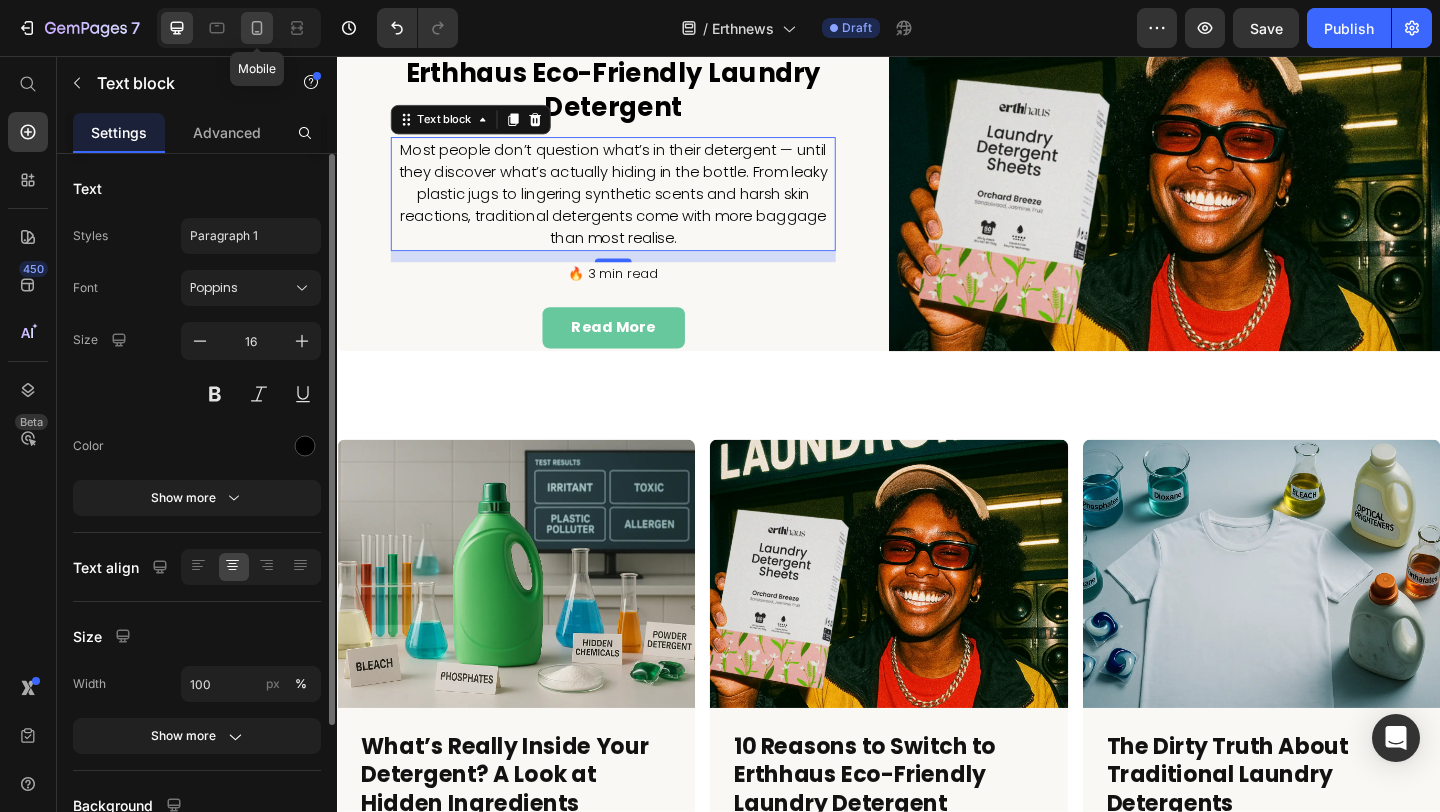 click 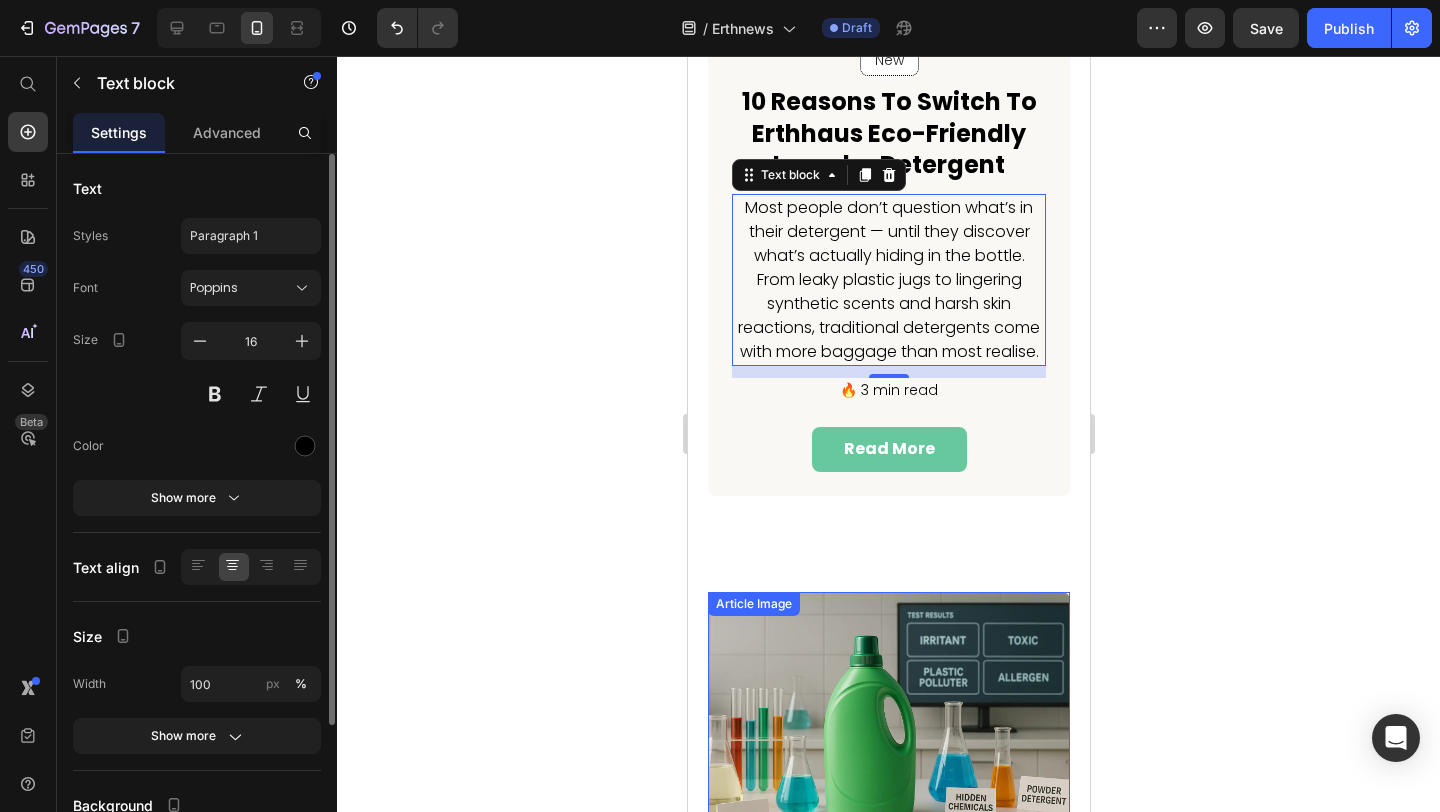 scroll, scrollTop: 756, scrollLeft: 0, axis: vertical 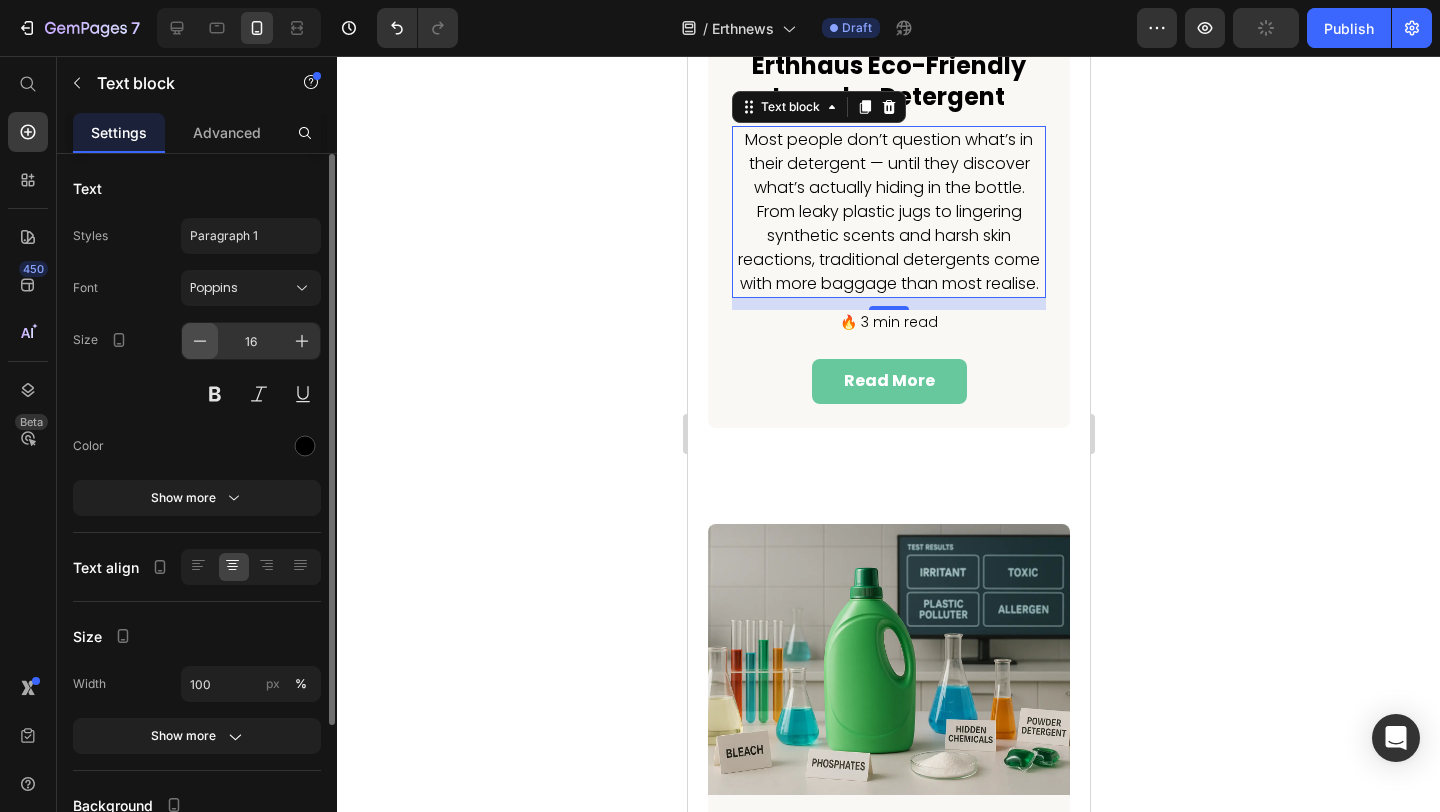 click 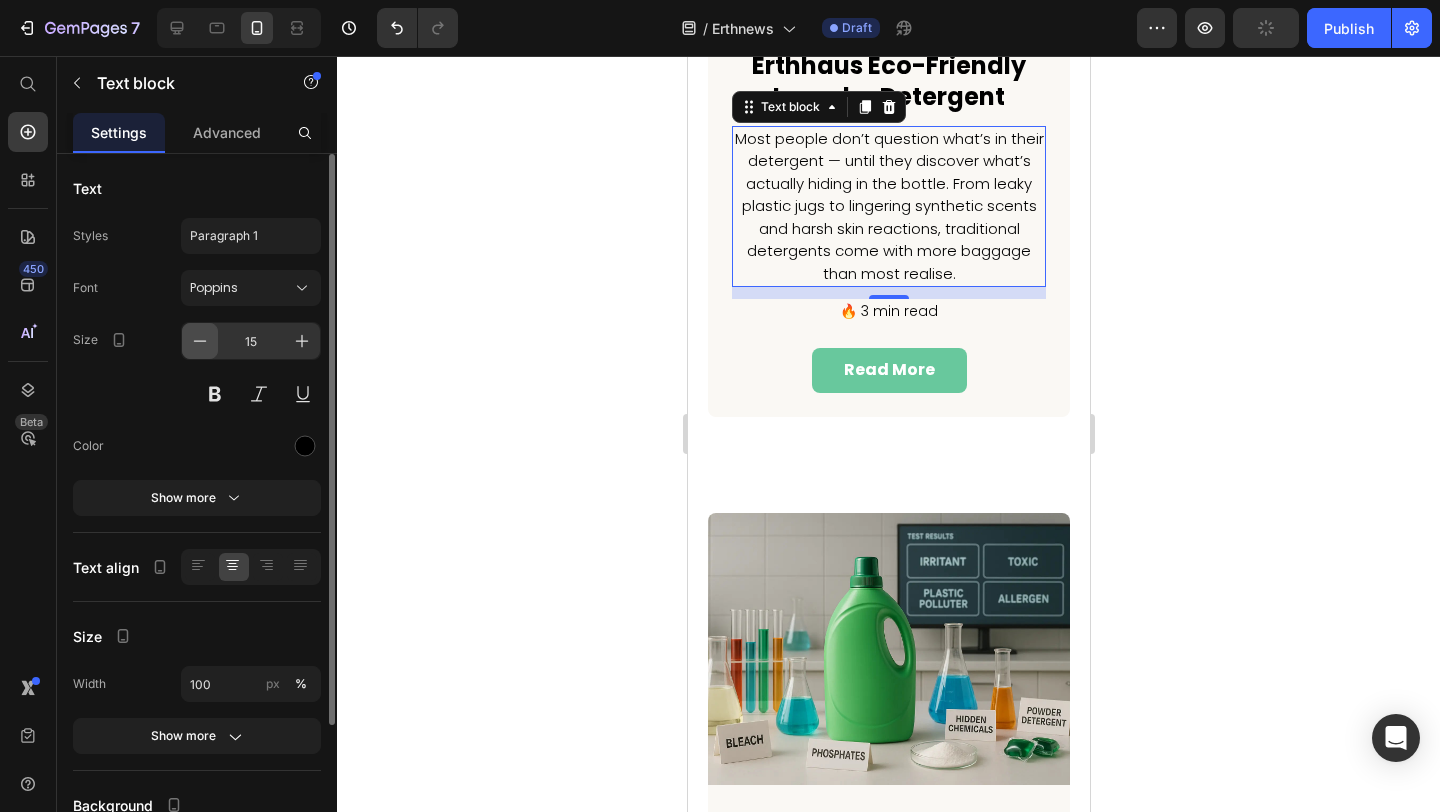 click 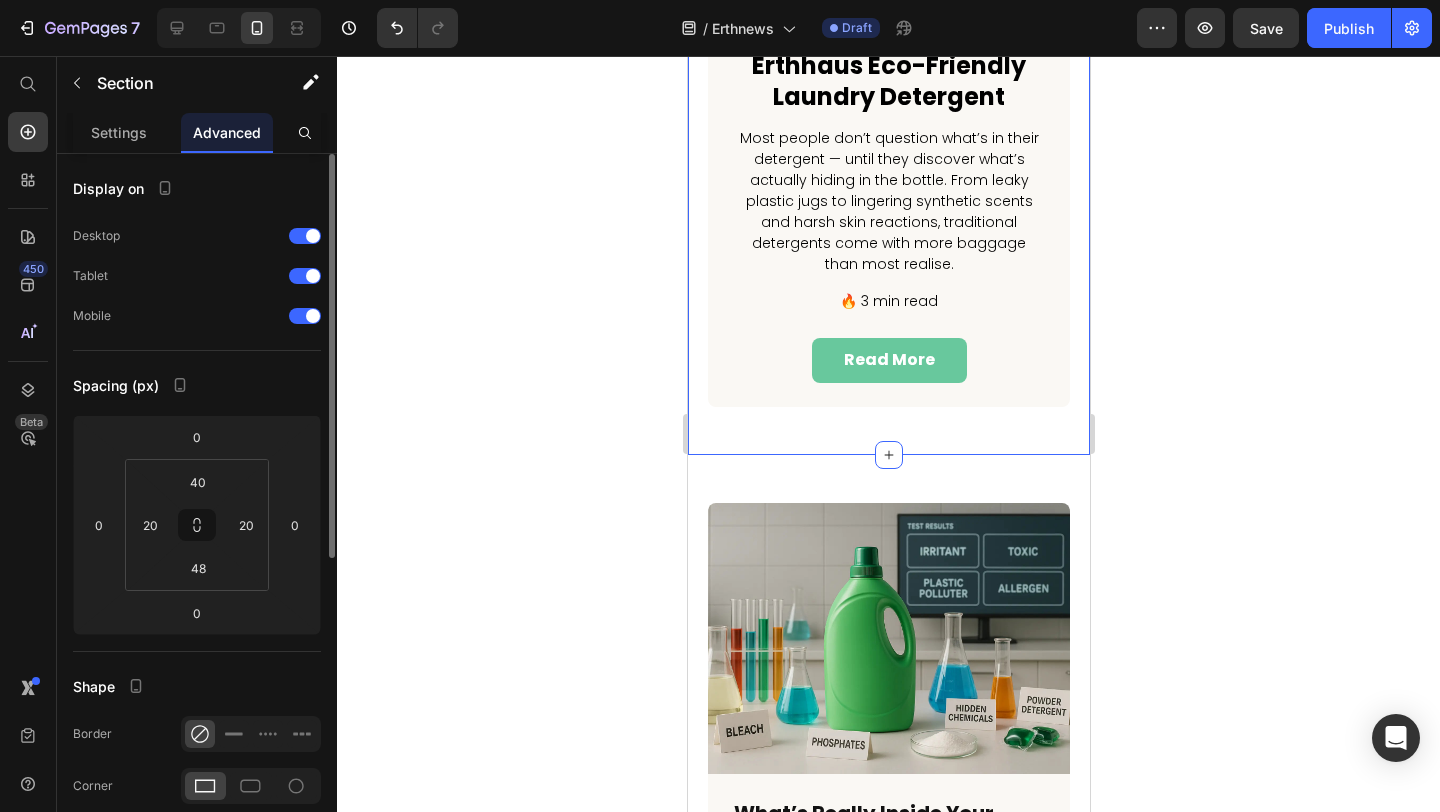 click on "New Text block Row Row 10 Reasons to Switch to Erthhaus Eco-Friendly Laundry Detergent Heading Most people don’t question what’s in their detergent — until they discover what’s actually hiding in the bottle. From leaky plastic jugs to lingering synthetic scents and harsh skin reactions, traditional detergents come with more baggage than most realise. Text block 🔥 3 min read Text block read more Button Row Image Row Section 2   Create Theme Section AI Content Write with GemAI What would you like to describe here? Tone and Voice Persuasive Product Laundry Detergent Sheets 6 Pack Show more Generate" at bounding box center [888, 63] 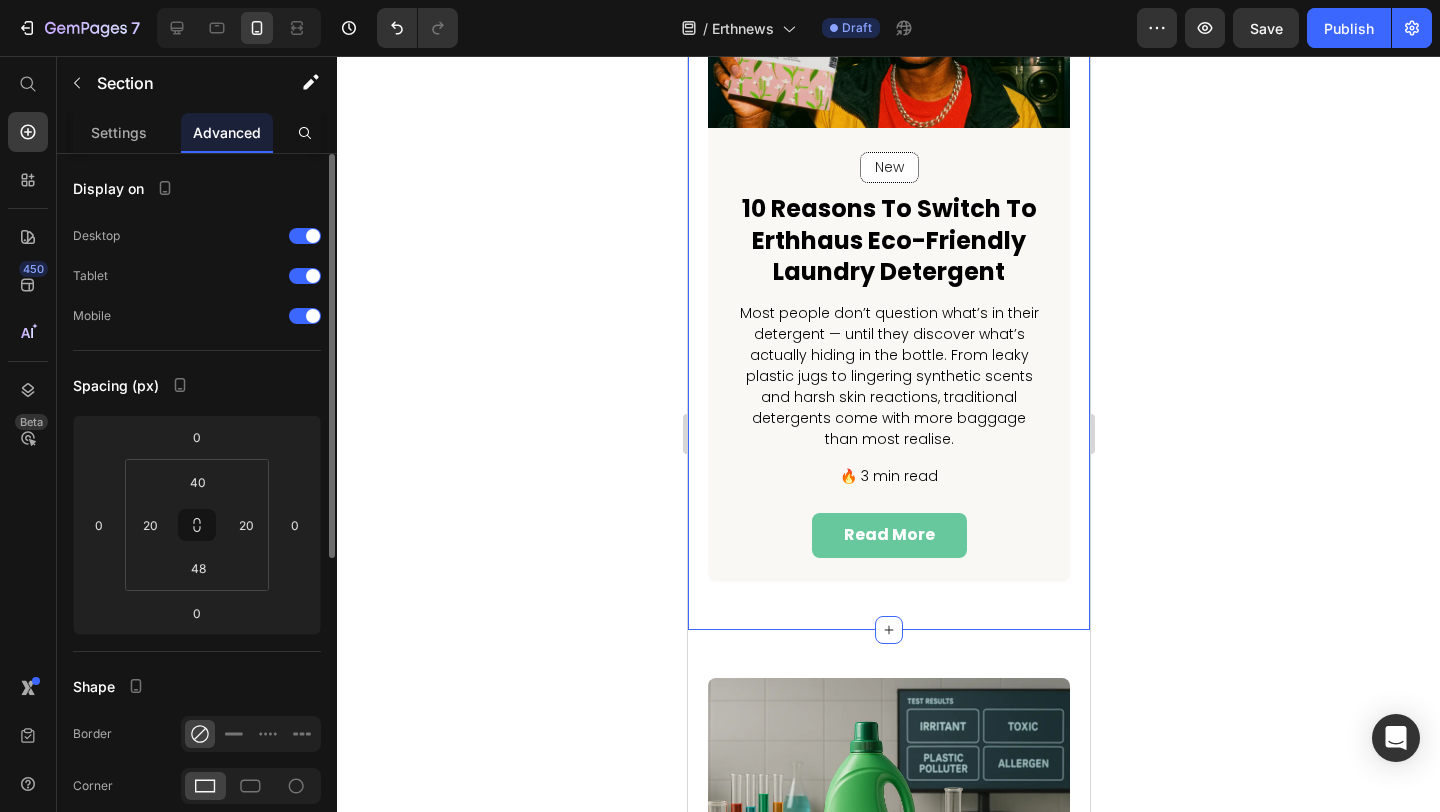 scroll, scrollTop: 538, scrollLeft: 0, axis: vertical 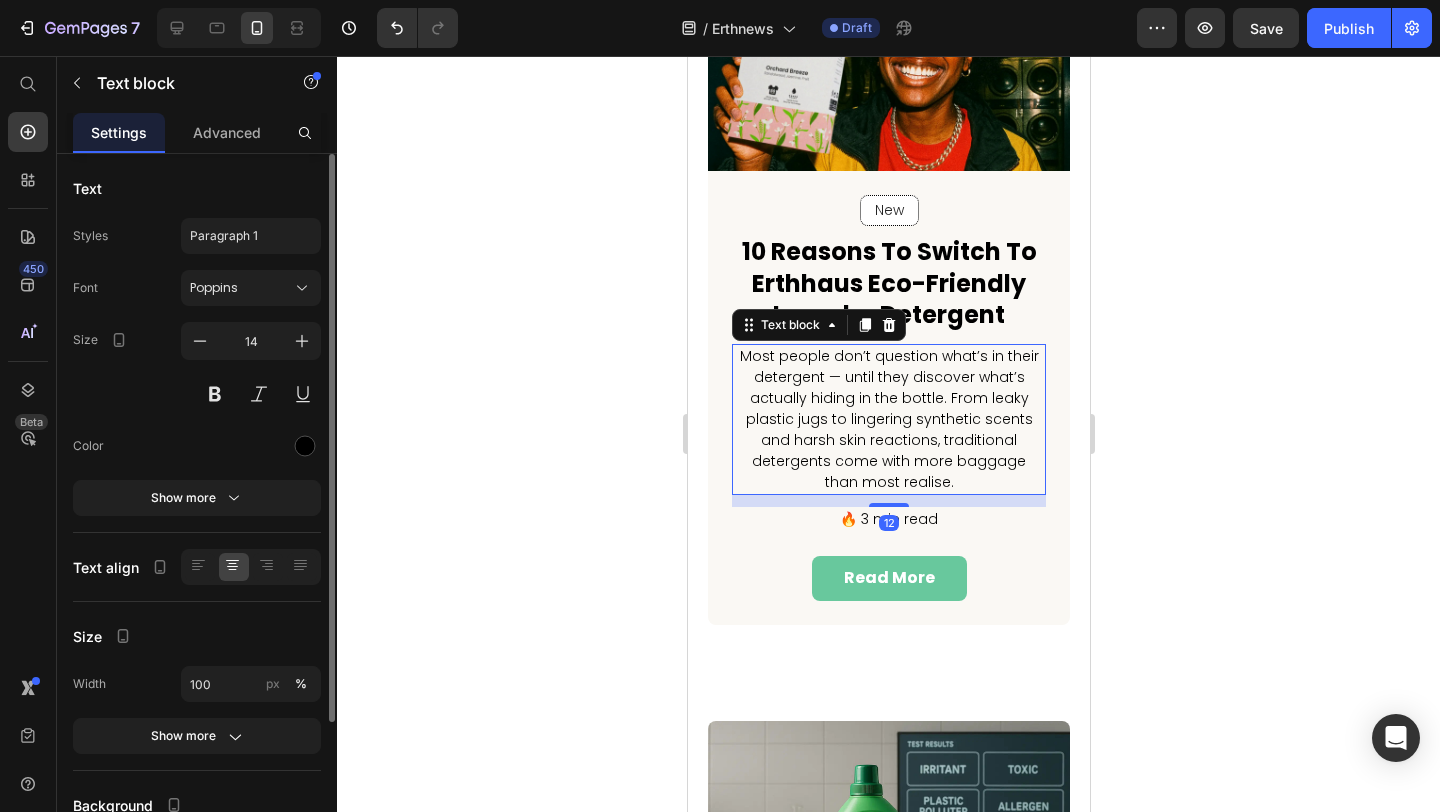 click on "Most people don’t question what’s in their detergent — until they discover what’s actually hiding in the bottle. From leaky plastic jugs to lingering synthetic scents and harsh skin reactions, traditional detergents come with more baggage than most realise." at bounding box center (888, 419) 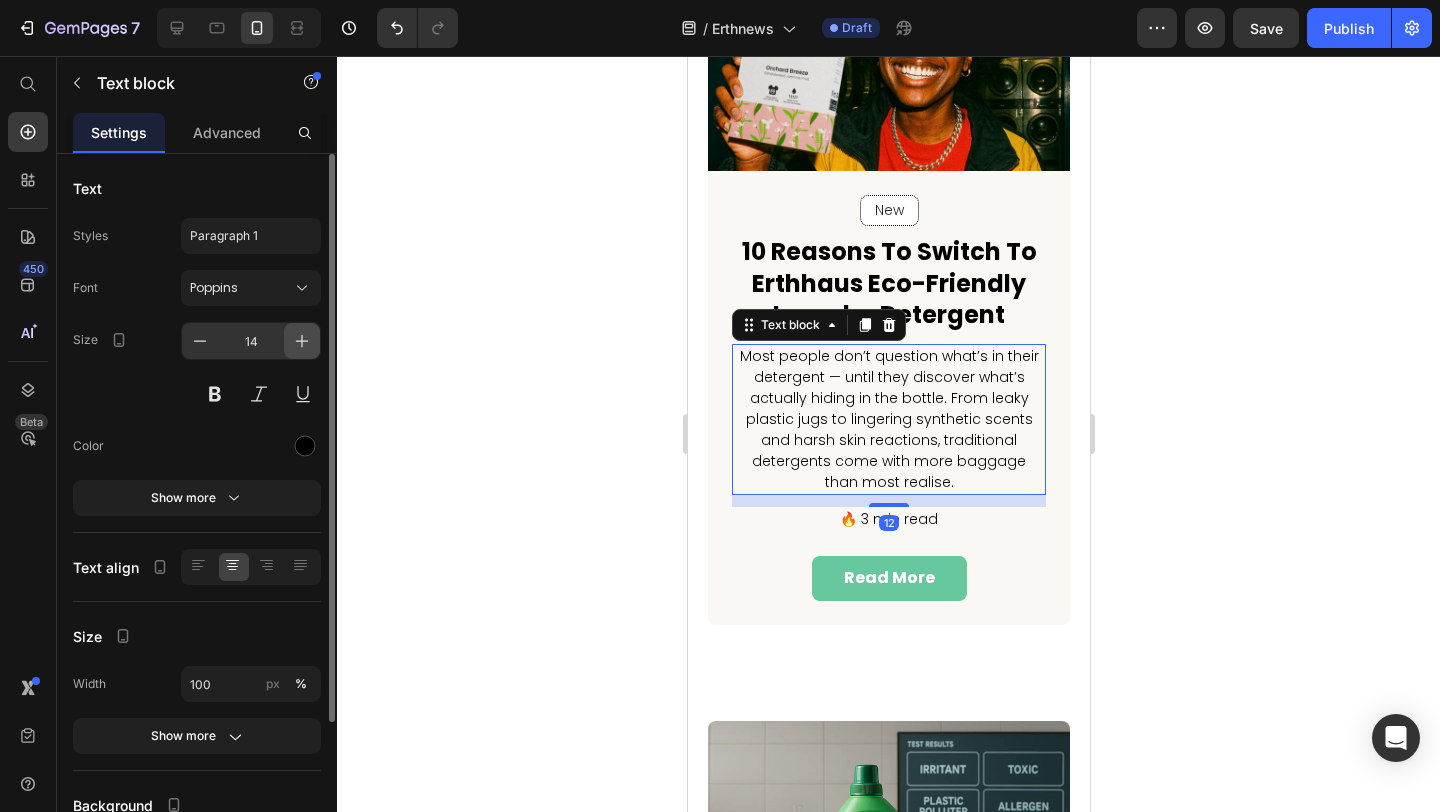 click 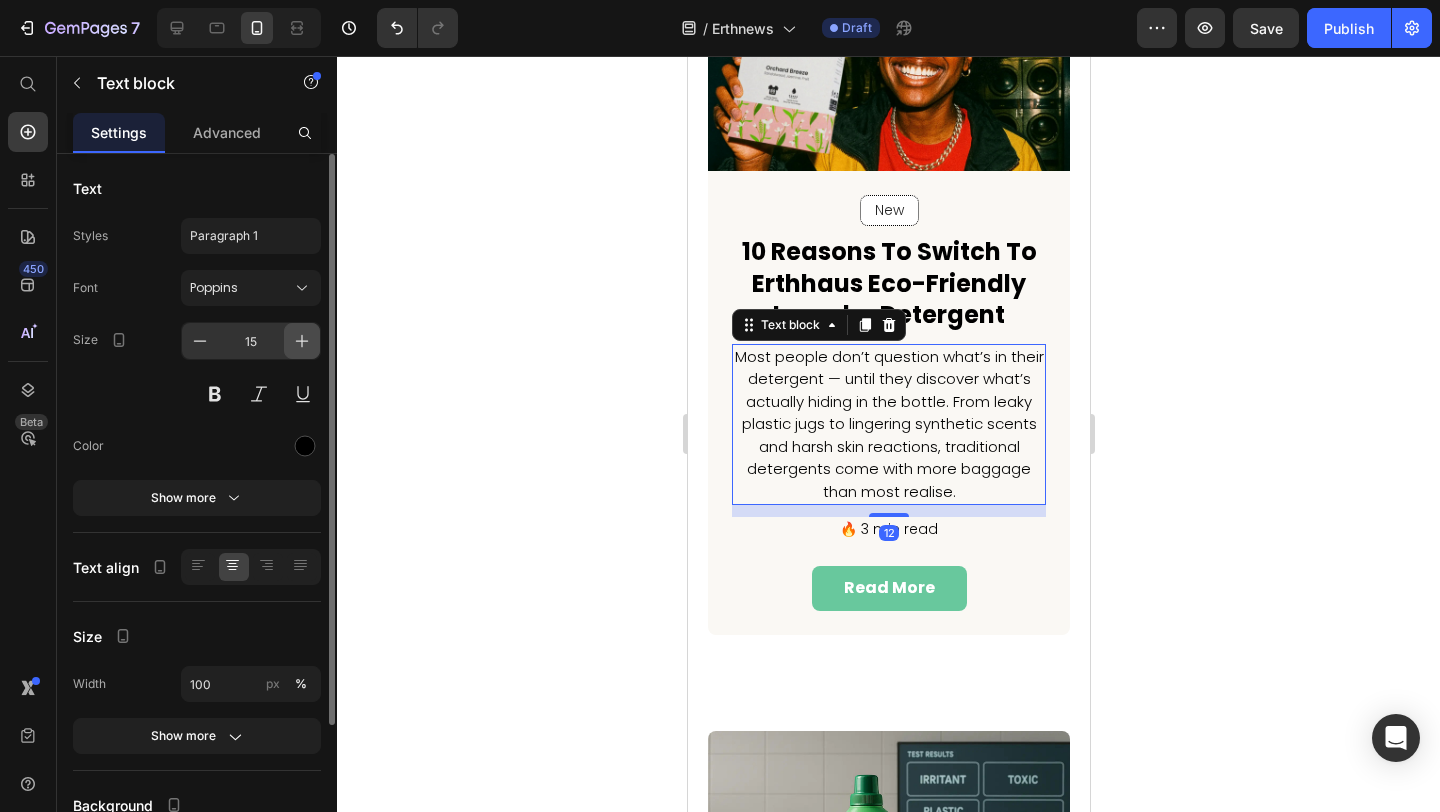 click 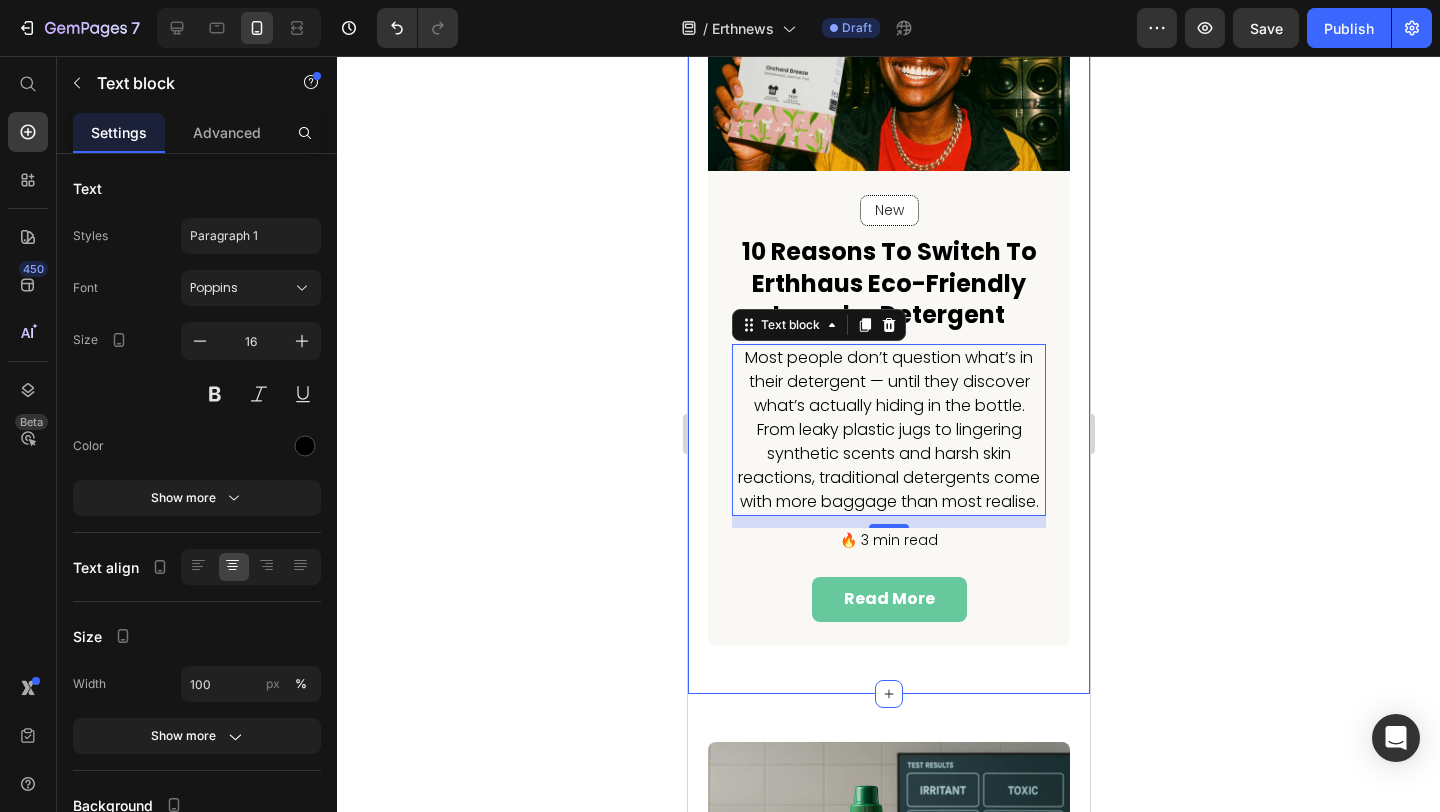 click on "New Text block Row Row 10 Reasons to Switch to Erthhaus Eco-Friendly Laundry Detergent Heading Most people don’t question what’s in their detergent — until they discover what’s actually hiding in the bottle. From leaky plastic jugs to lingering synthetic scents and harsh skin reactions, traditional detergents come with more baggage than most realise. Text block   12 🔥 3 min read Text block read more Button Row Image Row Section 2" at bounding box center (888, 292) 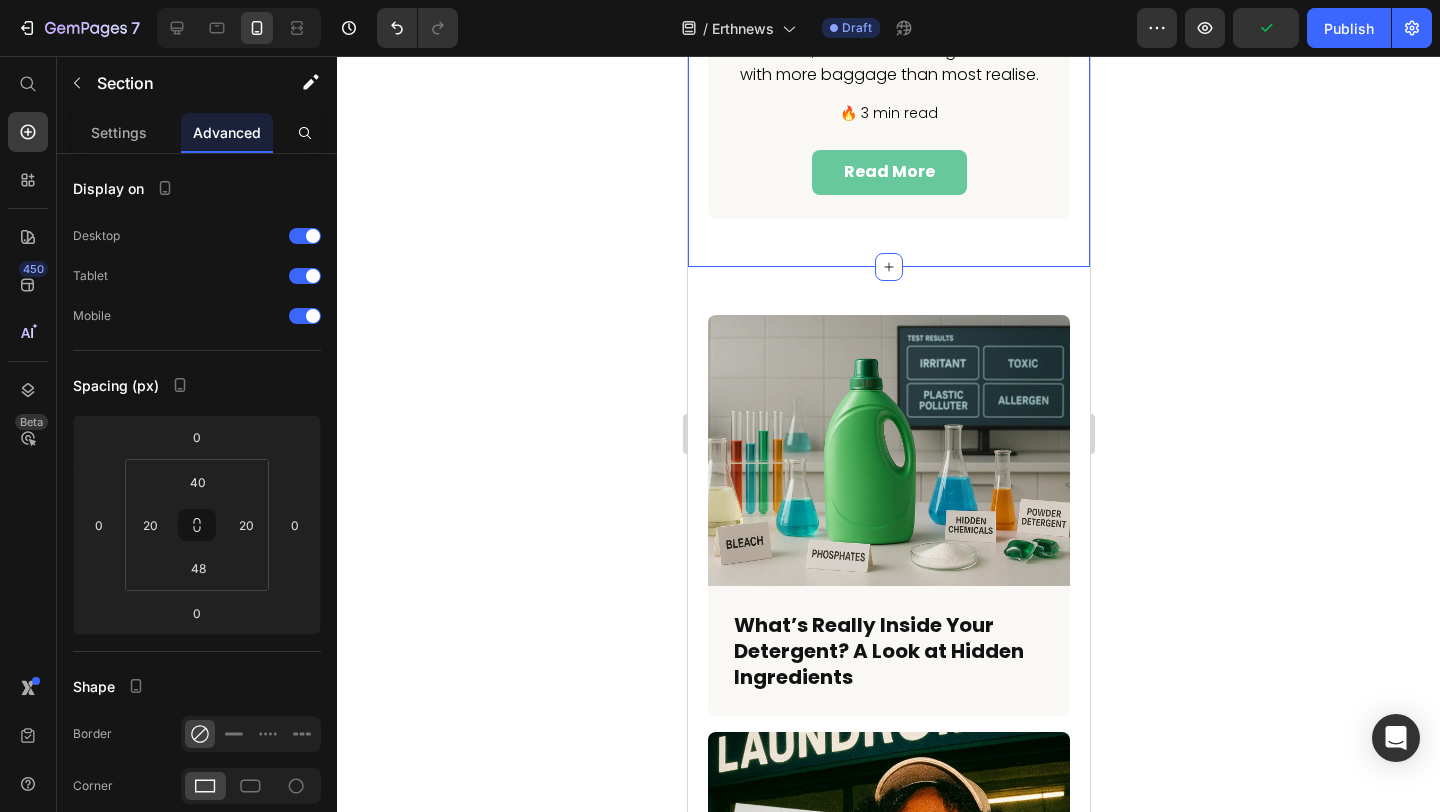 scroll, scrollTop: 1093, scrollLeft: 0, axis: vertical 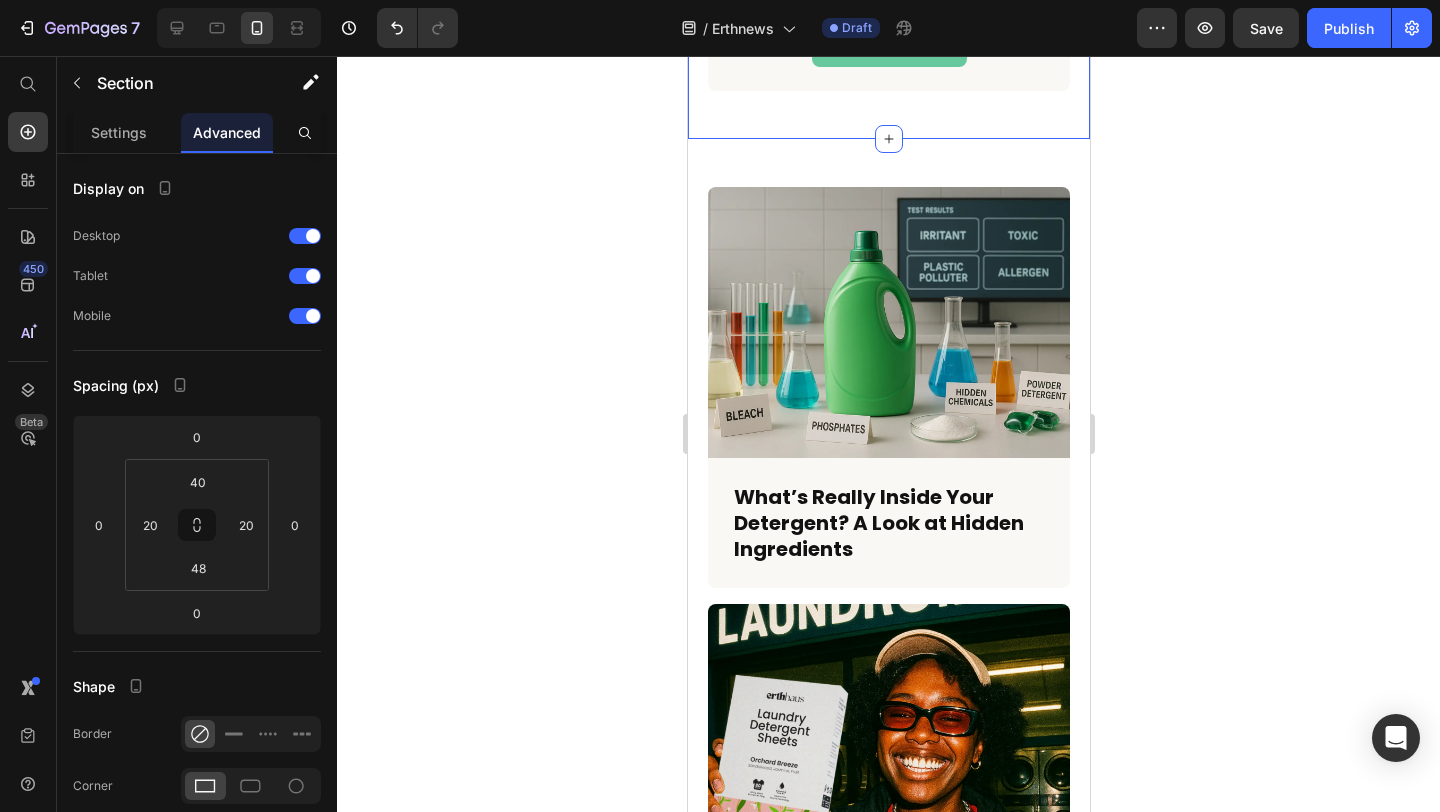 click on "New Text block Row Row 10 Reasons to Switch to Erthhaus Eco-Friendly Laundry Detergent Heading Most people don’t question what’s in their detergent — until they discover what’s actually hiding in the bottle. From leaky plastic jugs to lingering synthetic scents and harsh skin reactions, traditional detergents come with more baggage than most realise. Text block 🔥 3 min read Text block read more Button Row Image Row Section 2   Create Theme Section AI Content Write with GemAI What would you like to describe here? Tone and Voice Persuasive Product Laundry Detergent Sheets 6 Pack Show more Generate" at bounding box center [888, -263] 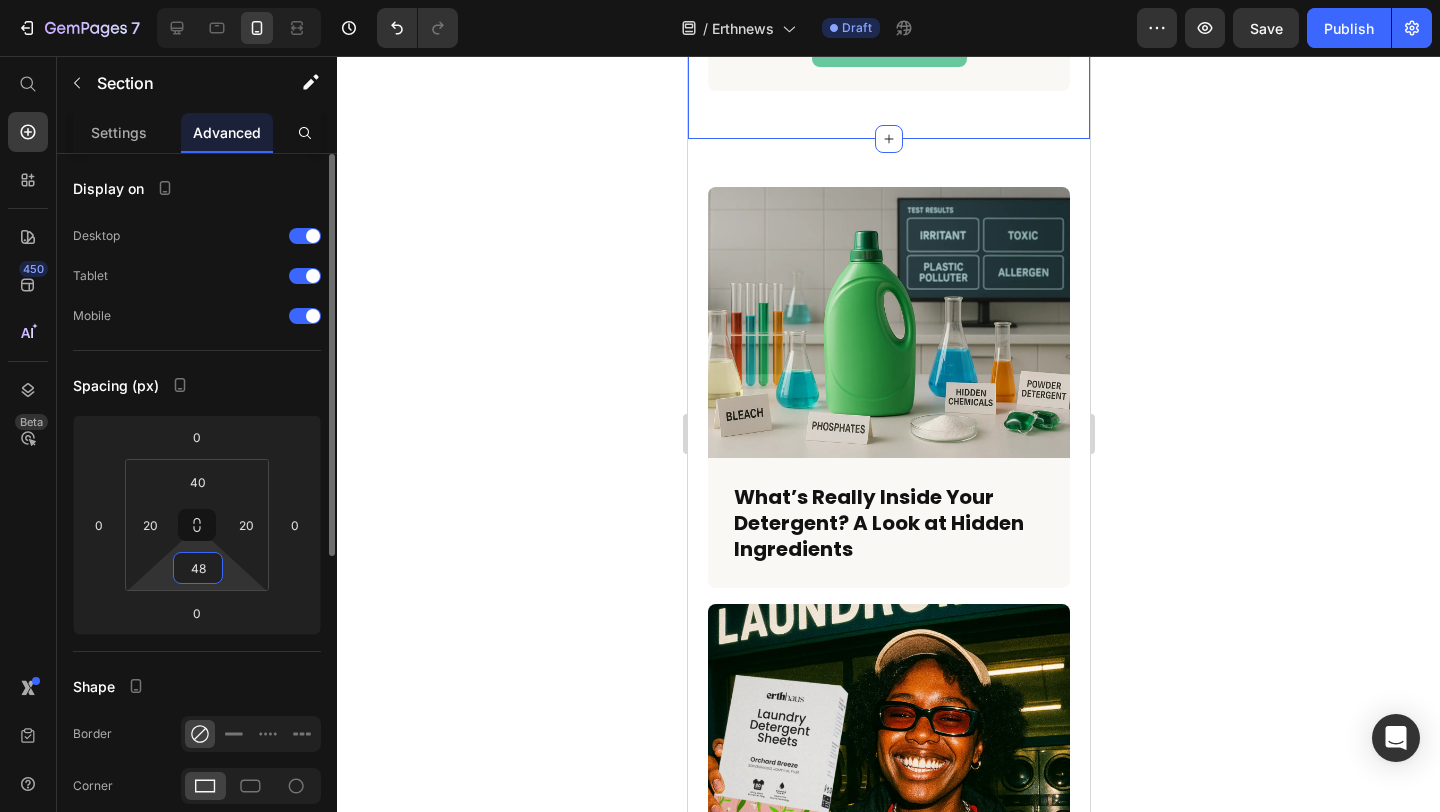 click on "48" at bounding box center [198, 568] 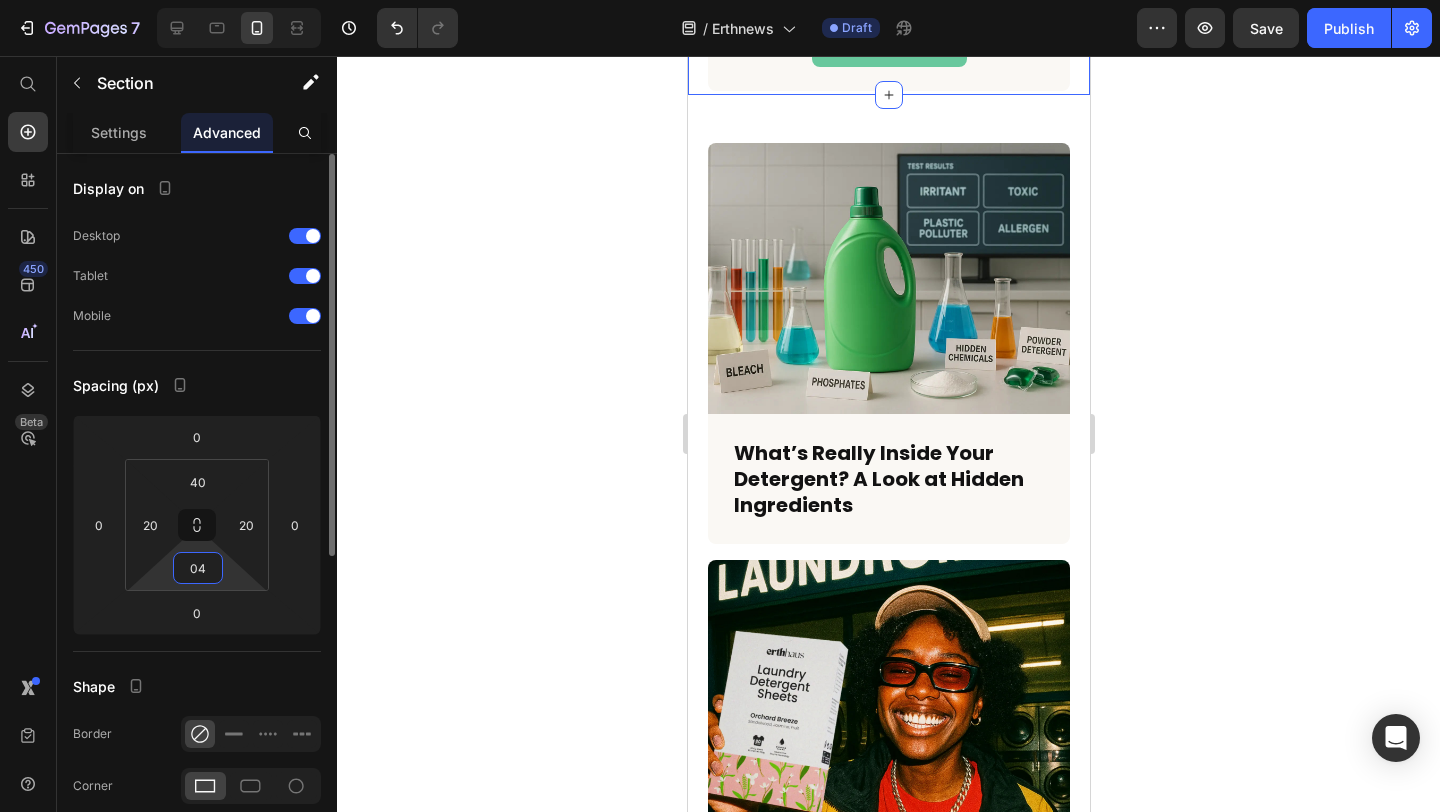 type on "0" 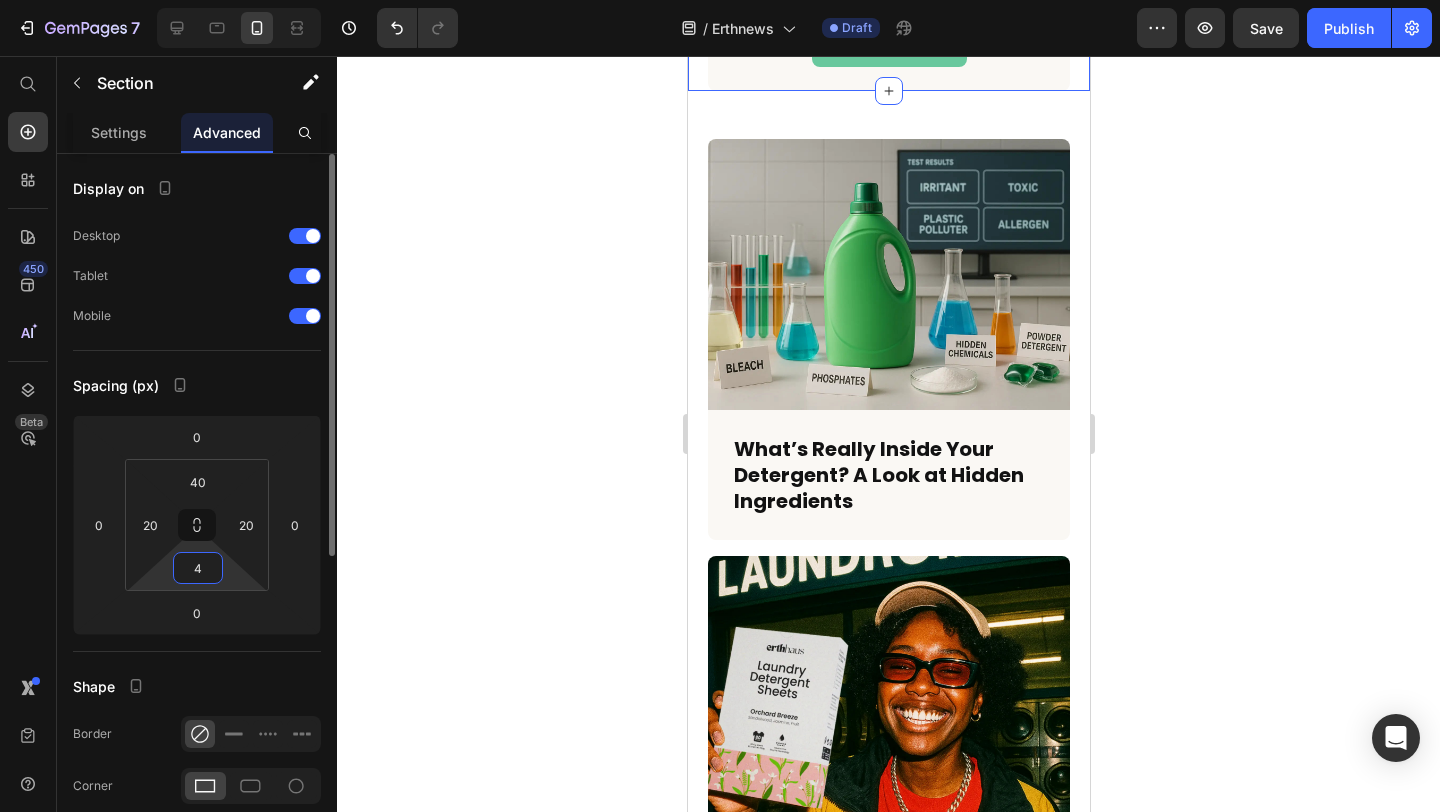 type on "40" 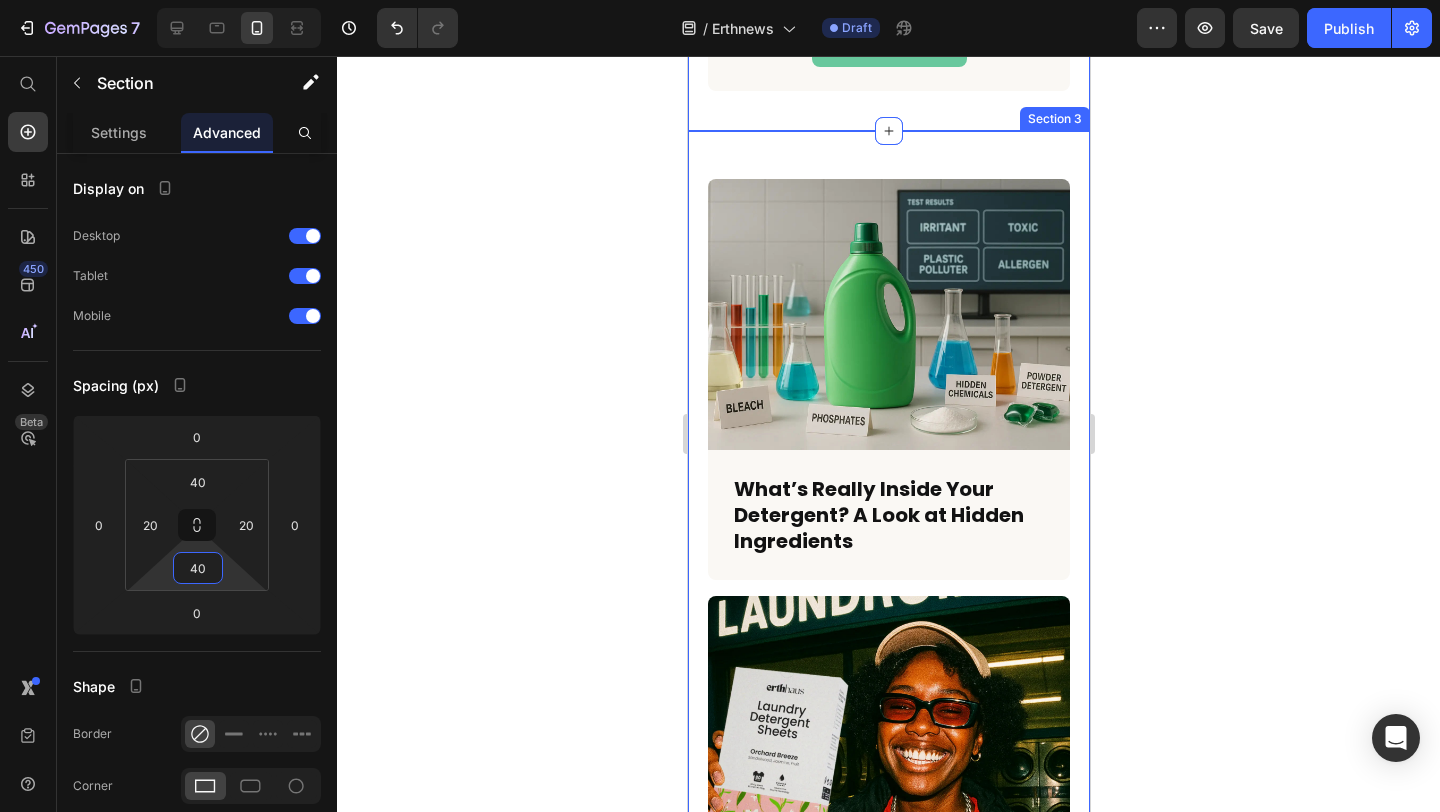 click on "Article Image What’s Really Inside Your Detergent? A Look at Hidden Ingredients Article Title Row Article Image 10 Reasons to Switch to Erthhaus Eco-Friendly Laundry Detergent Article Title Row Article Image The Dirty Truth About Traditional Laundry Detergents Article Title Row Article List Section 3" at bounding box center (888, 813) 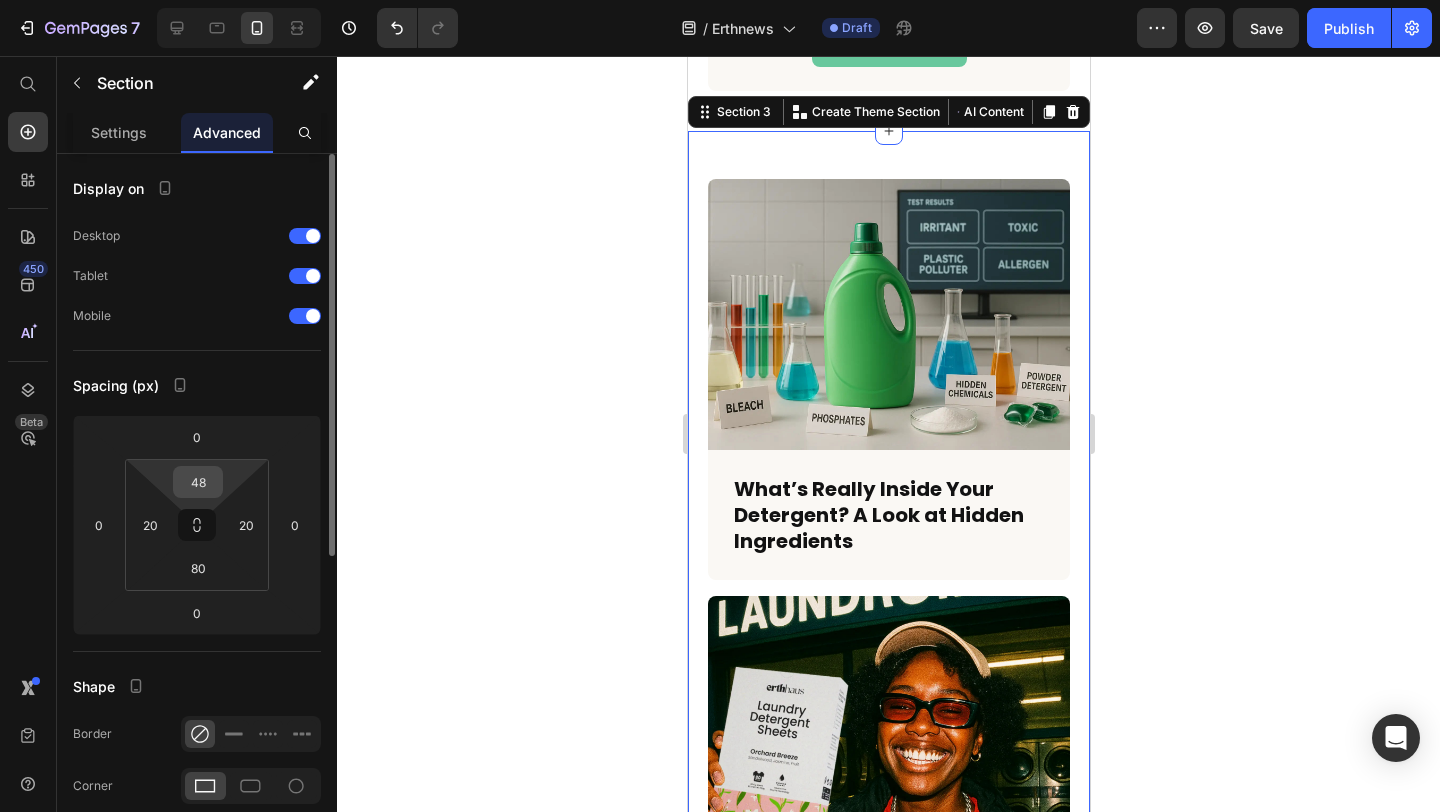 click on "48" at bounding box center (198, 482) 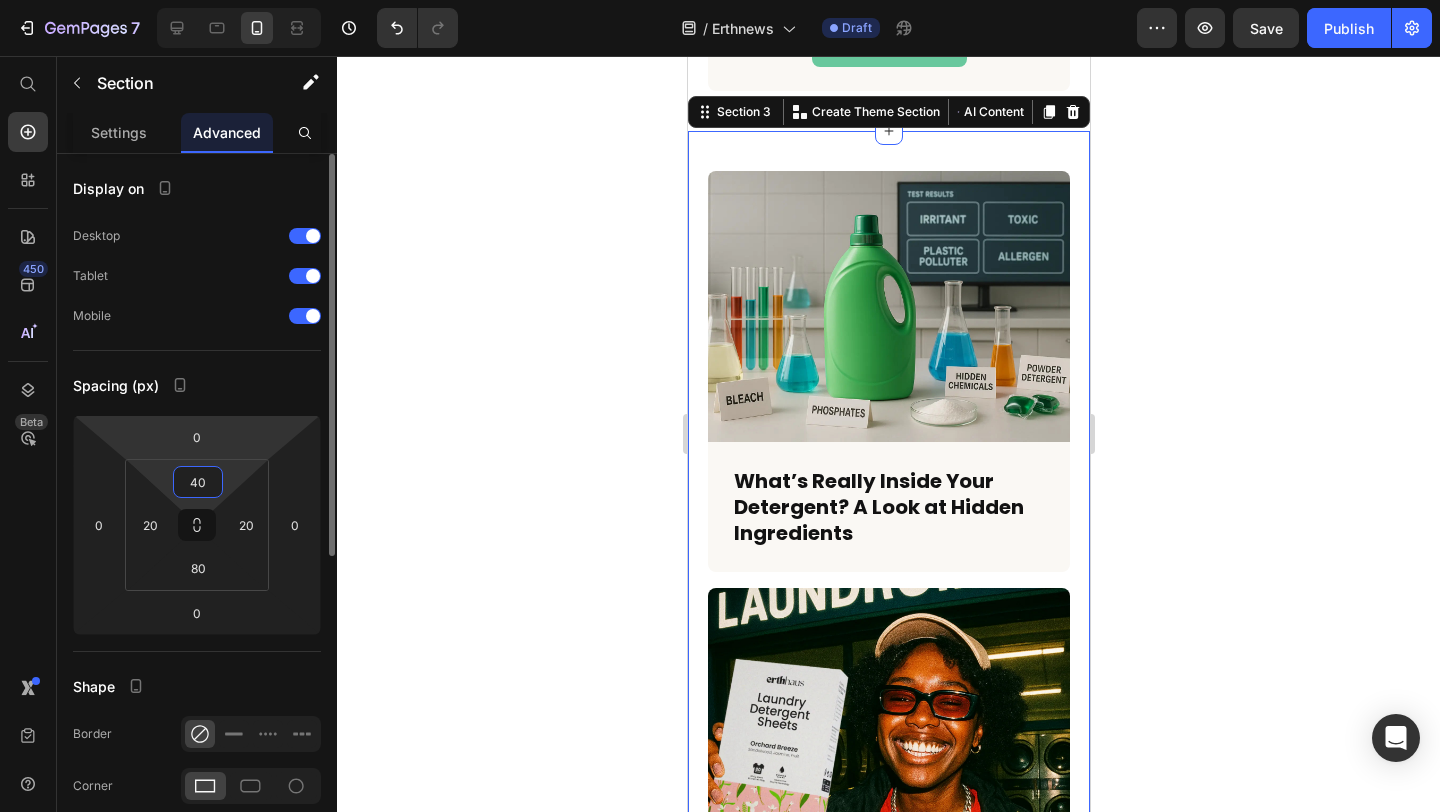 type on "40" 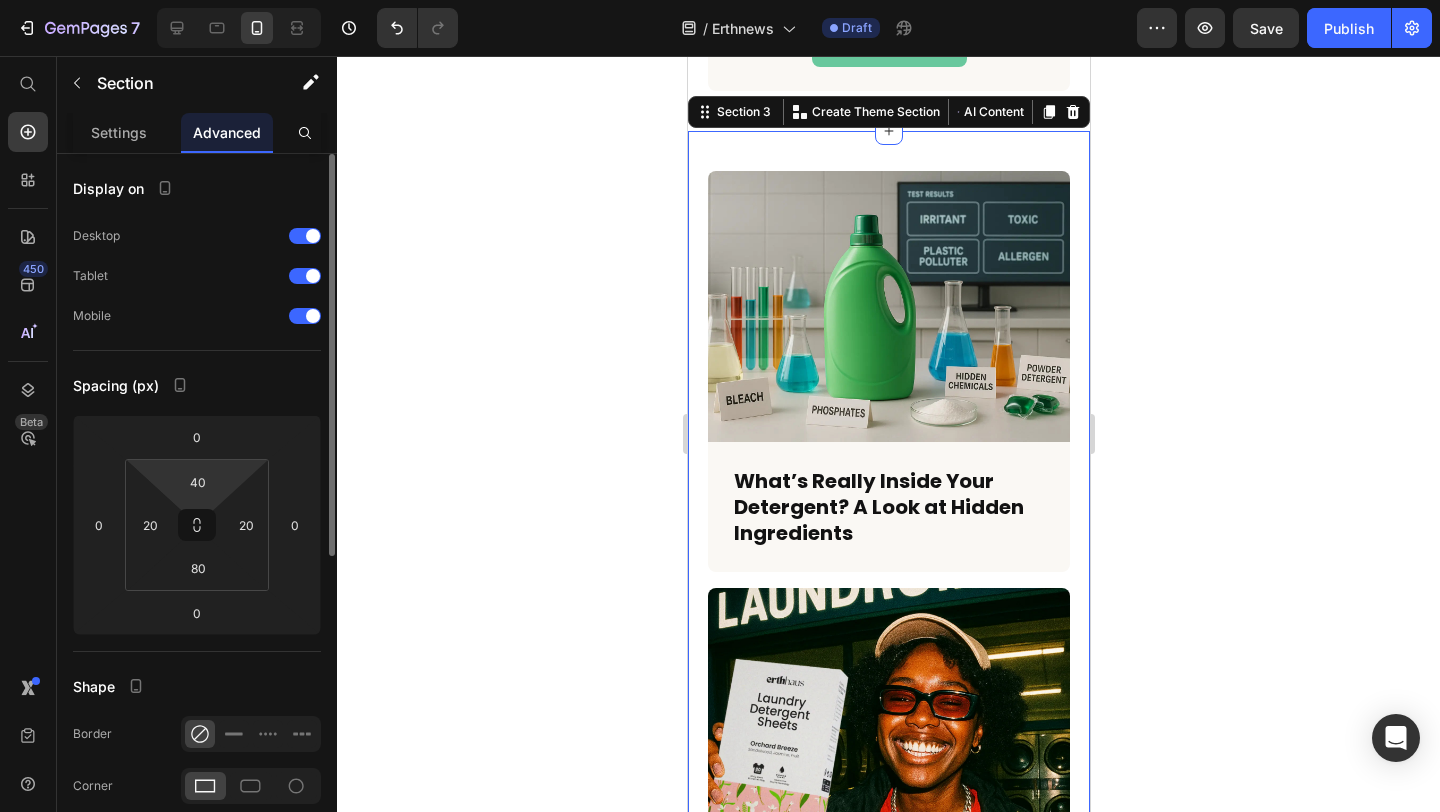 click on "Spacing (px)" at bounding box center (197, 385) 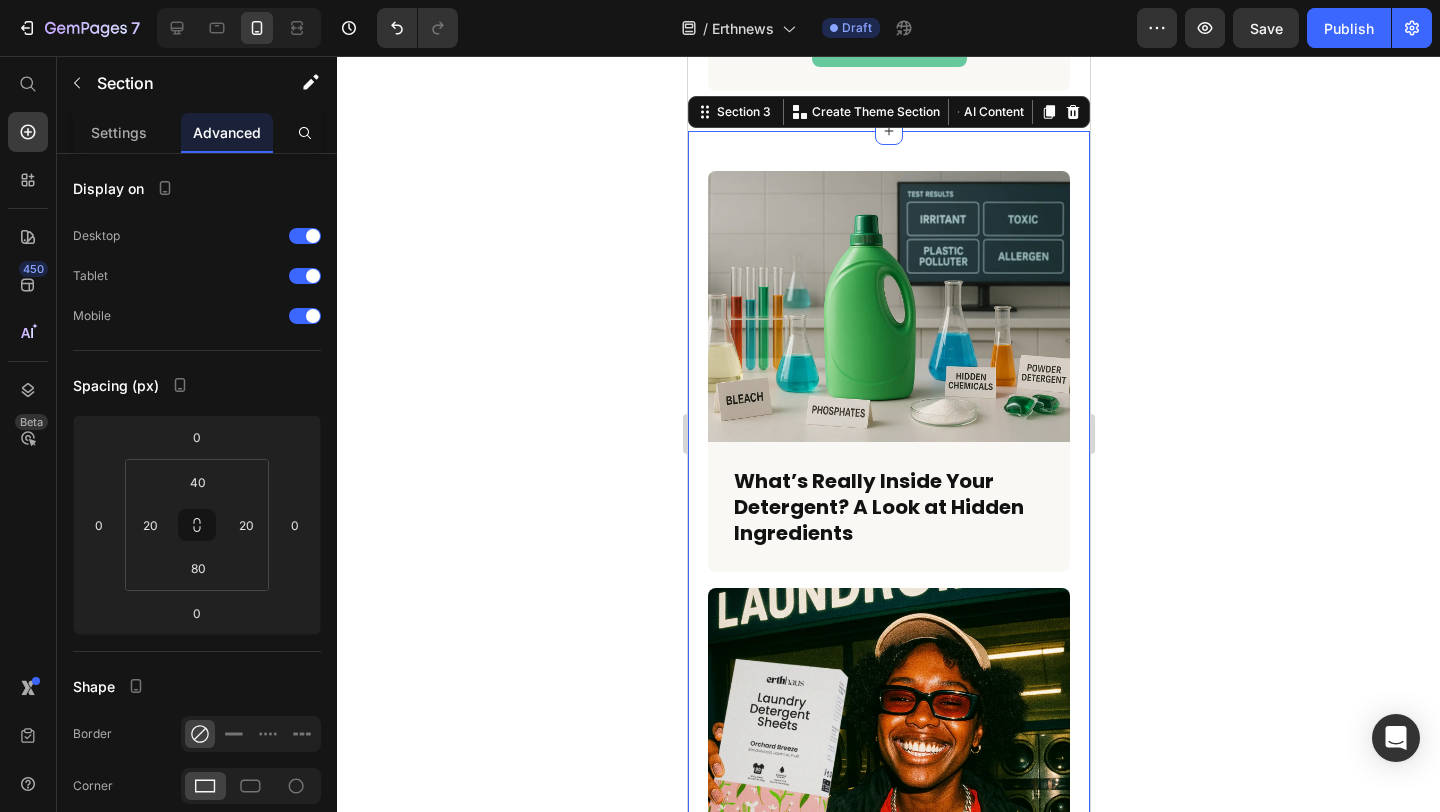 click on "Article Image What’s Really Inside Your Detergent? A Look at Hidden Ingredients Article Title Row Article Image 10 Reasons to Switch to Erthhaus Eco-Friendly Laundry Detergent Article Title Row Article Image The Dirty Truth About Traditional Laundry Detergents Article Title Row Article List Section 3   Create Theme Section AI Content Write with GemAI What would you like to describe here? Tone and Voice Persuasive Product Laundry Detergent Sheets 6 Pack Show more Generate" at bounding box center (888, 809) 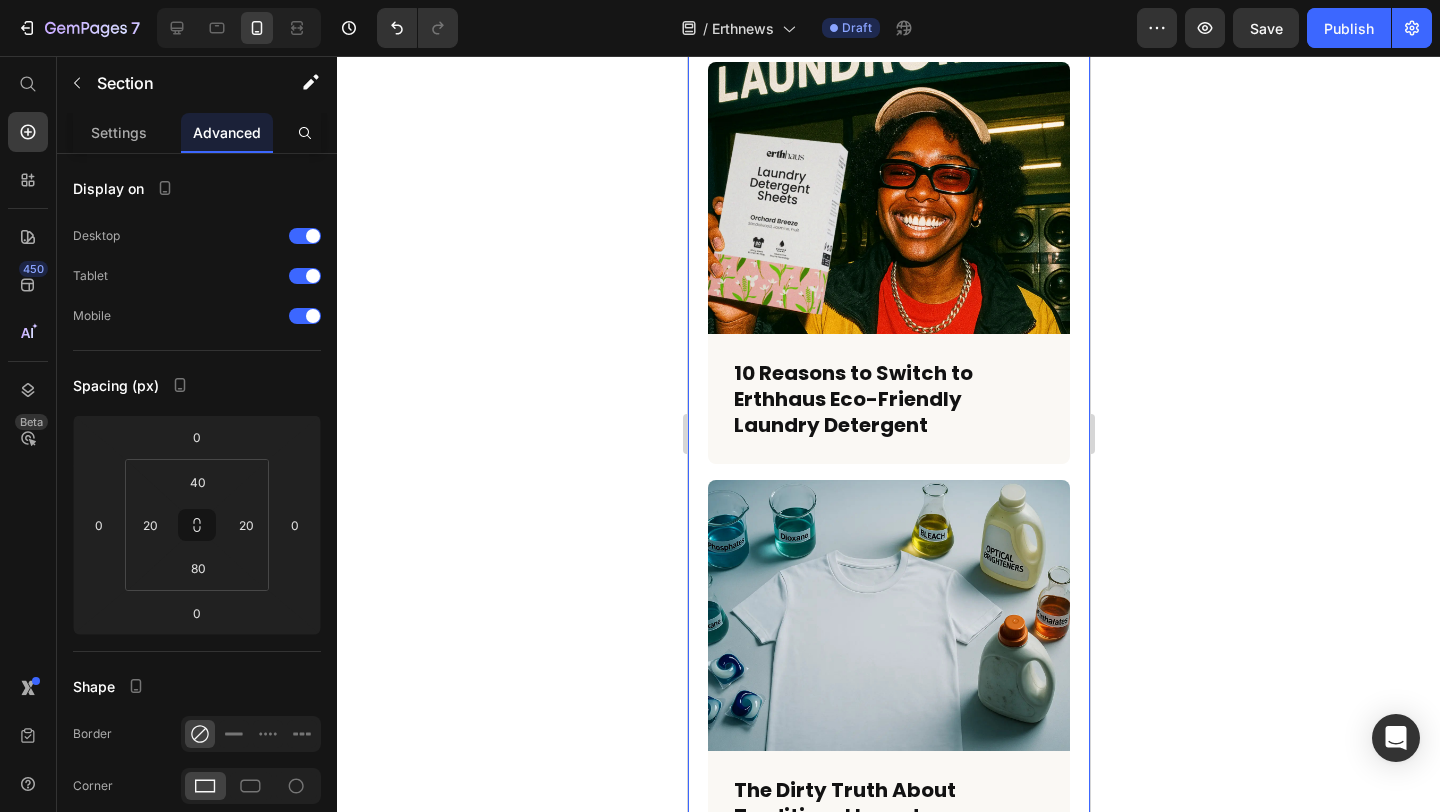 scroll, scrollTop: 1673, scrollLeft: 0, axis: vertical 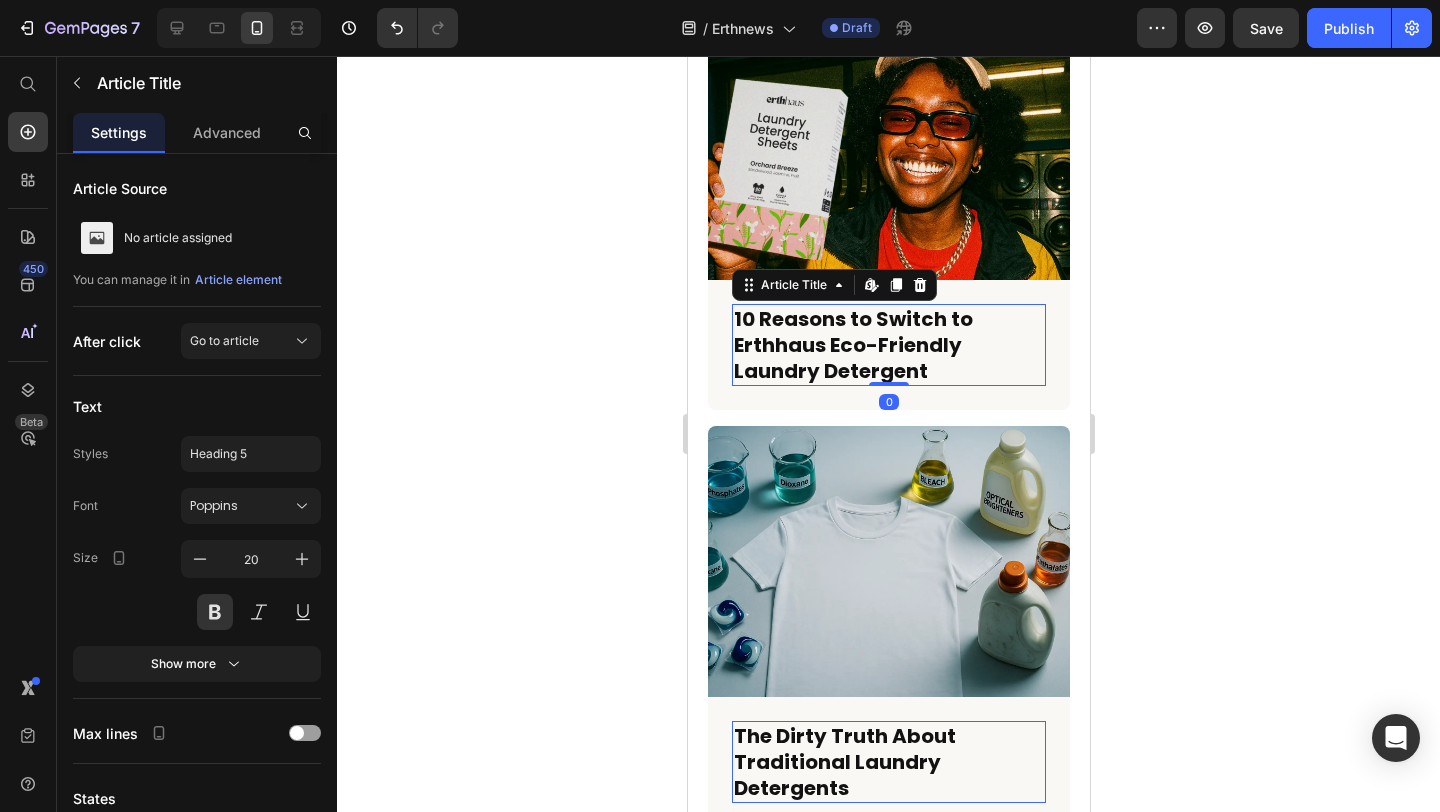 click on "10 Reasons to Switch to Erthhaus Eco-Friendly Laundry Detergent" at bounding box center [888, 345] 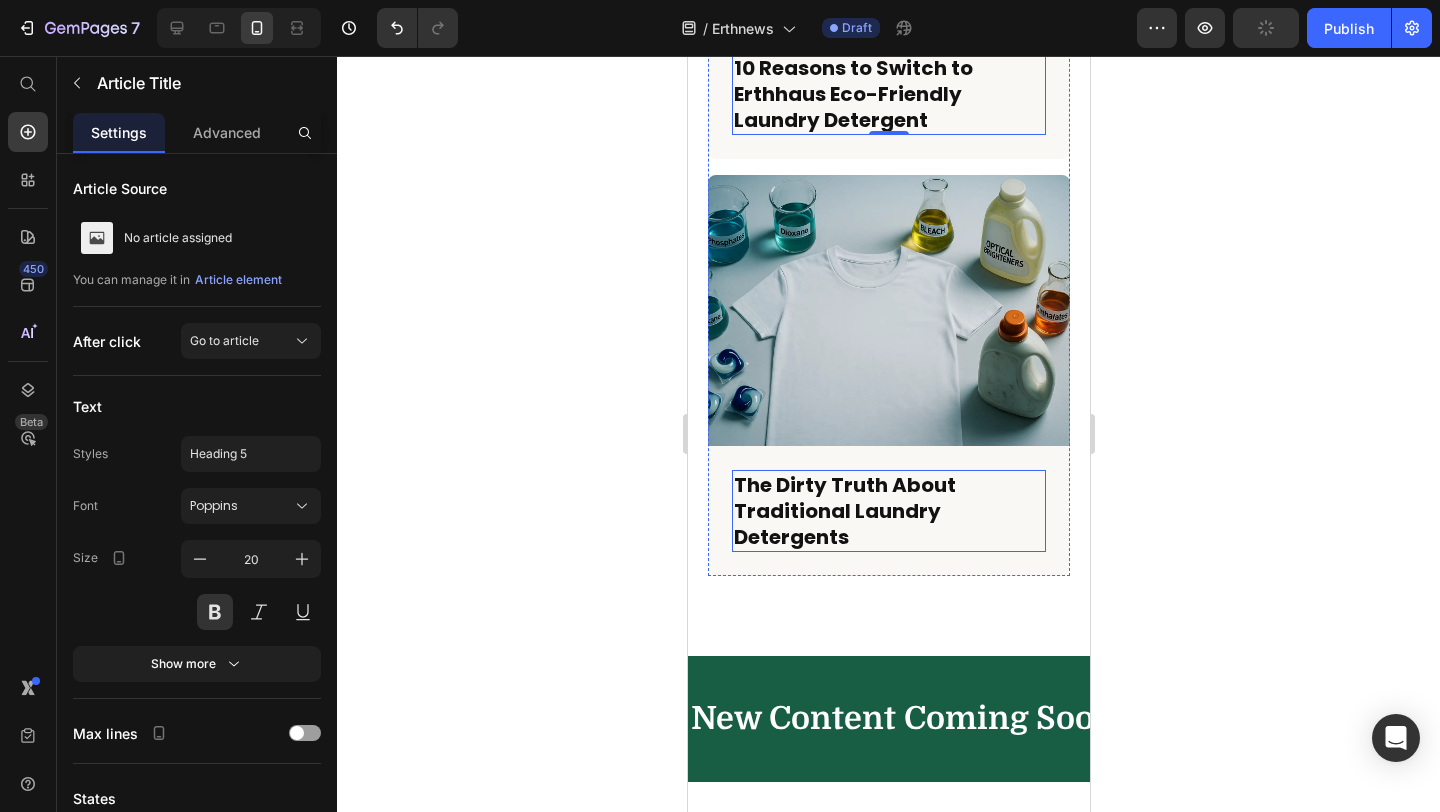 scroll, scrollTop: 2022, scrollLeft: 0, axis: vertical 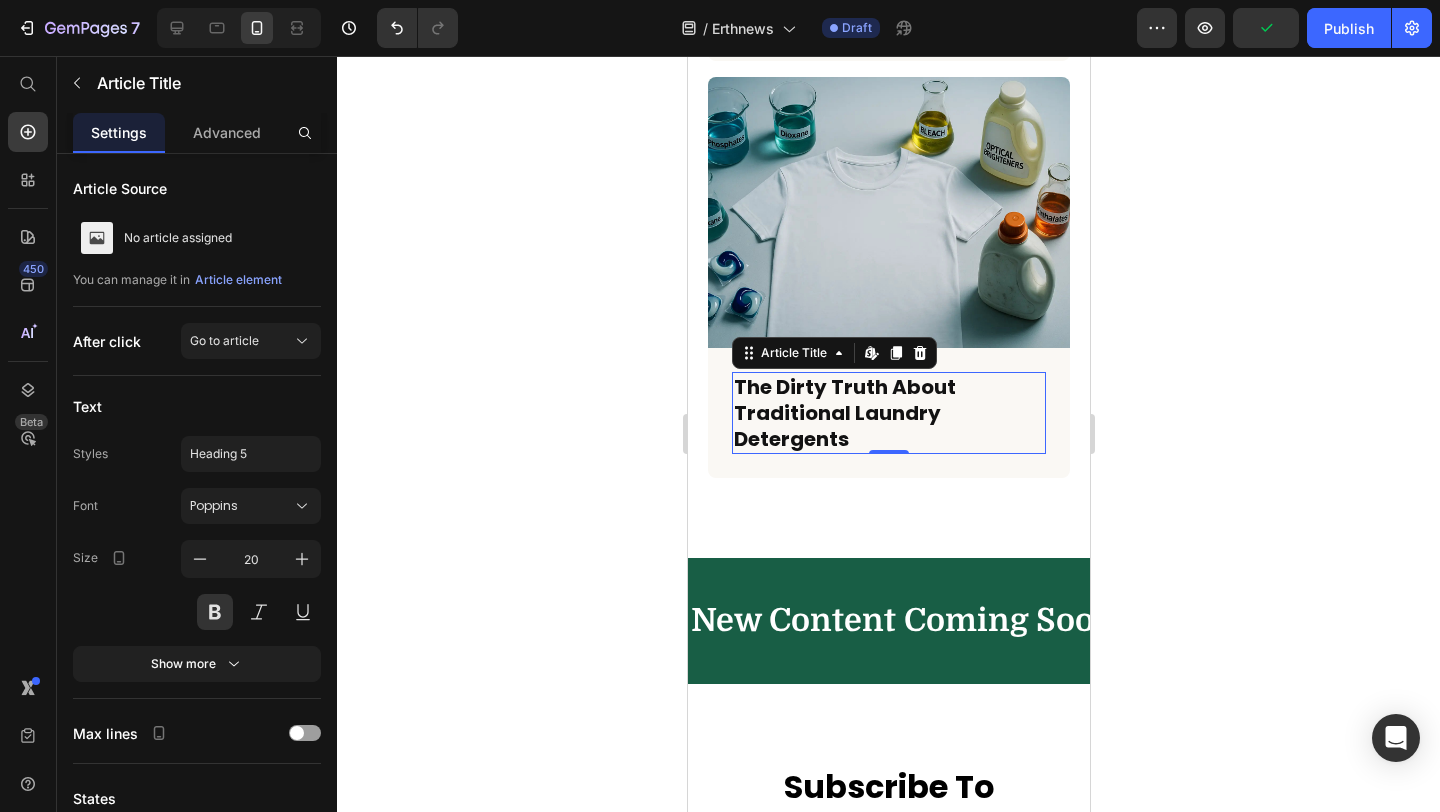 click on "The Dirty Truth About Traditional Laundry Detergents" at bounding box center [888, 413] 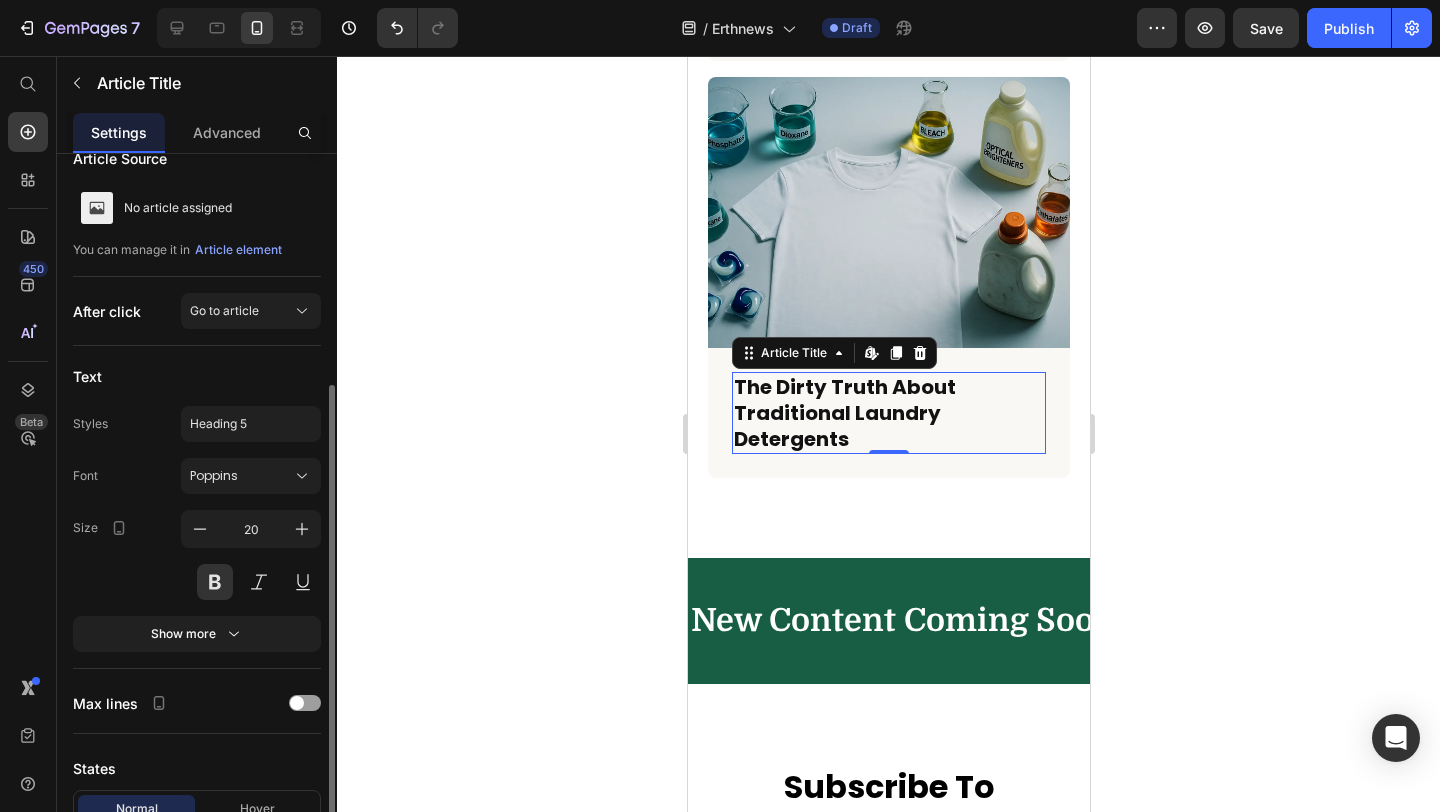 scroll, scrollTop: 0, scrollLeft: 0, axis: both 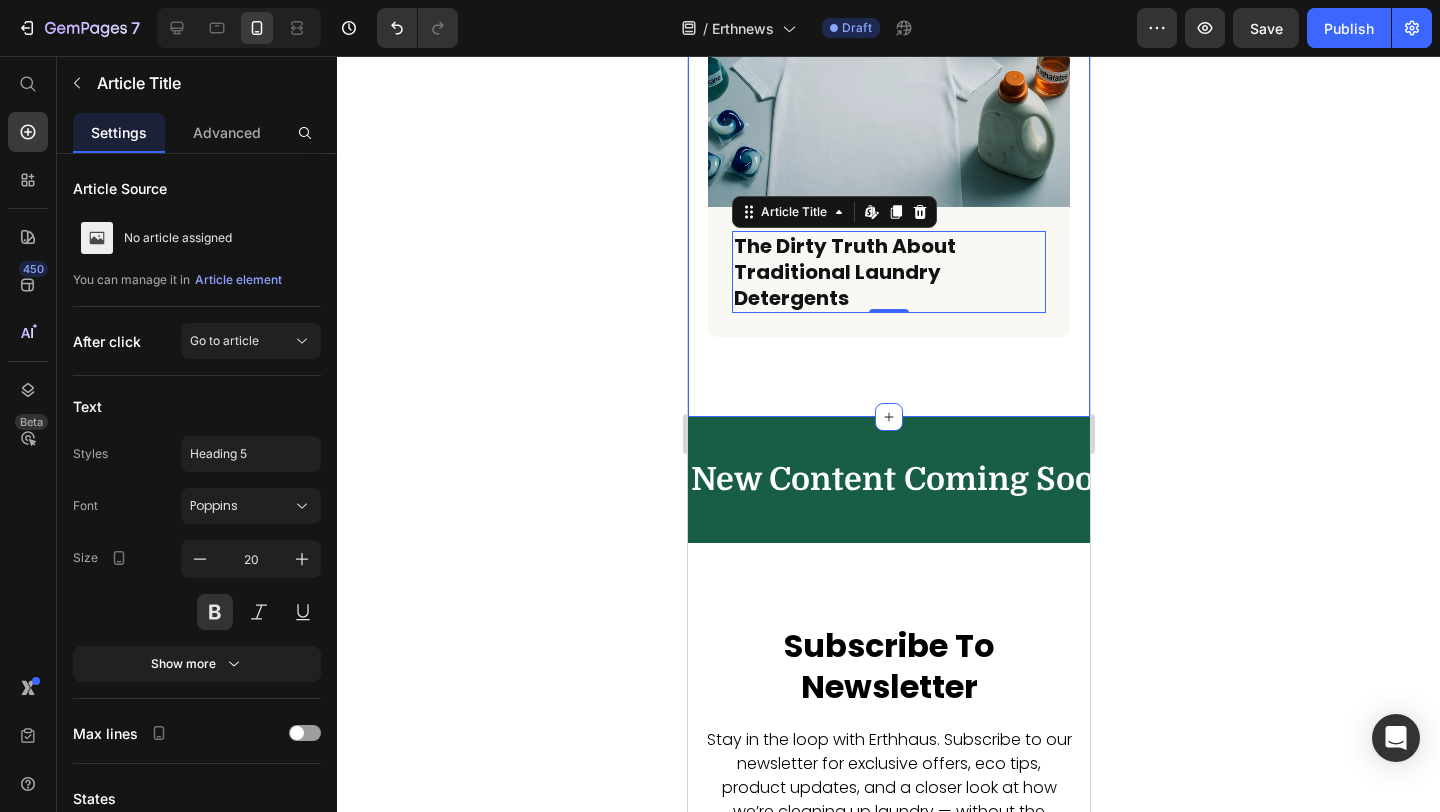 click on "Article Image What’s Really Inside Your Detergent? A Look at Hidden Ingredients Article Title   Edit content in Shopify 0 Row Article Image 10 Reasons to Switch to Erthhaus Eco-Friendly Laundry Detergent Article Title   Edit content in Shopify 0 Row Article Image The Dirty Truth About Traditional Laundry Detergents Article Title   Edit content in Shopify 0 Row Article List Section 3" at bounding box center [888, -261] 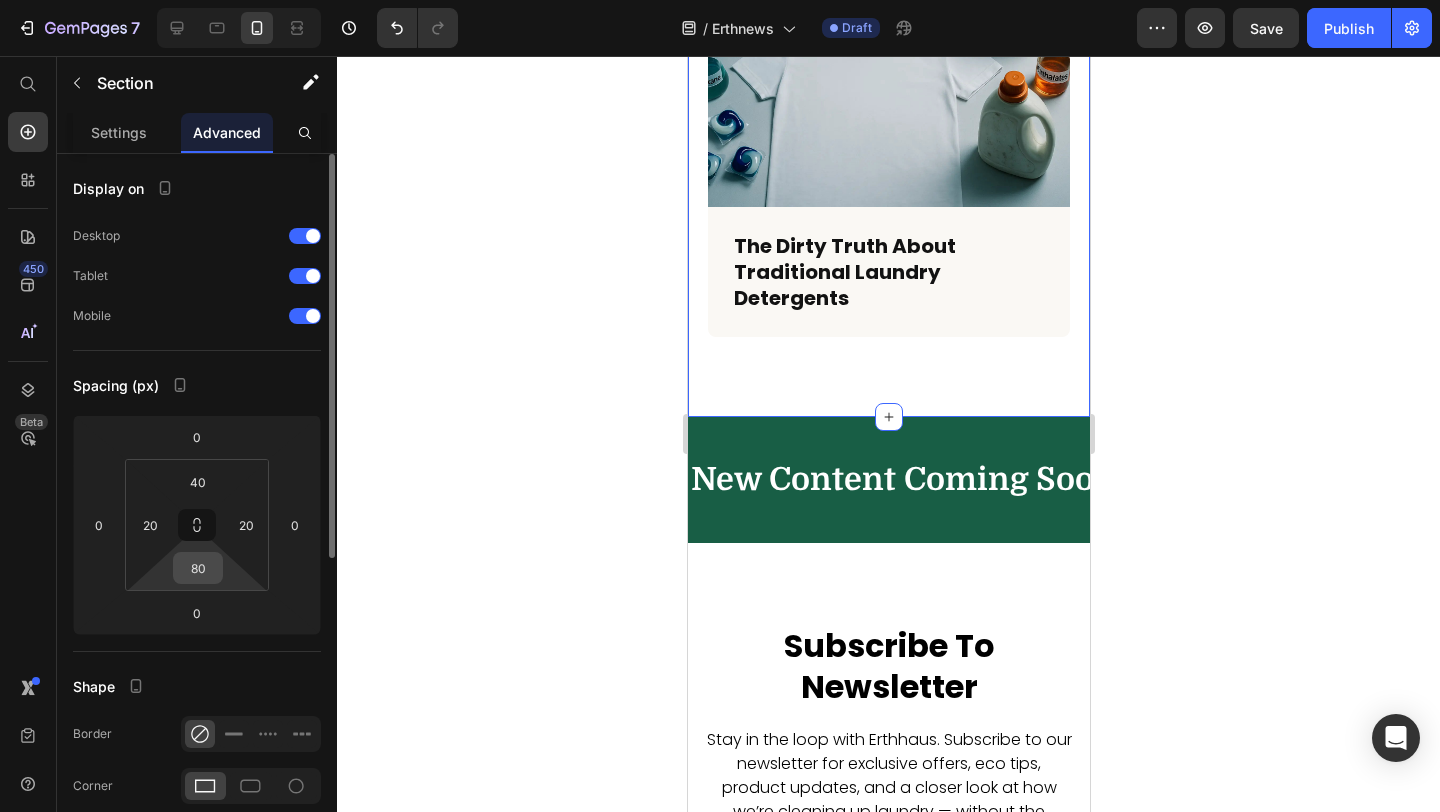 click on "80" at bounding box center [198, 568] 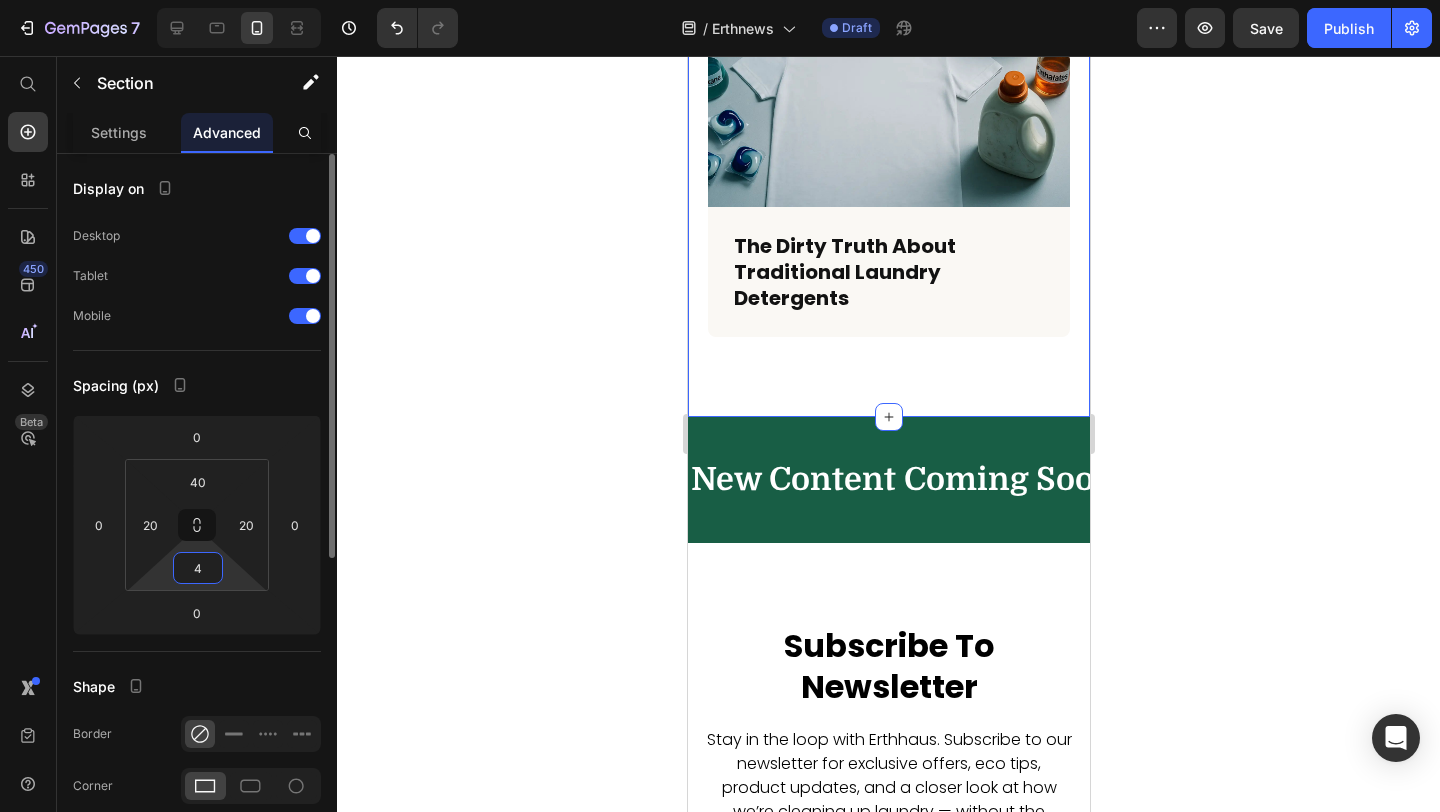 type on "40" 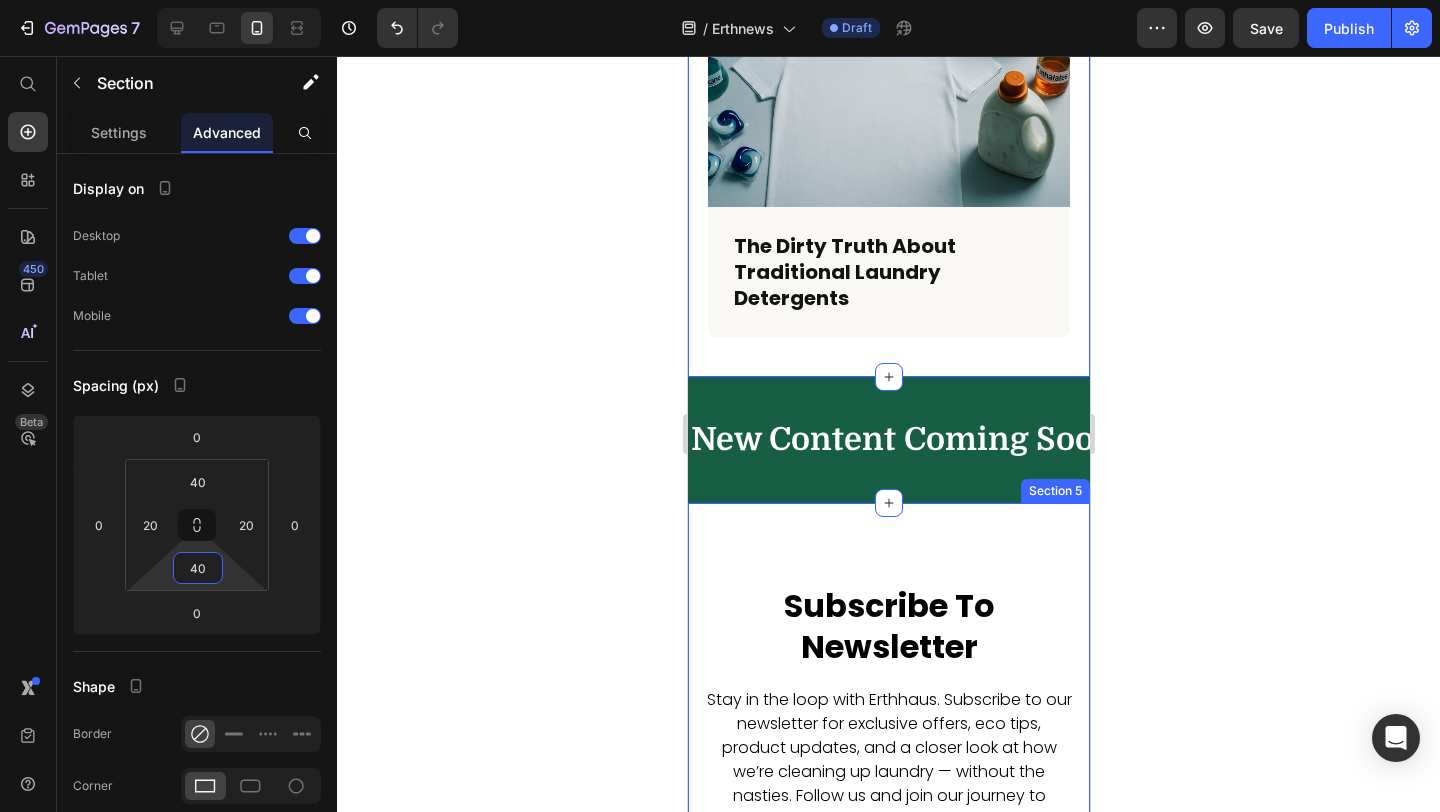 click on "Subscribe To Newsletter Heading Stay in the loop with Erthhaus. Subscribe to our newsletter for exclusive offers, eco tips, product updates, and a closer look at how we’re cleaning up laundry — without the nasties. Follow us and join our journey to eliminate 10 million plastic detergent jugs from landfills and our planet. Text block Email Field
Submit Button Row Newsletter Row Section 5" at bounding box center (888, 753) 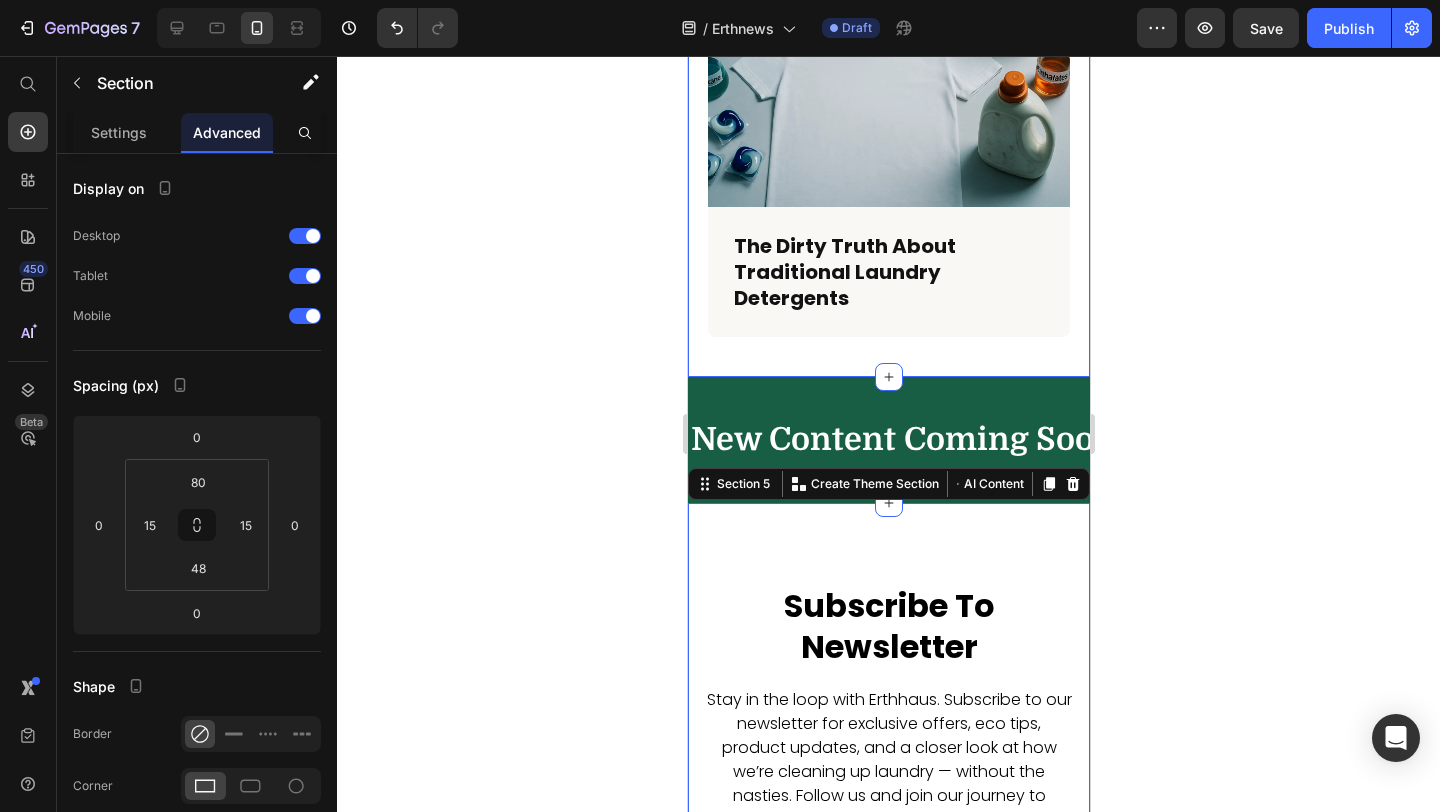 click on "Article Image What’s Really Inside Your Detergent? A Look at Hidden Ingredients Article Title Row Article Image 10 Reasons to Switch to Erthhaus Eco-Friendly Laundry Detergent Article Title Row Article Image The Dirty Truth About Traditional Laundry Detergents Article Title Row Article List Section 3" at bounding box center [888, -281] 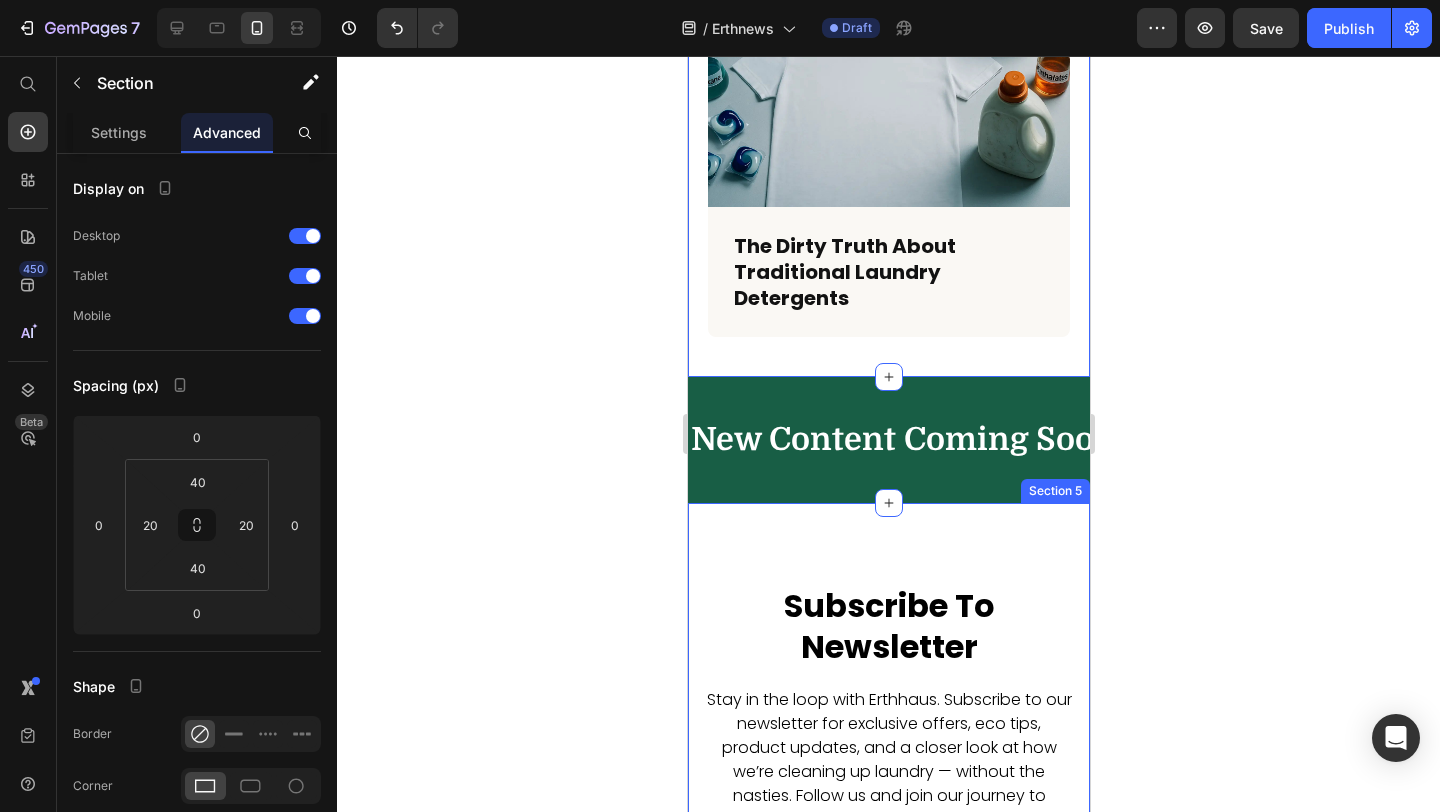 drag, startPoint x: 1243, startPoint y: 608, endPoint x: 738, endPoint y: 546, distance: 508.79172 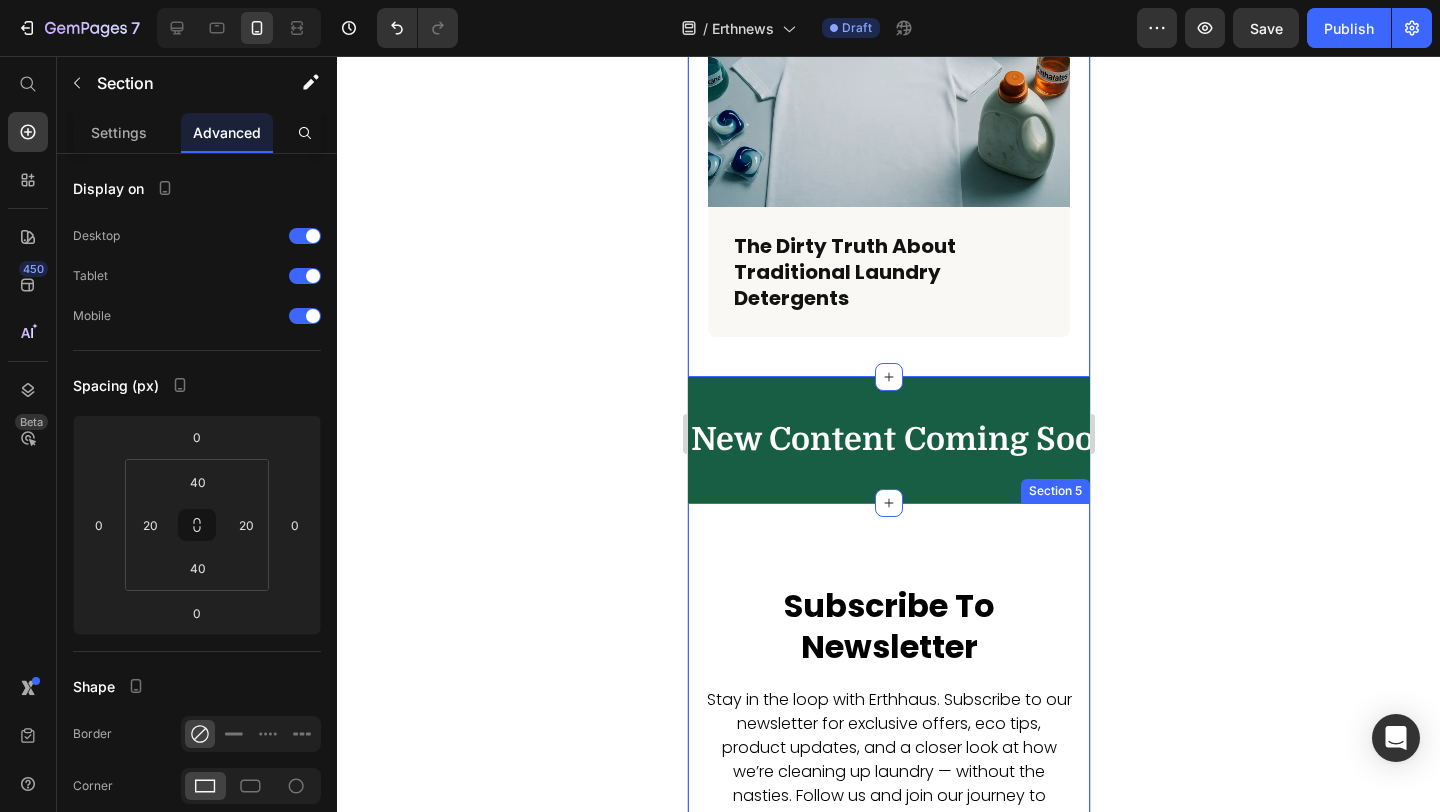 click on "Subscribe To Newsletter Heading Stay in the loop with Erthhaus. Subscribe to our newsletter for exclusive offers, eco tips, product updates, and a closer look at how we’re cleaning up laundry — without the nasties. Follow us and join our journey to eliminate 10 million plastic detergent jugs from landfills and our planet. Text block Email Field
Submit Button Row Newsletter Row Section 5" at bounding box center [888, 753] 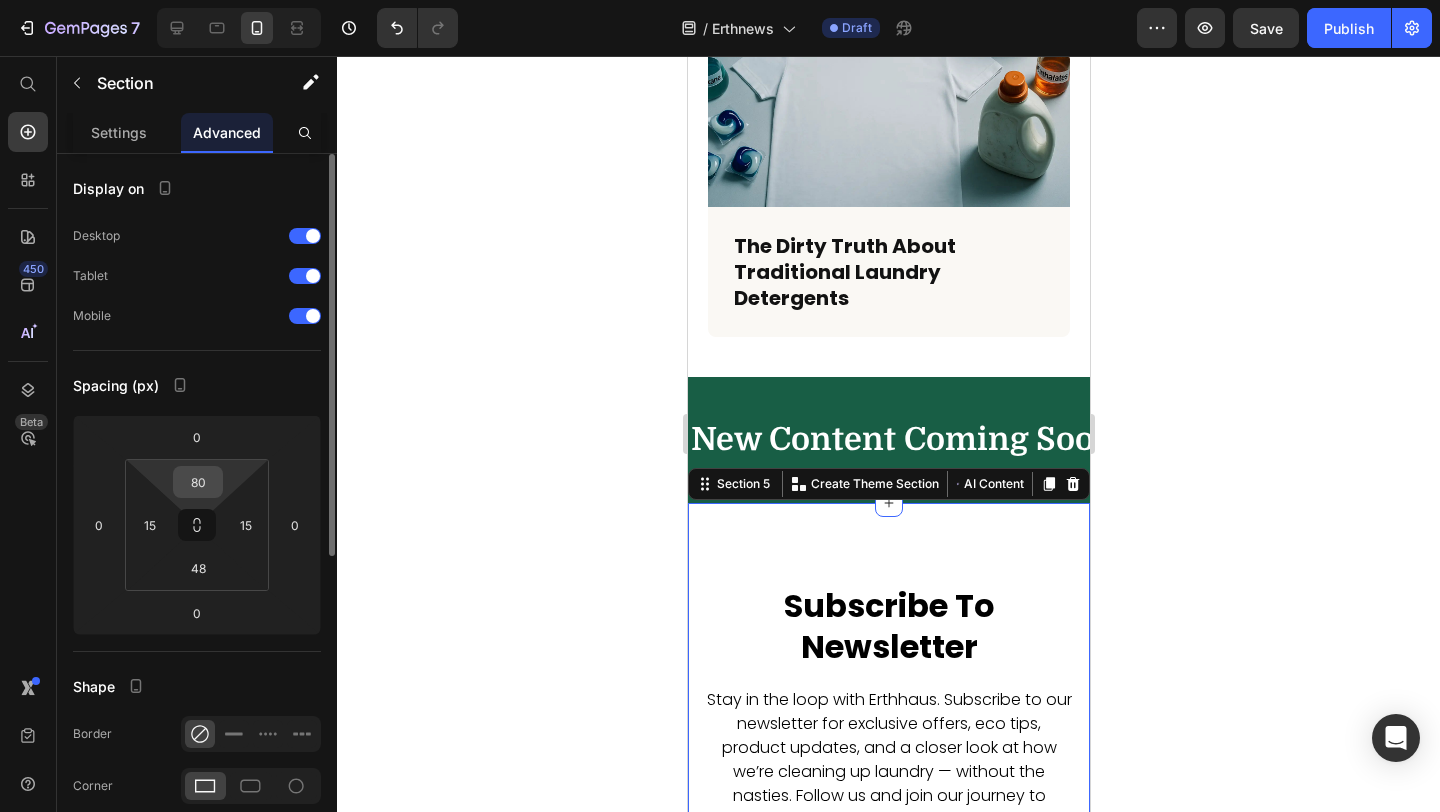 click on "80" at bounding box center [198, 482] 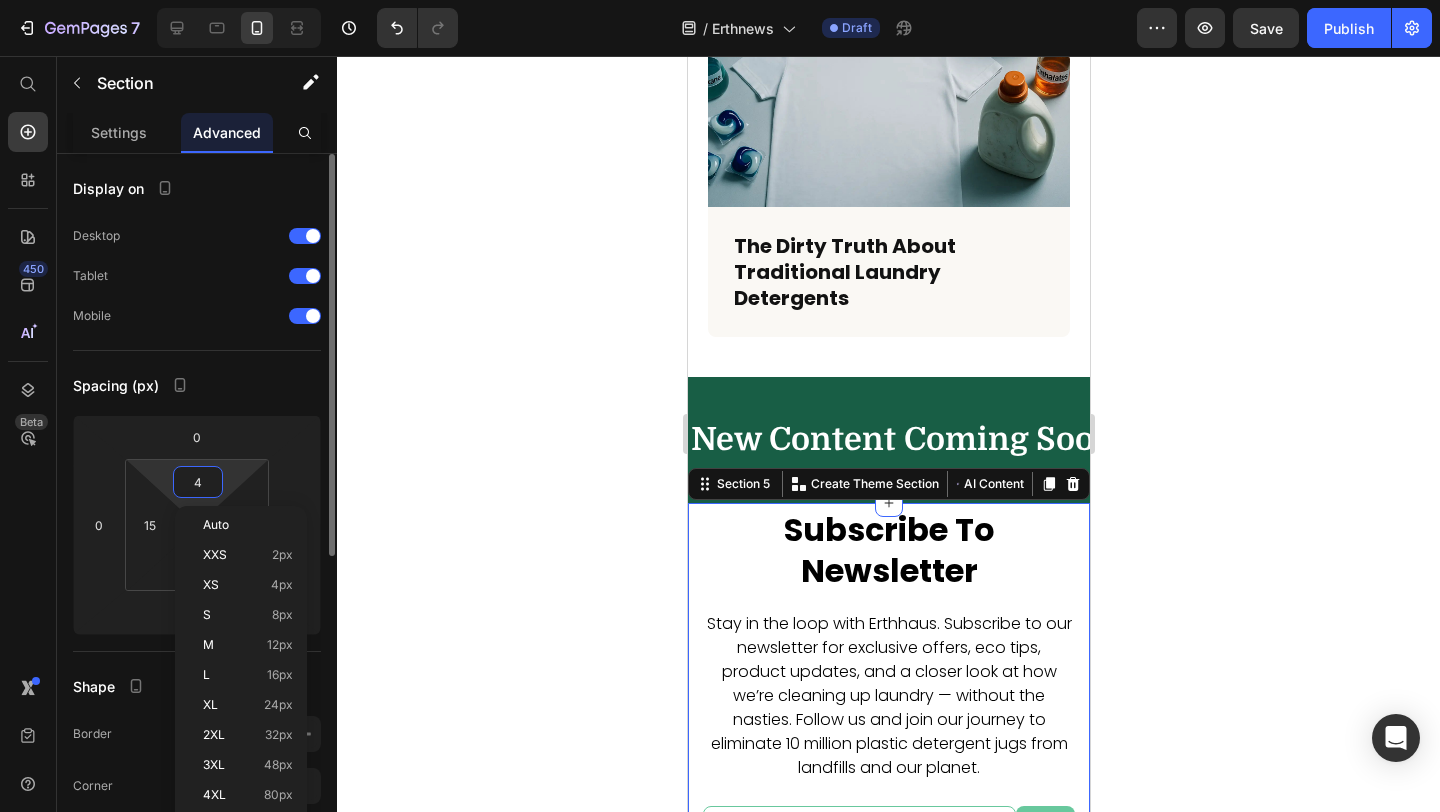 type on "40" 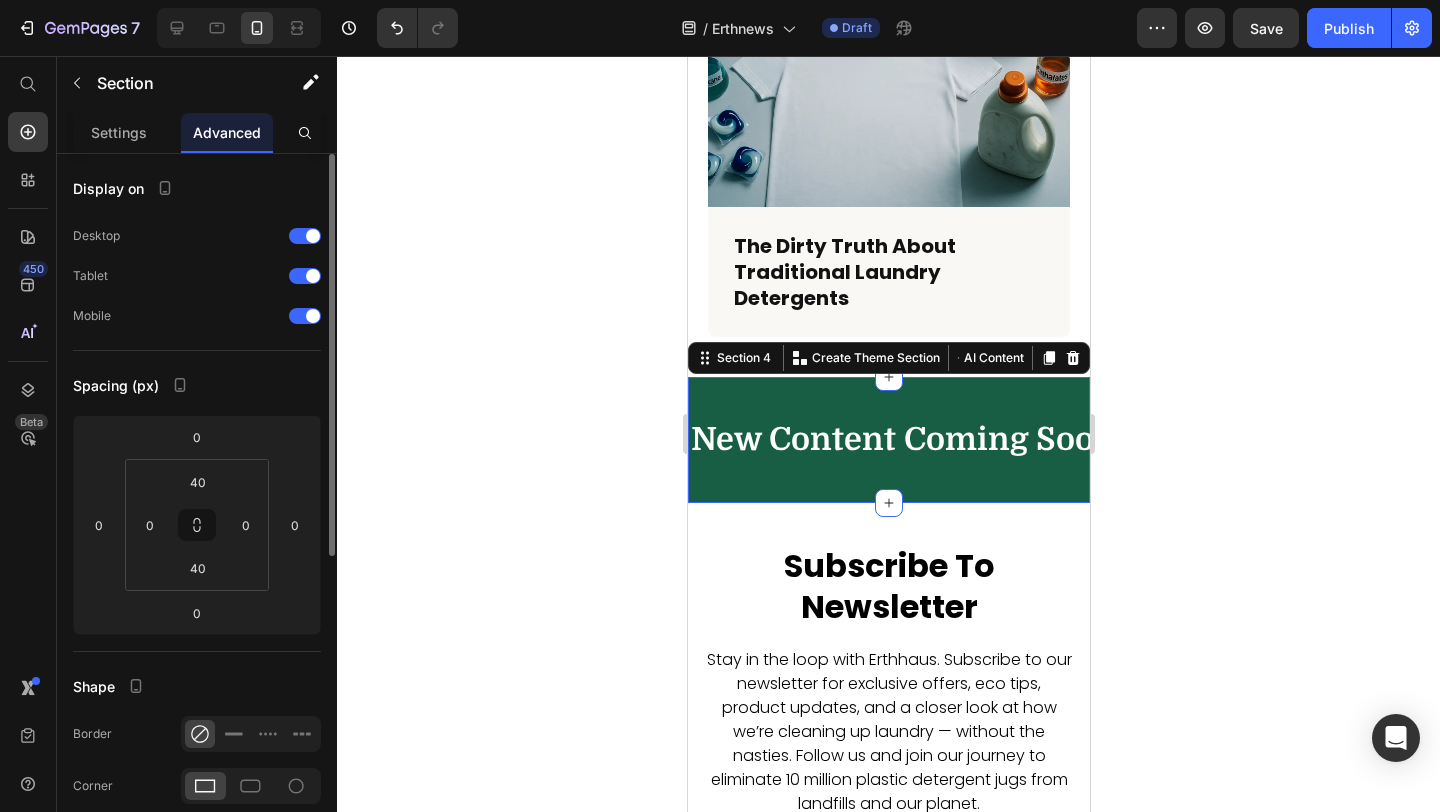 click on "New Content Coming Soon Text New Content Coming Soon Text Marquee Section 4   Create Theme Section AI Content Write with GemAI What would you like to describe here? Tone and Voice Persuasive Product Laundry Detergent Sheets 6 Pack Show more Generate" at bounding box center (888, 440) 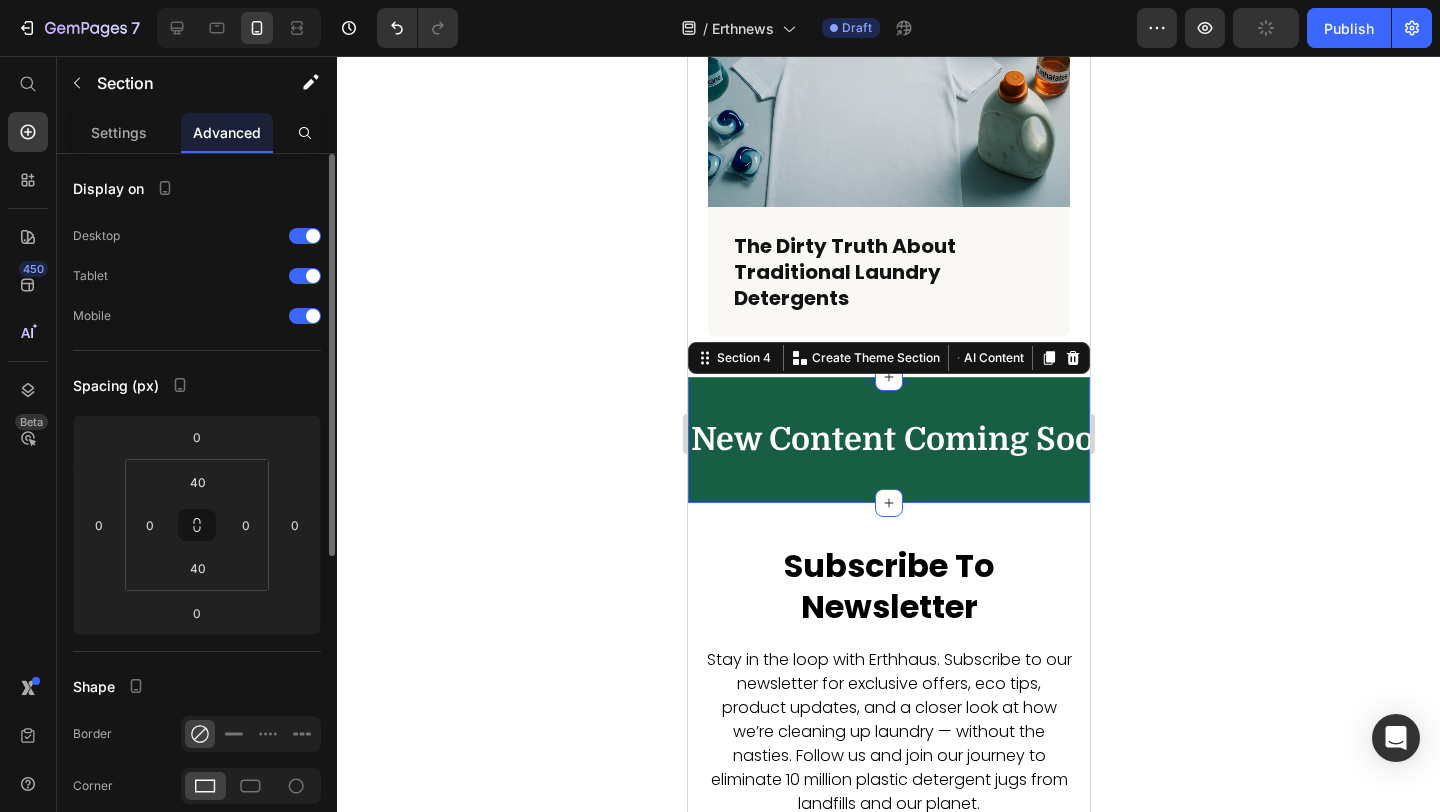 click on "New Content Coming Soon Text New Content Coming Soon Text Marquee Section 4   Create Theme Section AI Content Write with GemAI What would you like to describe here? Tone and Voice Persuasive Product Laundry Detergent Sheets 6 Pack Show more Generate" at bounding box center [888, 440] 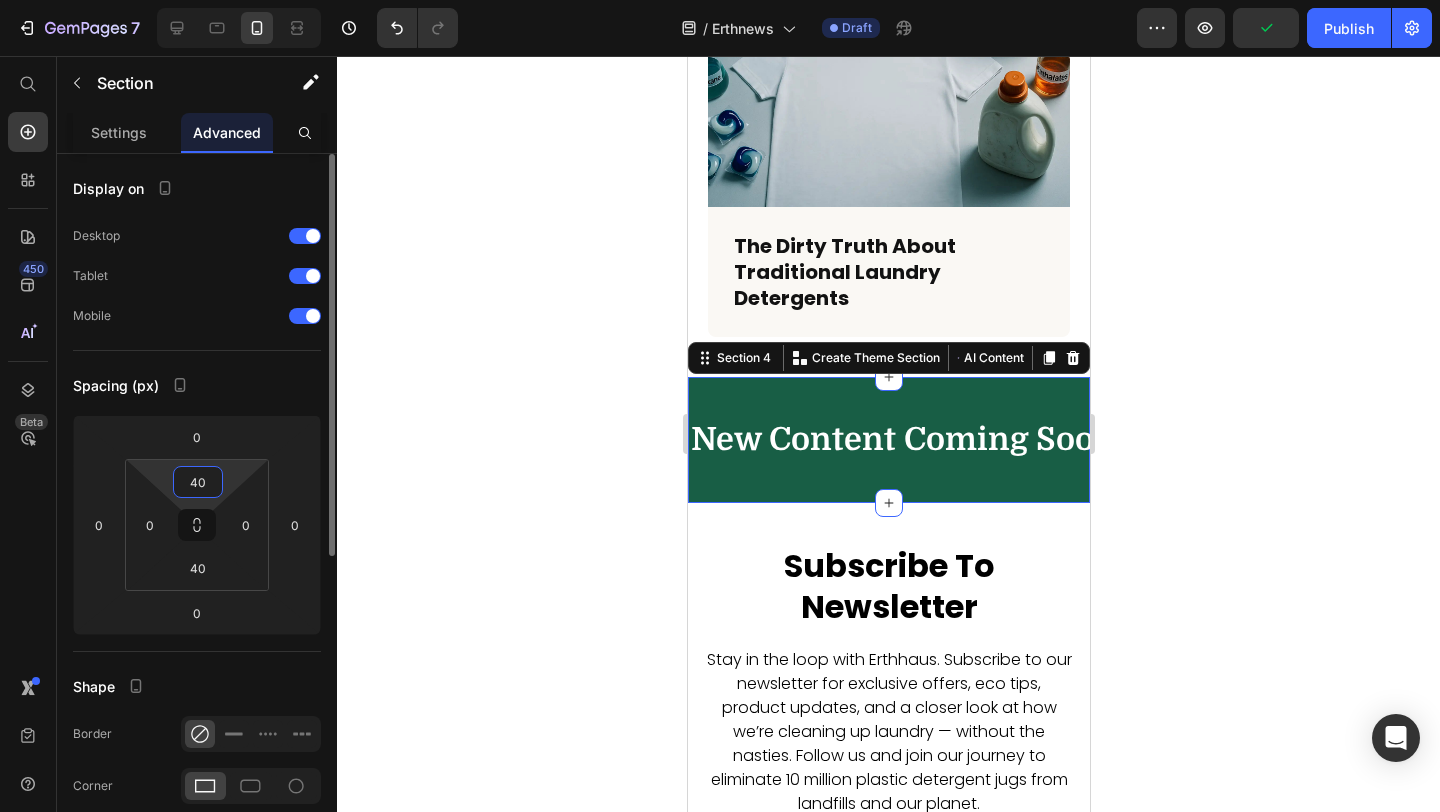 click on "40" at bounding box center [198, 482] 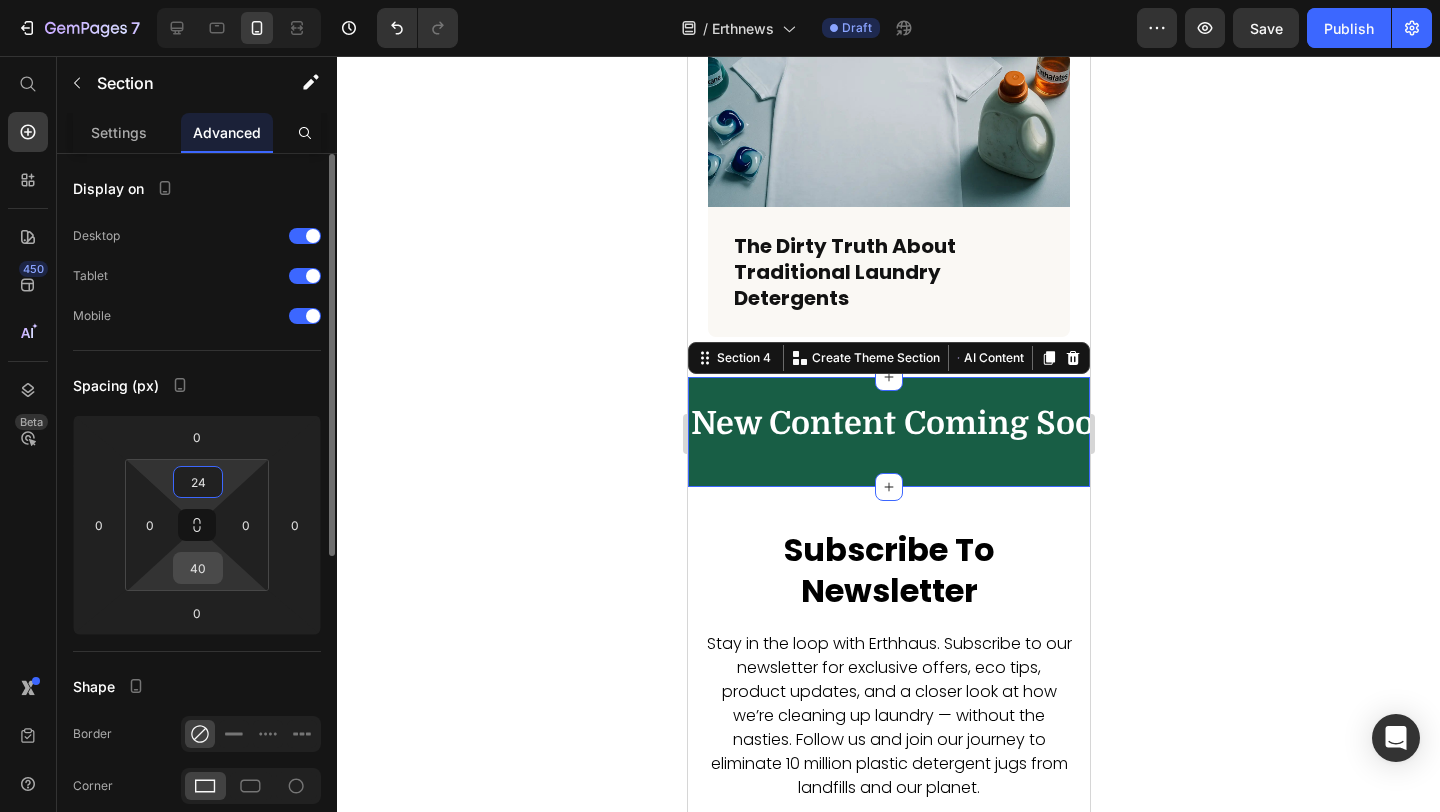 type on "24" 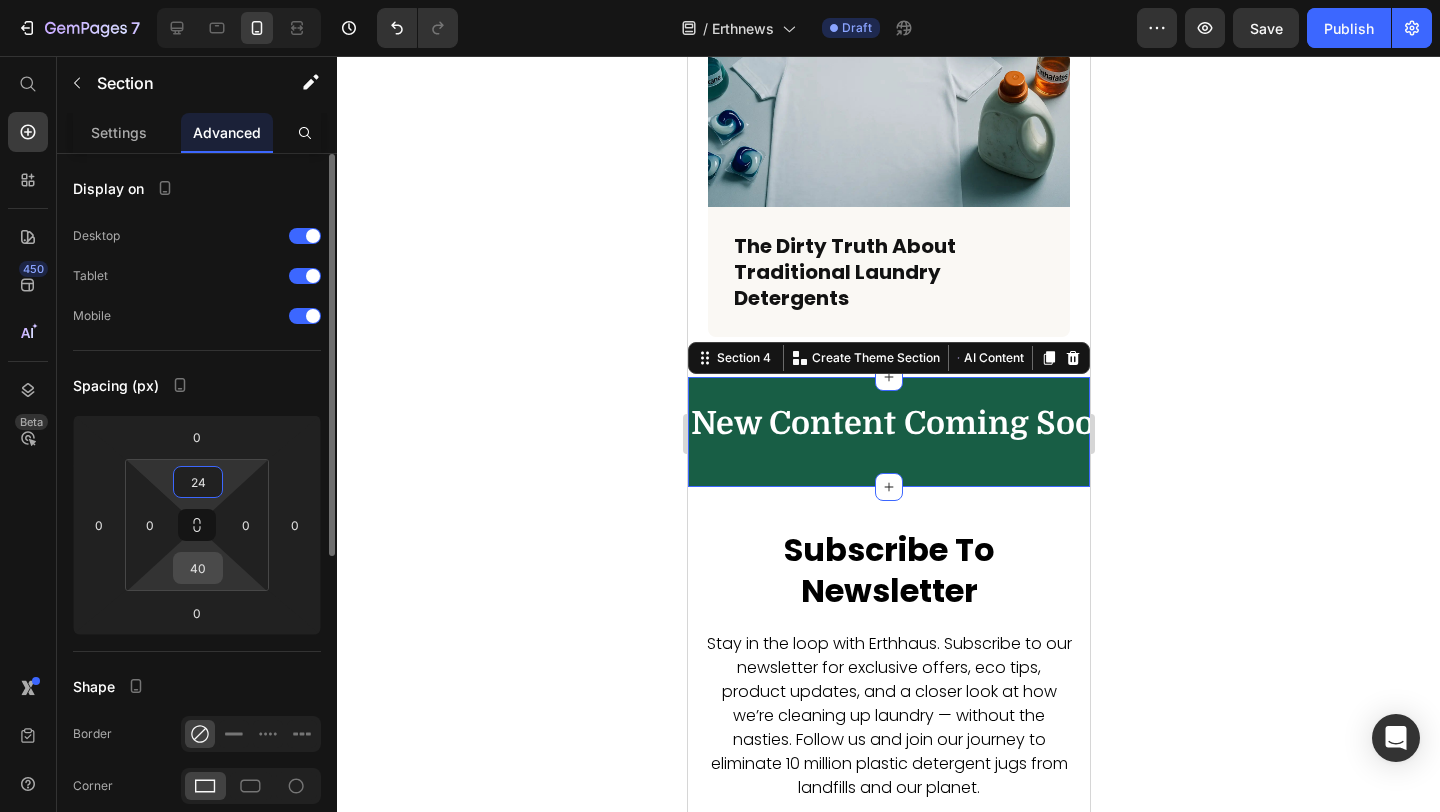 click on "40" at bounding box center (198, 568) 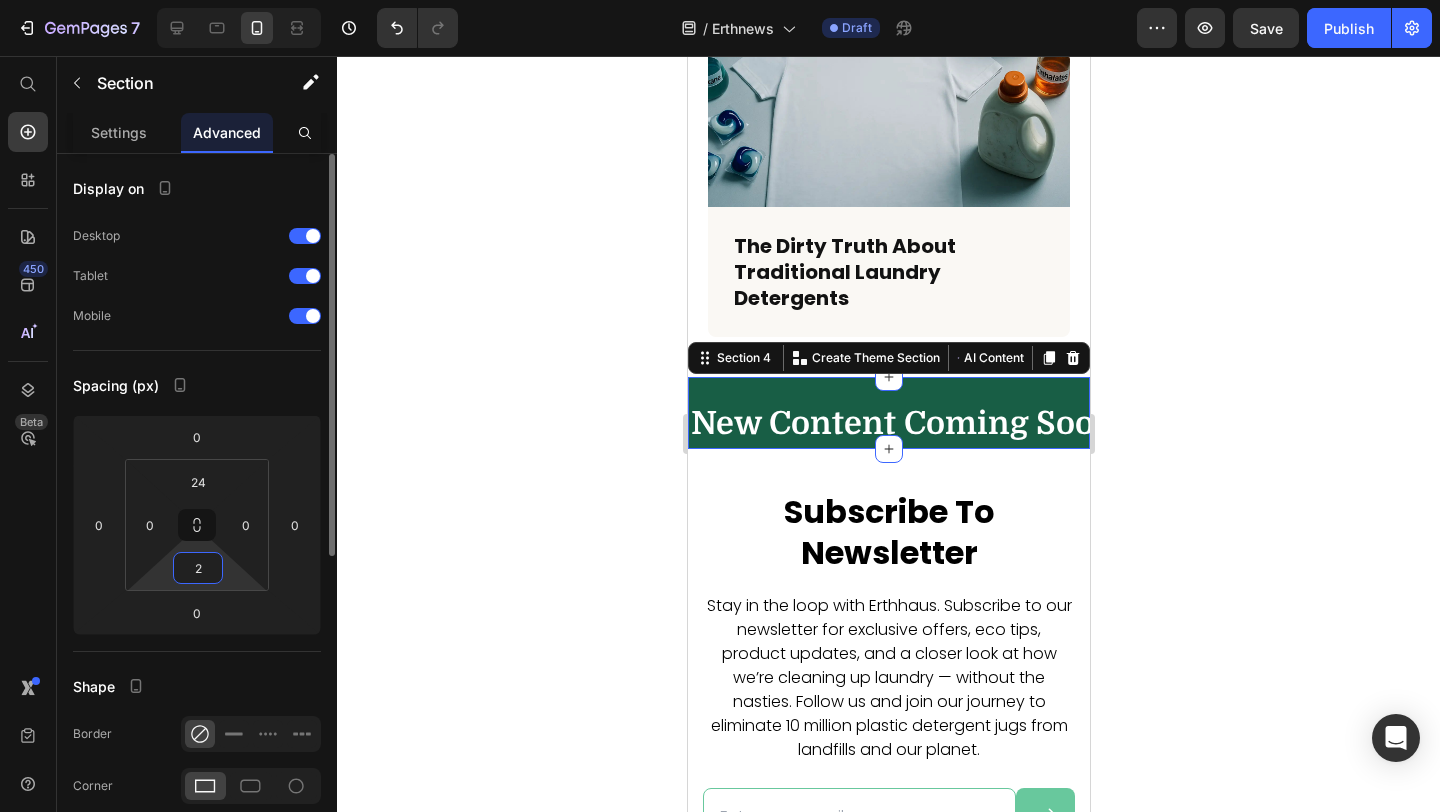 type on "24" 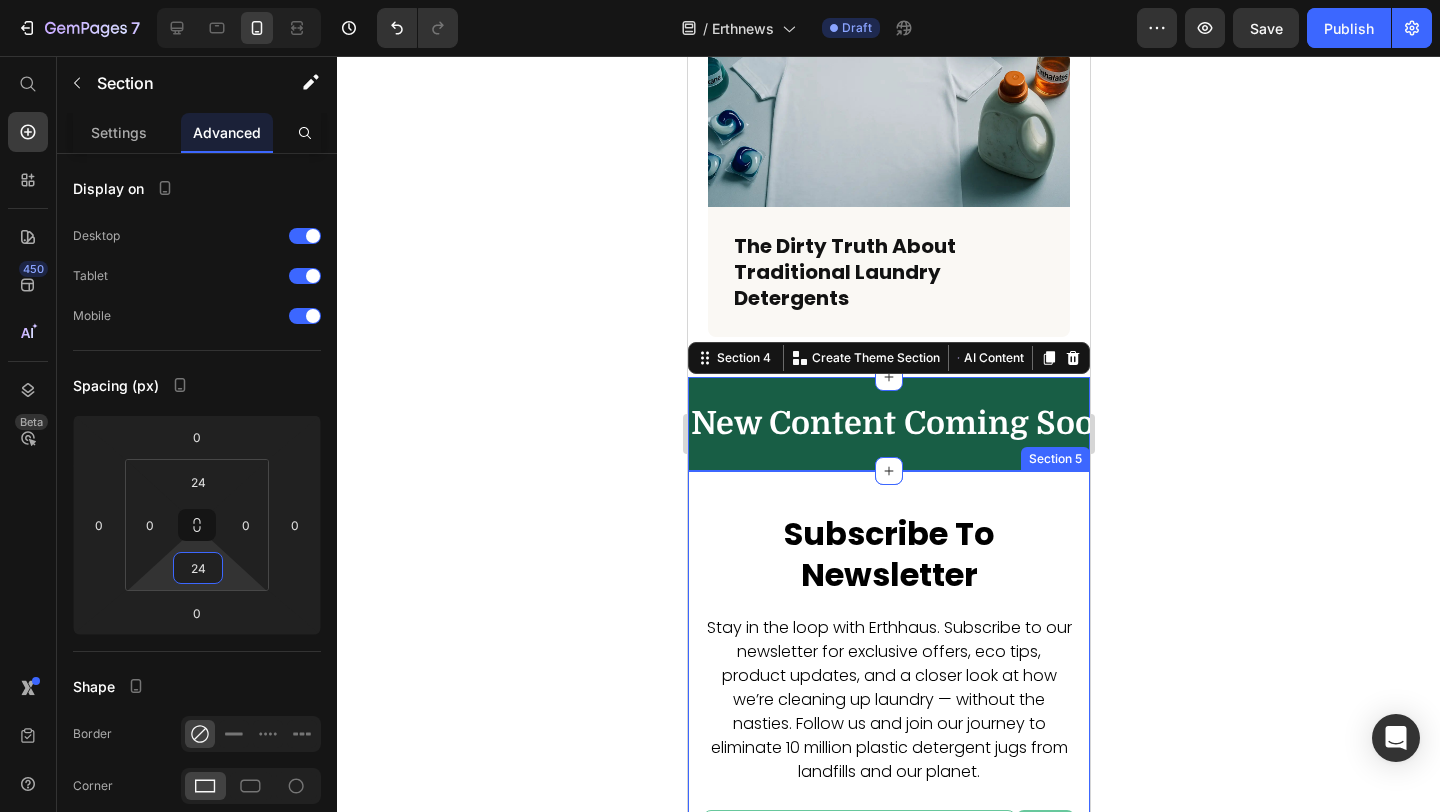 click on "Subscribe To Newsletter Heading Stay in the loop with Erthhaus. Subscribe to our newsletter for exclusive offers, eco tips, product updates, and a closer look at how we’re cleaning up laundry — without the nasties. Follow us and join our journey to eliminate 10 million plastic detergent jugs from landfills and our planet. Text block Email Field
Submit Button Row Newsletter Row Section 5" at bounding box center (888, 701) 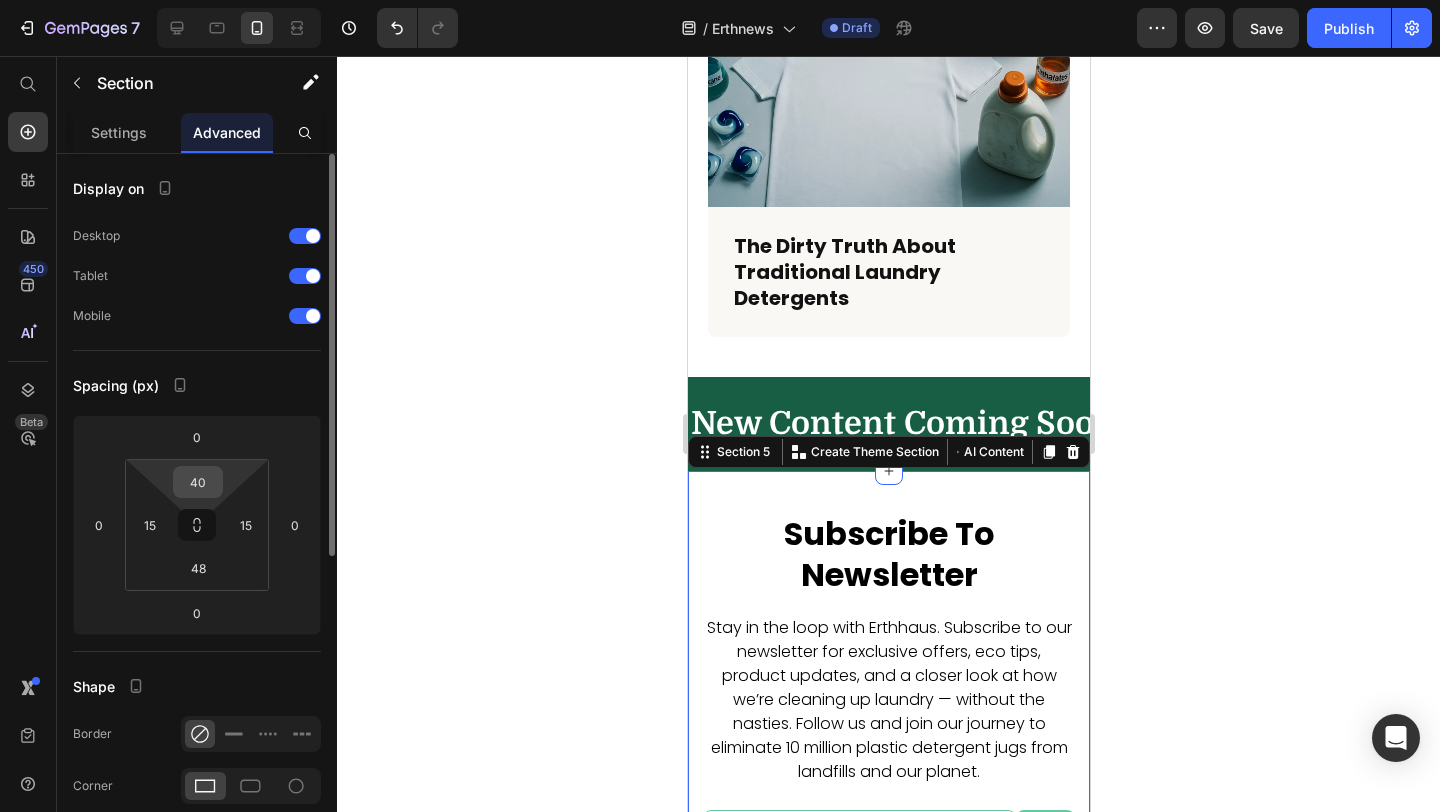click on "40" at bounding box center [198, 482] 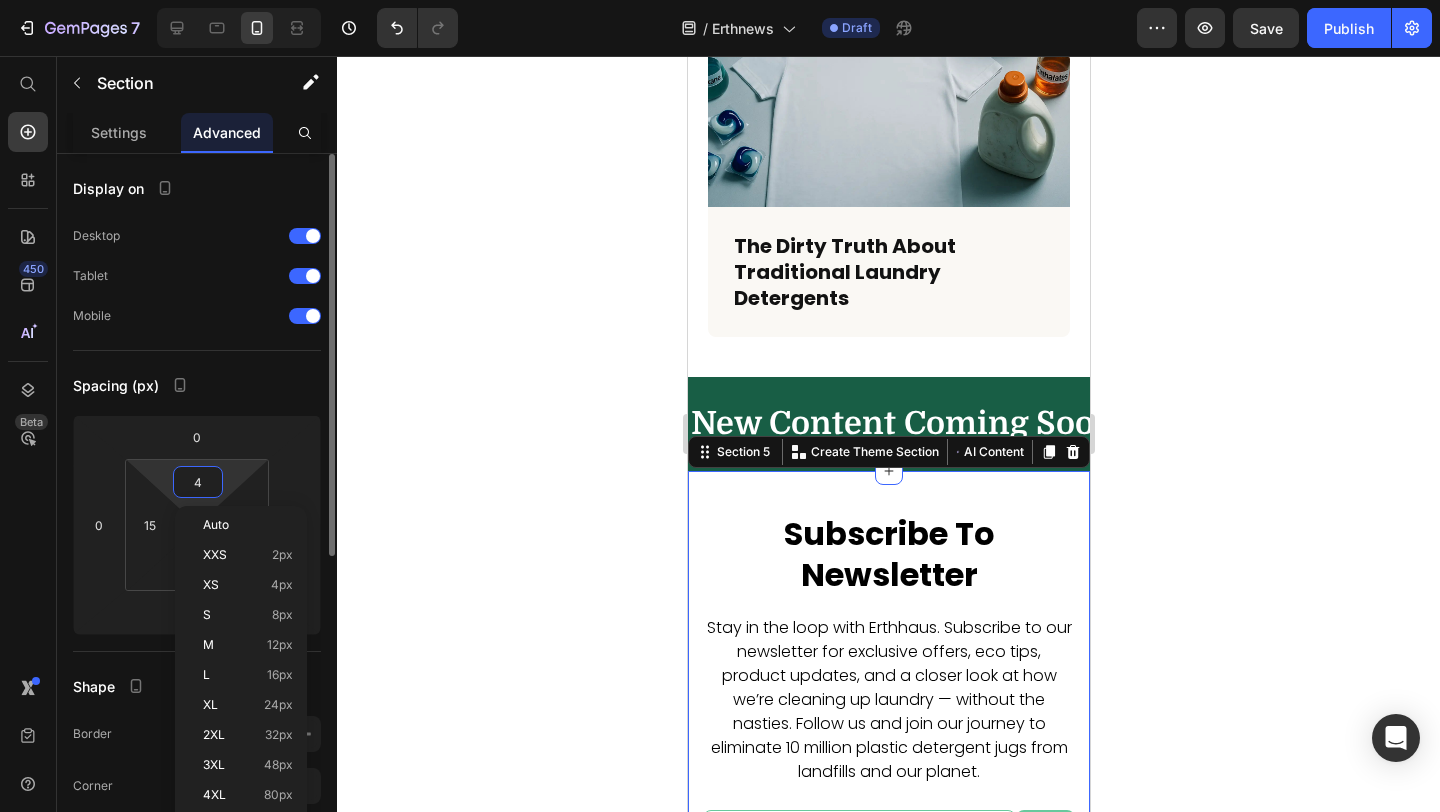 type on "48" 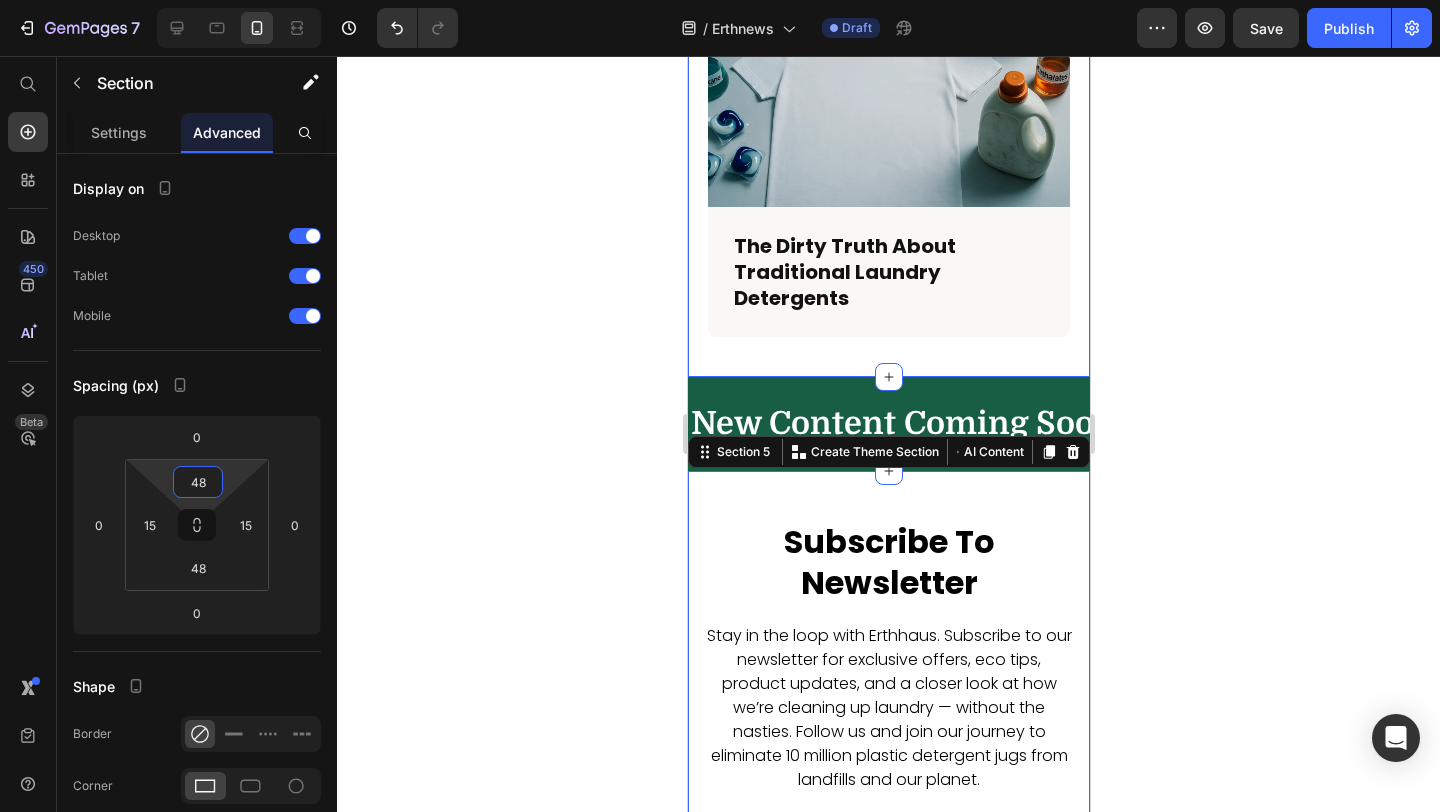 click on "Article Image What’s Really Inside Your Detergent? A Look at Hidden Ingredients Article Title Row Article Image 10 Reasons to Switch to Erthhaus Eco-Friendly Laundry Detergent Article Title Row Article Image The Dirty Truth About Traditional Laundry Detergents Article Title Row Article List Section 3" at bounding box center [888, -281] 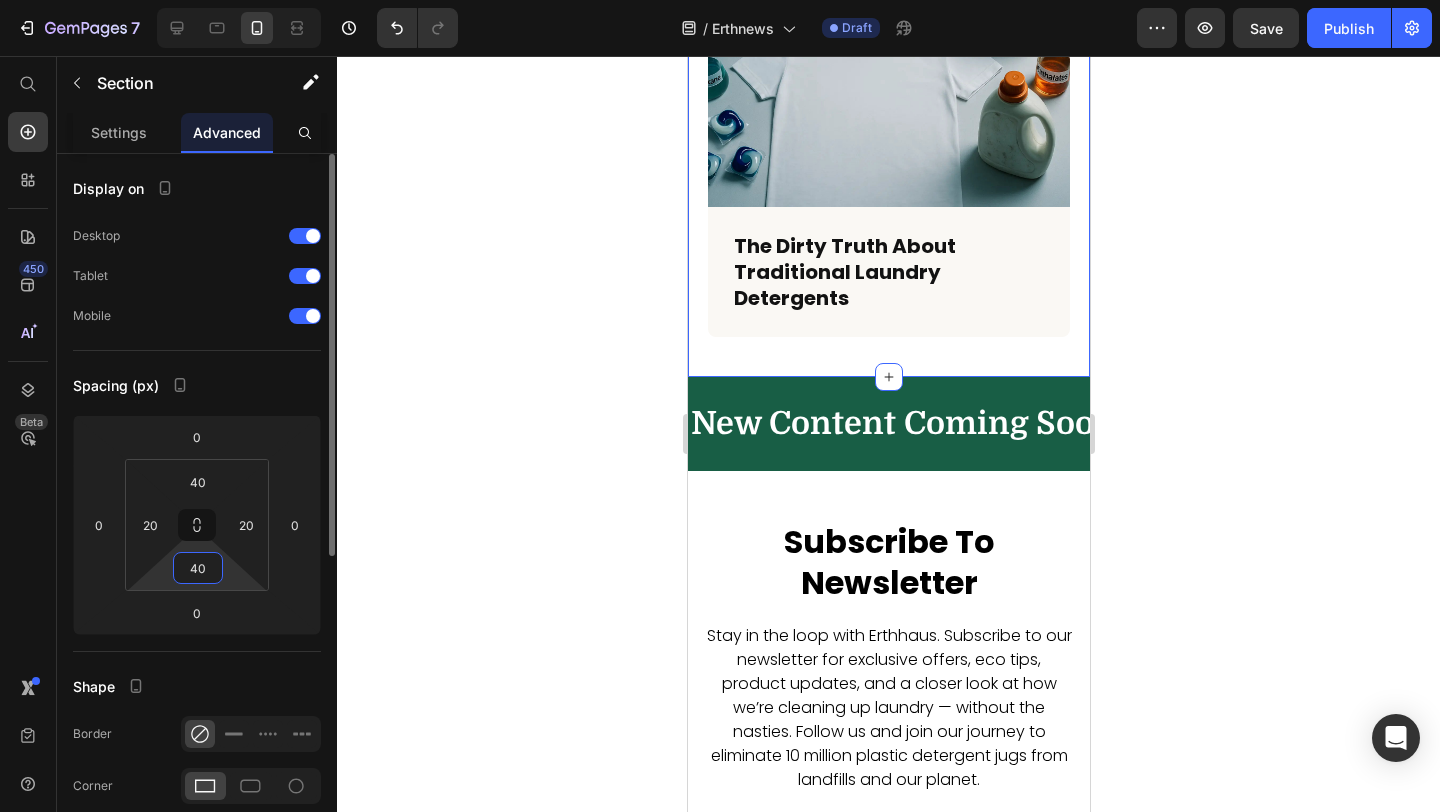 click on "40" at bounding box center [198, 568] 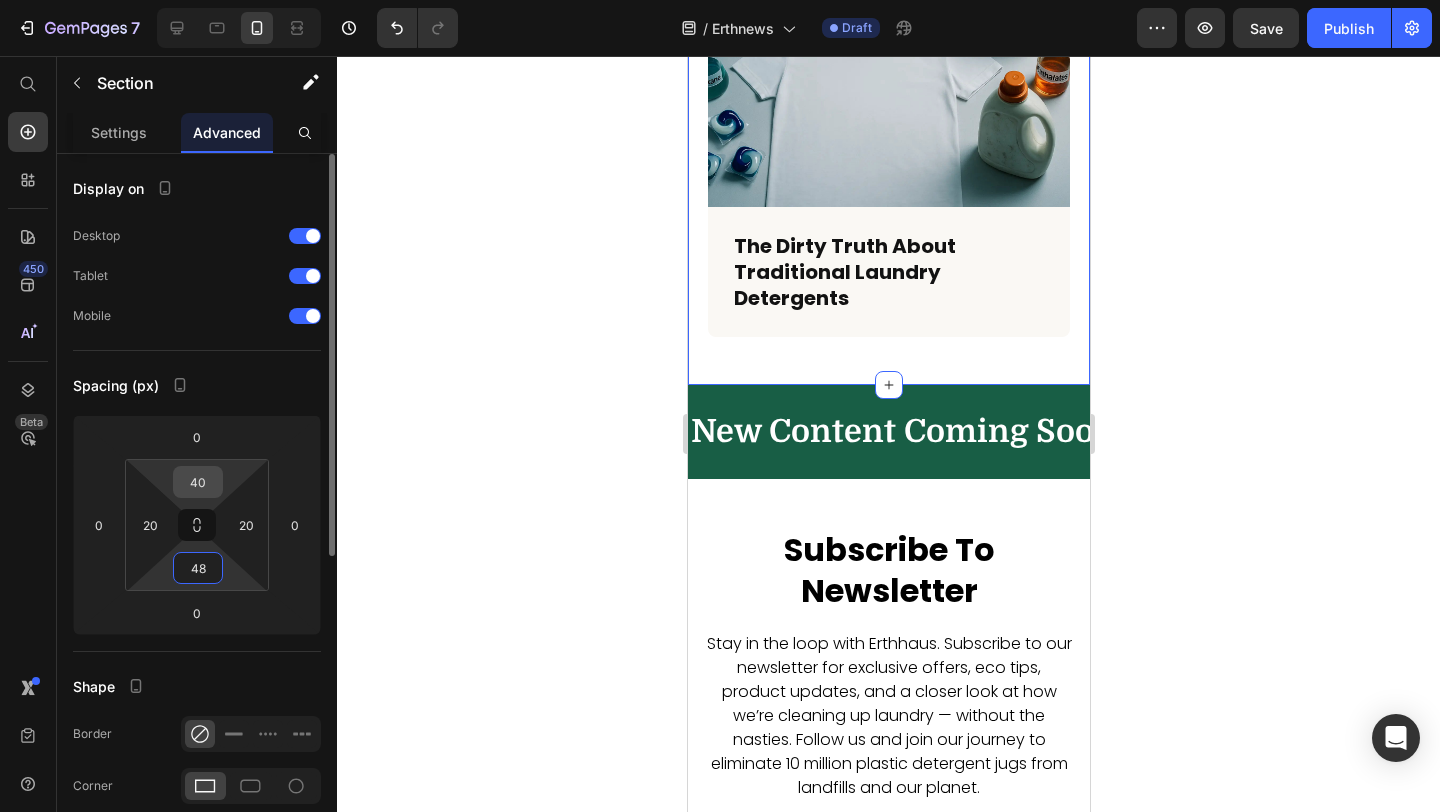 type on "48" 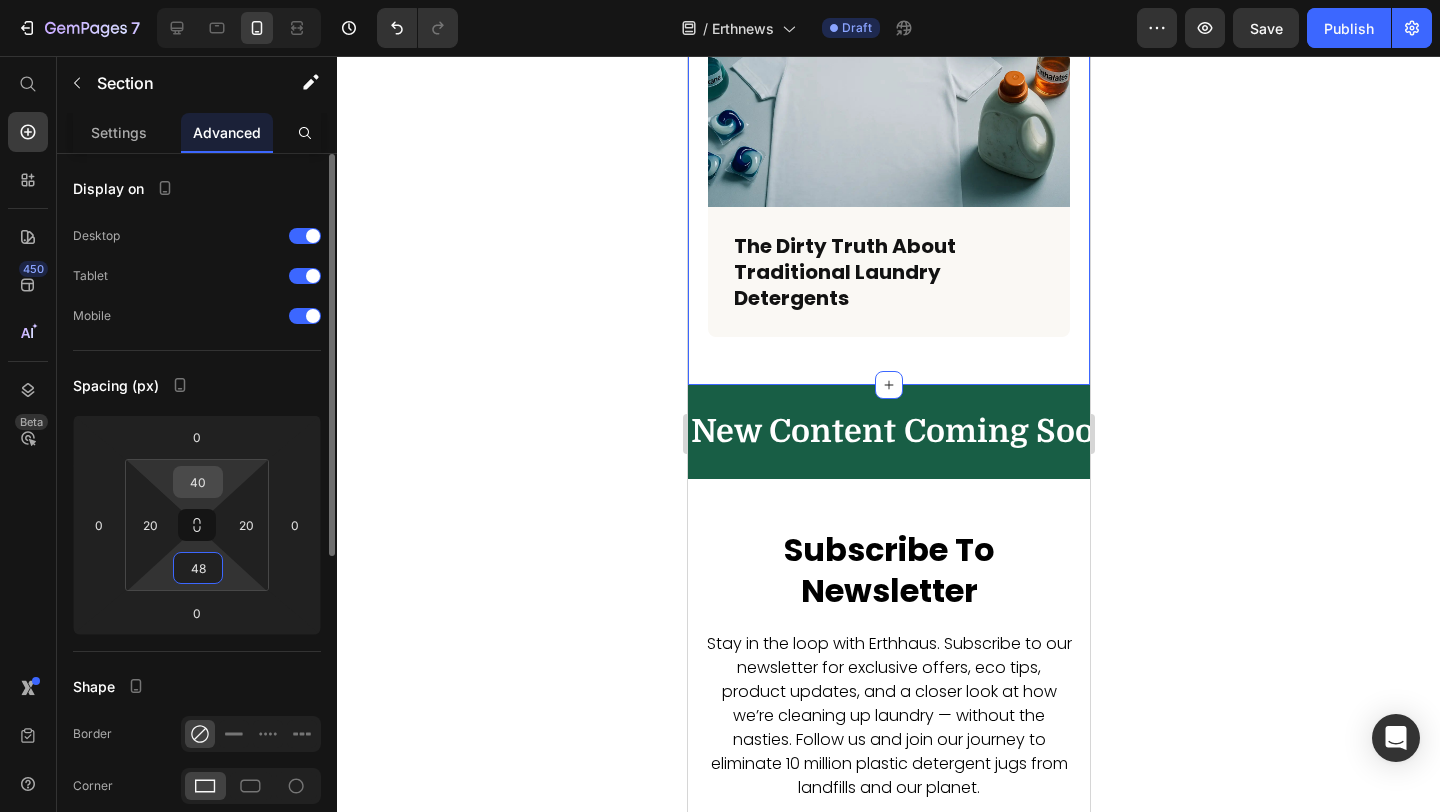 click on "40" at bounding box center [198, 482] 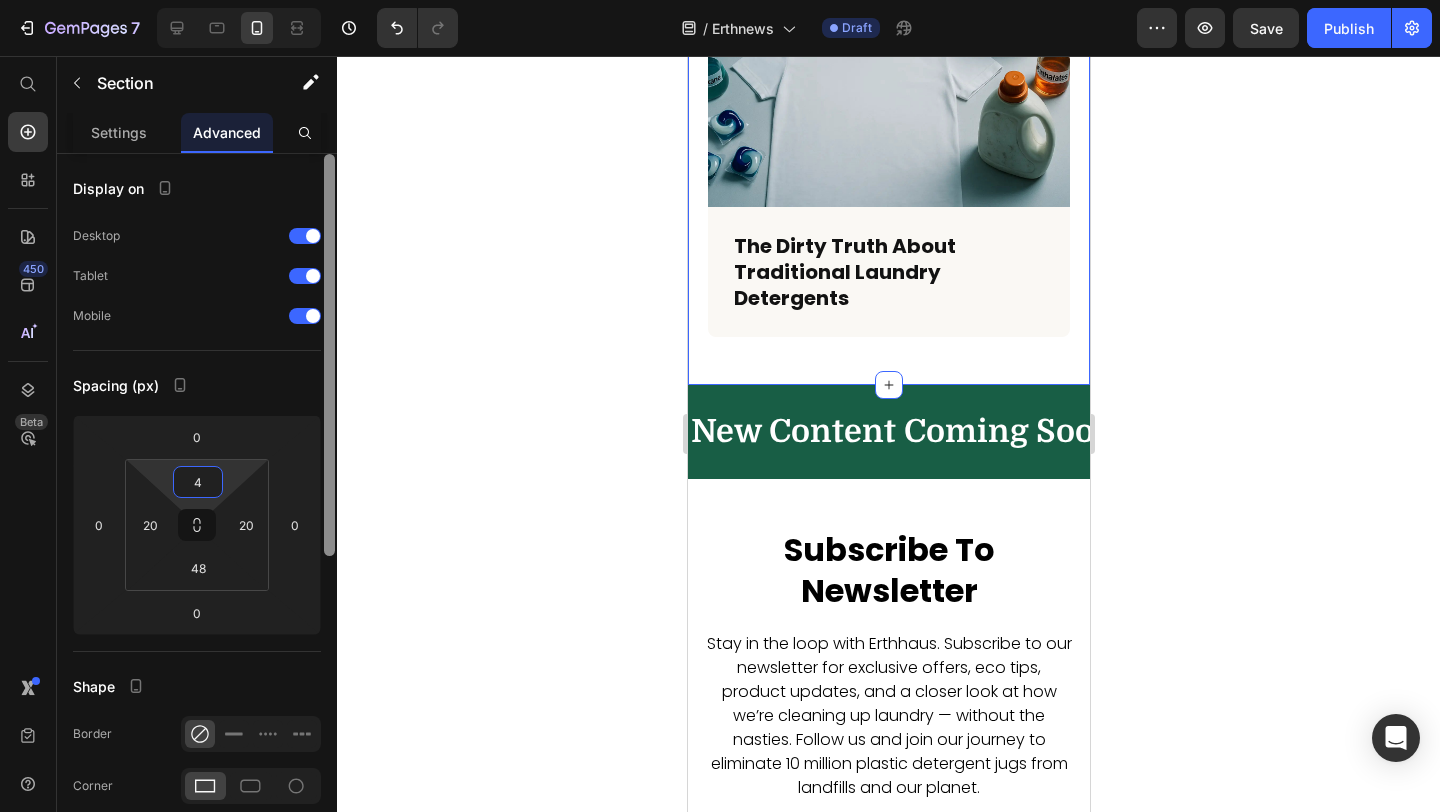 type on "48" 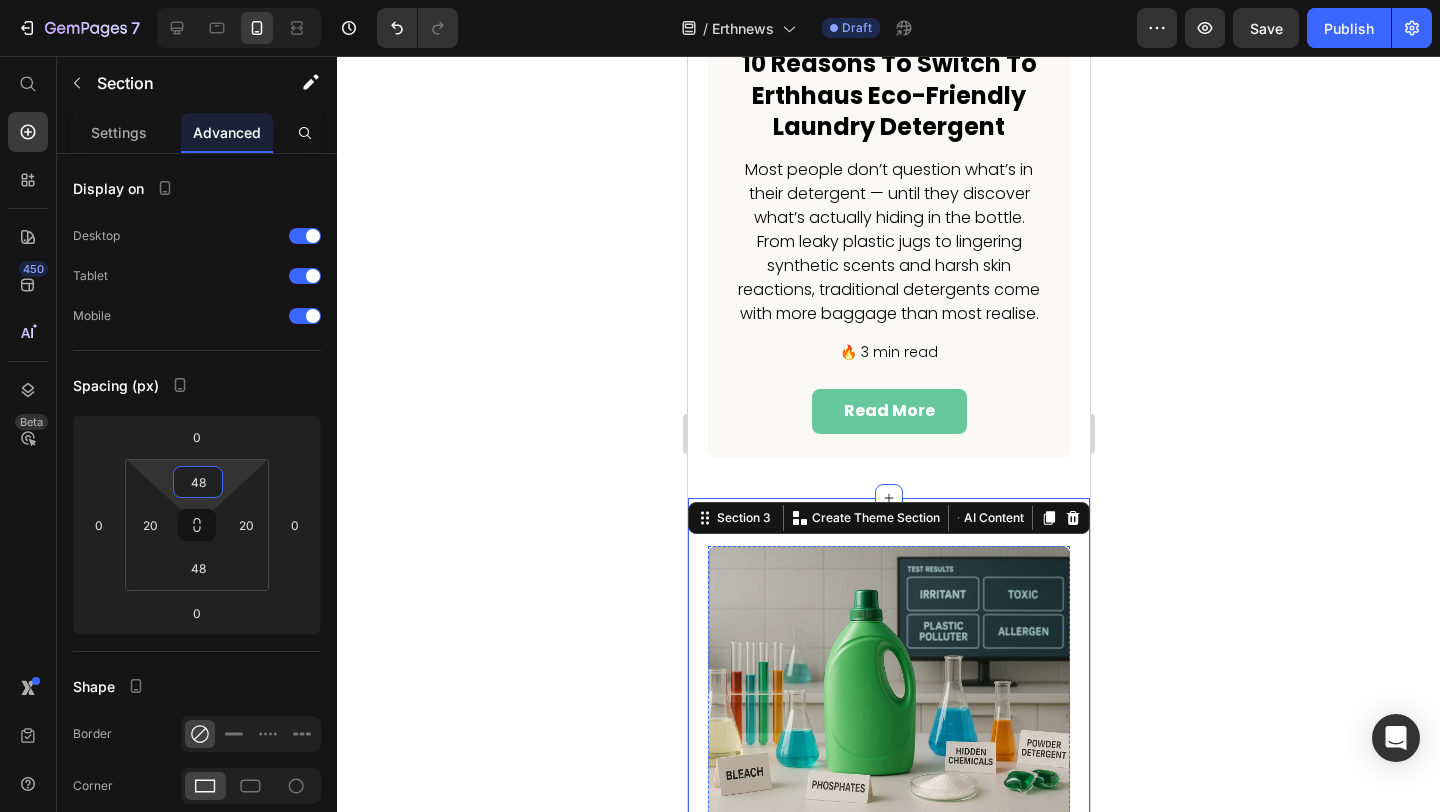 scroll, scrollTop: 732, scrollLeft: 0, axis: vertical 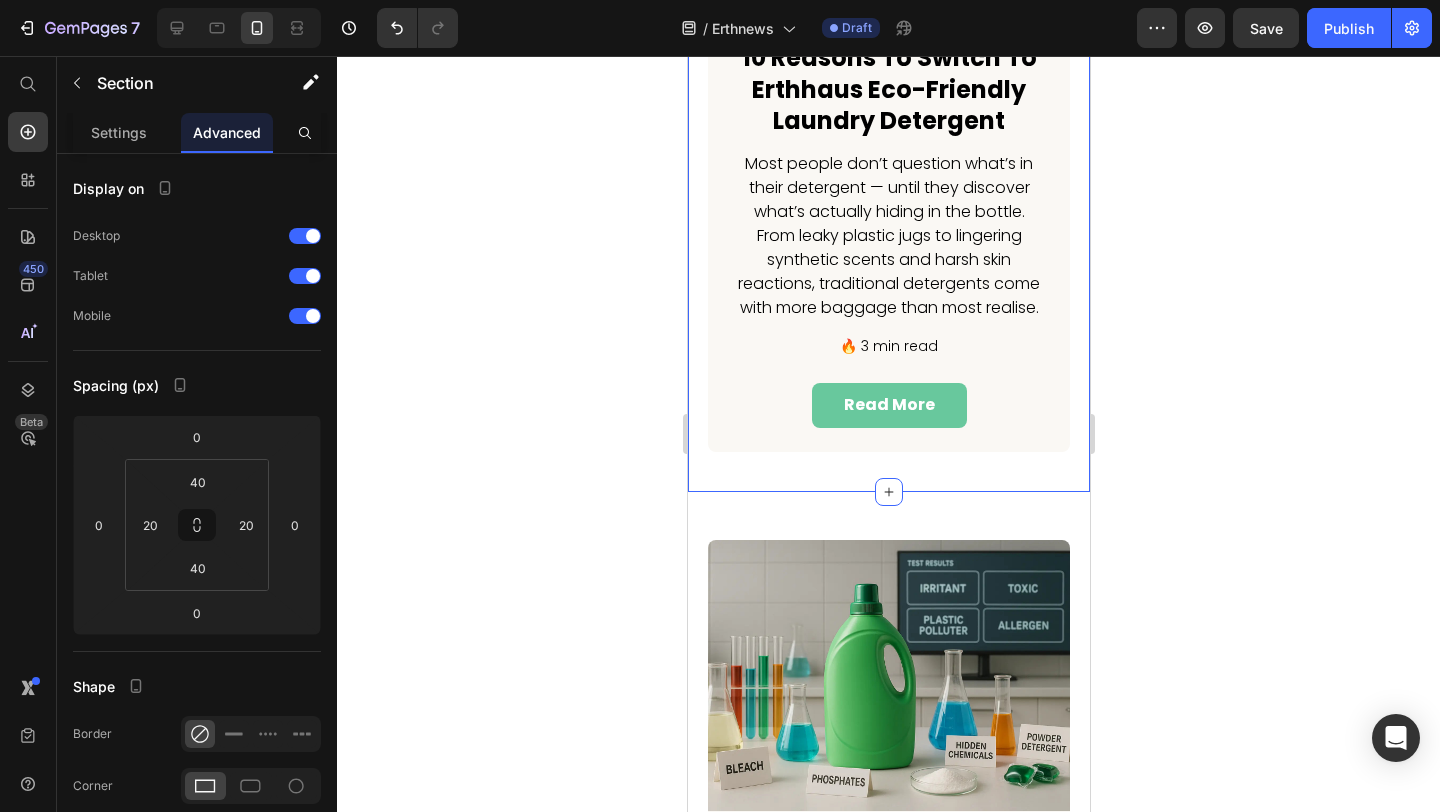 drag, startPoint x: 822, startPoint y: 457, endPoint x: 1214, endPoint y: 535, distance: 399.68488 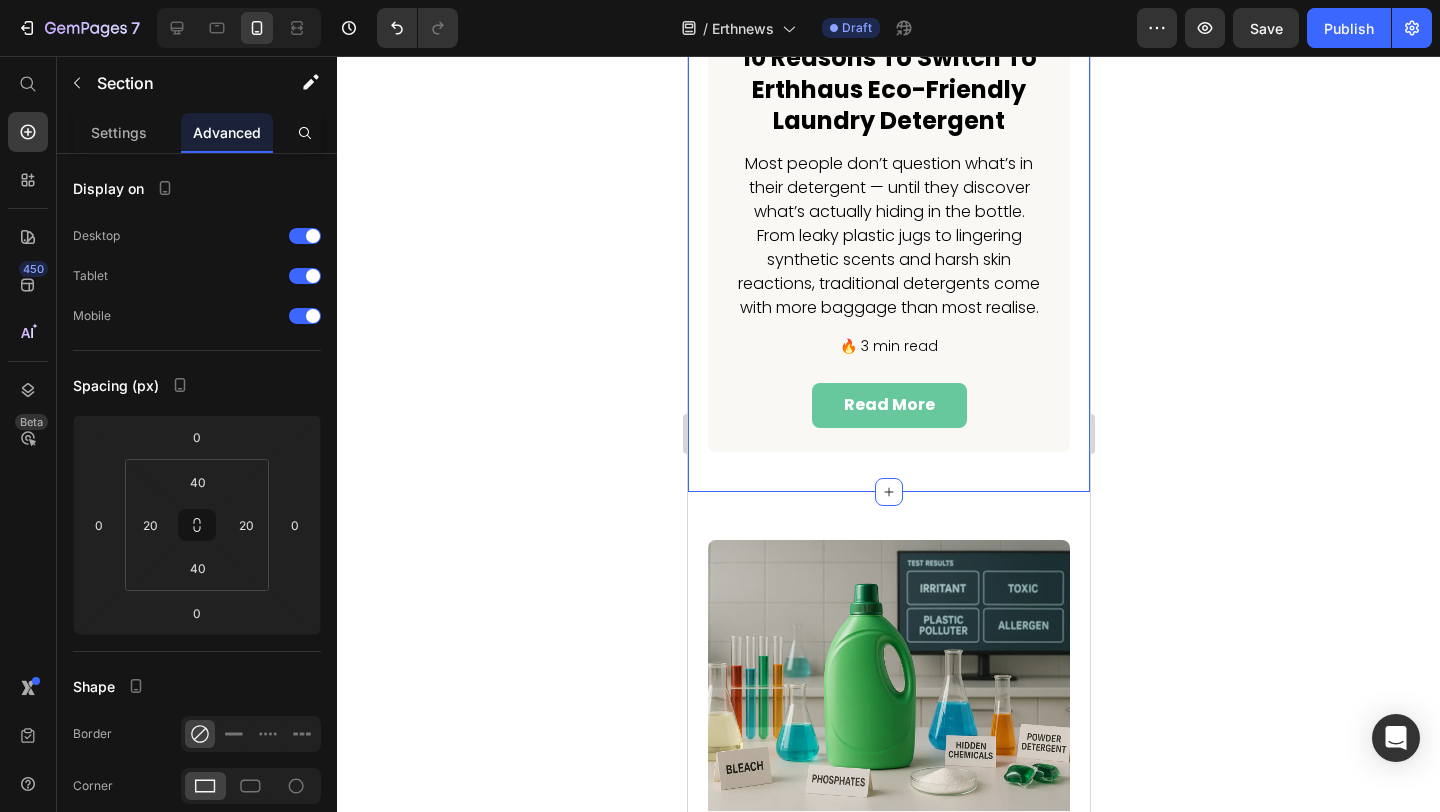 click on "New Text block Row Row 10 Reasons to Switch to Erthhaus Eco-Friendly Laundry Detergent Heading Most people don’t question what’s in their detergent — until they discover what’s actually hiding in the bottle. From leaky plastic jugs to lingering synthetic scents and harsh skin reactions, traditional detergents come with more baggage than most realise. Text block 🔥 3 min read Text block read more Button Row Image Row Section 2   Create Theme Section AI Content Write with GemAI What would you like to describe here? Tone and Voice Persuasive Product Laundry Detergent Sheets 6 Pack Show more Generate" at bounding box center (888, 94) 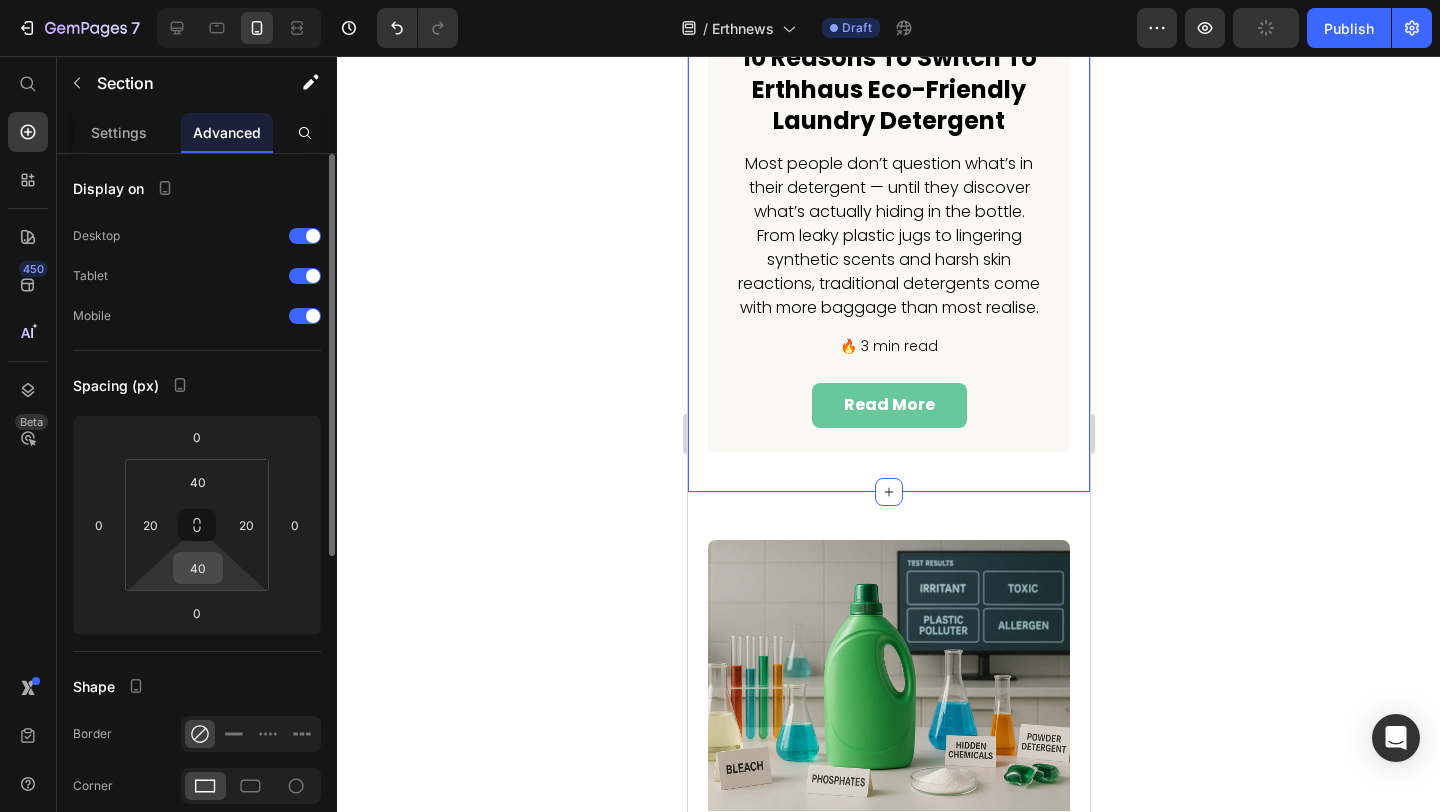 click on "40" at bounding box center (198, 568) 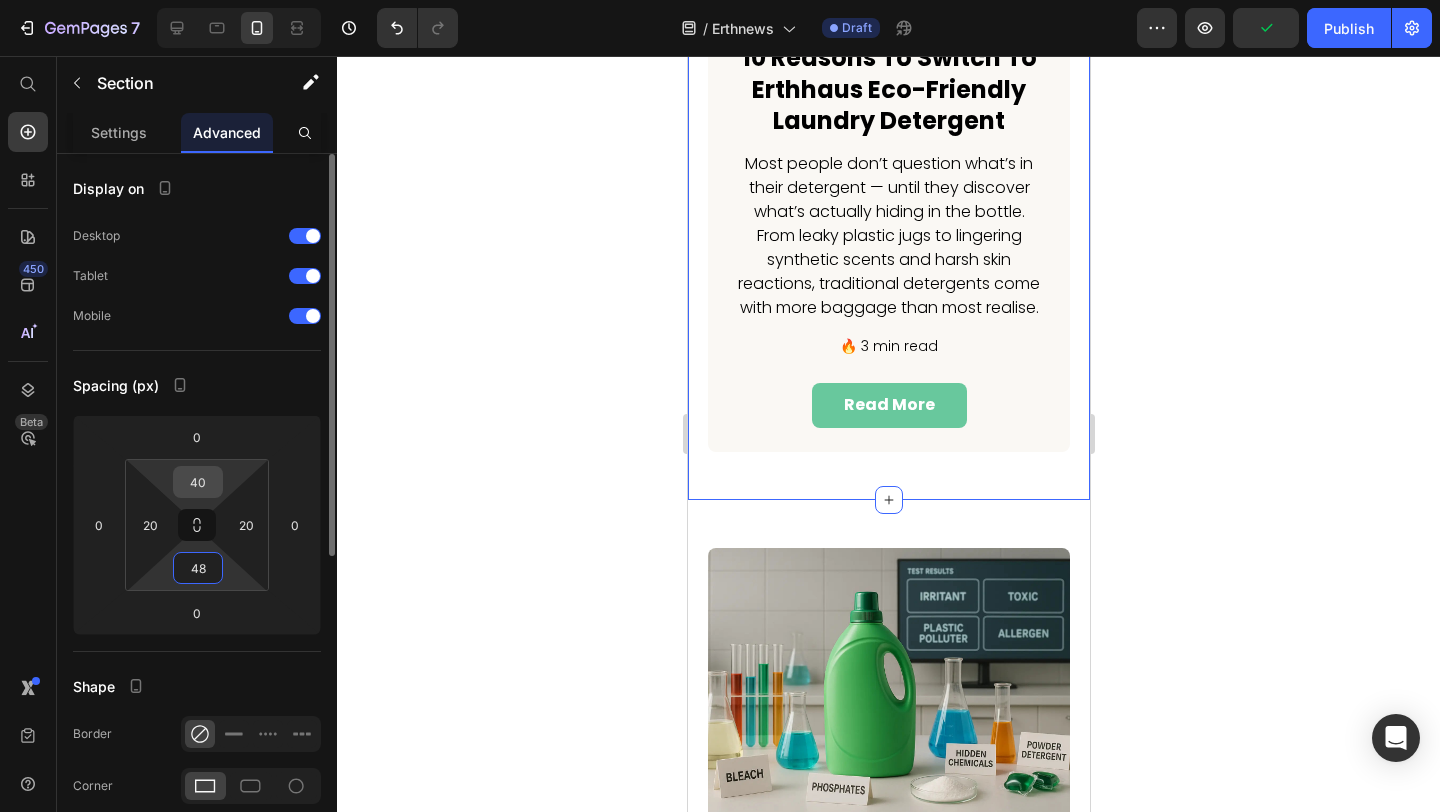 type on "48" 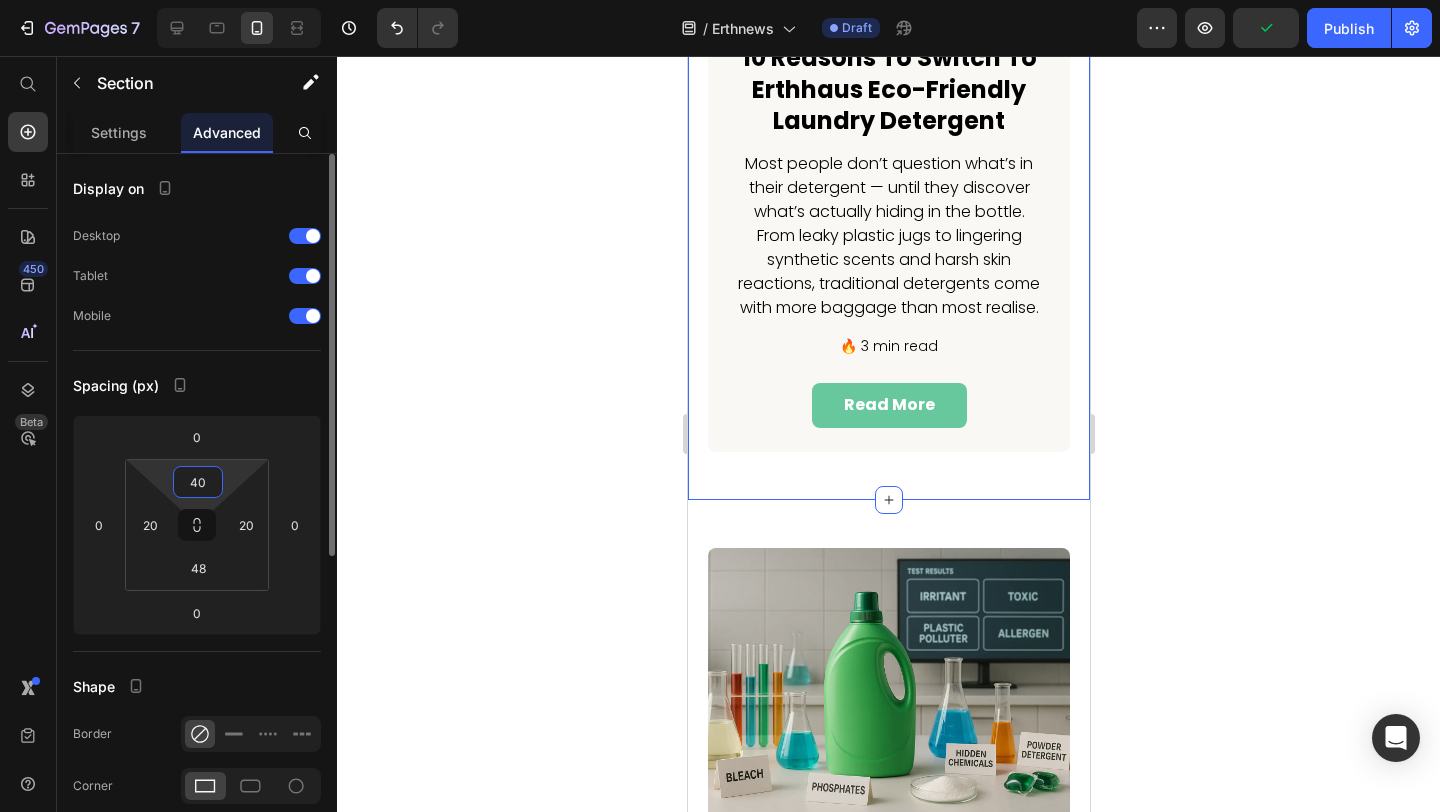 click on "40" at bounding box center [198, 482] 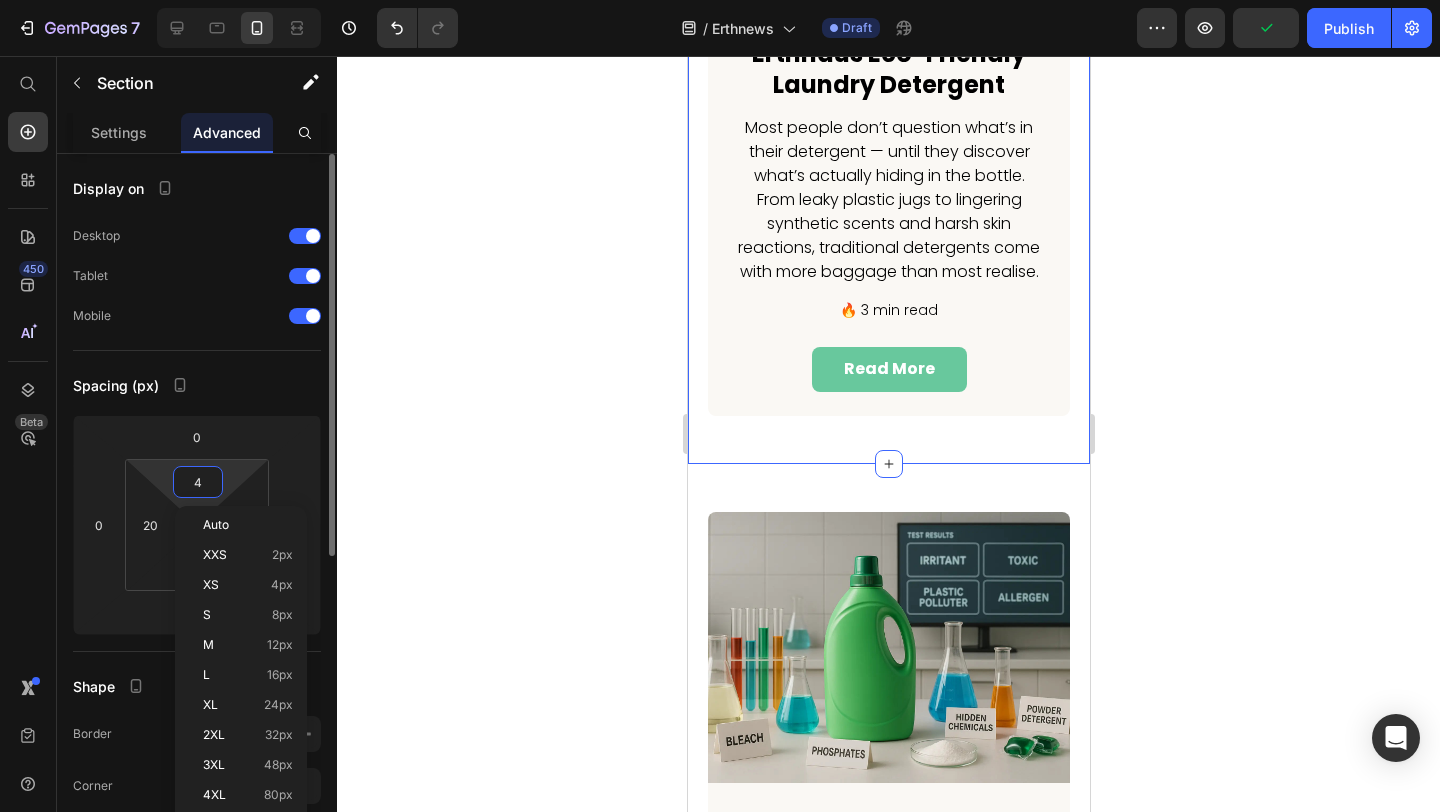 type on "48" 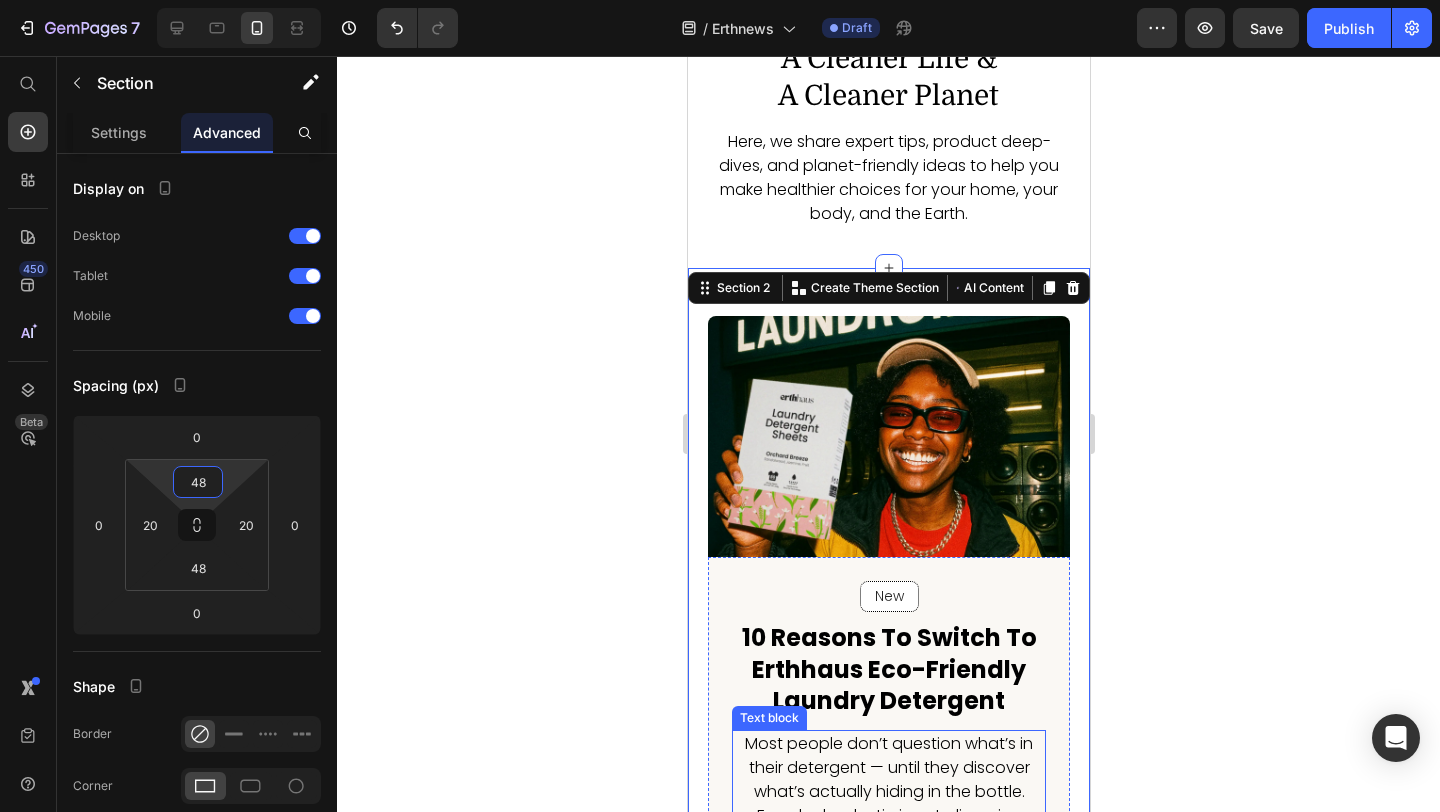 scroll, scrollTop: 74, scrollLeft: 0, axis: vertical 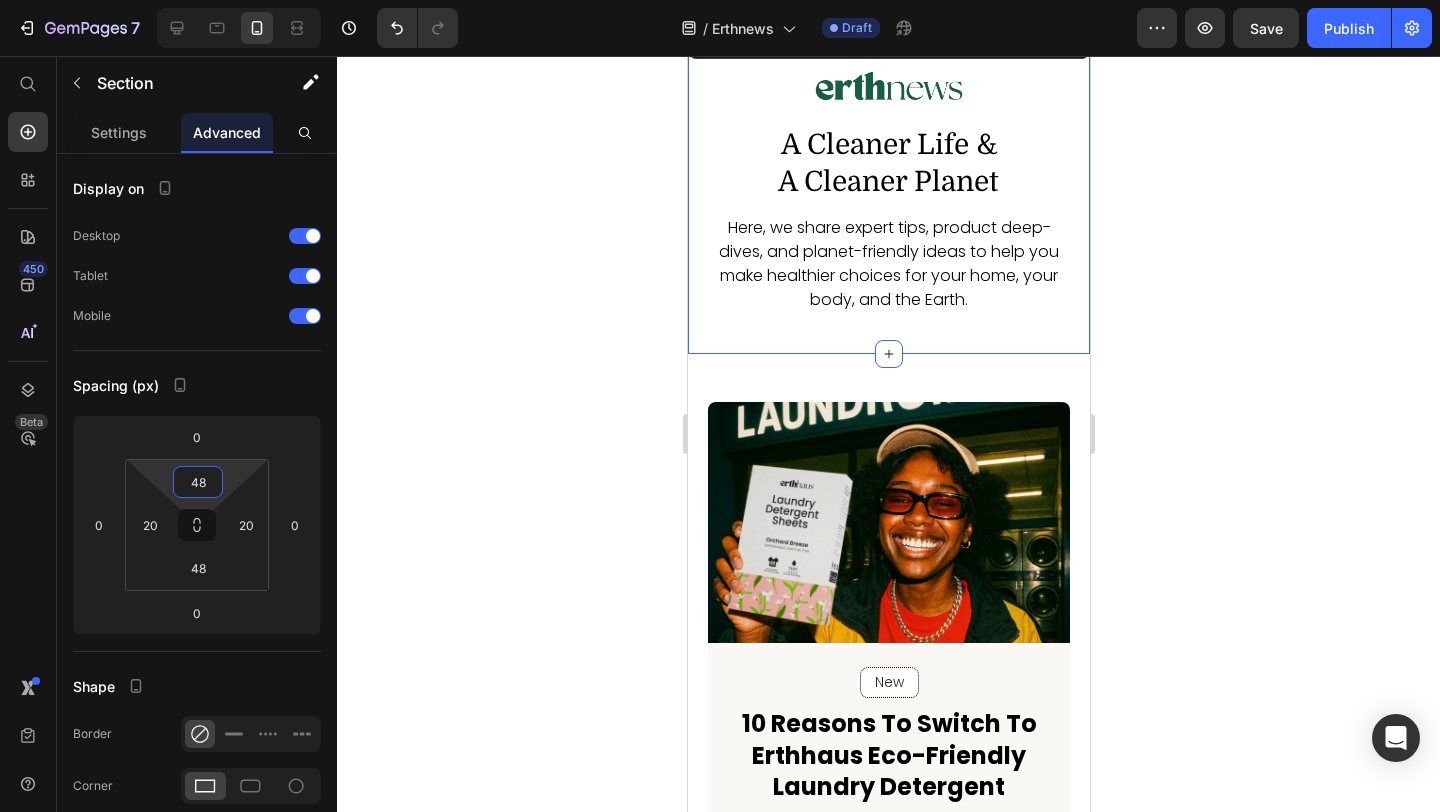 click on "Image a cleaner life & a Cleaner planet Heading Here, we share expert tips, product deep-dives, and planet-friendly ideas to help you make healthier choices for your home, your body, and the Earth. Text Block Row Section 1   Create Theme Section AI Content Write with GemAI What would you like to describe here? Tone and Voice Persuasive Product Laundry Detergent Sheets 6 Pack Show more Generate" at bounding box center (888, 188) 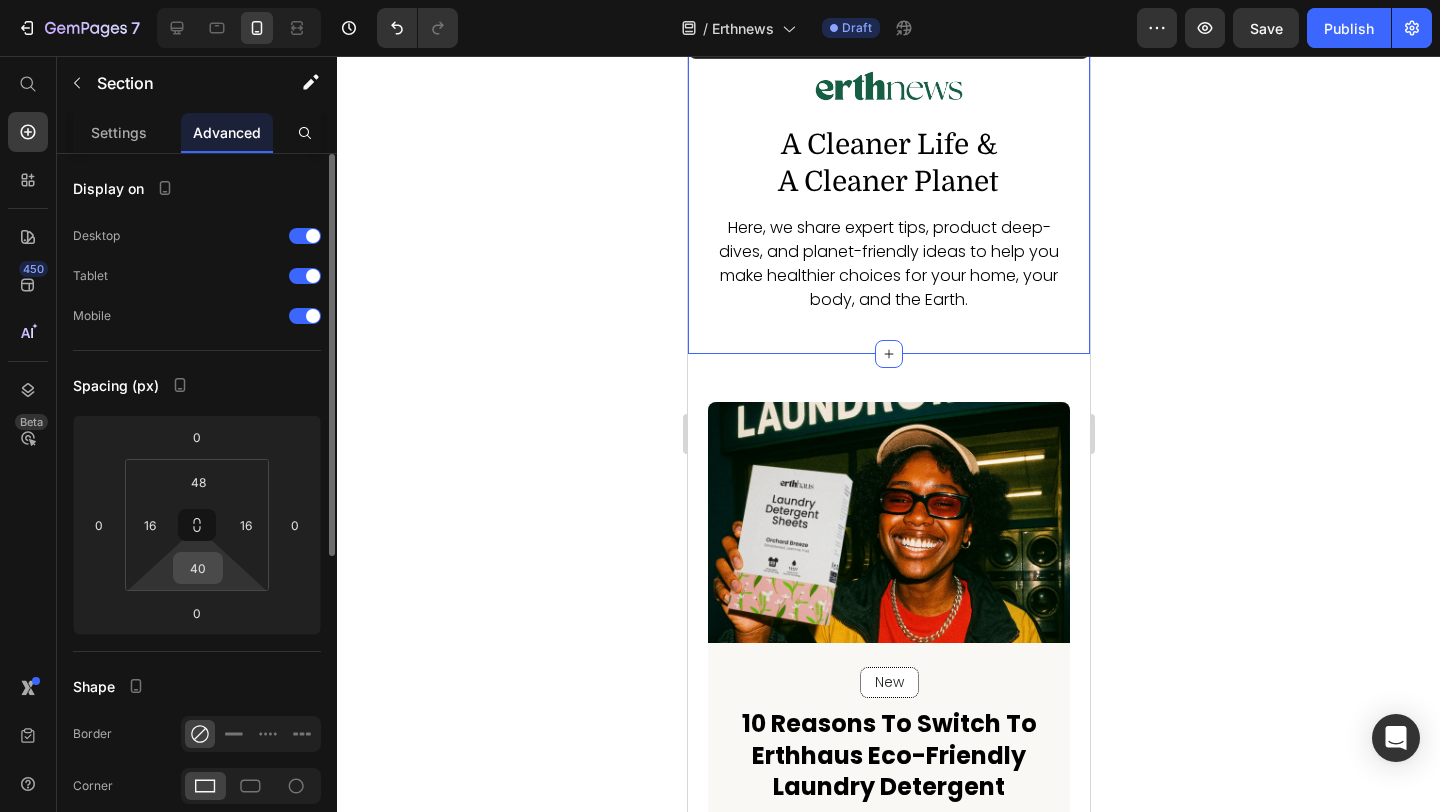 click on "40" at bounding box center [198, 568] 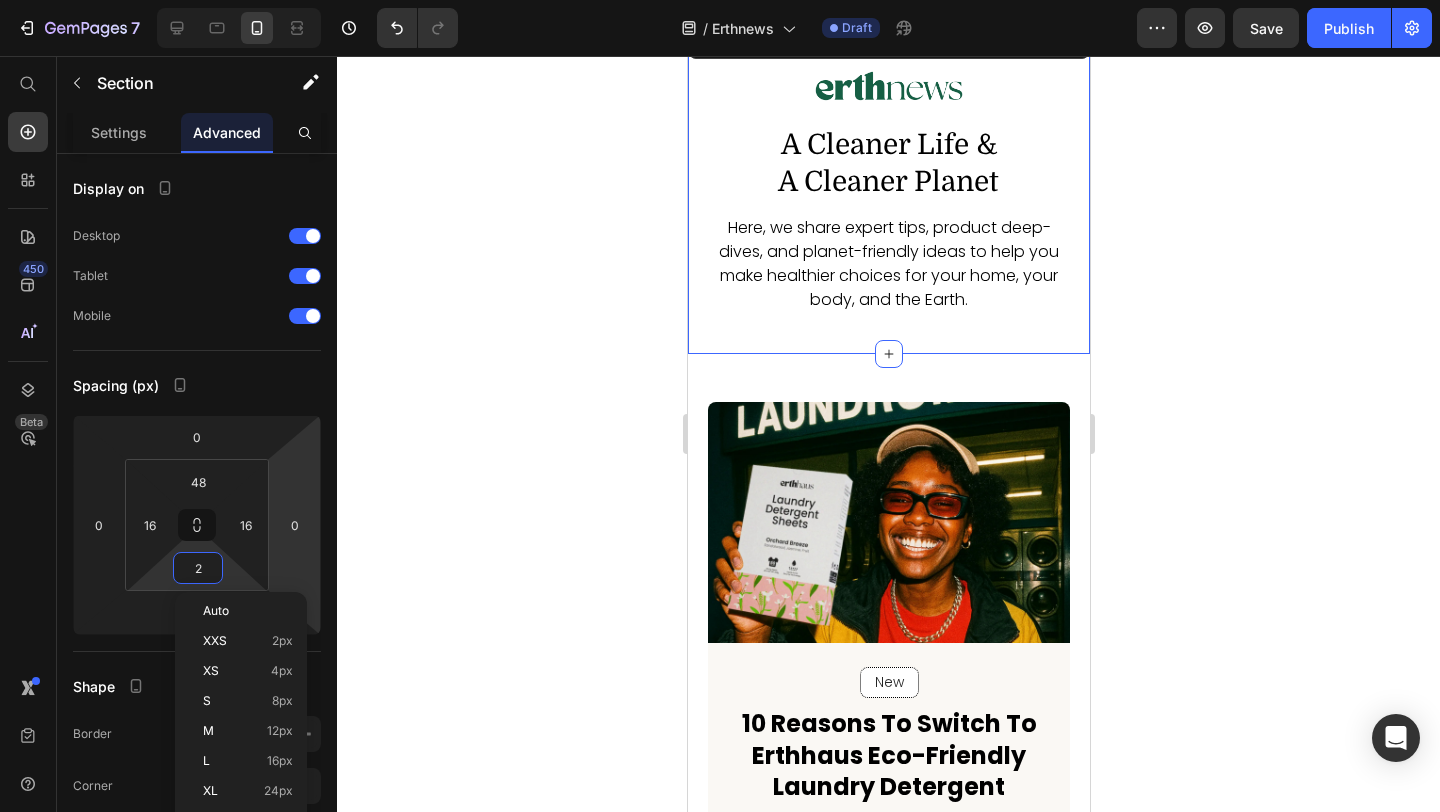 type on "24" 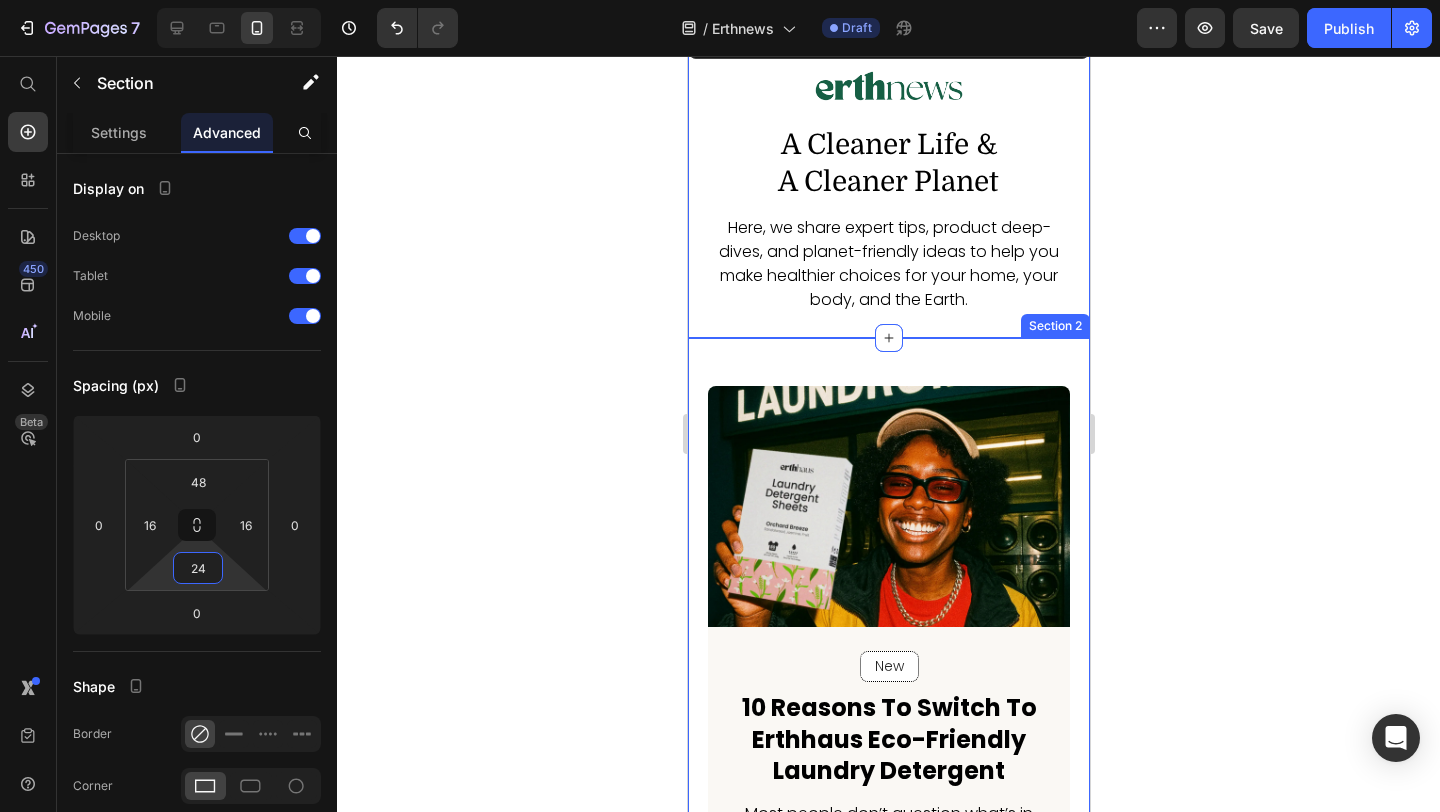 click on "New Text block Row Row 10 Reasons to Switch to Erthhaus Eco-Friendly Laundry Detergent Heading Most people don’t question what’s in their detergent — until they discover what’s actually hiding in the bottle. From leaky plastic jugs to lingering synthetic scents and harsh skin reactions, traditional detergents come with more baggage than most realise. Text block 🔥 3 min read Text block read more Button Row Image Row Section 2" at bounding box center [888, 744] 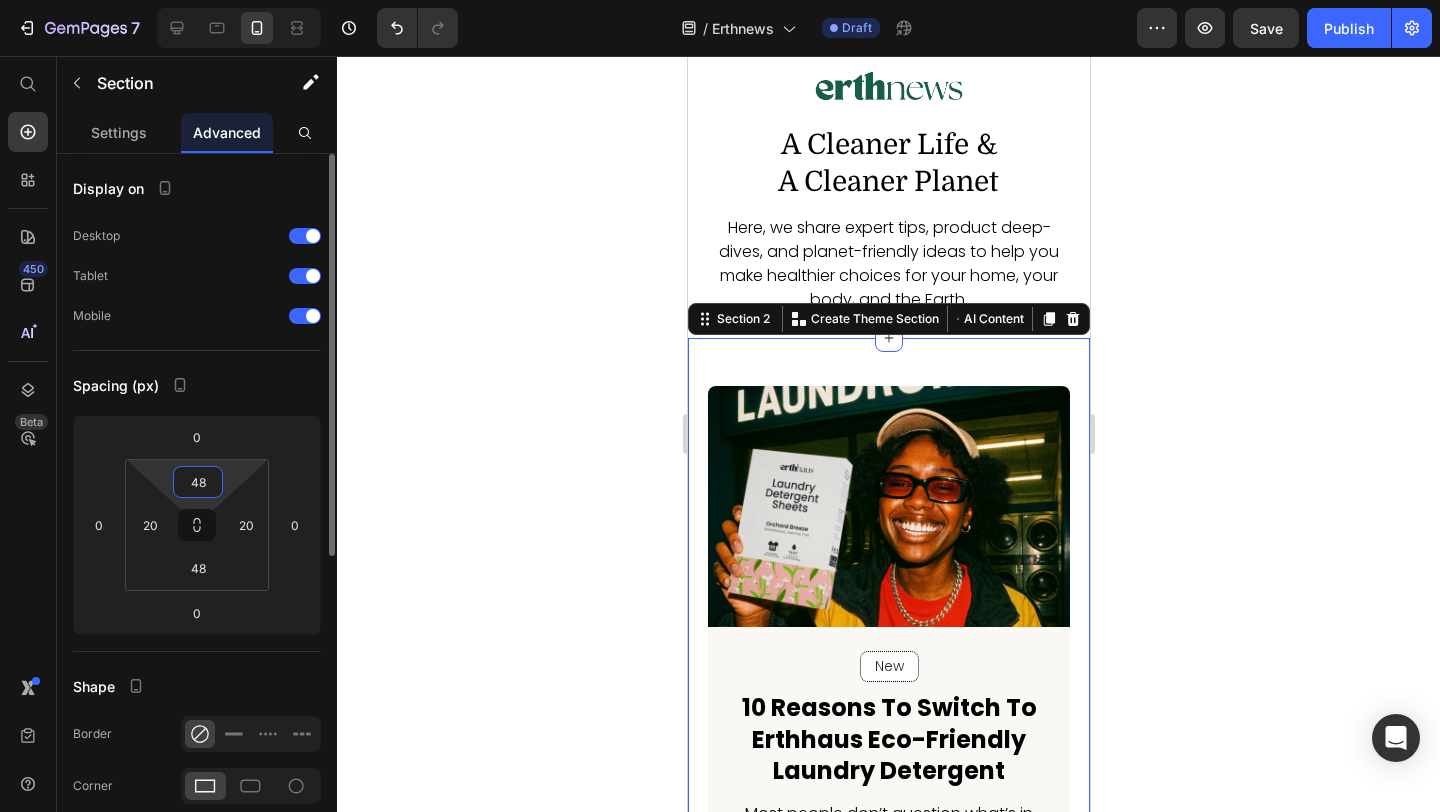 click on "48" at bounding box center [198, 482] 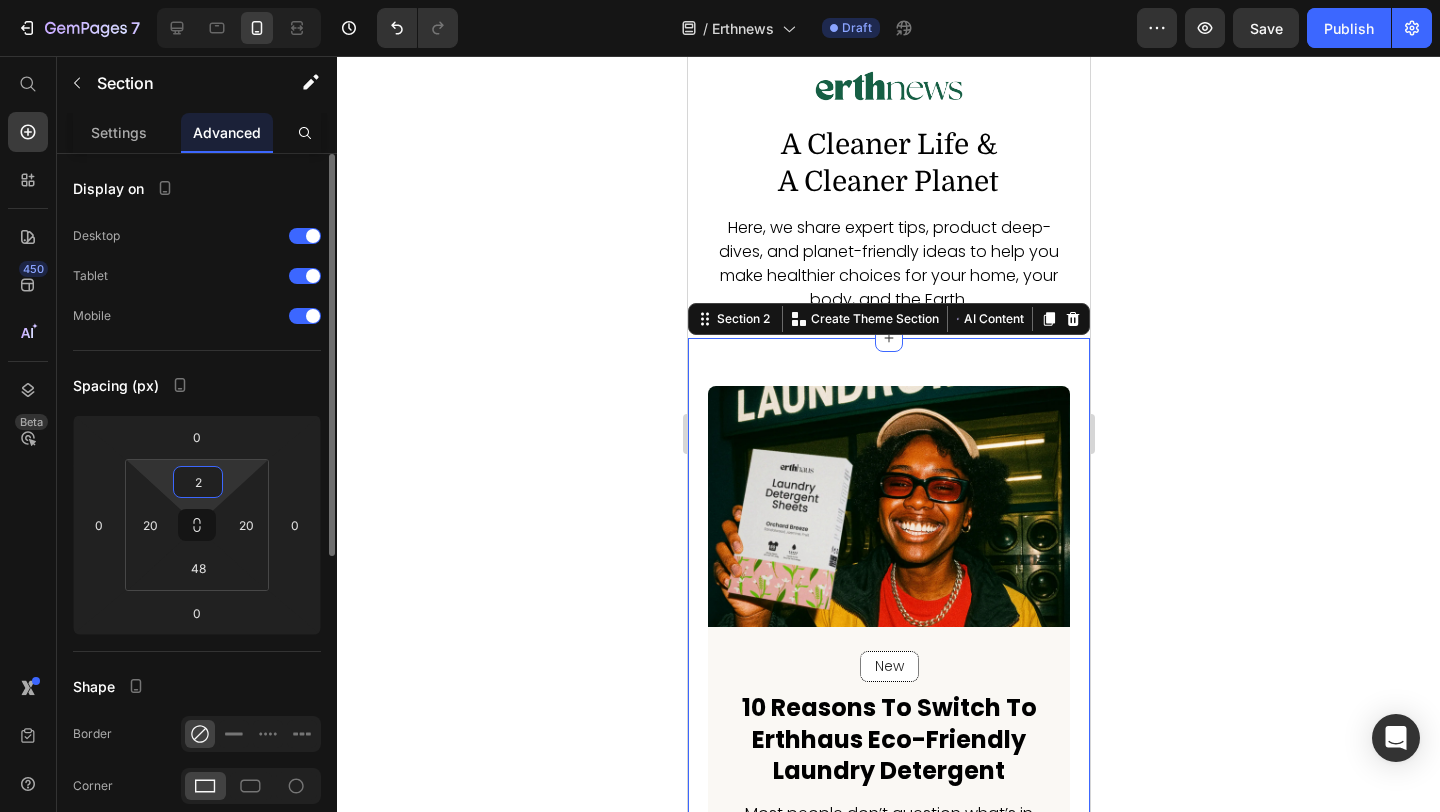 type on "24" 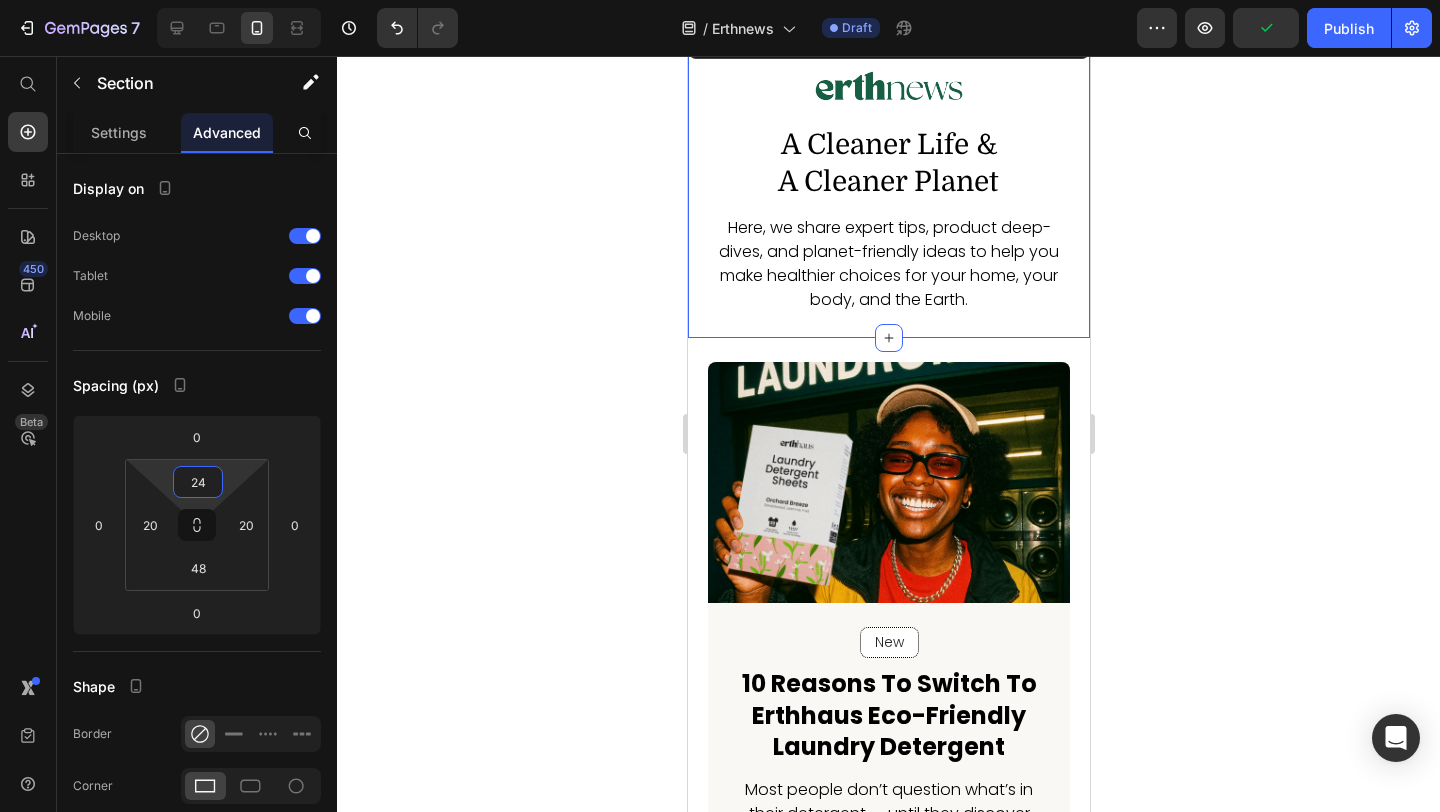 click on "Image a cleaner life & a Cleaner planet Heading Here, we share expert tips, product deep-dives, and planet-friendly ideas to help you make healthier choices for your home, your body, and the Earth. Text Block Row Section 1   Create Theme Section AI Content Write with GemAI What would you like to describe here? Tone and Voice Persuasive Product Laundry Detergent Sheets 6 Pack Show more Generate" at bounding box center (888, 180) 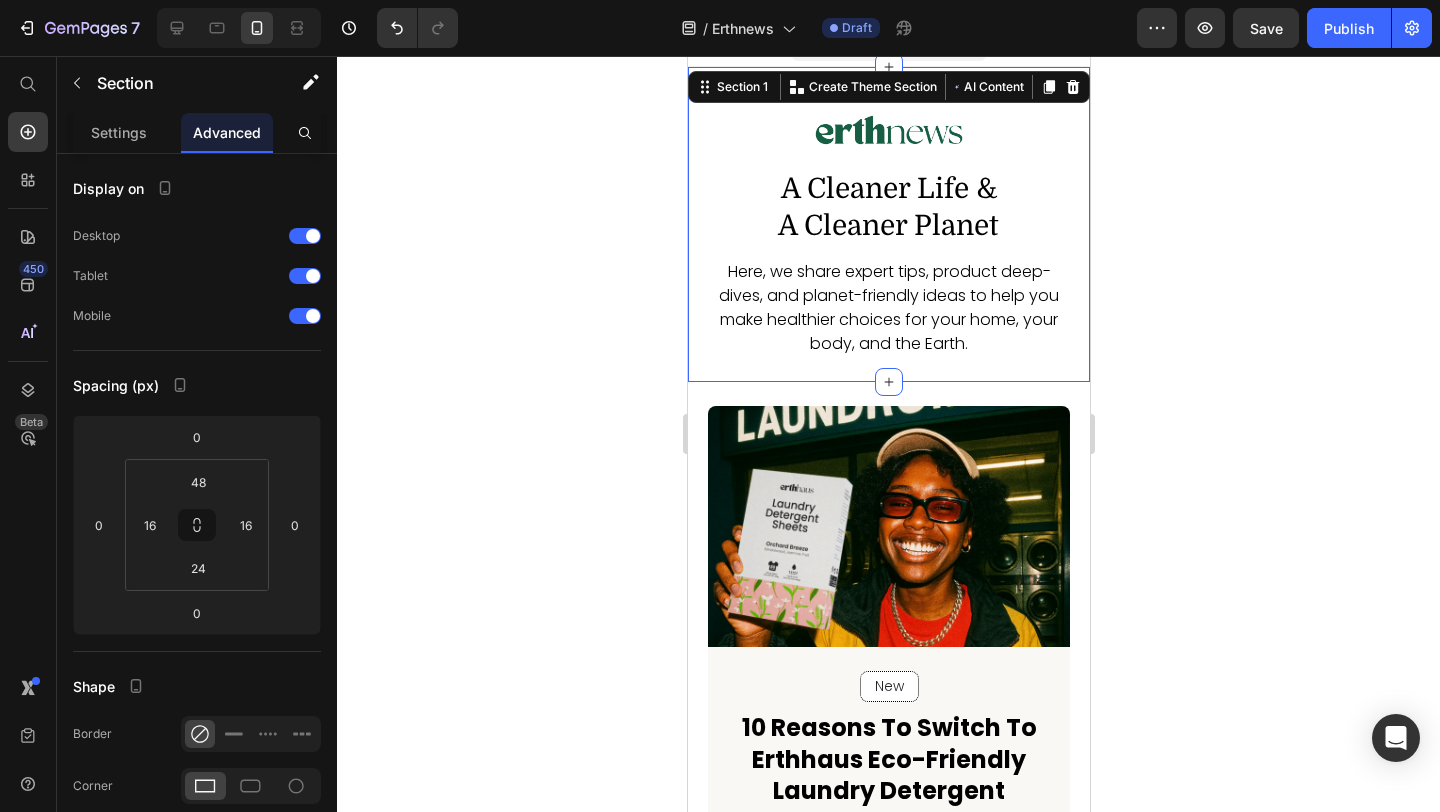 scroll, scrollTop: 0, scrollLeft: 0, axis: both 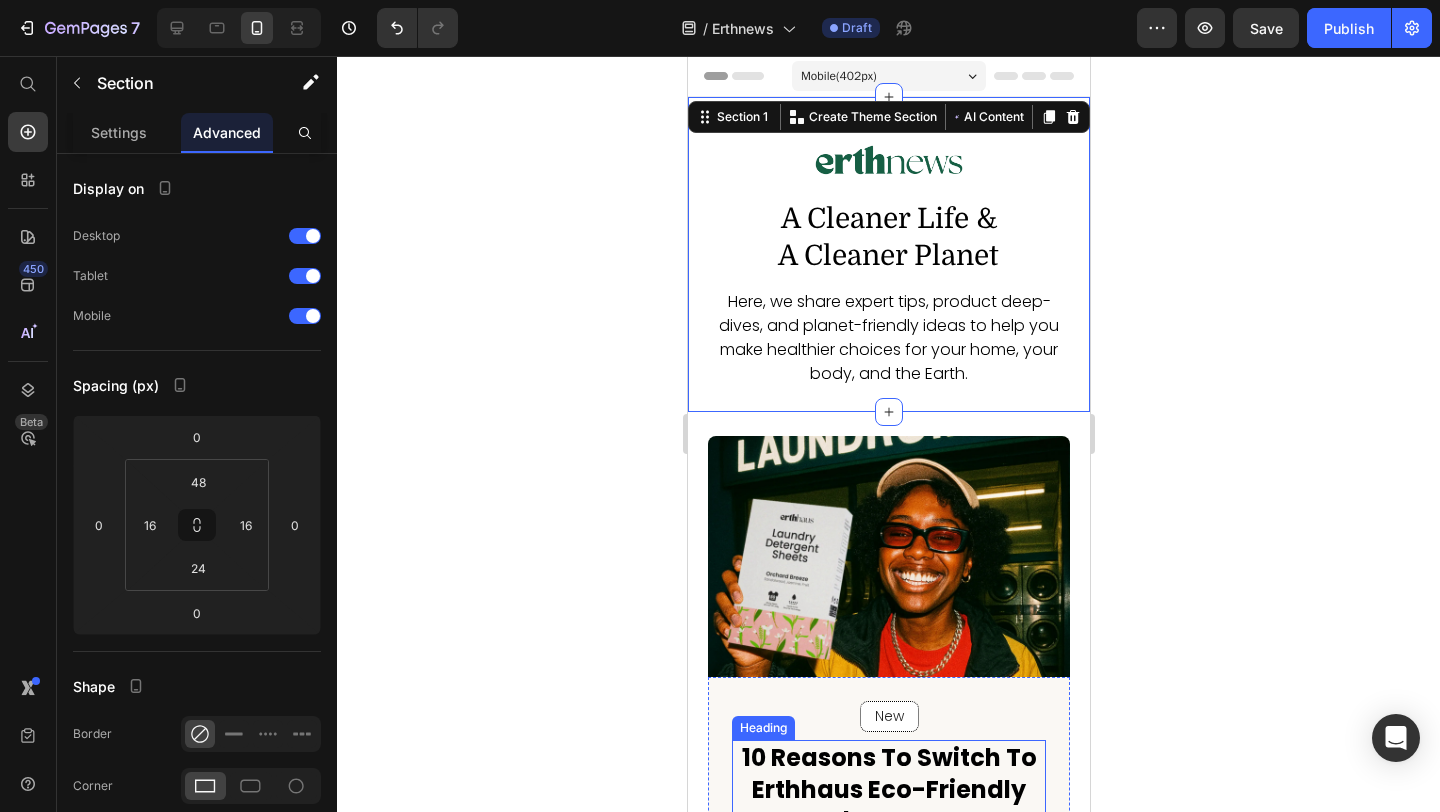 click on "10 Reasons to Switch to Erthhaus Eco-Friendly Laundry Detergent" at bounding box center [888, 789] 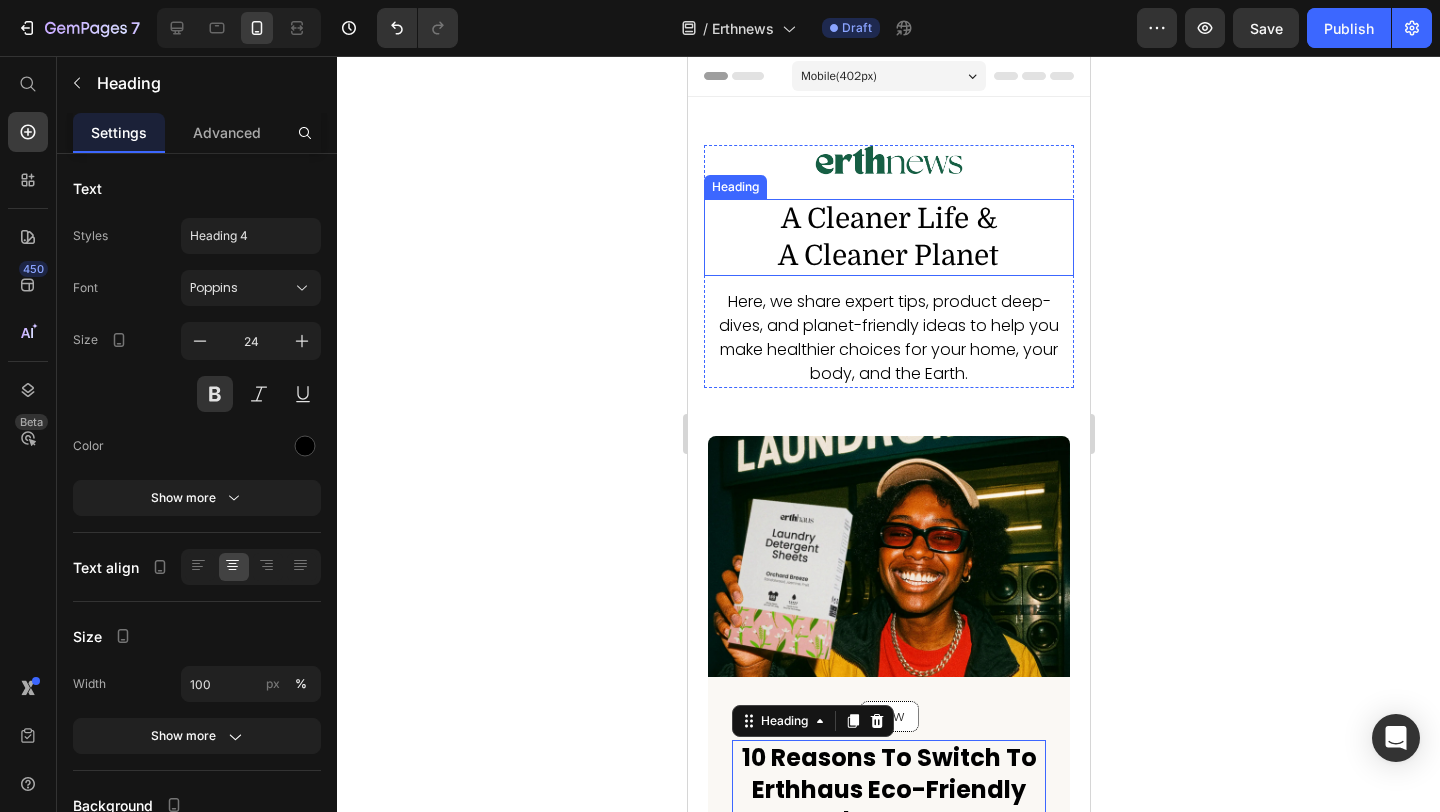 click on "a cleaner life & a Cleaner planet" at bounding box center [887, 237] 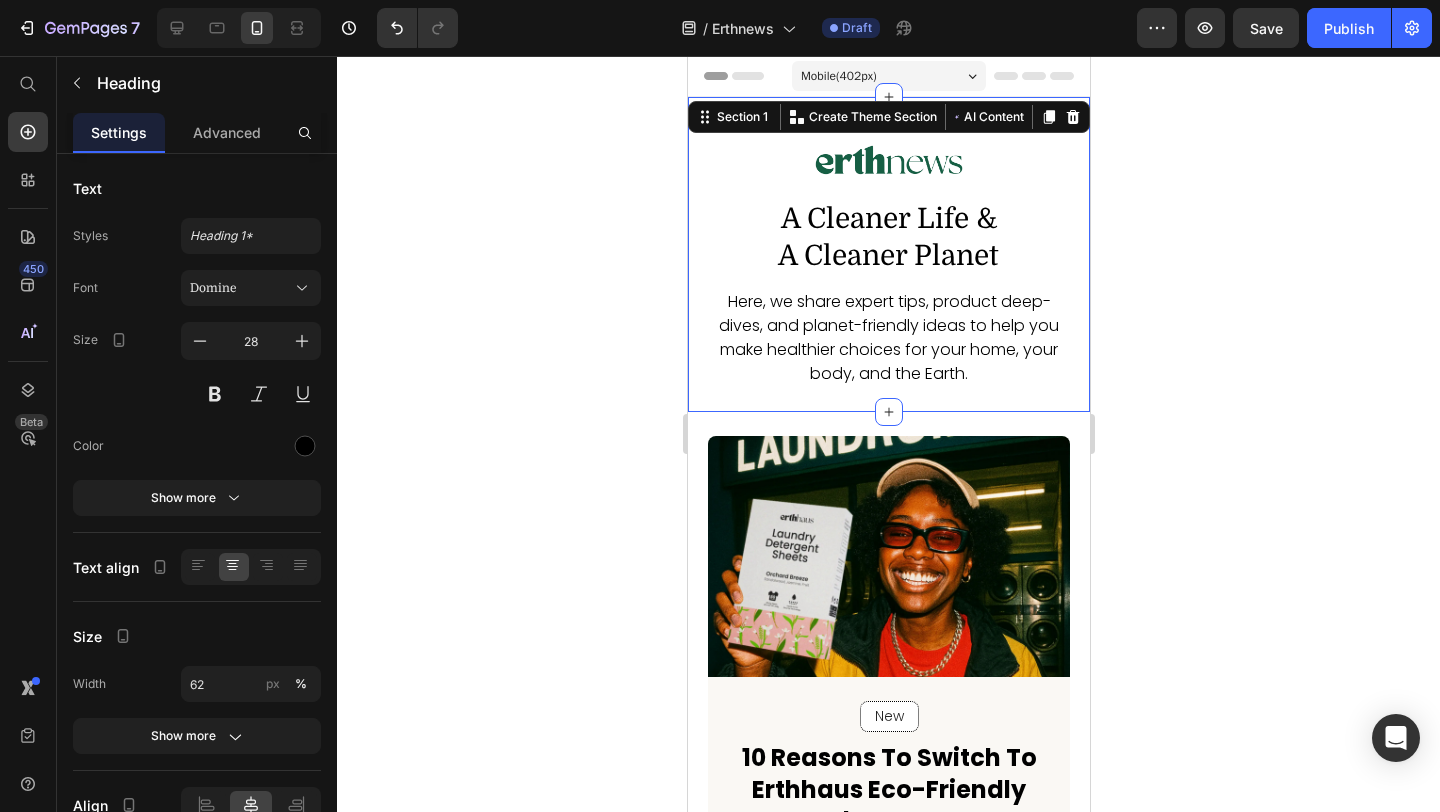 click on "Image a cleaner life & a Cleaner planet Heading Here, we share expert tips, product deep-dives, and planet-friendly ideas to help you make healthier choices for your home, your body, and the Earth. Text Block Row Section 1   Create Theme Section AI Content Write with GemAI What would you like to describe here? Tone and Voice Persuasive Product Laundry Detergent Sheets 6 Pack Show more Generate" at bounding box center (888, 254) 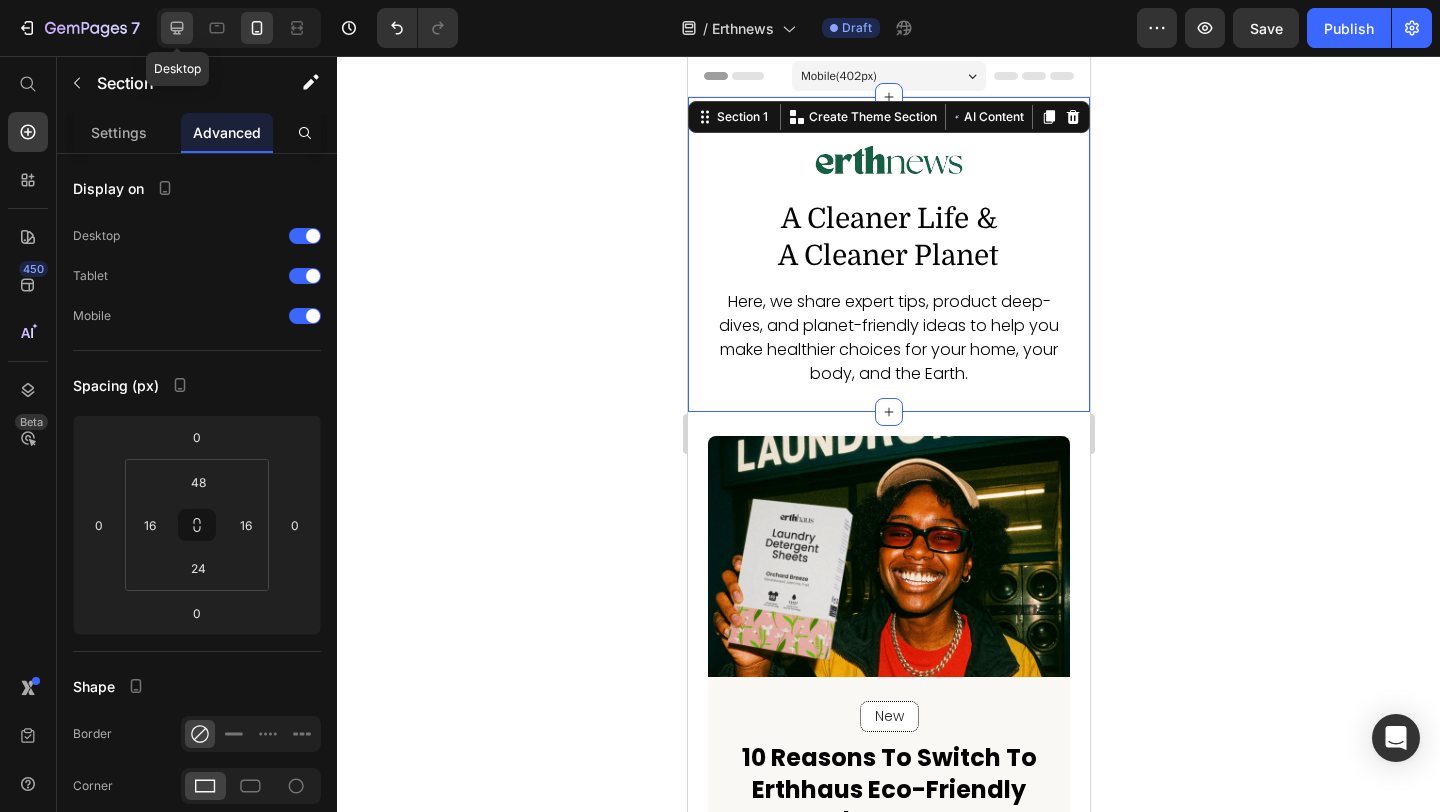 click 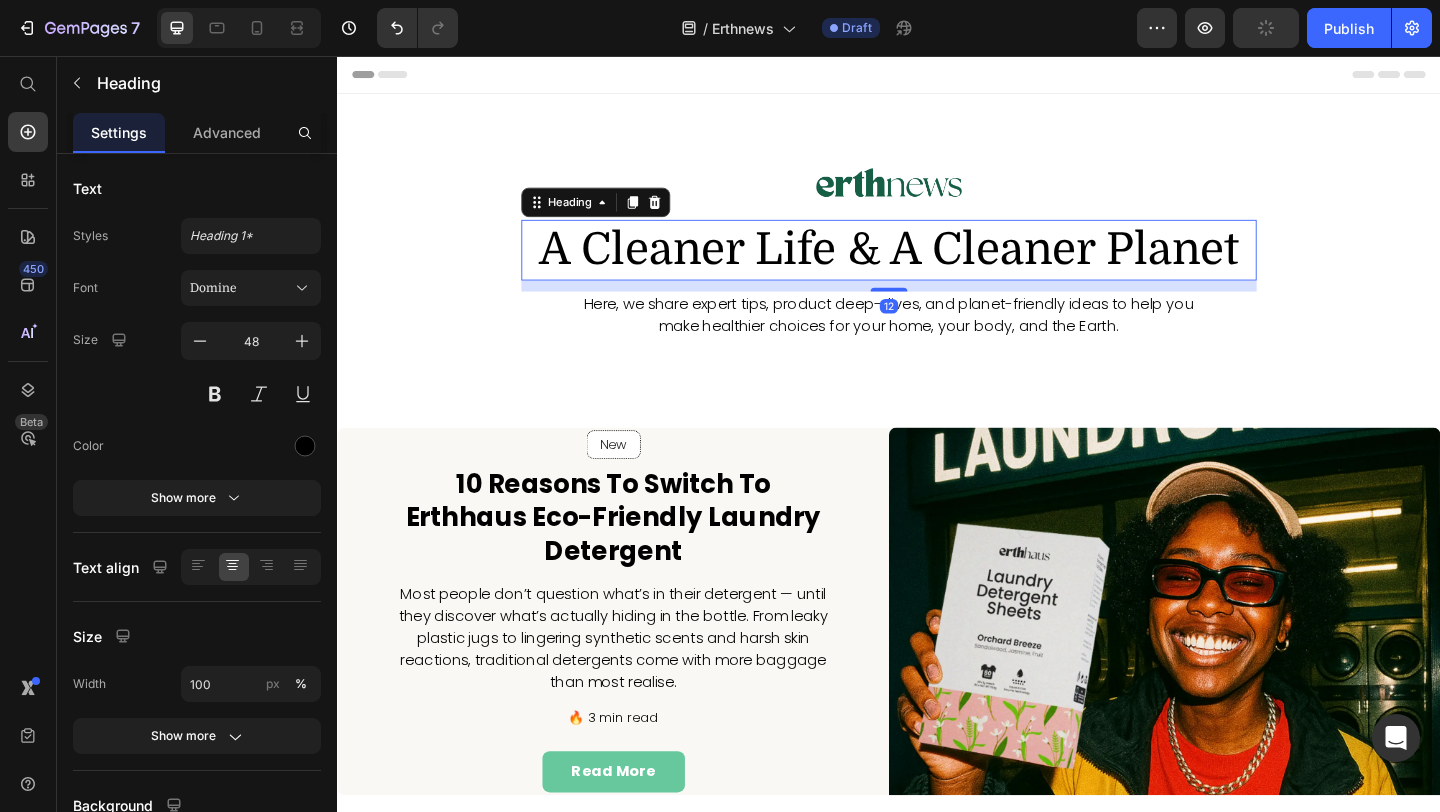 click on "a cleaner life & a Cleaner planet" at bounding box center (937, 267) 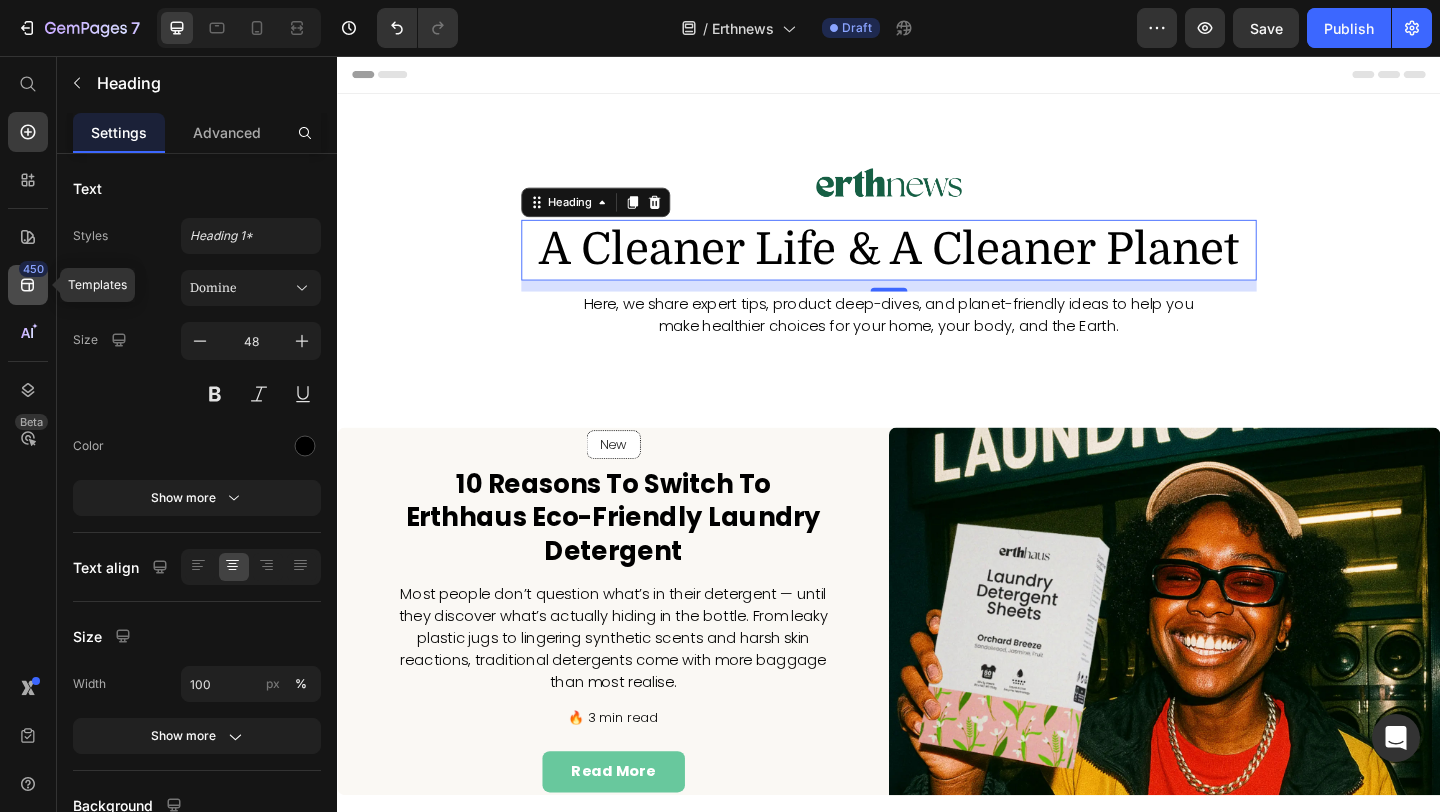 click on "450" 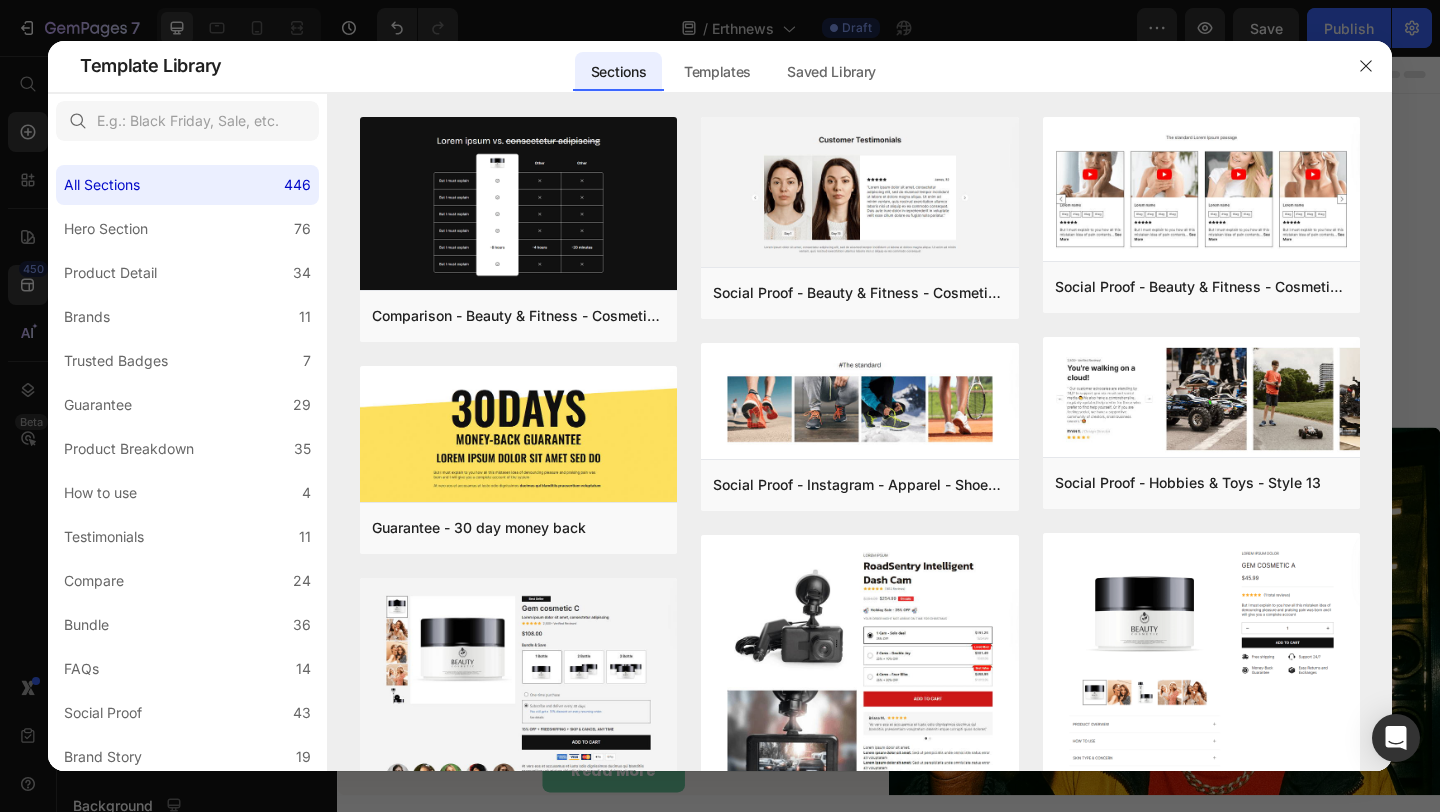 click 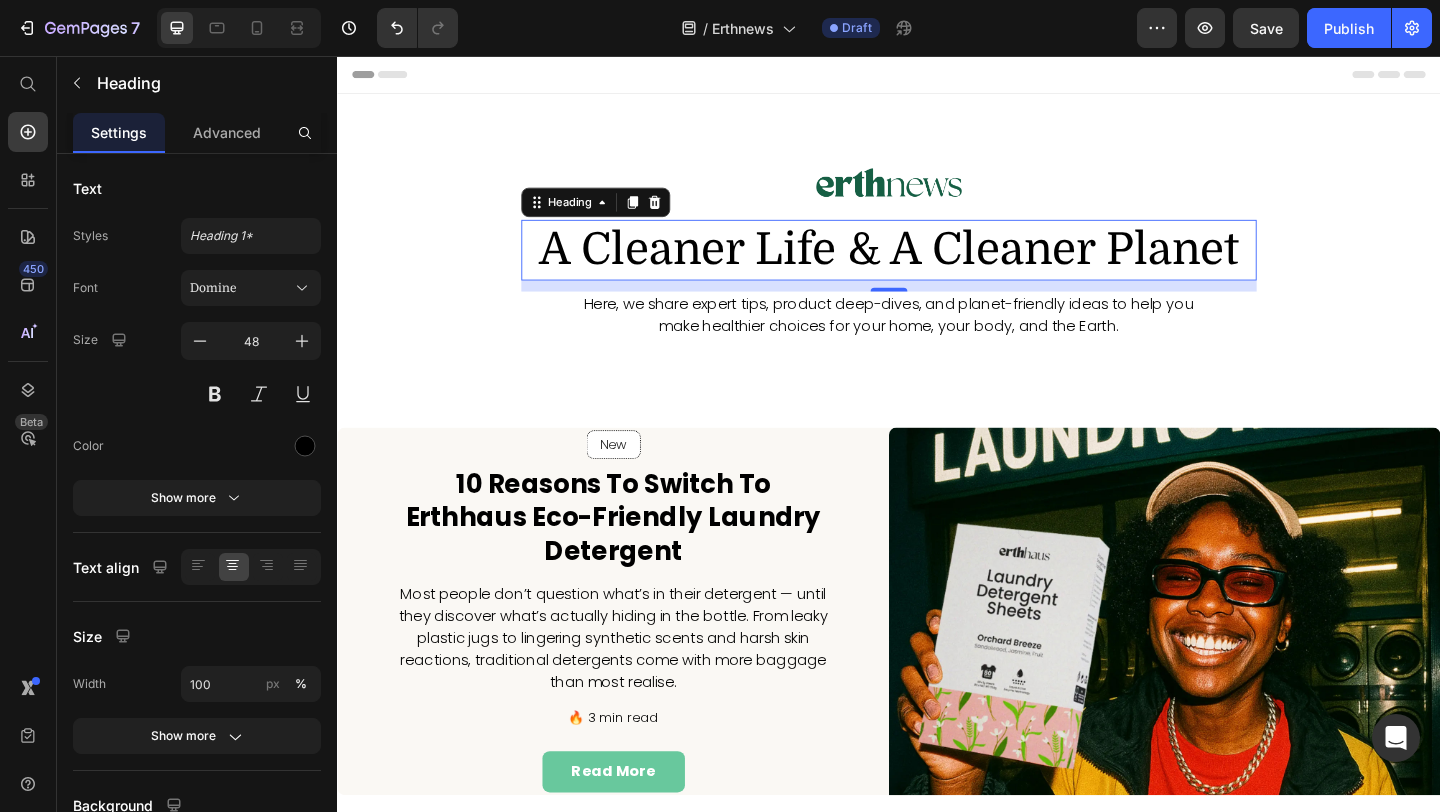 click on "Header" at bounding box center [937, 76] 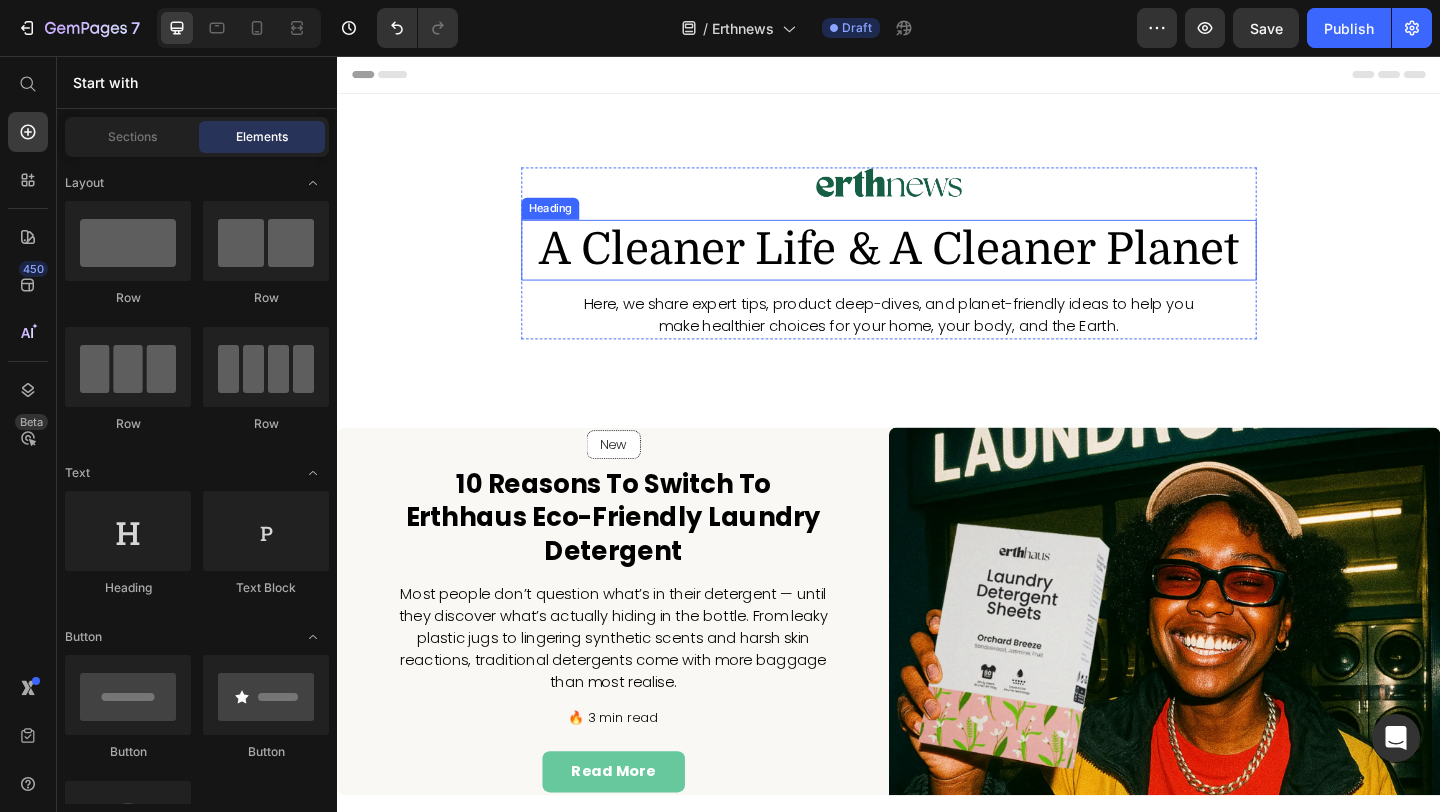 click on "a cleaner life & a Cleaner planet" at bounding box center (937, 267) 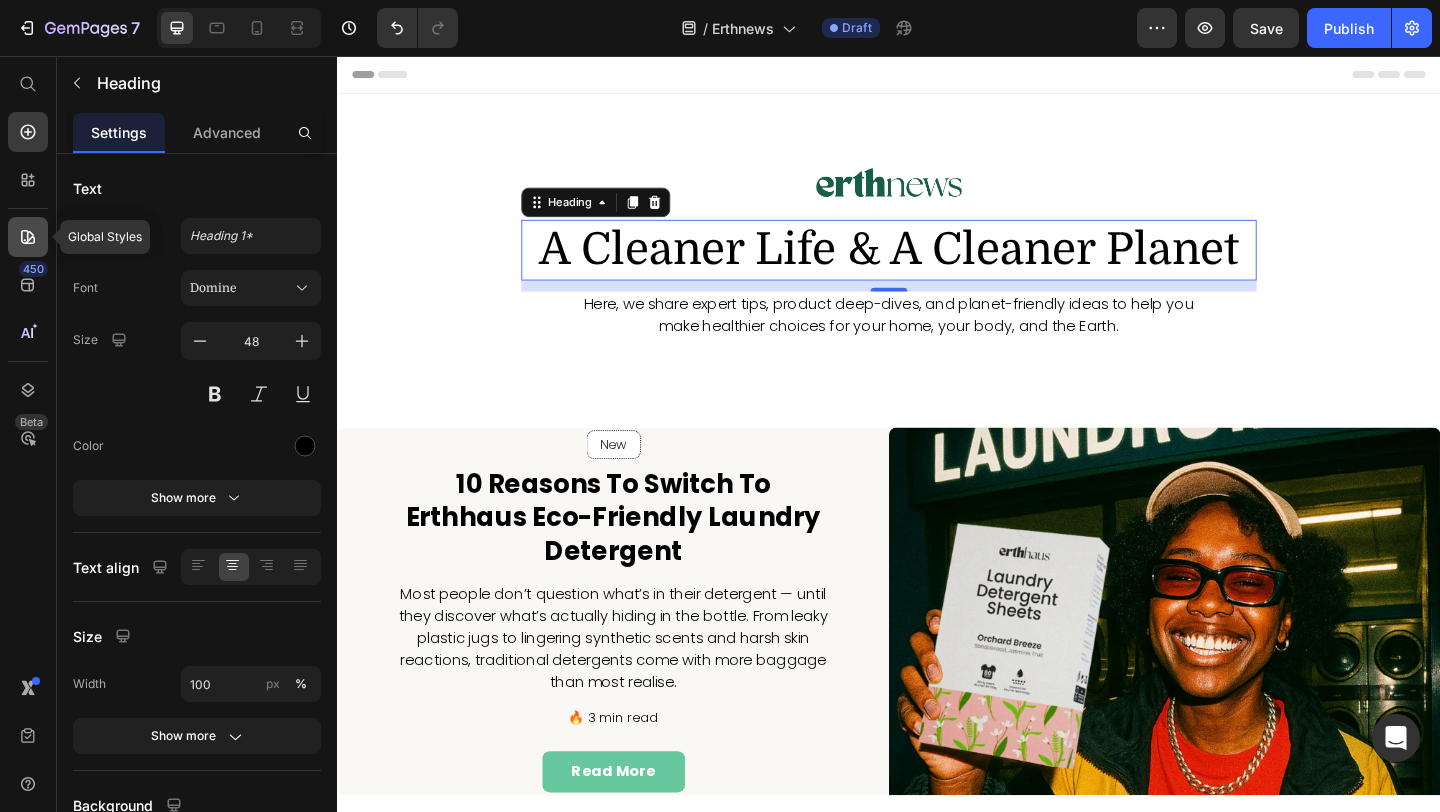 click 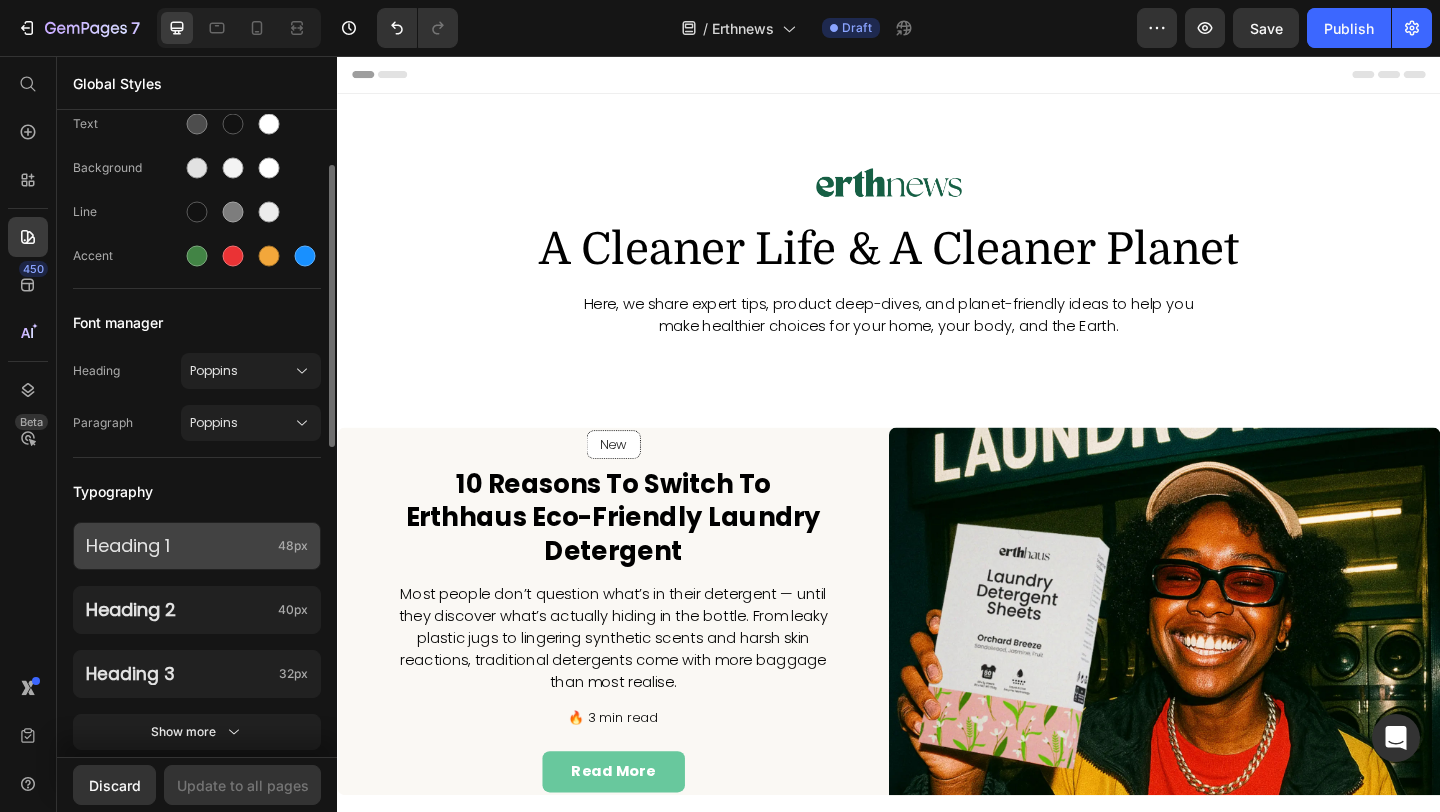 scroll, scrollTop: 115, scrollLeft: 0, axis: vertical 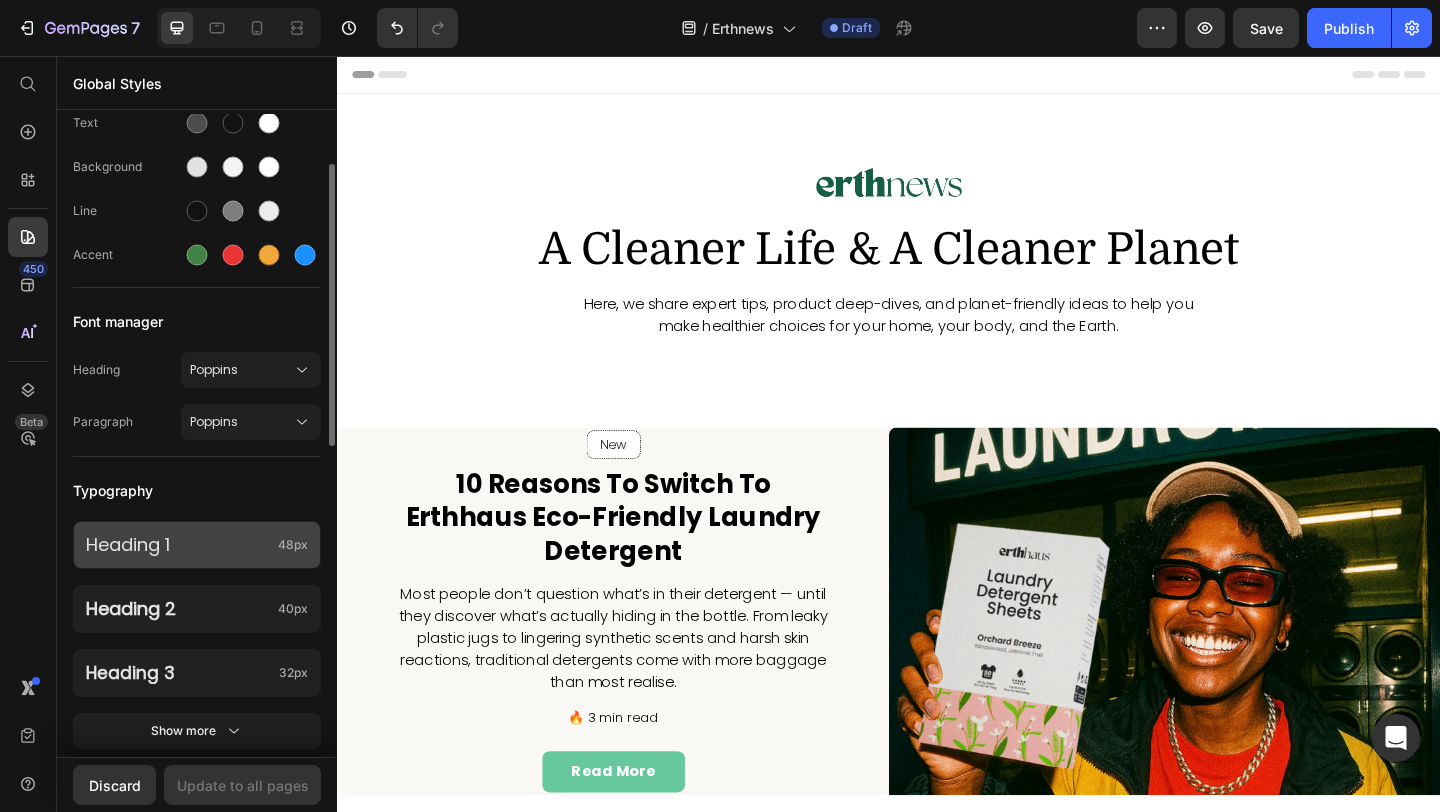 click on "Heading 1" at bounding box center (178, 544) 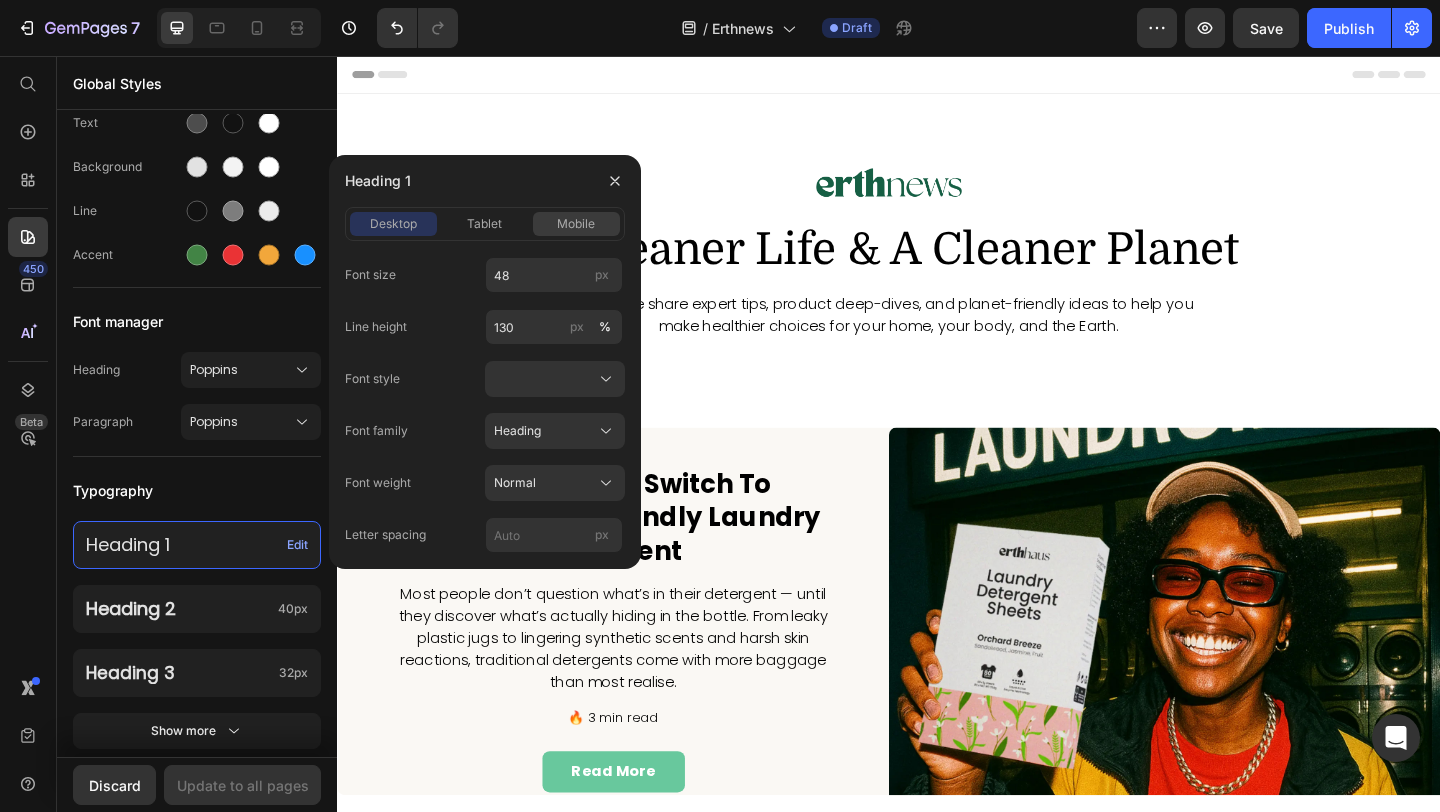 click on "mobile" 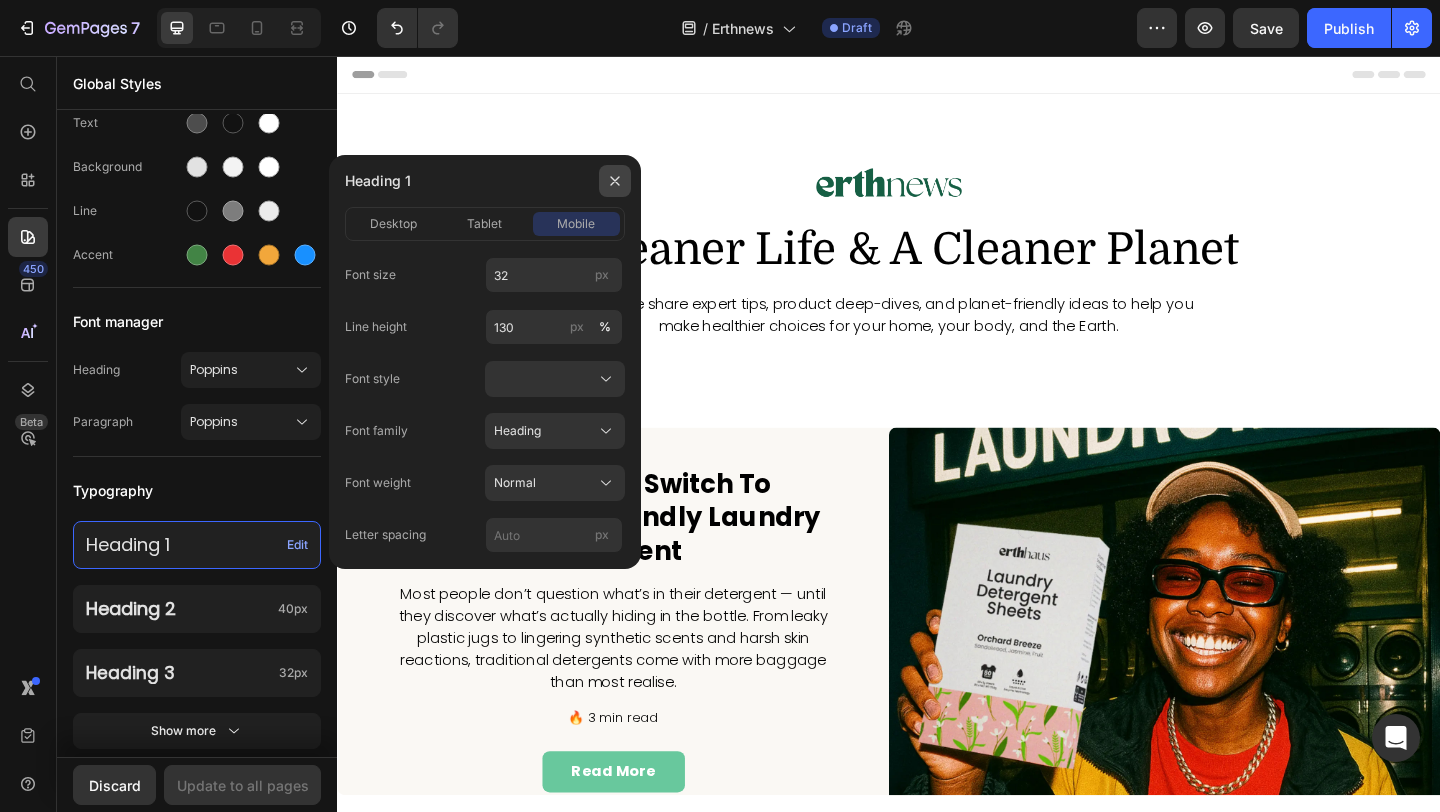 click 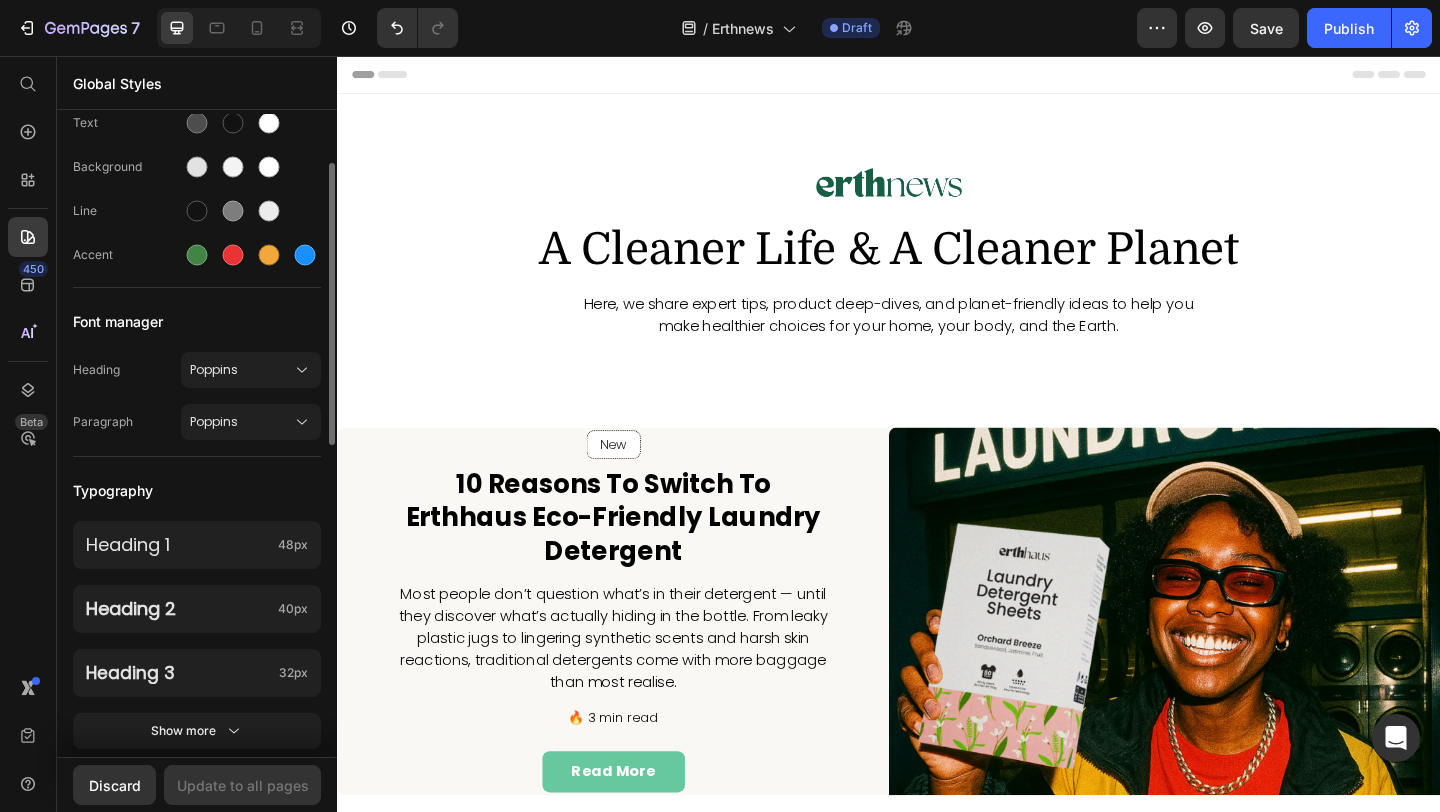 scroll, scrollTop: 0, scrollLeft: 0, axis: both 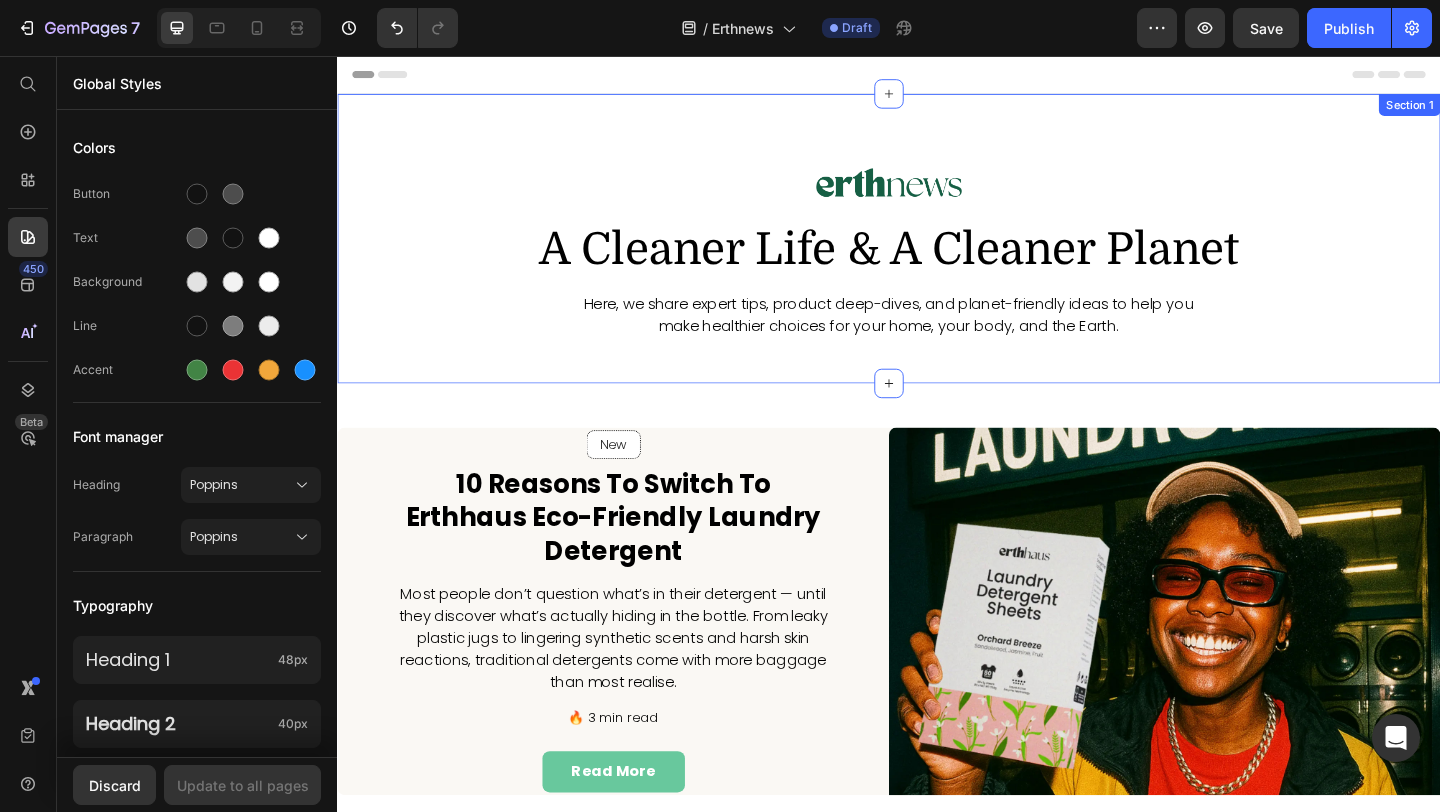 click on "Image a cleaner life & a Cleaner planet Heading Here, we share expert tips, product deep-dives, and planet-friendly ideas to help you make healthier choices for your home, your body, and the Earth. Text Block Row Section 1" at bounding box center (937, 254) 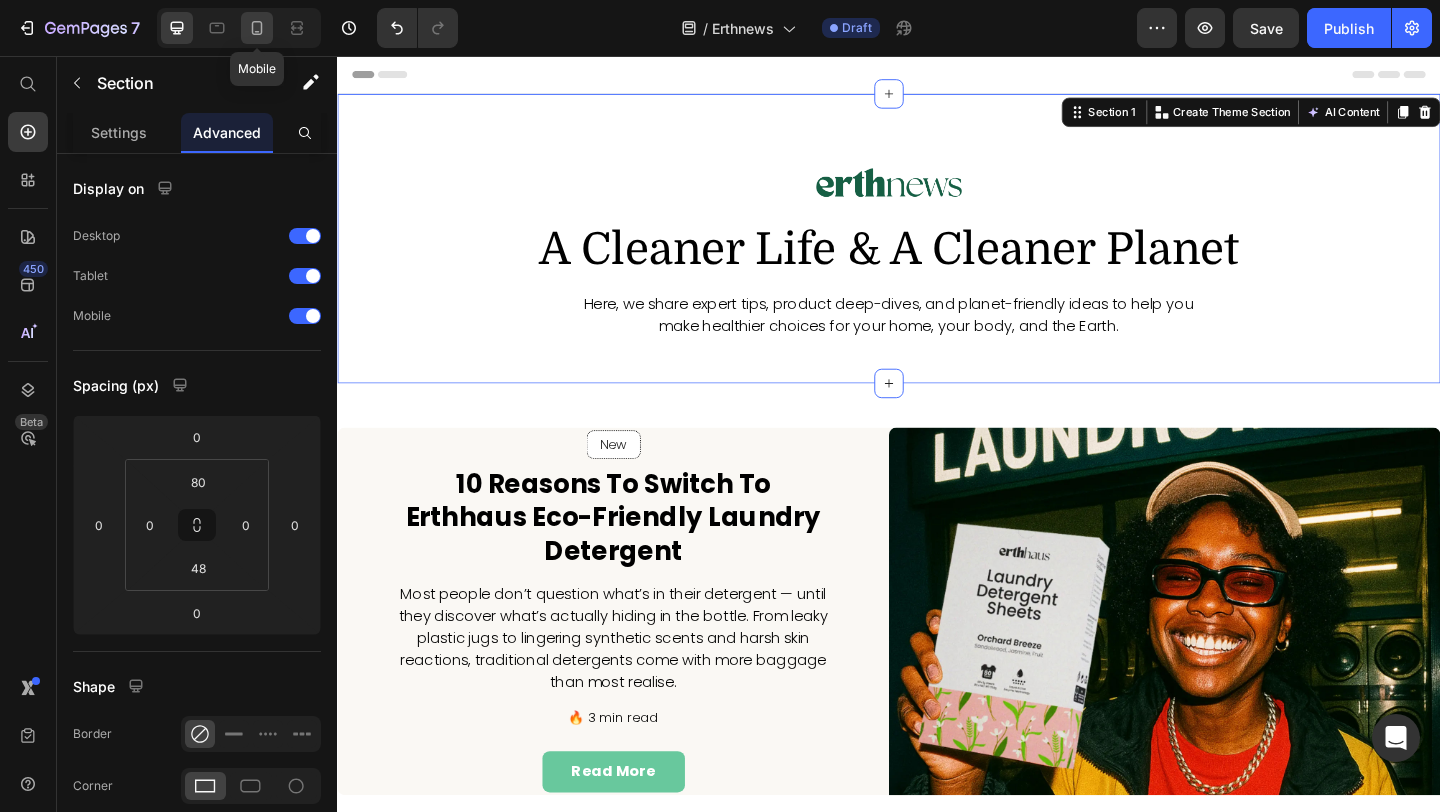 click 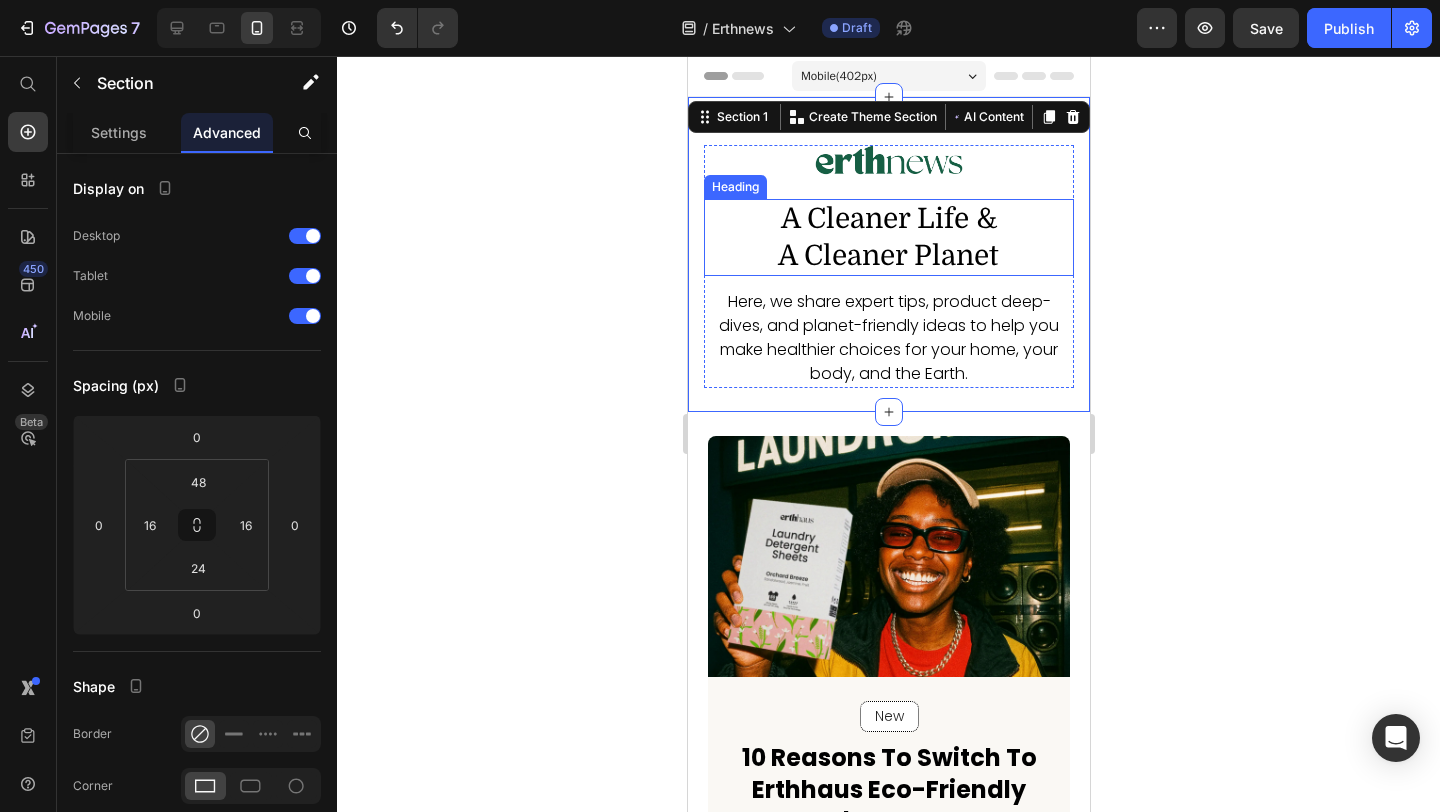 click on "a cleaner life & a Cleaner planet" at bounding box center [887, 237] 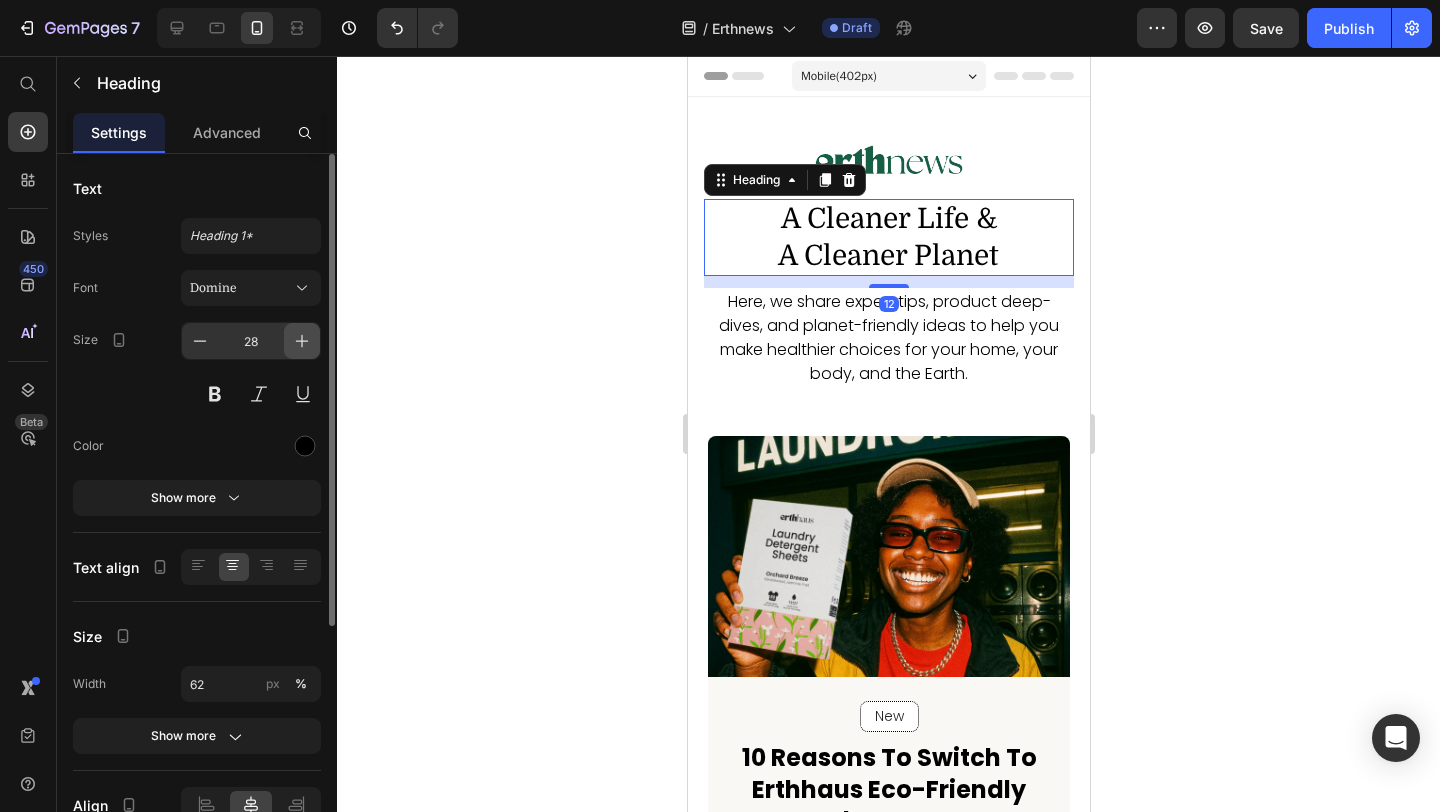 click at bounding box center [302, 341] 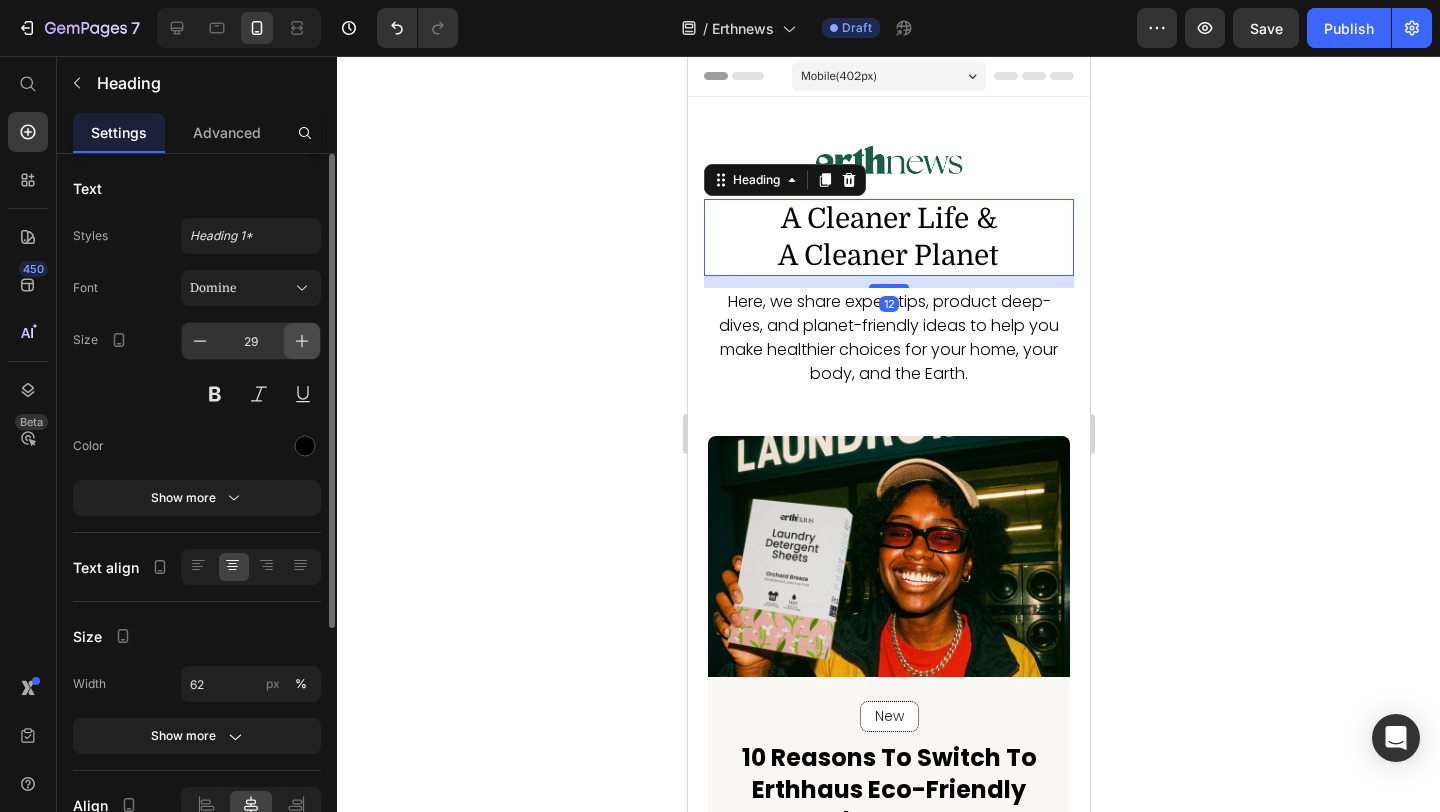 click at bounding box center [302, 341] 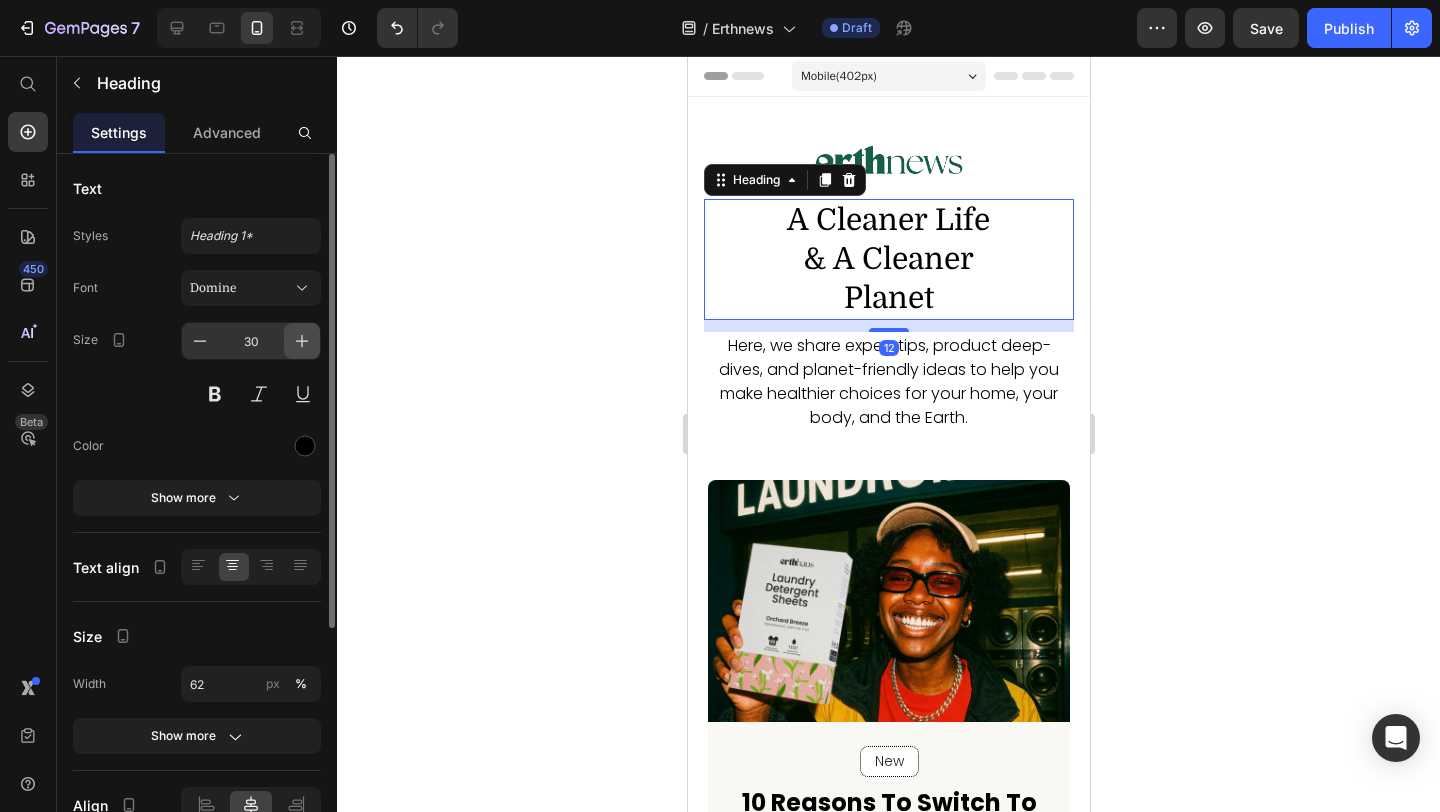 click at bounding box center (302, 341) 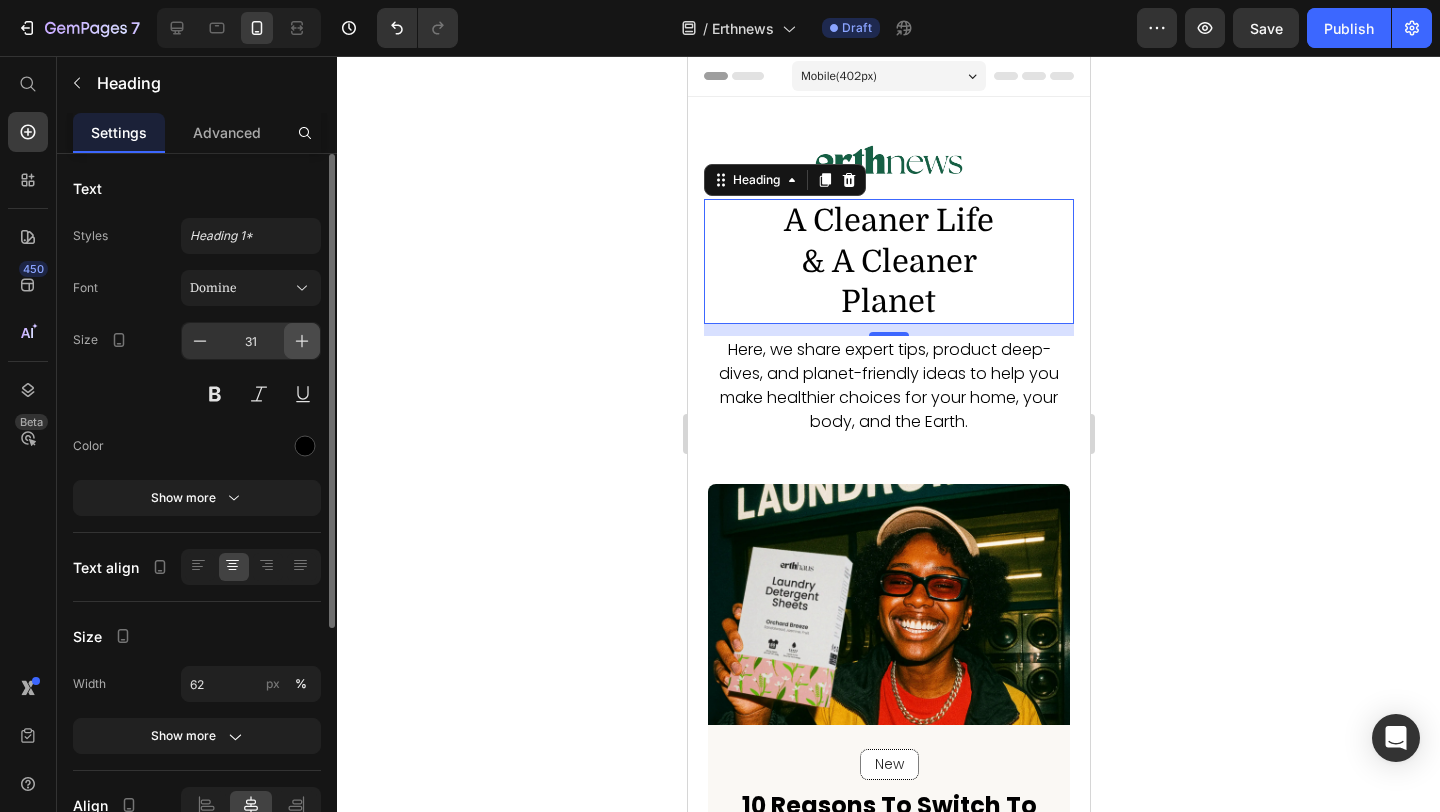 click at bounding box center (302, 341) 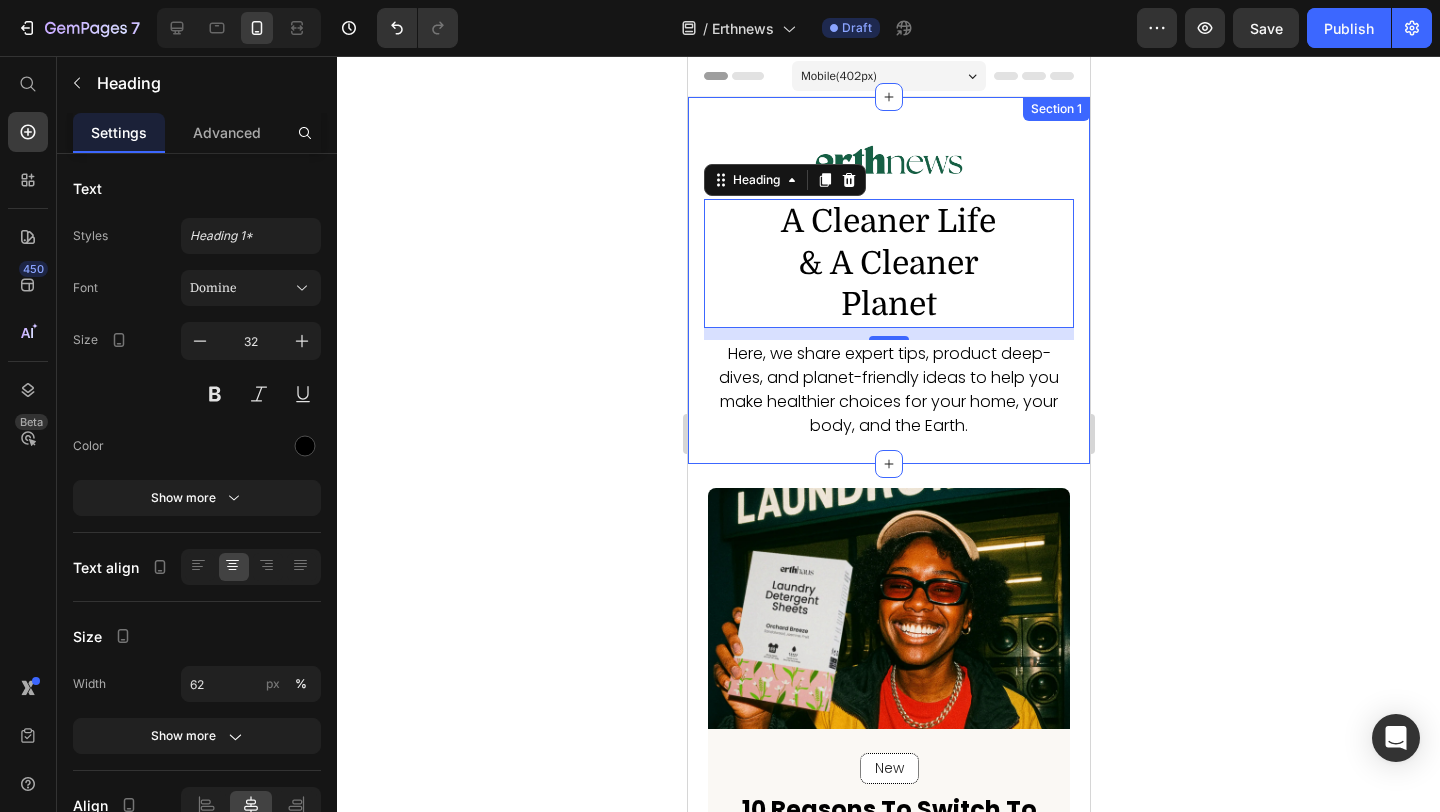 click on "Image a cleaner life & a Cleaner planet Heading   12 Here, we share expert tips, product deep-dives, and planet-friendly ideas to help you make healthier choices for your home, your body, and the Earth. Text Block Row Section 1" at bounding box center [888, 280] 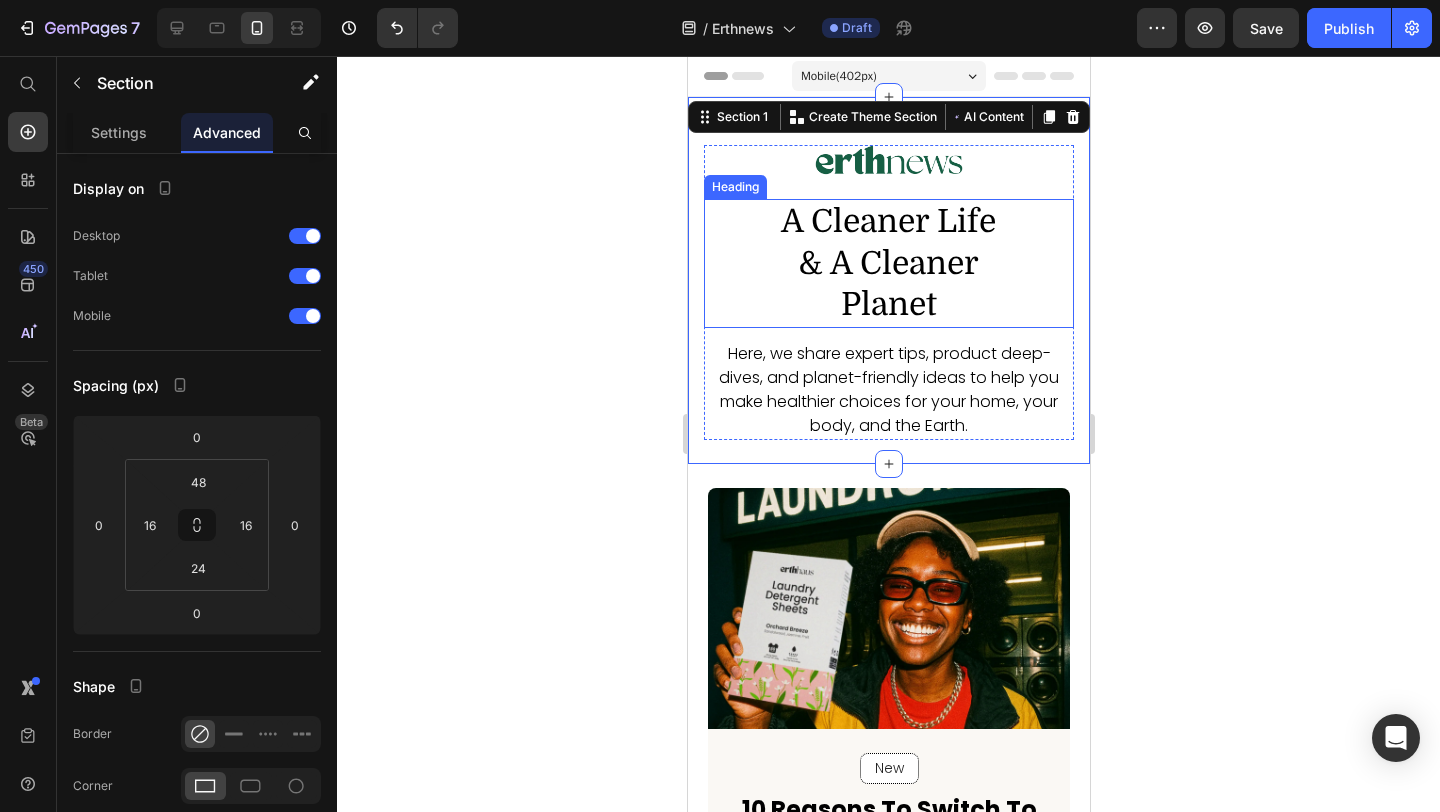 click on "a cleaner life & a Cleaner planet" at bounding box center (887, 263) 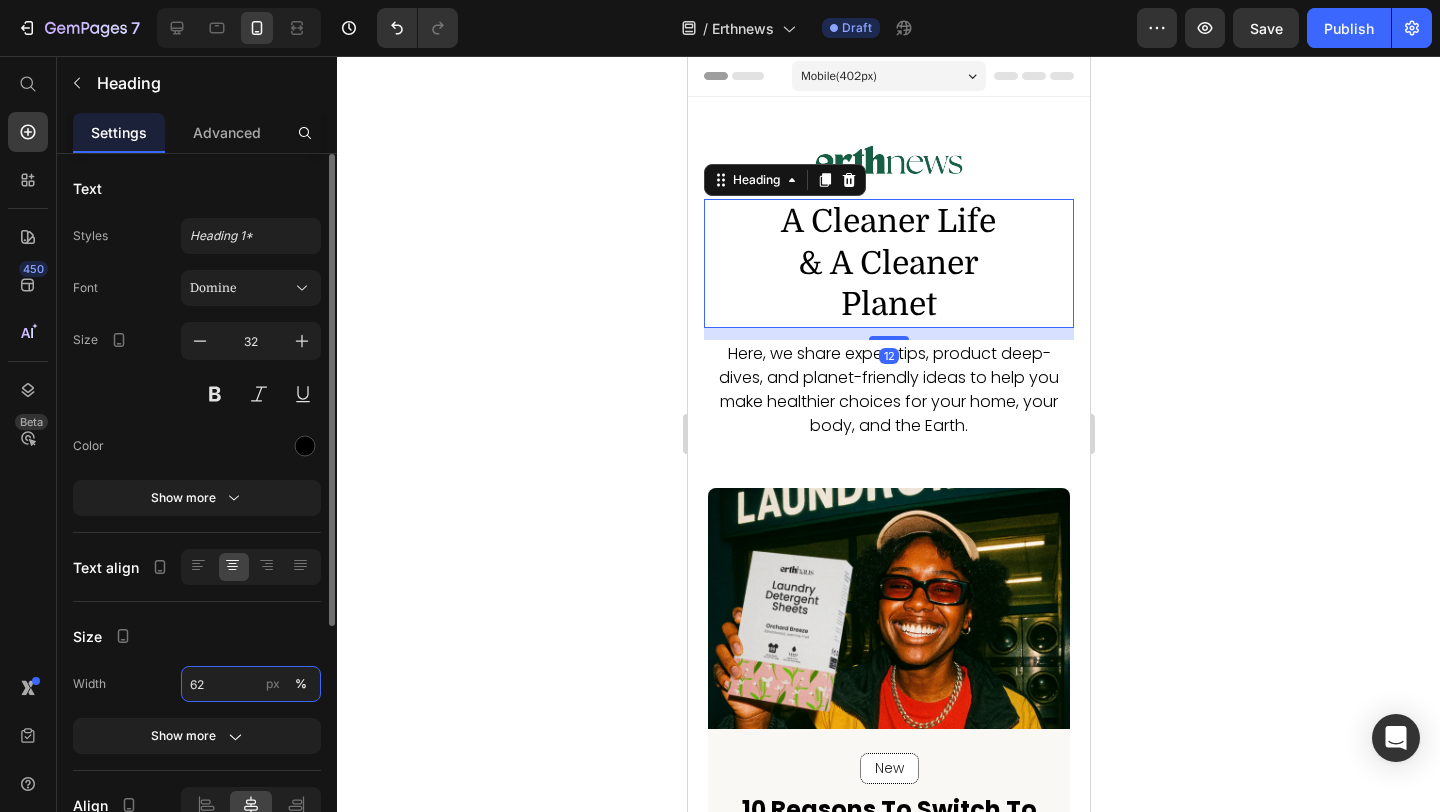 click on "62" at bounding box center (251, 684) 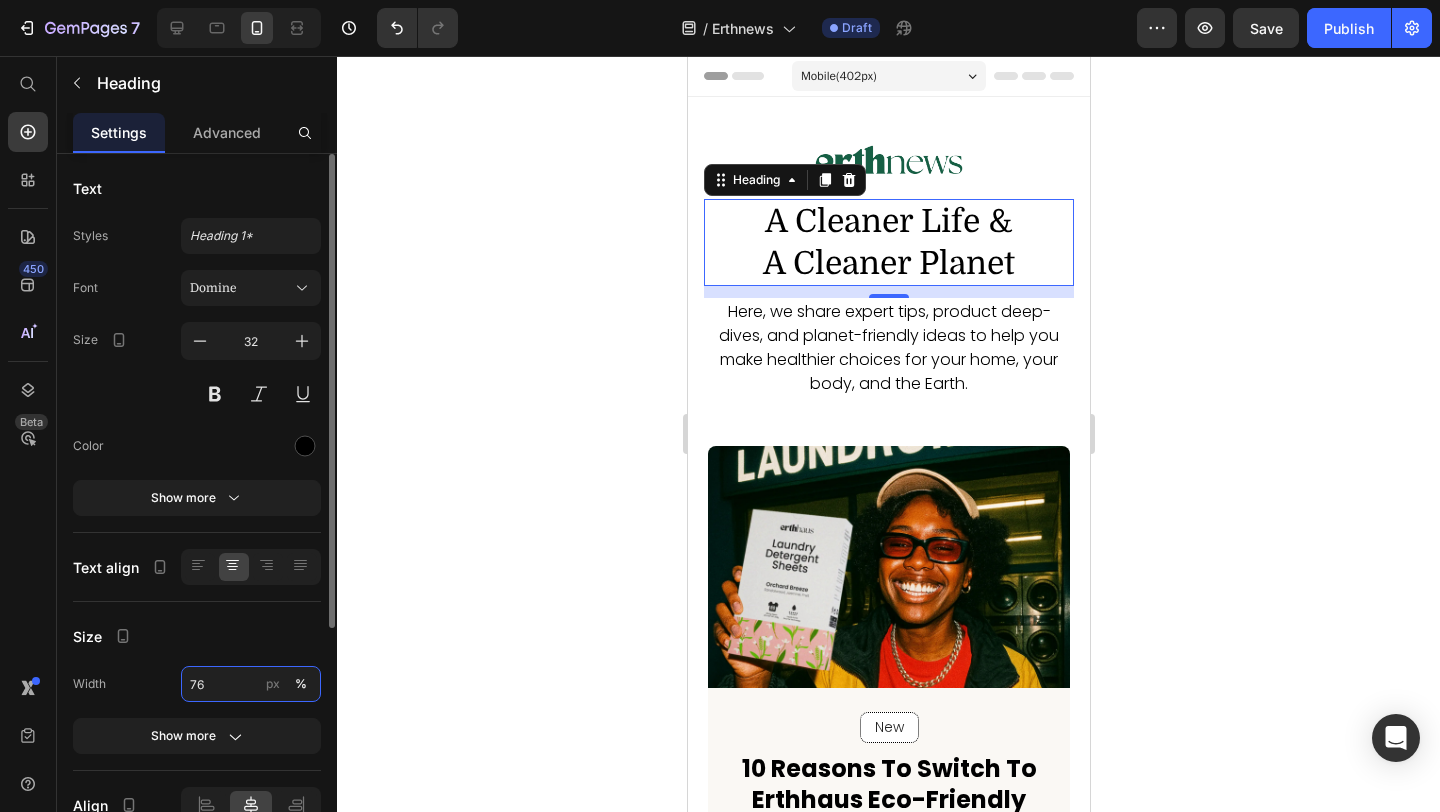 type on "75" 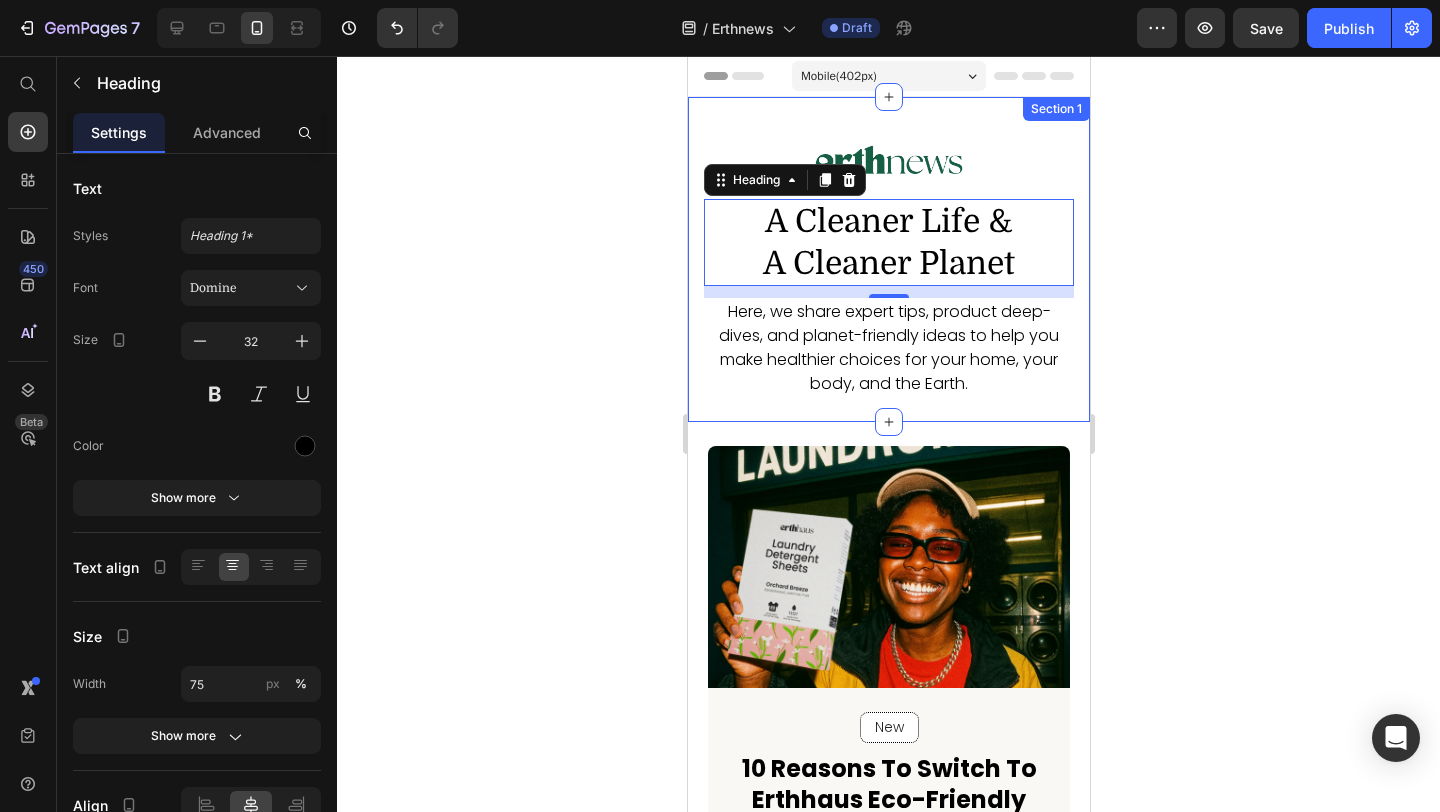 click on "Image a cleaner life & a Cleaner planet Heading   12 Here, we share expert tips, product deep-dives, and planet-friendly ideas to help you make healthier choices for your home, your body, and the Earth. Text Block Row Section 1" at bounding box center (888, 259) 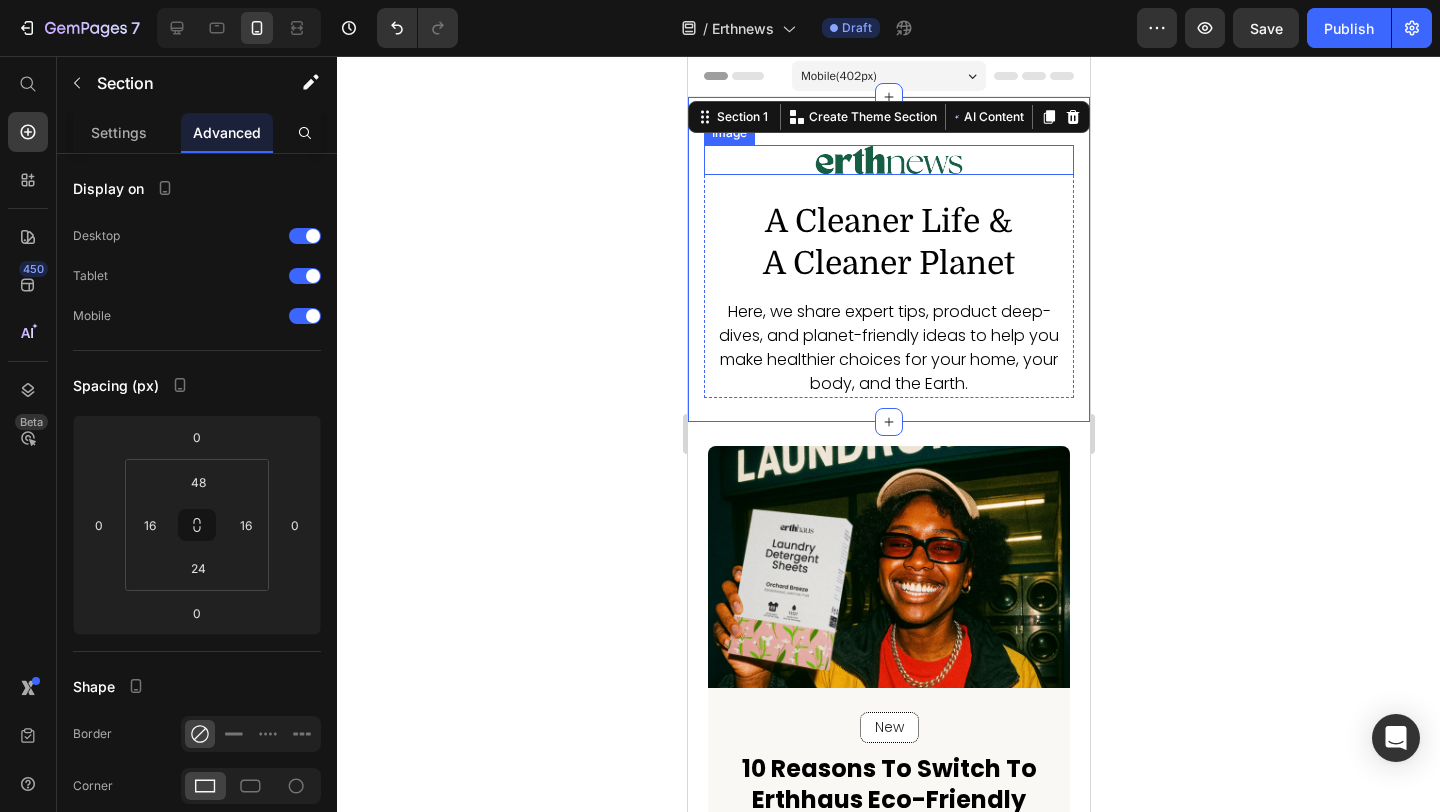 click at bounding box center [888, 160] 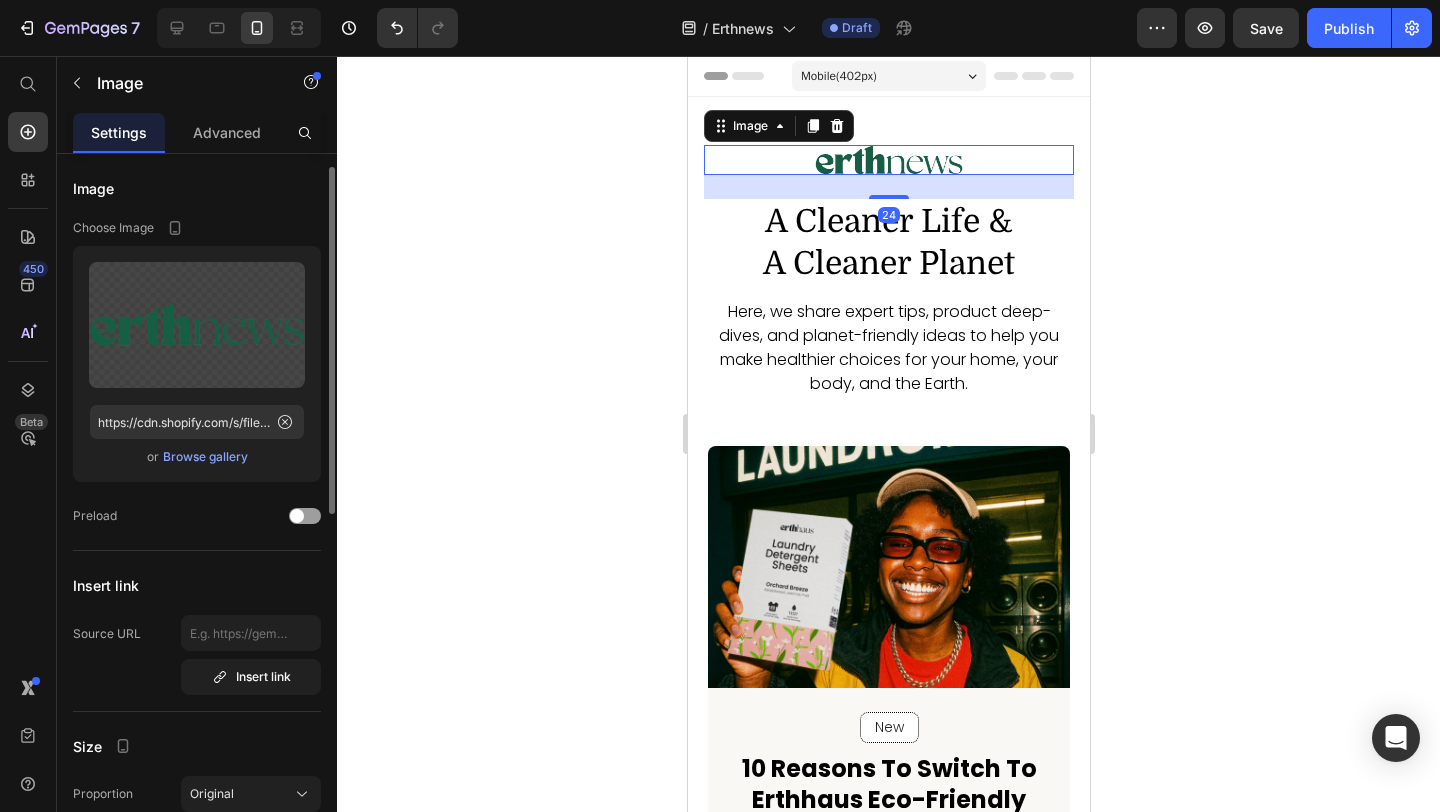 scroll, scrollTop: 318, scrollLeft: 0, axis: vertical 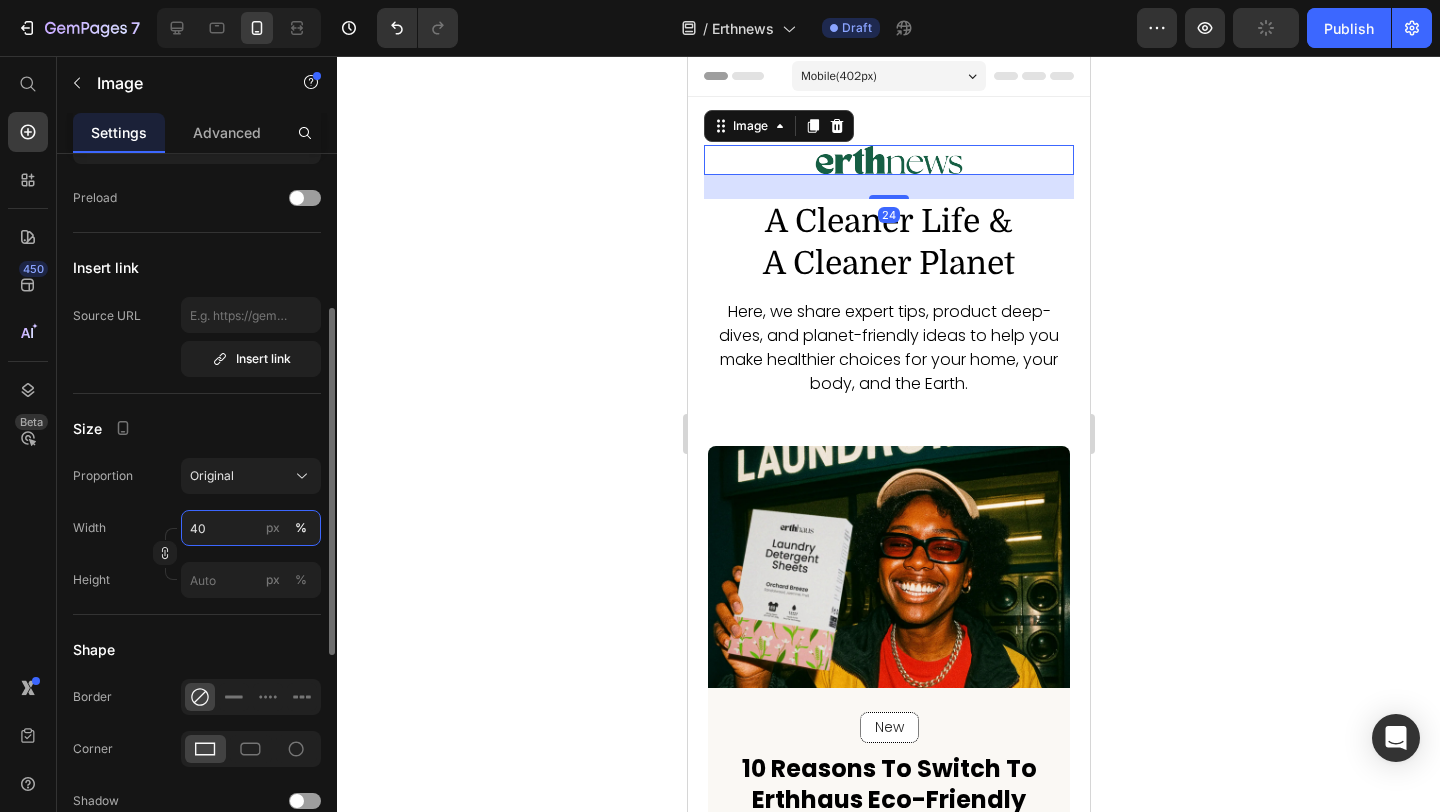 click on "40" at bounding box center [251, 528] 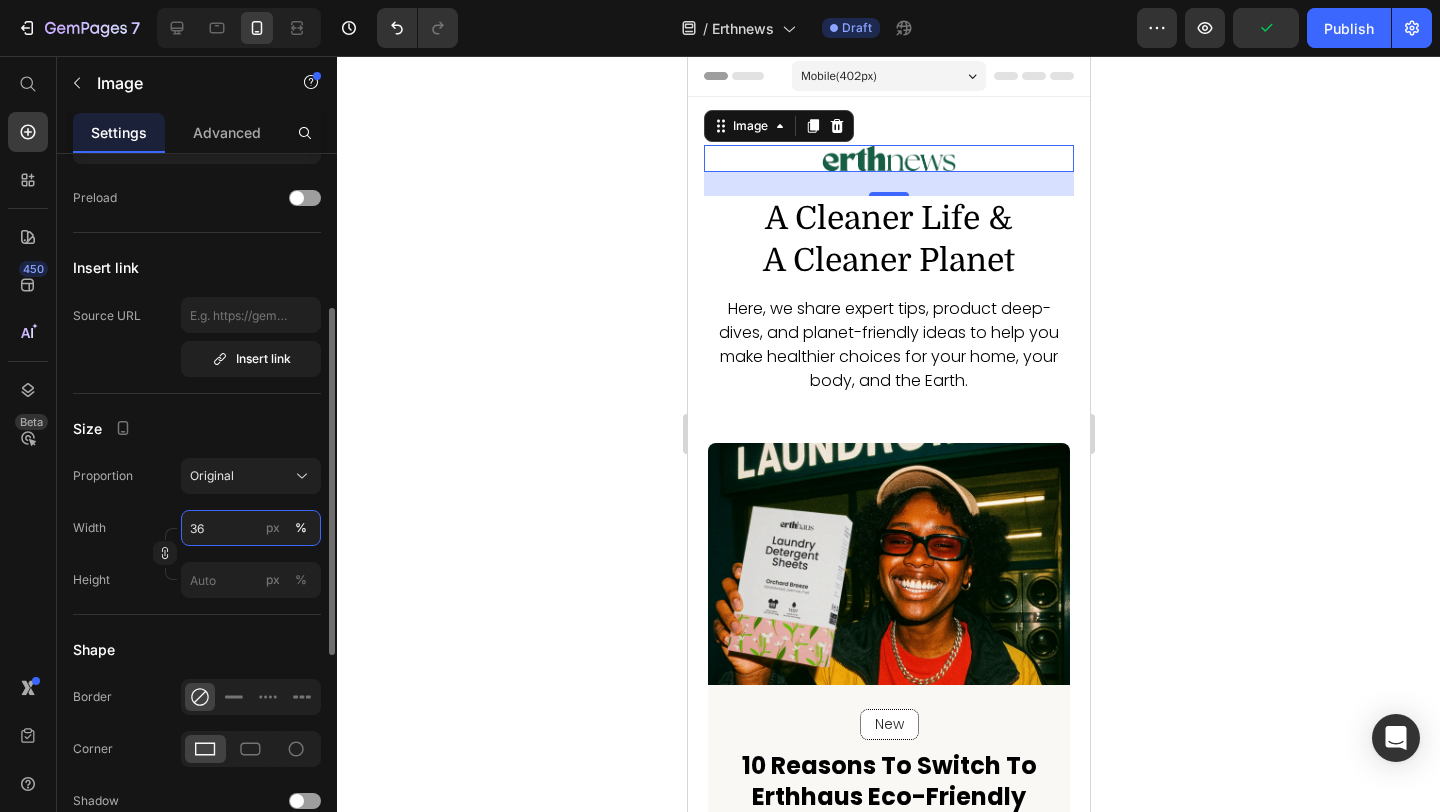 type on "35" 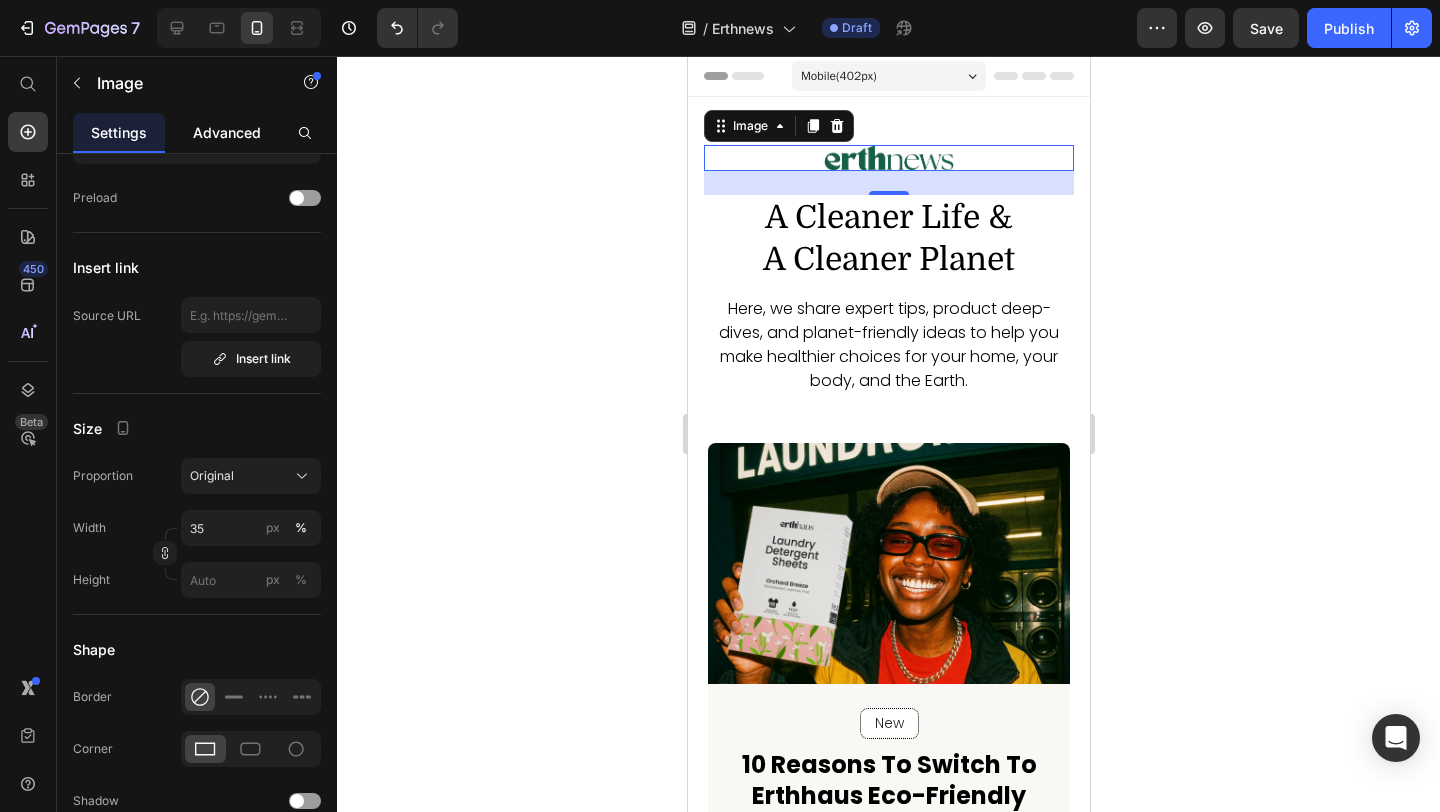 click on "Advanced" at bounding box center (227, 132) 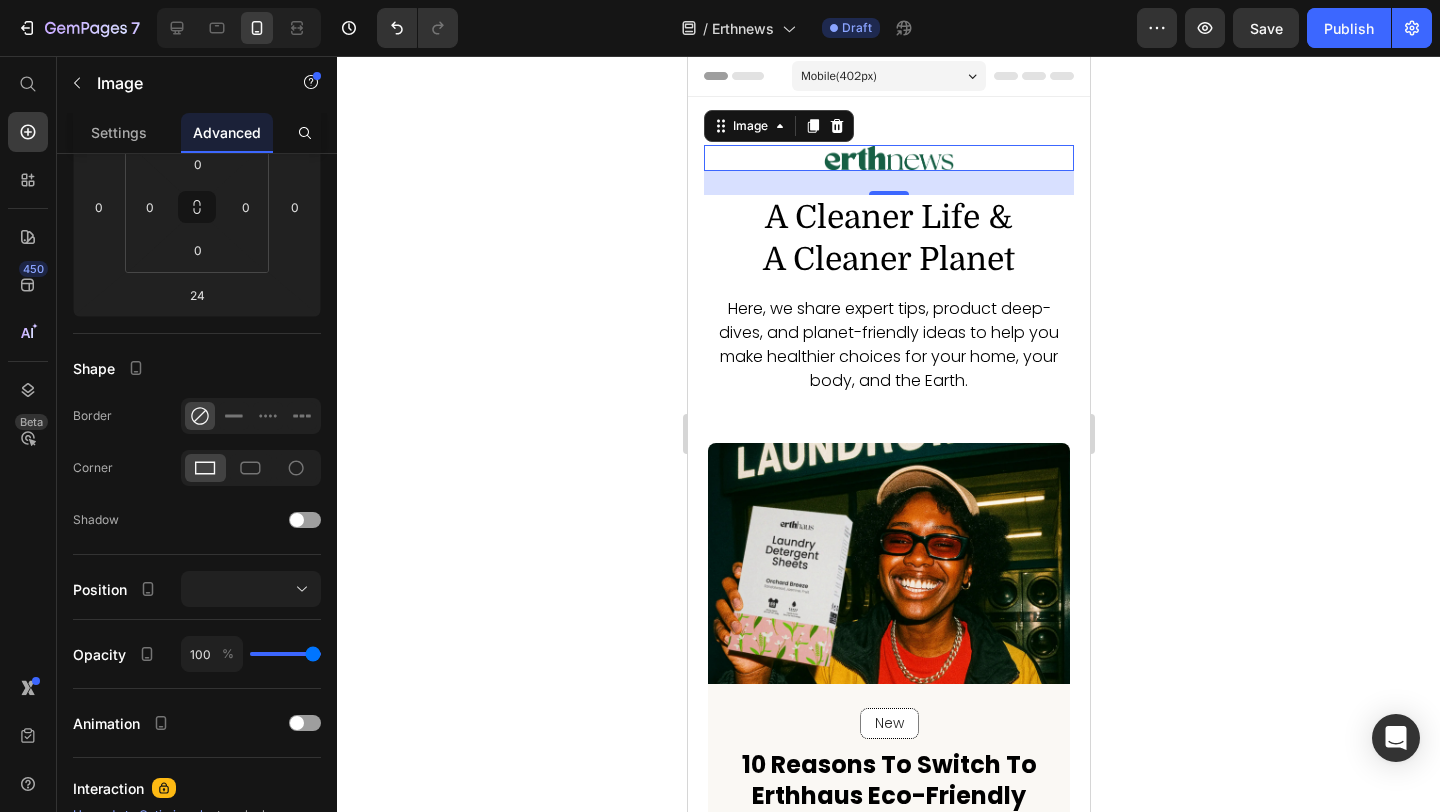 scroll, scrollTop: 0, scrollLeft: 0, axis: both 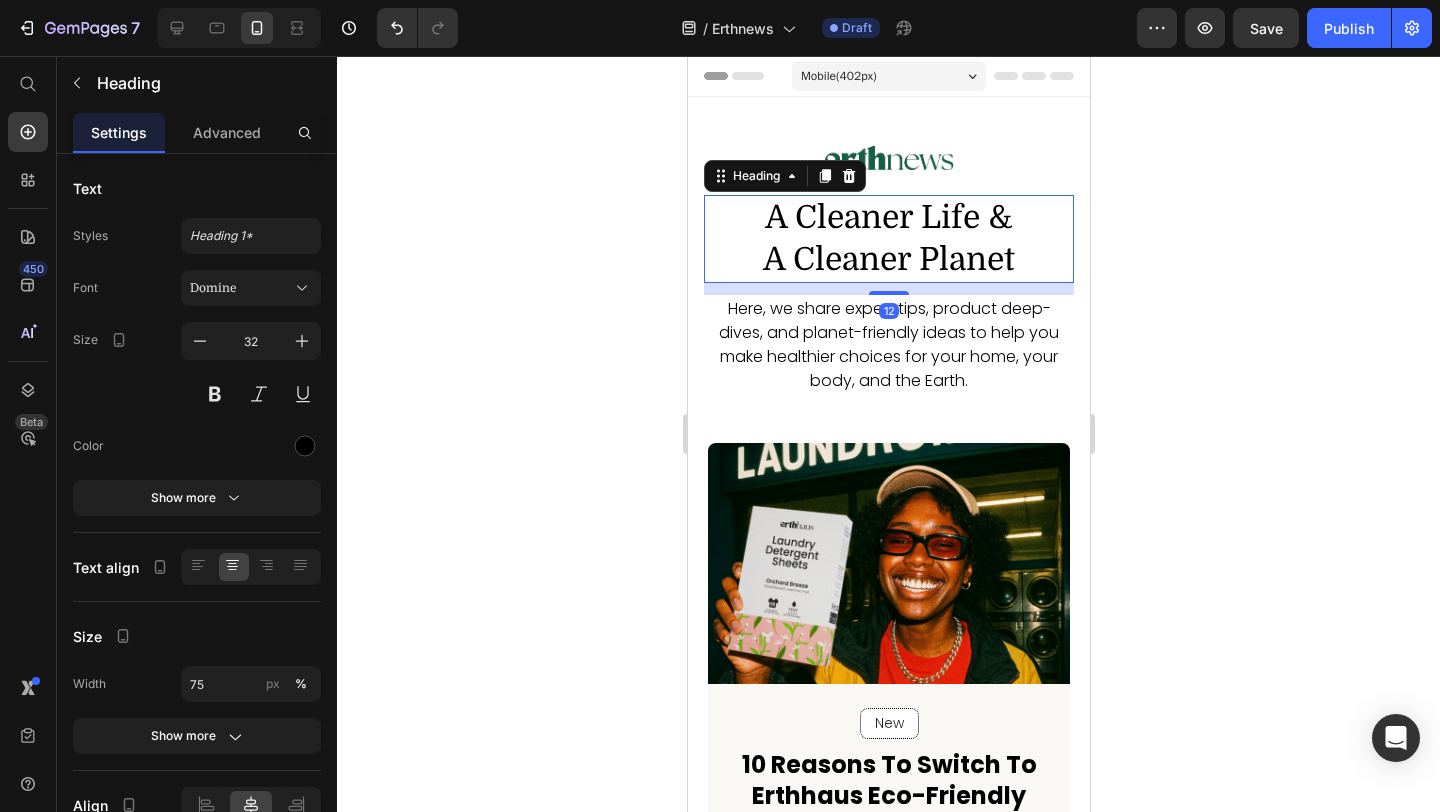 click on "a cleaner life & a Cleaner planet" at bounding box center (888, 238) 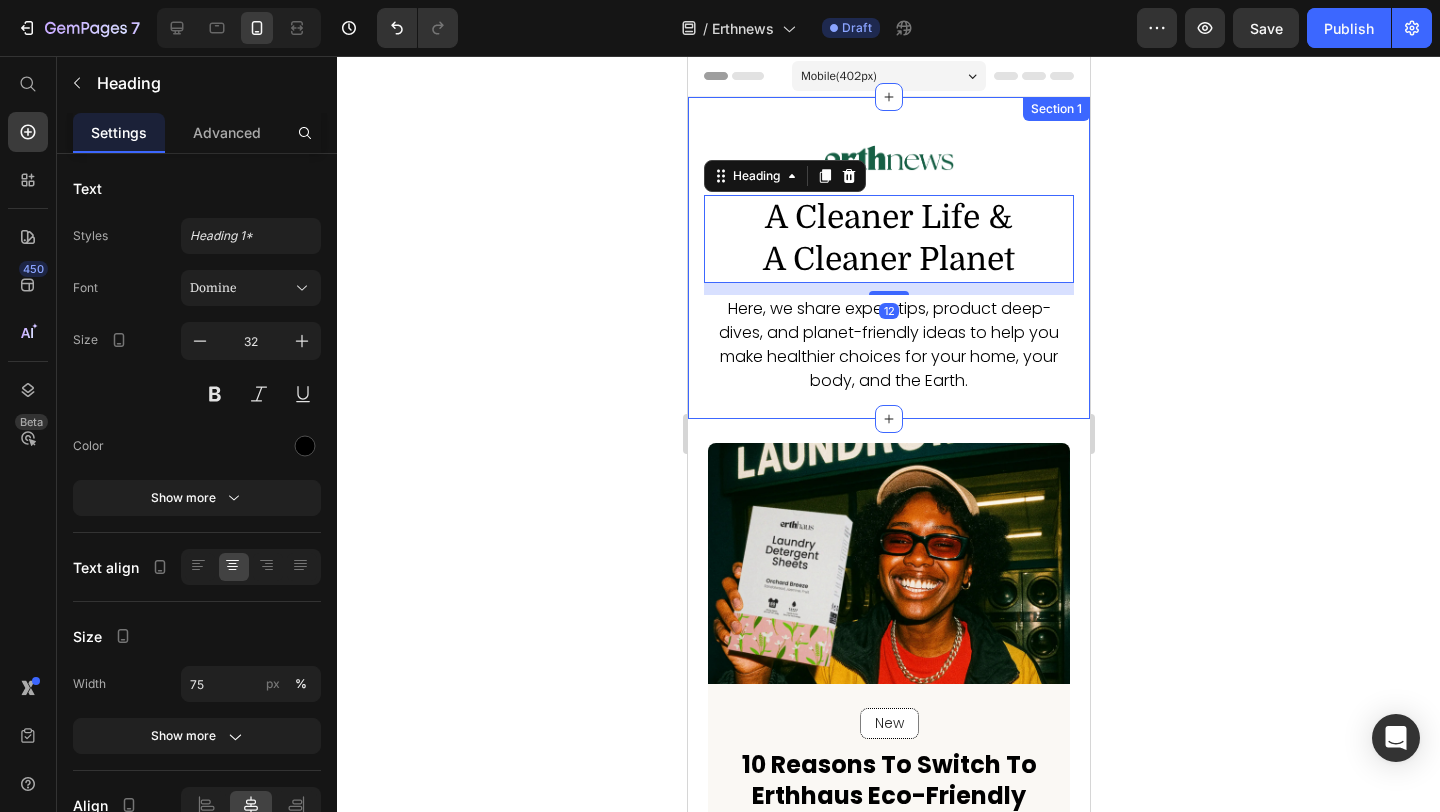 click on "Image a cleaner life & a Cleaner planet Heading   12 Here, we share expert tips, product deep-dives, and planet-friendly ideas to help you make healthier choices for your home, your body, and the Earth. Text Block Row Section 1" at bounding box center [888, 258] 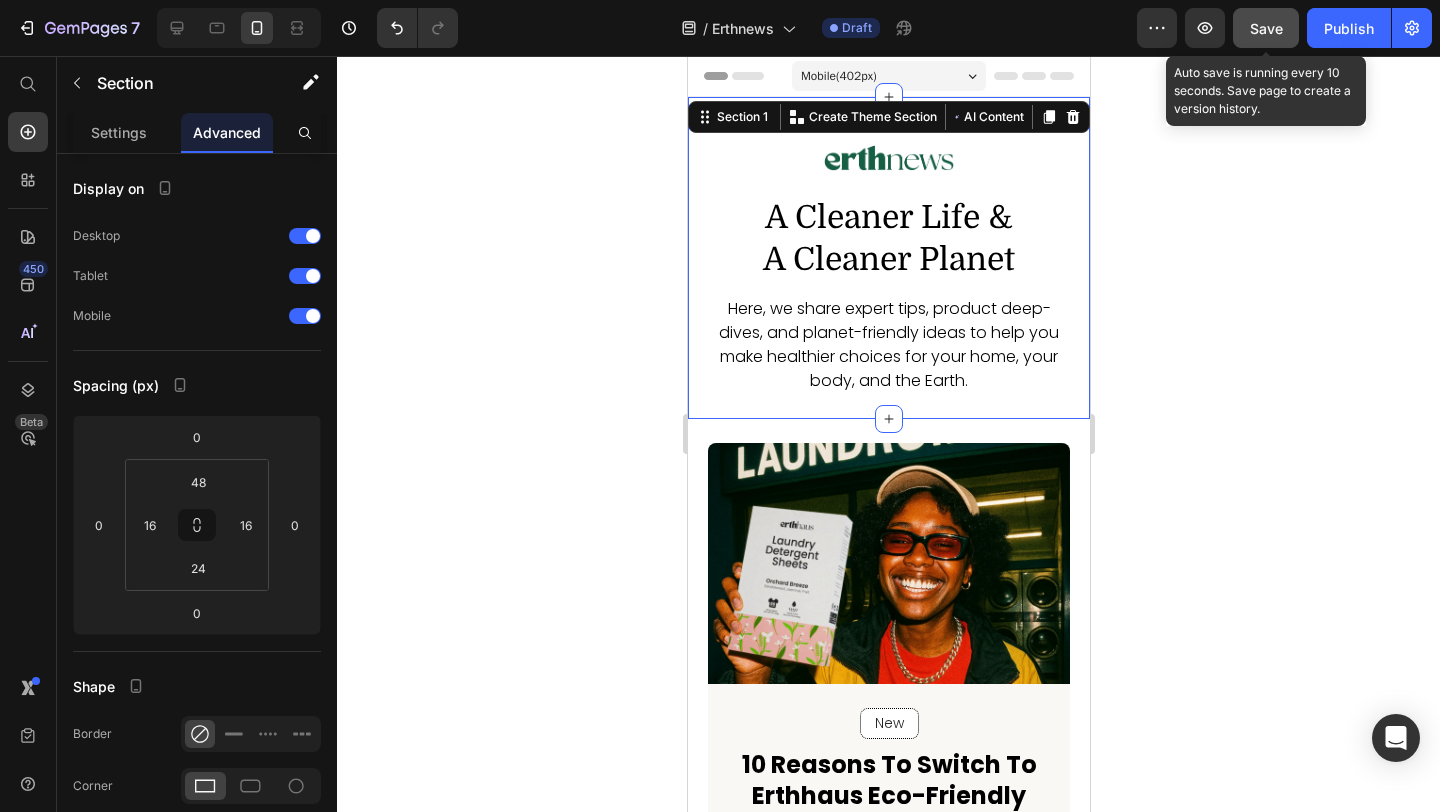 click on "Save" at bounding box center (1266, 28) 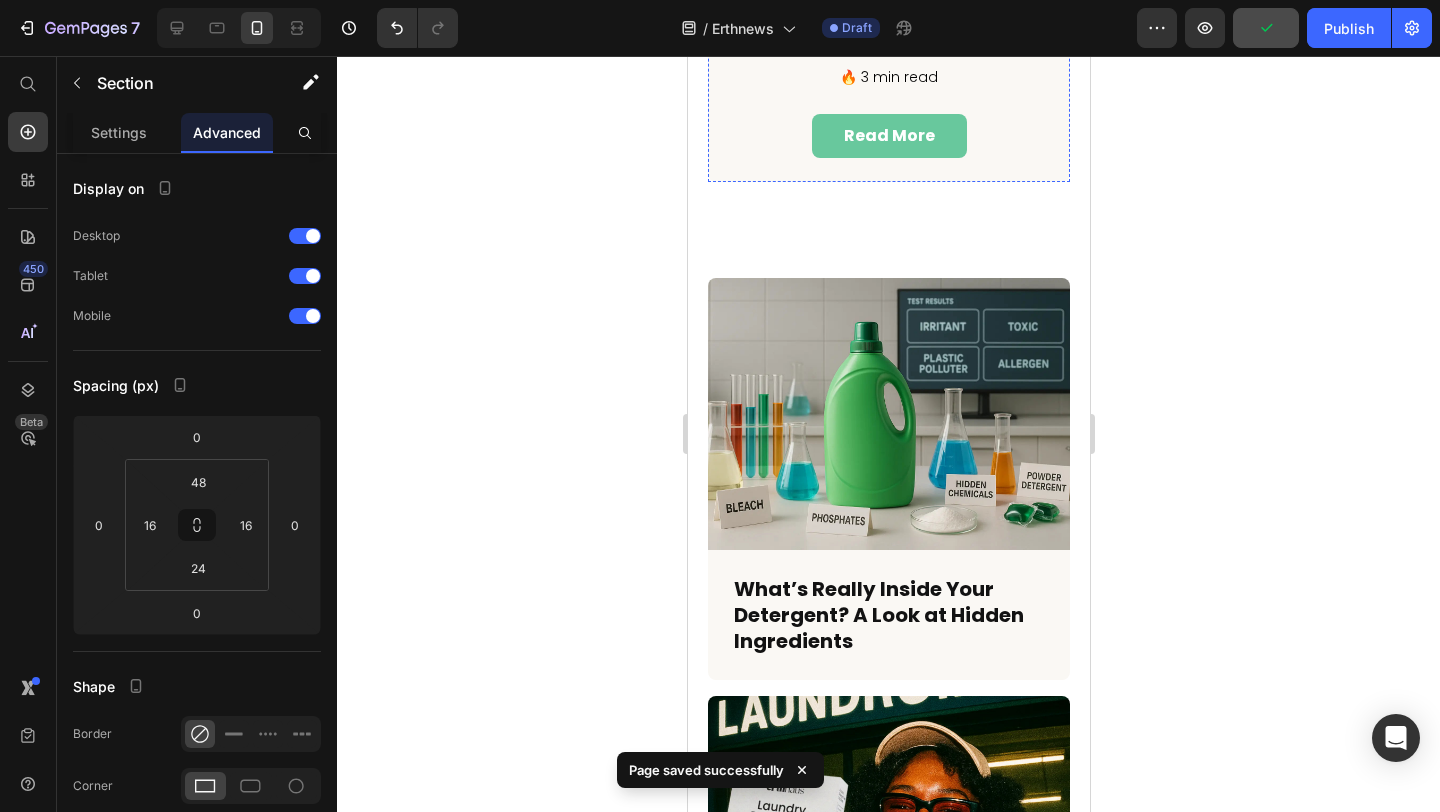 scroll, scrollTop: 1020, scrollLeft: 0, axis: vertical 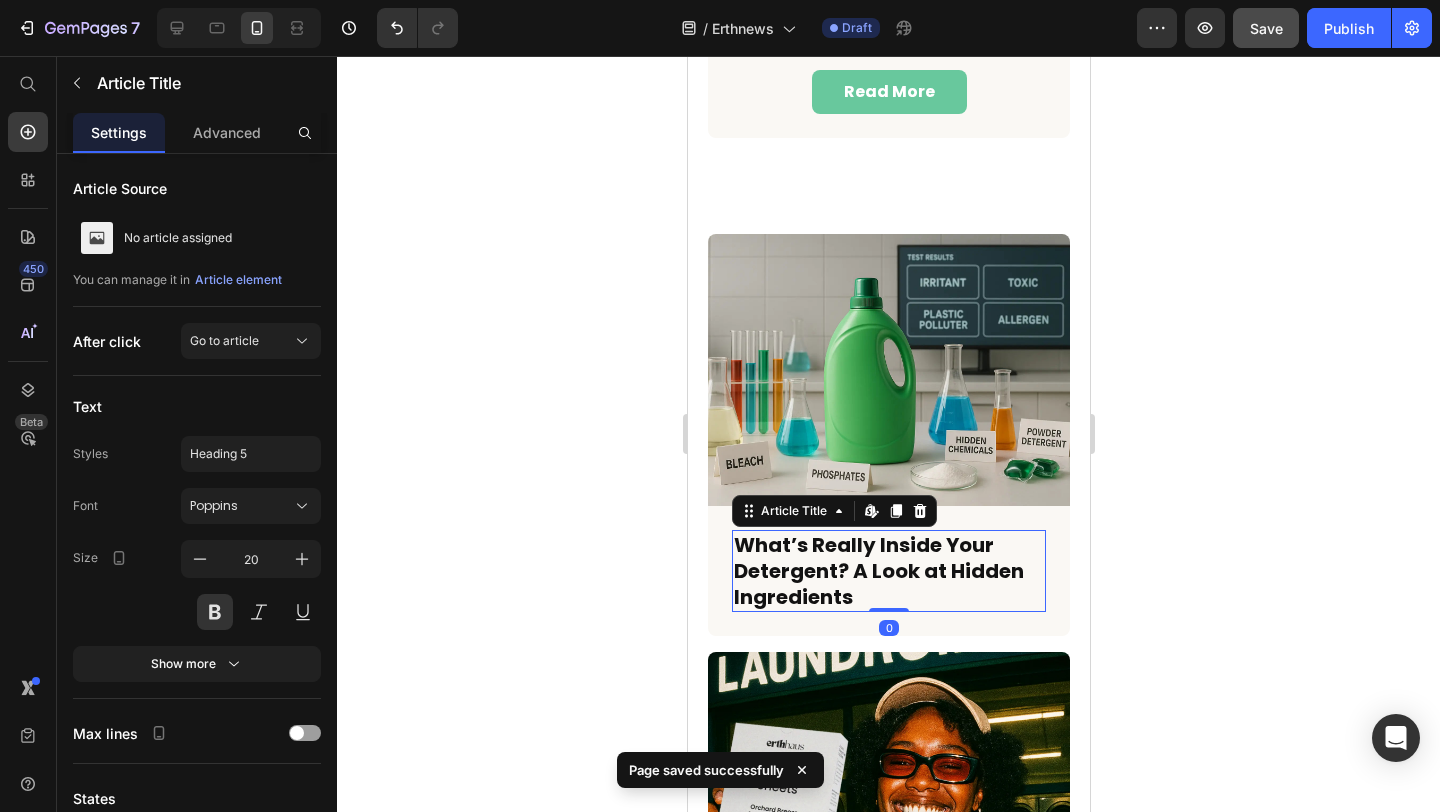 click on "What’s Really Inside Your Detergent? A Look at Hidden Ingredients" at bounding box center [888, 571] 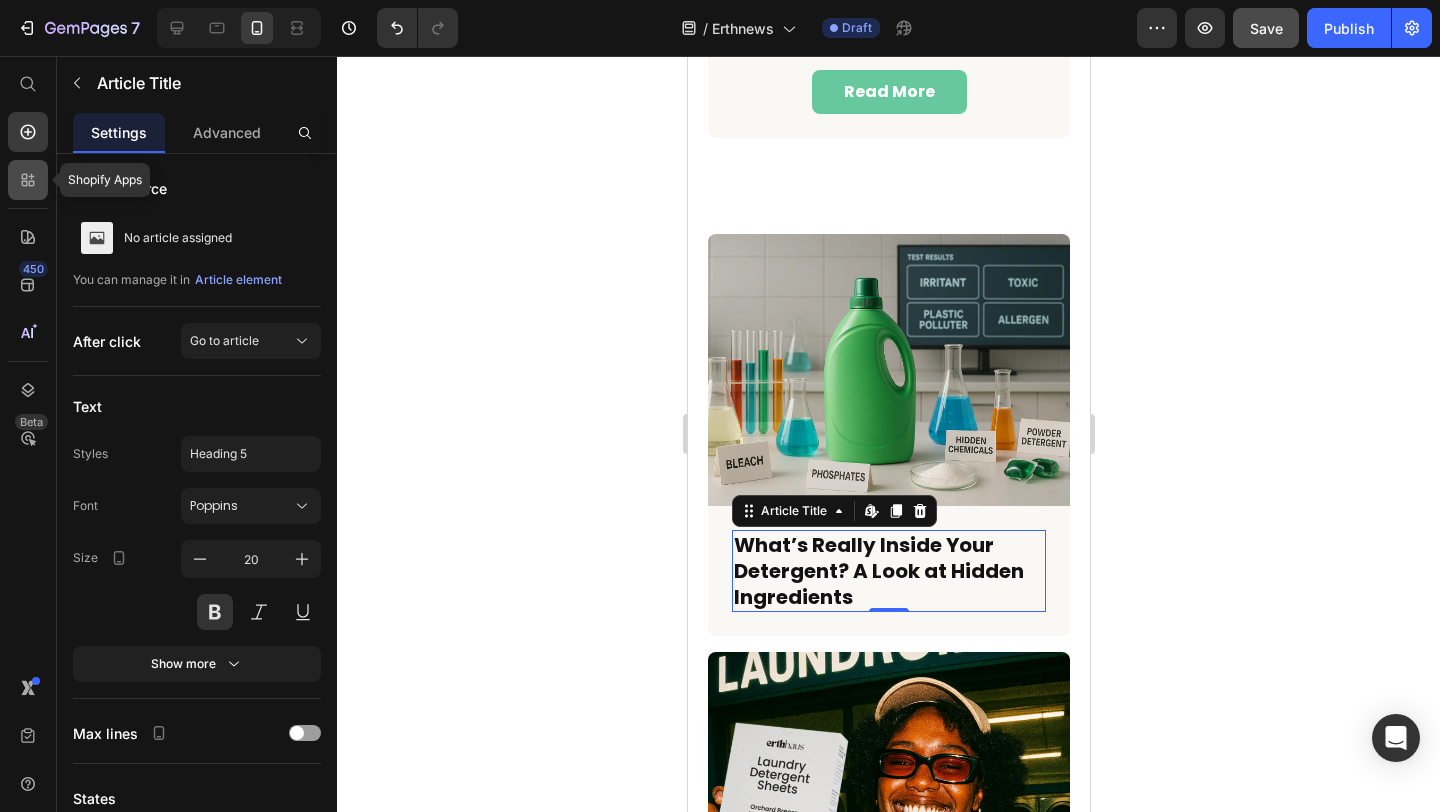 click 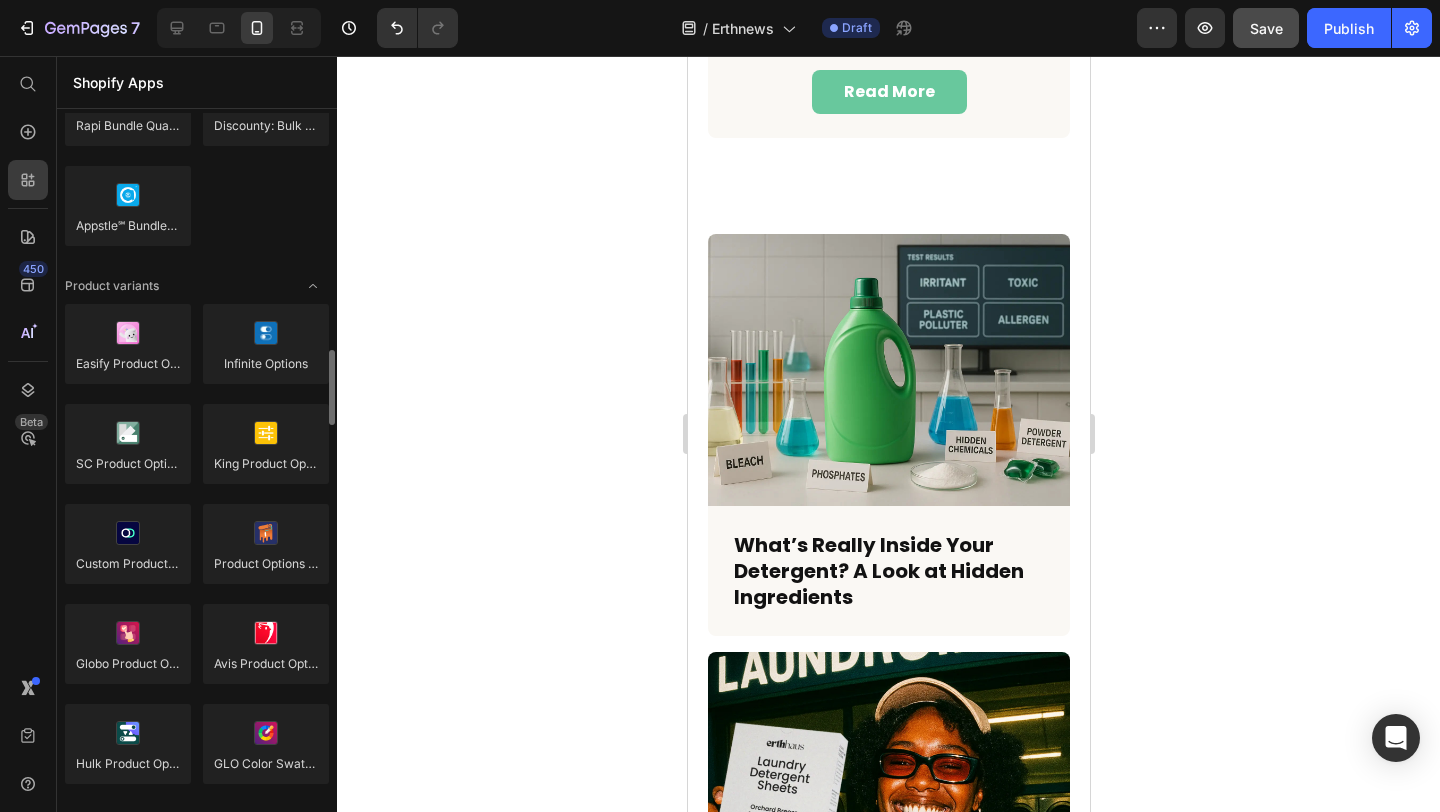 scroll, scrollTop: 2080, scrollLeft: 0, axis: vertical 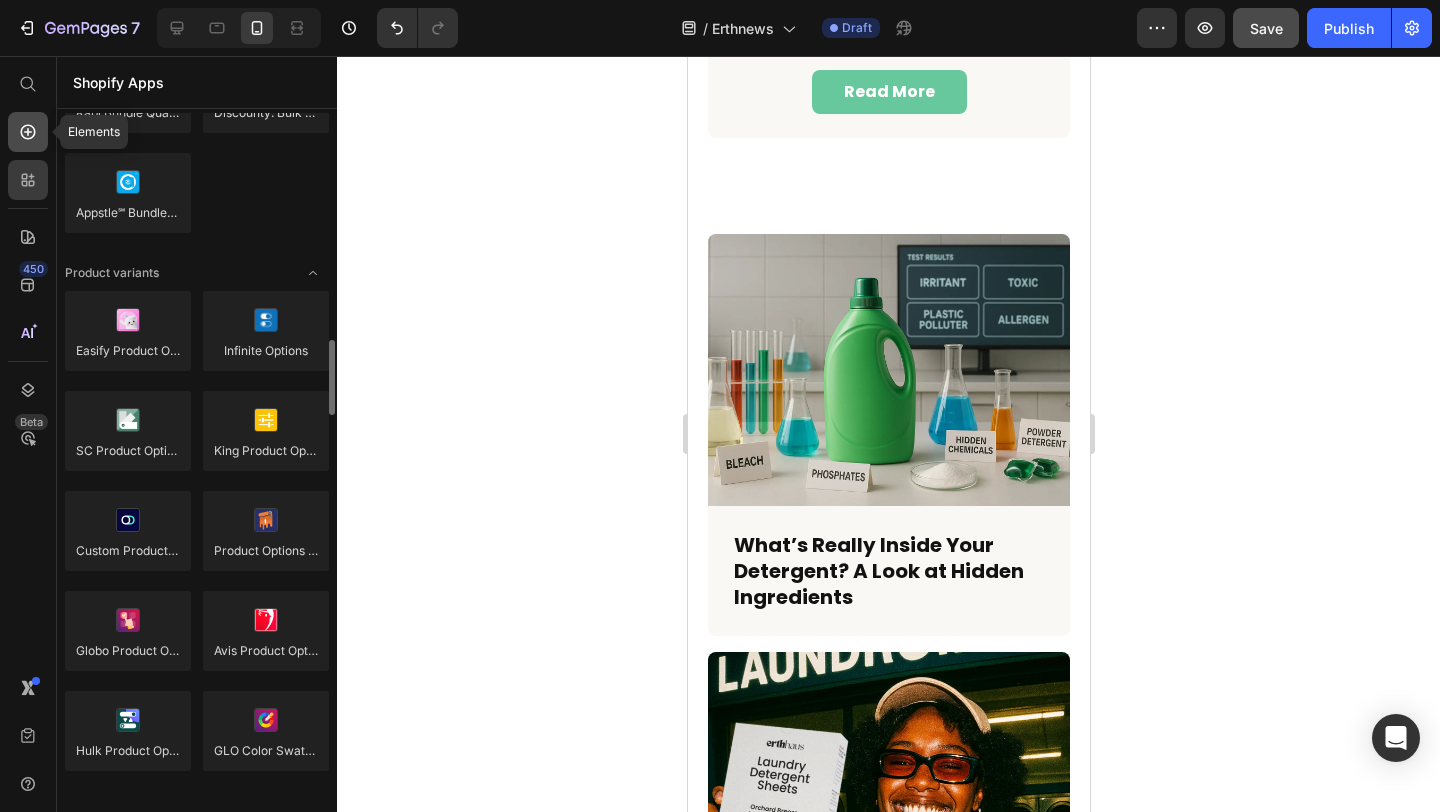 click 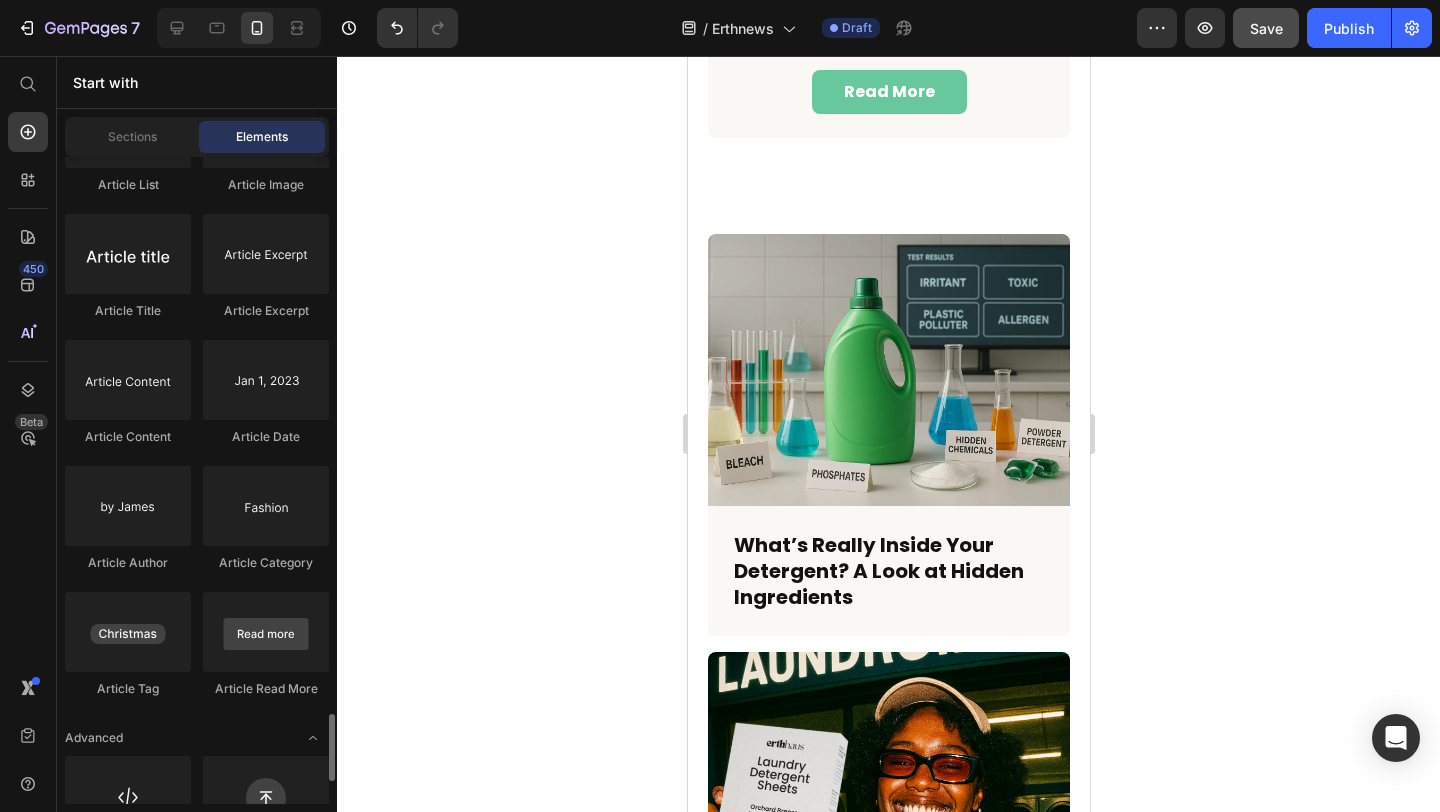 scroll, scrollTop: 5532, scrollLeft: 0, axis: vertical 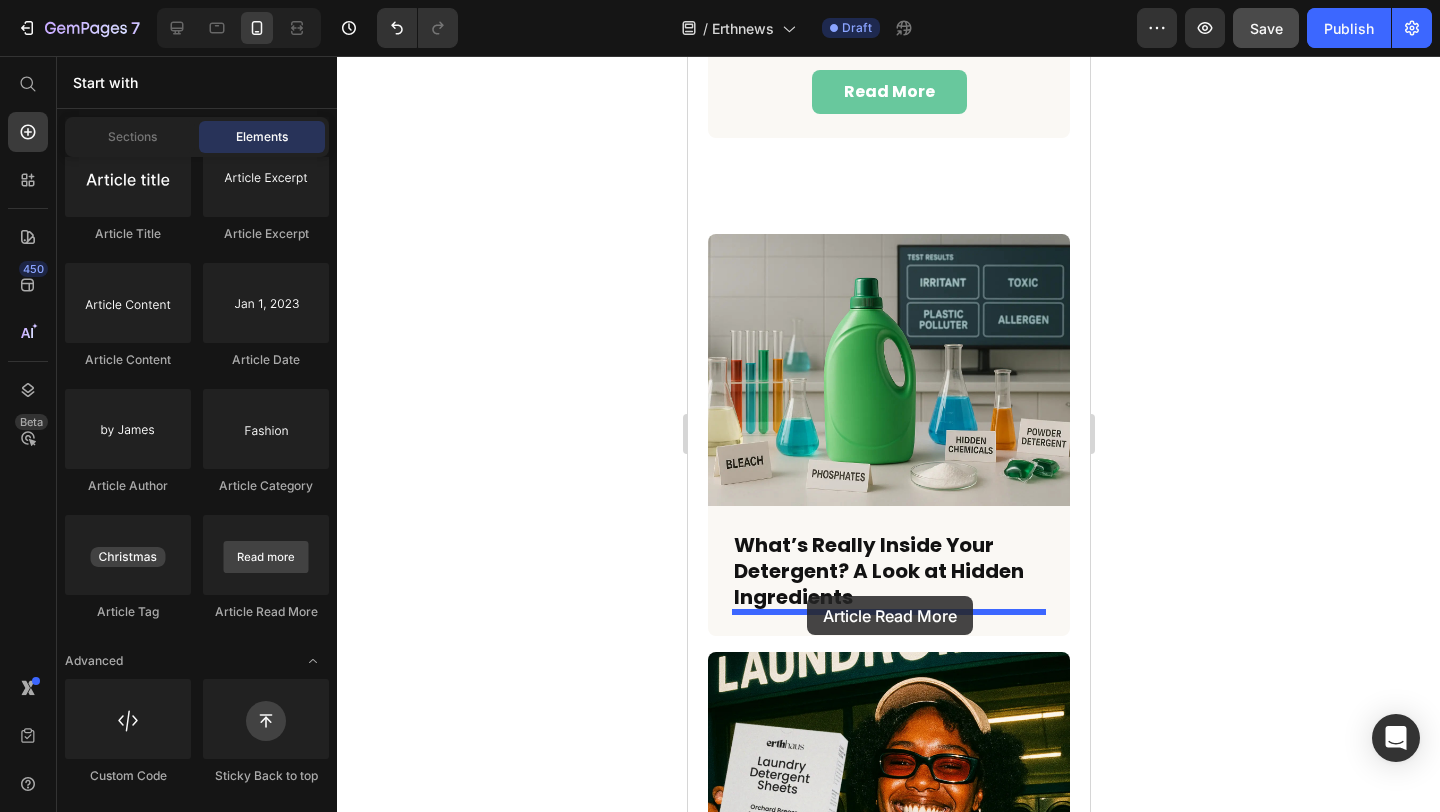 drag, startPoint x: 957, startPoint y: 644, endPoint x: 806, endPoint y: 596, distance: 158.44557 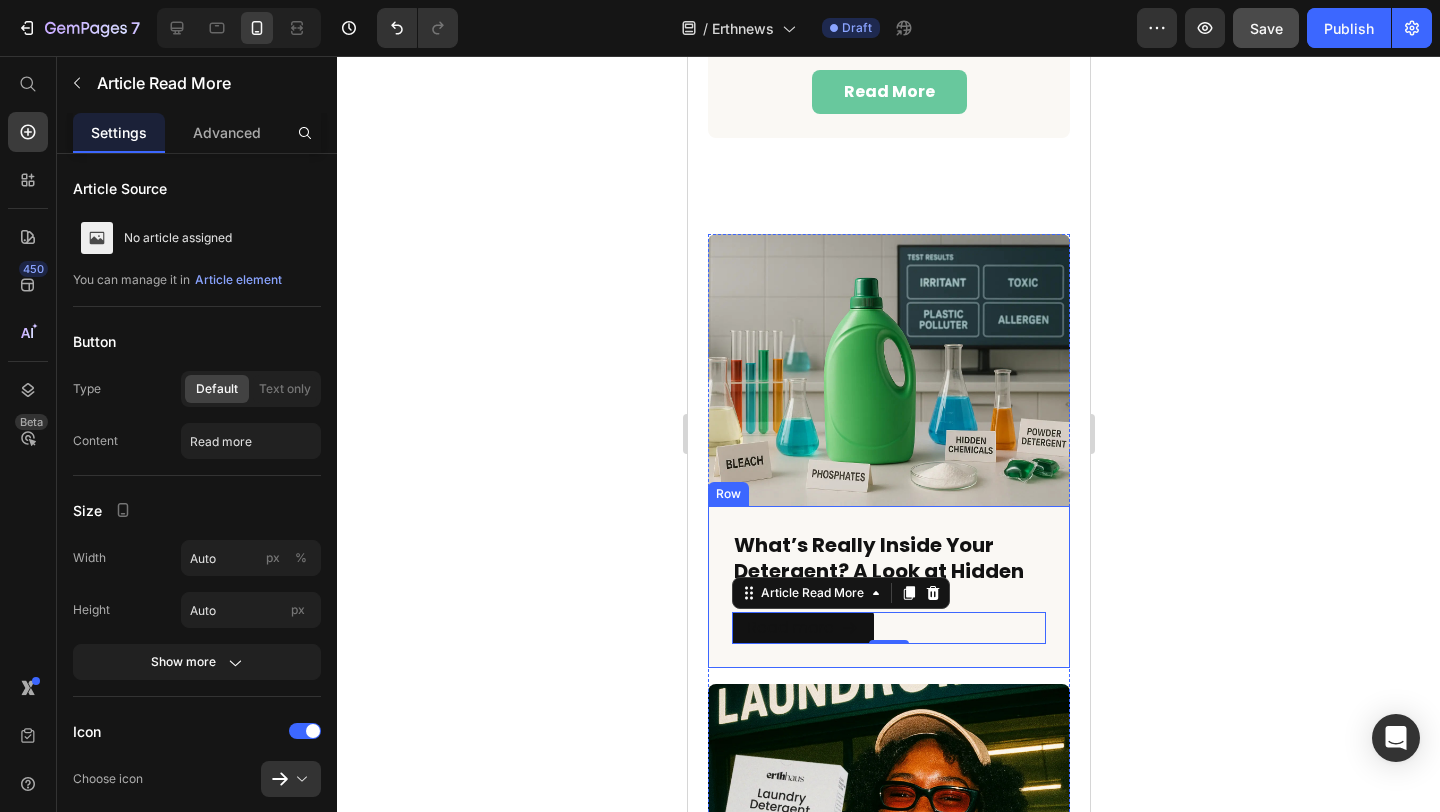 click on "What’s Really Inside Your Detergent? A Look at Hidden Ingredients Article Title
Read more Article Read More   0 Row" at bounding box center [888, 587] 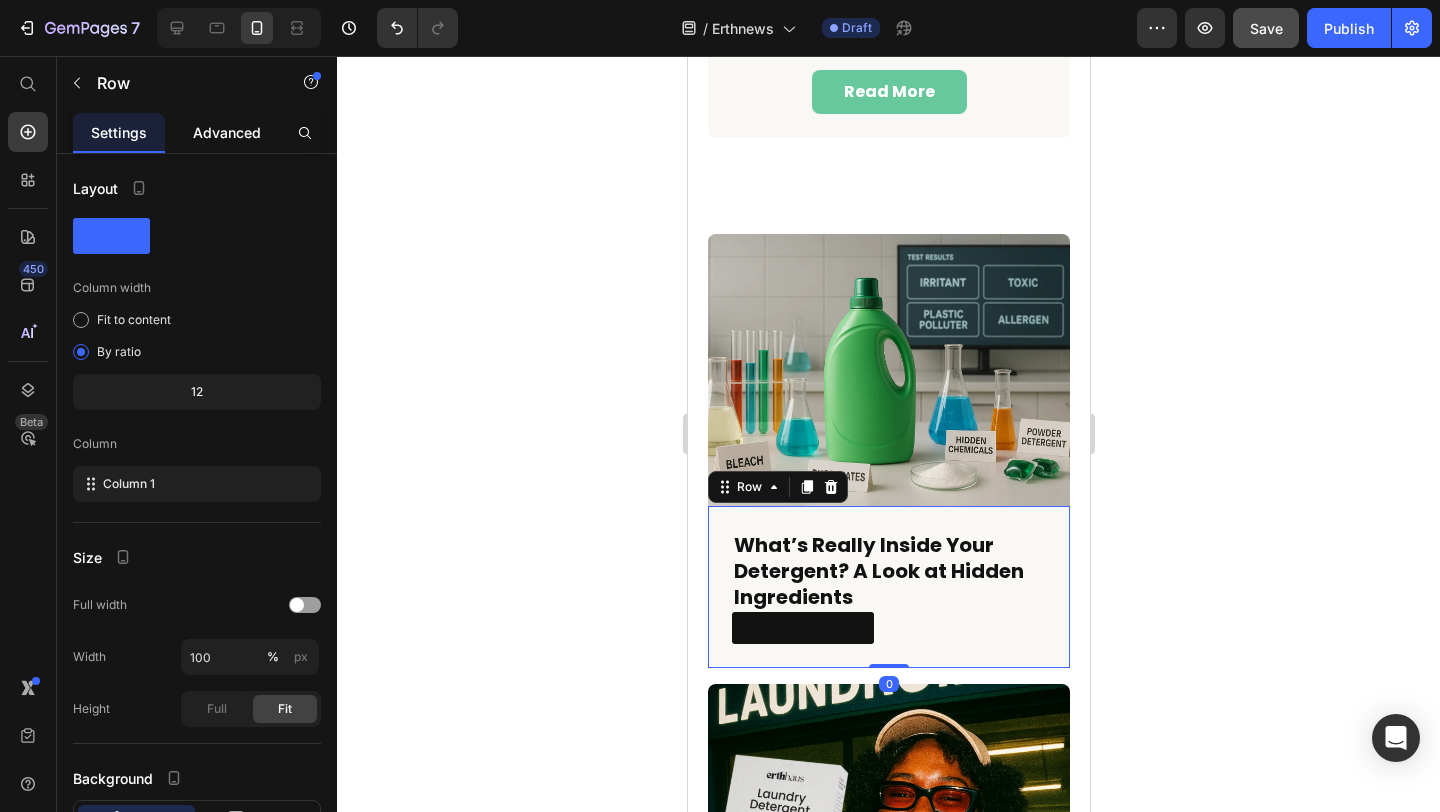click on "Advanced" at bounding box center [227, 132] 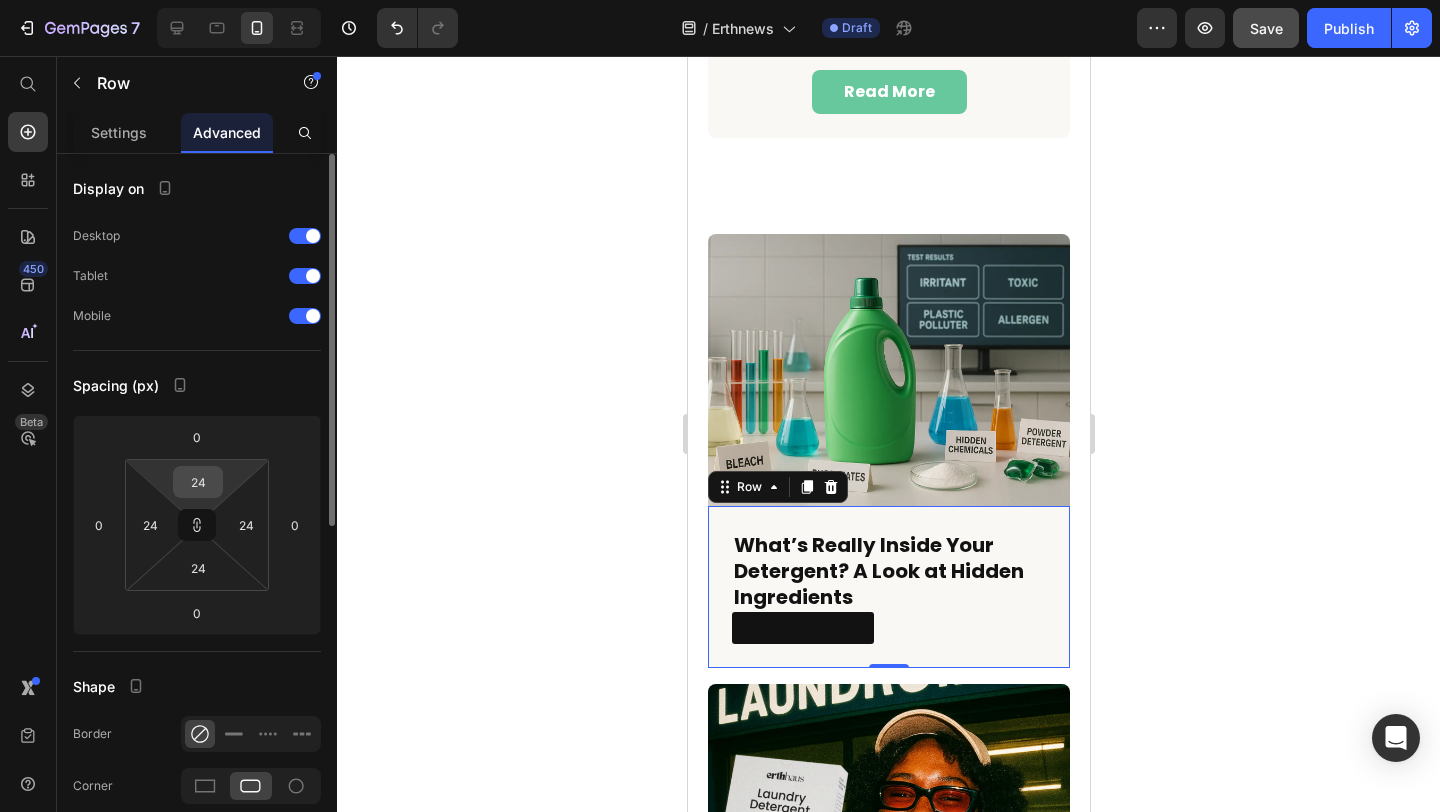 click on "24" at bounding box center (198, 482) 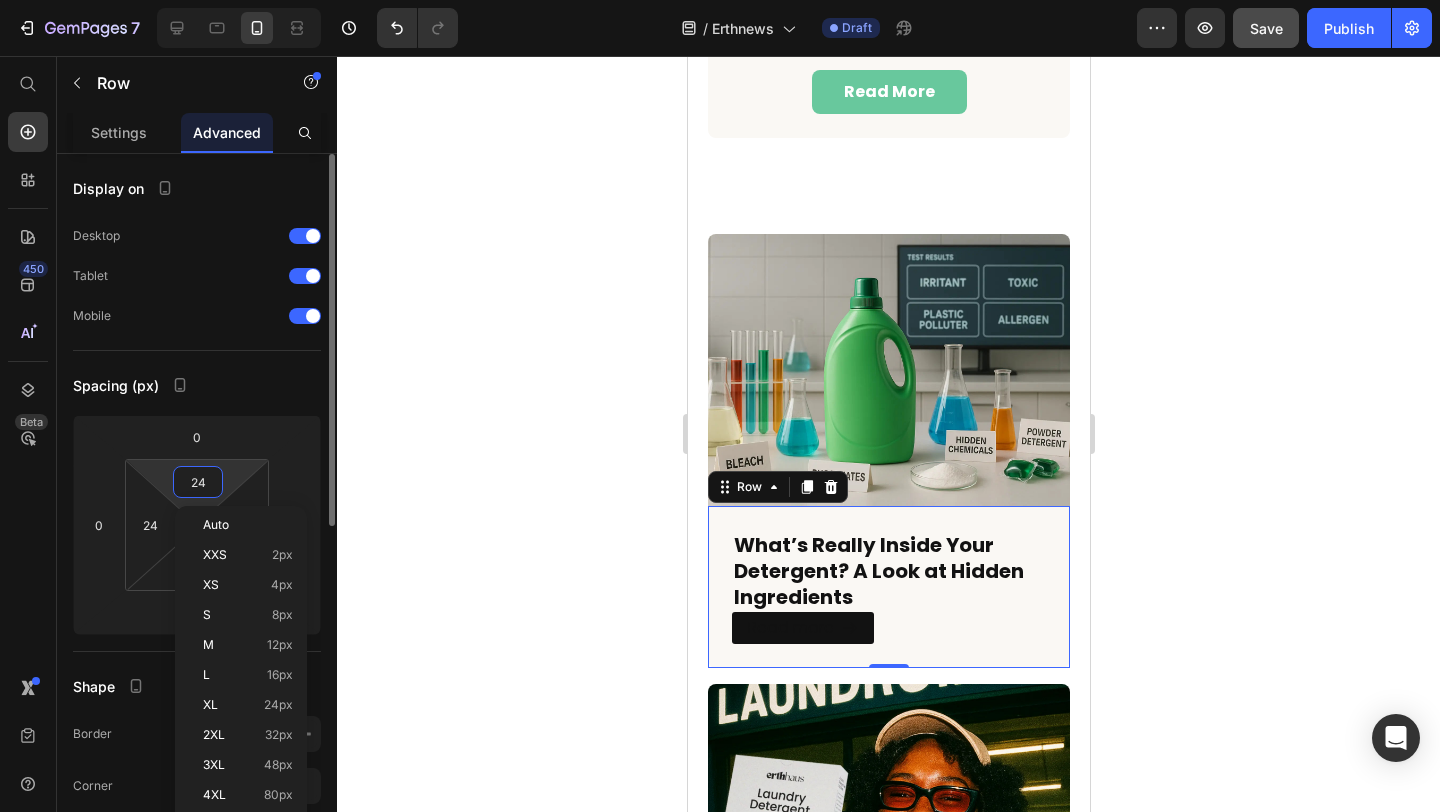 type on "1" 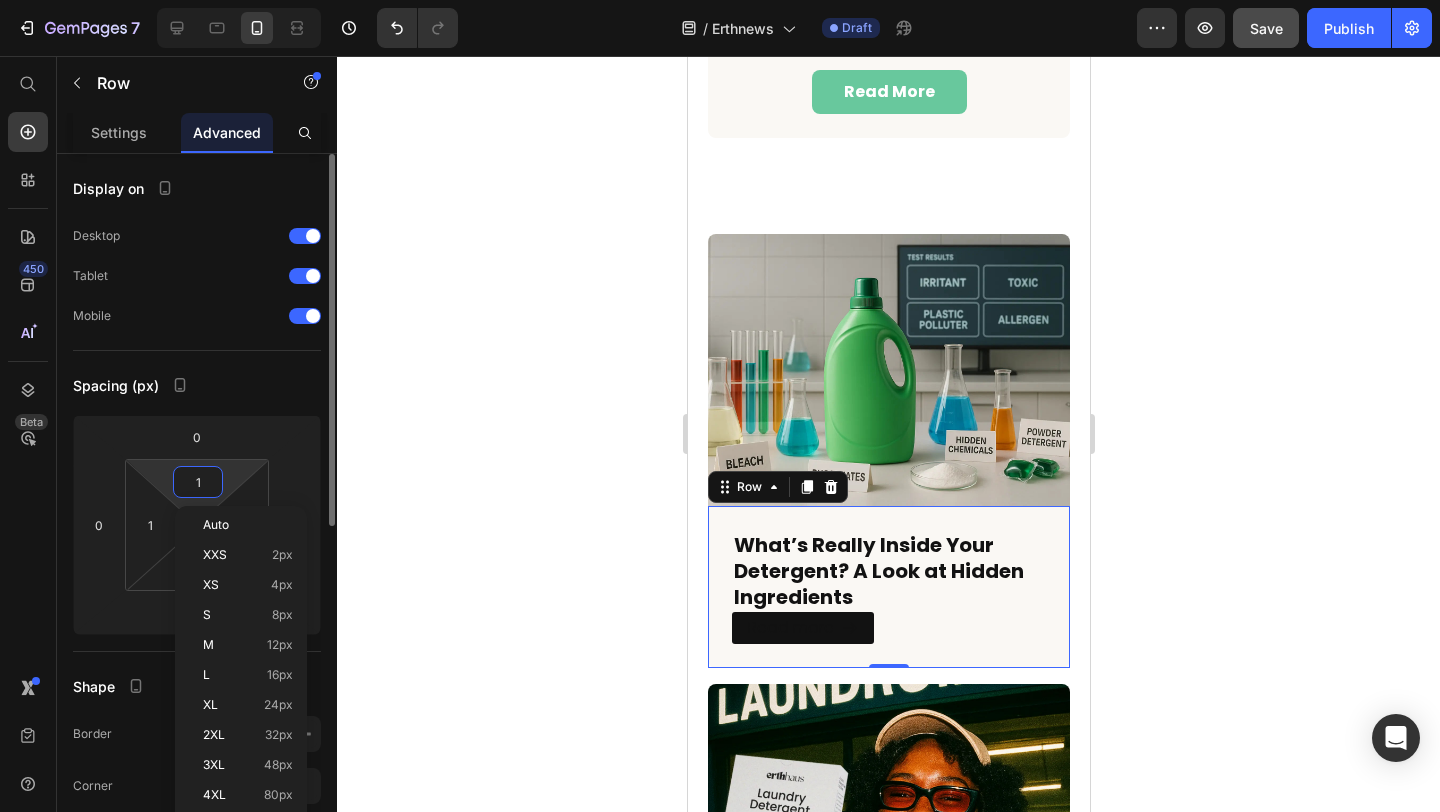 type on "12" 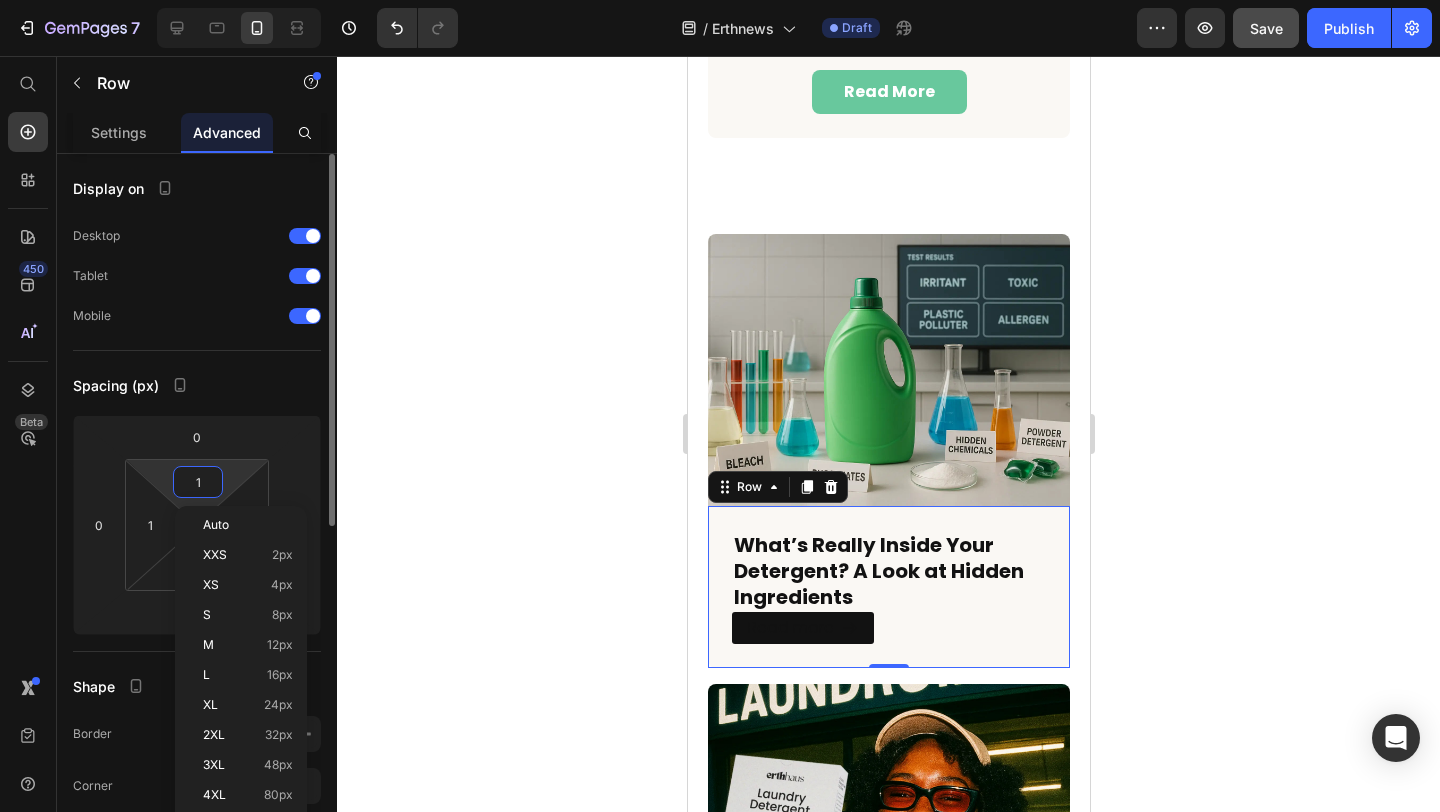 type on "12" 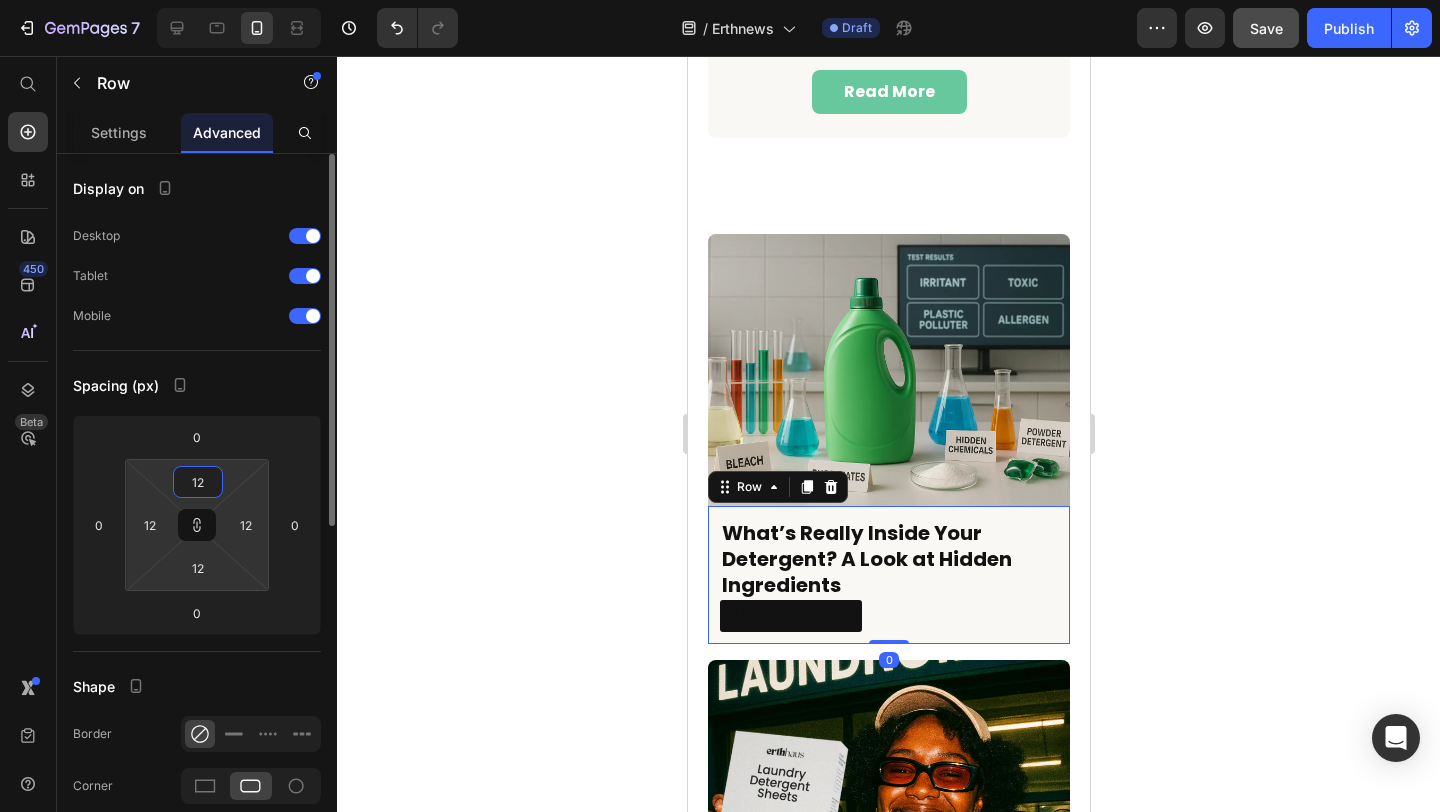 click on "12" at bounding box center (198, 482) 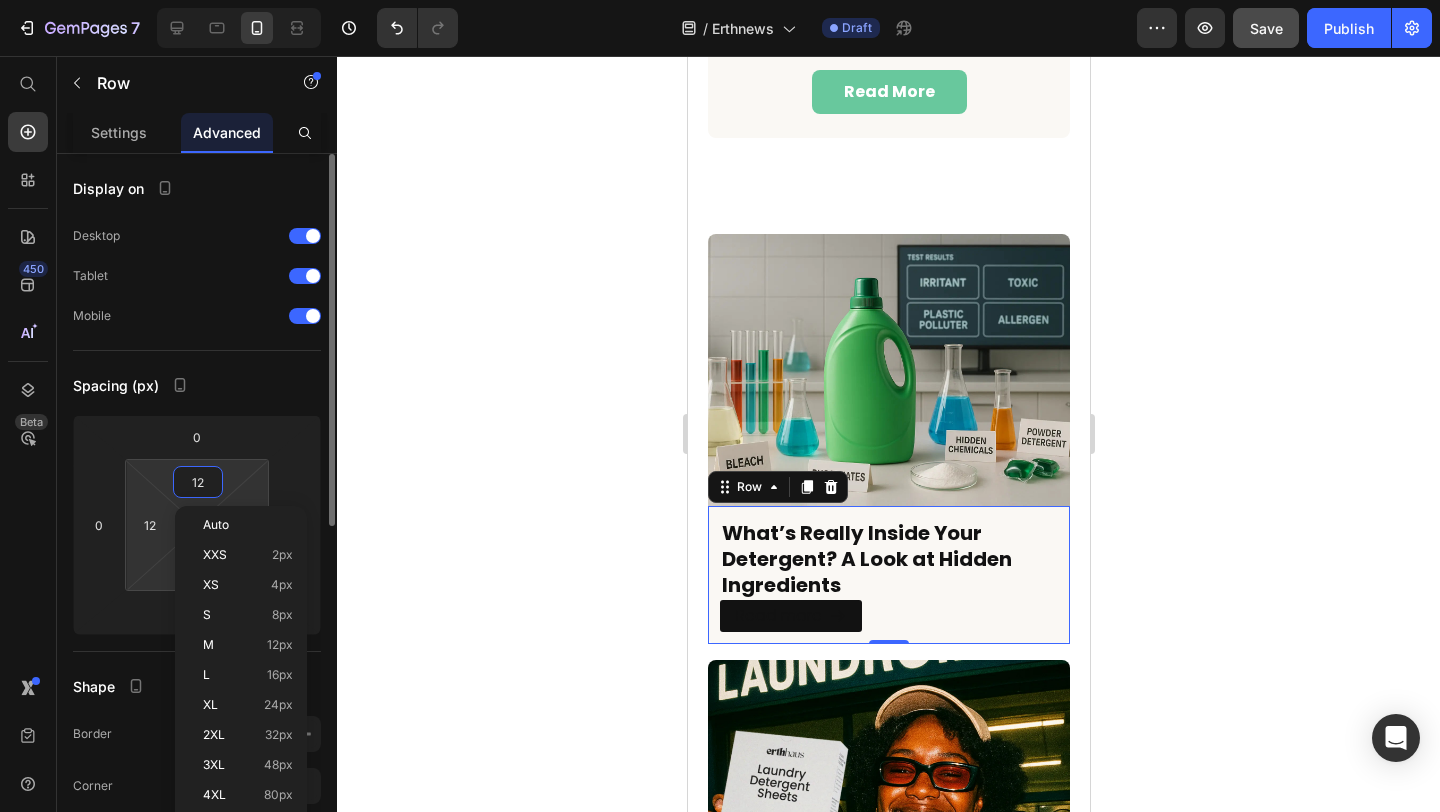 click on "12" at bounding box center [198, 482] 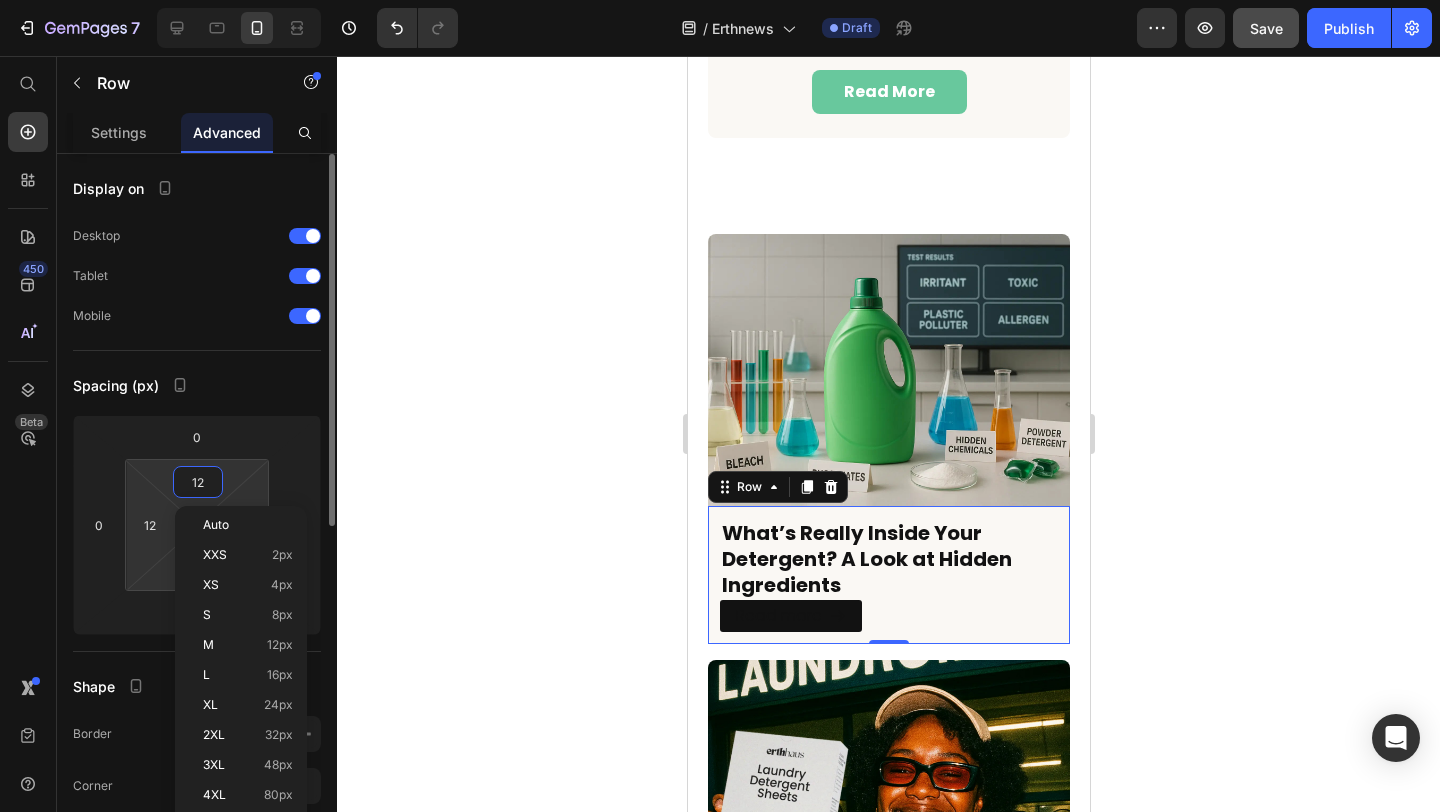 click on "12" at bounding box center [198, 482] 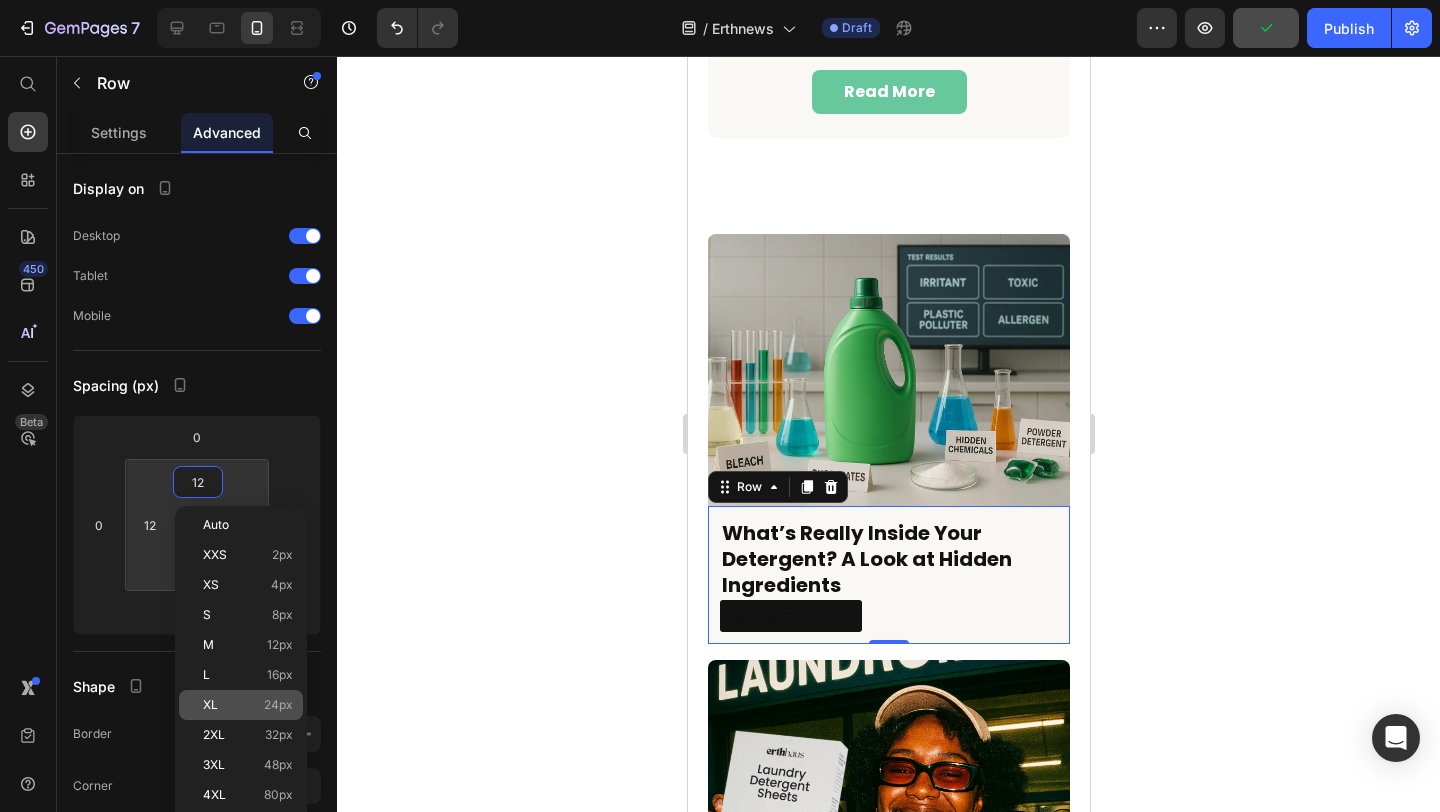 click on "XL 24px" 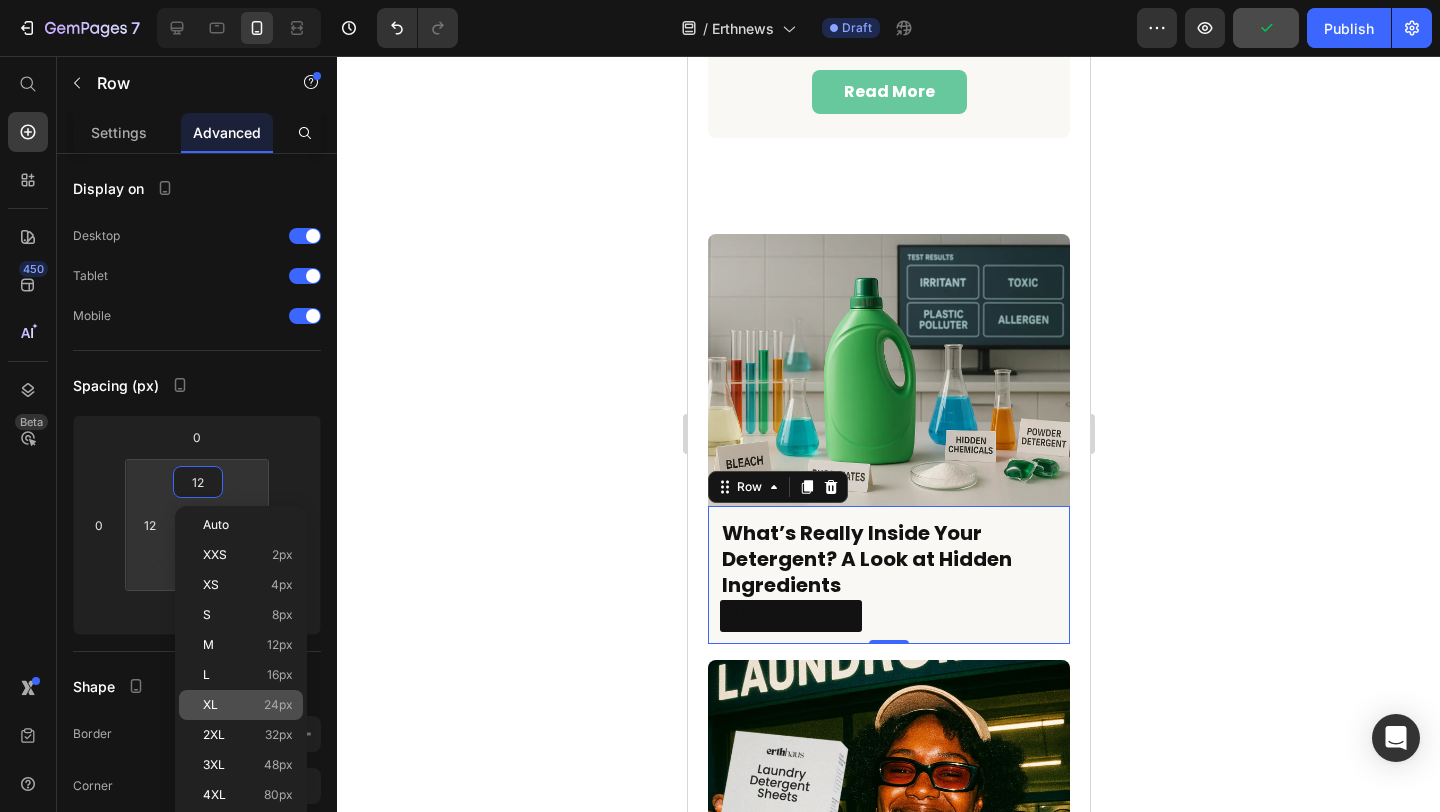 type on "24" 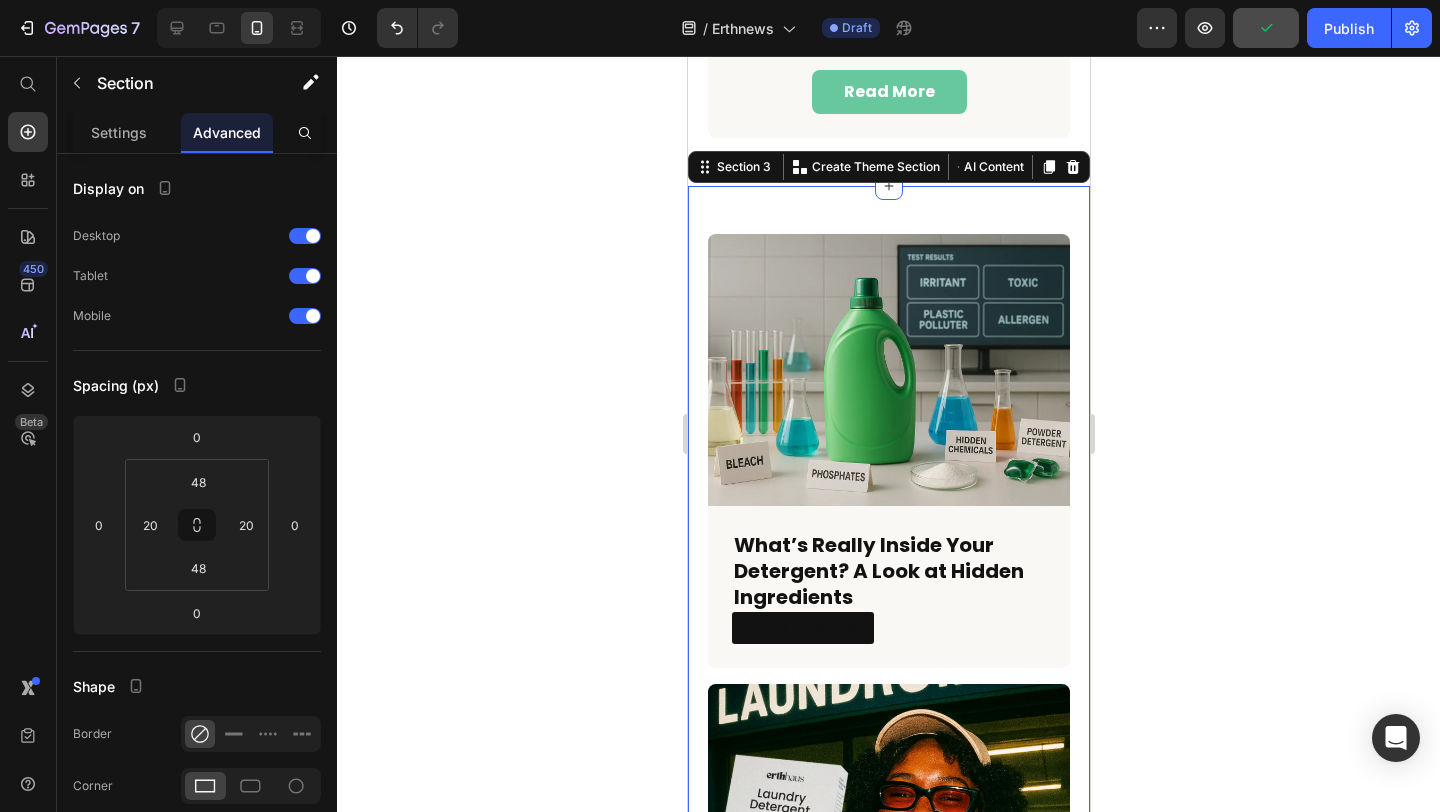 click on "Article Image What’s Really Inside Your Detergent? A Look at Hidden Ingredients Article Title
Read more Article Read More Row Article Image 10 Reasons to Switch to Erthhaus Eco-Friendly Laundry Detergent Article Title
Read more Article Read More Row Article Image The Dirty Truth About Traditional Laundry Detergents Article Title
Read more Article Read More Row Article List Section 3   Create Theme Section AI Content Write with GemAI What would you like to describe here? Tone and Voice Persuasive Product Laundry Detergent Sheets 6 Pack Show more Generate" at bounding box center [888, 900] 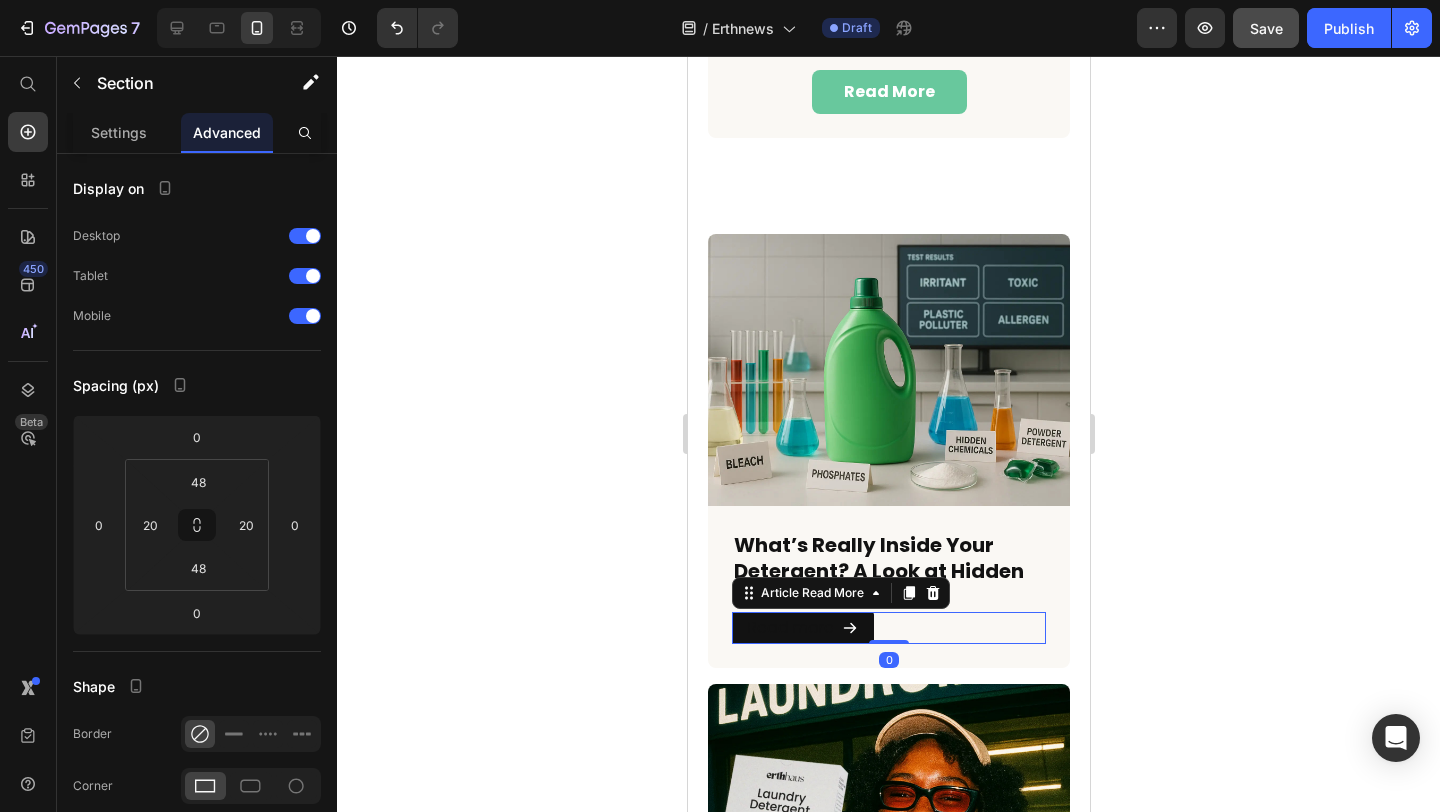 click on "Read more" at bounding box center (888, 628) 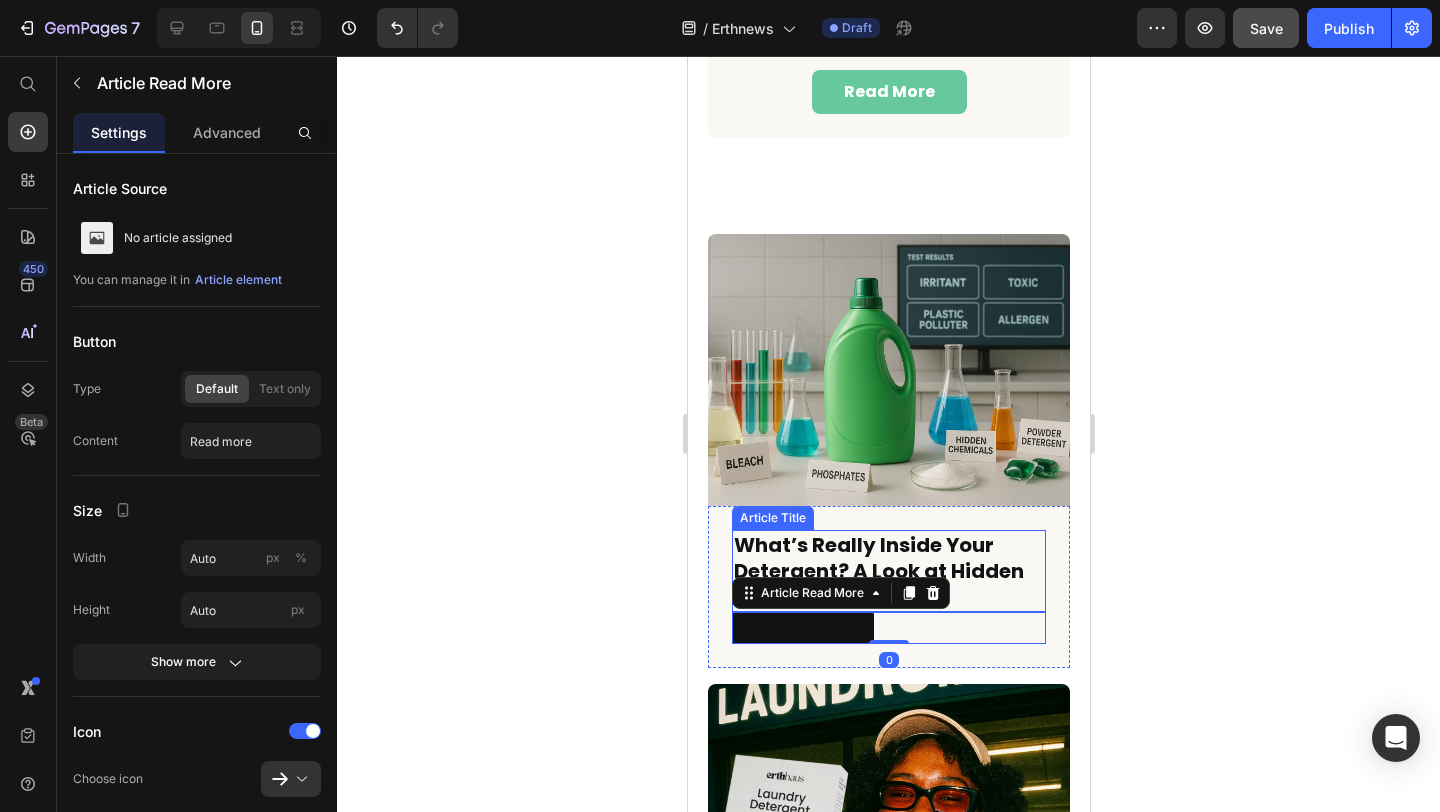 click on "What’s Really Inside Your Detergent? A Look at Hidden Ingredients" at bounding box center [888, 571] 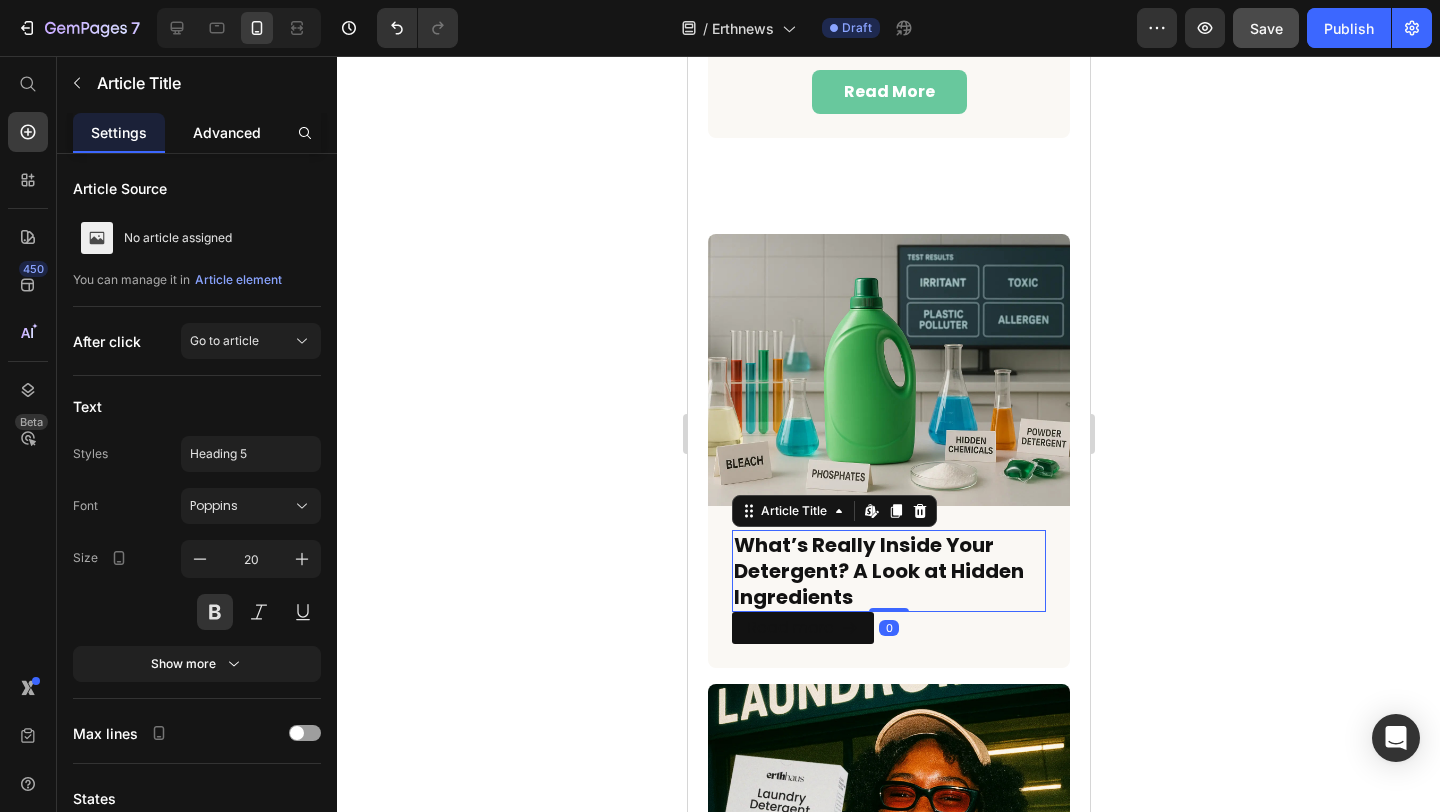 click on "Advanced" at bounding box center (227, 132) 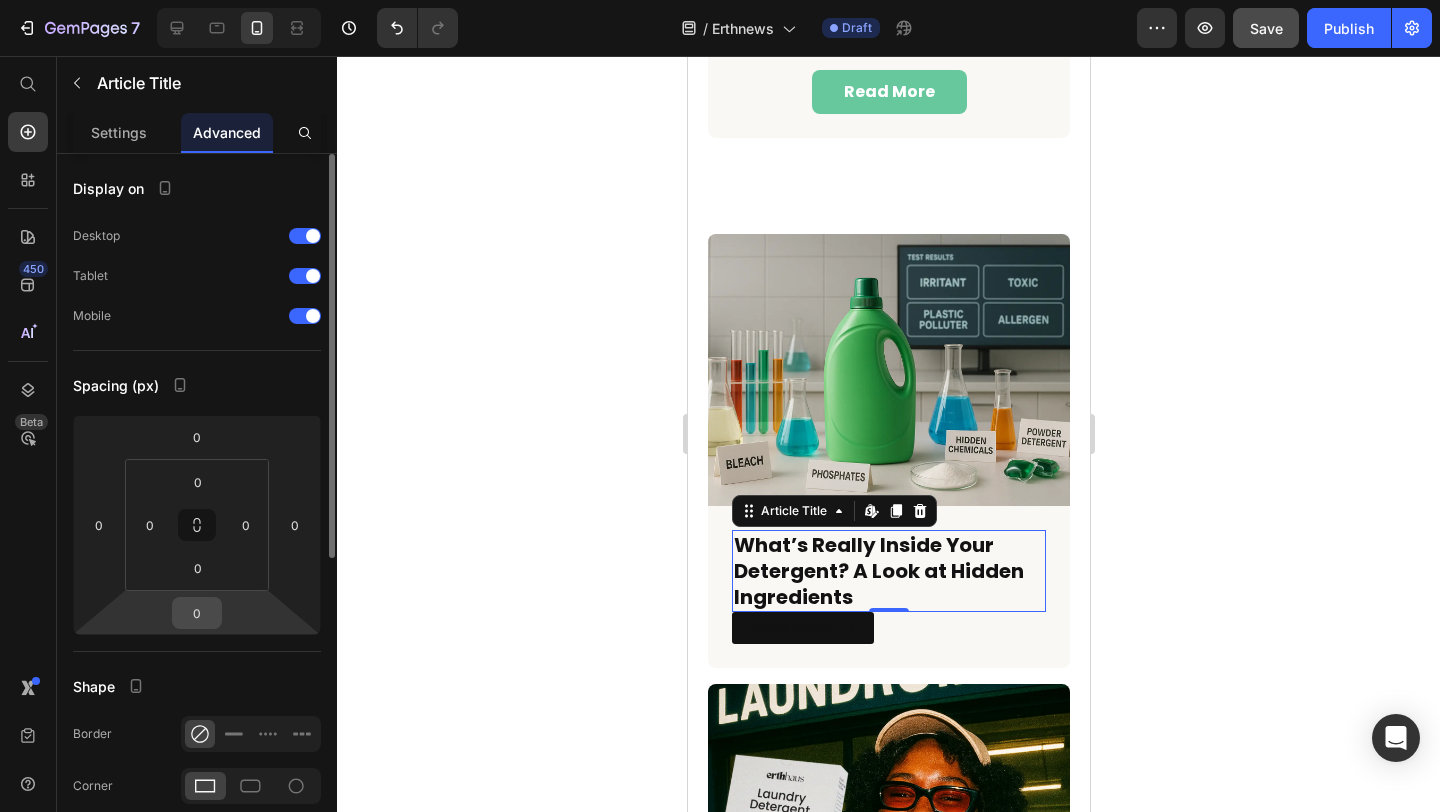 click on "0" at bounding box center [197, 613] 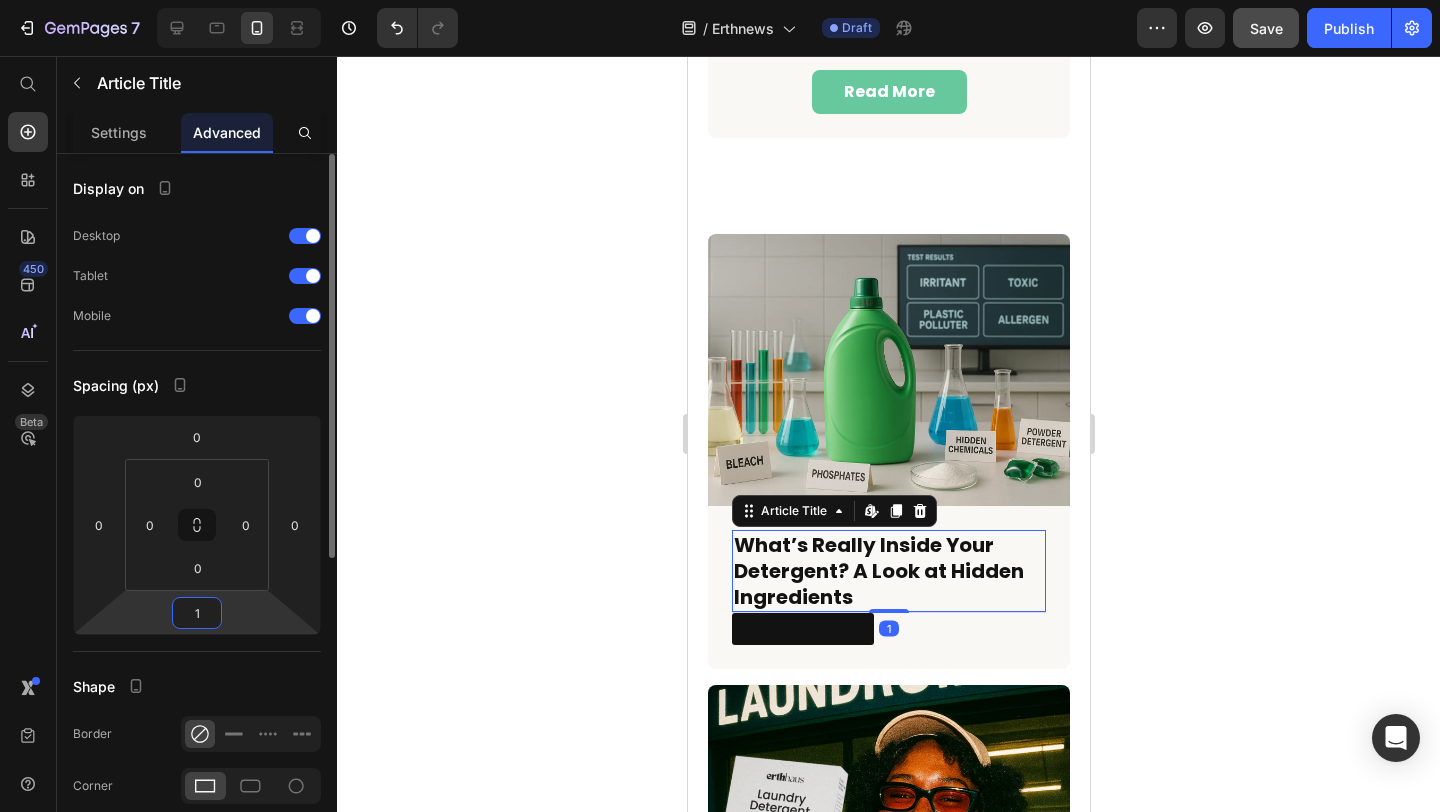 type on "12" 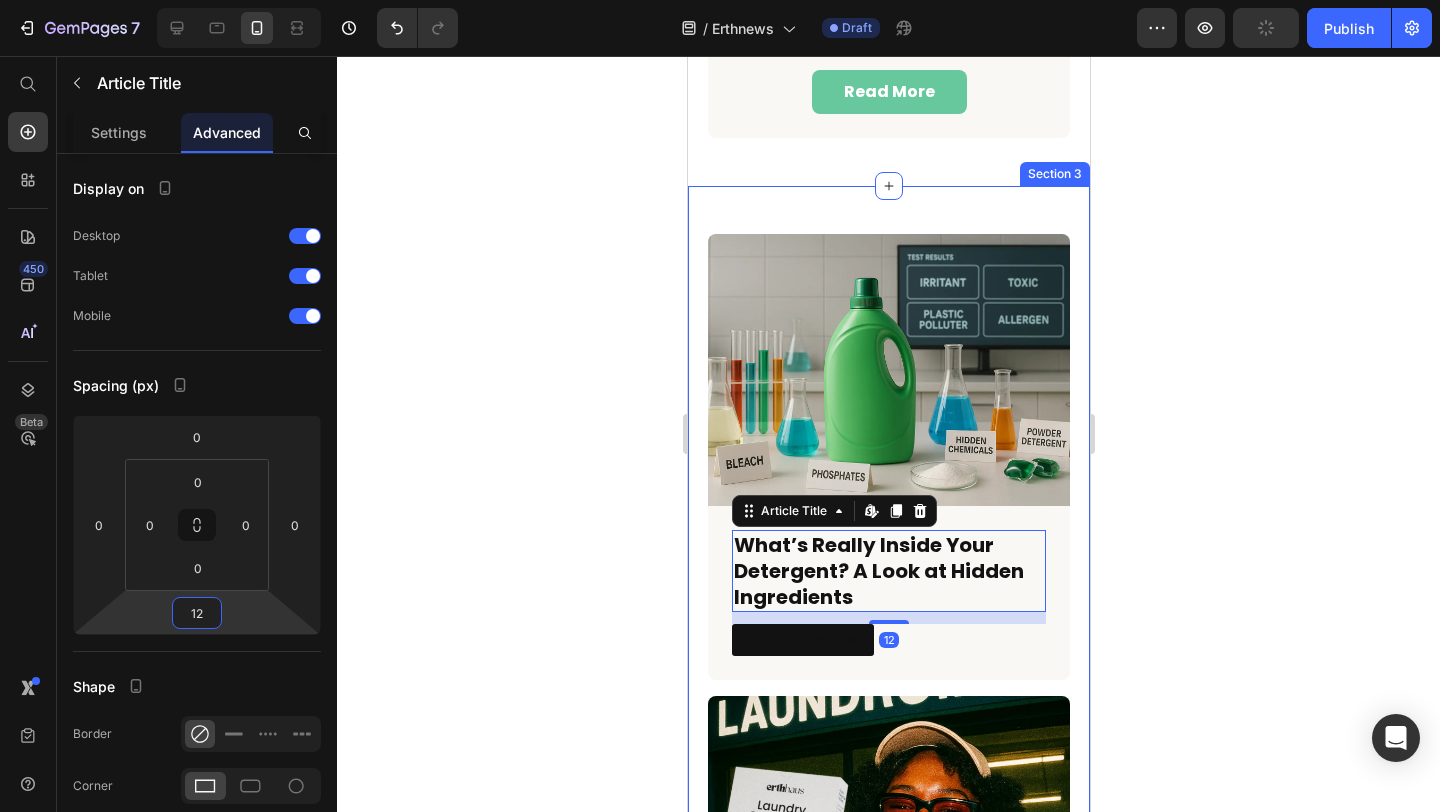 click on "Article Image What’s Really Inside Your Detergent? A Look at Hidden Ingredients Article Title   Edit content in Shopify 12
Read more Article Read More Row Article Image 10 Reasons to Switch to Erthhaus Eco-Friendly Laundry Detergent Article Title   Edit content in Shopify 0
Read more Article Read More Row Article Image The Dirty Truth About Traditional Laundry Detergents Article Title   Edit content in Shopify 0
Read more Article Read More Row Article List Section 3" at bounding box center [888, 918] 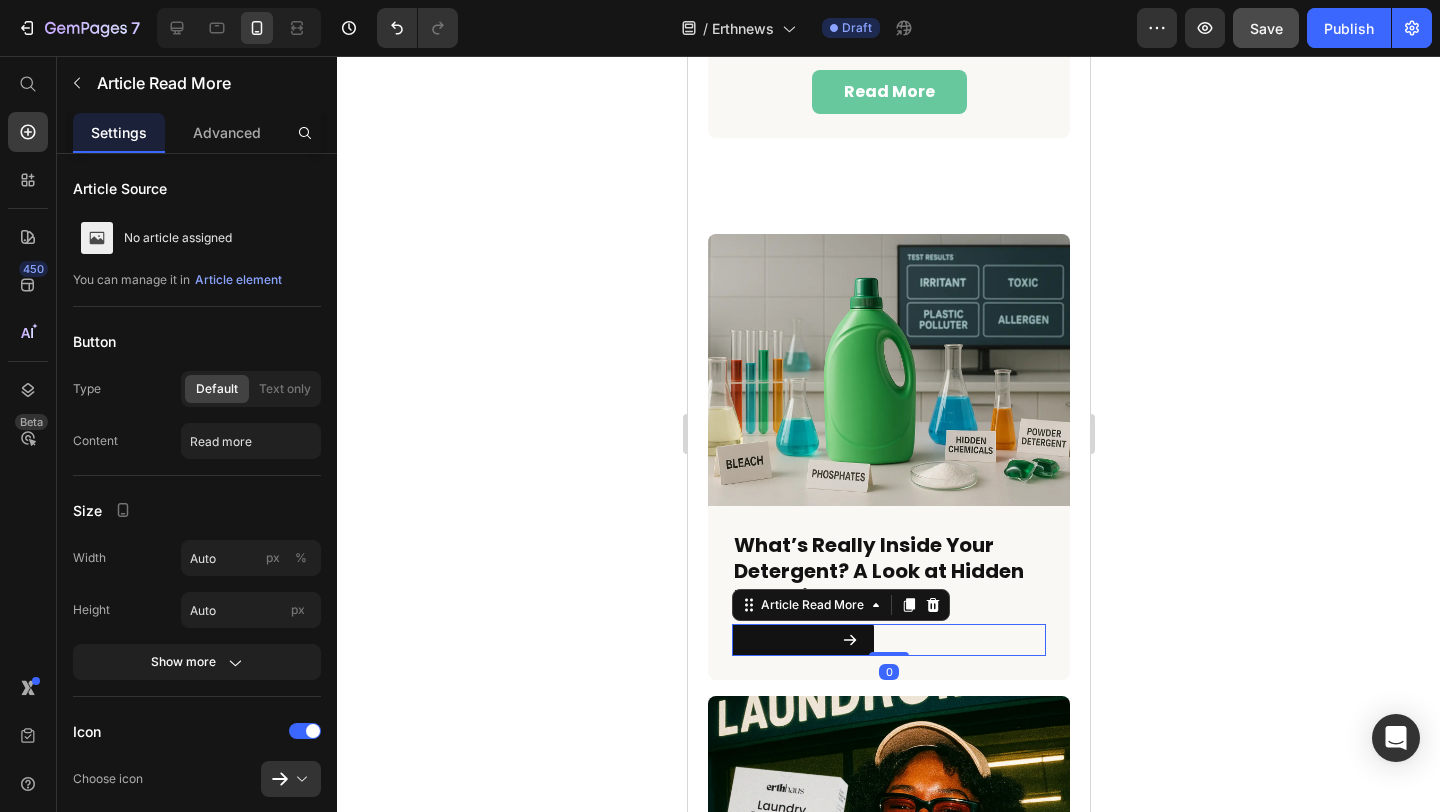 click on "Read more" at bounding box center (888, 640) 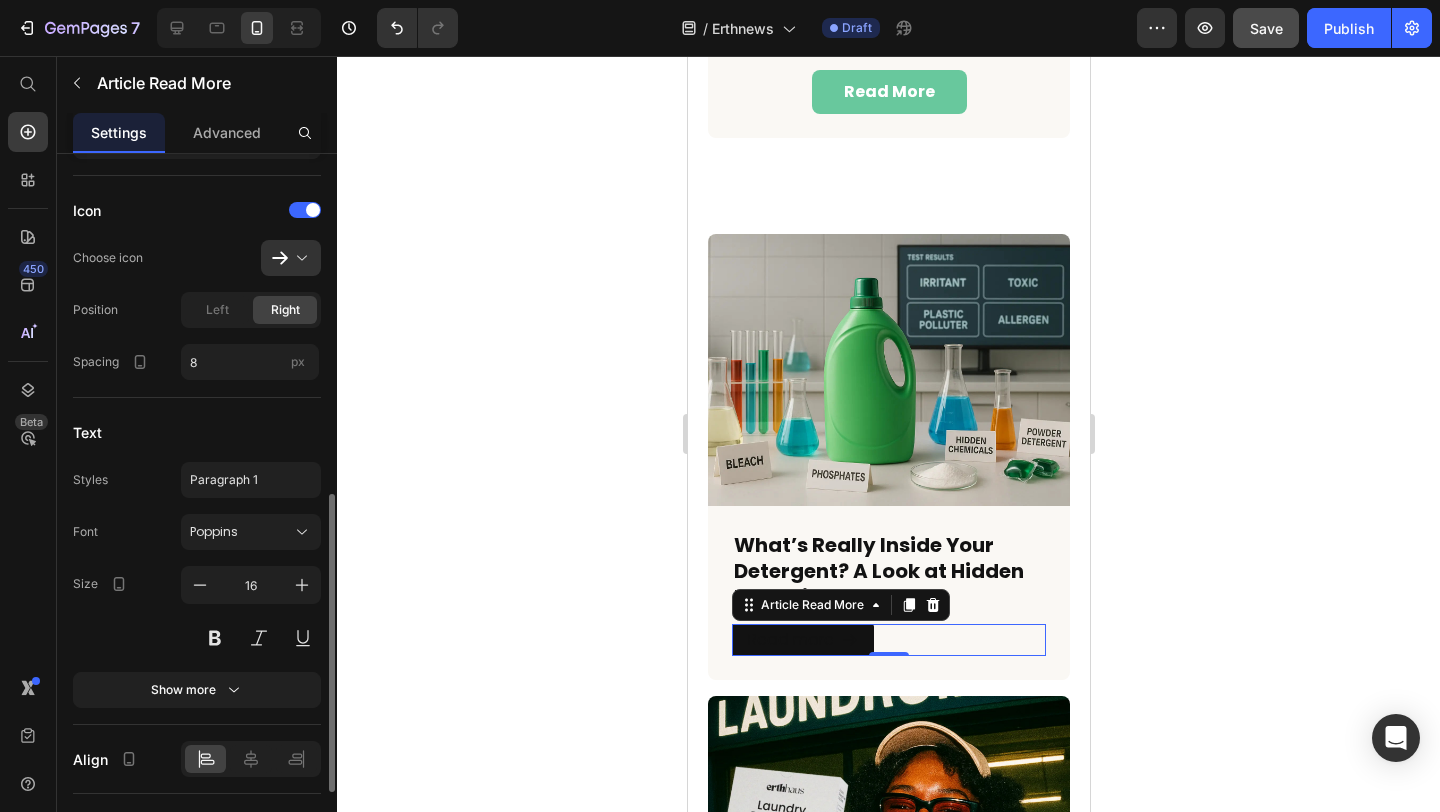 scroll, scrollTop: 607, scrollLeft: 0, axis: vertical 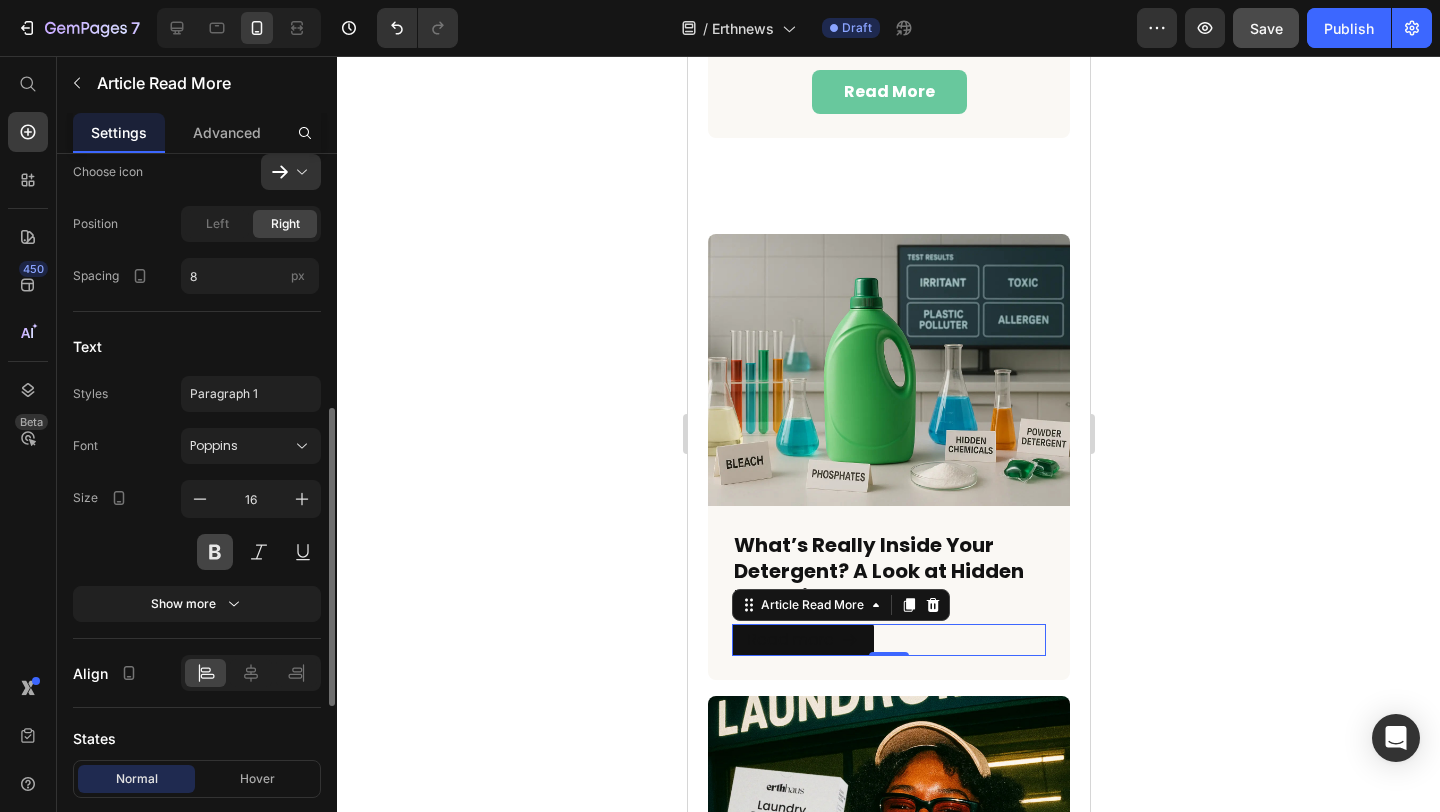 click at bounding box center [215, 552] 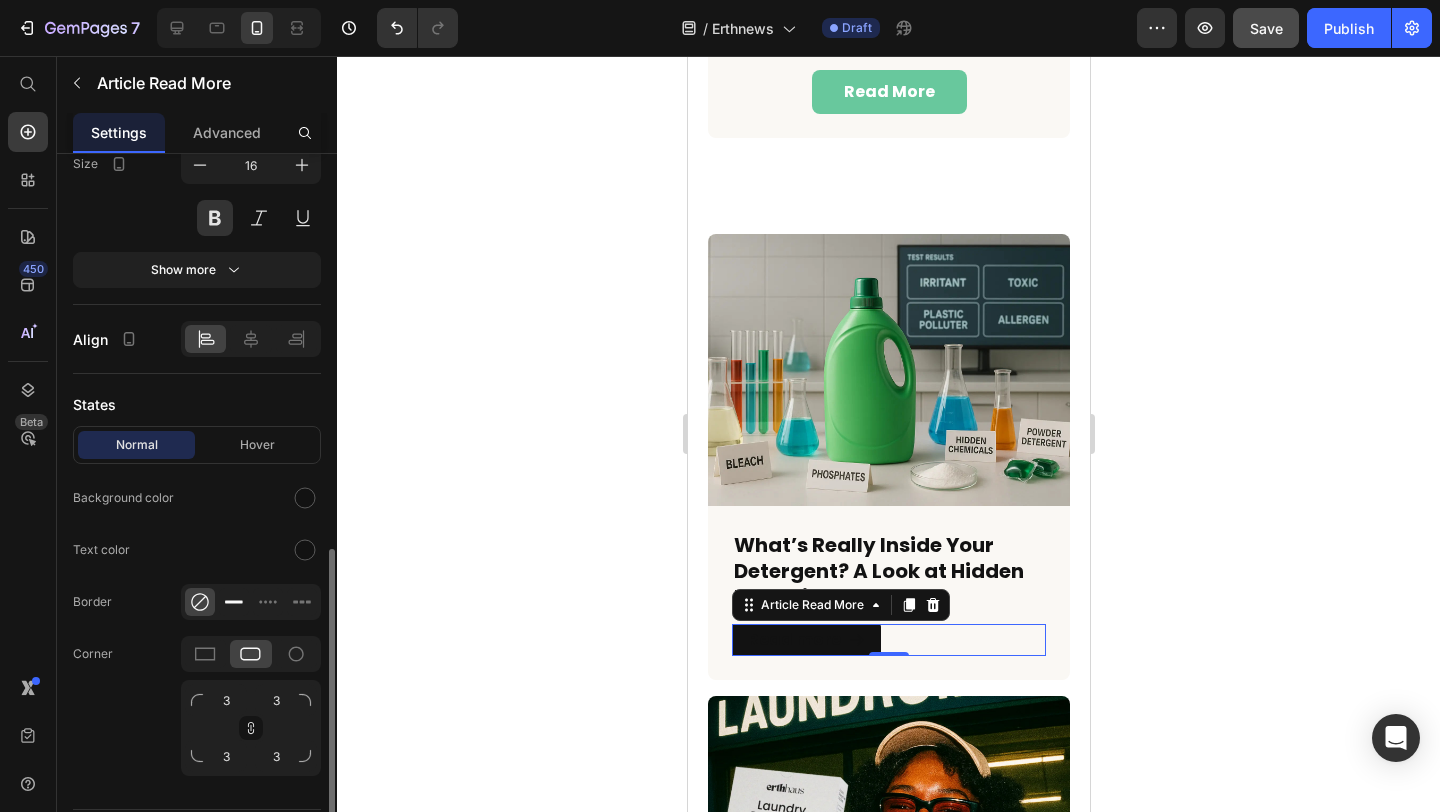 scroll, scrollTop: 942, scrollLeft: 0, axis: vertical 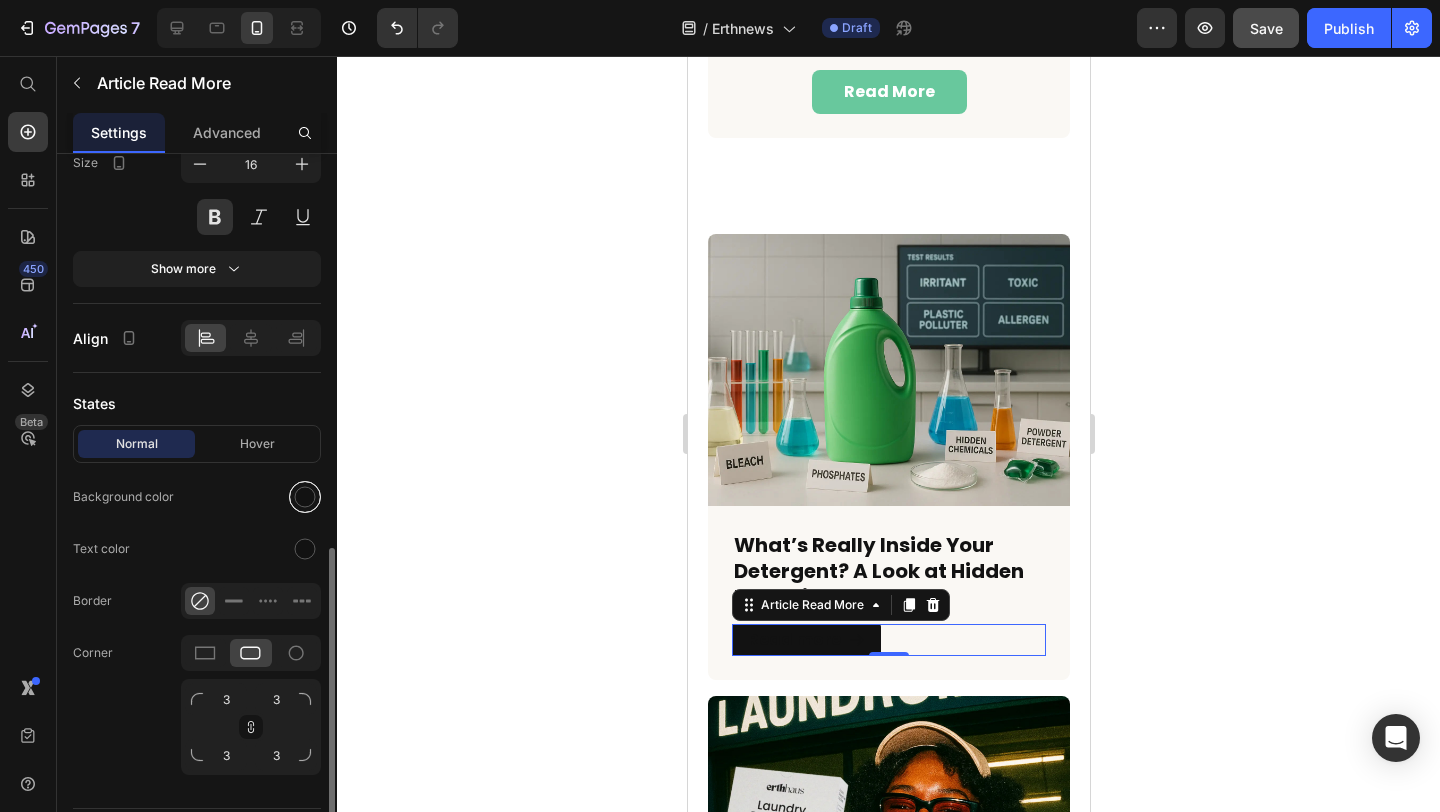 click at bounding box center [305, 497] 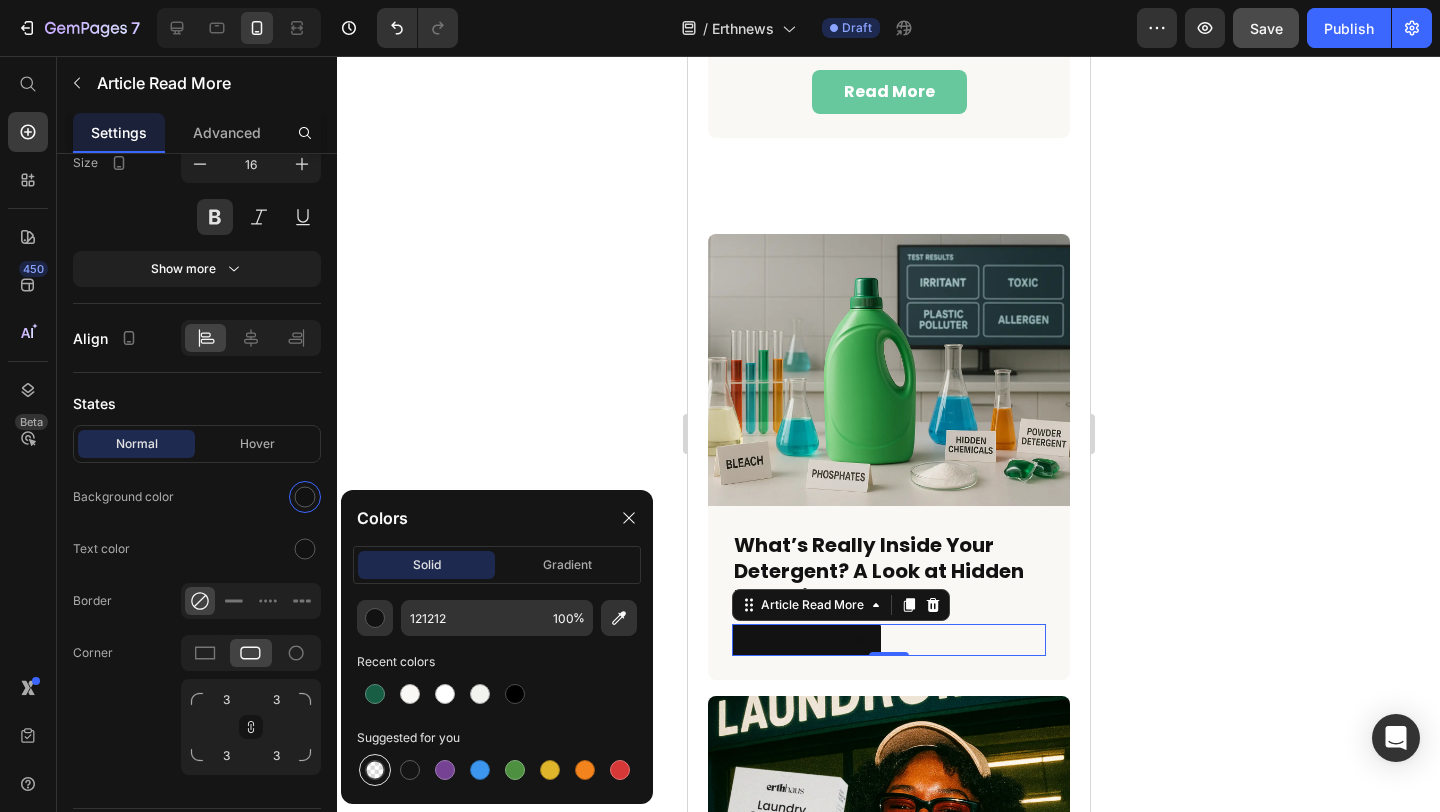 click at bounding box center (375, 770) 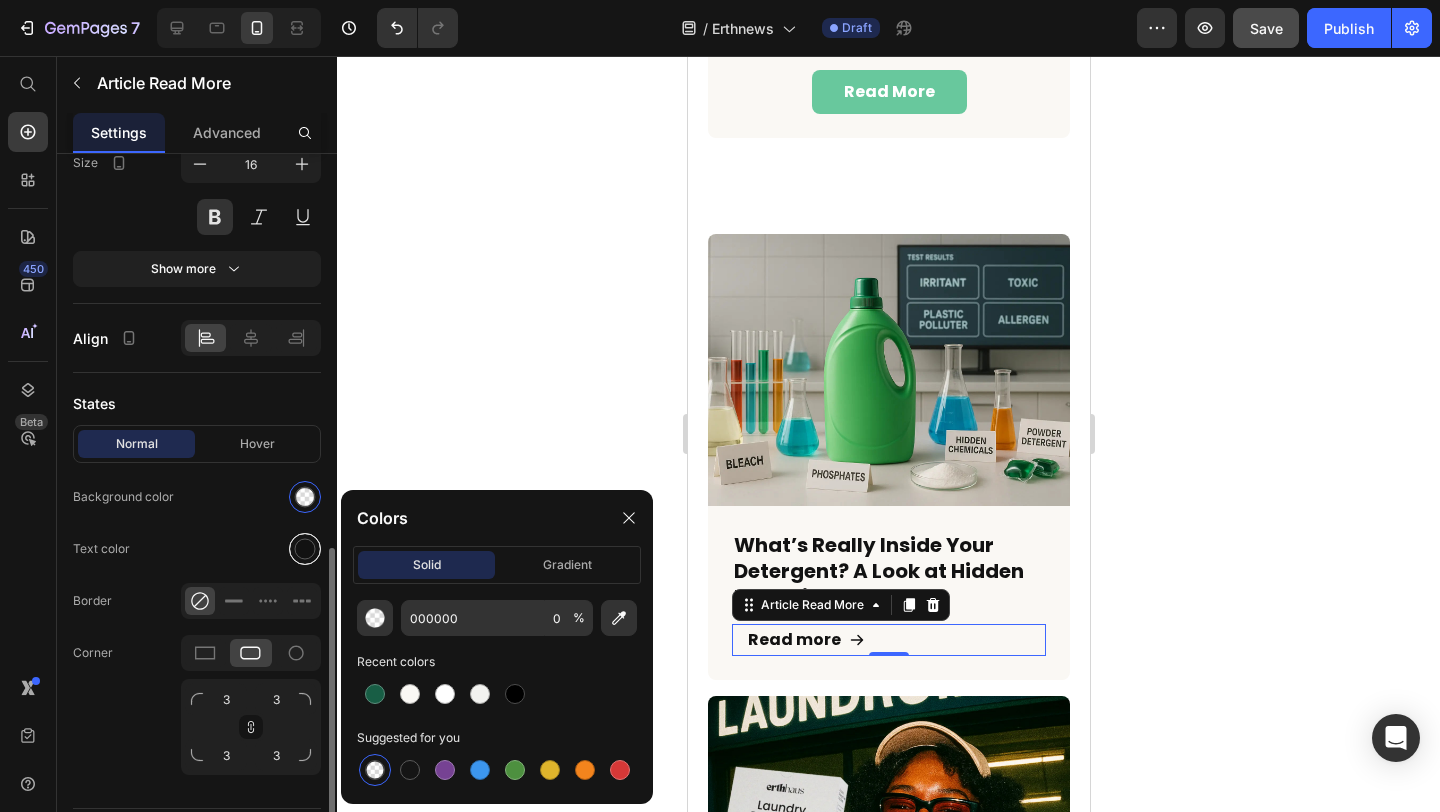 click at bounding box center [305, 549] 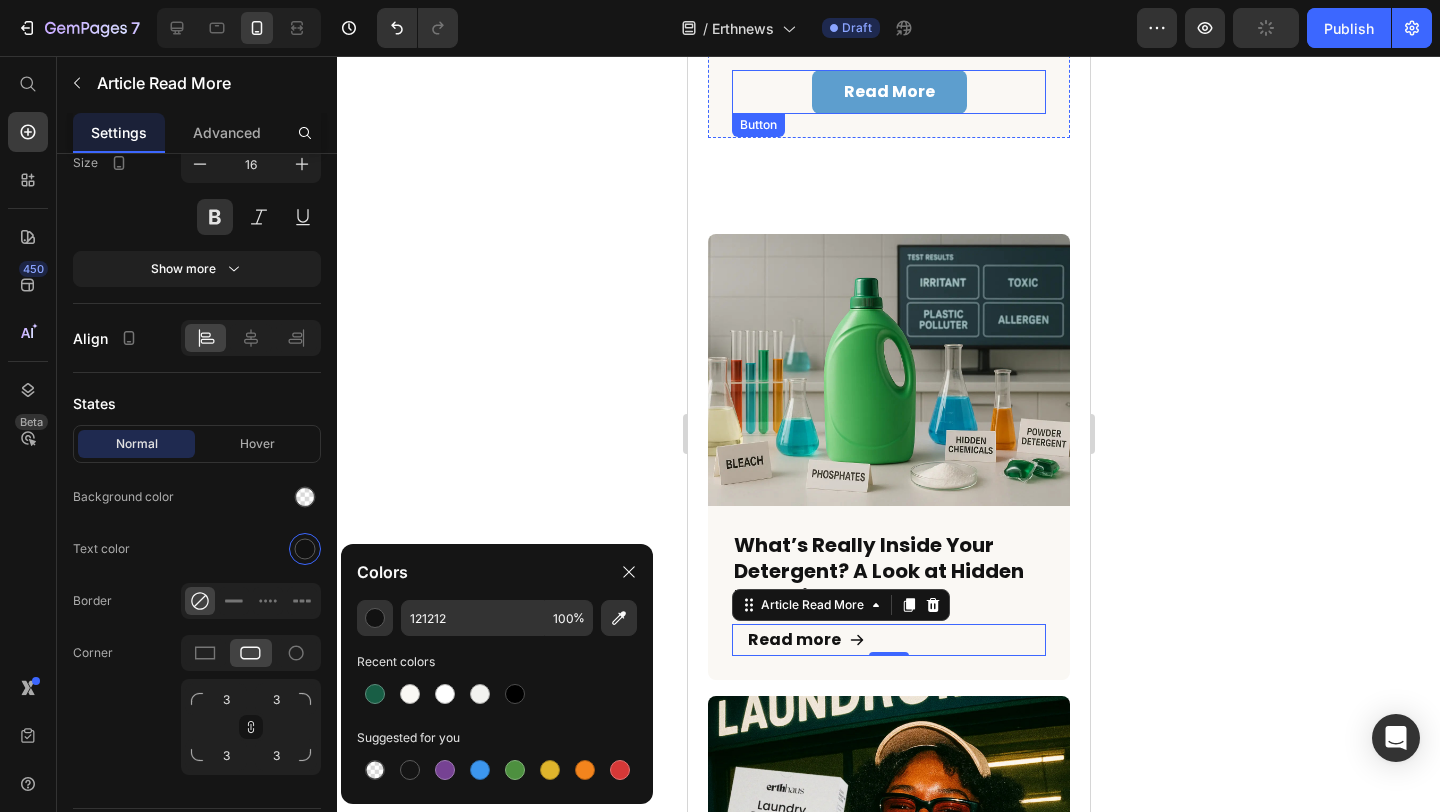 click on "read more" at bounding box center (888, 92) 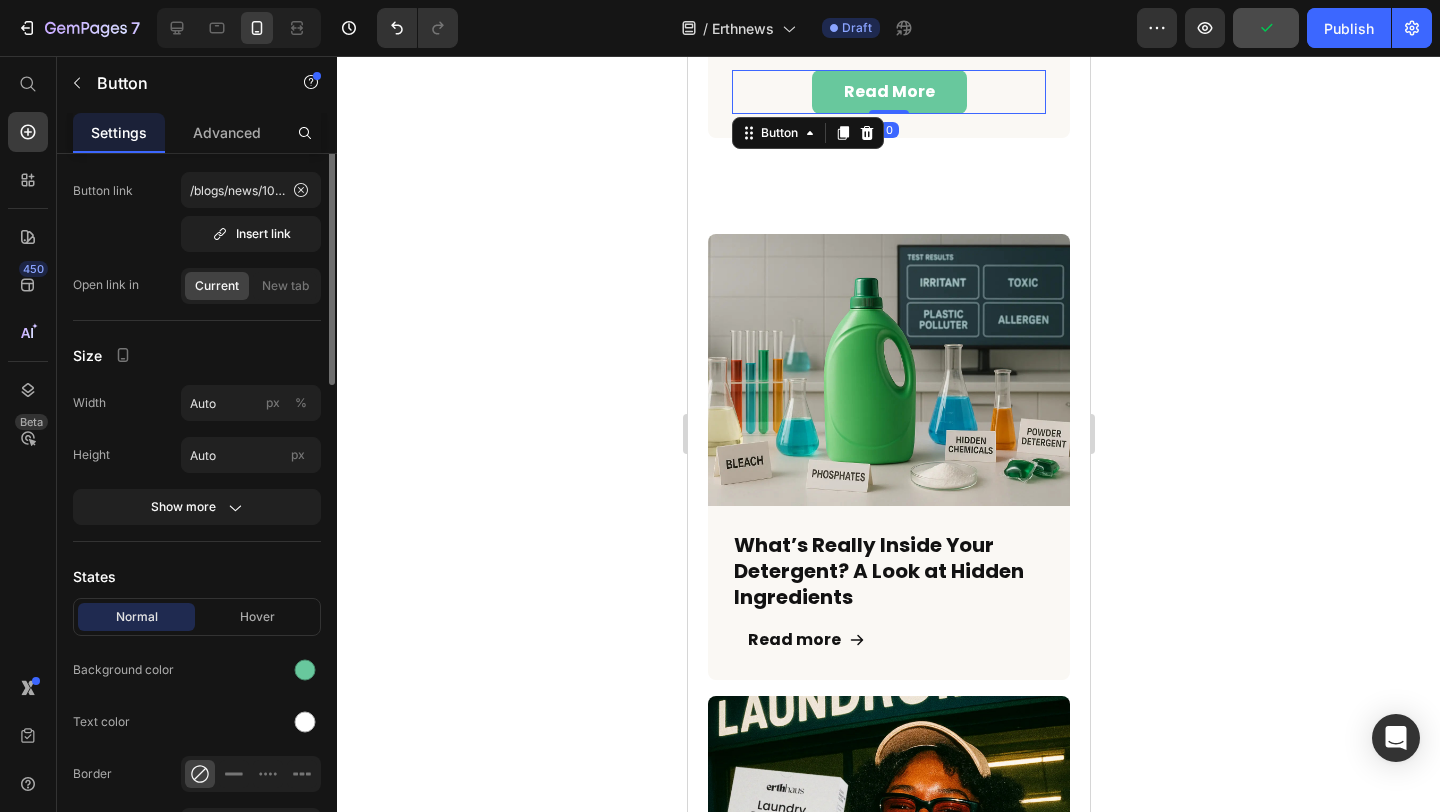 scroll, scrollTop: 142, scrollLeft: 0, axis: vertical 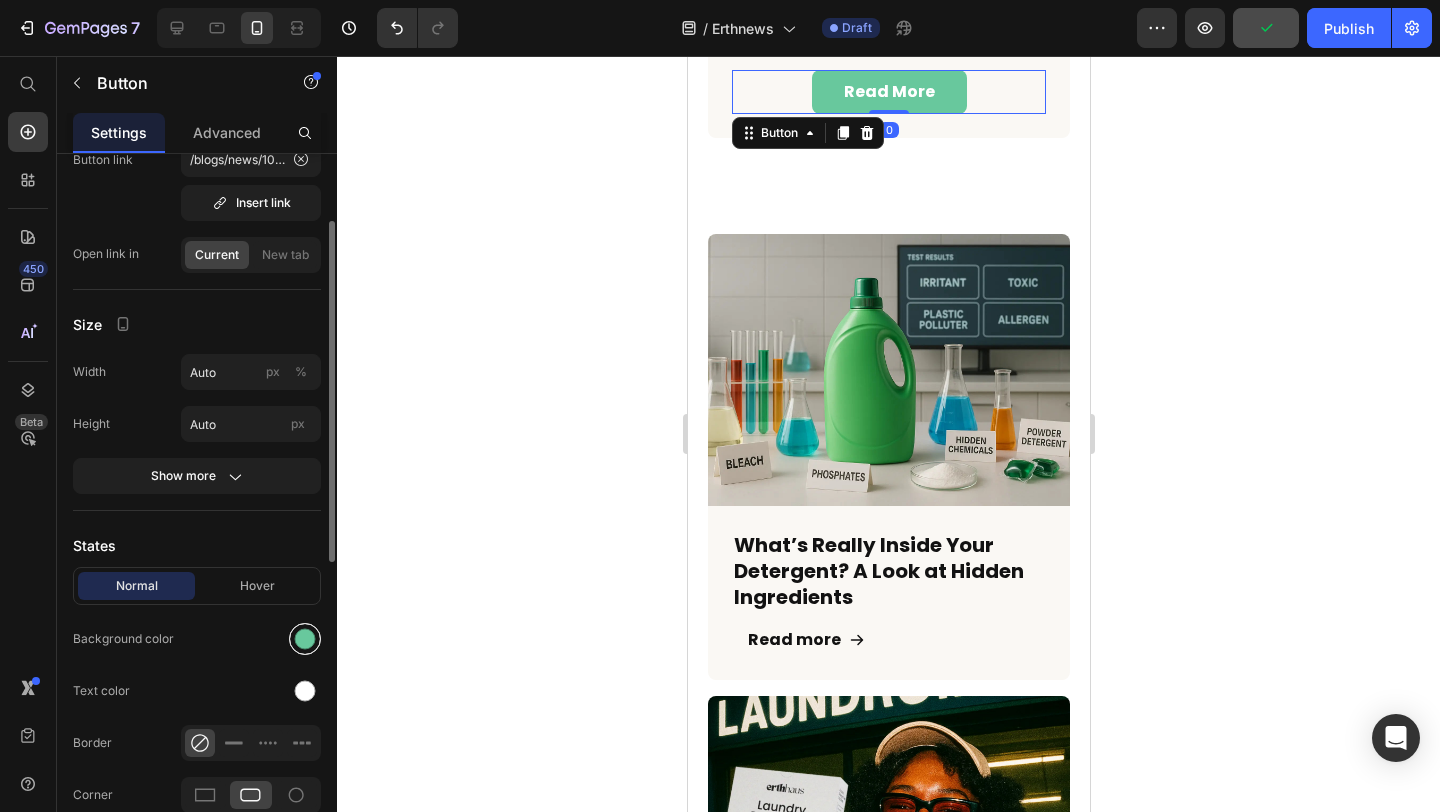 click at bounding box center (305, 639) 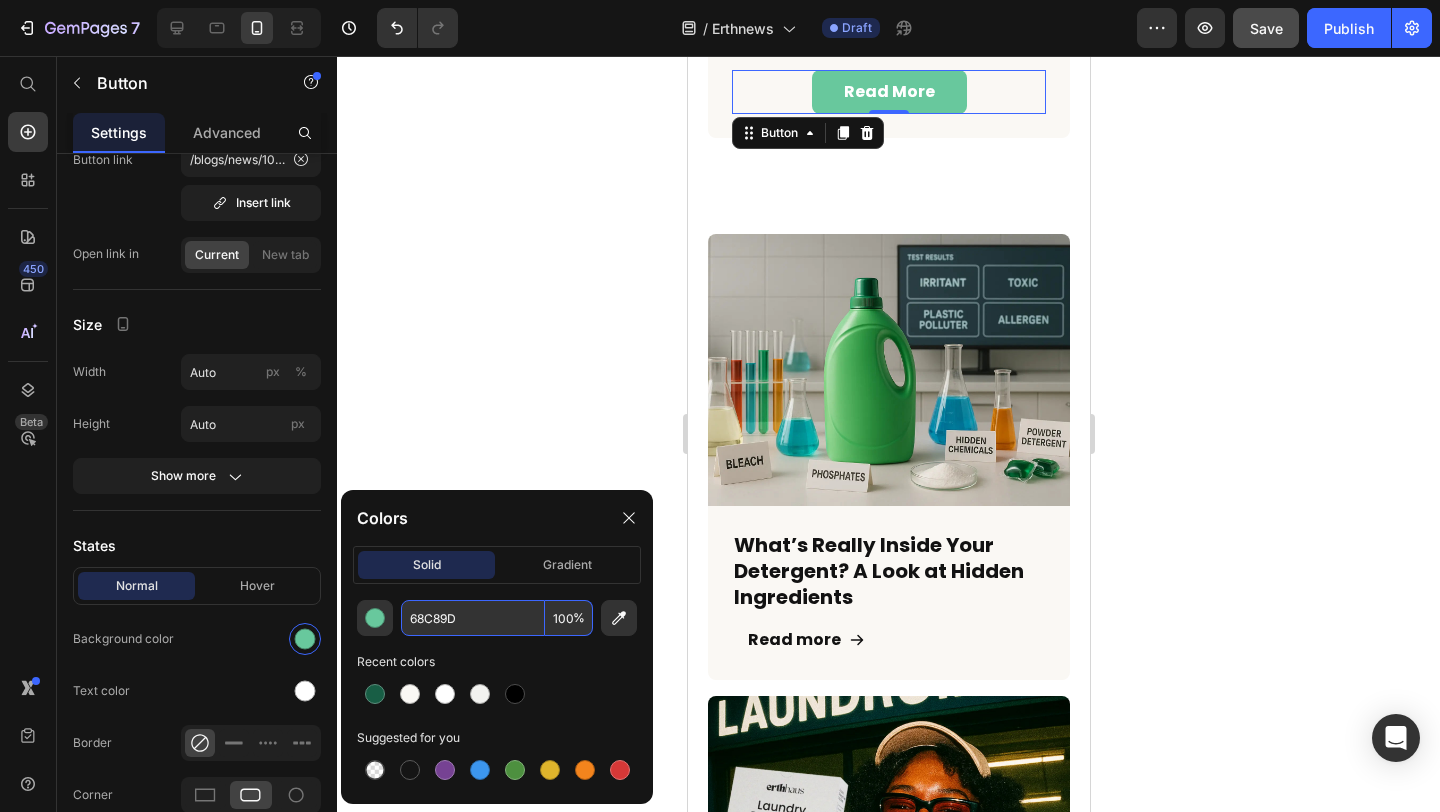click on "68C89D" at bounding box center [473, 618] 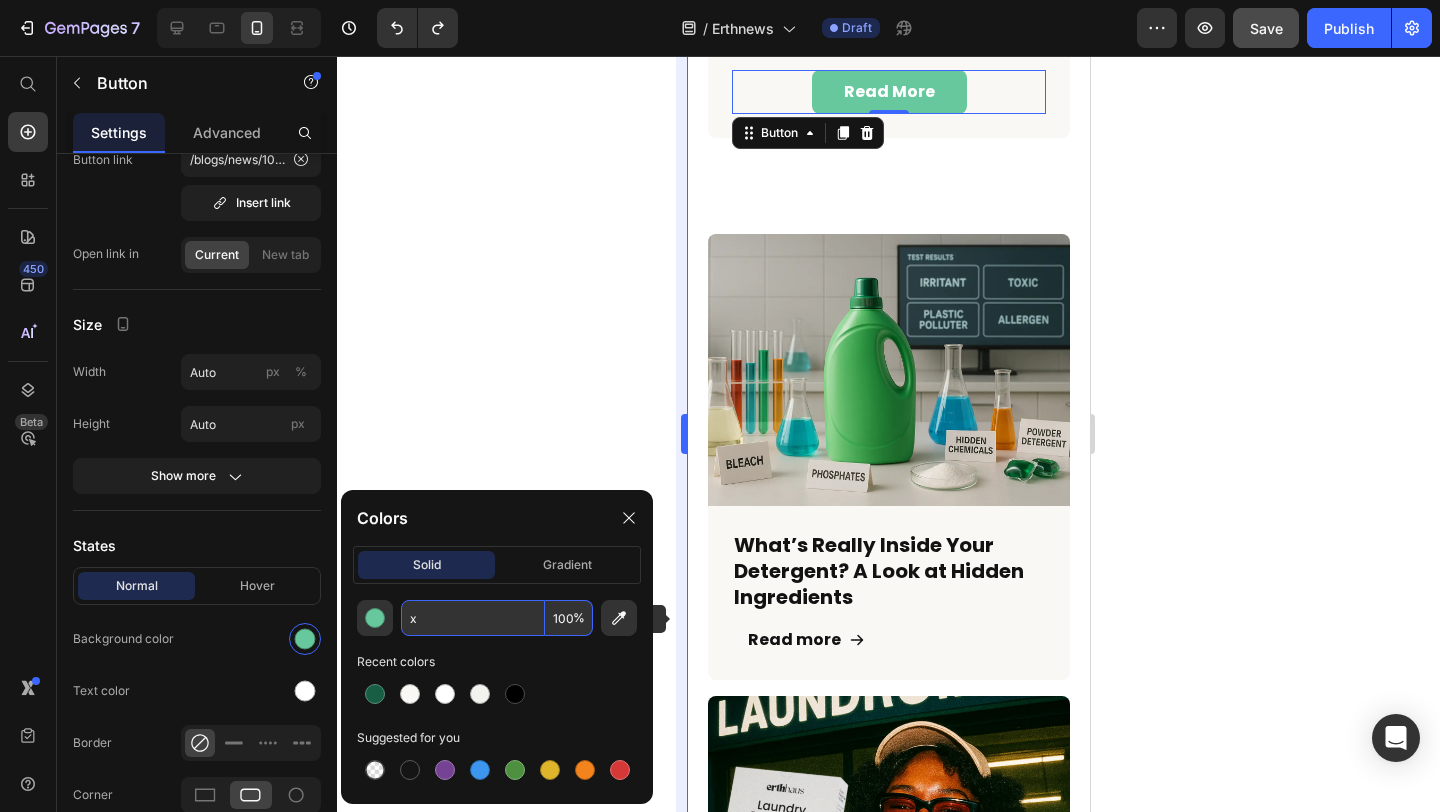type on "68C89D" 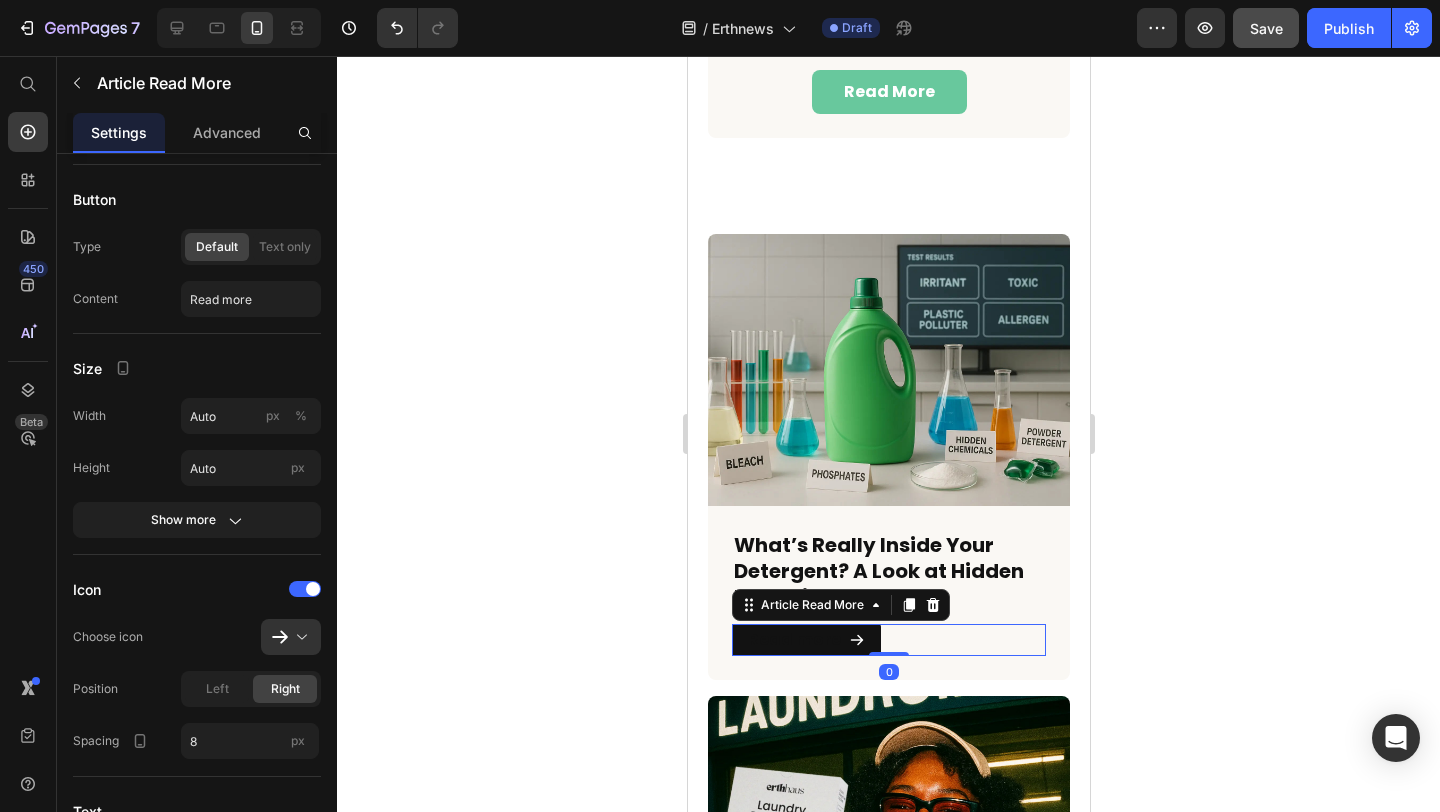 click on "Read more" at bounding box center [888, 640] 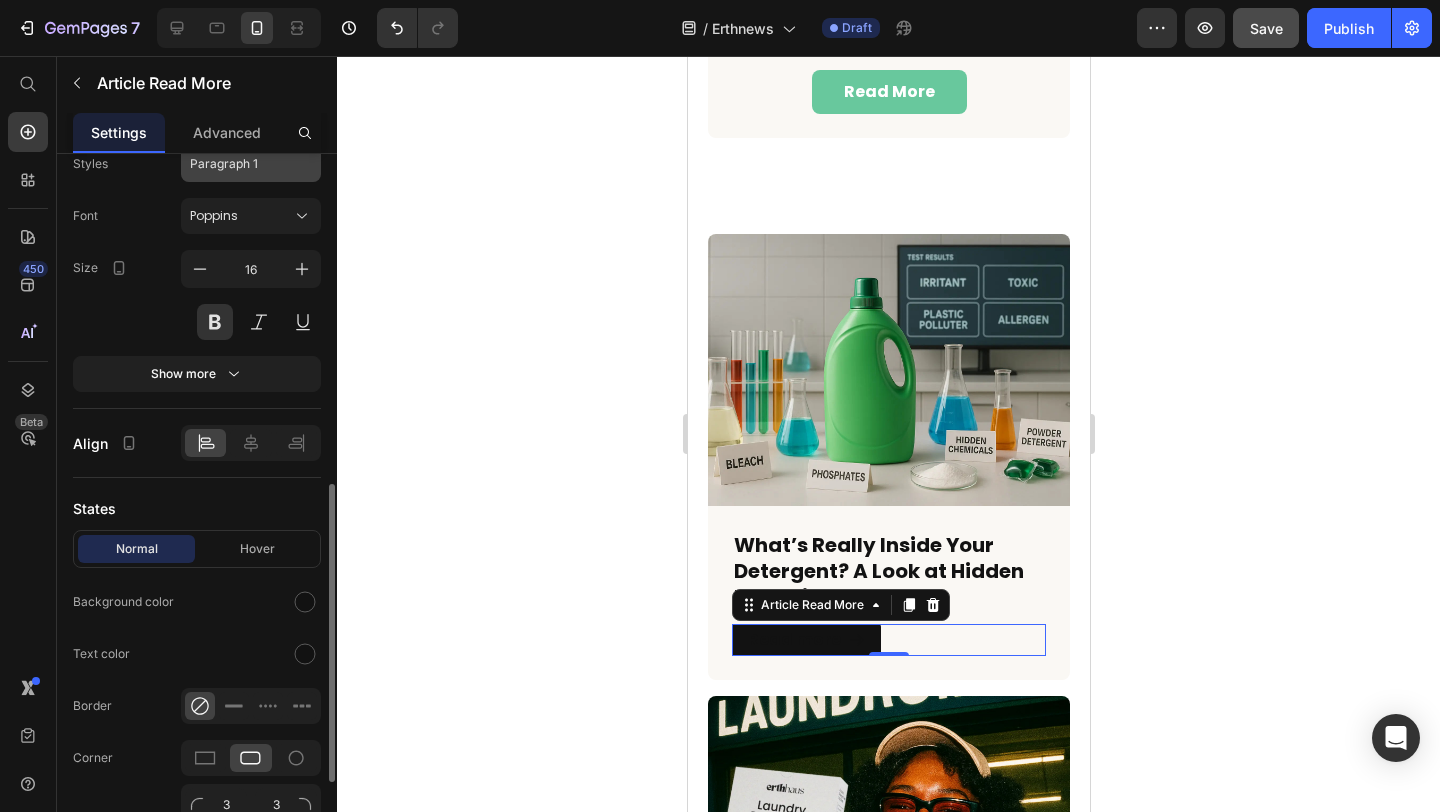 scroll, scrollTop: 840, scrollLeft: 0, axis: vertical 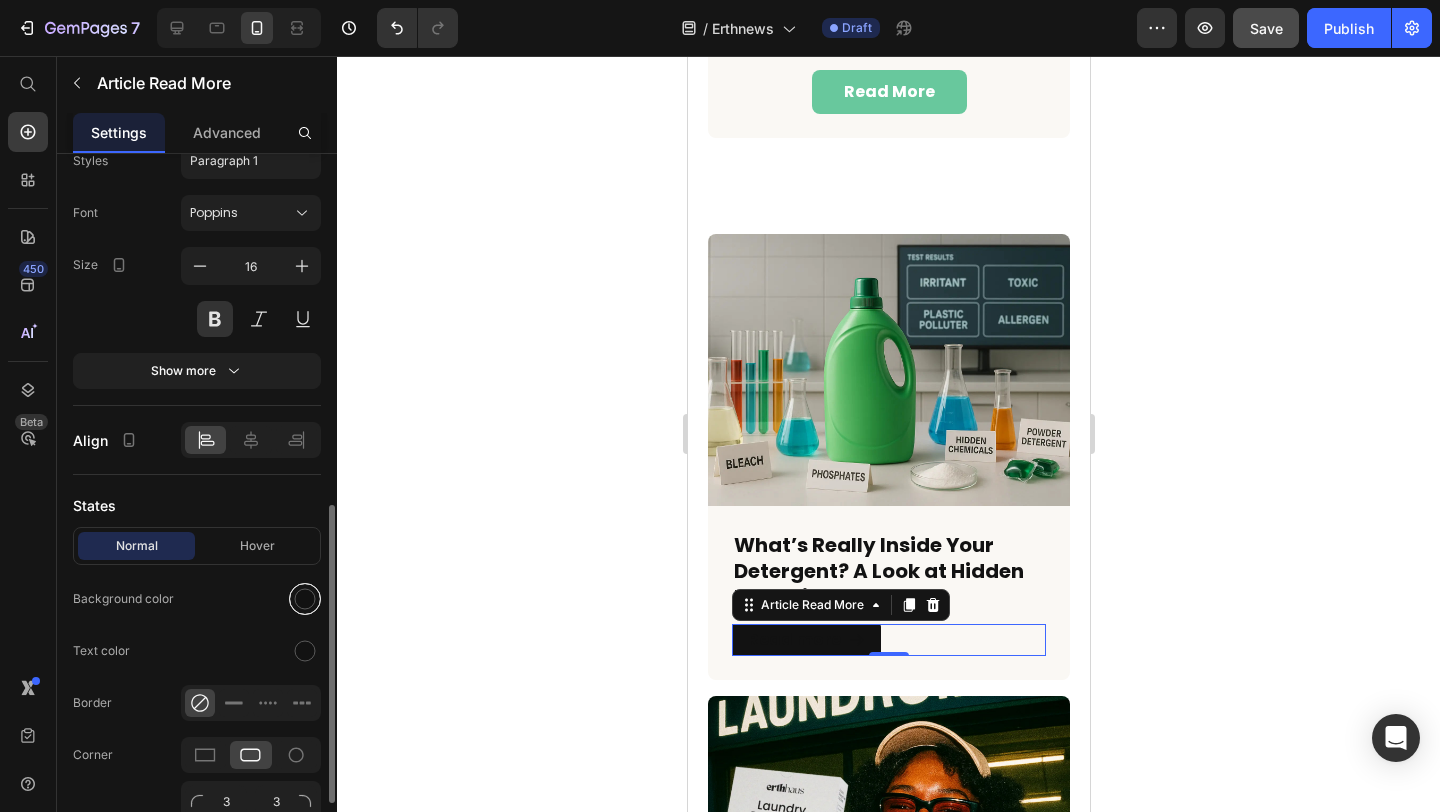 click at bounding box center (305, 599) 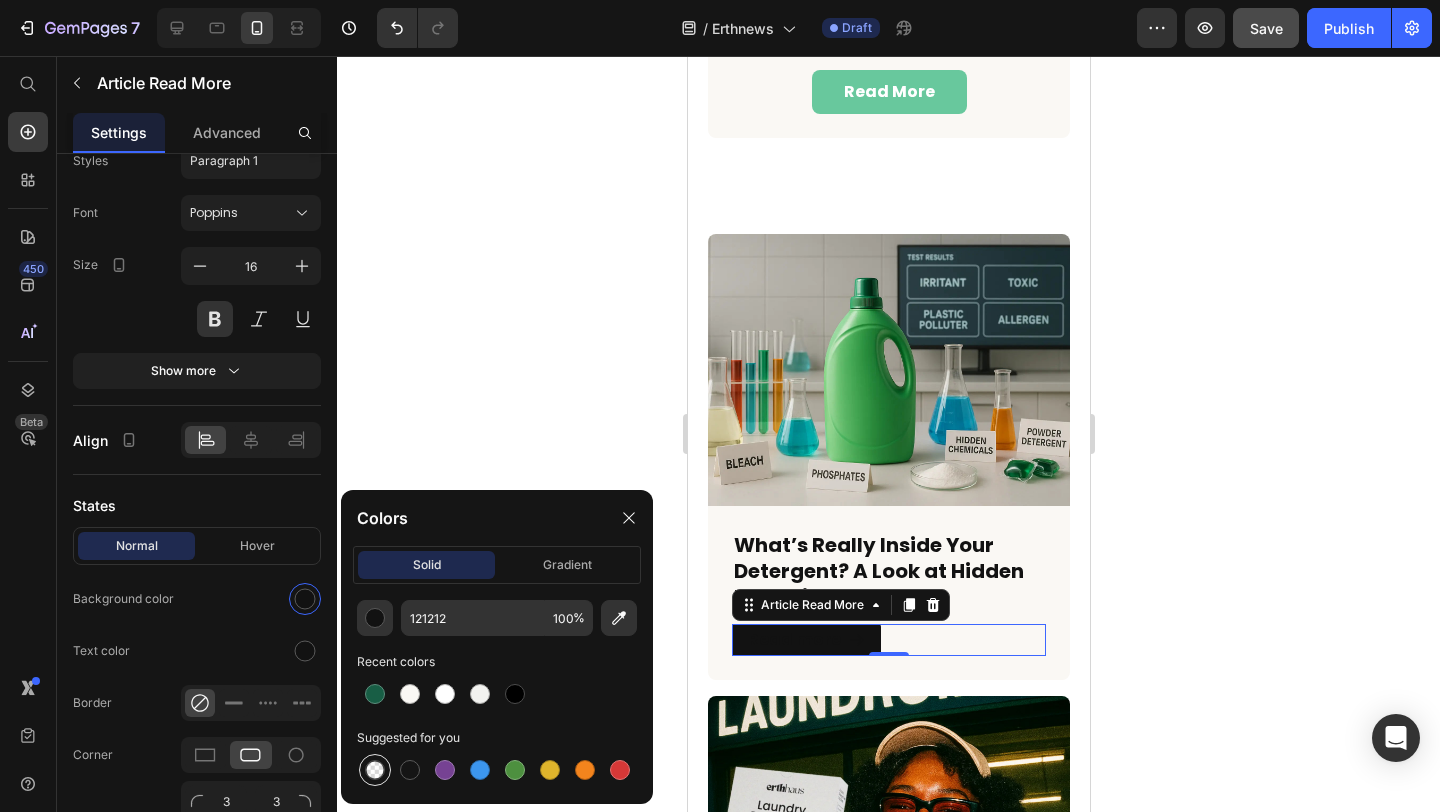click at bounding box center (375, 770) 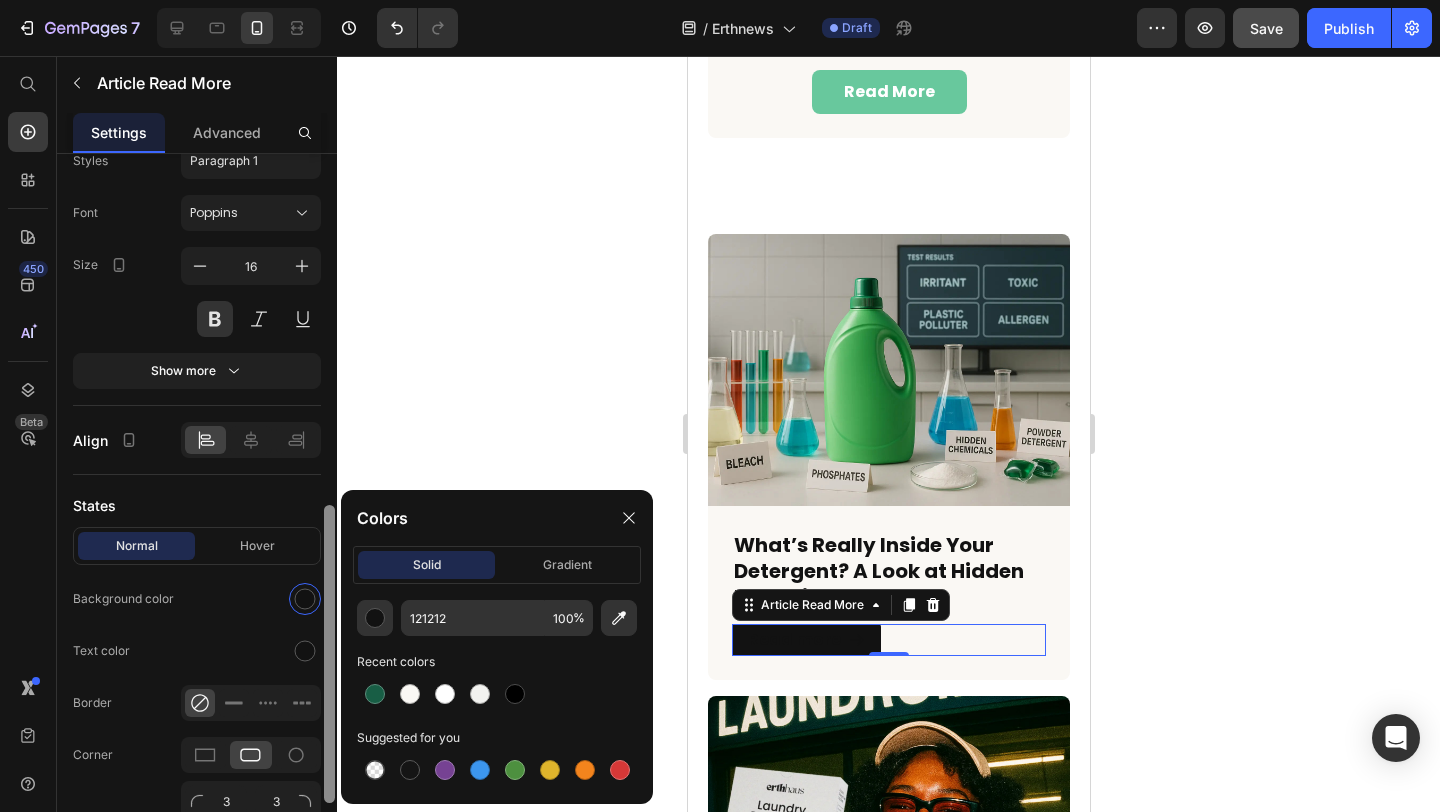 type on "000000" 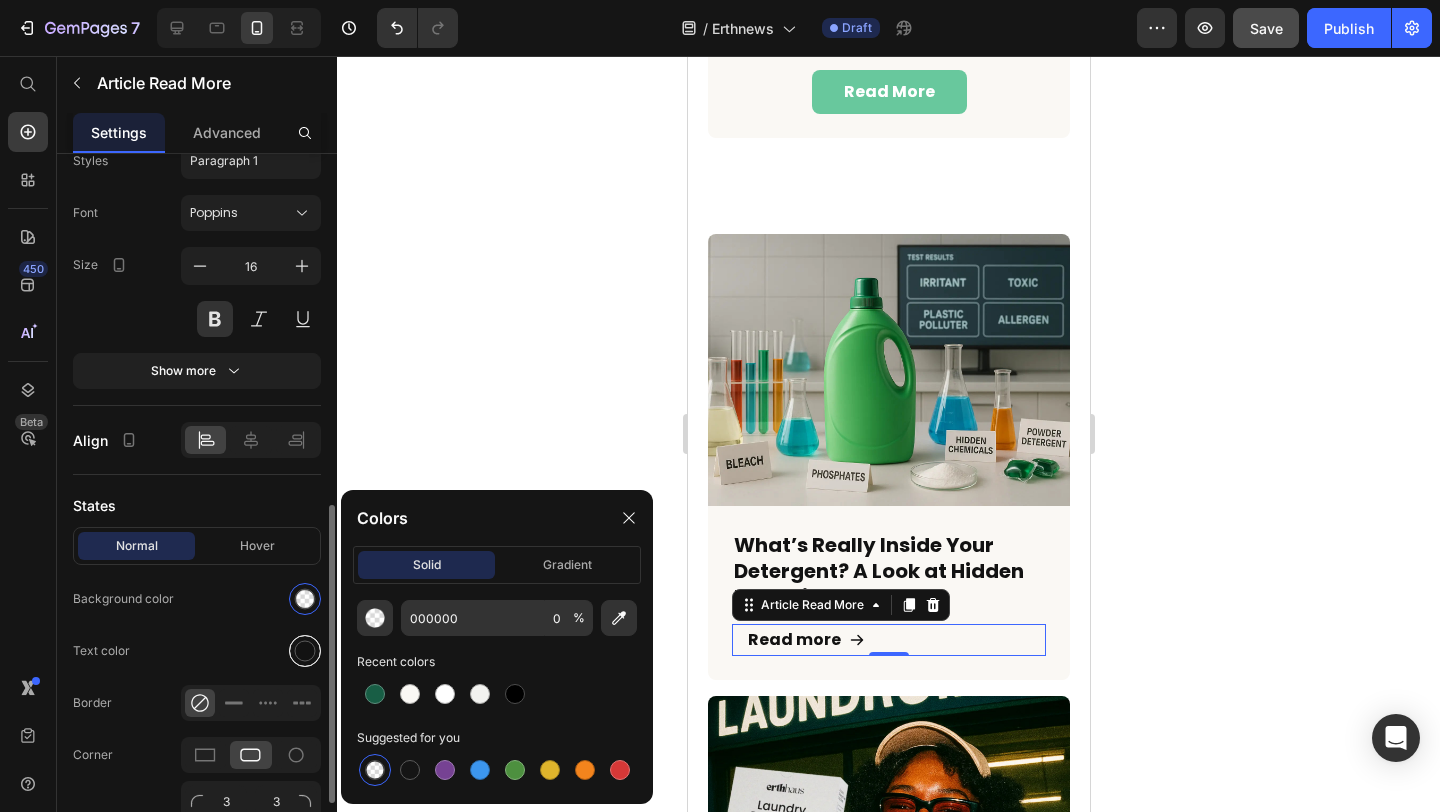 click at bounding box center (305, 651) 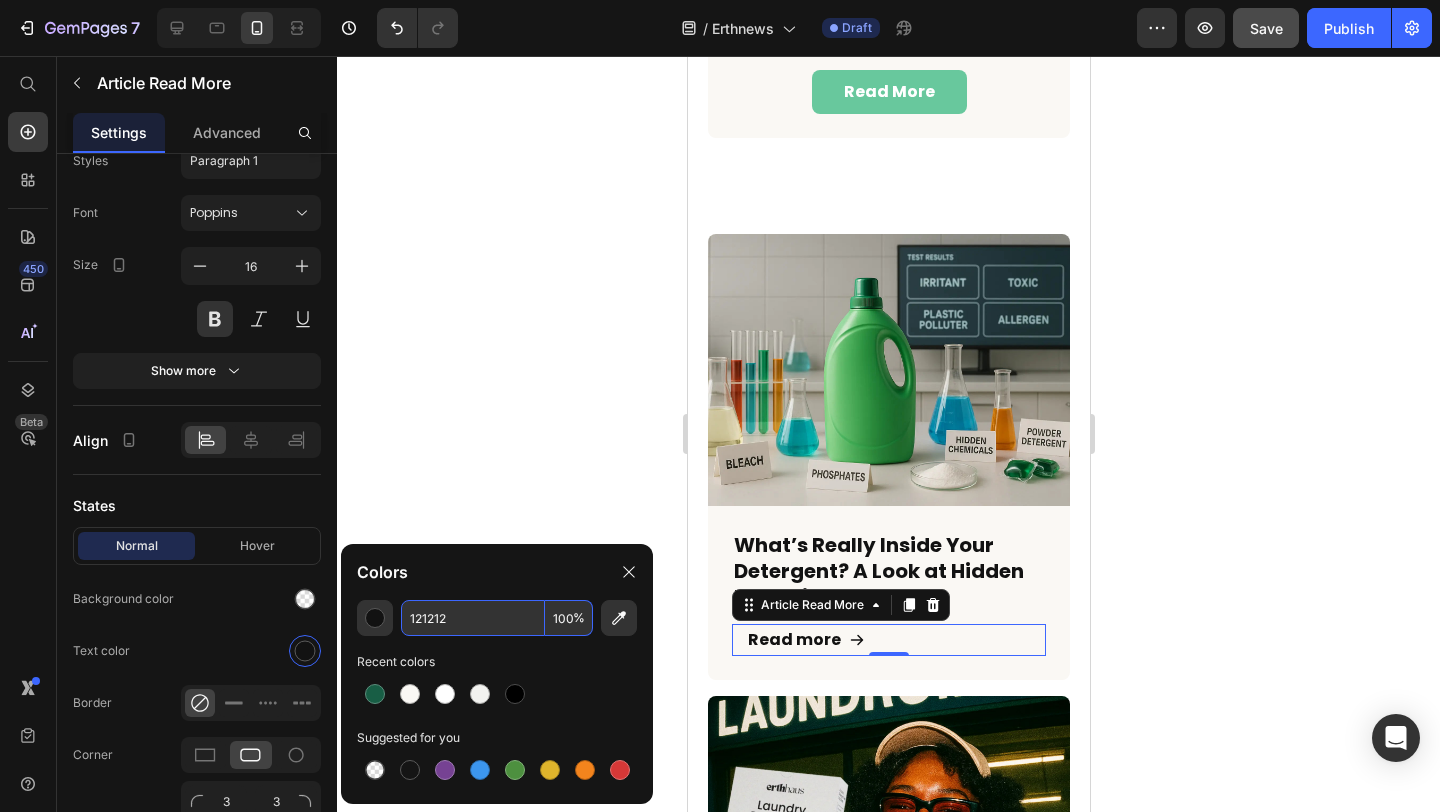 click on "121212" at bounding box center [473, 618] 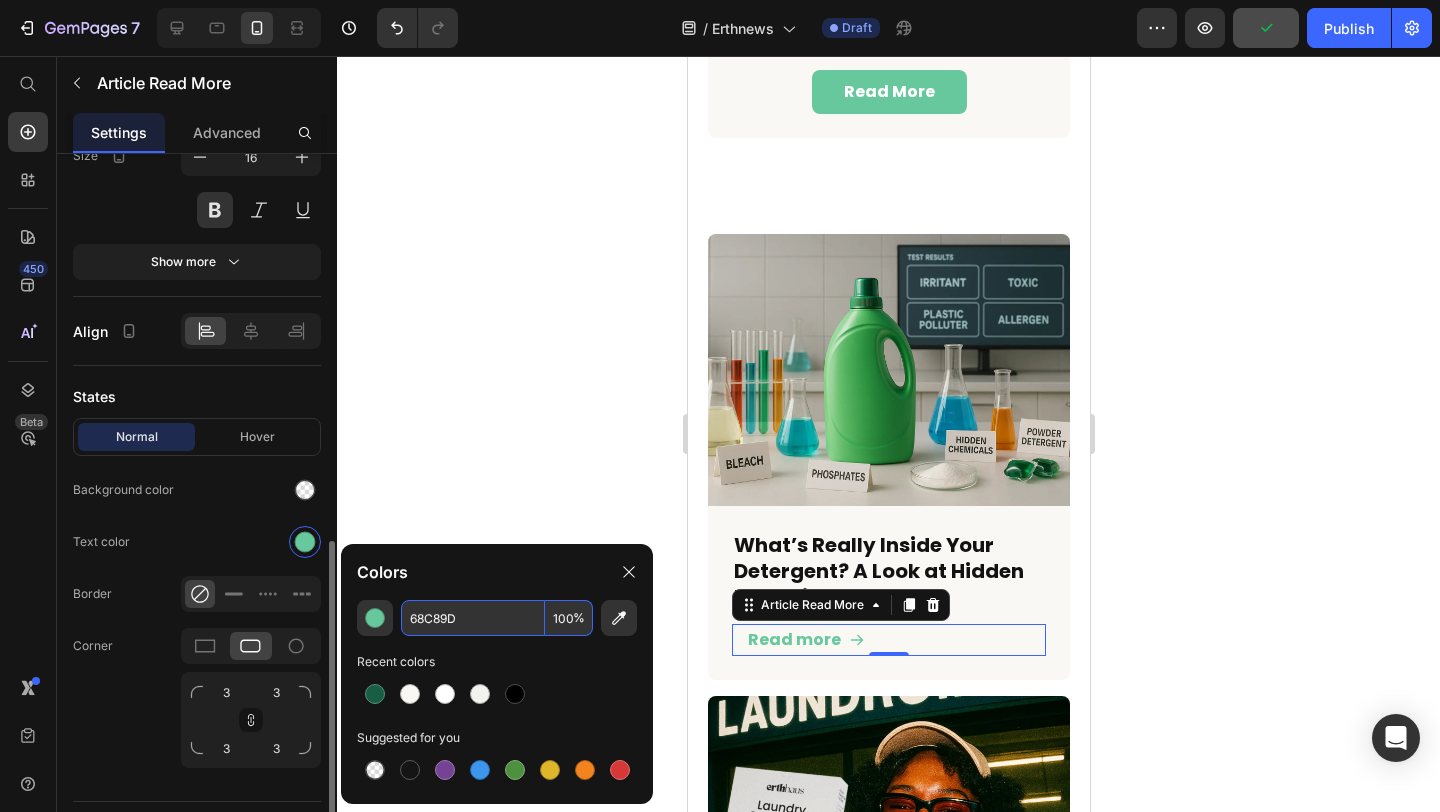 scroll, scrollTop: 952, scrollLeft: 0, axis: vertical 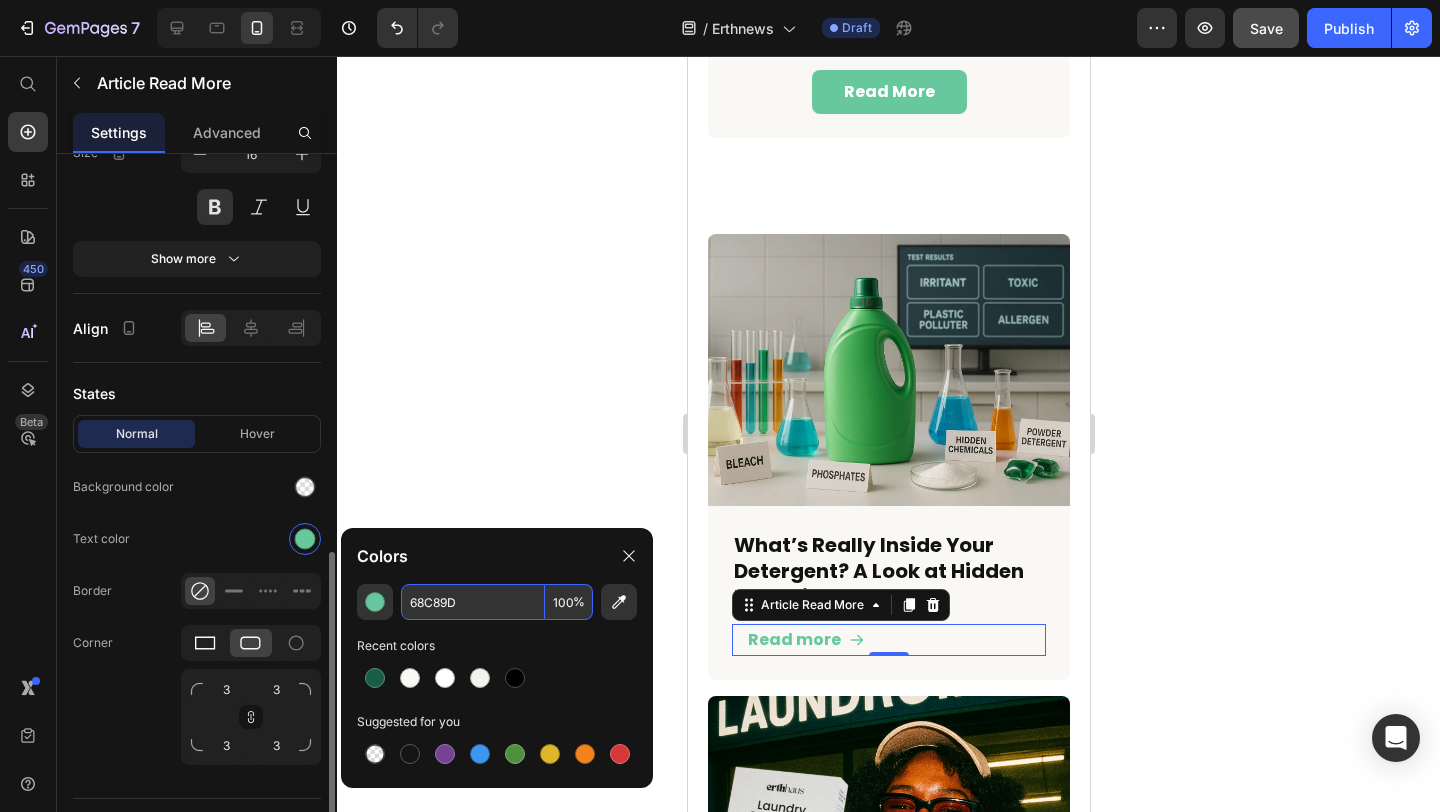 type on "68C89D" 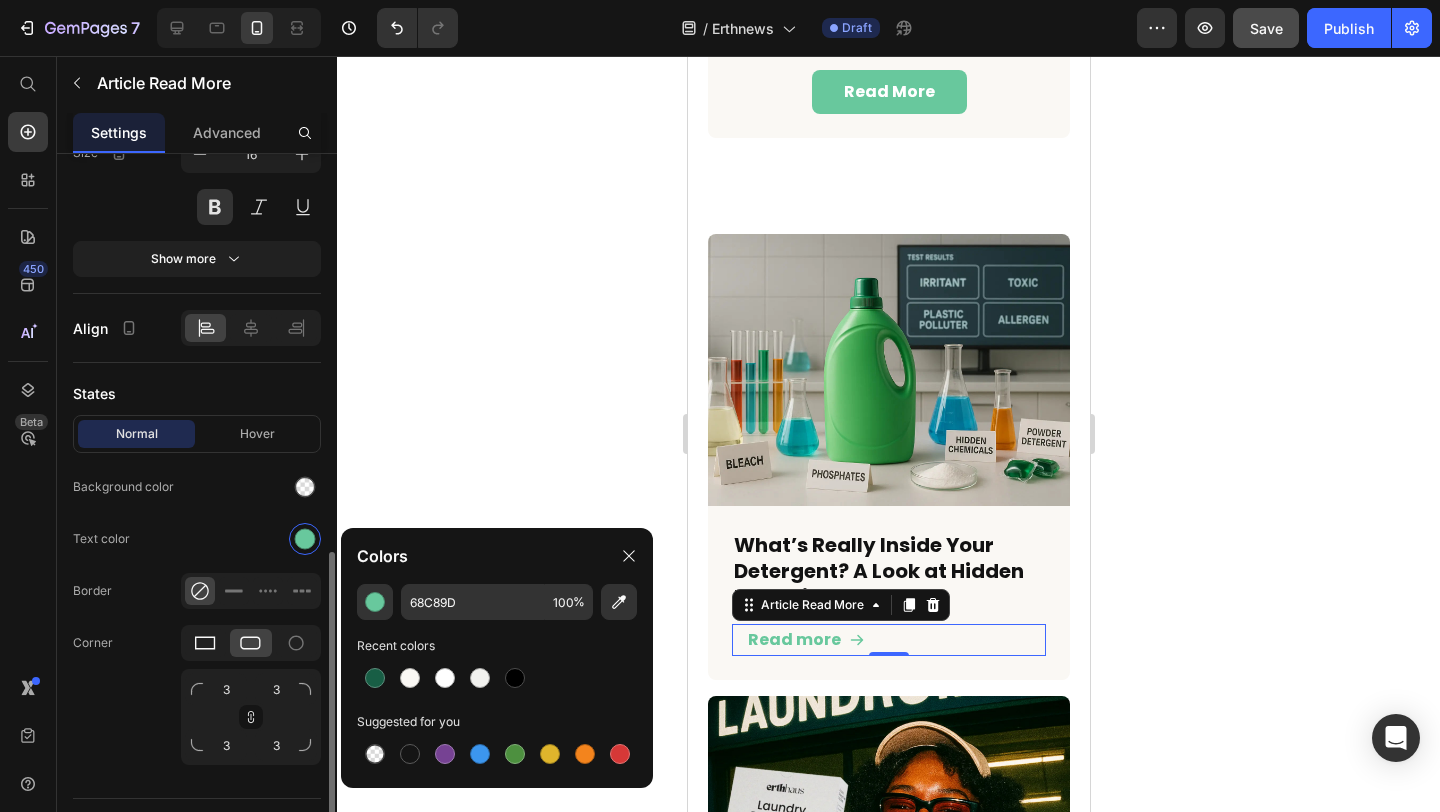 click 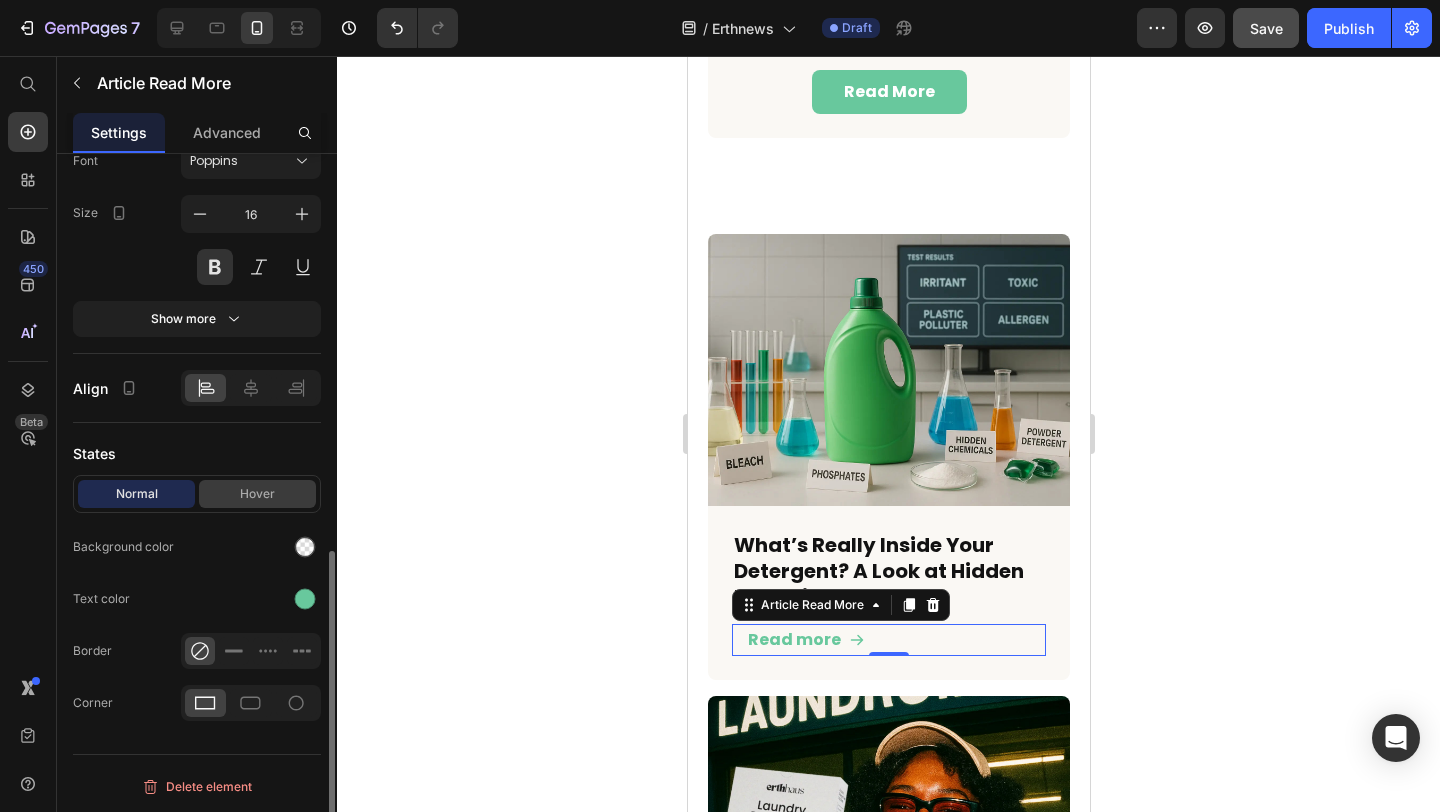 click on "Hover" at bounding box center [257, 494] 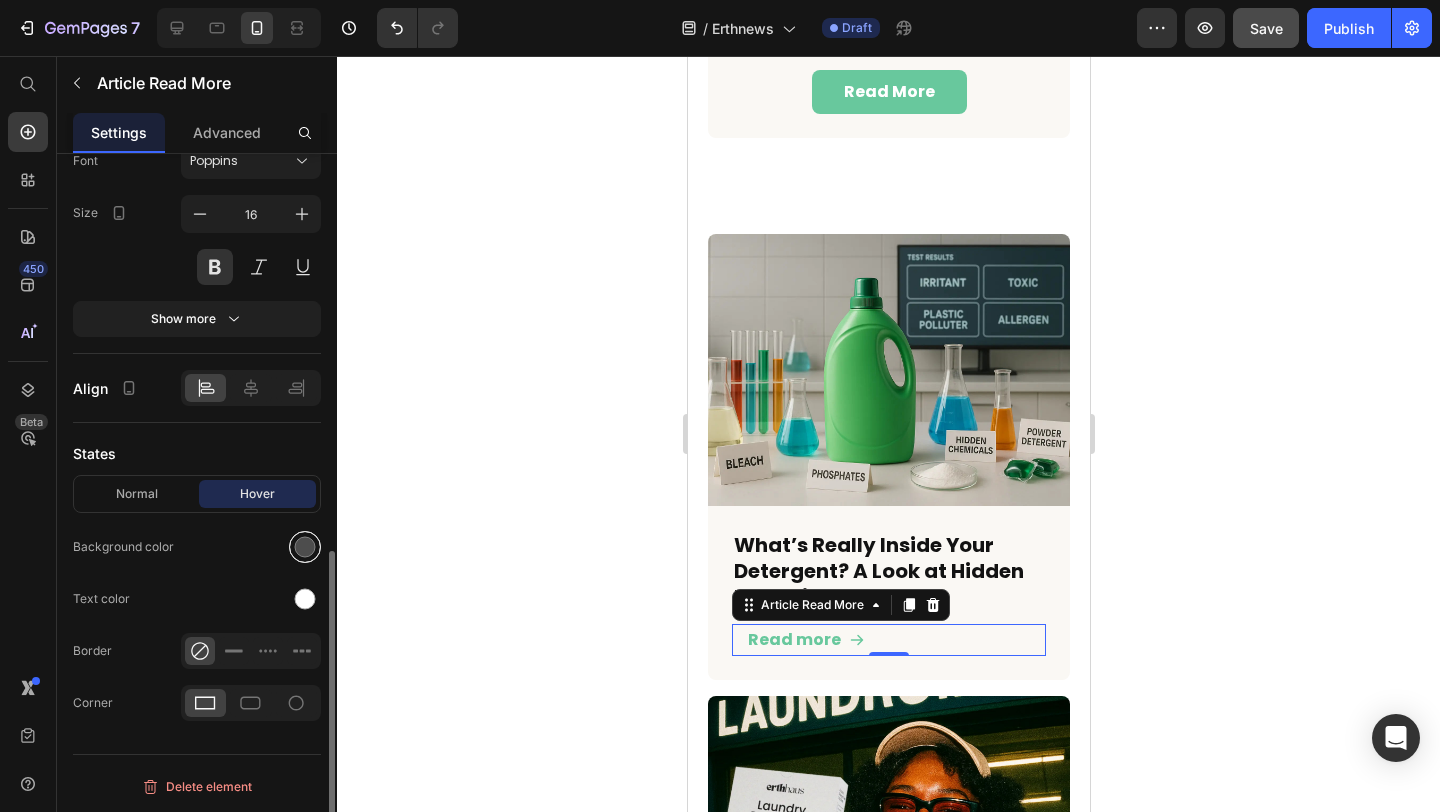 click at bounding box center [305, 547] 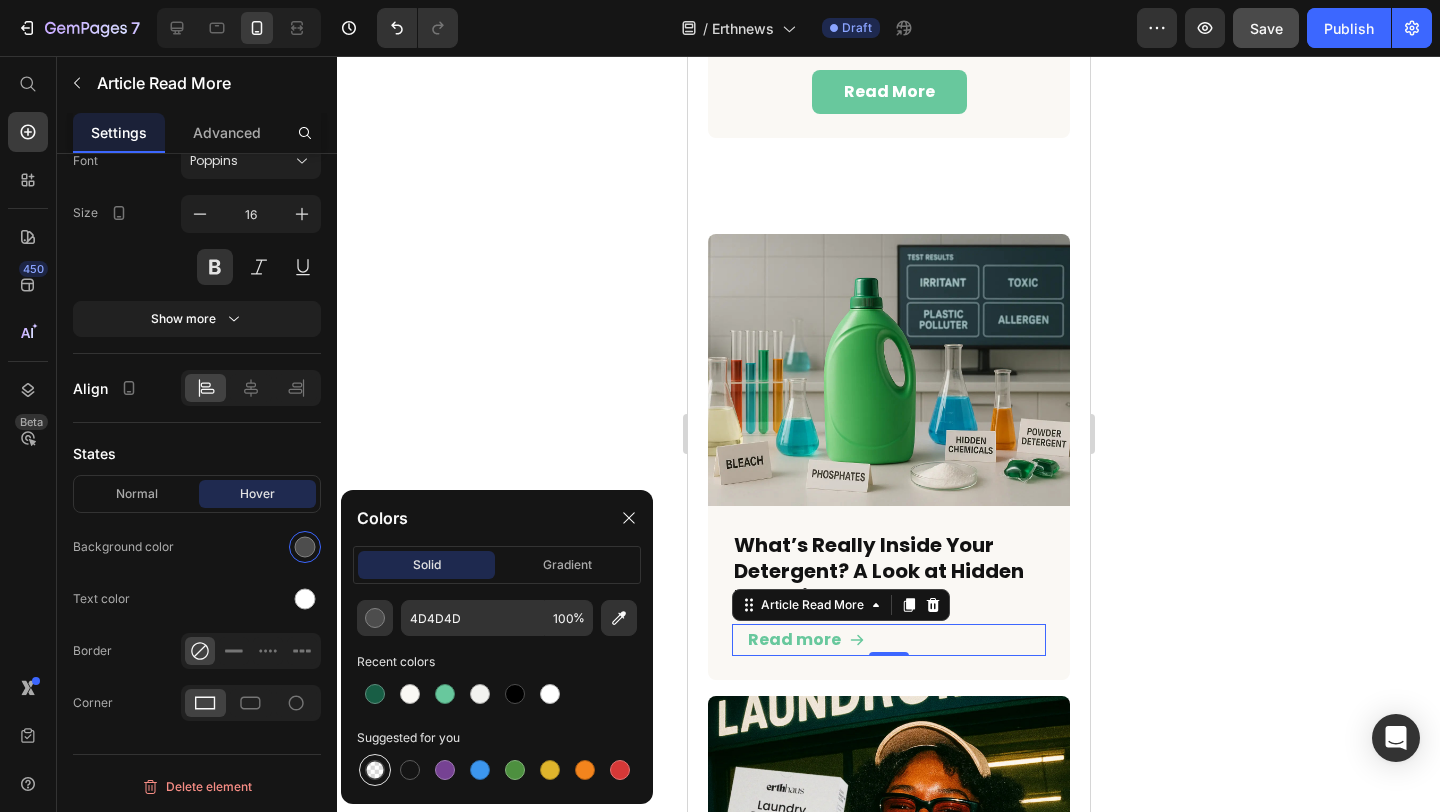 click at bounding box center [375, 770] 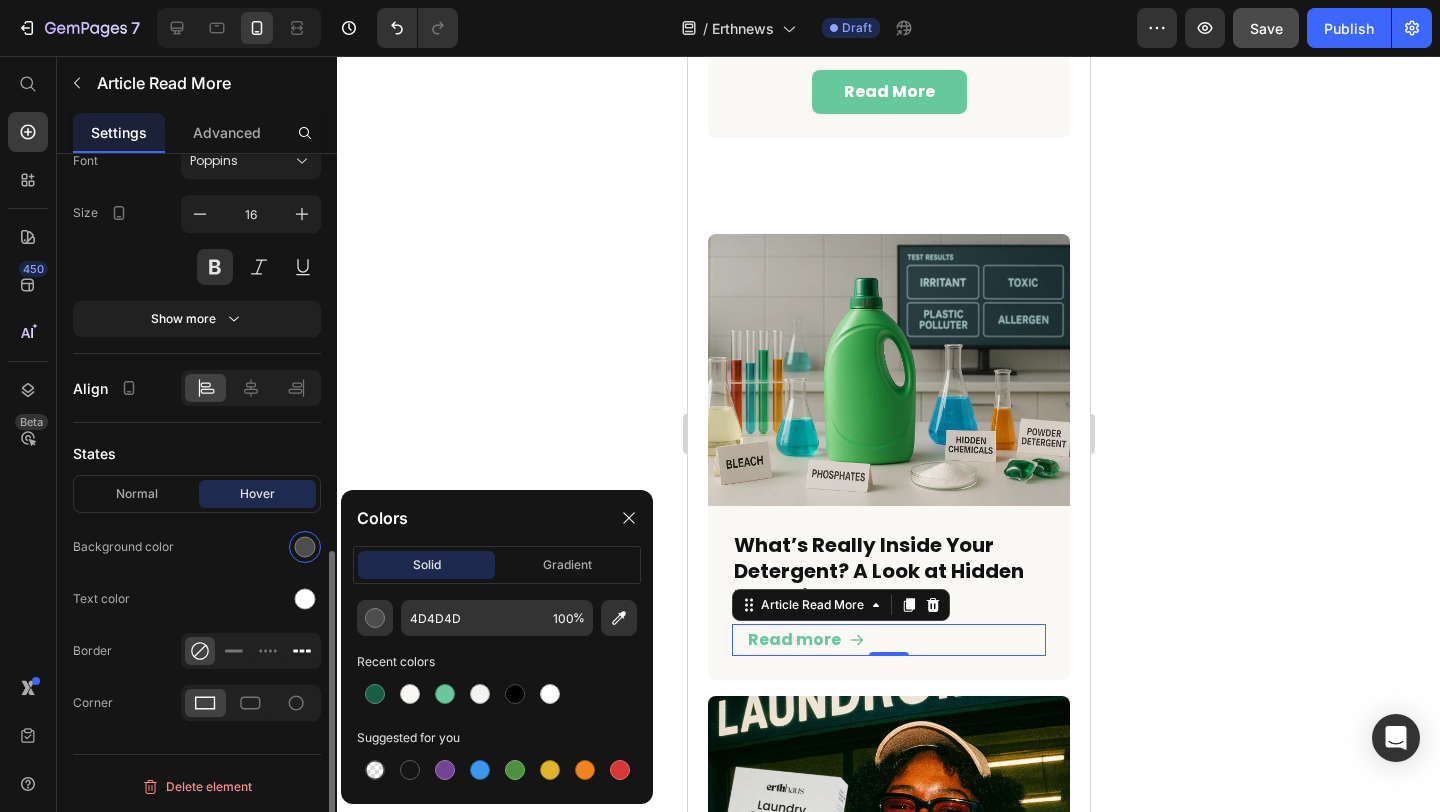 type on "000000" 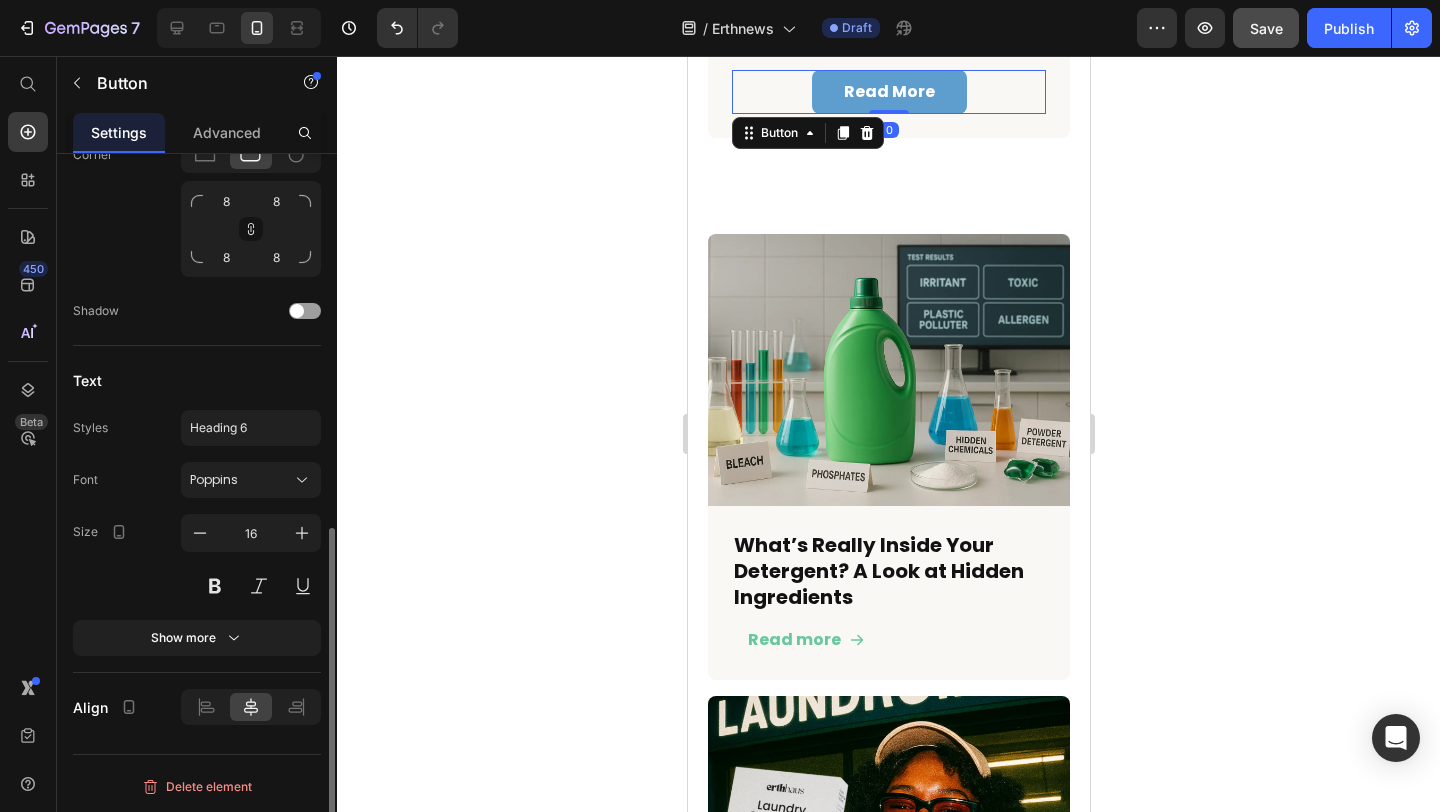 scroll, scrollTop: 0, scrollLeft: 0, axis: both 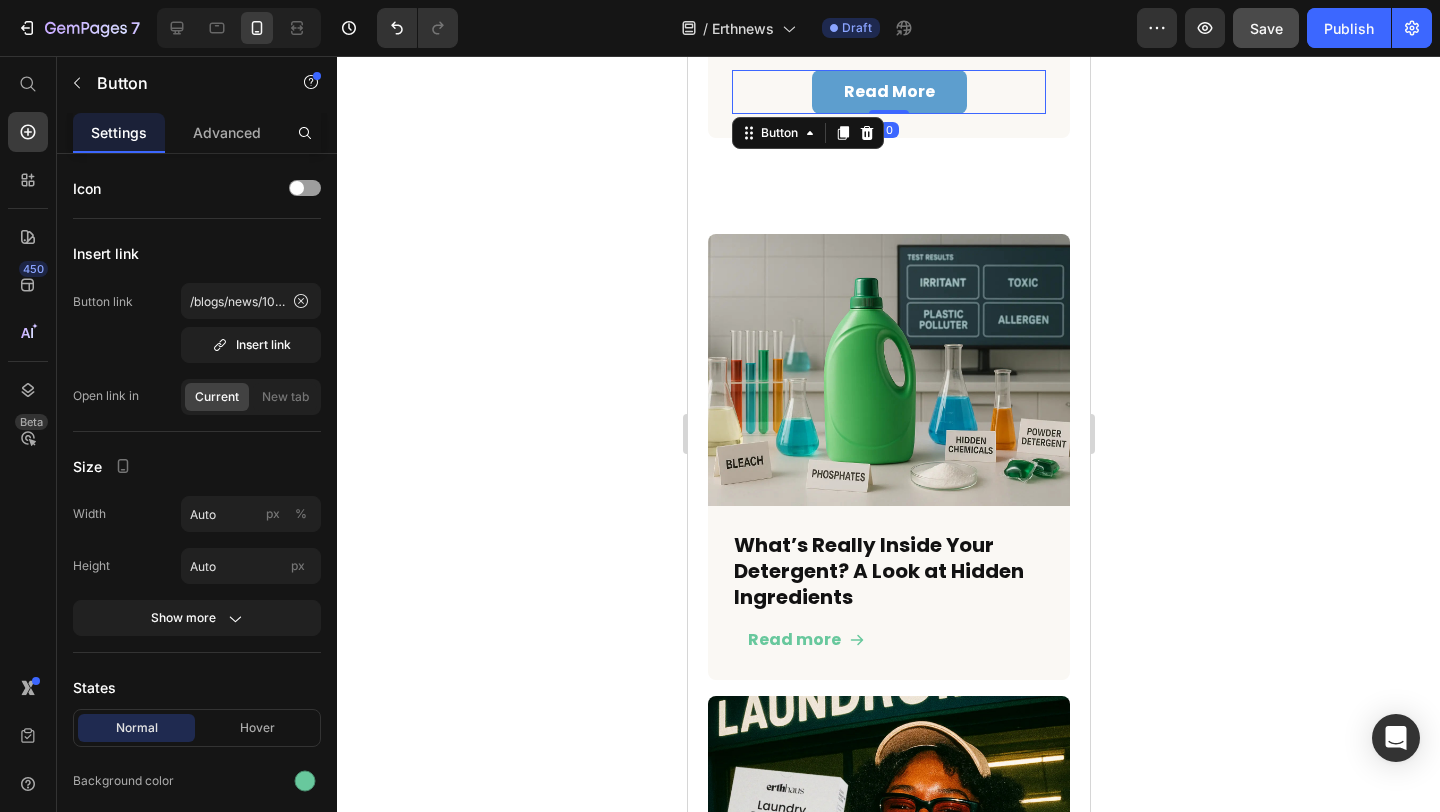 click on "read more" at bounding box center [888, 92] 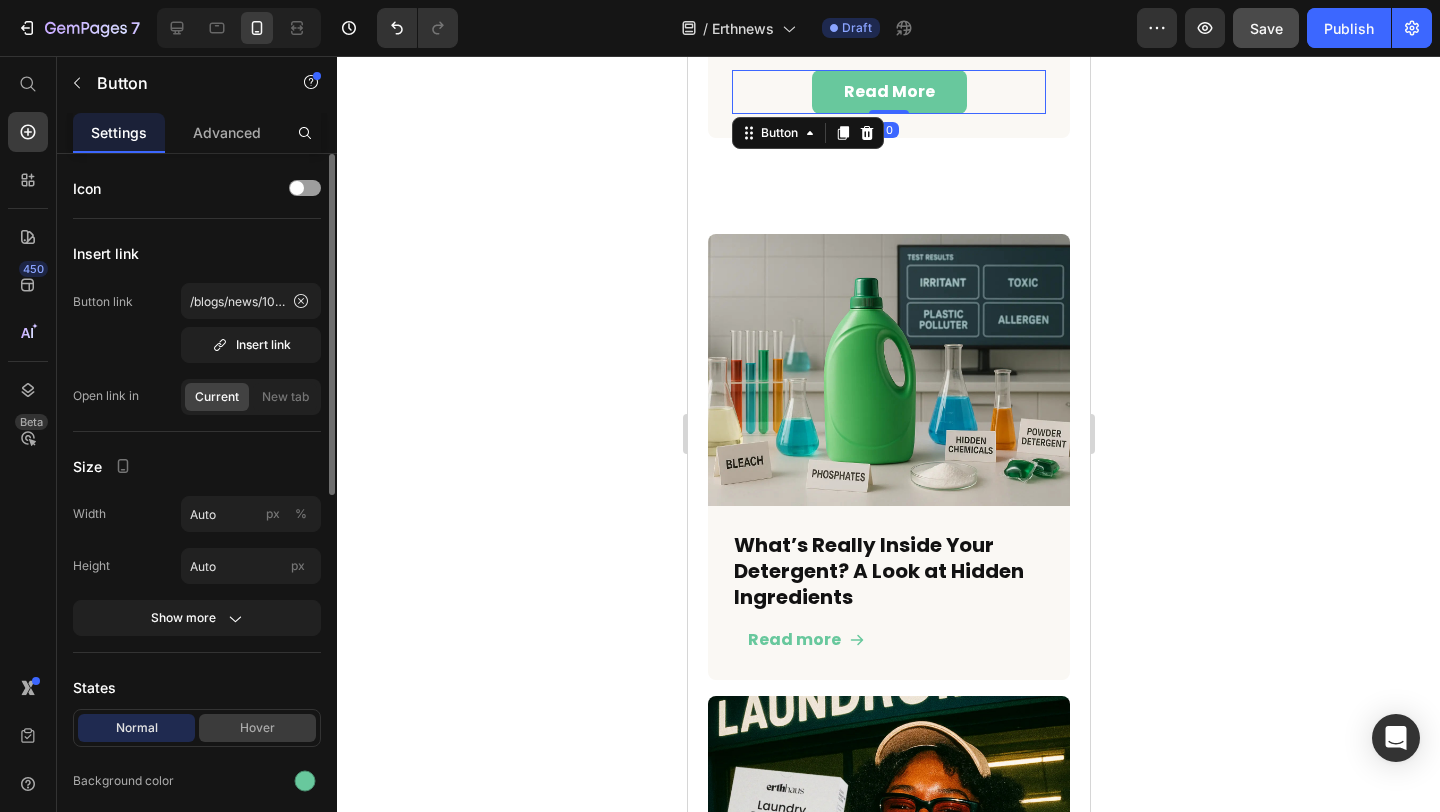 click on "Hover" at bounding box center [257, 728] 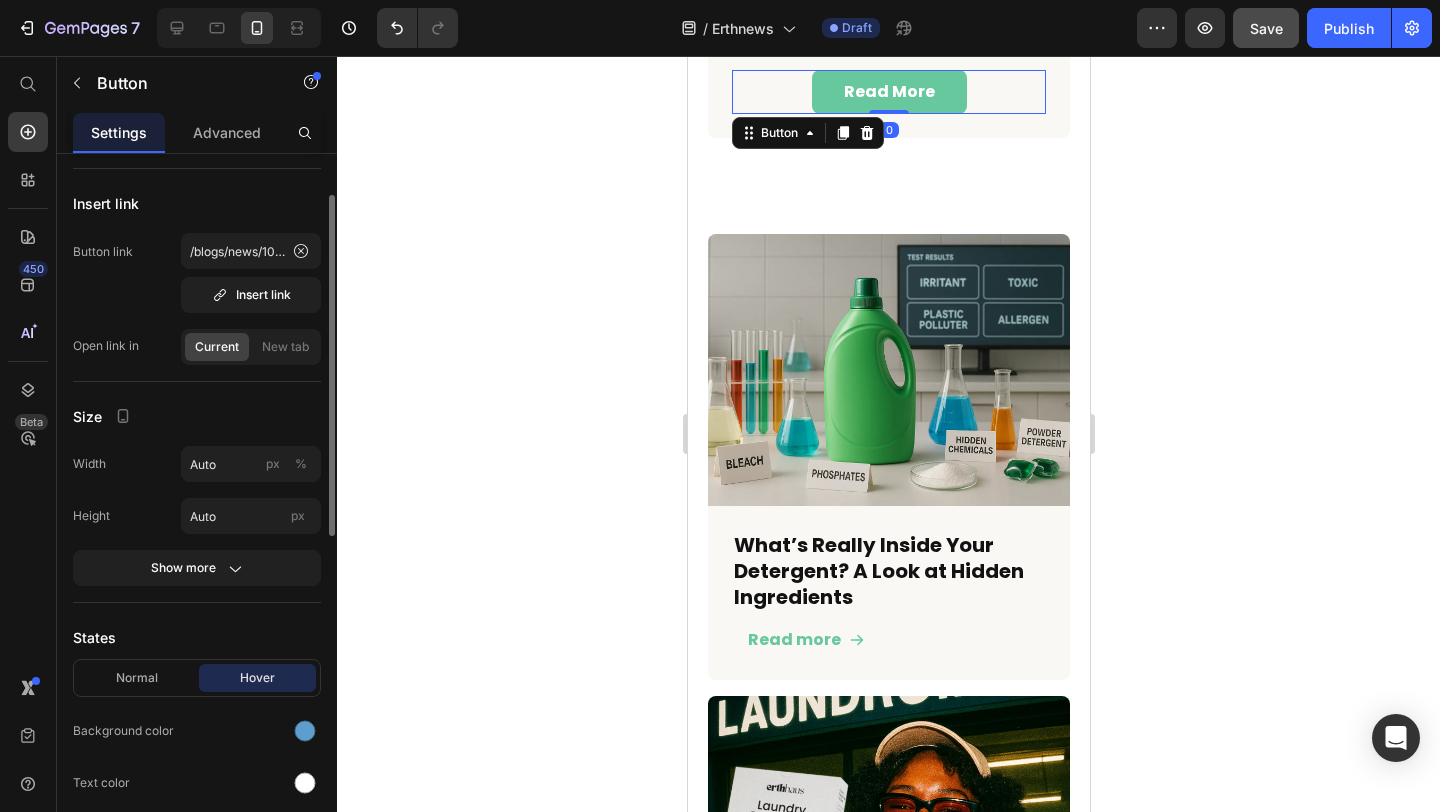 scroll, scrollTop: 65, scrollLeft: 0, axis: vertical 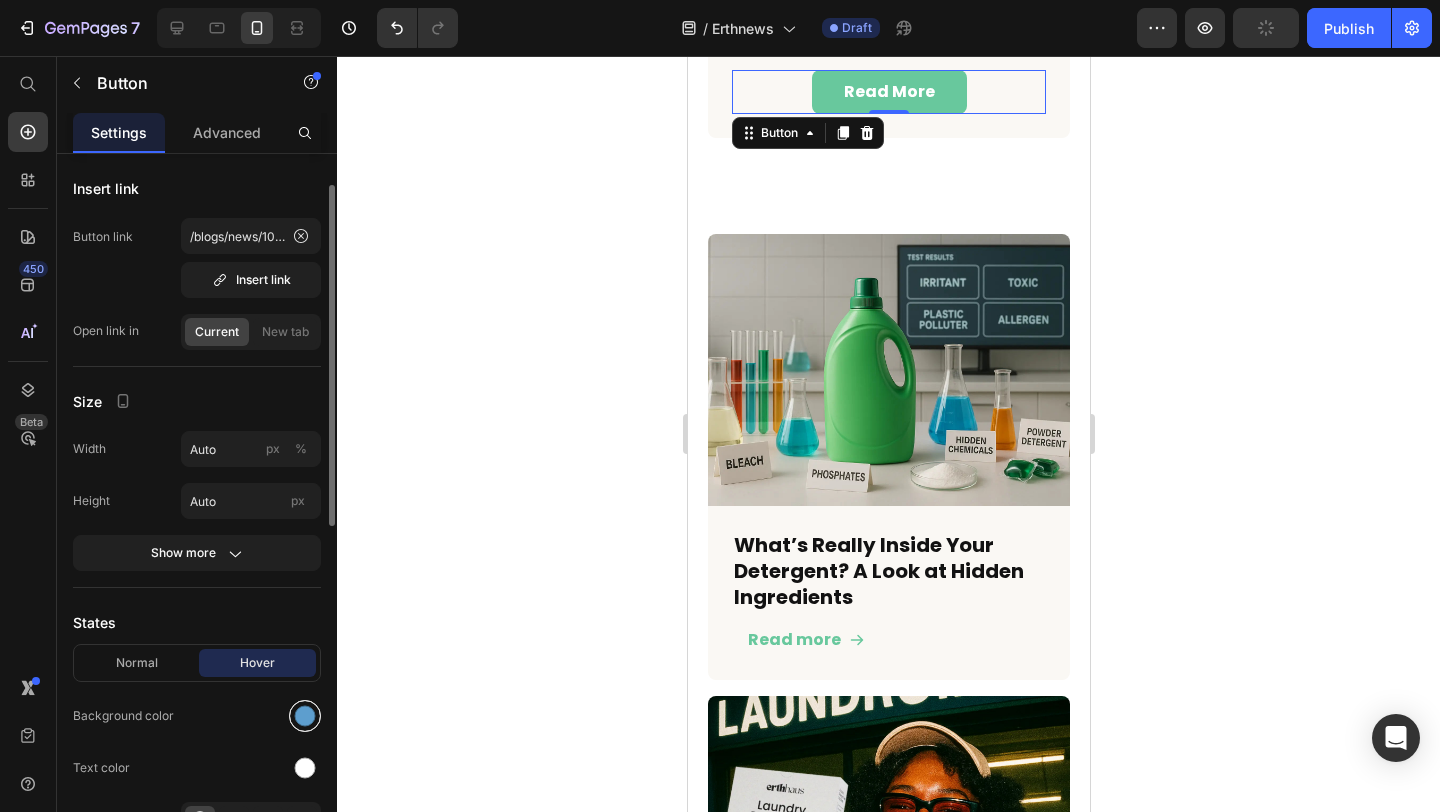 click at bounding box center (305, 716) 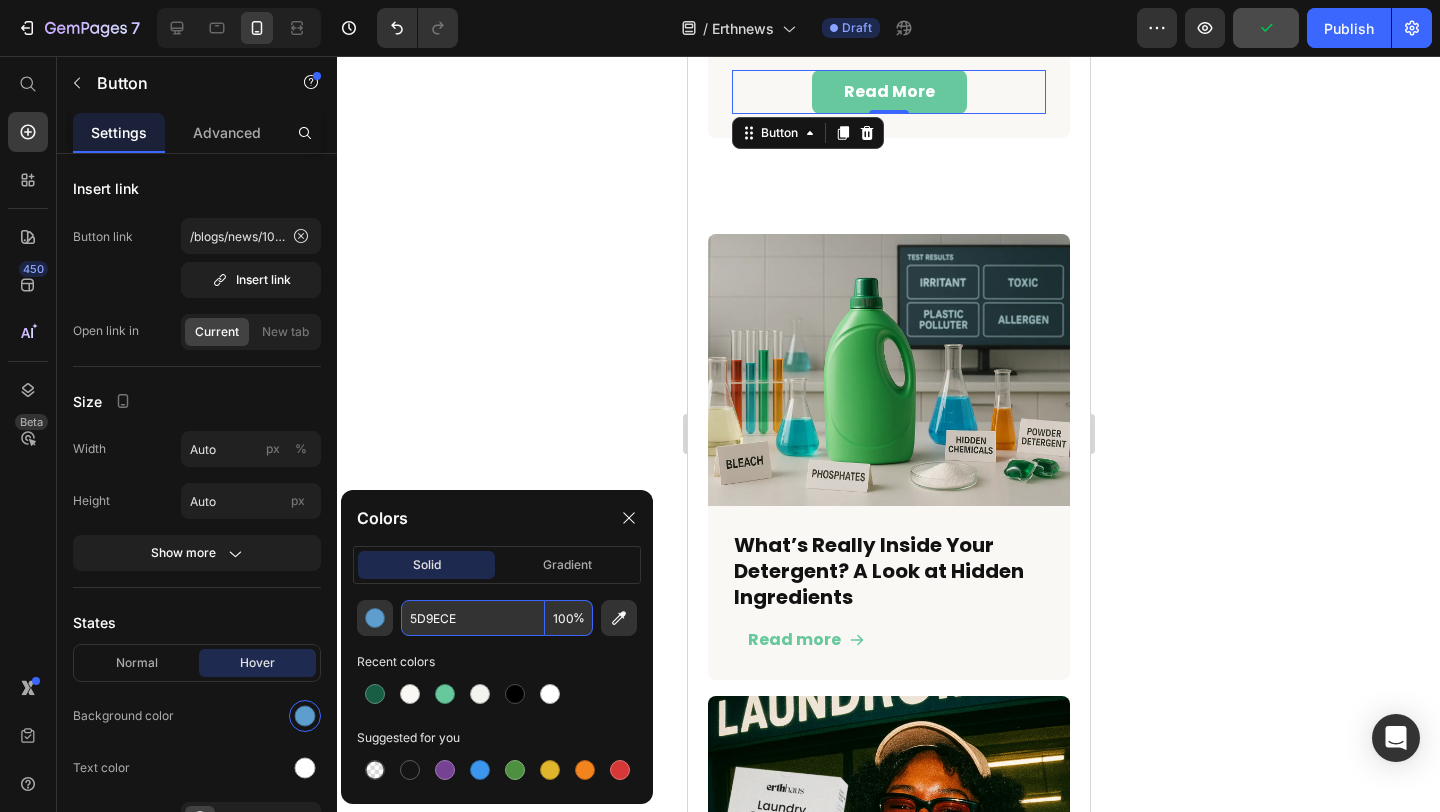 click on "5D9ECE" at bounding box center (473, 618) 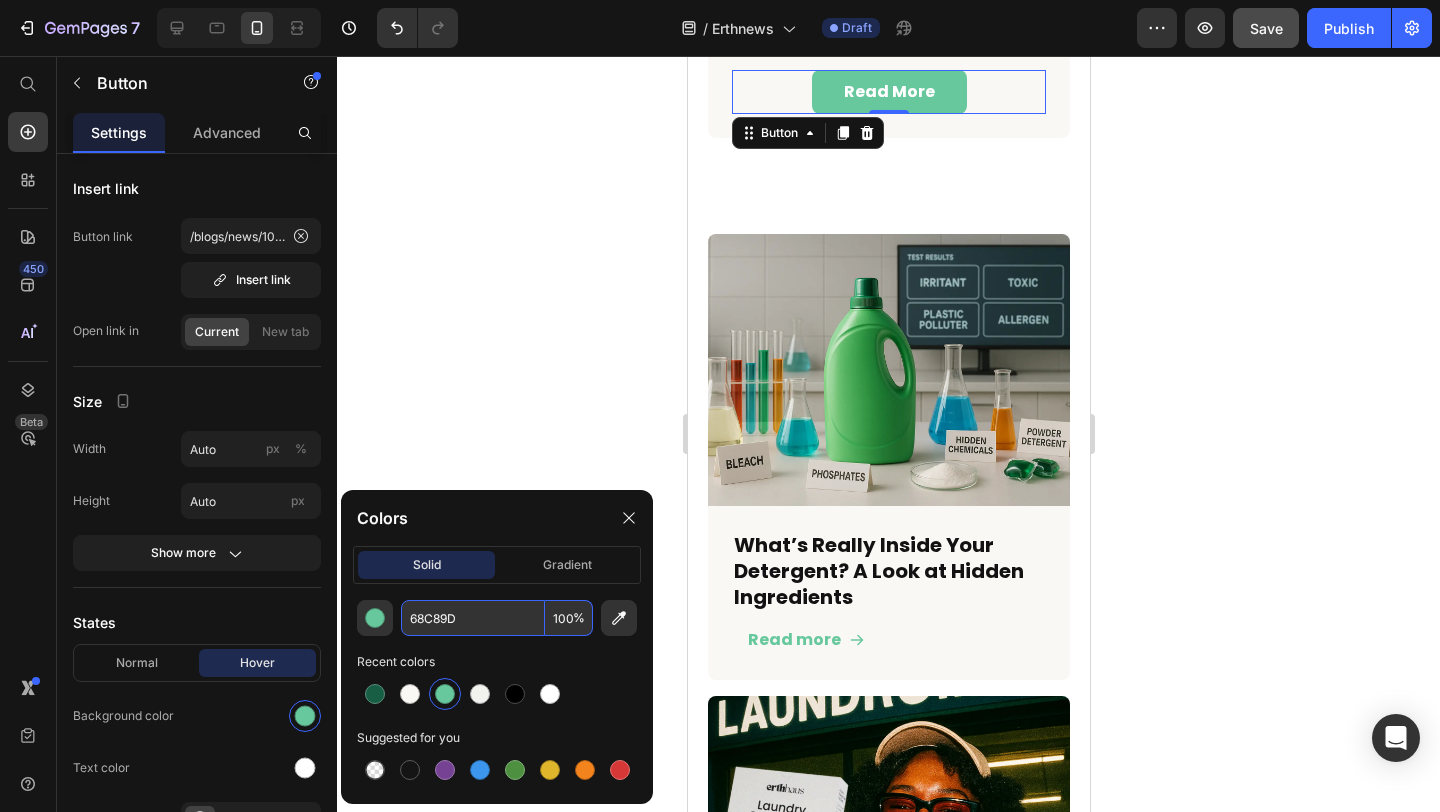 type on "5D9ECE" 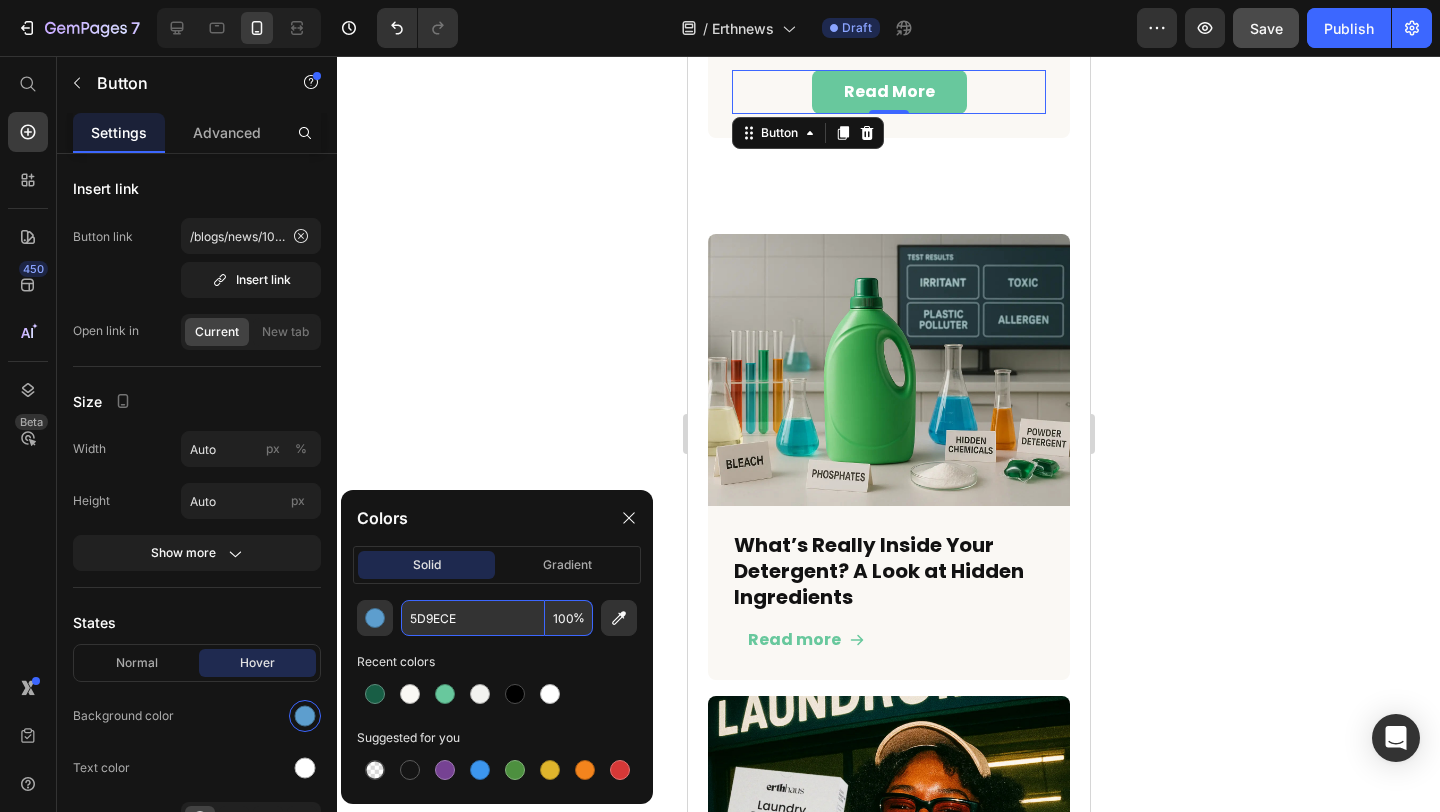 click on "5D9ECE" at bounding box center [473, 618] 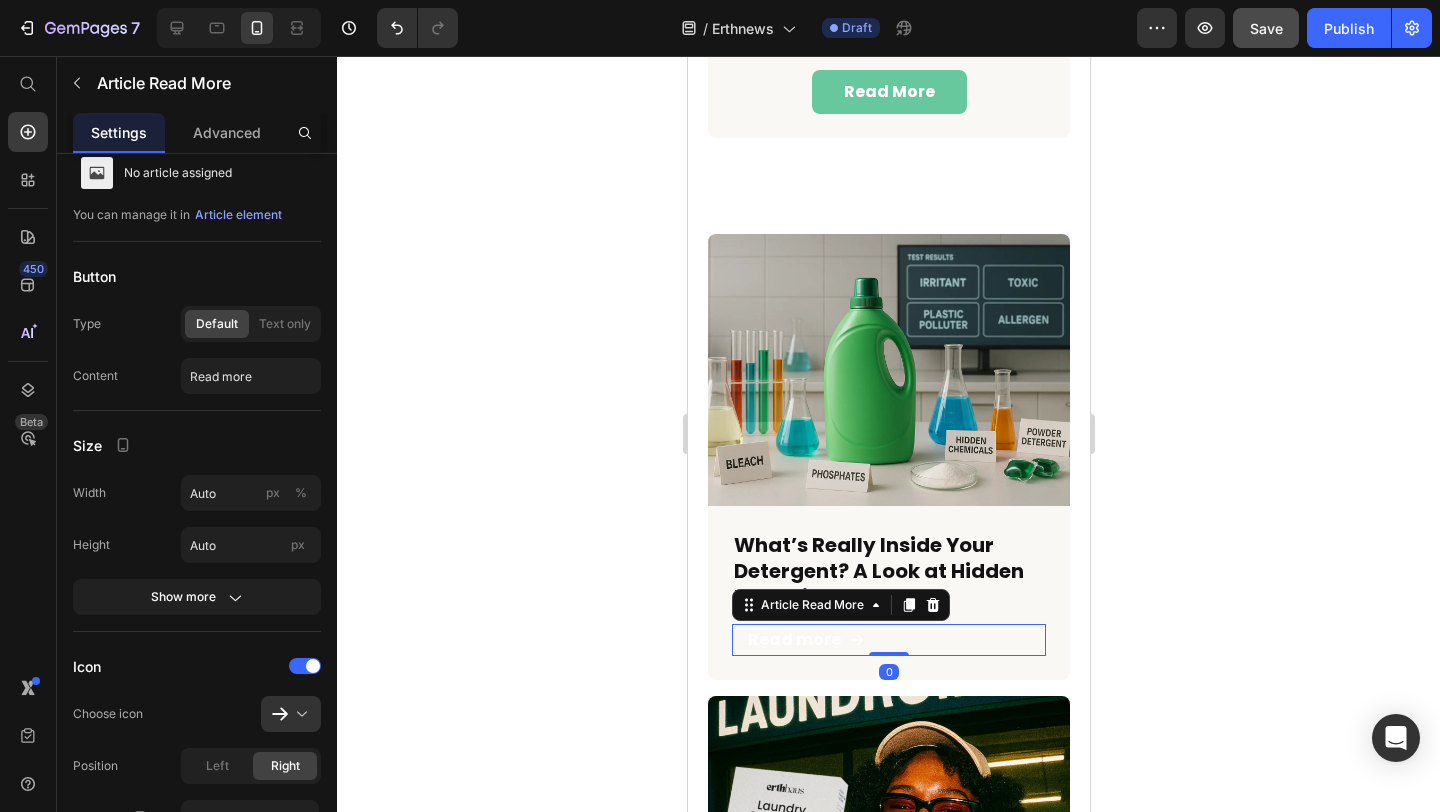 click on "Read more" at bounding box center (805, 640) 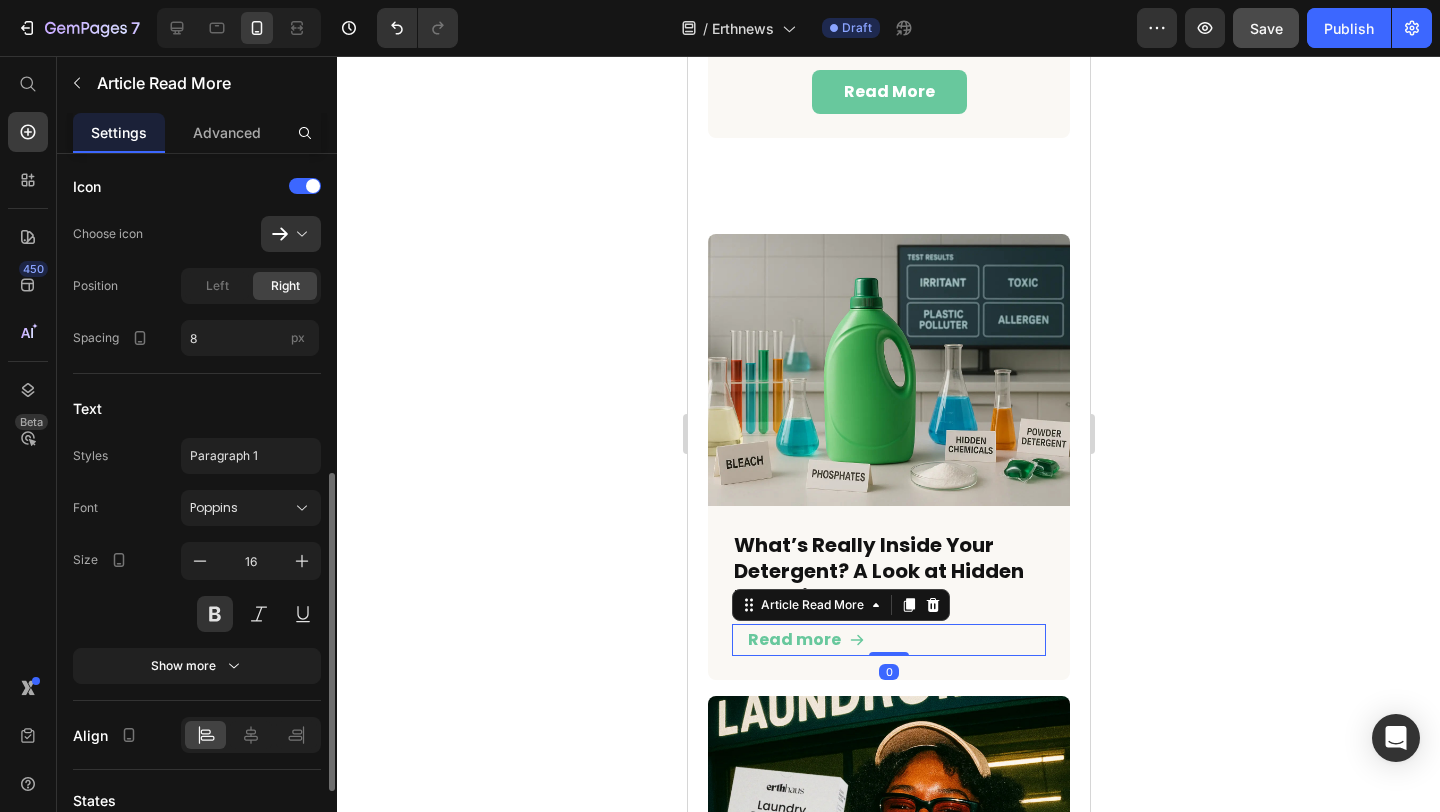 scroll, scrollTop: 819, scrollLeft: 0, axis: vertical 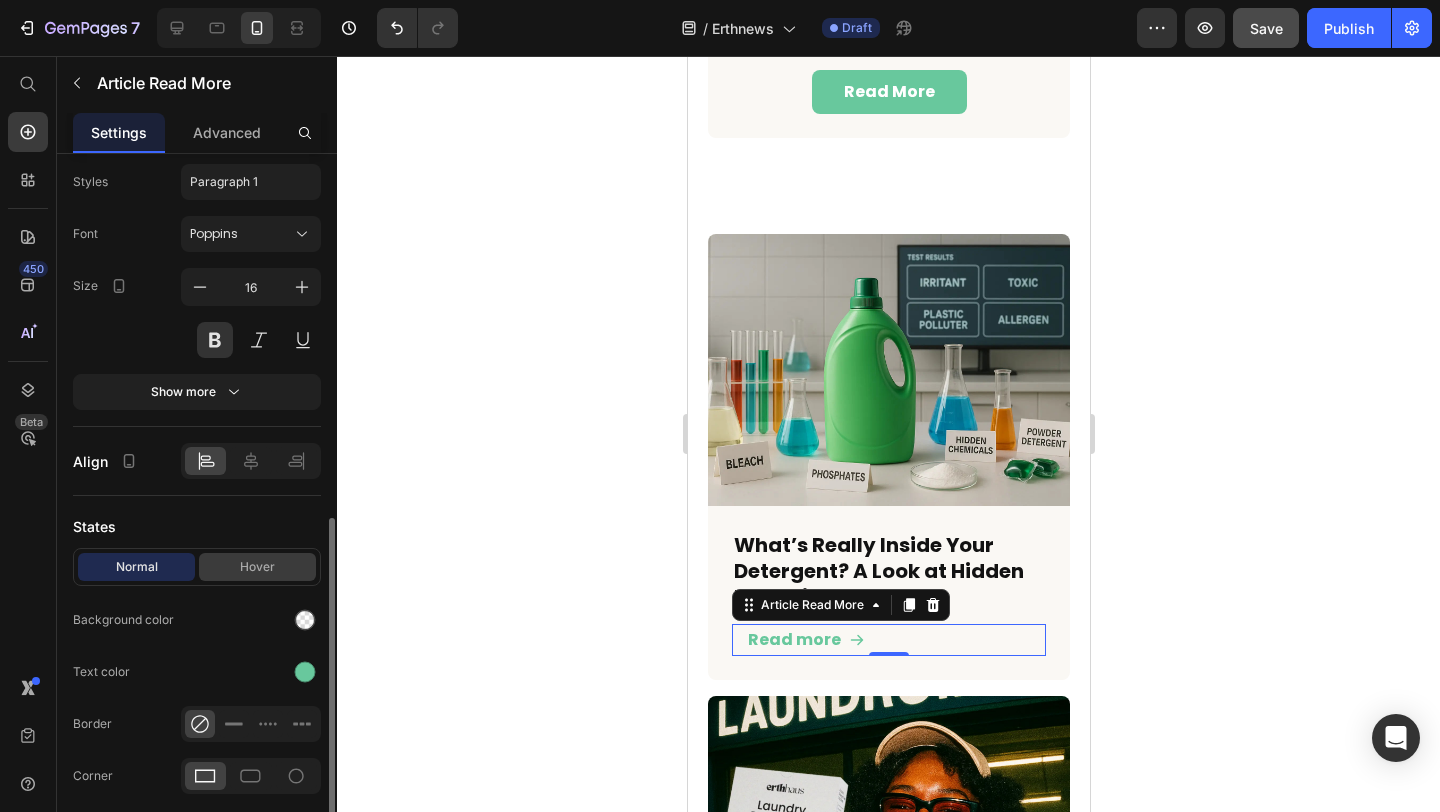 click on "Hover" at bounding box center (257, 567) 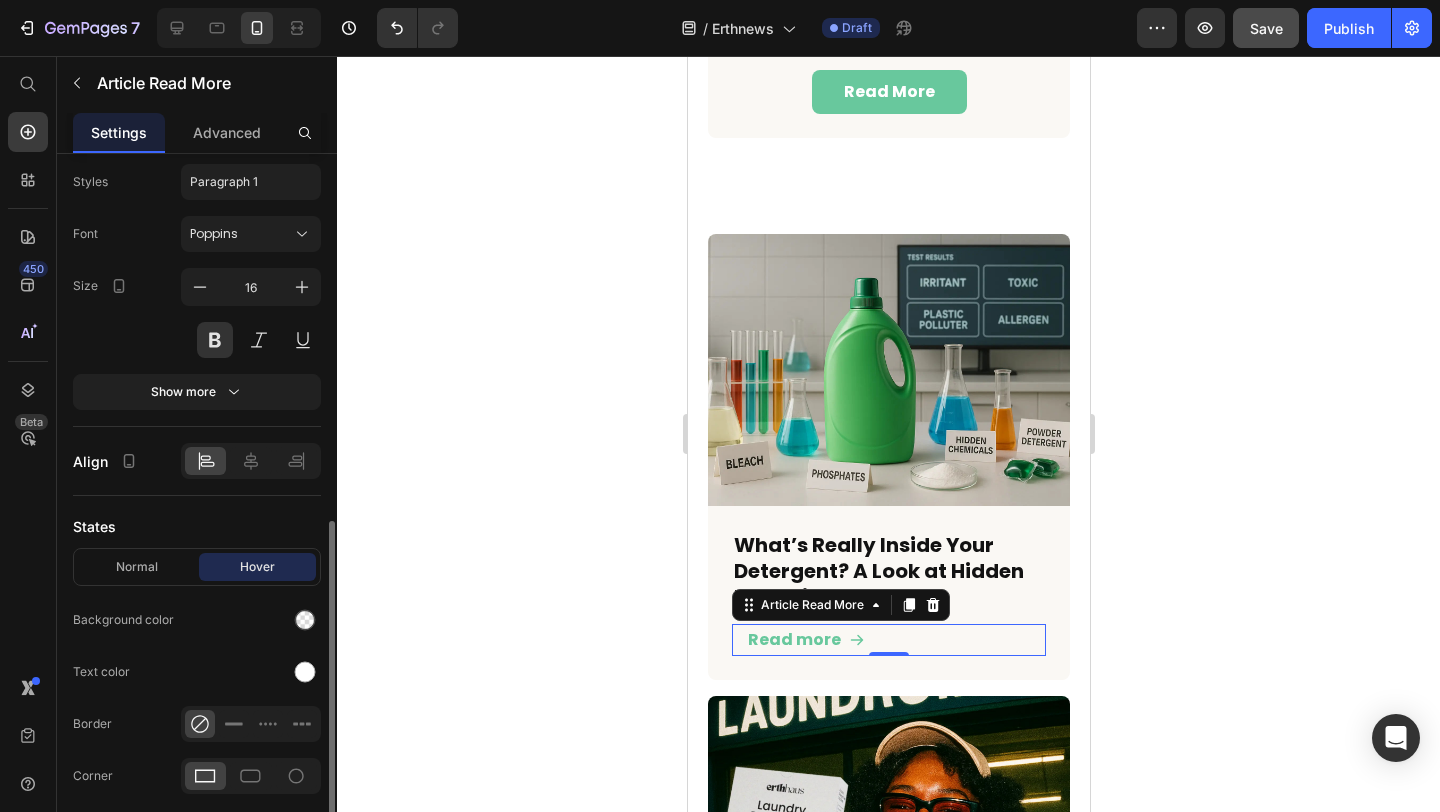 scroll, scrollTop: 892, scrollLeft: 0, axis: vertical 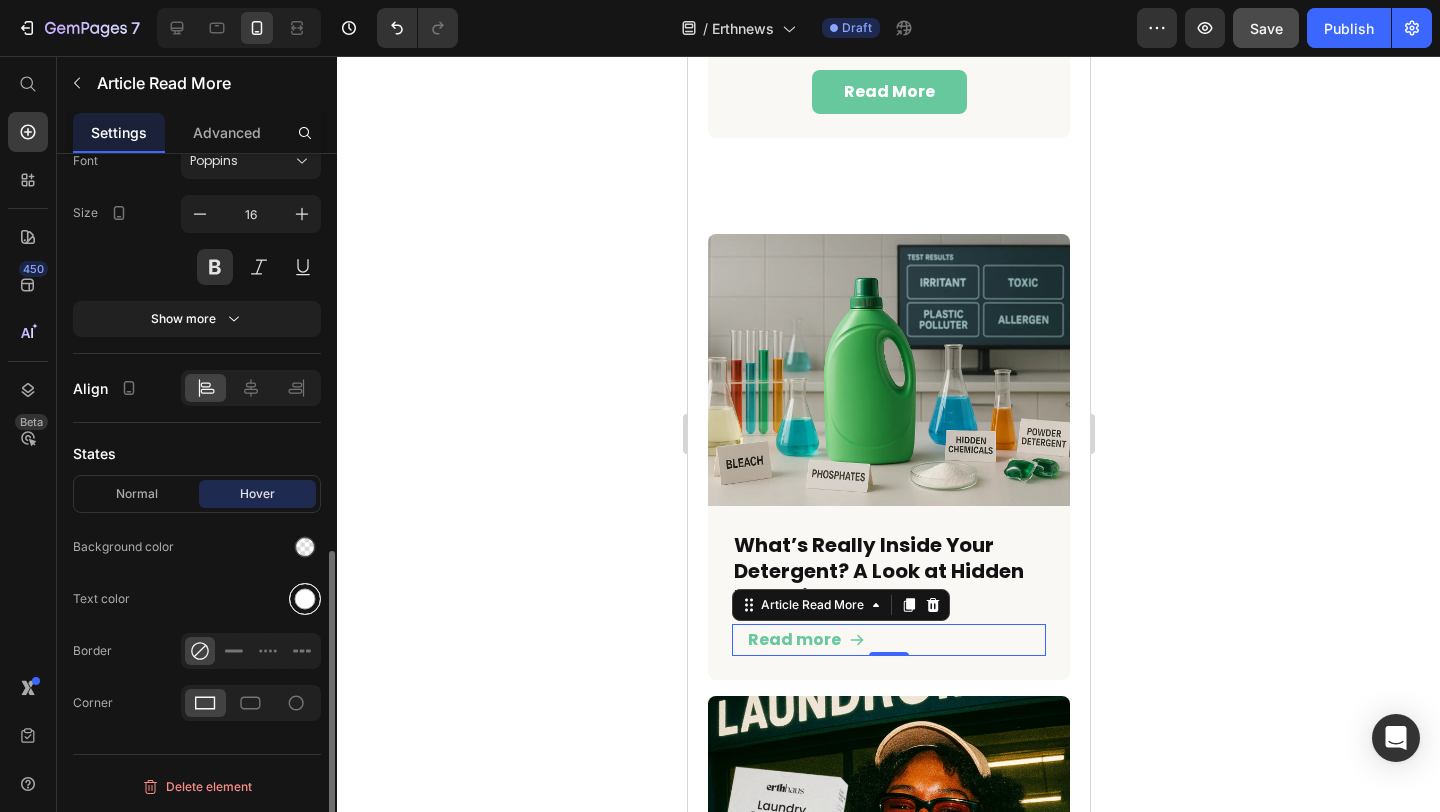 click at bounding box center [305, 599] 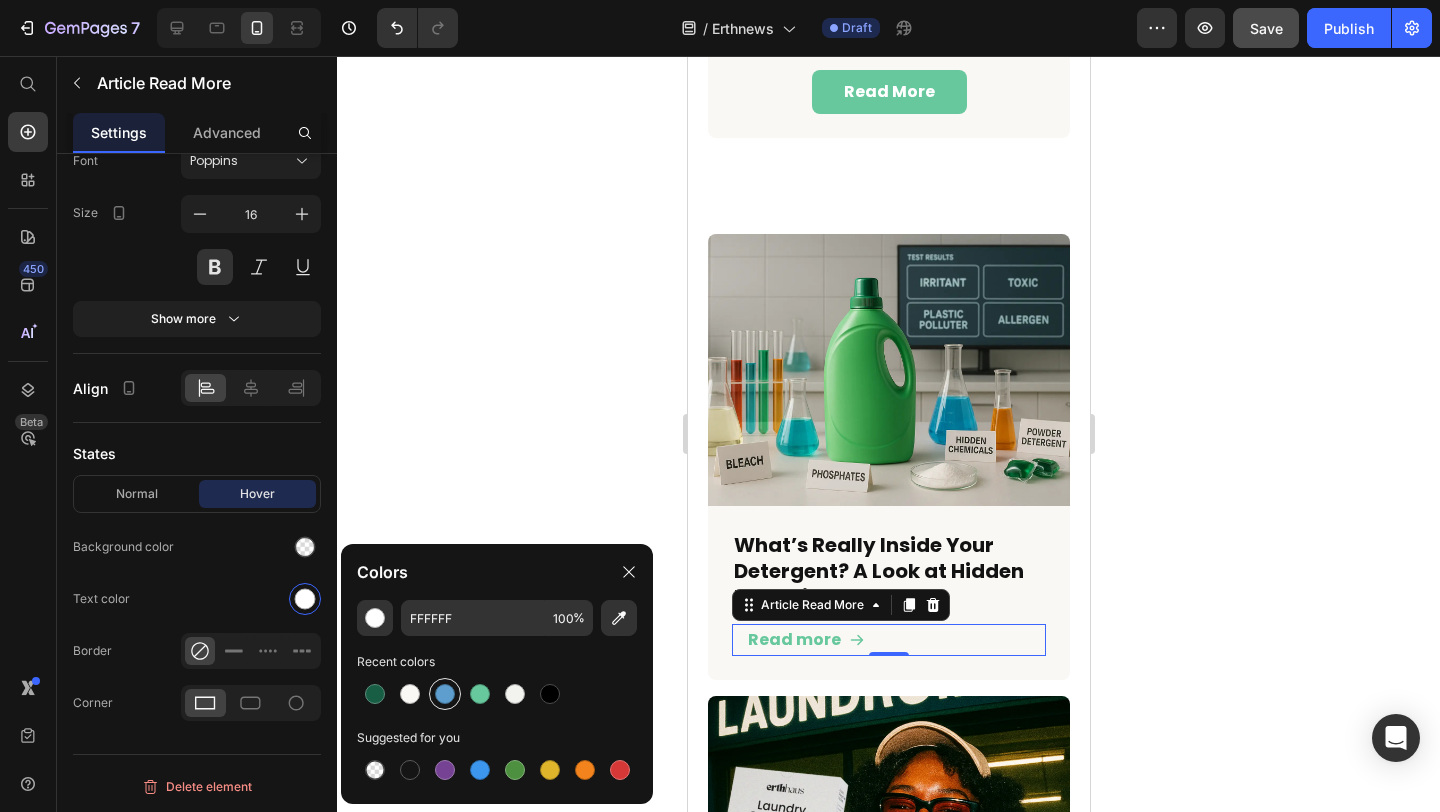 click at bounding box center (445, 694) 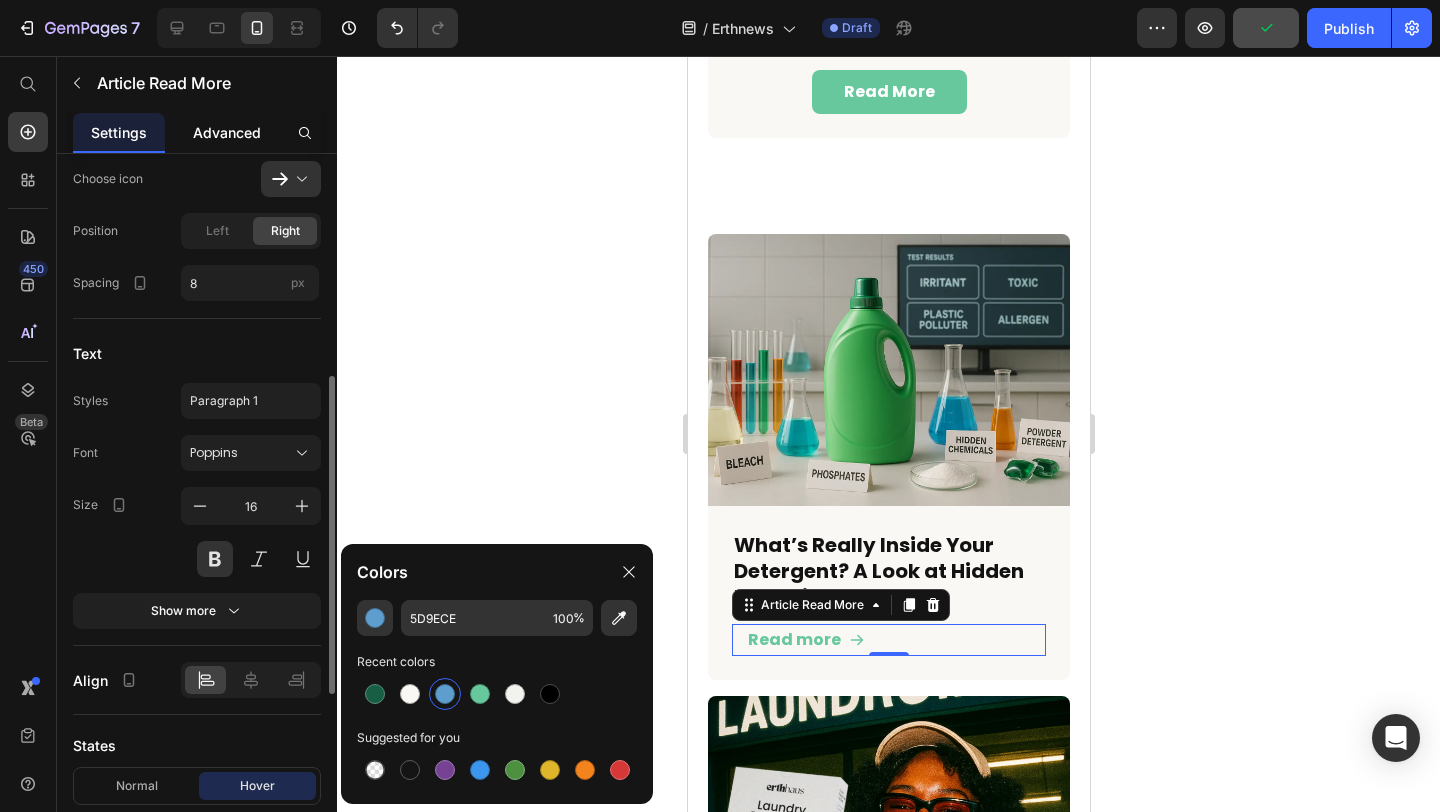 scroll, scrollTop: 569, scrollLeft: 0, axis: vertical 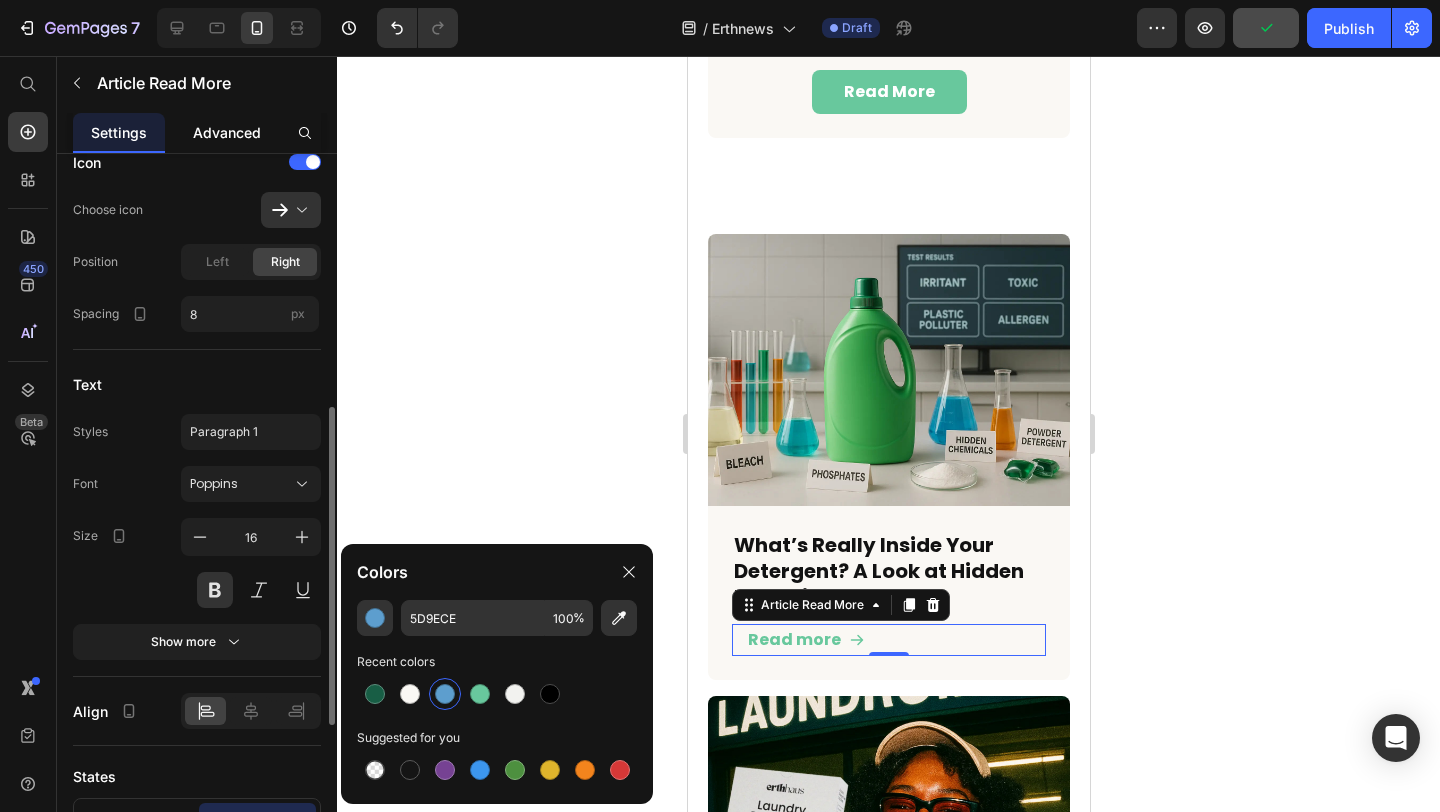 click on "Advanced" at bounding box center (227, 132) 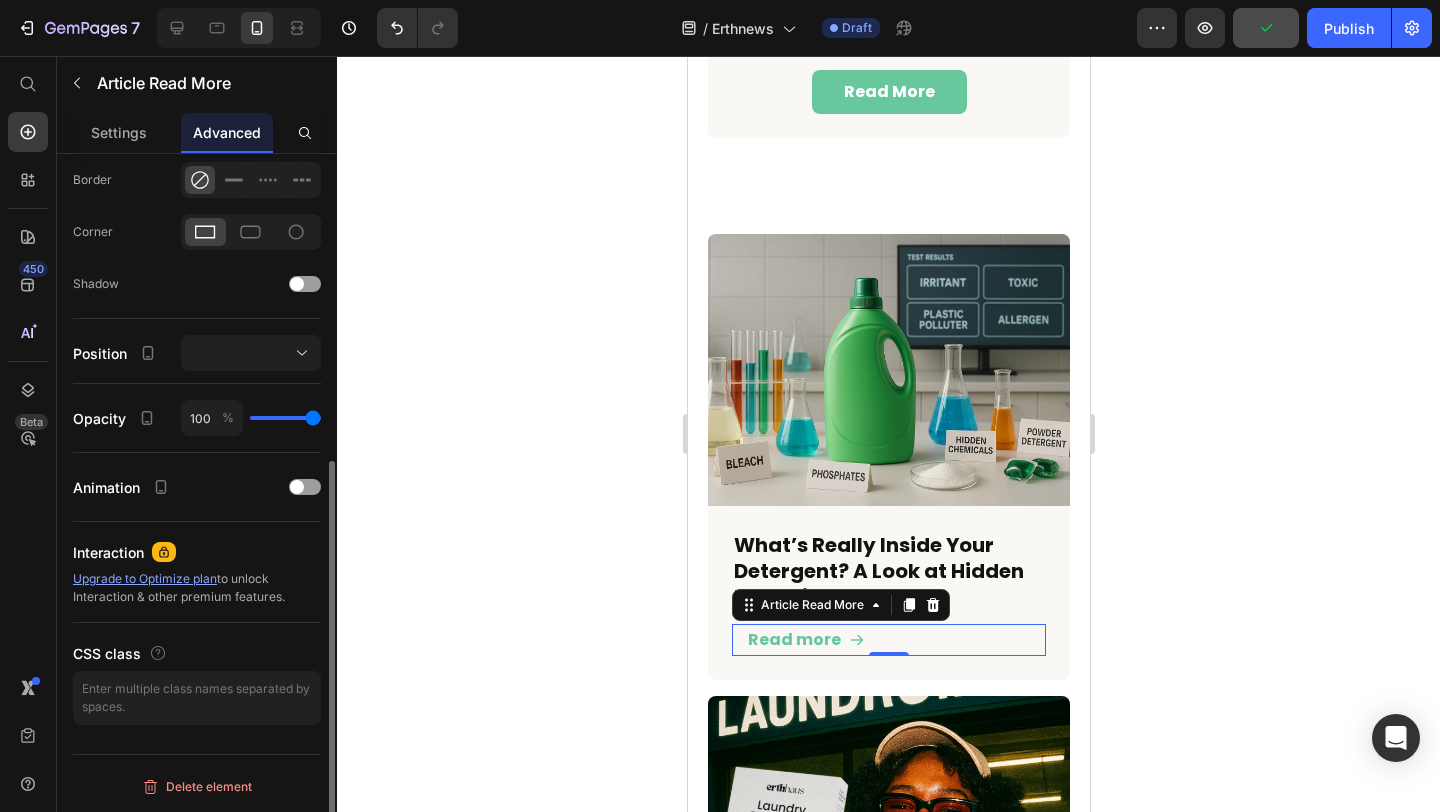scroll, scrollTop: 0, scrollLeft: 0, axis: both 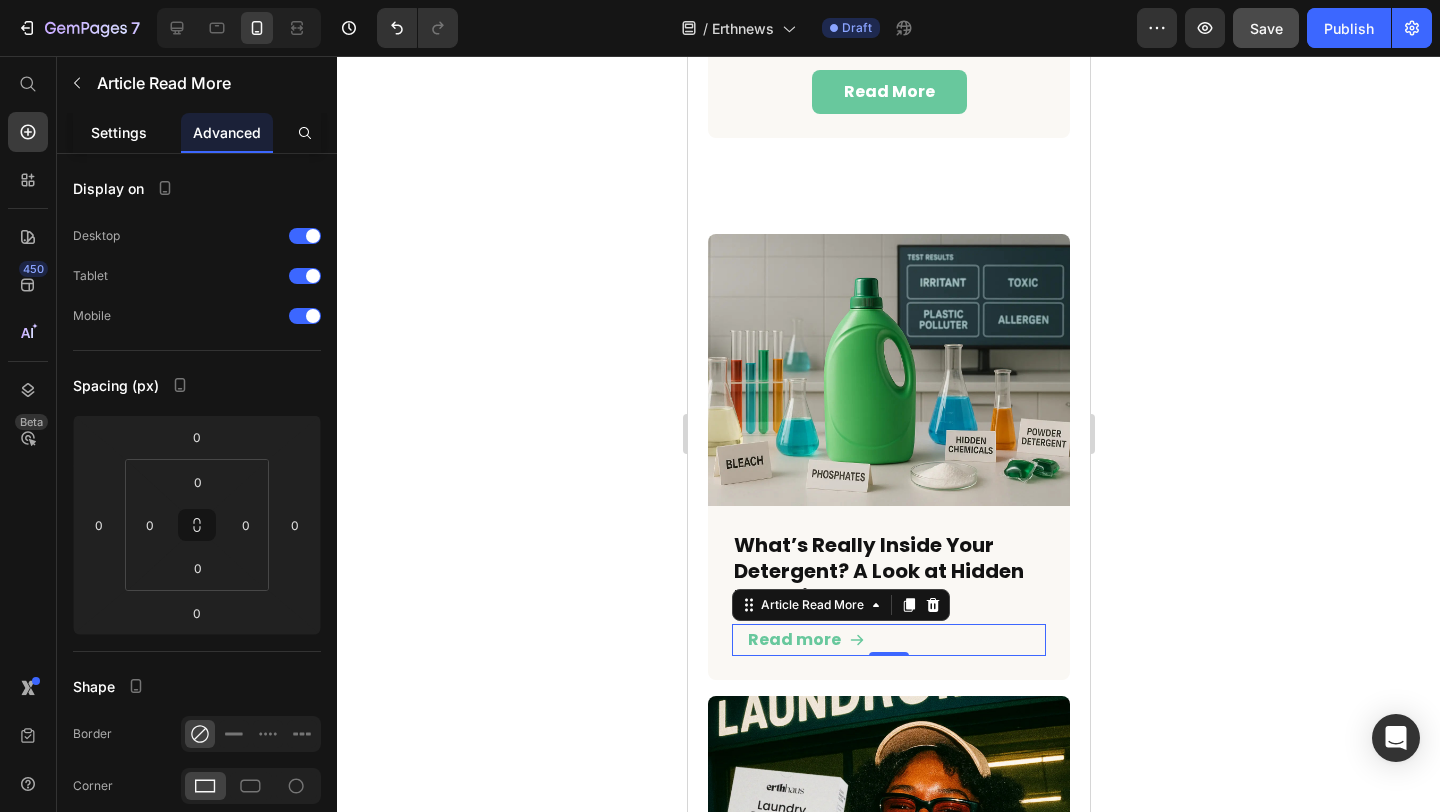 click on "Settings" at bounding box center [119, 132] 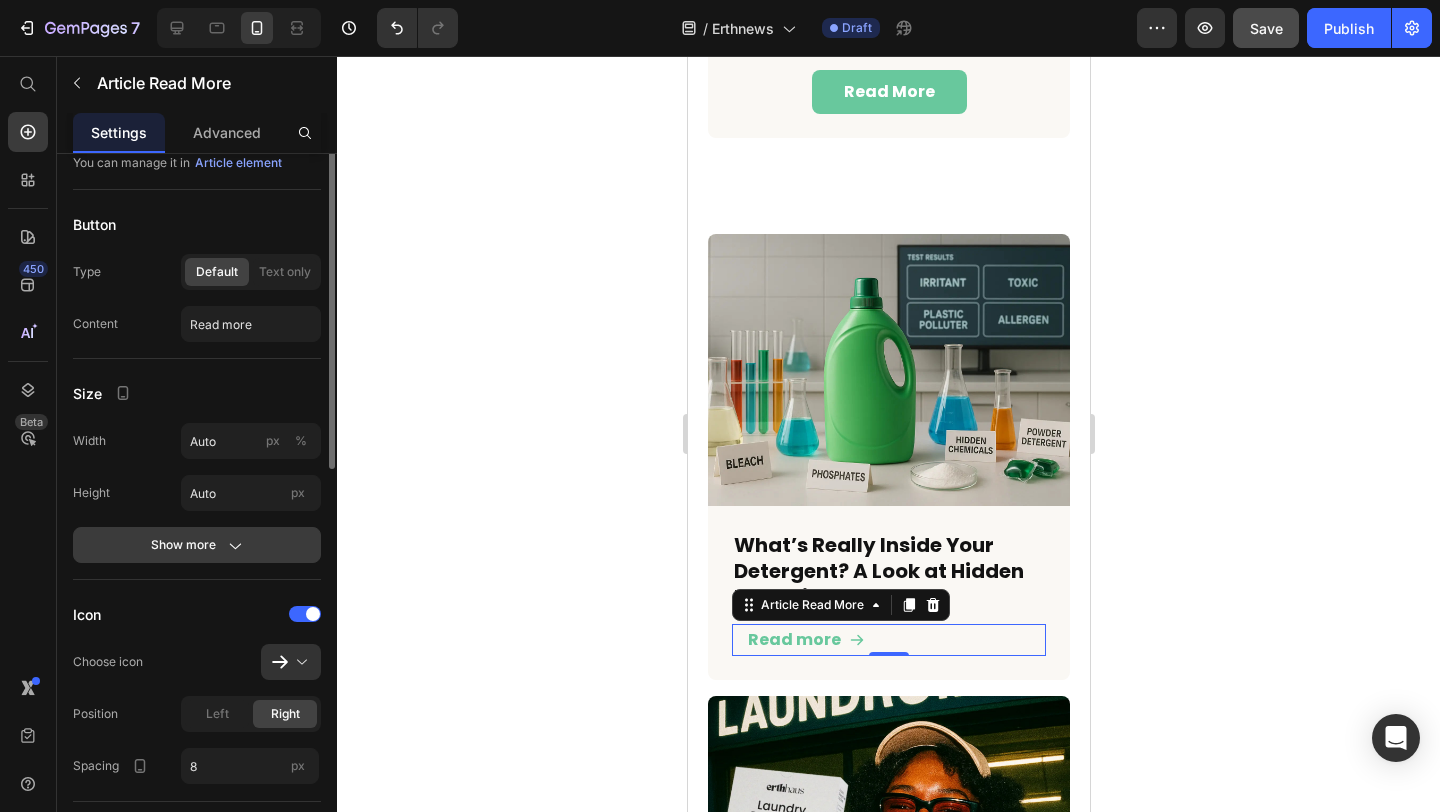 scroll, scrollTop: 118, scrollLeft: 0, axis: vertical 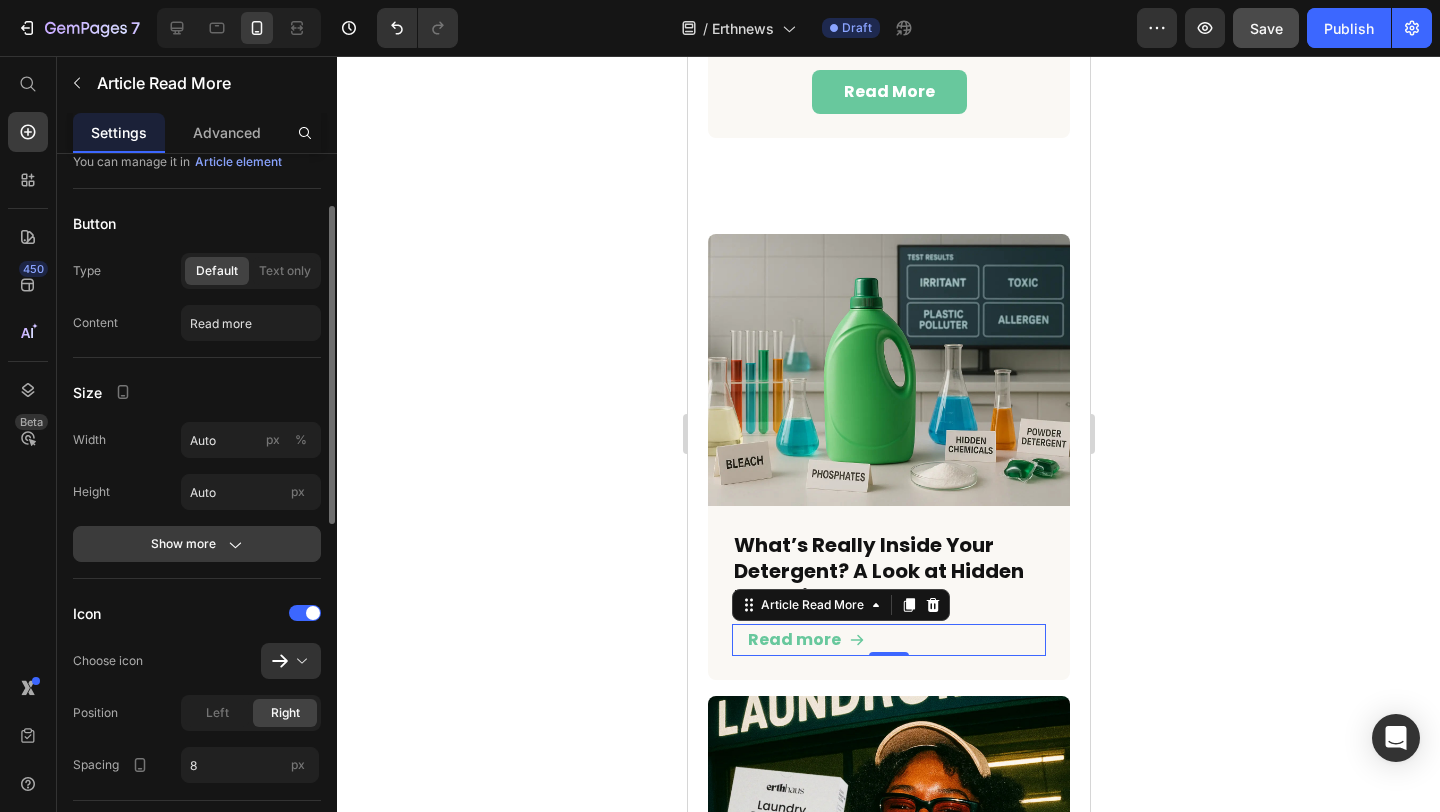 click on "Show more" at bounding box center (197, 544) 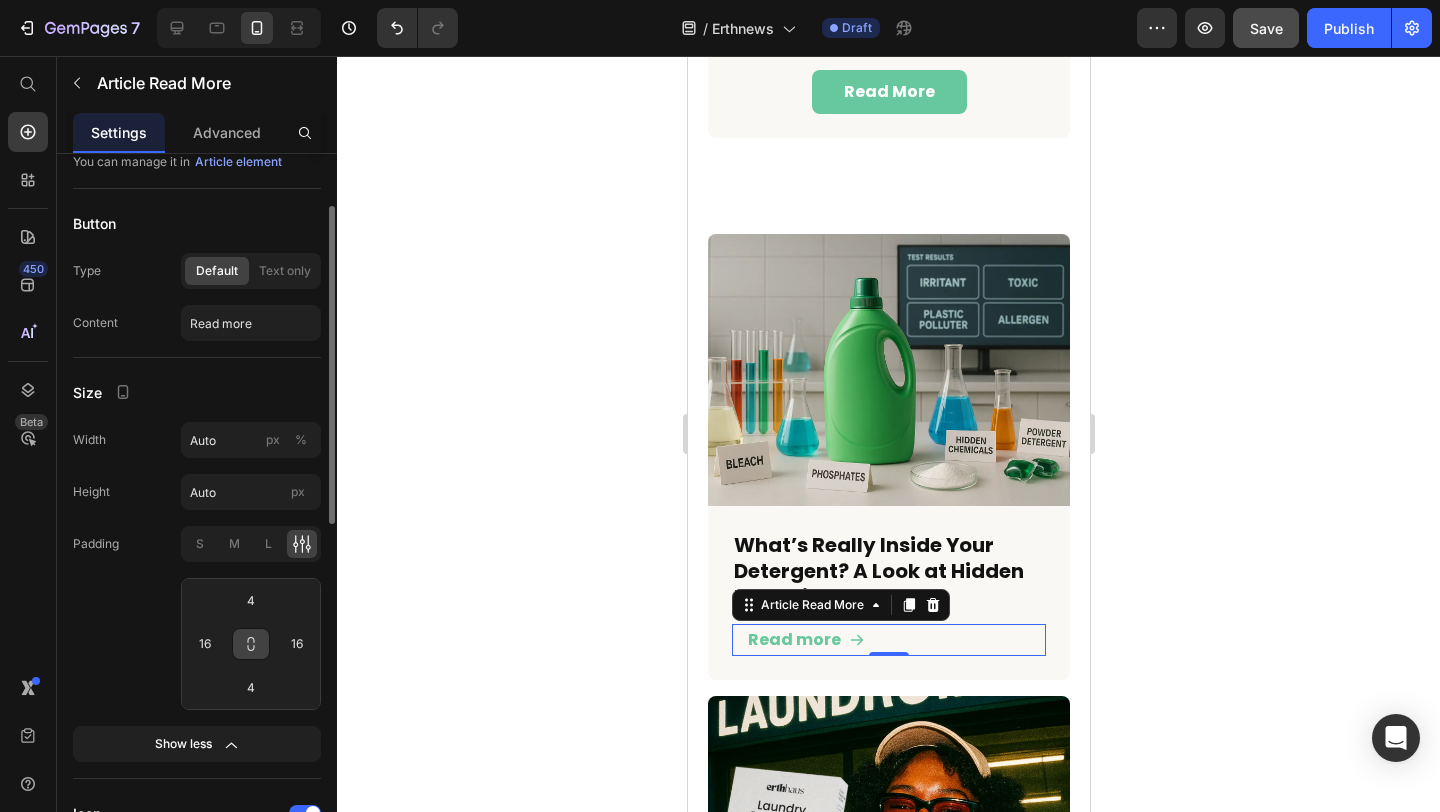 click 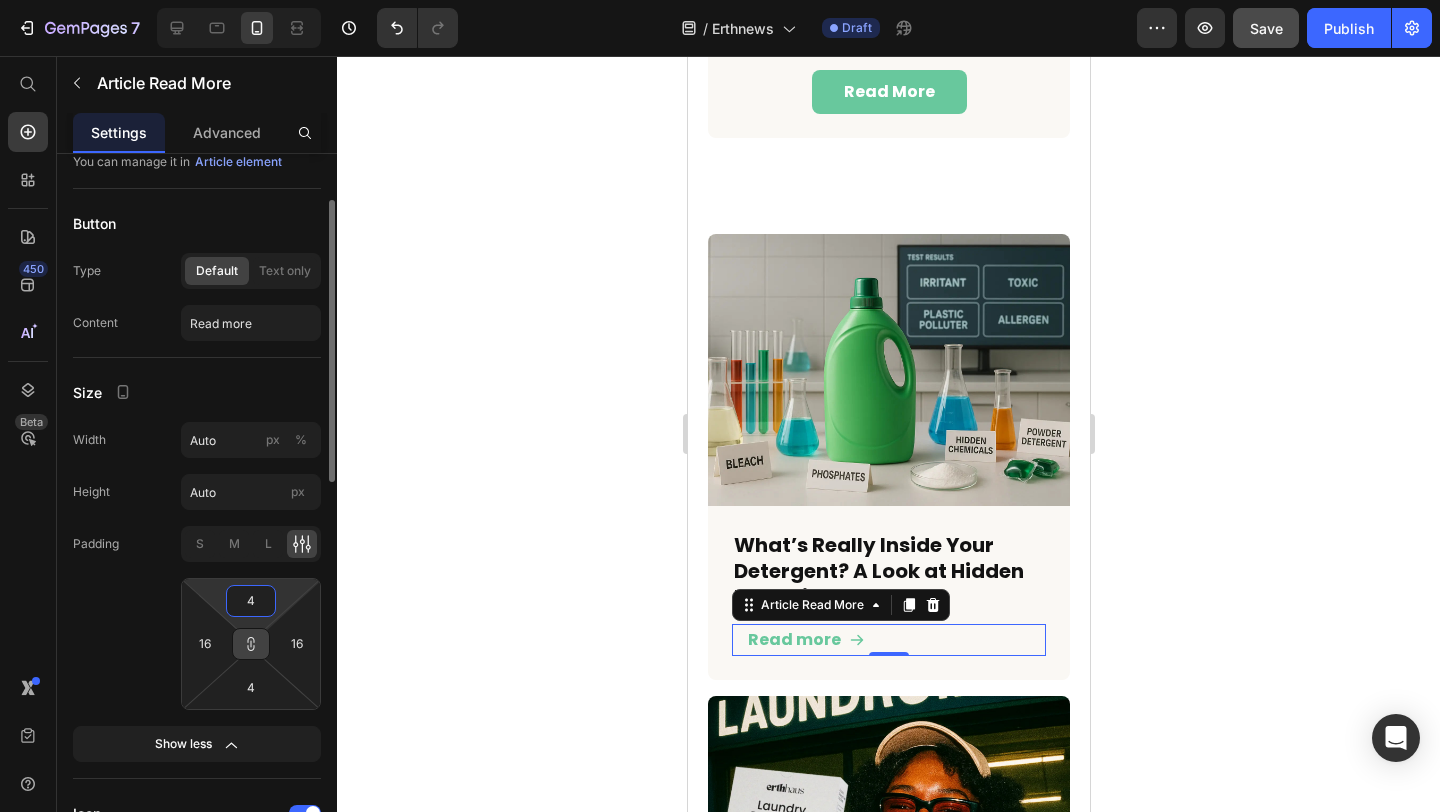 click on "4" at bounding box center [251, 601] 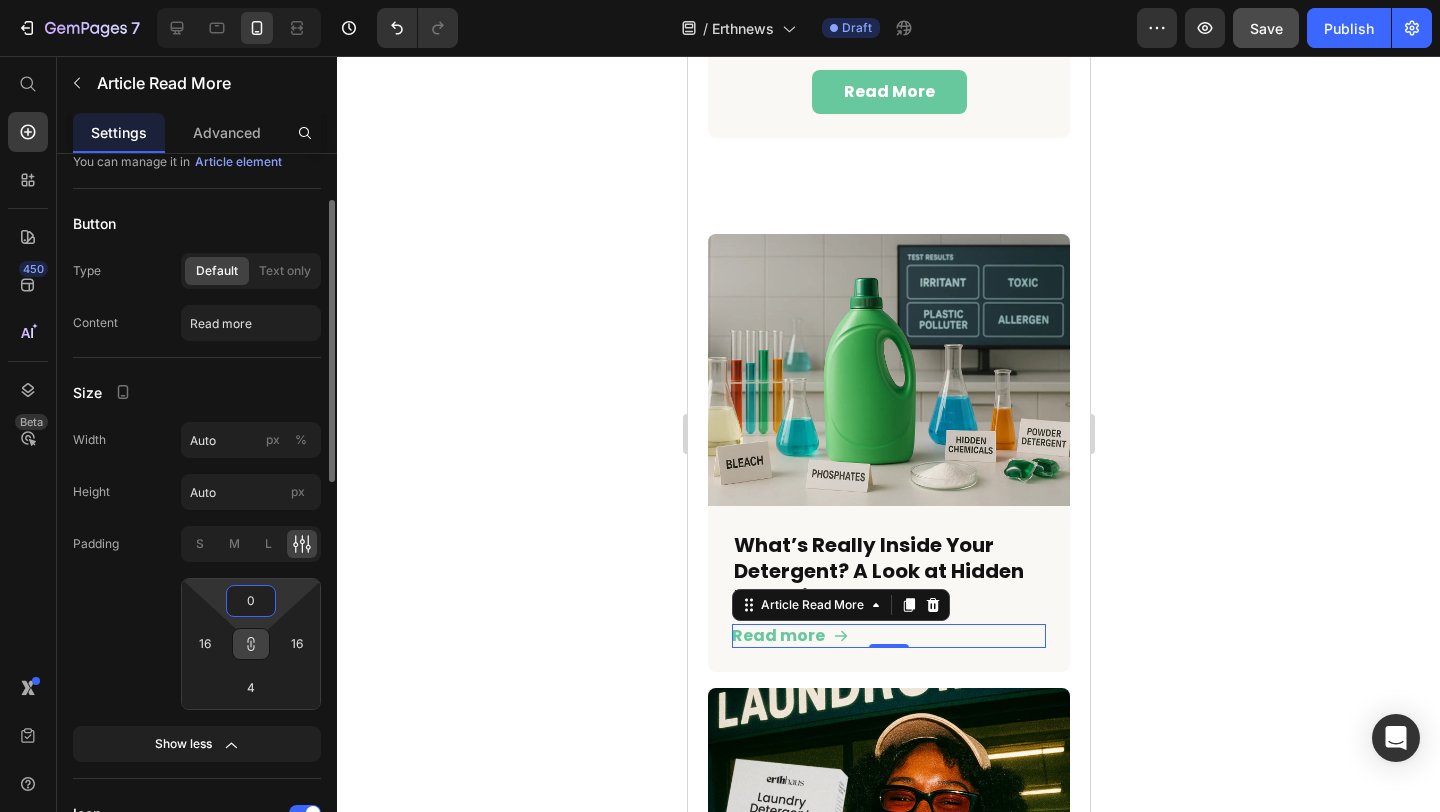 type on "0" 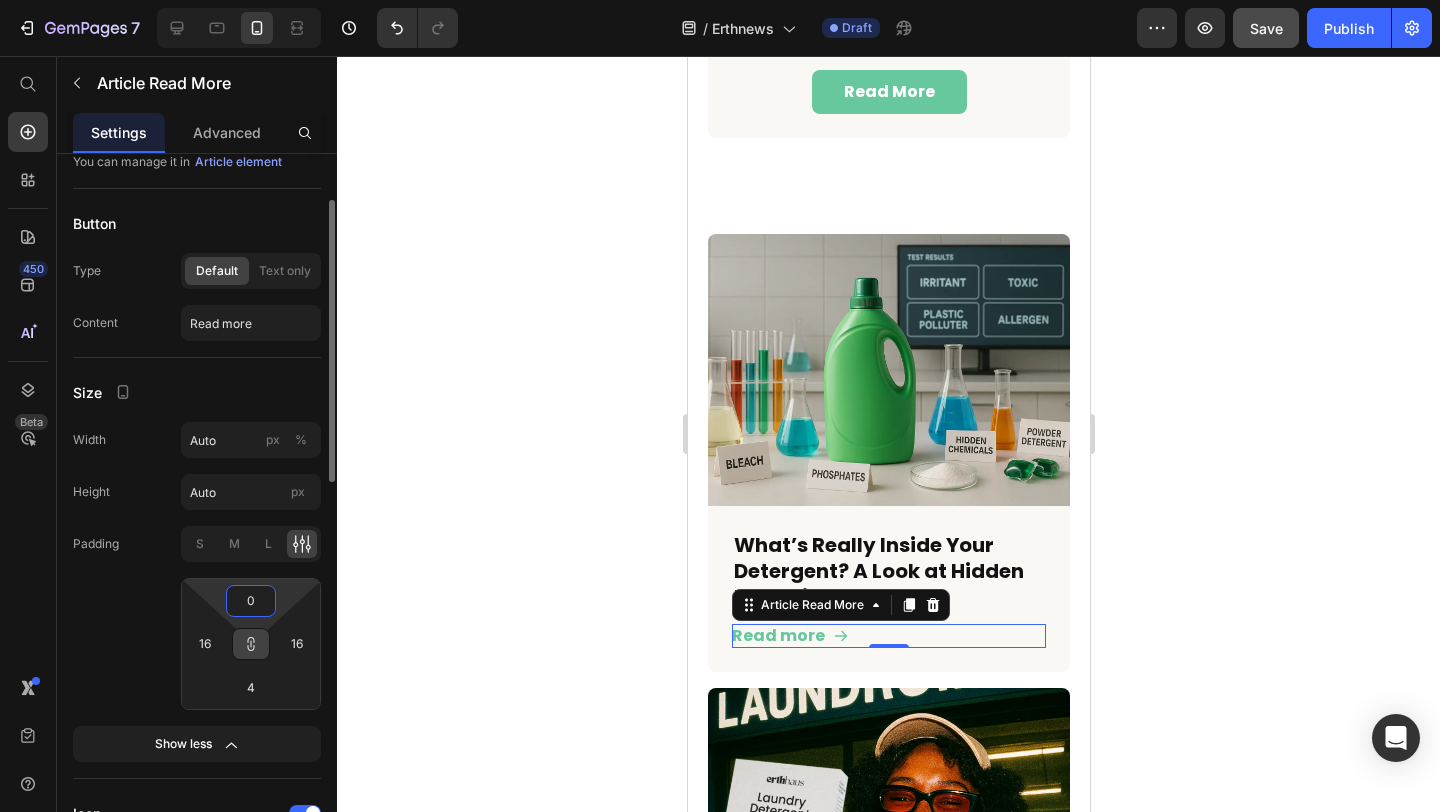 type on "0" 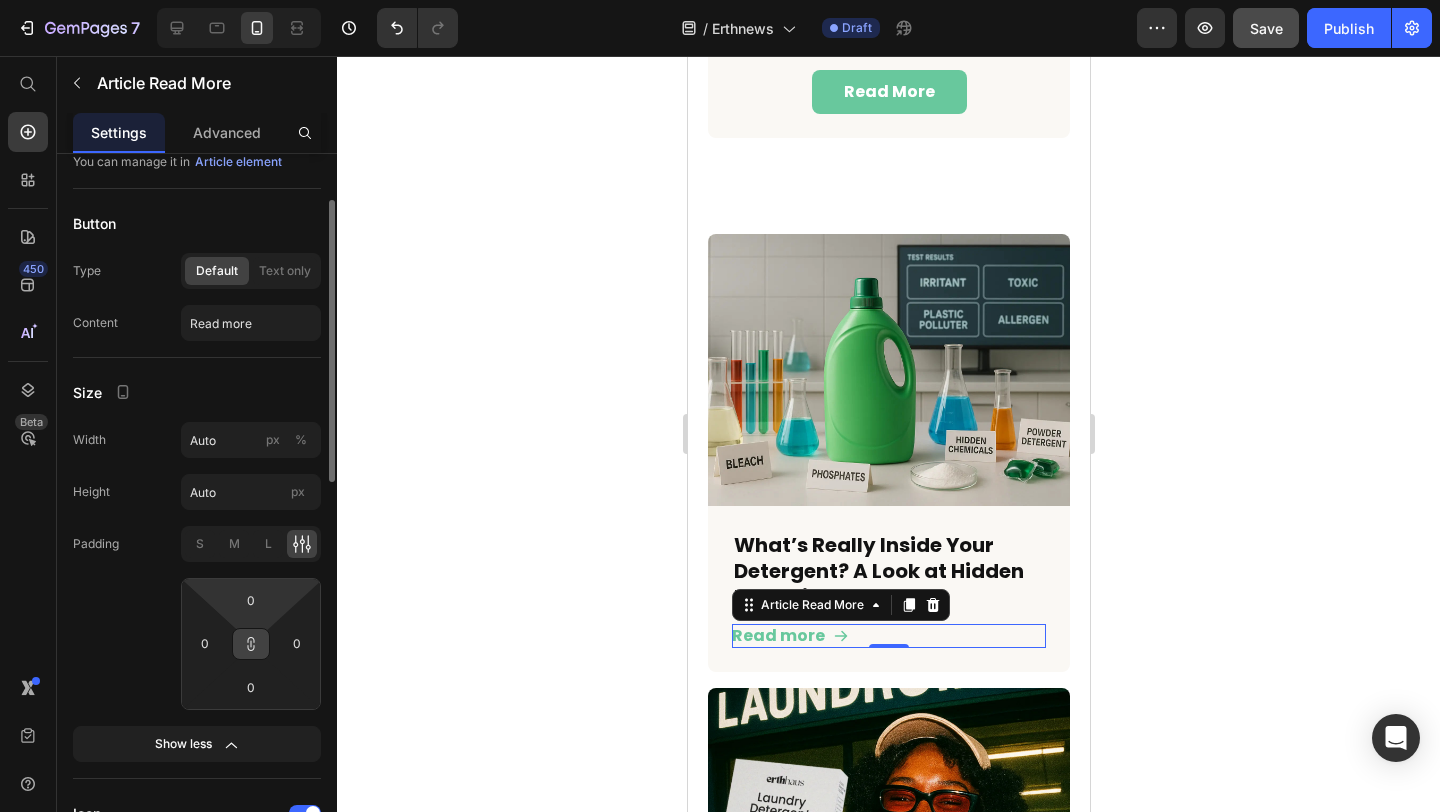 click on "Padding S M L 0 0 0 0" 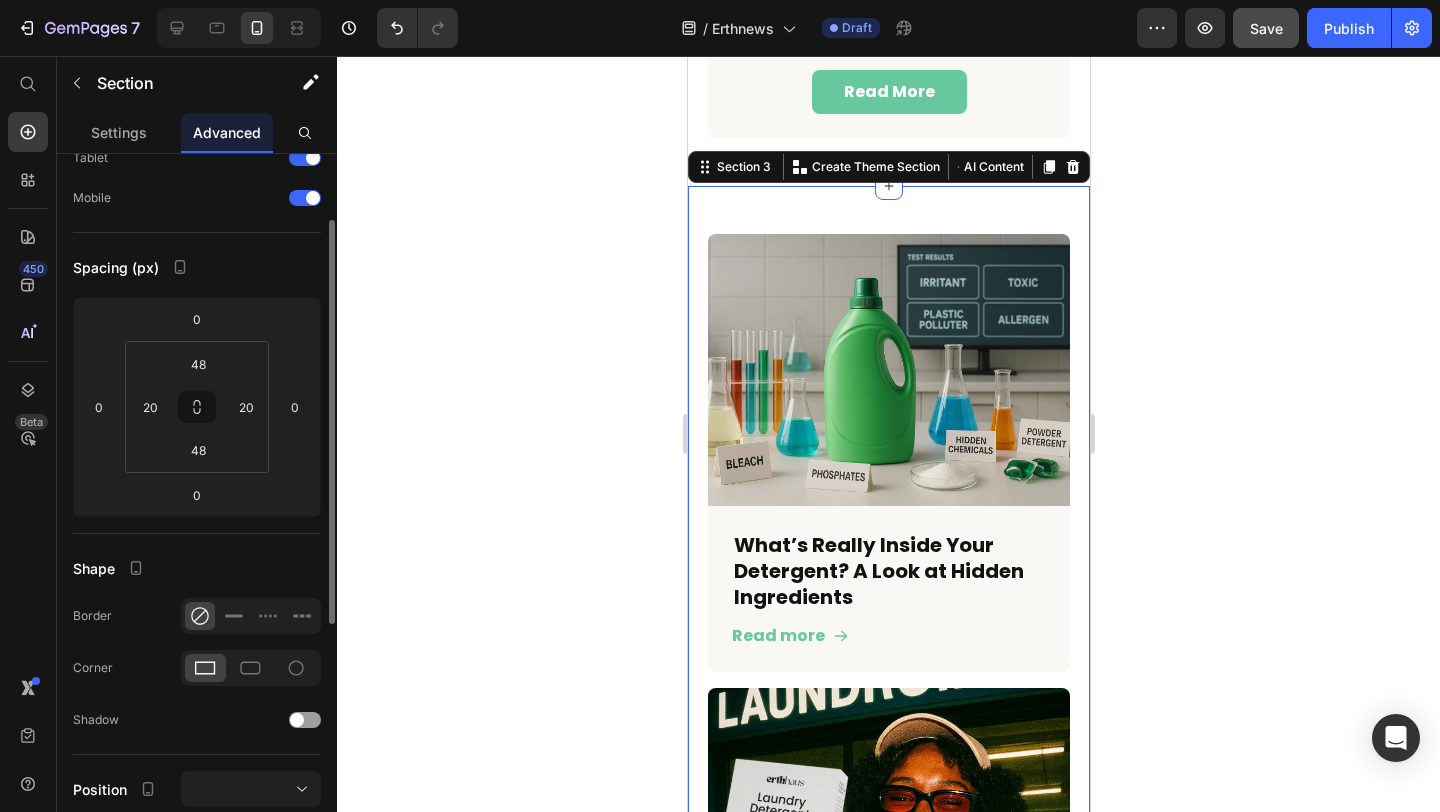 click on "Article Image What’s Really Inside Your Detergent? A Look at Hidden Ingredients Article Title
Read more Article Read More Row Article Image 10 Reasons to Switch to Erthhaus Eco-Friendly Laundry Detergent Article Title
Read more Article Read More Row Article Image The Dirty Truth About Traditional Laundry Detergents Article Title
Read more Article Read More Row Article List Section 3   Create Theme Section AI Content Write with GemAI What would you like to describe here? Tone and Voice Persuasive Product Laundry Detergent Sheets 6 Pack Show more Generate" at bounding box center (888, 906) 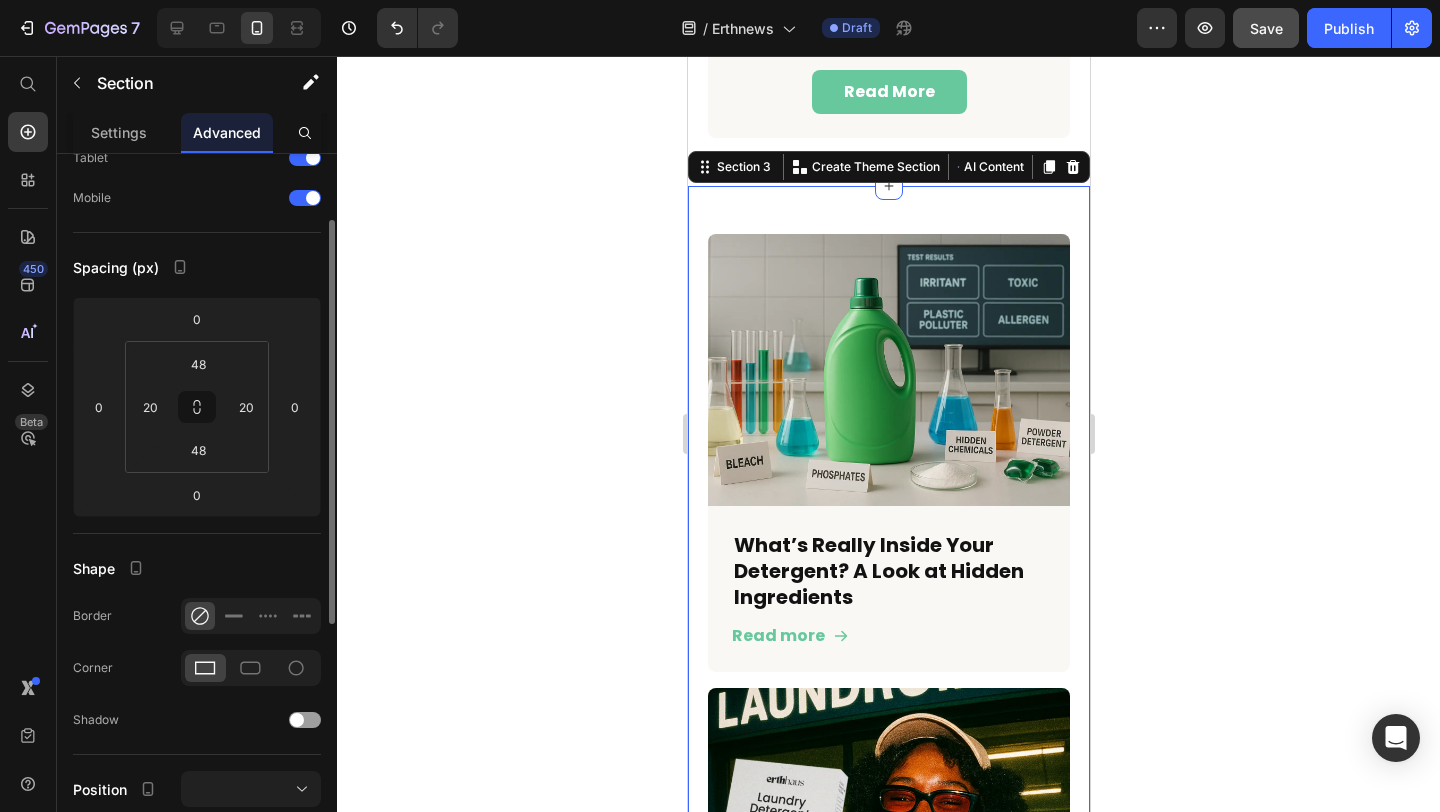 scroll, scrollTop: 0, scrollLeft: 0, axis: both 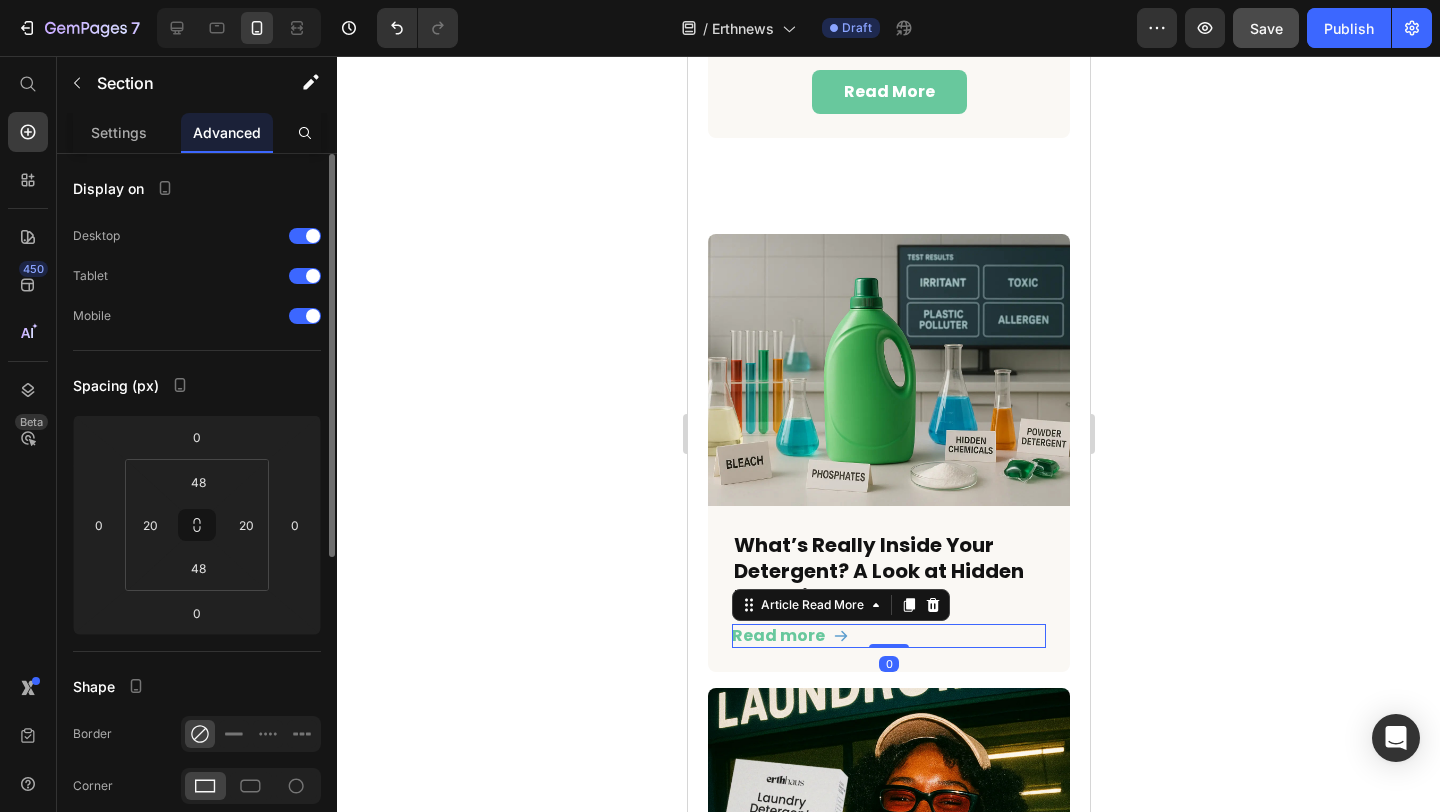 click on "Read more" at bounding box center [888, 636] 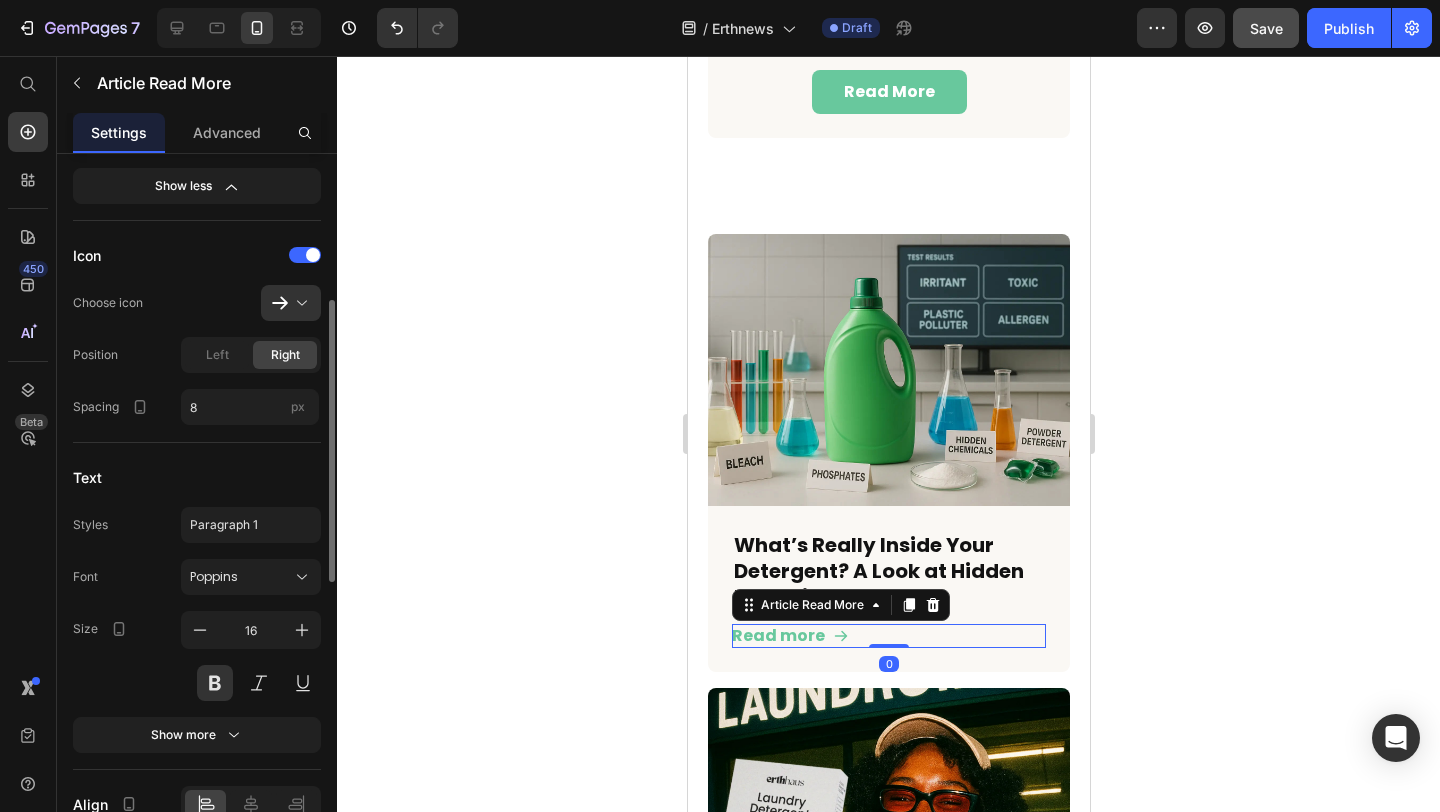 scroll, scrollTop: 752, scrollLeft: 0, axis: vertical 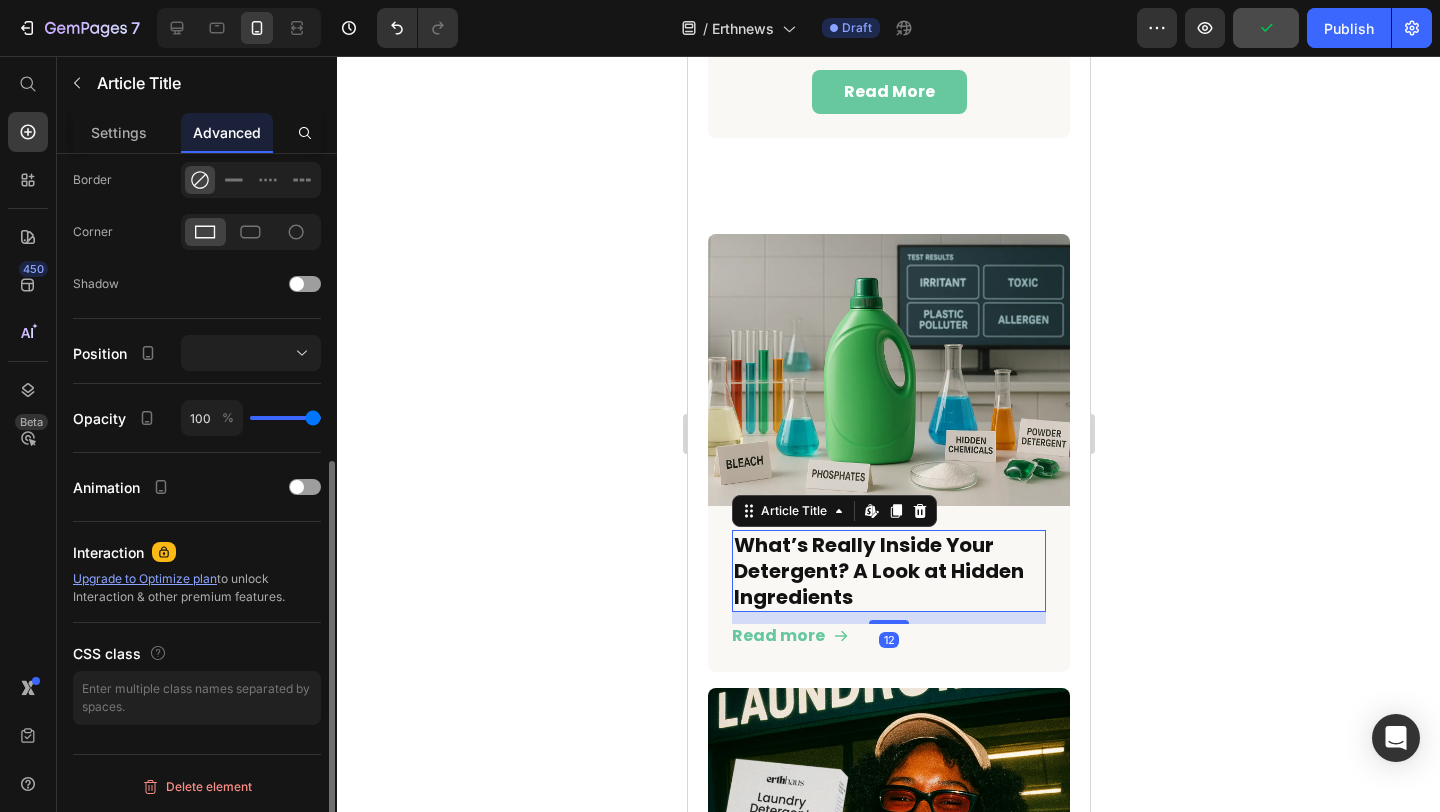 click on "What’s Really Inside Your Detergent? A Look at Hidden Ingredients" at bounding box center (888, 571) 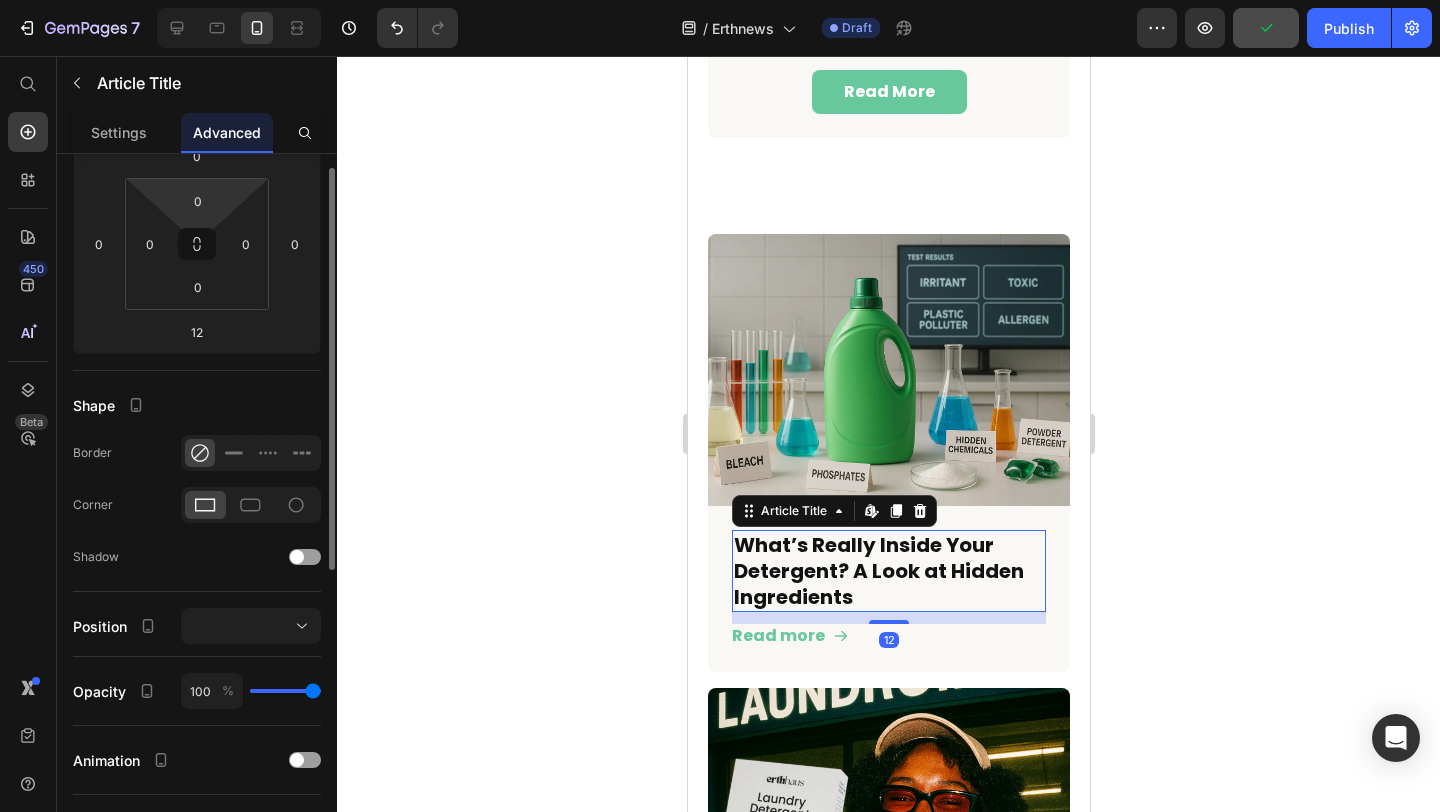 scroll, scrollTop: 436, scrollLeft: 0, axis: vertical 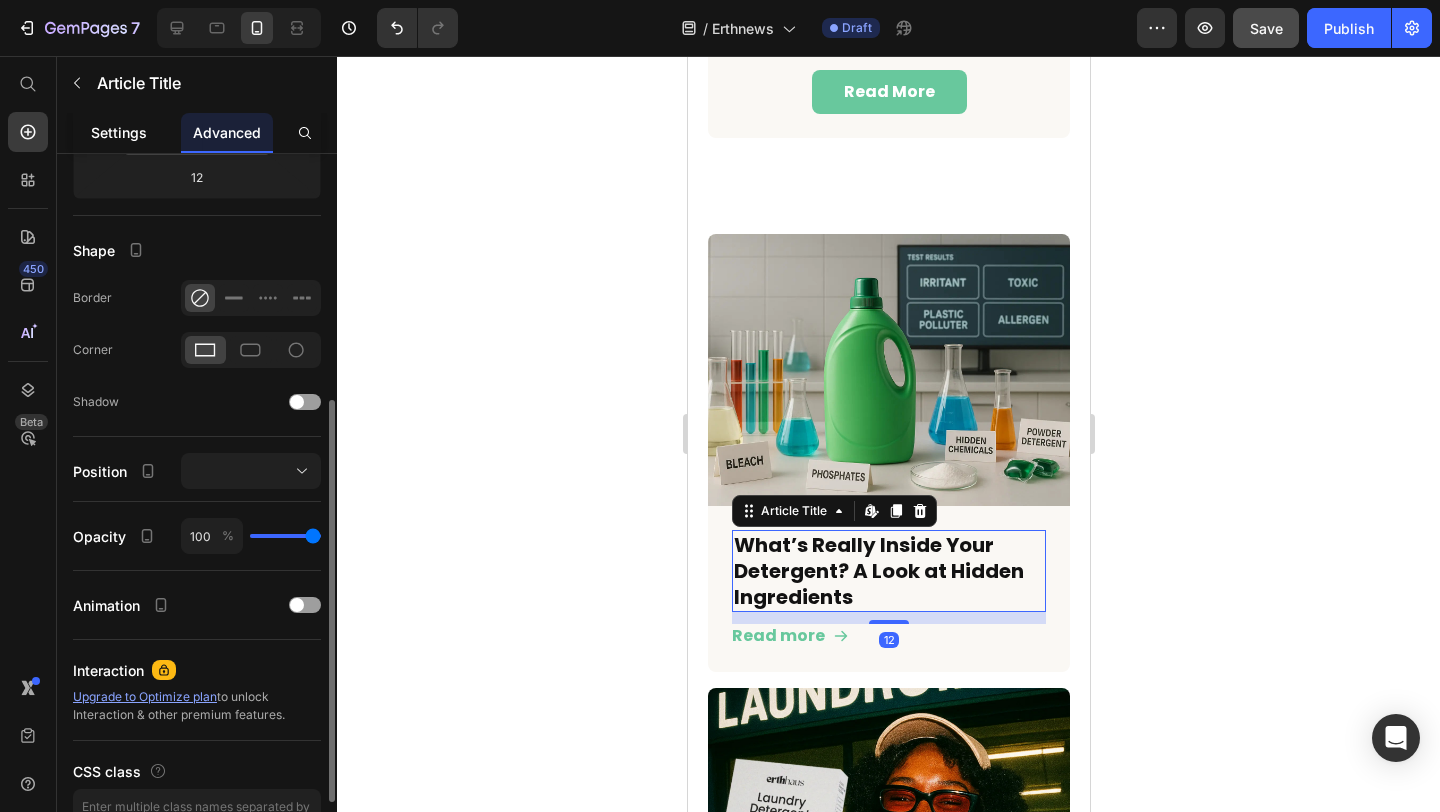 click on "Settings" 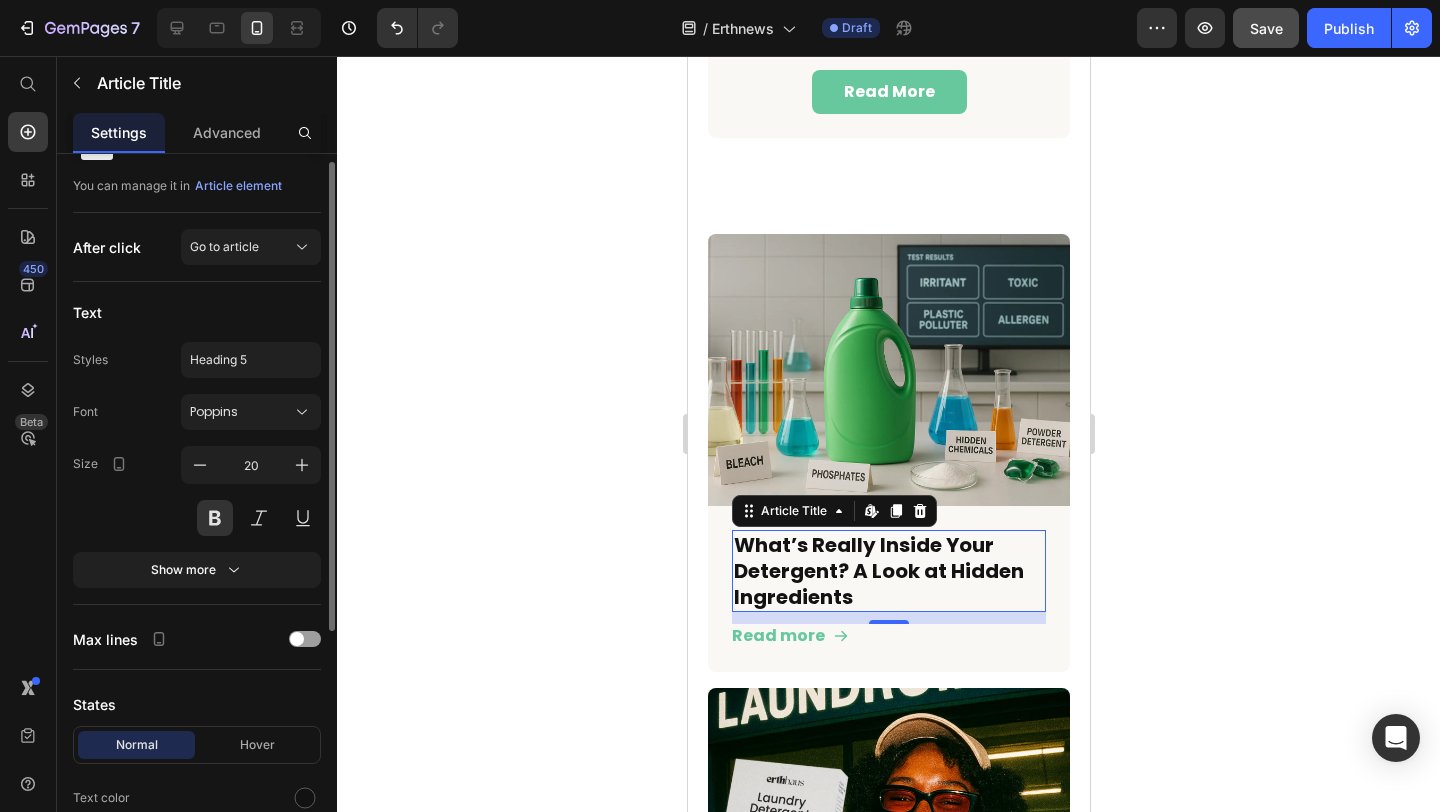 scroll, scrollTop: 100, scrollLeft: 0, axis: vertical 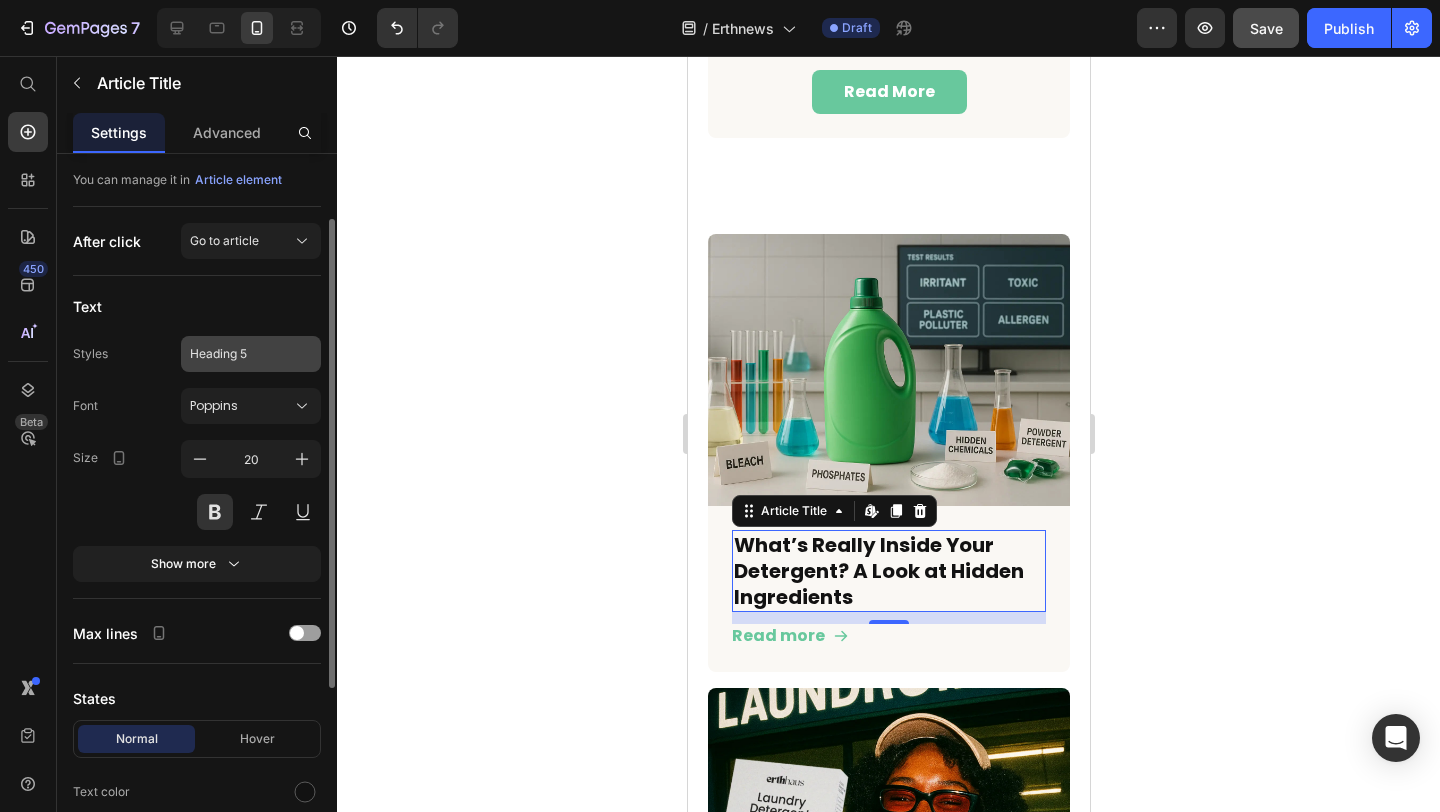click on "Heading 5" at bounding box center [239, 354] 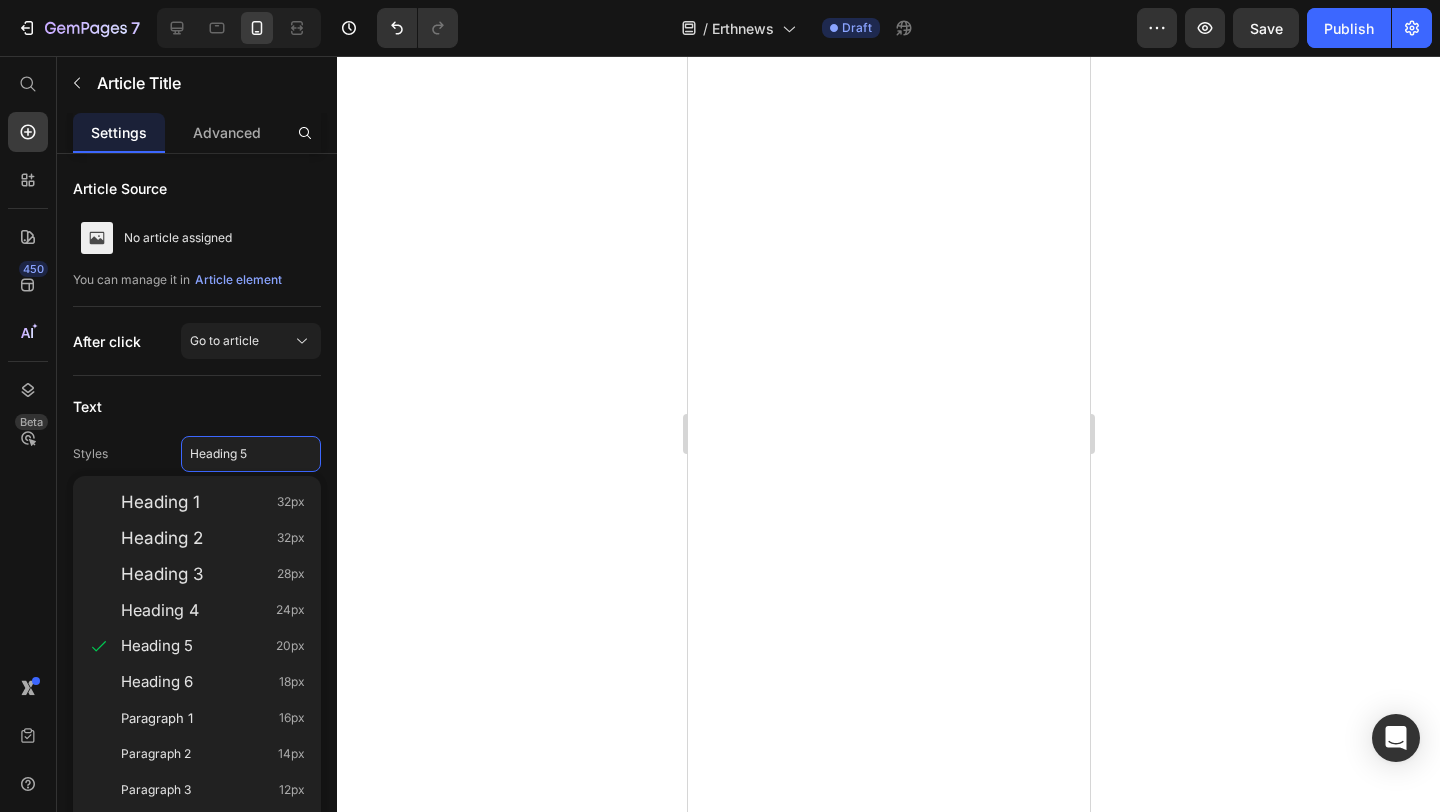 scroll, scrollTop: 0, scrollLeft: 0, axis: both 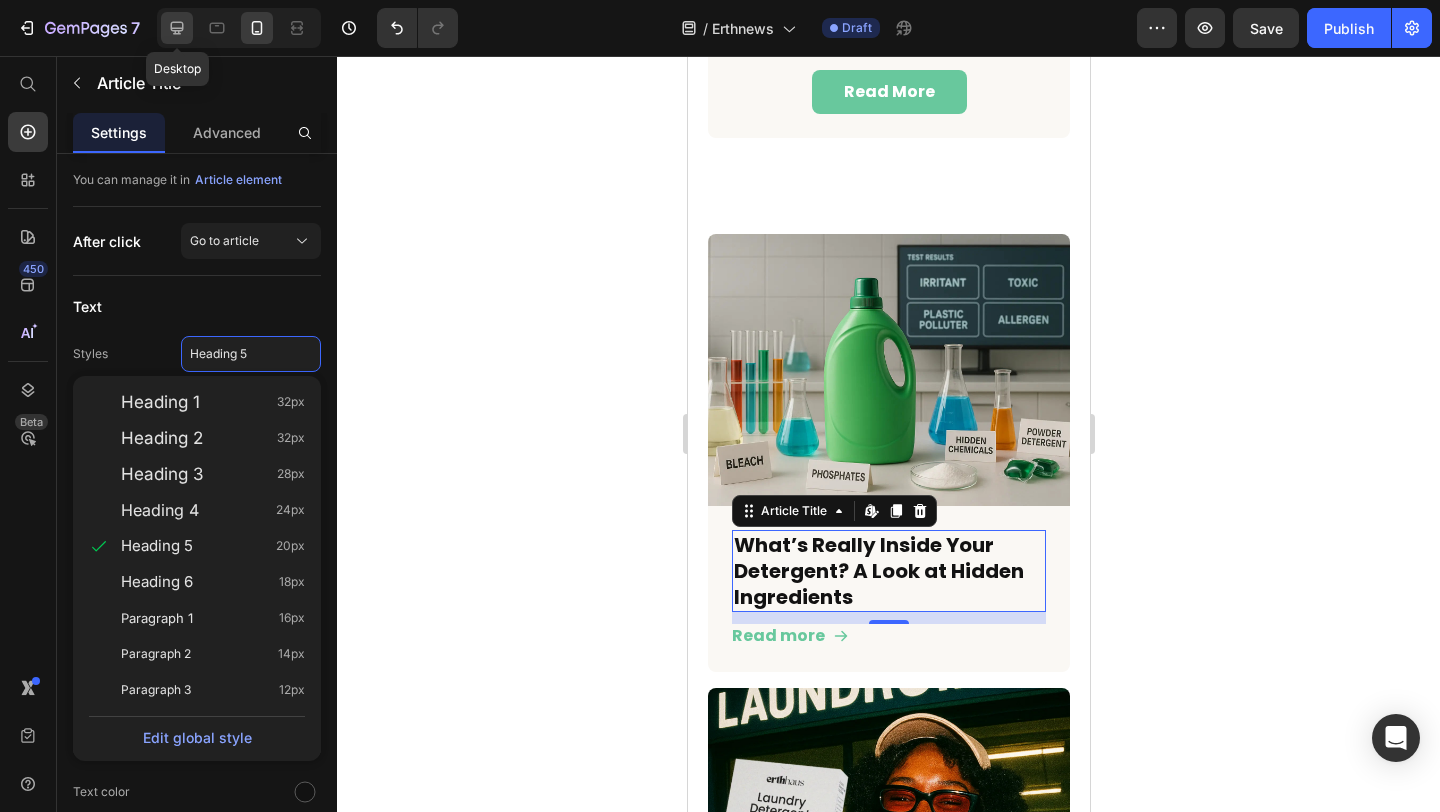 click 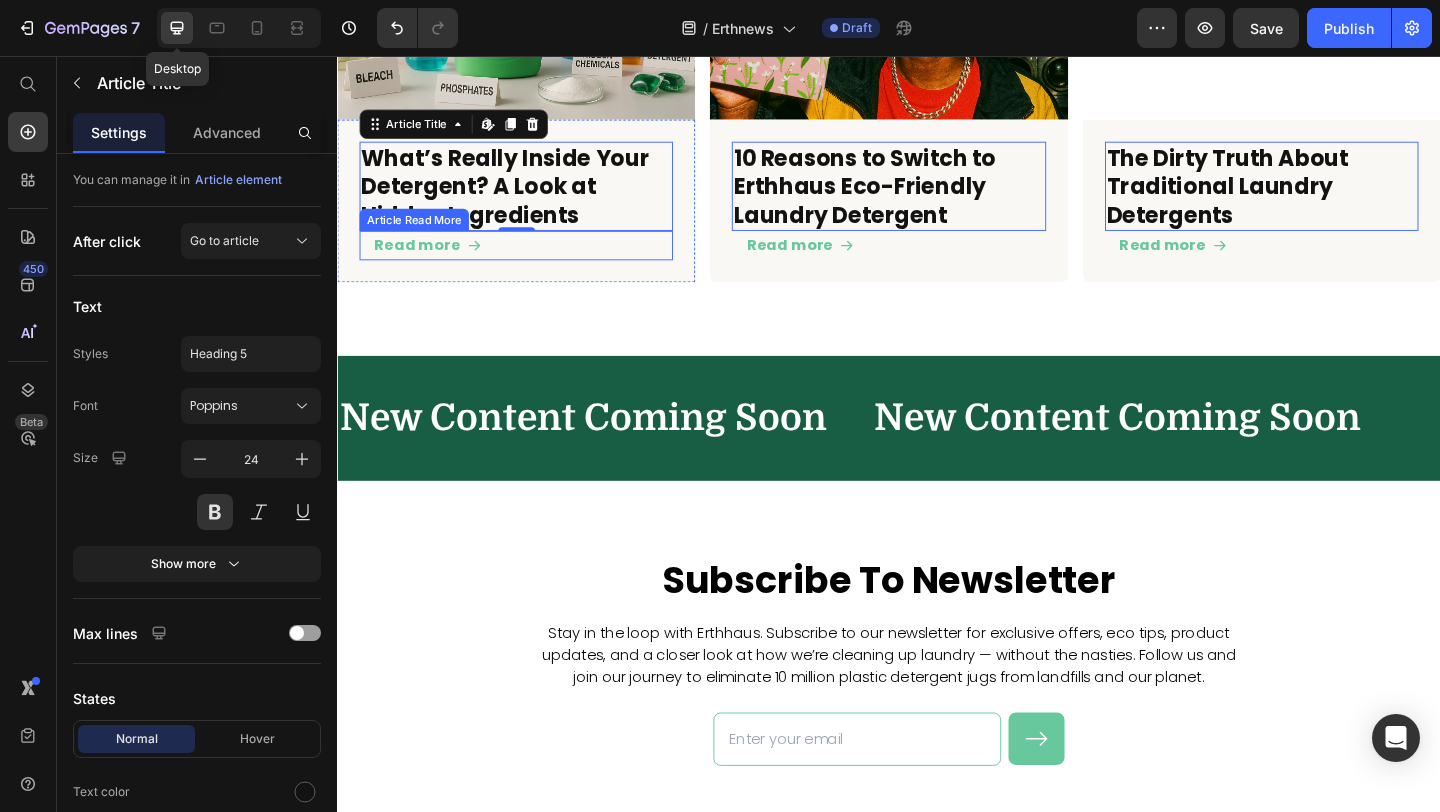 scroll, scrollTop: 1208, scrollLeft: 0, axis: vertical 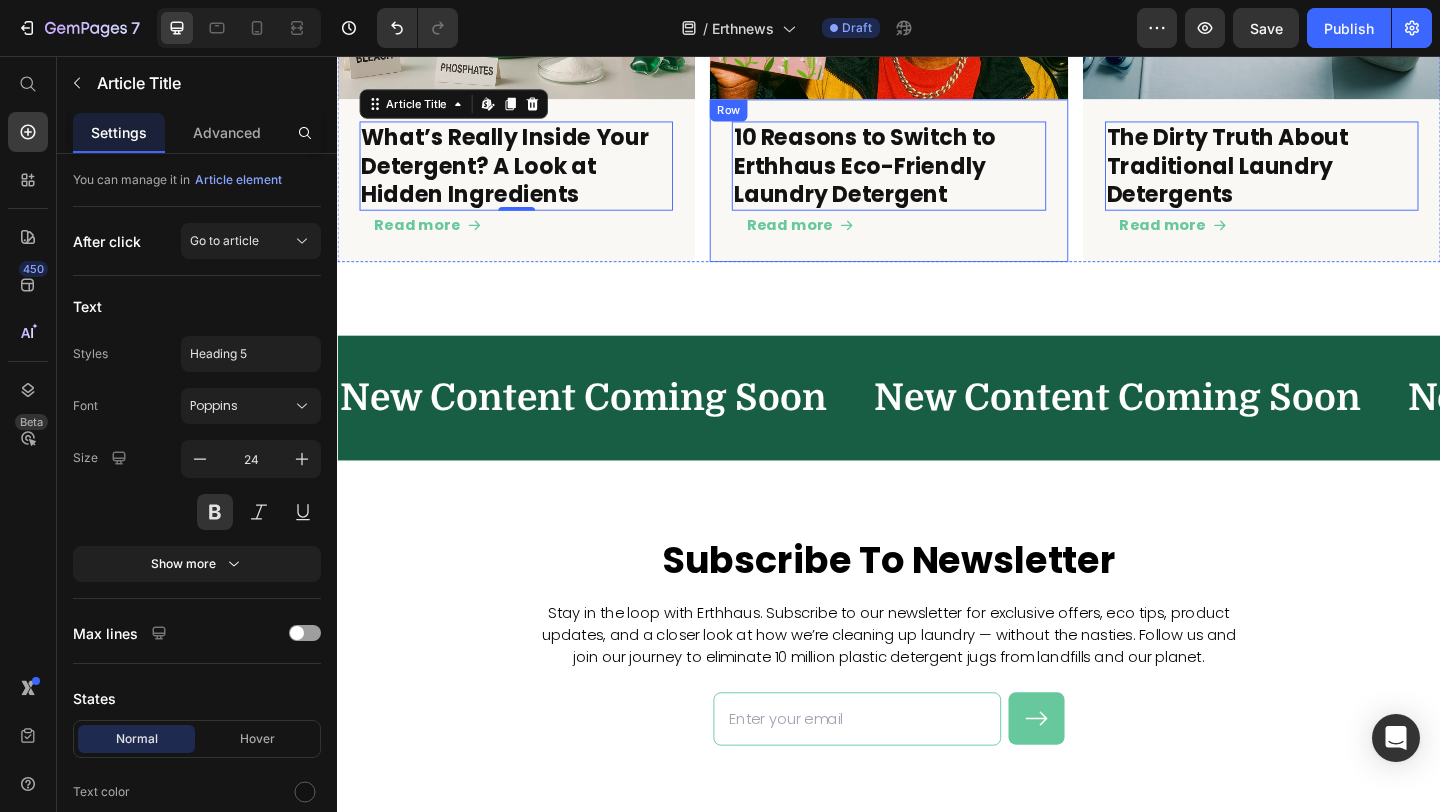 click on "10 Reasons to Switch to Erthhaus Eco-Friendly Laundry Detergent Article Title   Edit content in Shopify 0
Read more Article Read More Row" at bounding box center [531, 192] 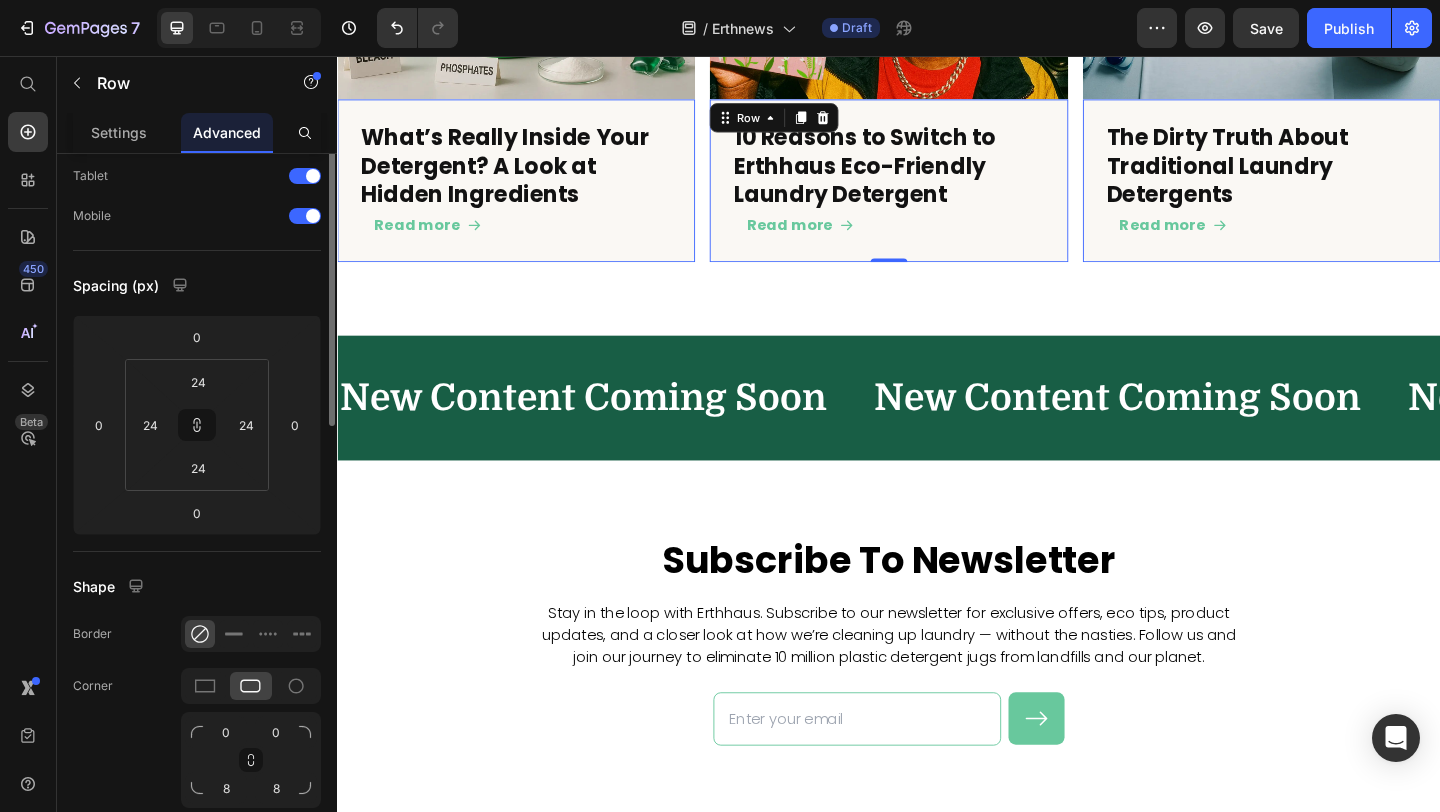 scroll, scrollTop: 0, scrollLeft: 0, axis: both 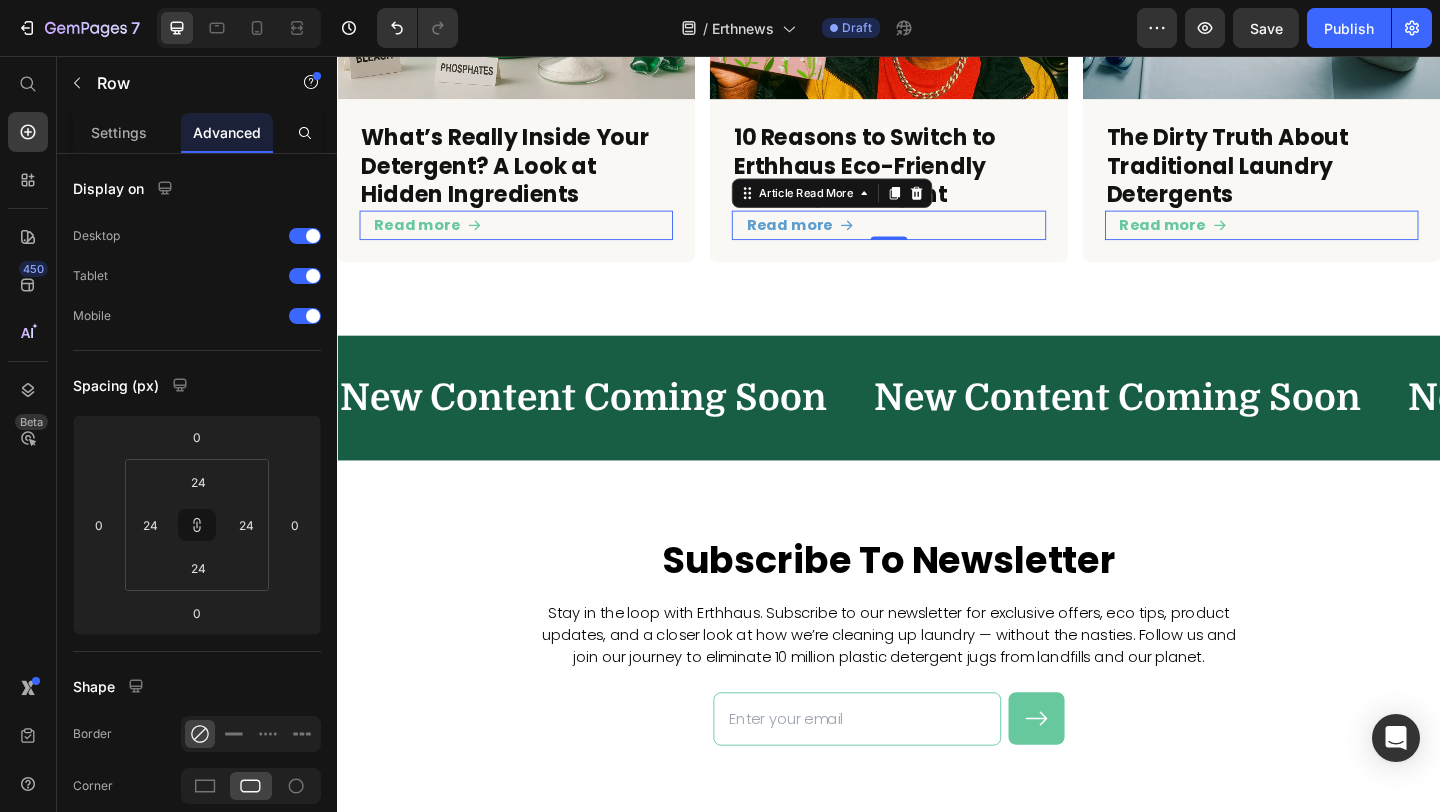 click on "Read more" at bounding box center (435, 240) 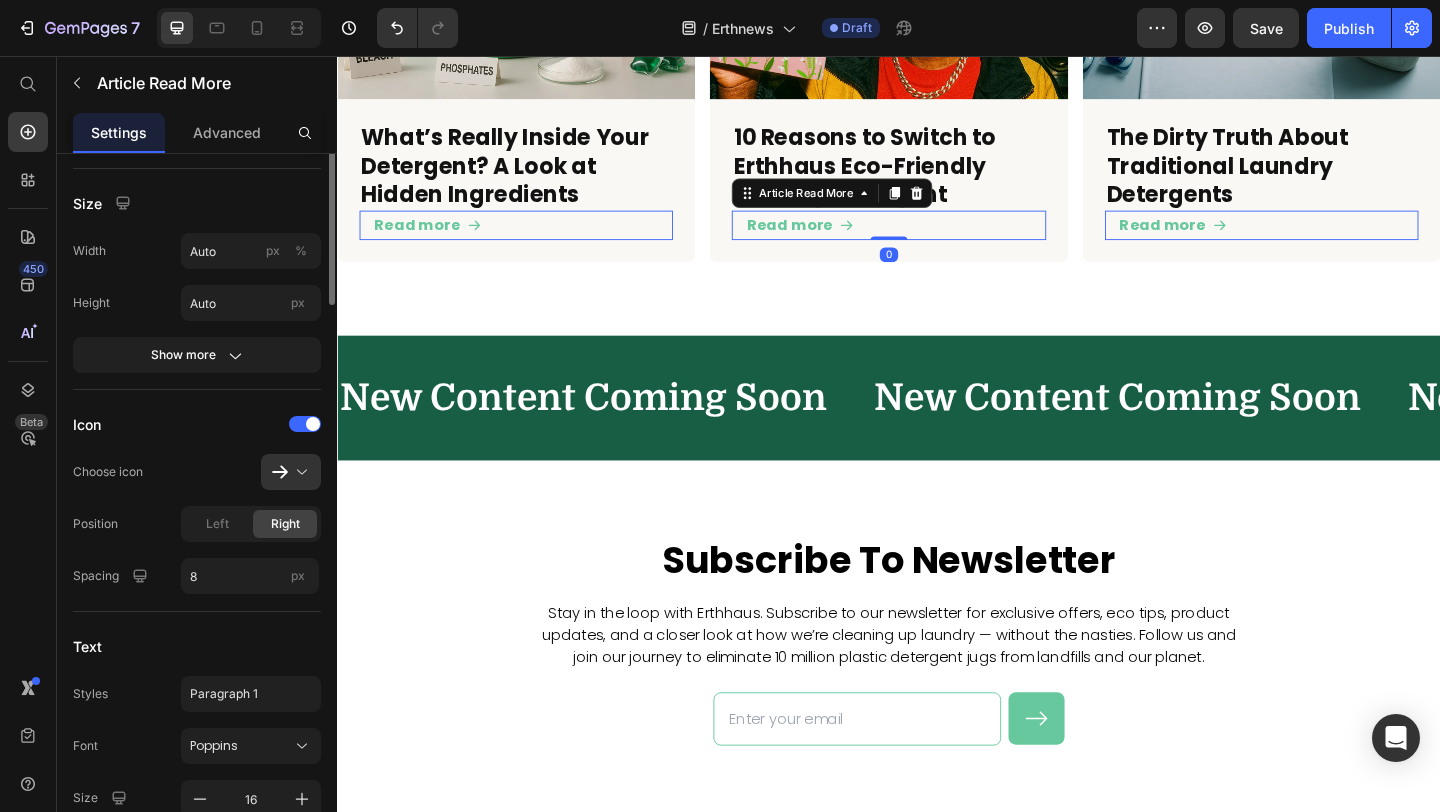 scroll, scrollTop: 385, scrollLeft: 0, axis: vertical 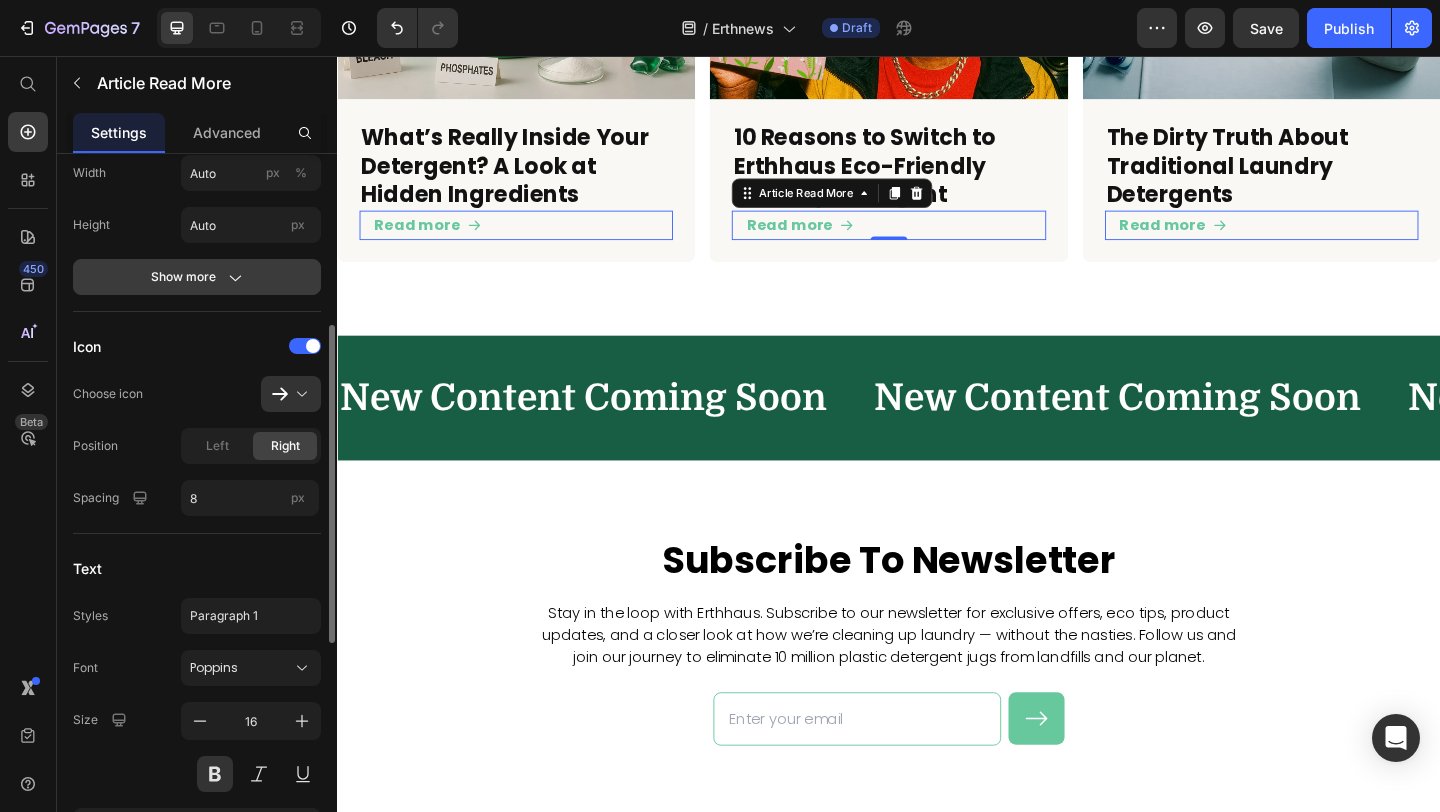 click 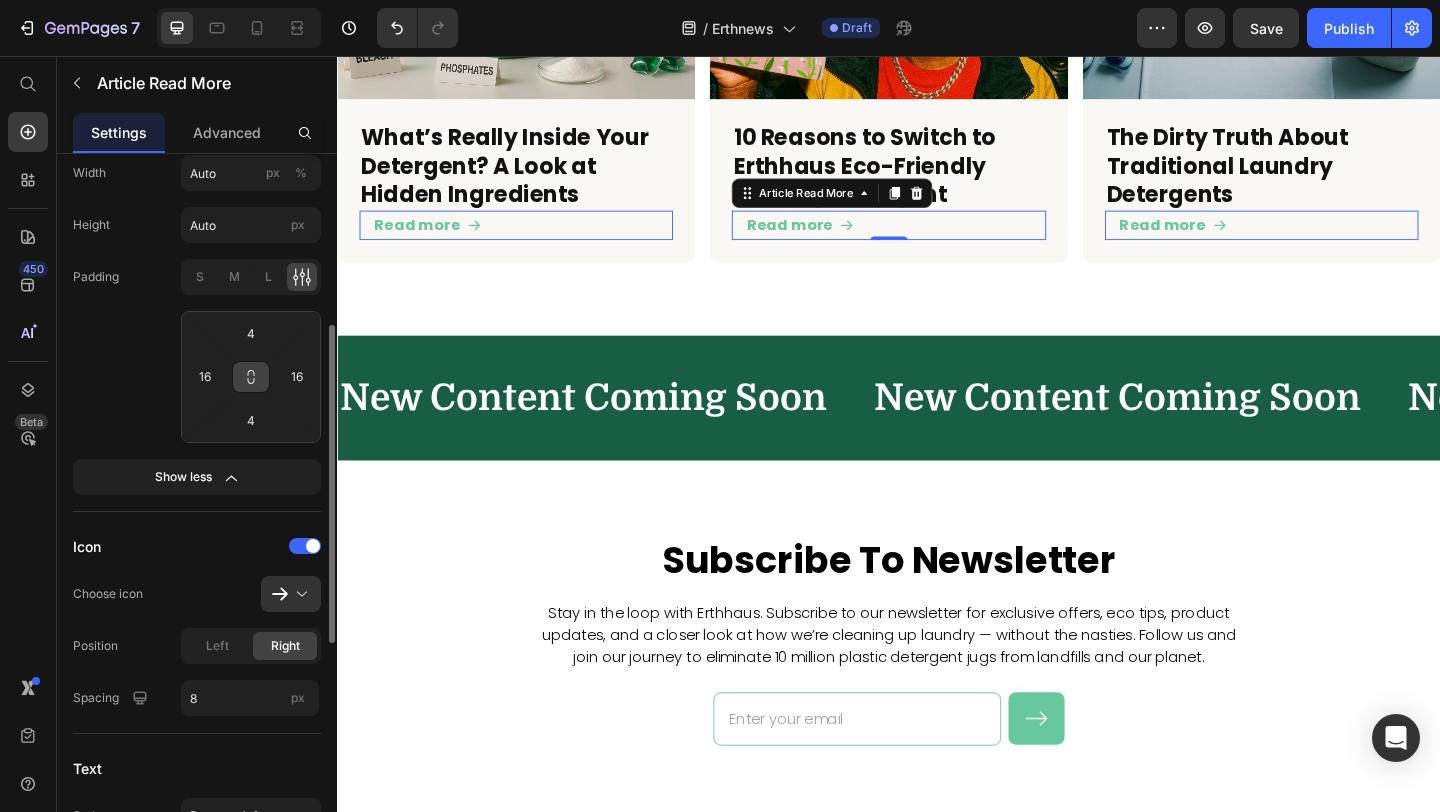 click 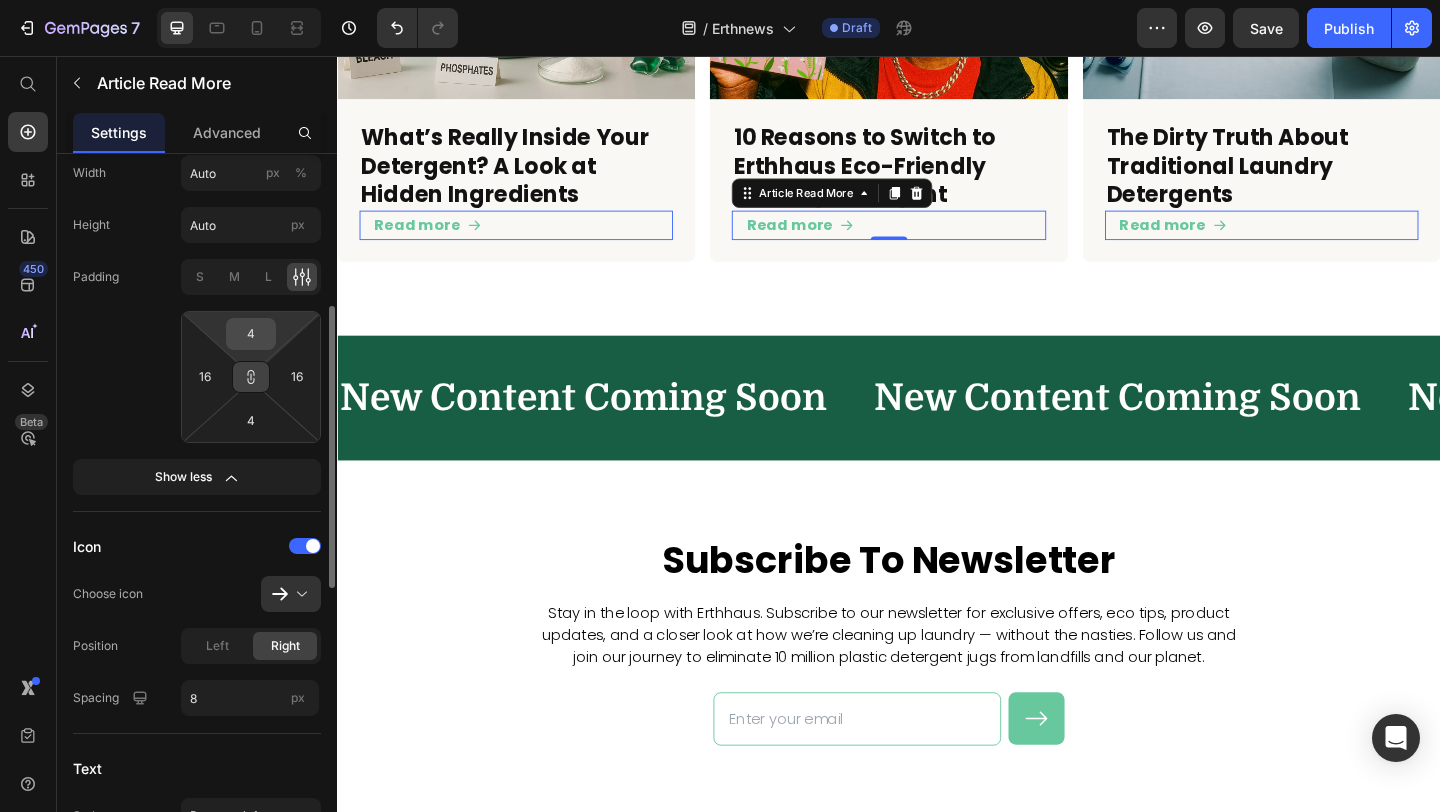 click on "4" at bounding box center (251, 334) 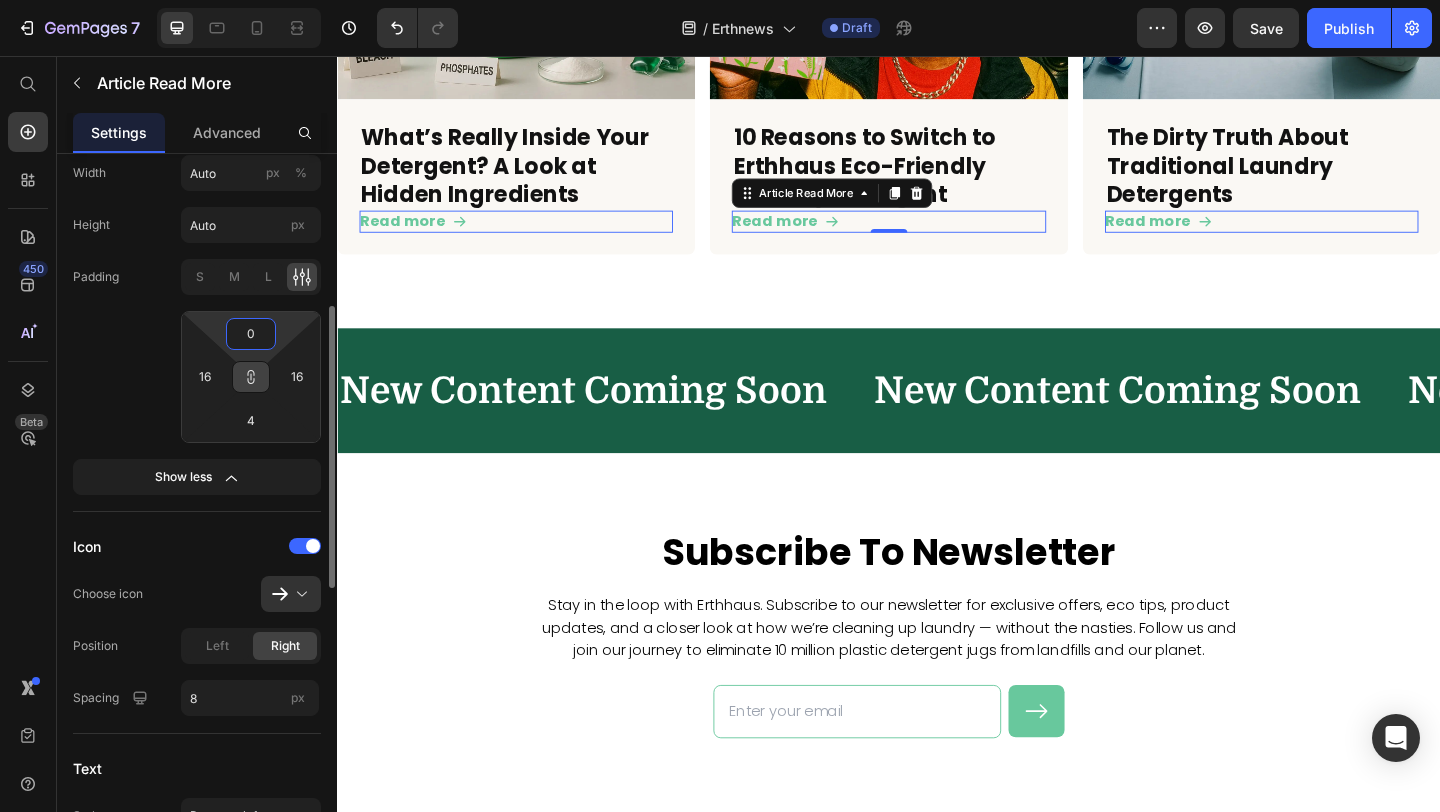 type on "0" 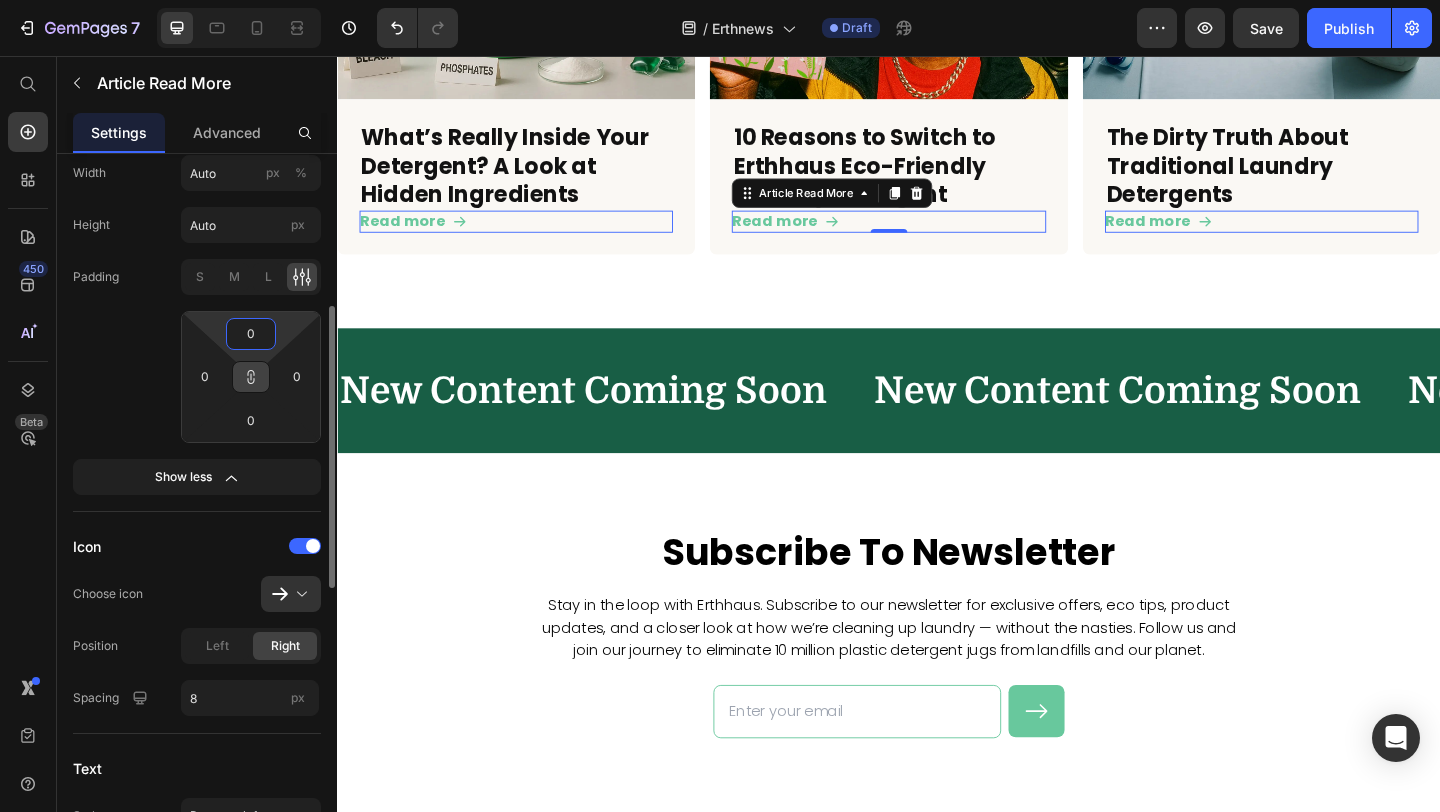 click on "Padding S M L 0 0 0 0" 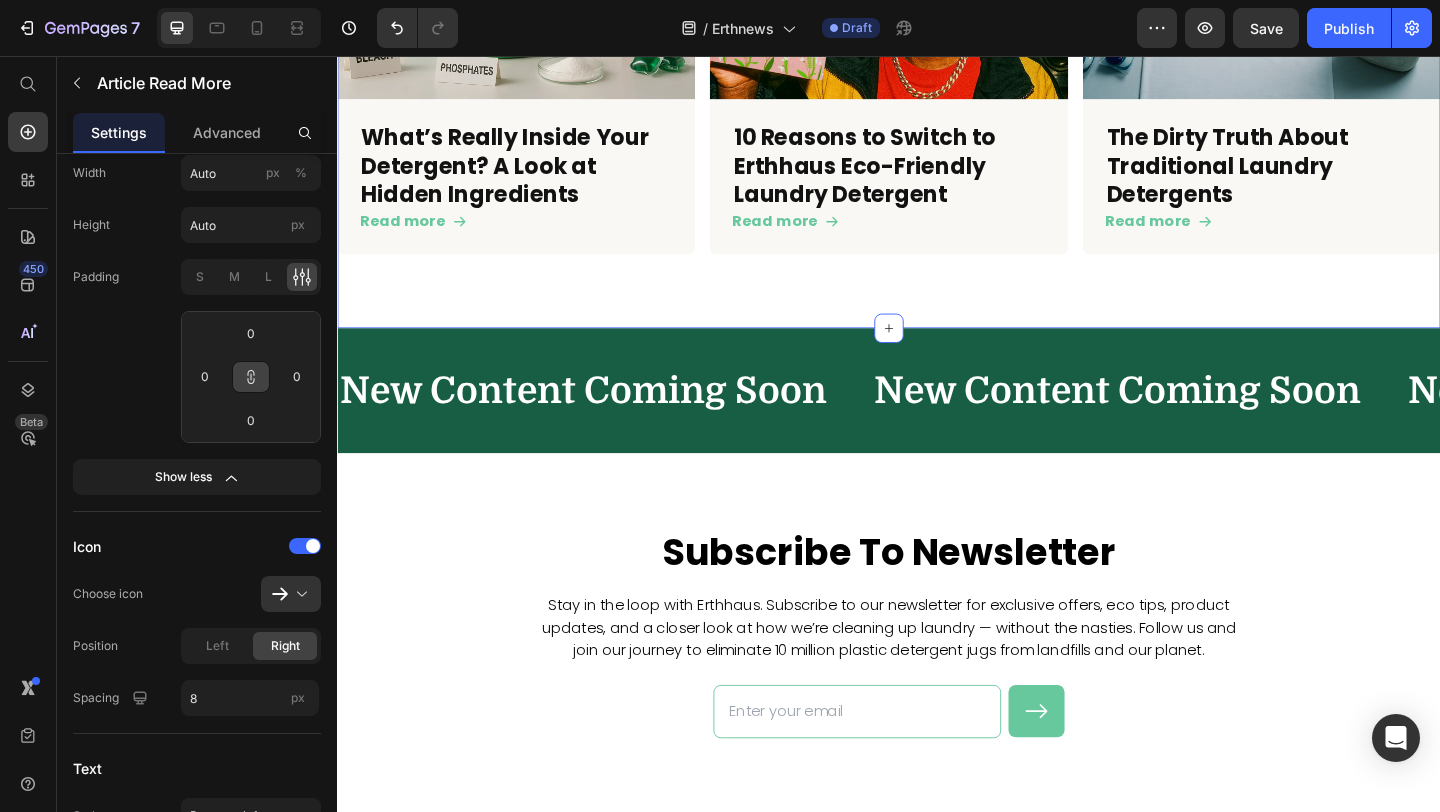 click on "Article Image What’s Really Inside Your Detergent? A Look at Hidden Ingredients Article Title
Read more Article Read More Row Article Image 10 Reasons to Switch to Erthhaus Eco-Friendly Laundry Detergent Article Title
Read more Article Read More Row Article Image The Dirty Truth About Traditional Laundry Detergents Article Title
Read more Article Read More Row Article List Section 3   Create Theme Section AI Content Write with GemAI What would you like to describe here? Tone and Voice Persuasive Product Laundry Detergent Sheets 6 Pack Show more Generate" at bounding box center (937, 58) 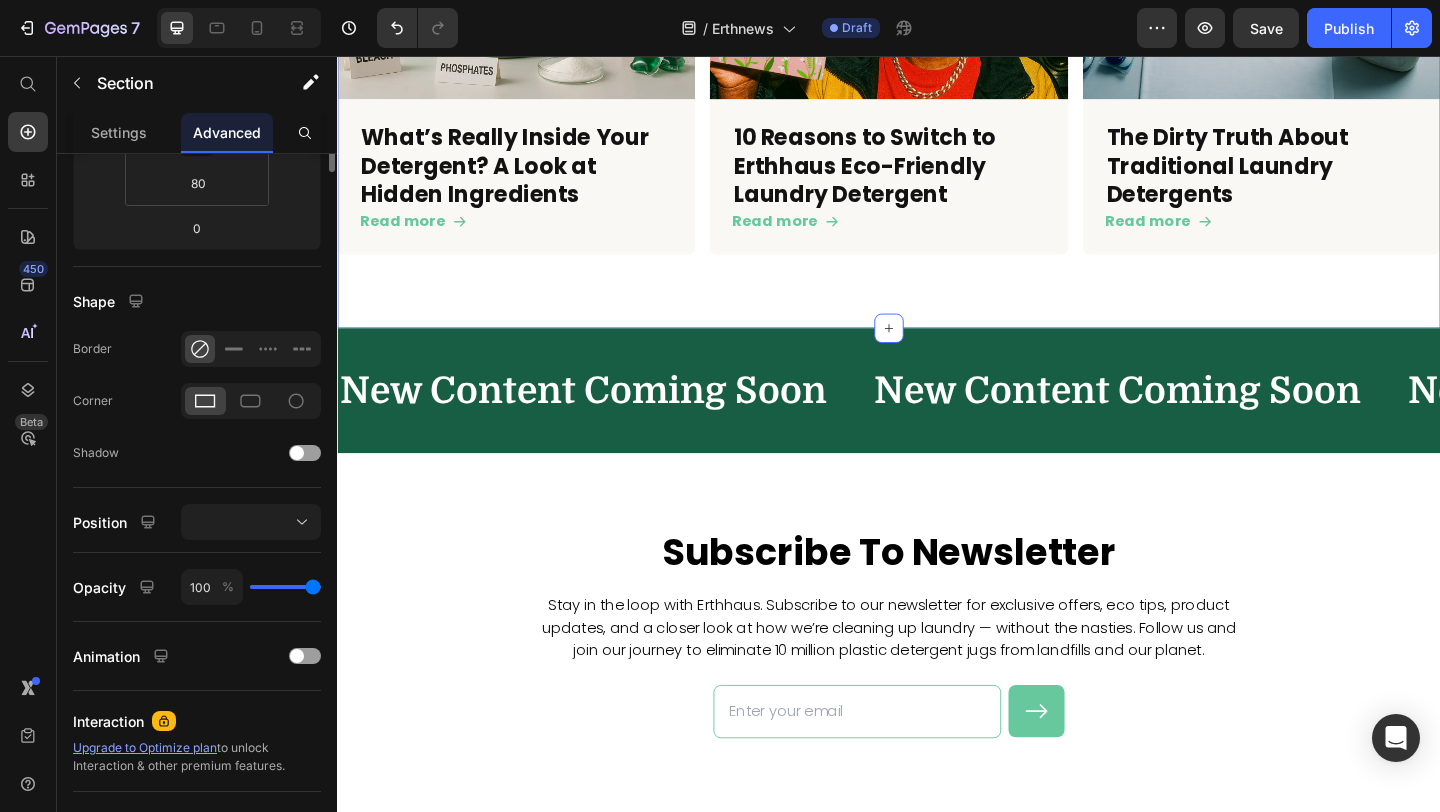 scroll, scrollTop: 0, scrollLeft: 0, axis: both 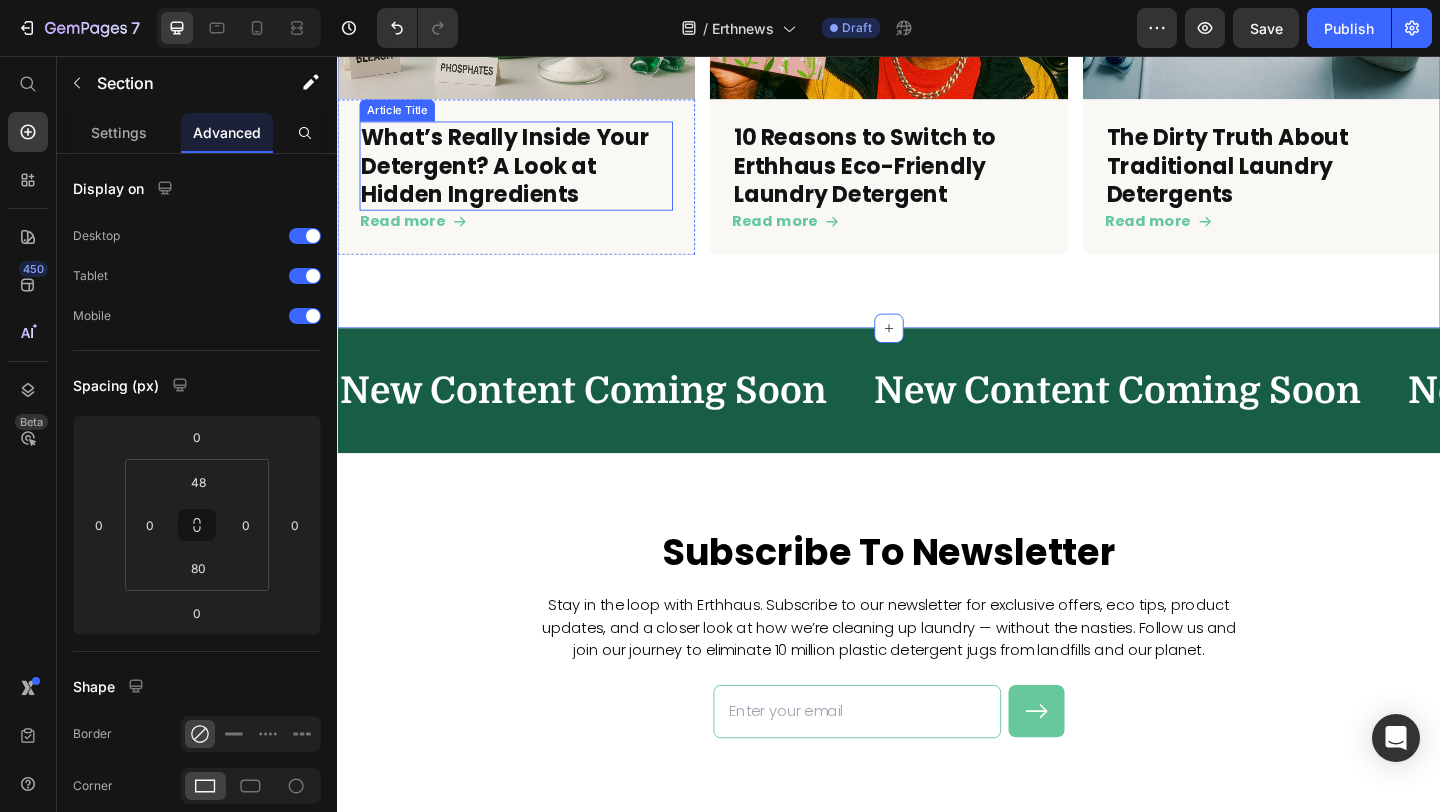 click on "What’s Really Inside Your Detergent? A Look at Hidden Ingredients" at bounding box center (531, 176) 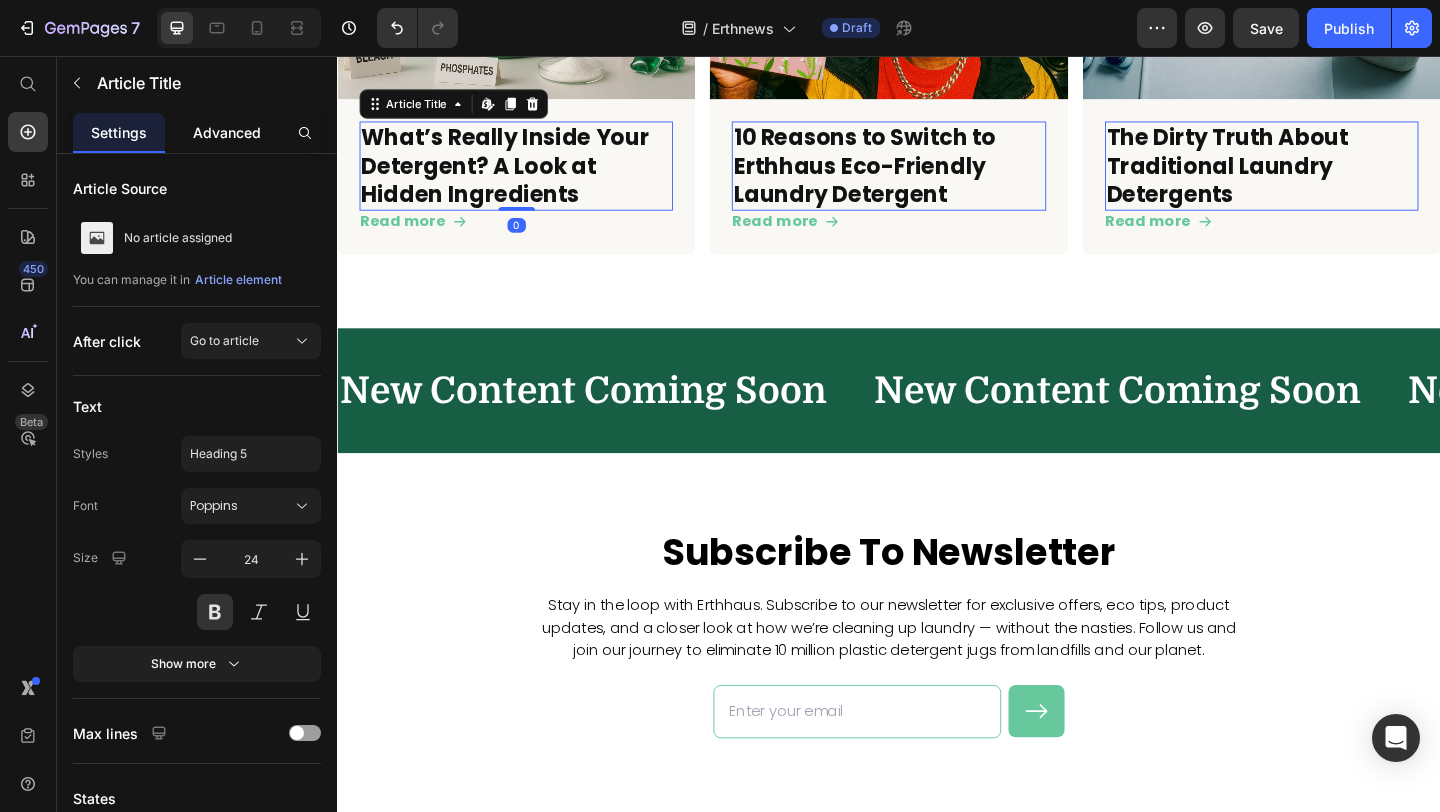 click on "Advanced" 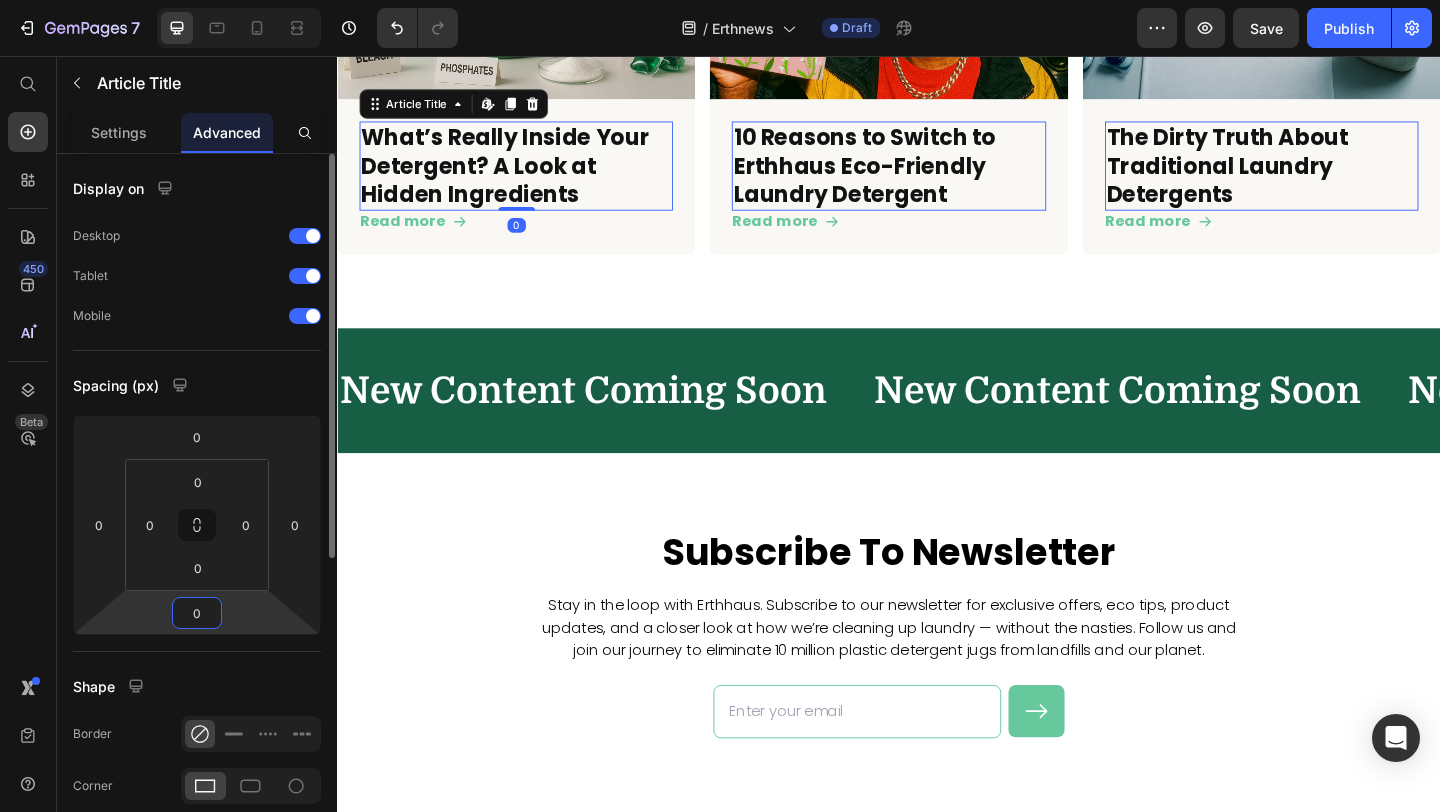click on "0" at bounding box center (197, 613) 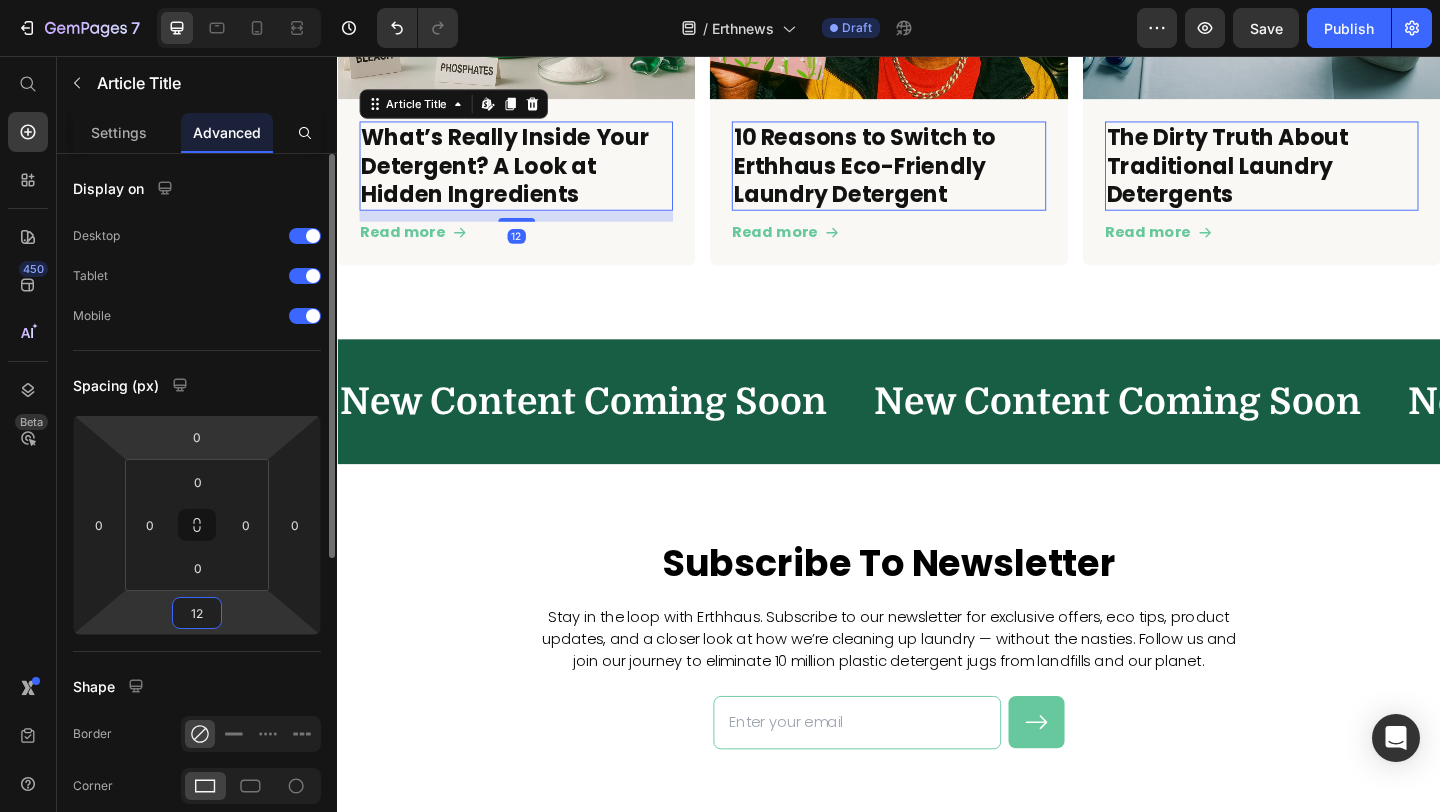 type on "12" 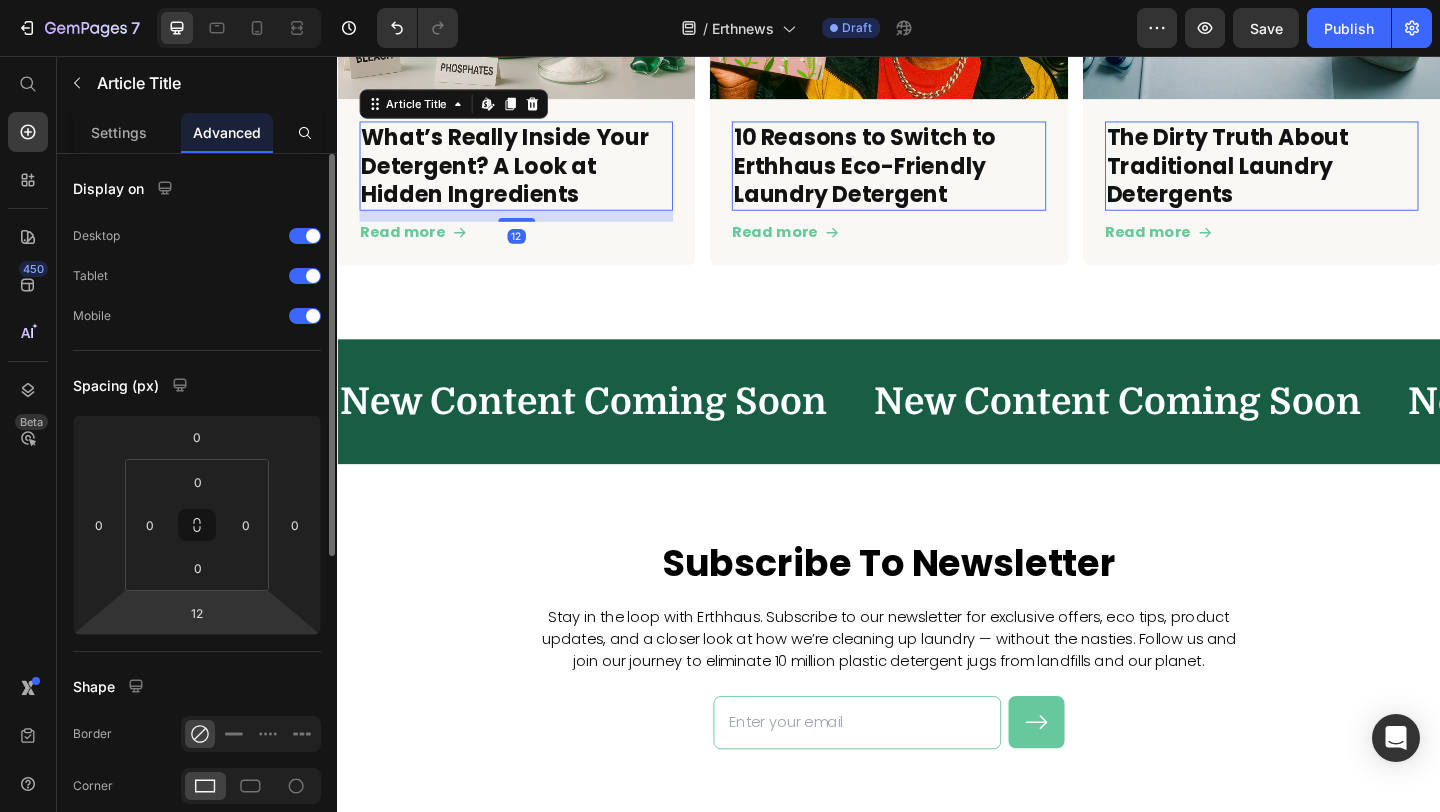 click on "Spacing (px)" at bounding box center (197, 385) 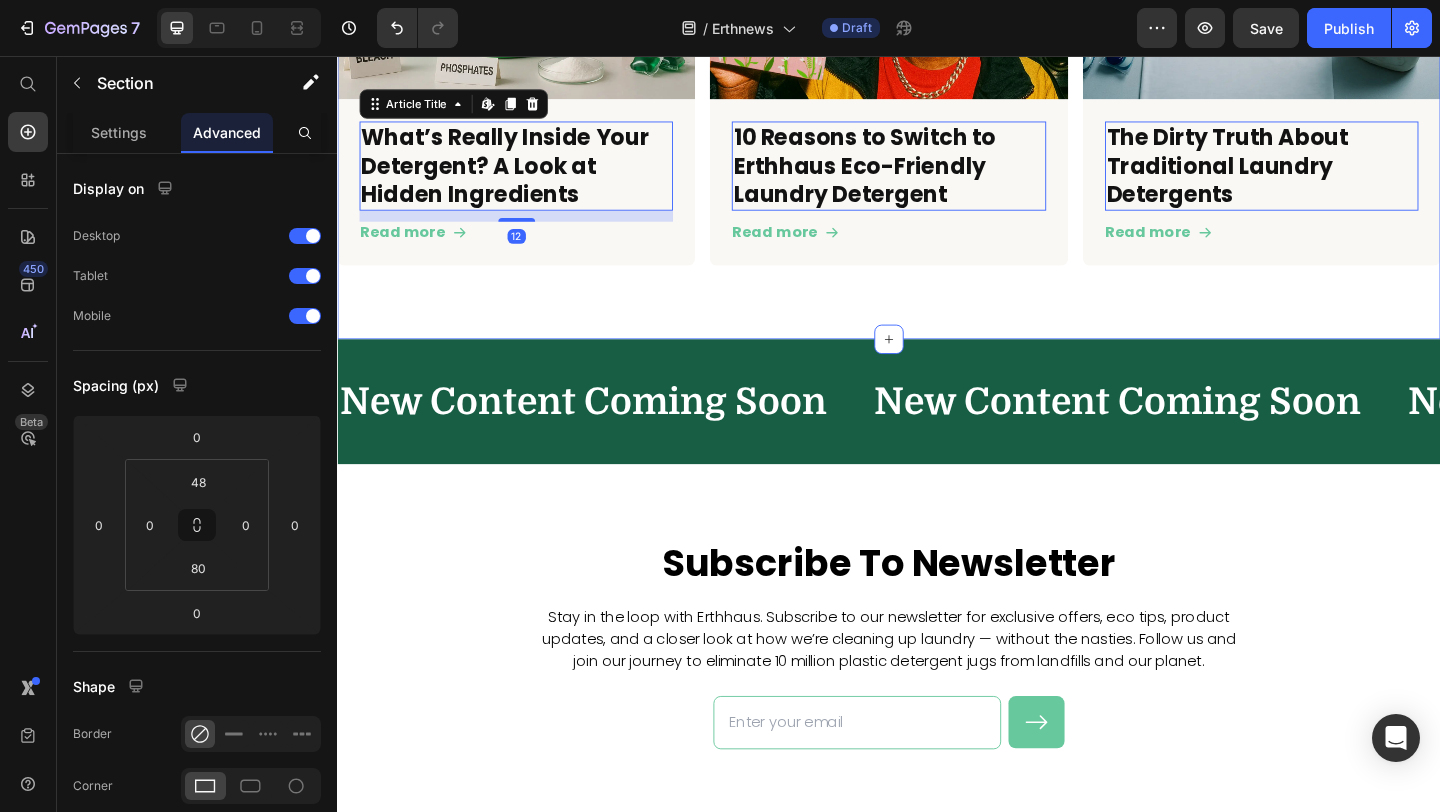 click on "Article Image What’s Really Inside Your Detergent? A Look at Hidden Ingredients Article Title   Edit content in Shopify 12
Read more Article Read More Row Article Image 10 Reasons to Switch to Erthhaus Eco-Friendly Laundry Detergent Article Title   Edit content in Shopify 0
Read more Article Read More Row Article Image The Dirty Truth About Traditional Laundry Detergents Article Title   Edit content in Shopify 0
Read more Article Read More Row Article List Section 3" at bounding box center (937, 64) 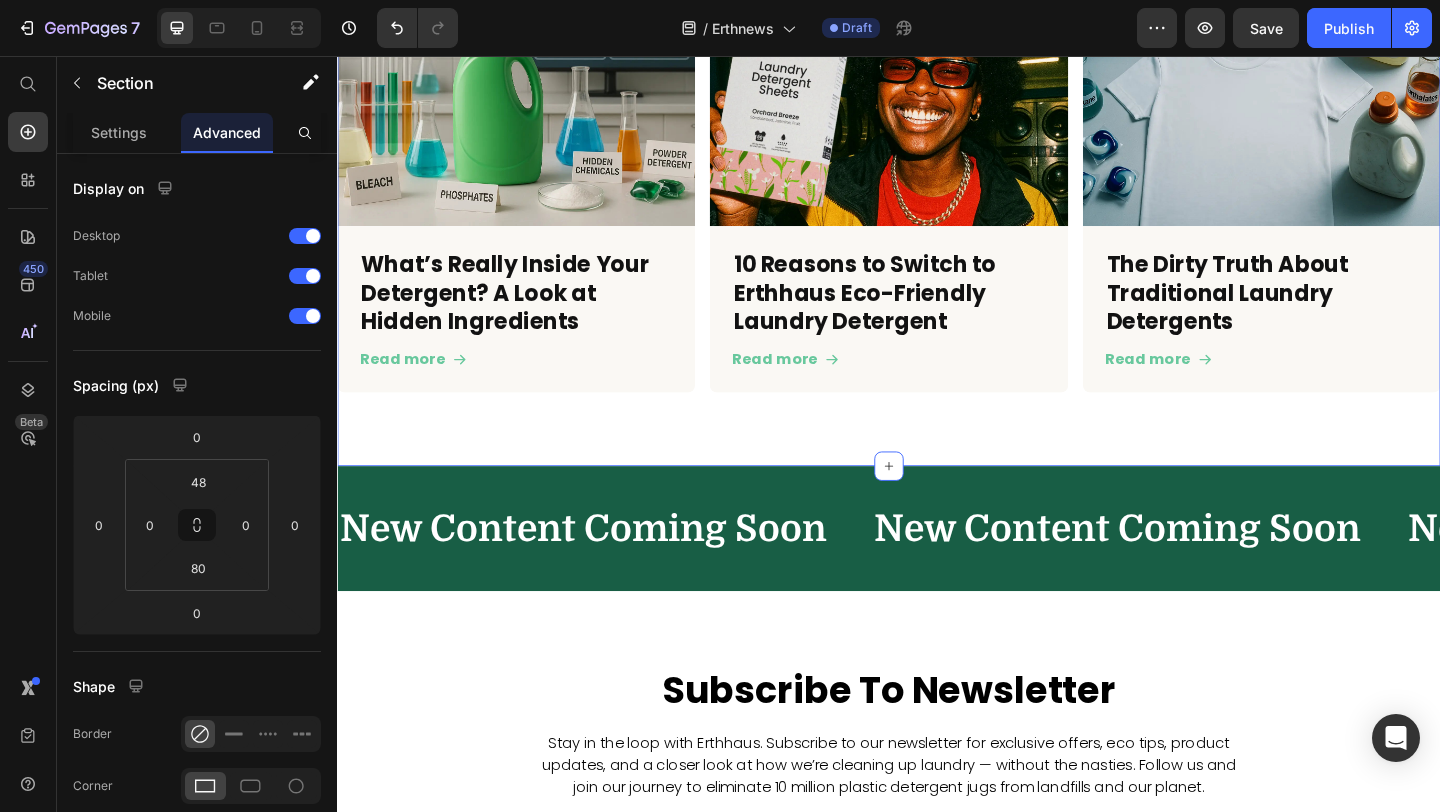 scroll, scrollTop: 1069, scrollLeft: 0, axis: vertical 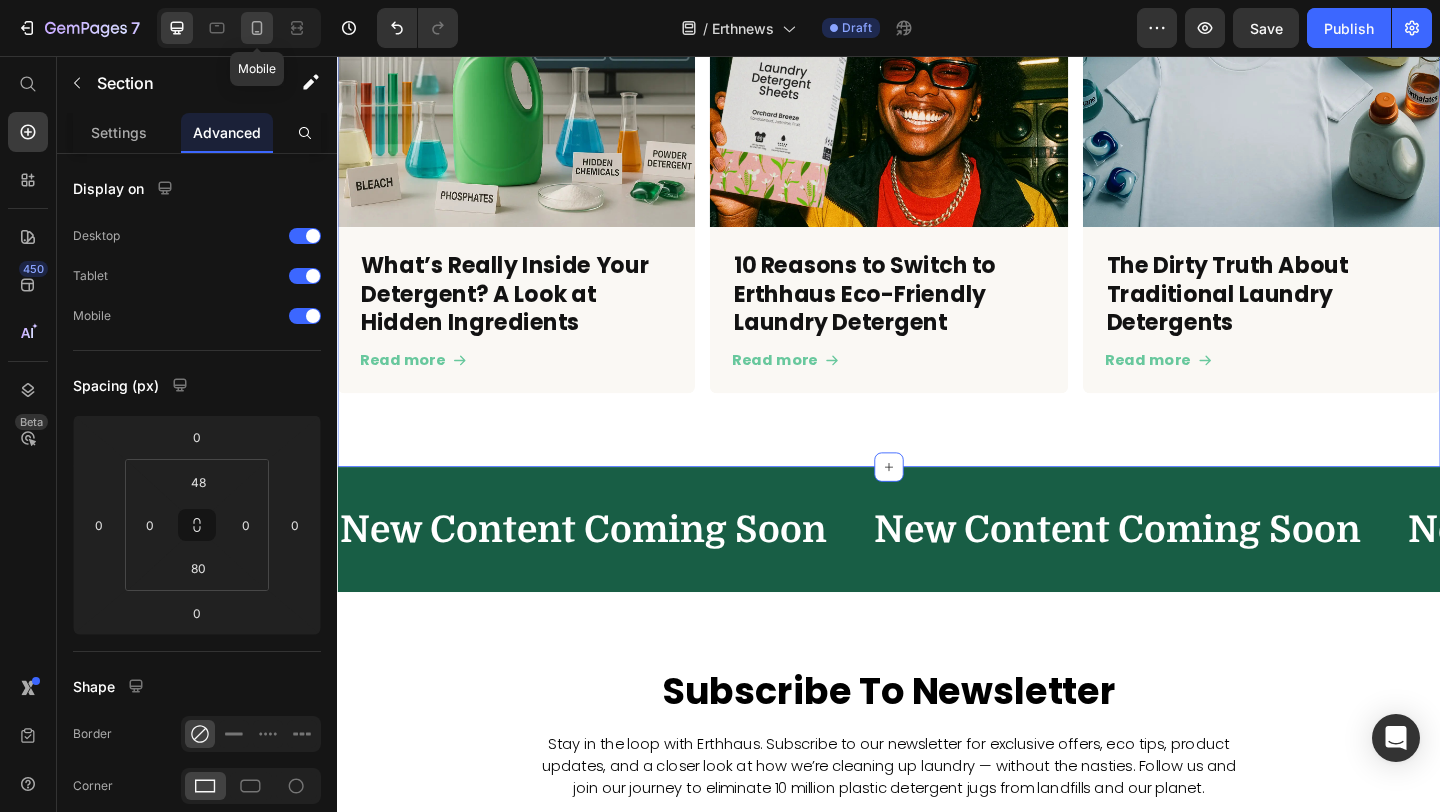 click 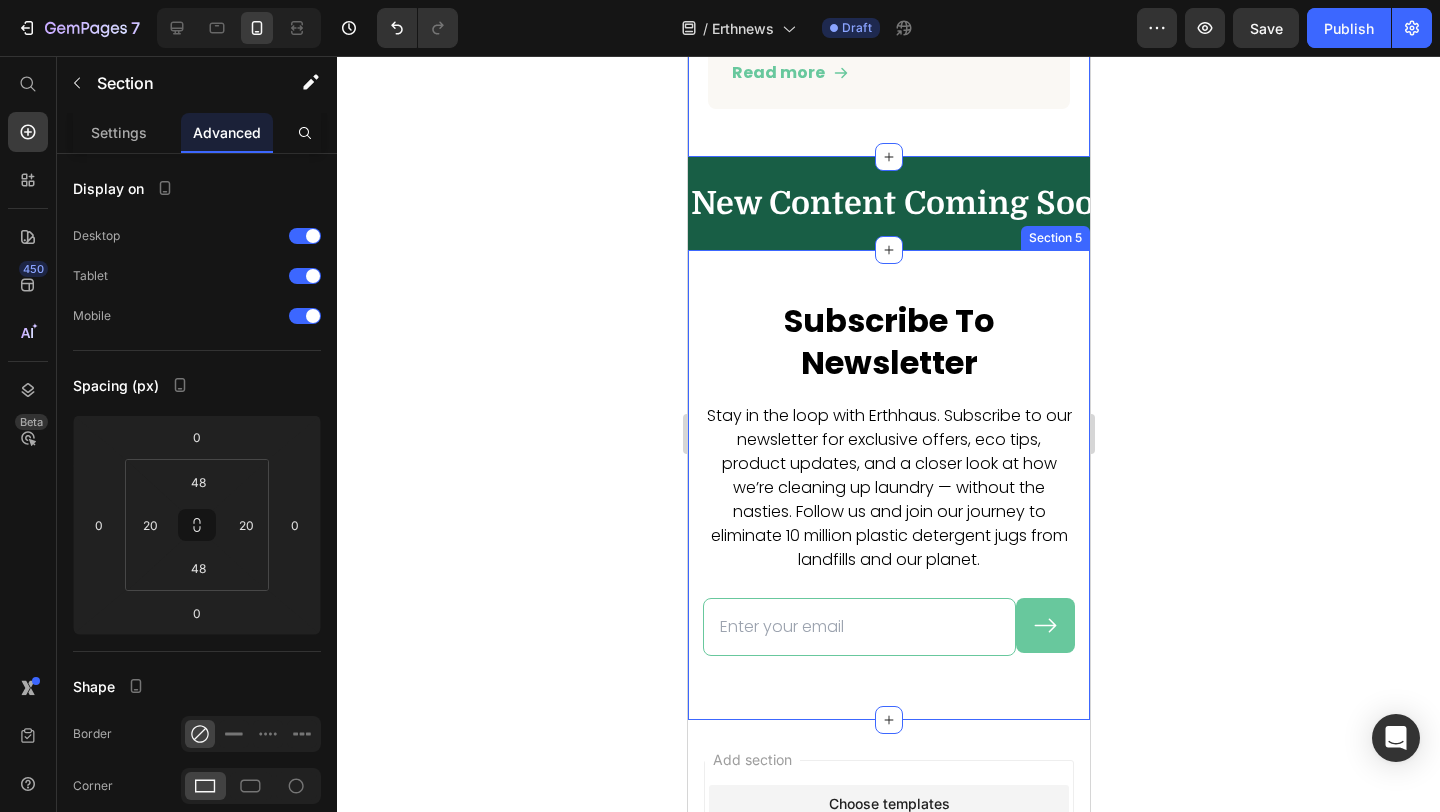 scroll, scrollTop: 2634, scrollLeft: 0, axis: vertical 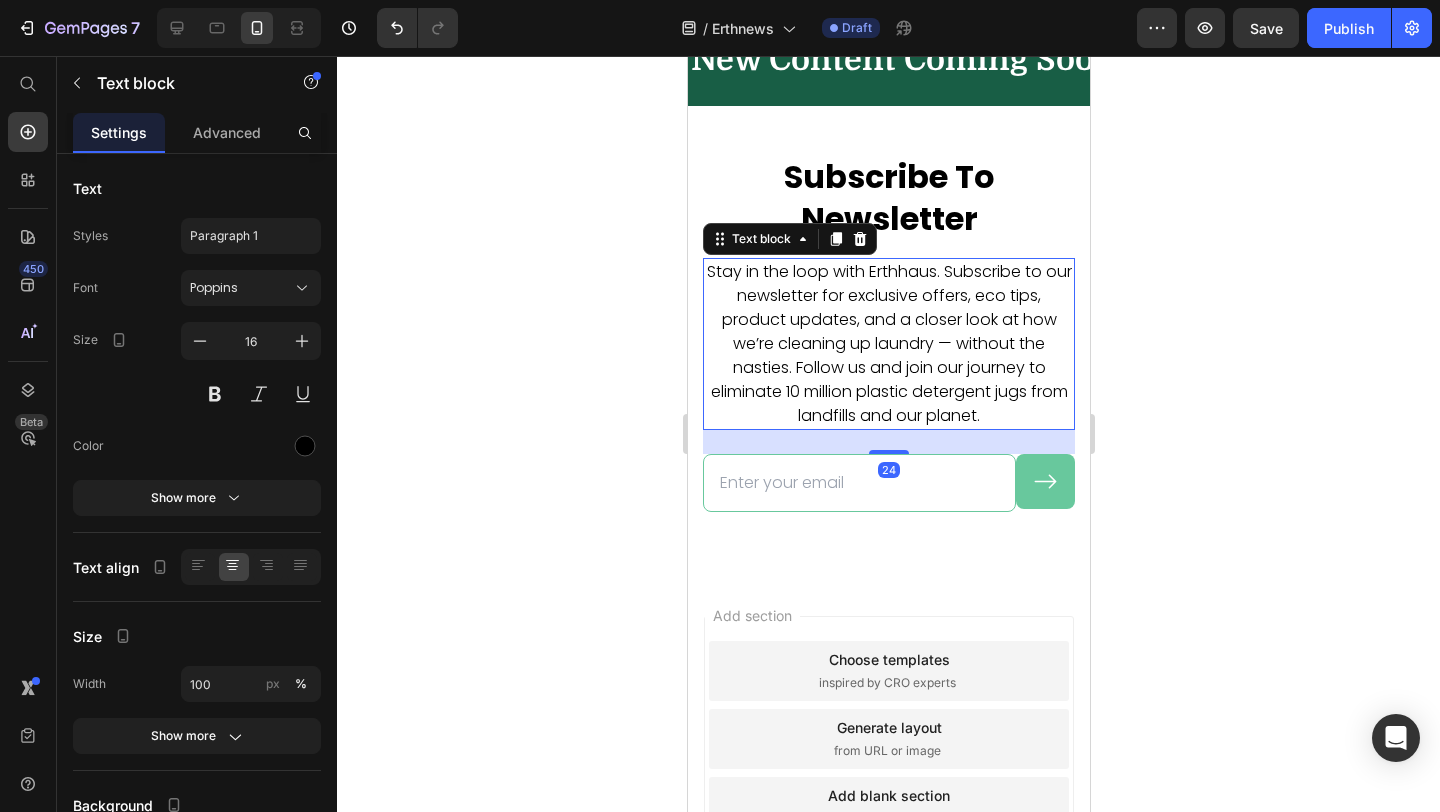 click on "Stay in the loop with Erthhaus. Subscribe to our newsletter for exclusive offers, eco tips, product updates, and a closer look at how we’re cleaning up laundry — without the nasties. Follow us and join our journey to eliminate 10 million plastic detergent jugs from landfills and our planet." at bounding box center (888, 344) 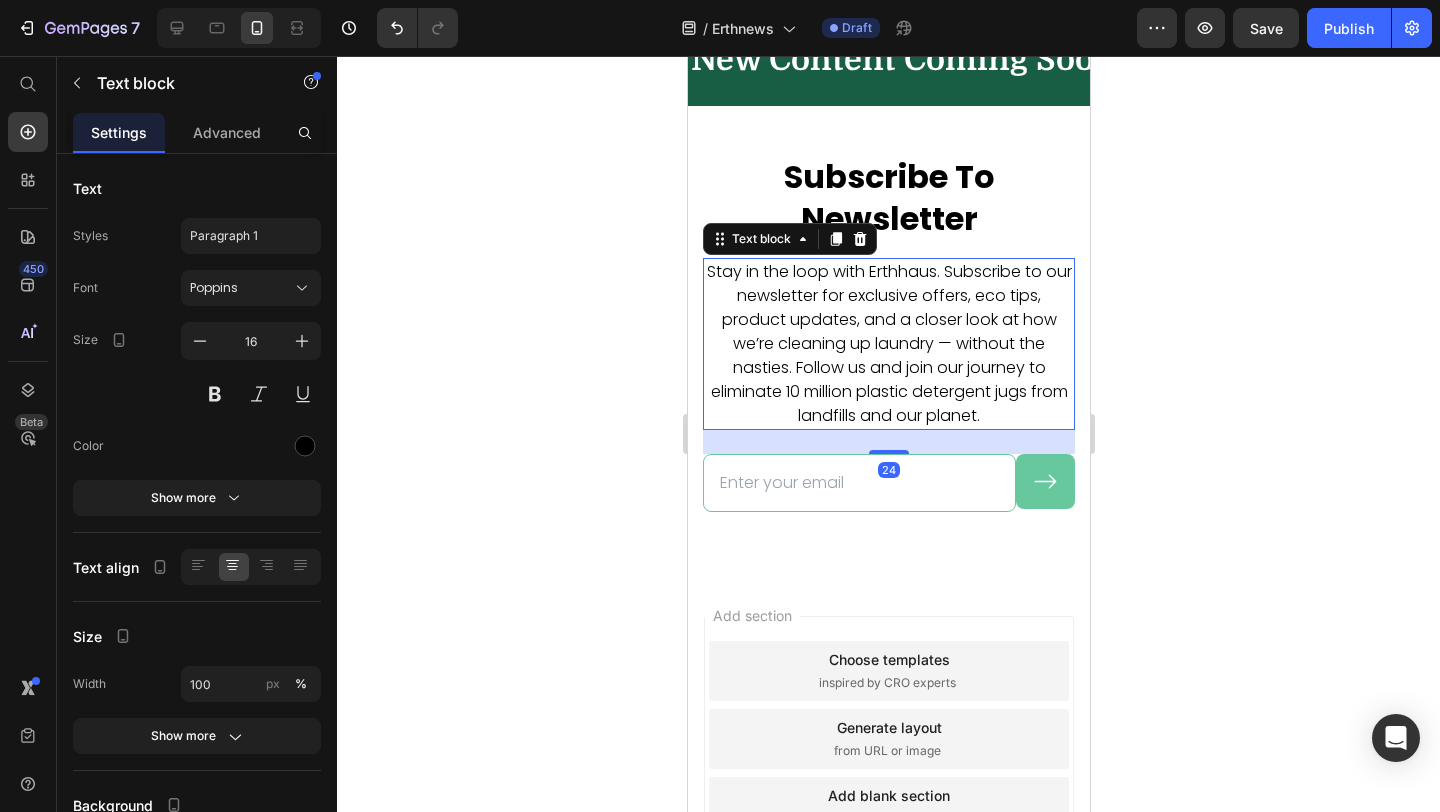 click on "Stay in the loop with Erthhaus. Subscribe to our newsletter for exclusive offers, eco tips, product updates, and a closer look at how we’re cleaning up laundry — without the nasties. Follow us and join our journey to eliminate 10 million plastic detergent jugs from landfills and our planet." at bounding box center (888, 344) 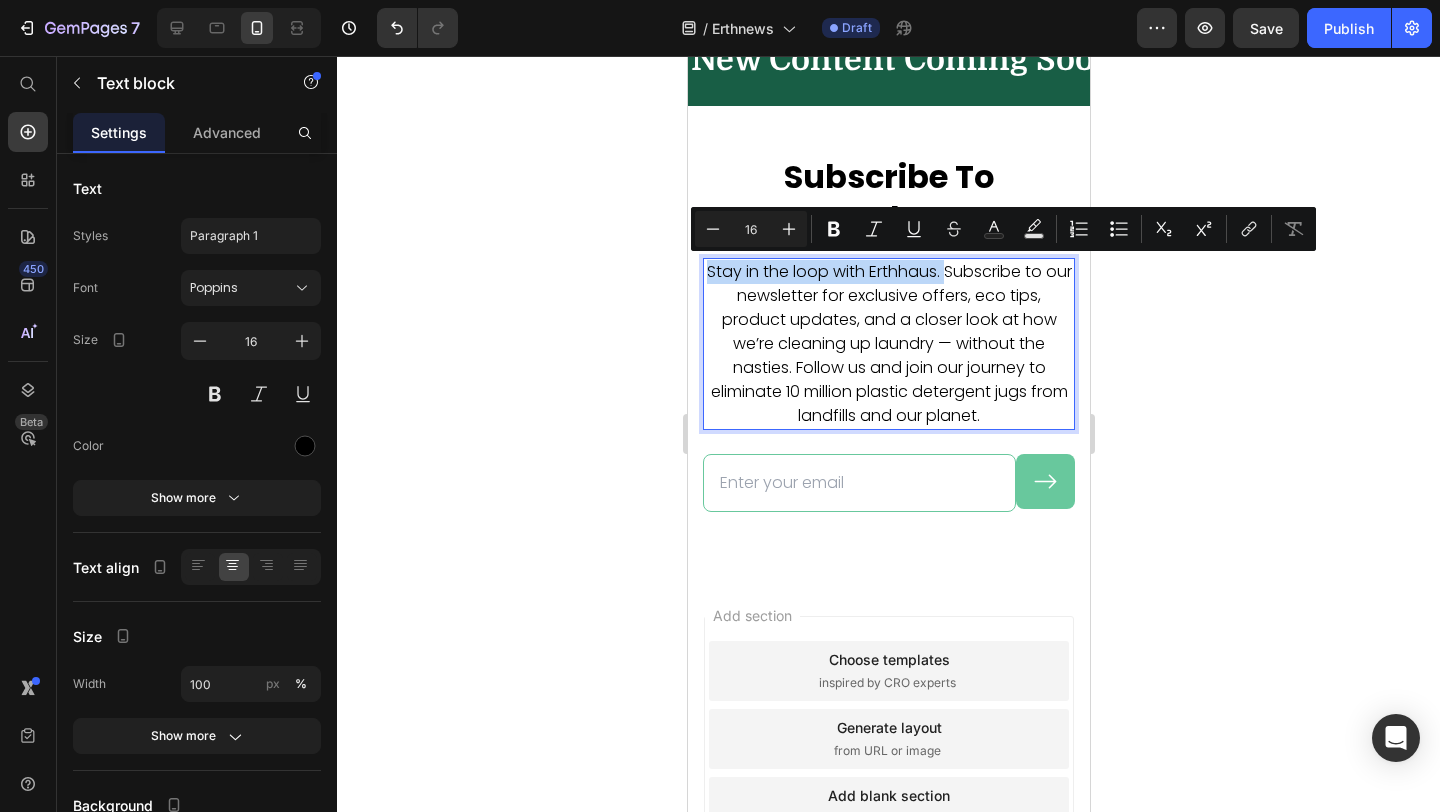 drag, startPoint x: 961, startPoint y: 272, endPoint x: 717, endPoint y: 274, distance: 244.0082 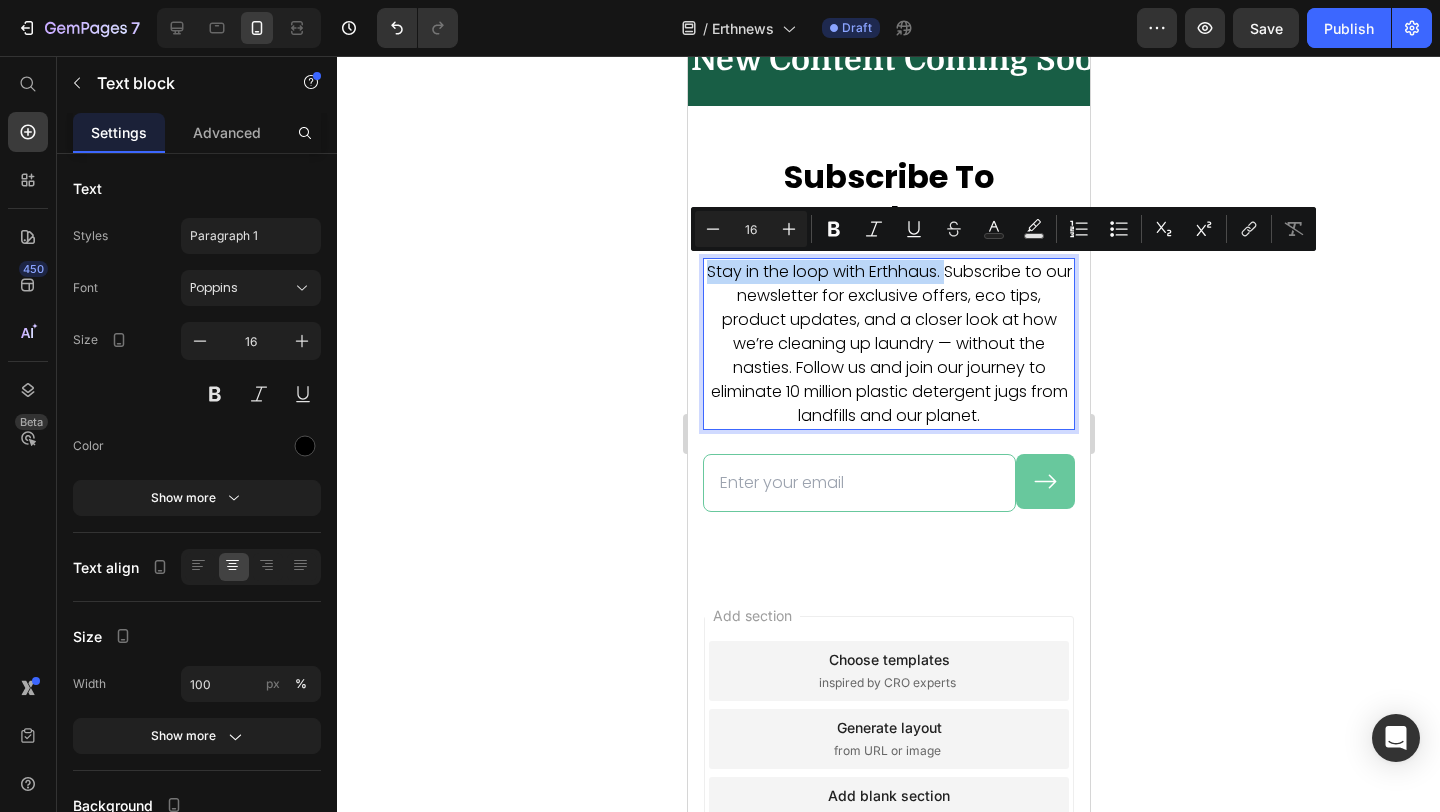 click on "Stay in the loop with Erthhaus. Subscribe to our newsletter for exclusive offers, eco tips, product updates, and a closer look at how we’re cleaning up laundry — without the nasties. Follow us and join our journey to eliminate 10 million plastic detergent jugs from landfills and our planet." at bounding box center [888, 344] 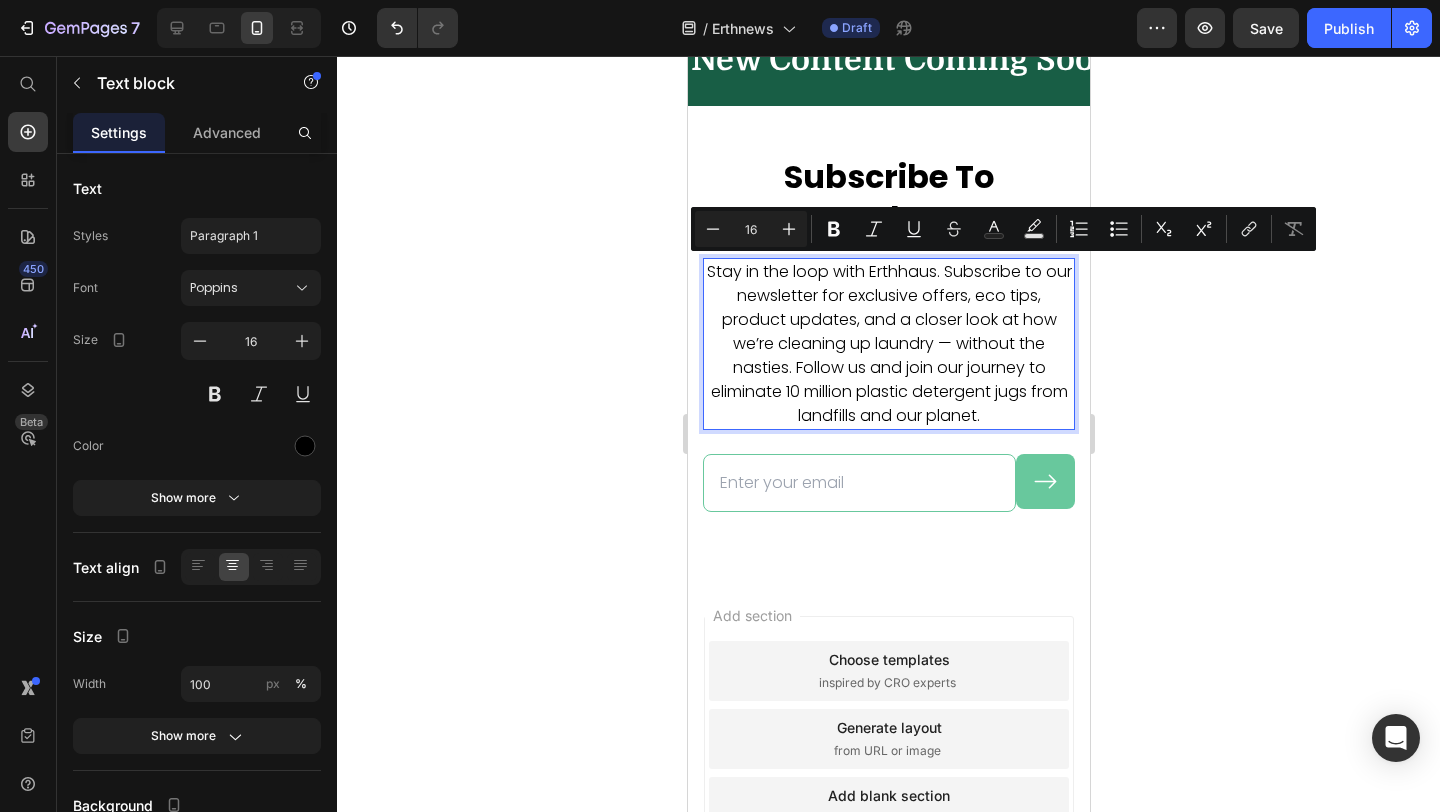click on "Stay in the loop with Erthhaus. Subscribe to our newsletter for exclusive offers, eco tips, product updates, and a closer look at how we’re cleaning up laundry — without the nasties. Follow us and join our journey to eliminate 10 million plastic detergent jugs from landfills and our planet." at bounding box center [888, 344] 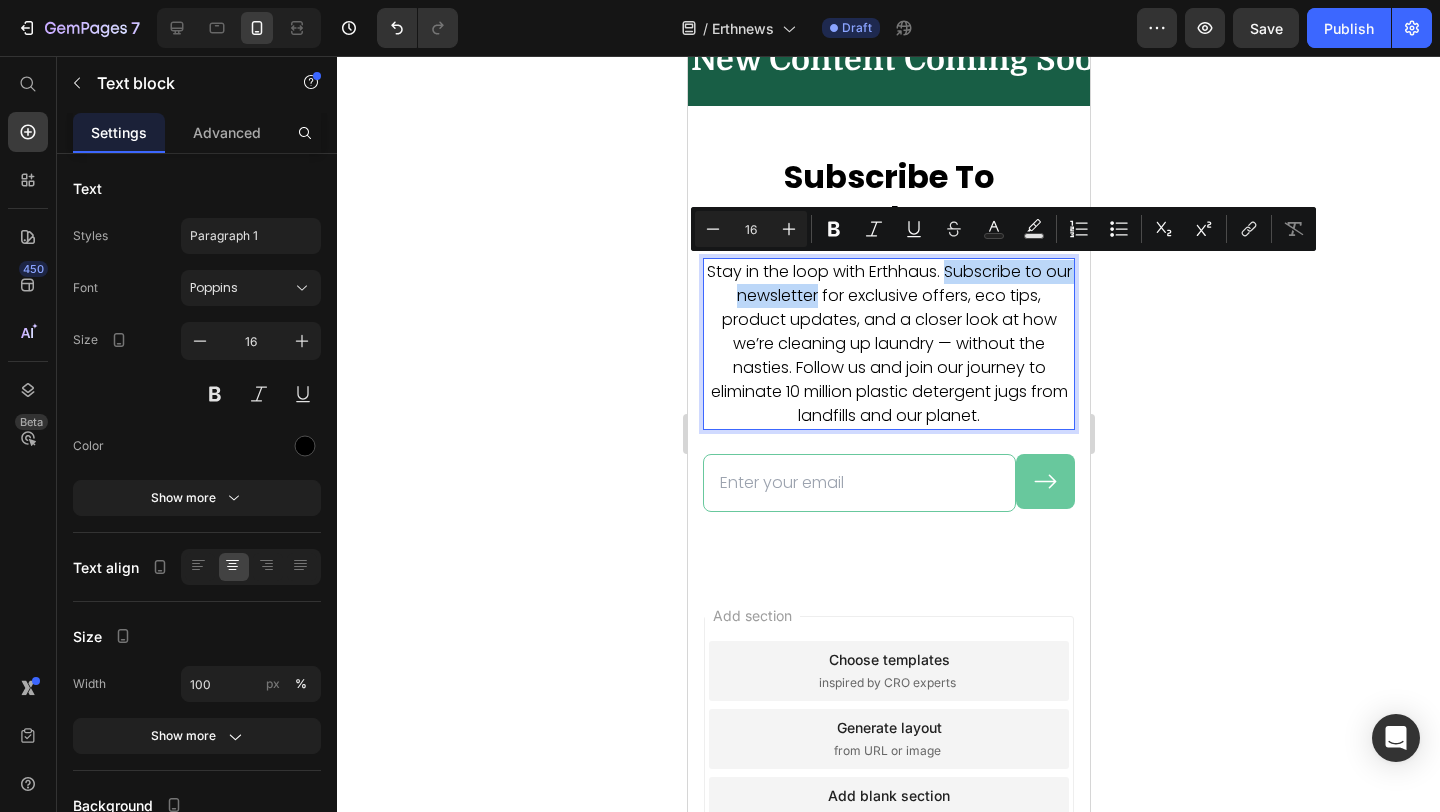 drag, startPoint x: 834, startPoint y: 295, endPoint x: 961, endPoint y: 270, distance: 129.43724 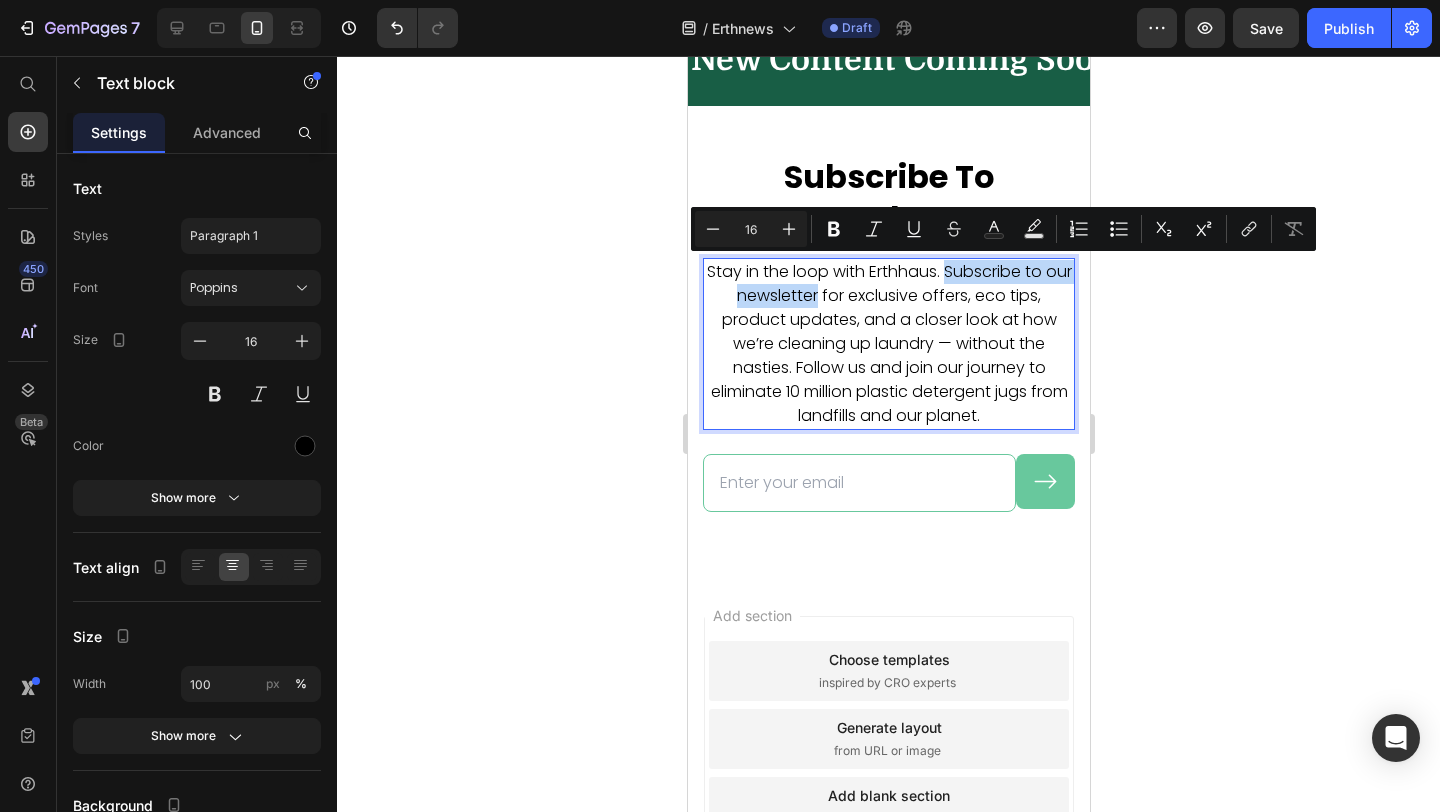 click on "Stay in the loop with Erthhaus. Subscribe to our newsletter for exclusive offers, eco tips, product updates, and a closer look at how we’re cleaning up laundry — without the nasties. Follow us and join our journey to eliminate 10 million plastic detergent jugs from landfills and our planet." at bounding box center (888, 344) 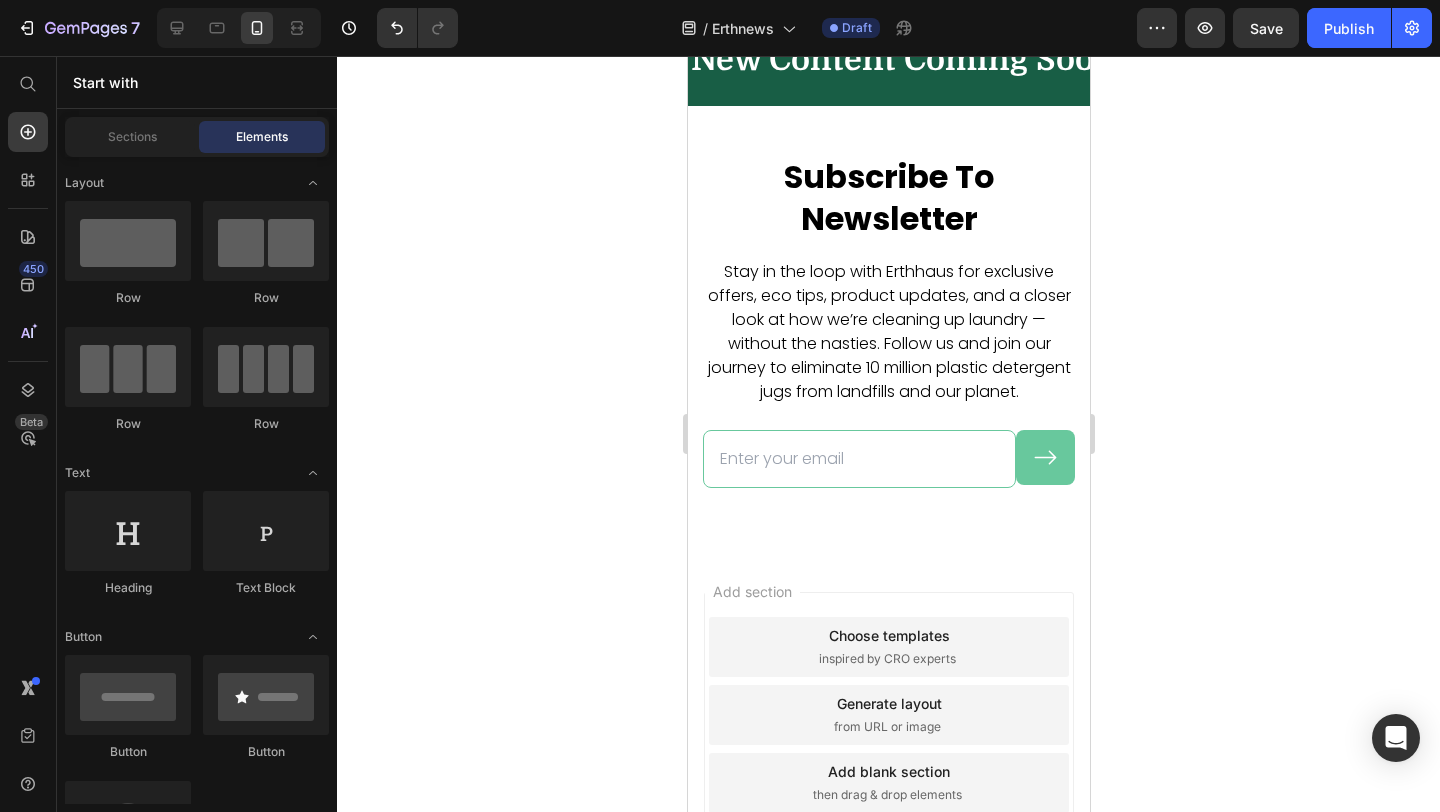 click on "Add section Choose templates inspired by CRO experts Generate layout from URL or image Add blank section then drag & drop elements" at bounding box center (888, 743) 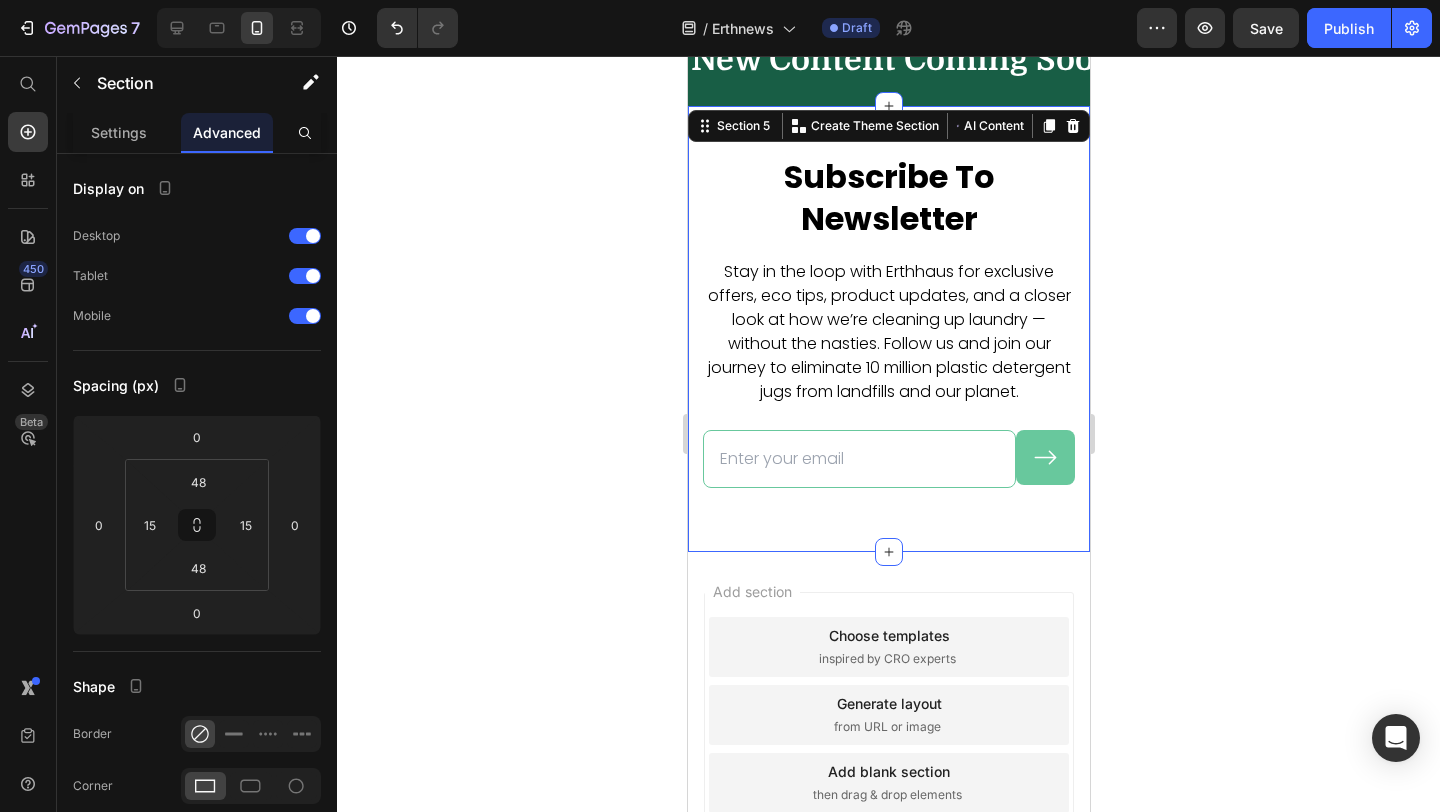 click on "Subscribe To Newsletter Heading Stay in the loop with Erthhaus for exclusive offers, eco tips, product updates, and a closer look at how we’re cleaning up laundry — without the nasties. Follow us and join our journey to eliminate 10 million plastic detergent jugs from landfills and our planet. Text block Email Field
Submit Button Row Newsletter Row" at bounding box center (888, 328) 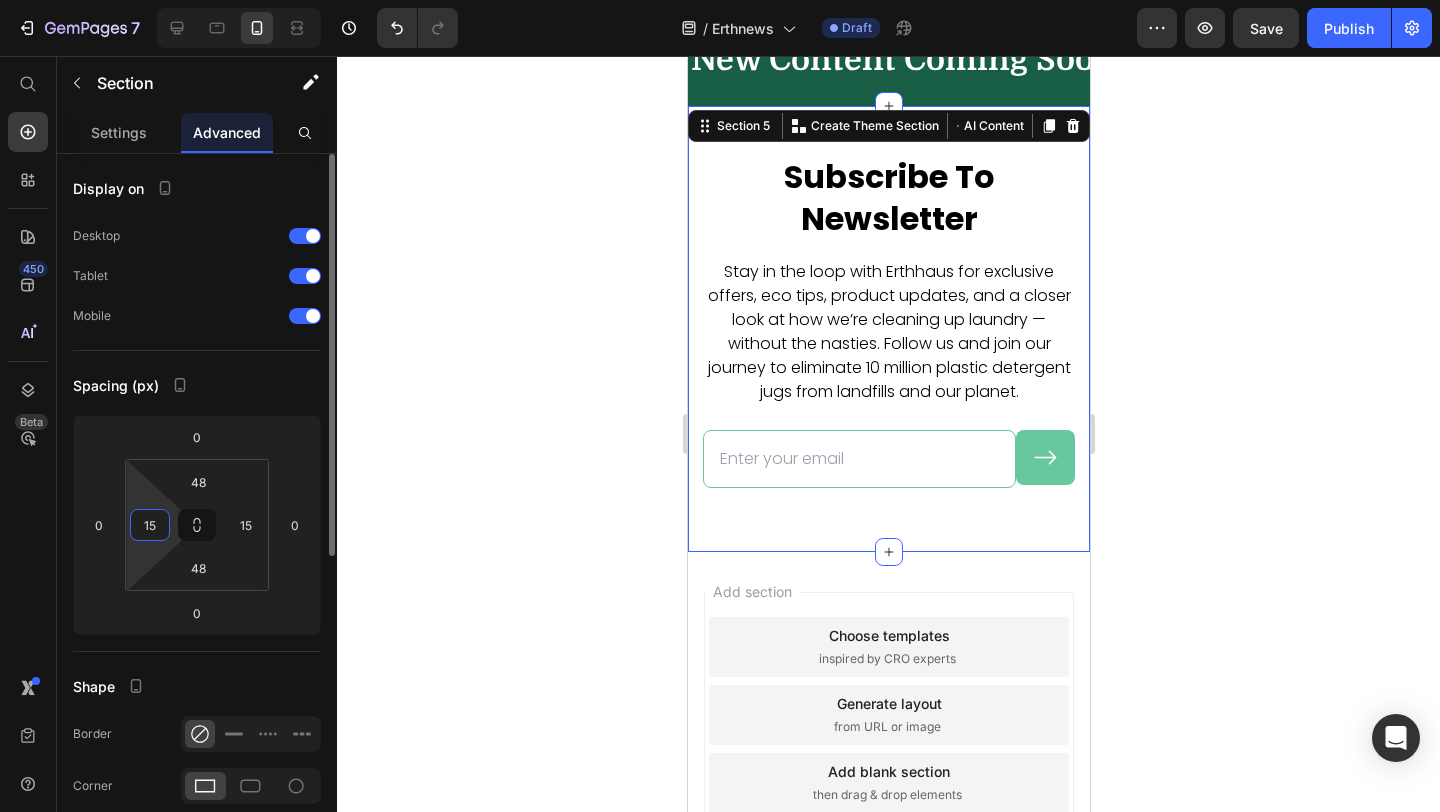 click on "15" at bounding box center (150, 525) 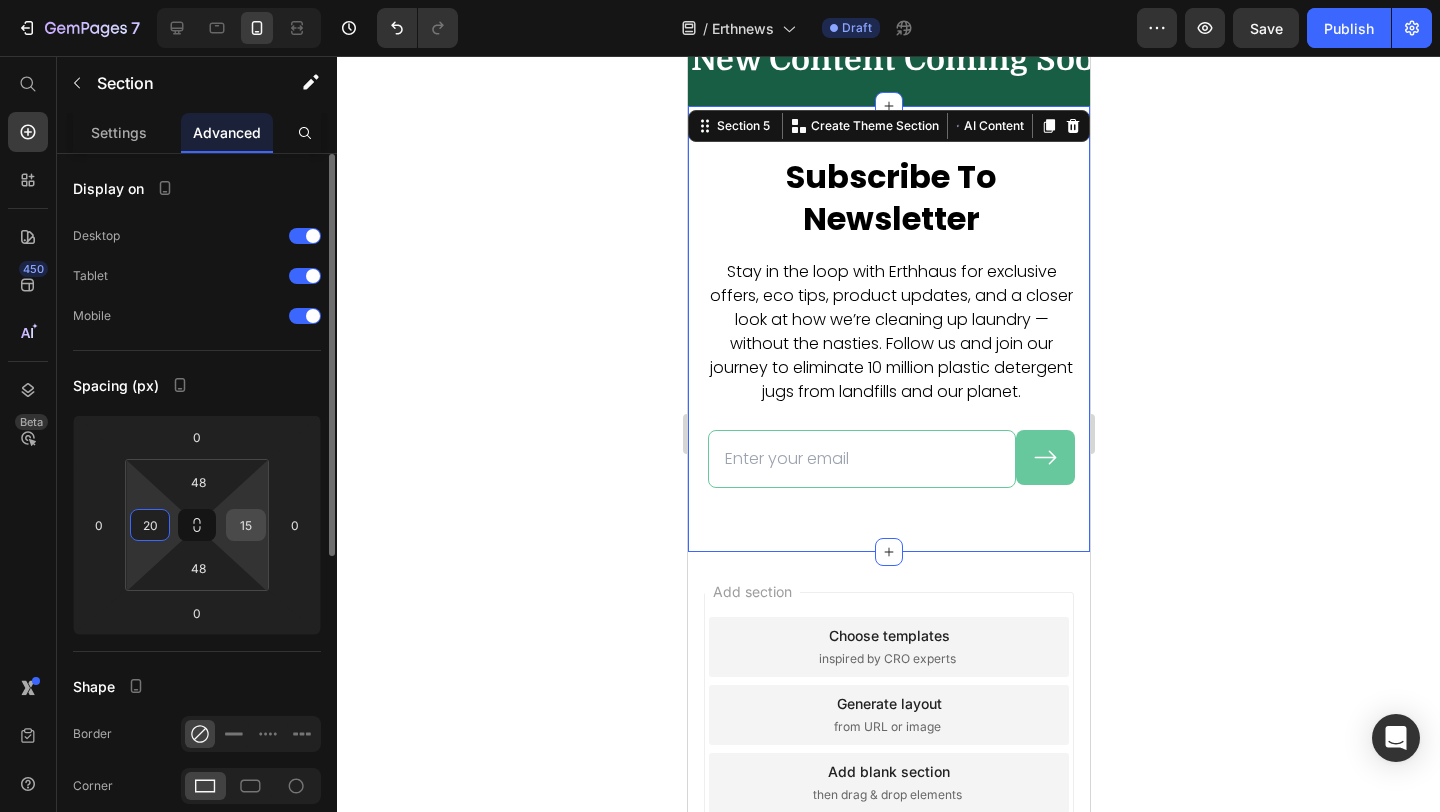 type on "20" 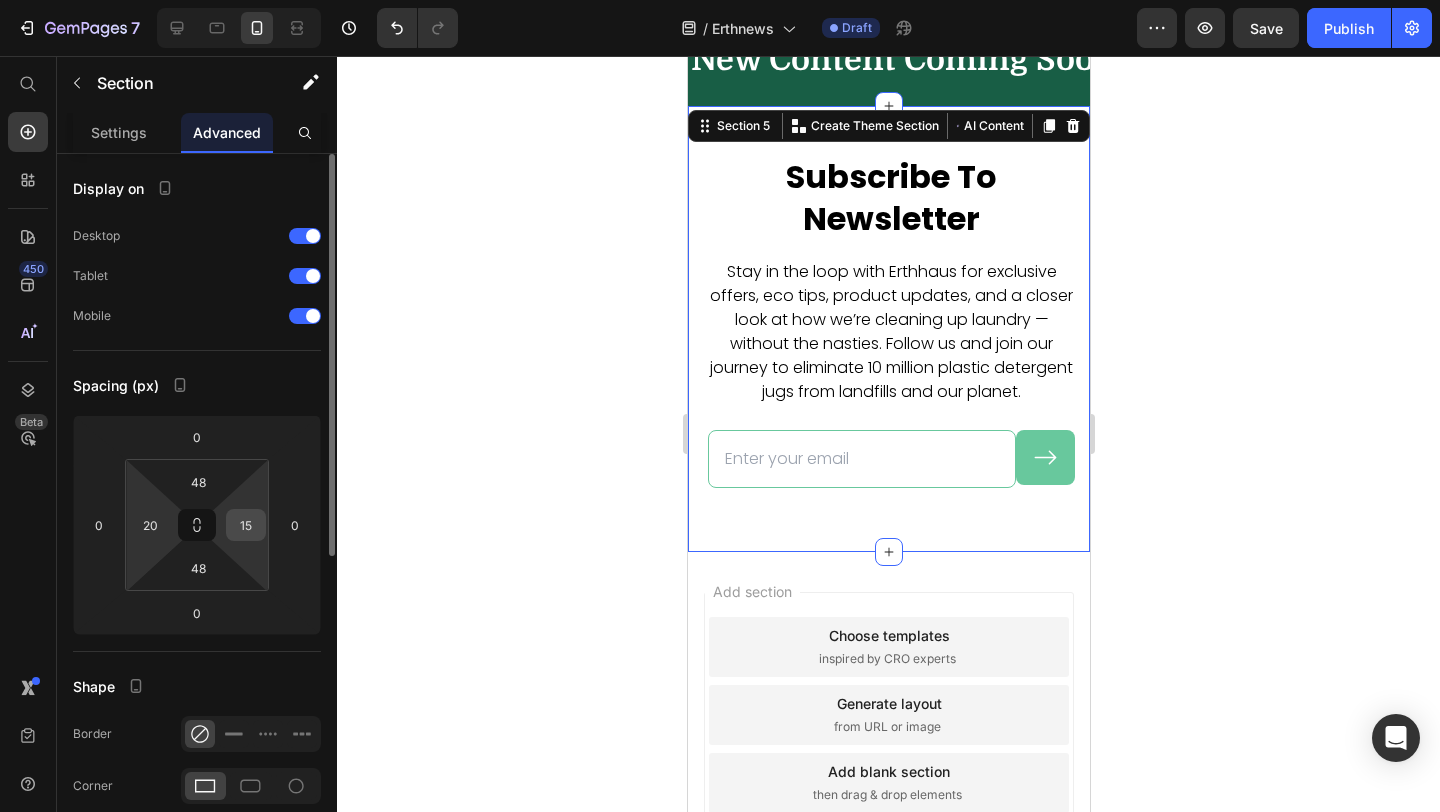 click on "15" at bounding box center [246, 525] 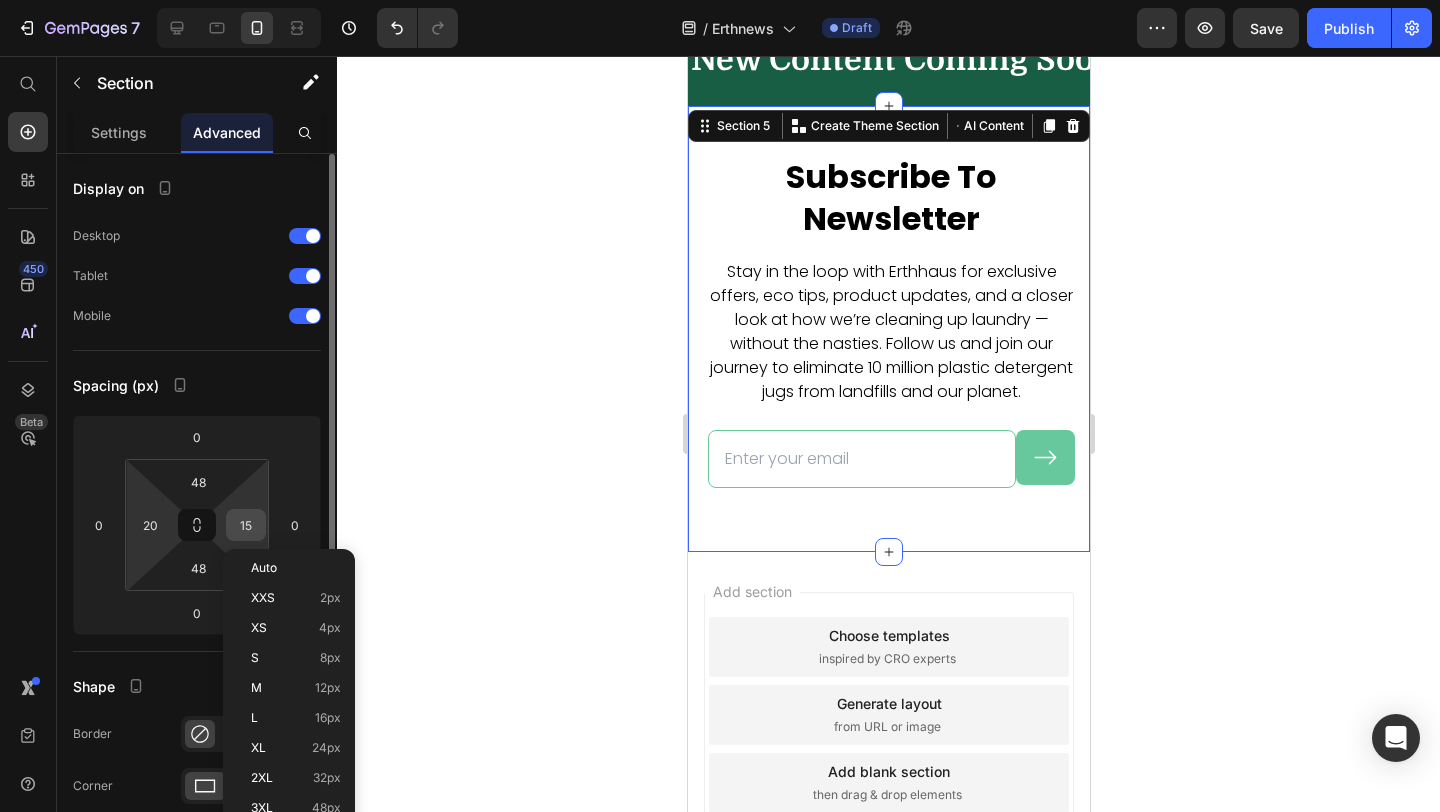 click on "15" at bounding box center (246, 525) 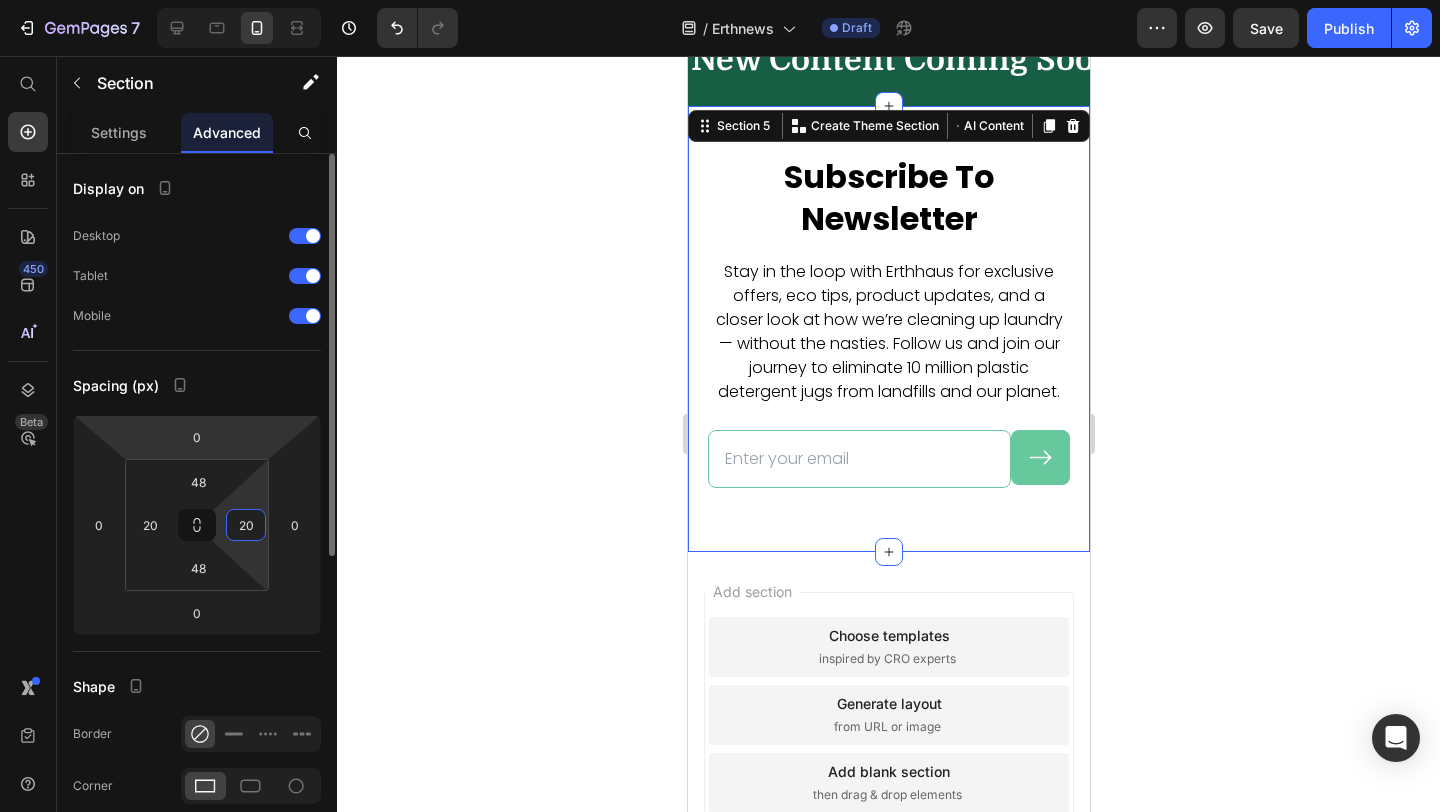 type on "20" 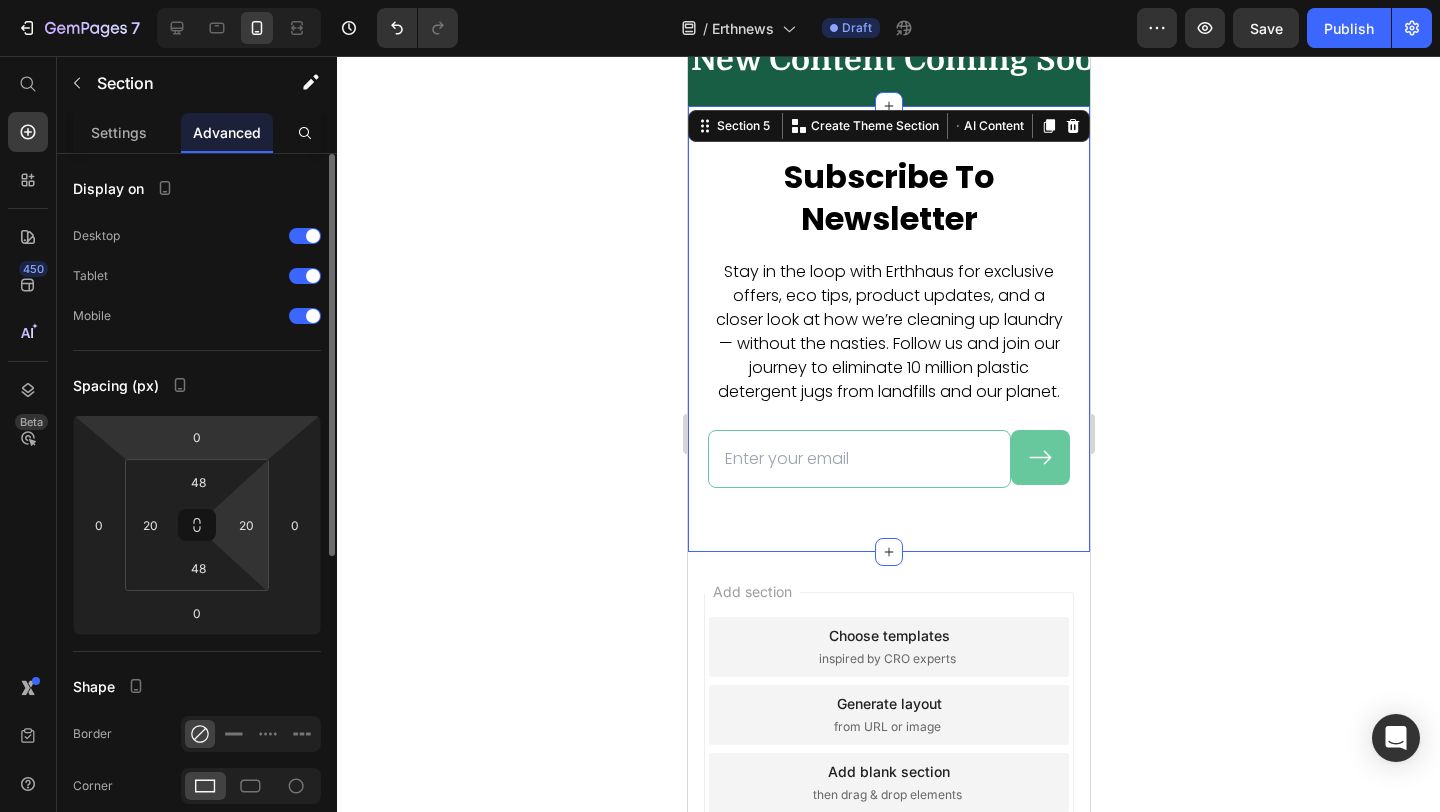 click on "Spacing (px) 0 0 0 0 48 20 48 20" 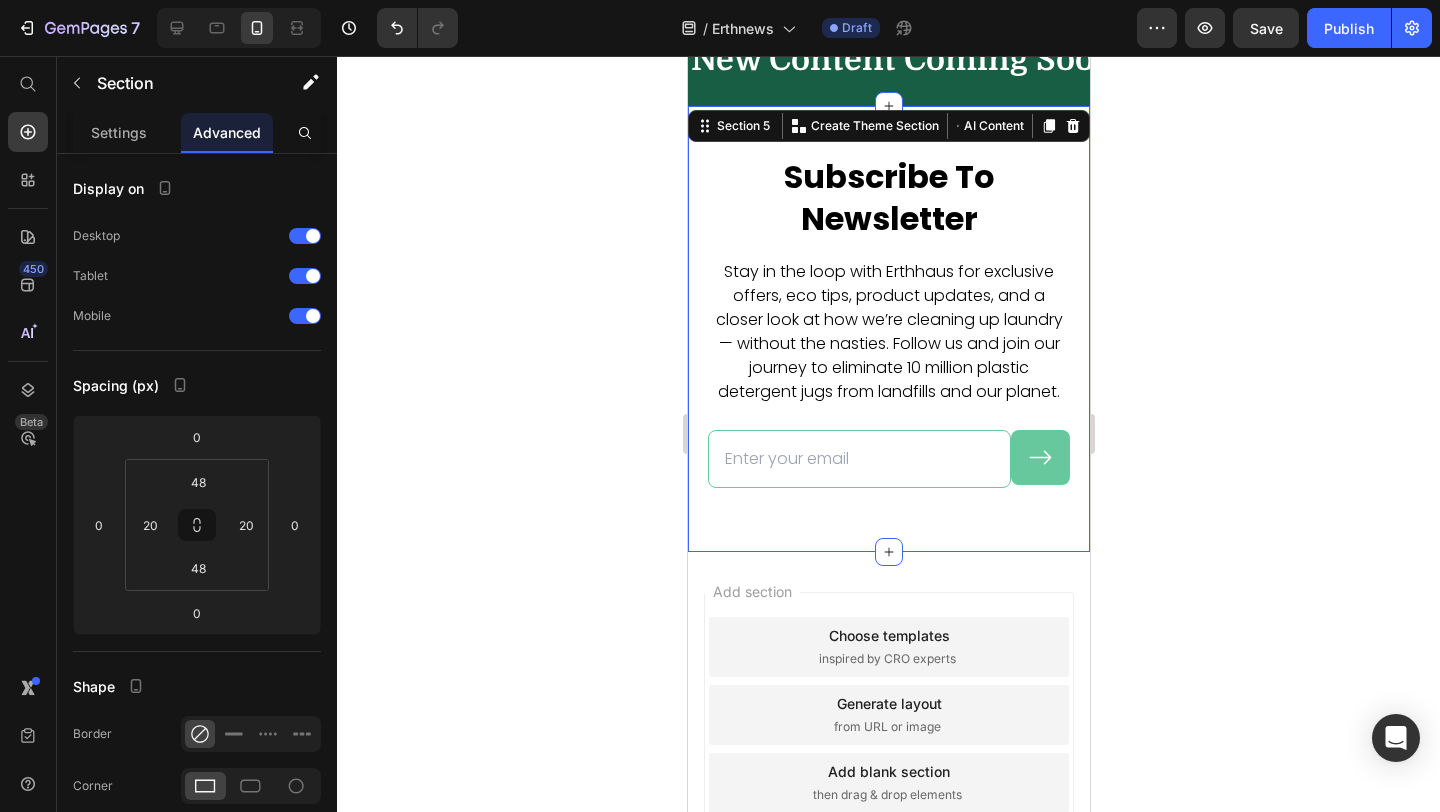 click on "Subscribe To Newsletter Heading Stay in the loop with Erthhaus for exclusive offers, eco tips, product updates, and a closer look at how we’re cleaning up laundry — without the nasties. Follow us and join our journey to eliminate 10 million plastic detergent jugs from landfills and our planet. Text block Email Field
Submit Button Row Newsletter Row Section 5   Create Theme Section AI Content Write with GemAI What would you like to describe here? Tone and Voice Persuasive Product Laundry Detergent Sheets 6 Pack Show more Generate" at bounding box center [888, 328] 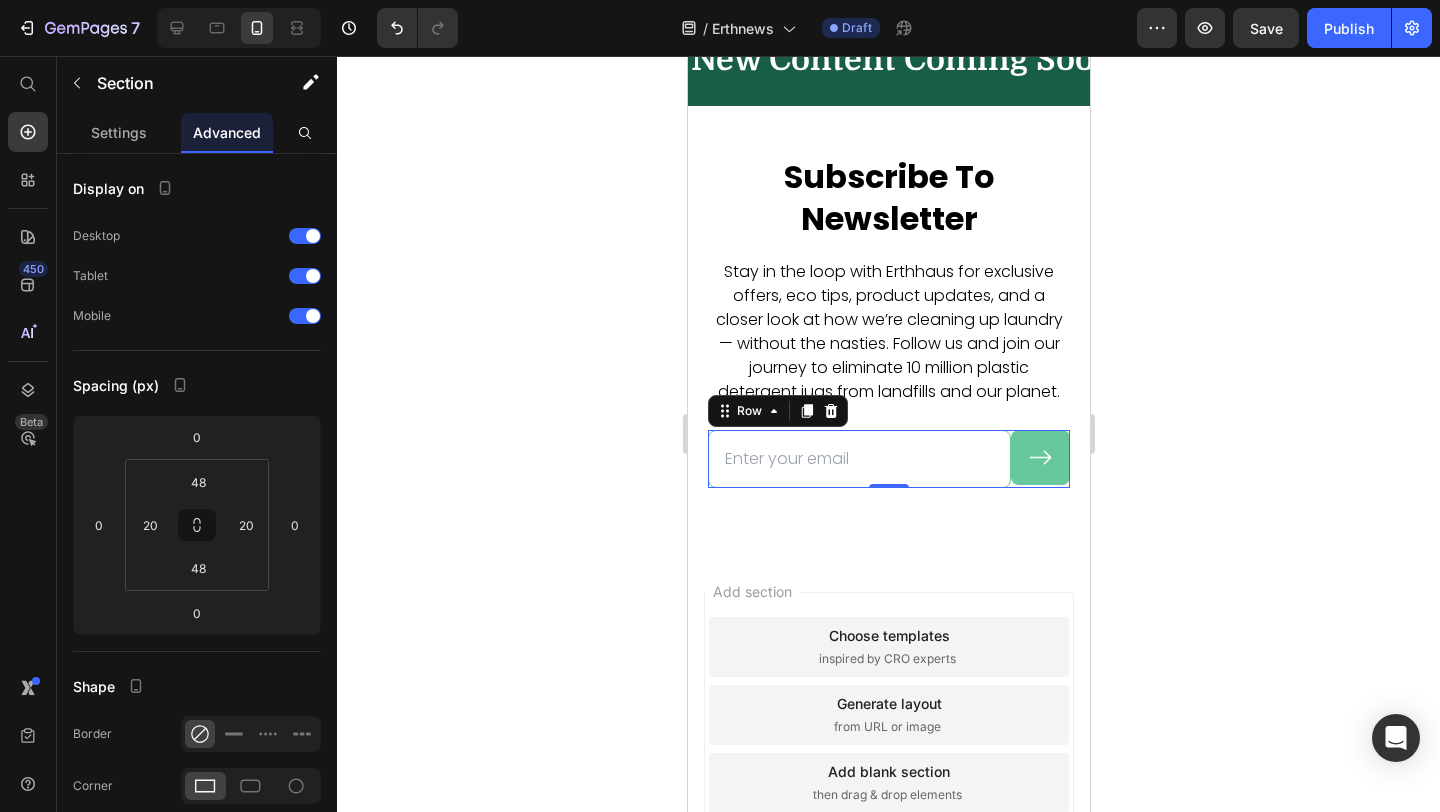 click on "Email Field
Submit Button Row   0" at bounding box center (888, 459) 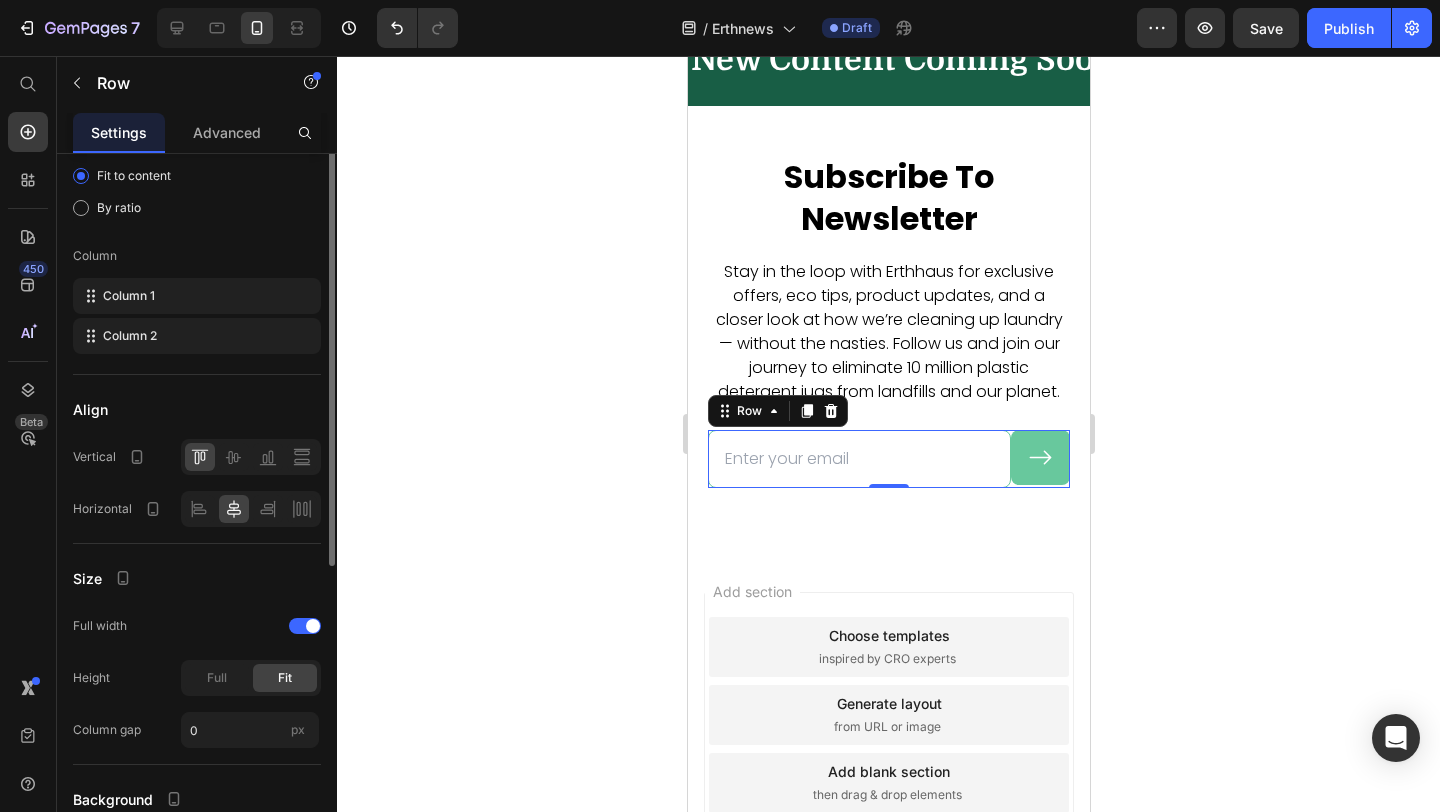 scroll, scrollTop: 264, scrollLeft: 0, axis: vertical 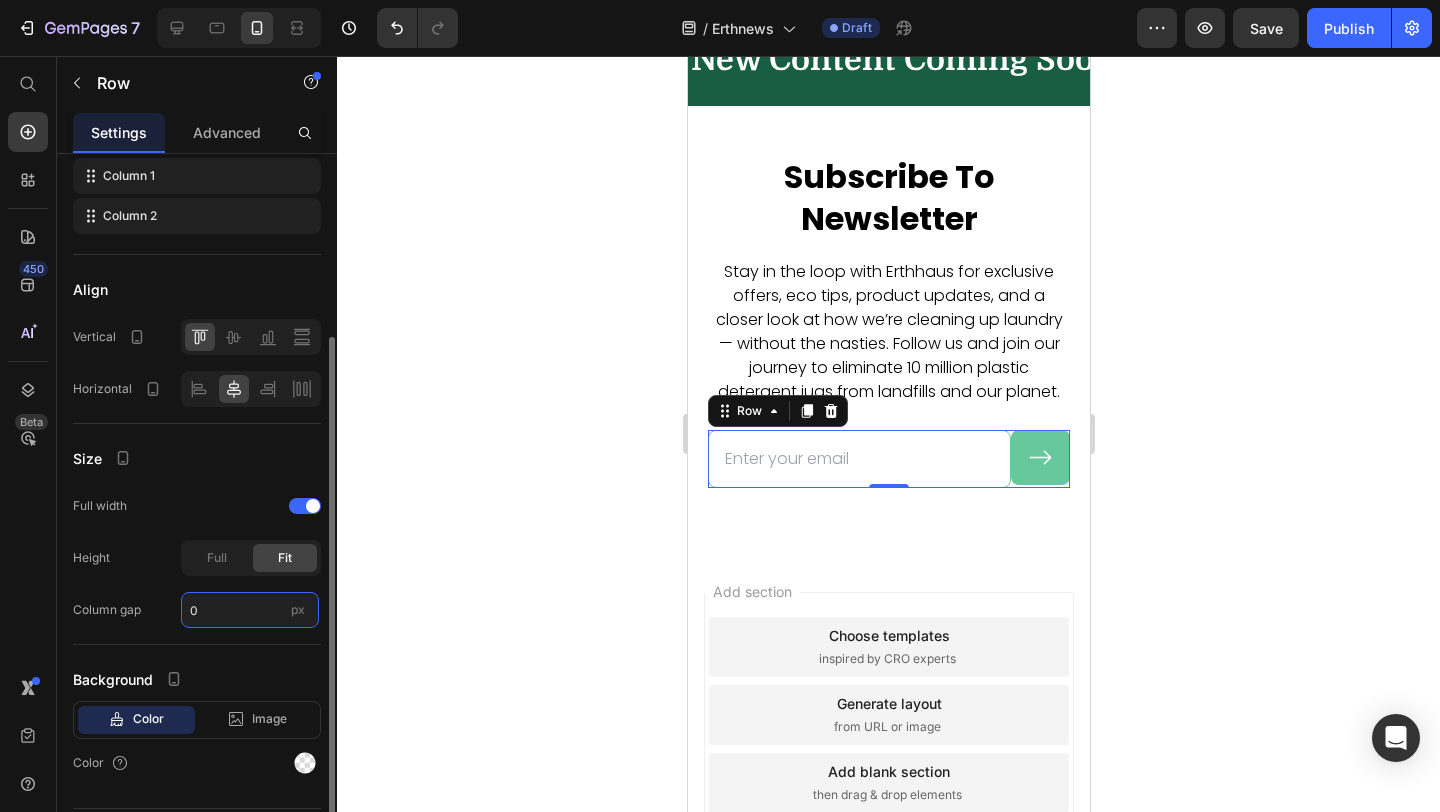 click on "0" at bounding box center [250, 610] 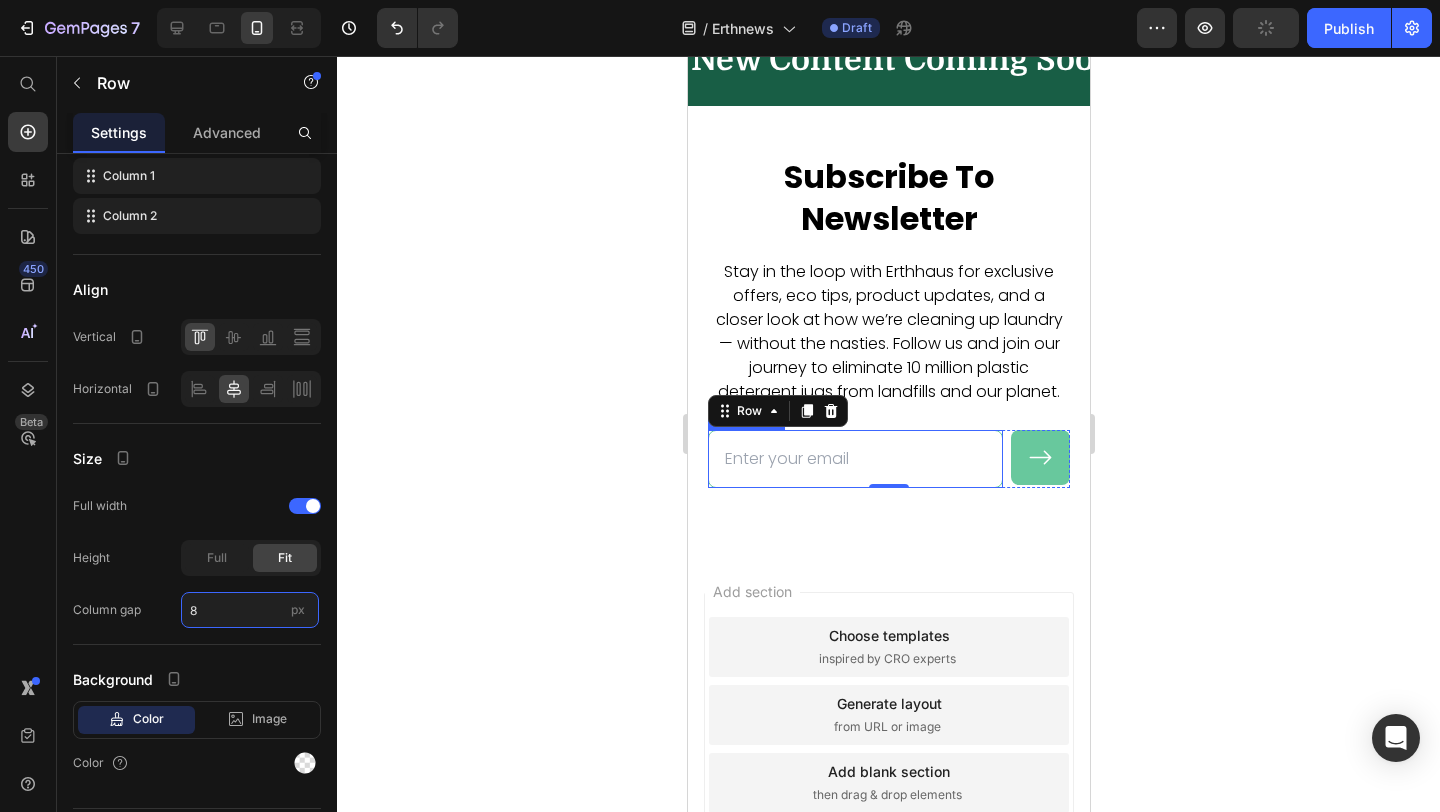 type on "0" 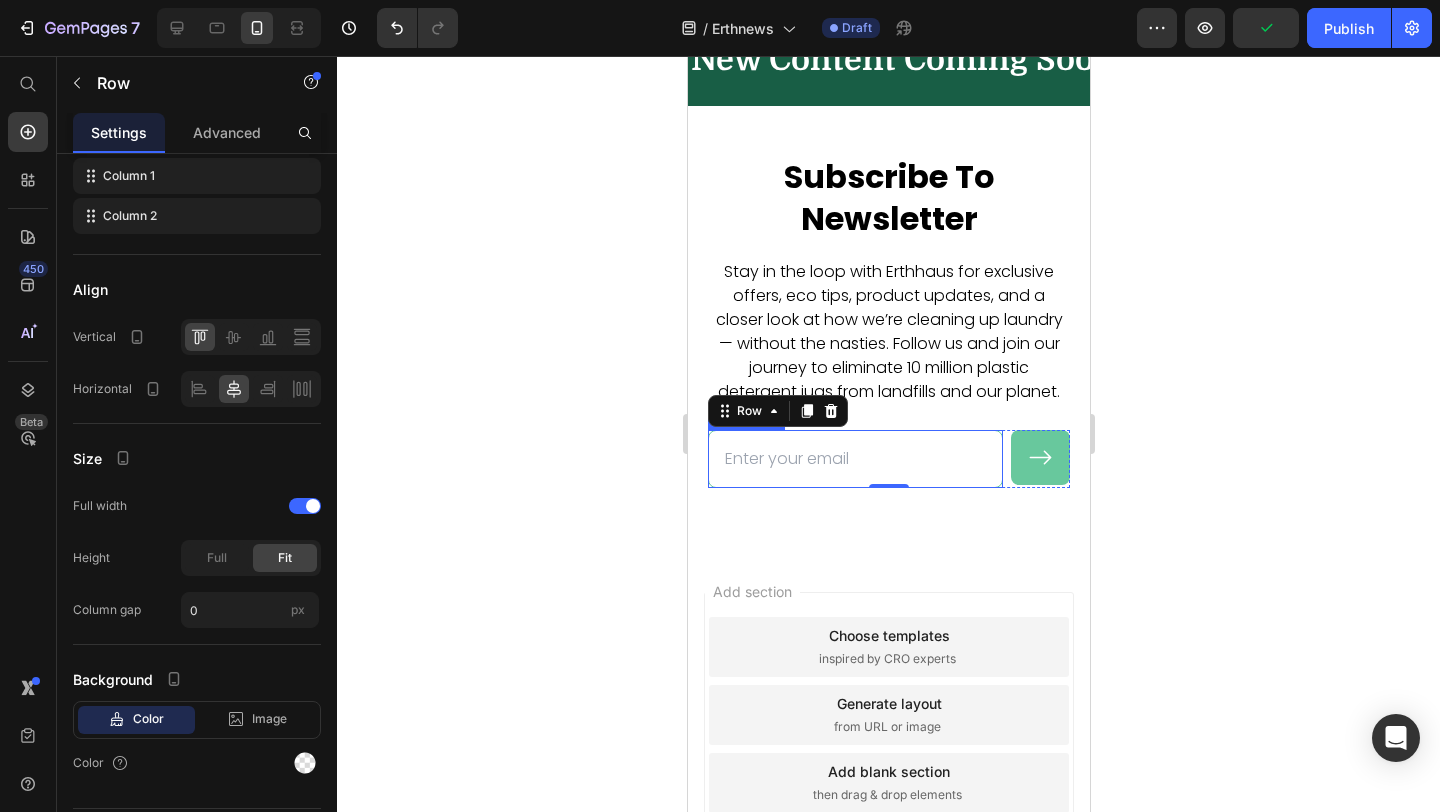 click at bounding box center (854, 459) 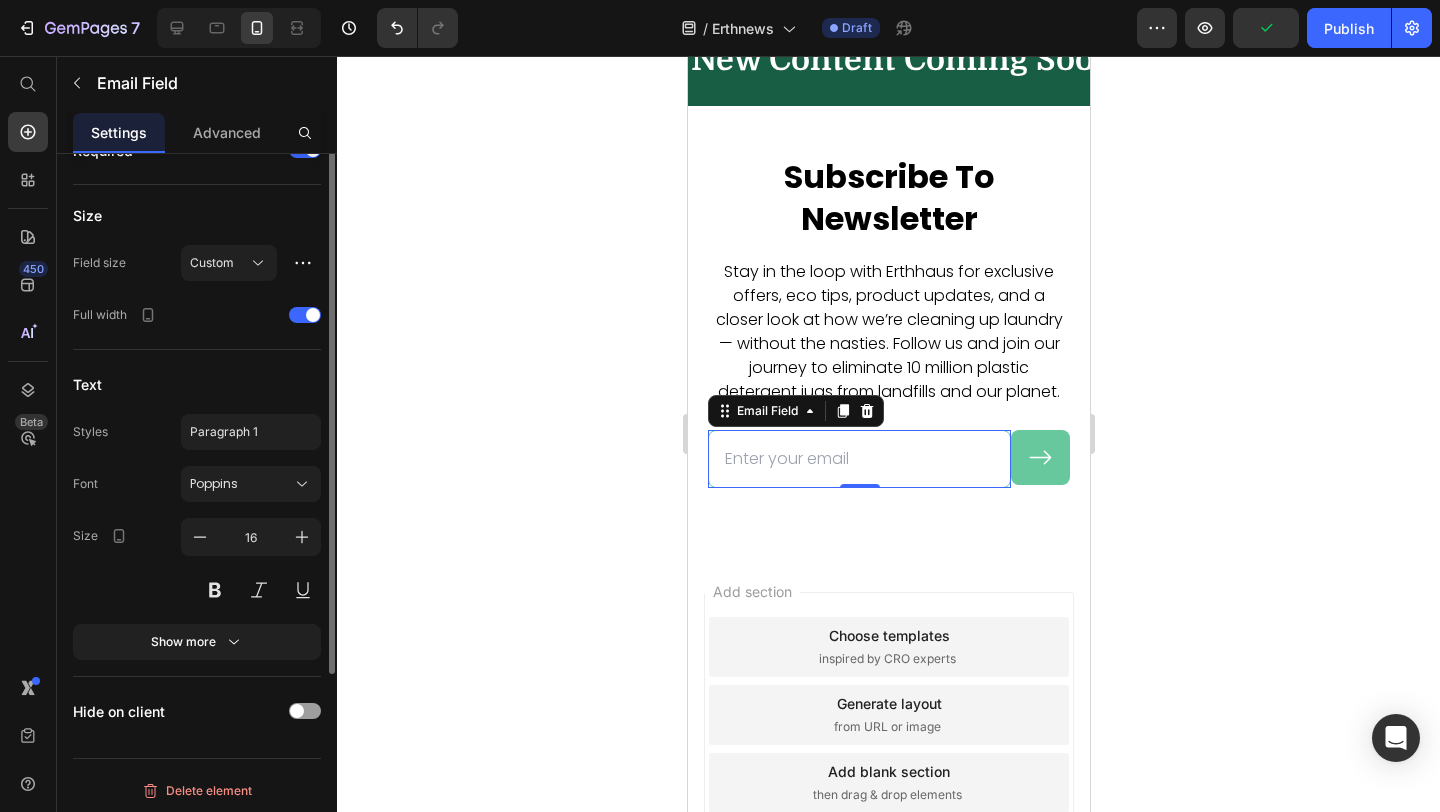 scroll, scrollTop: 0, scrollLeft: 0, axis: both 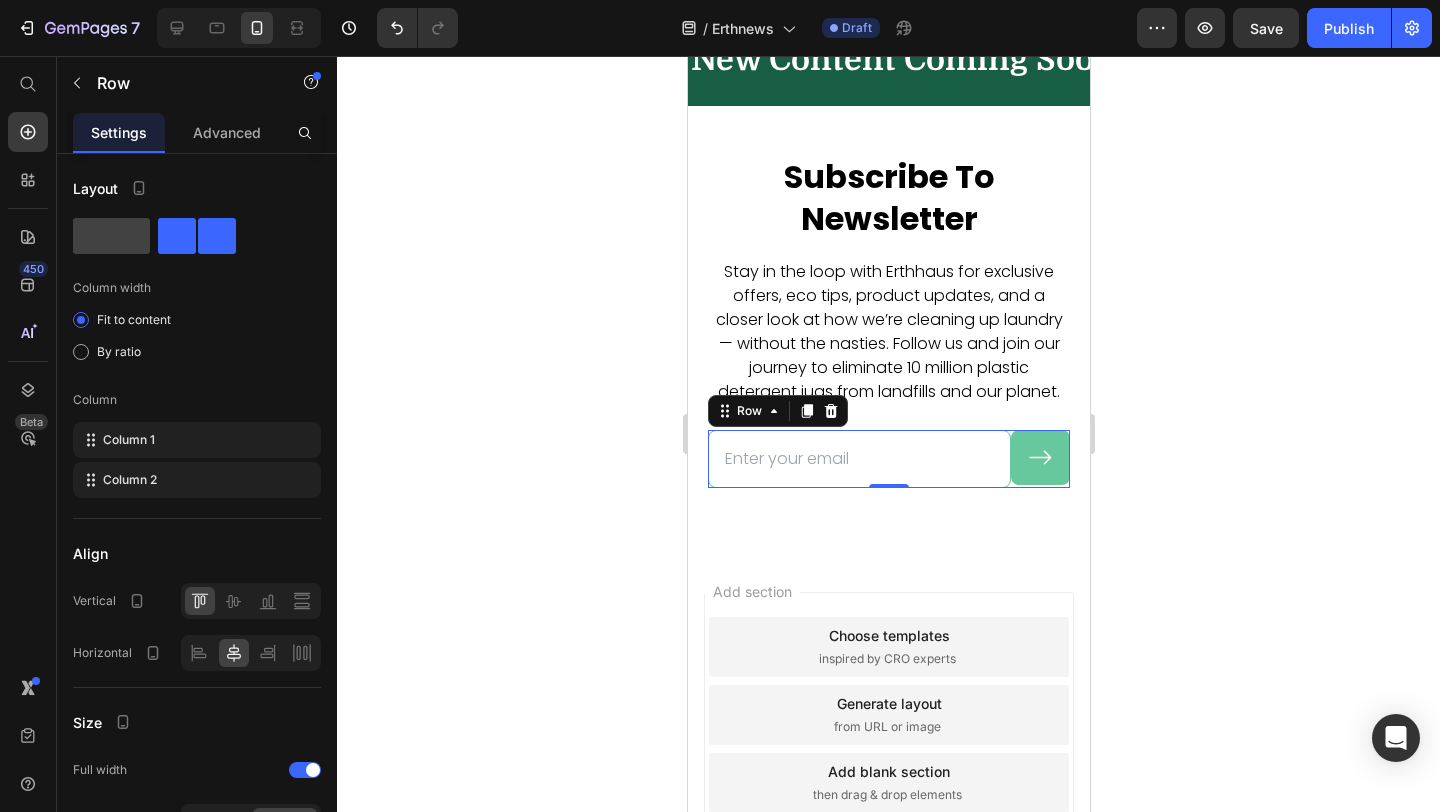 click on "Email Field
Submit Button Row   0" at bounding box center (888, 459) 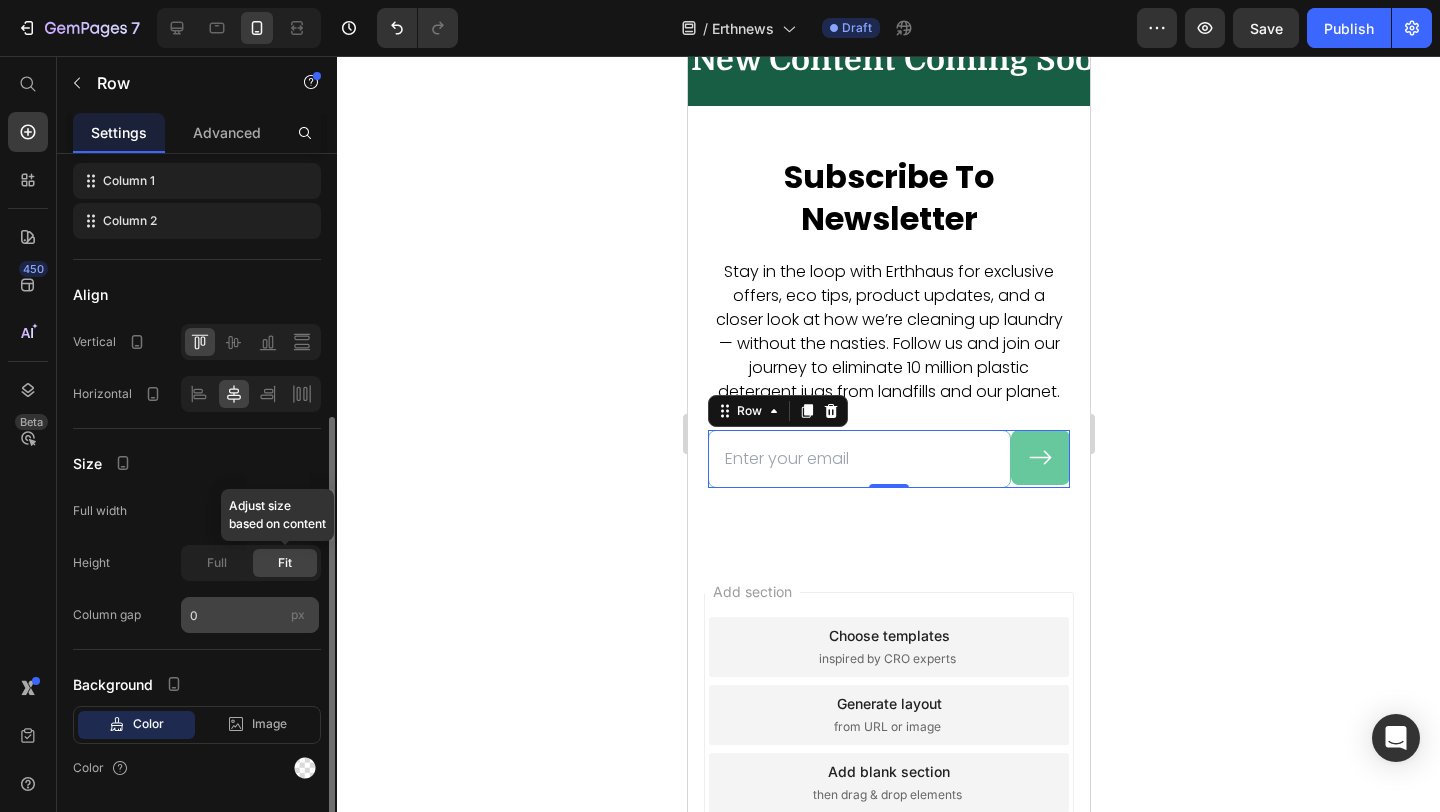 scroll, scrollTop: 308, scrollLeft: 0, axis: vertical 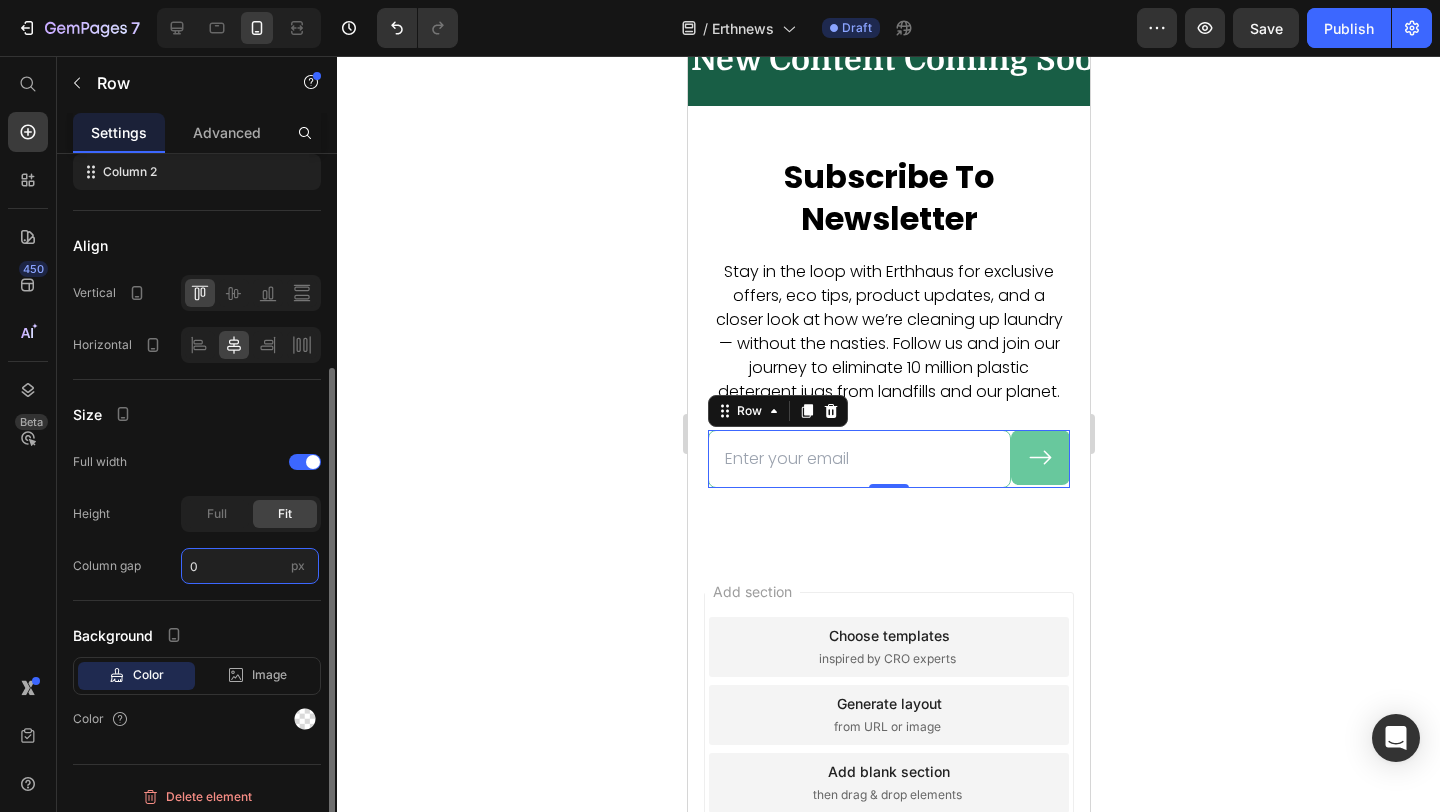click on "0" at bounding box center [250, 566] 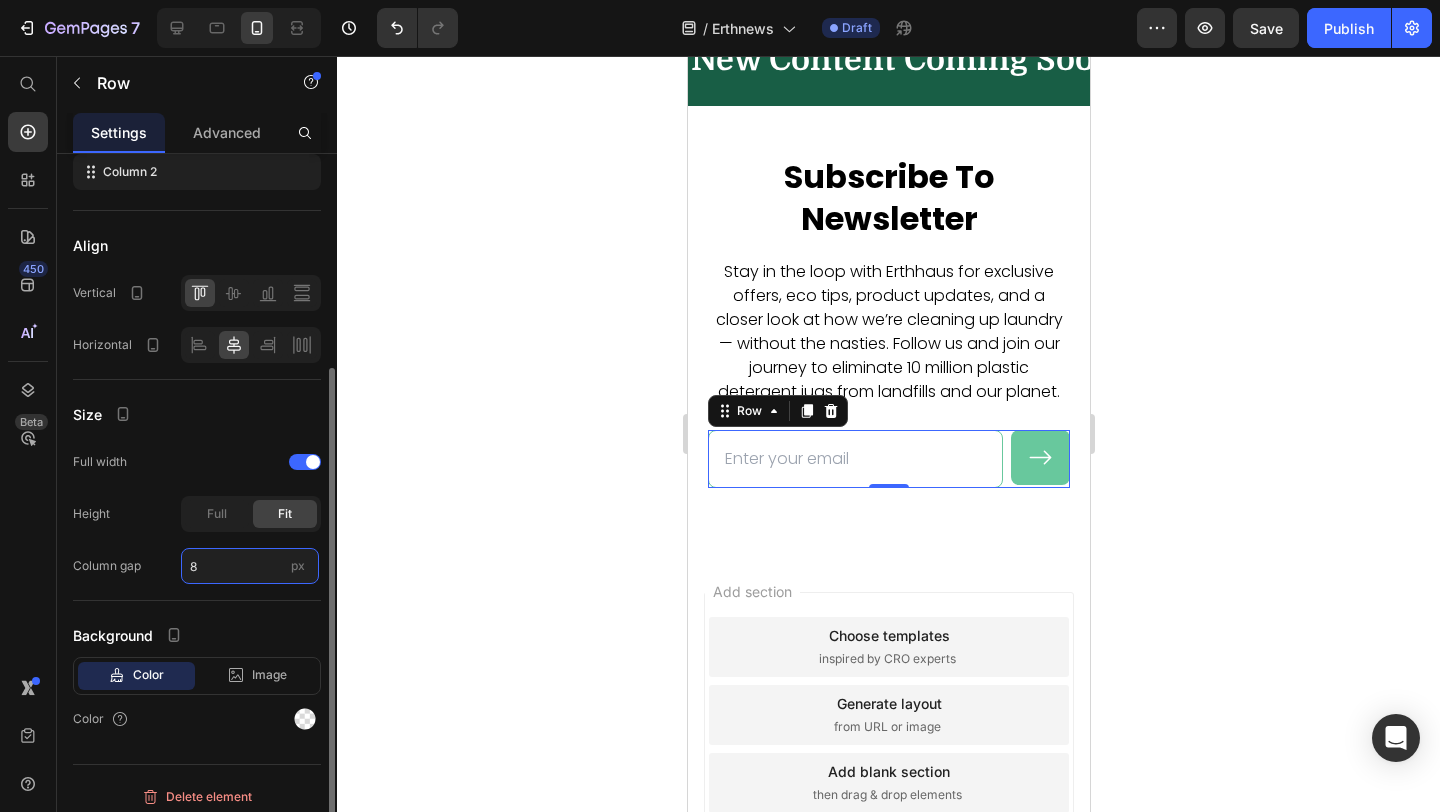 type on "8" 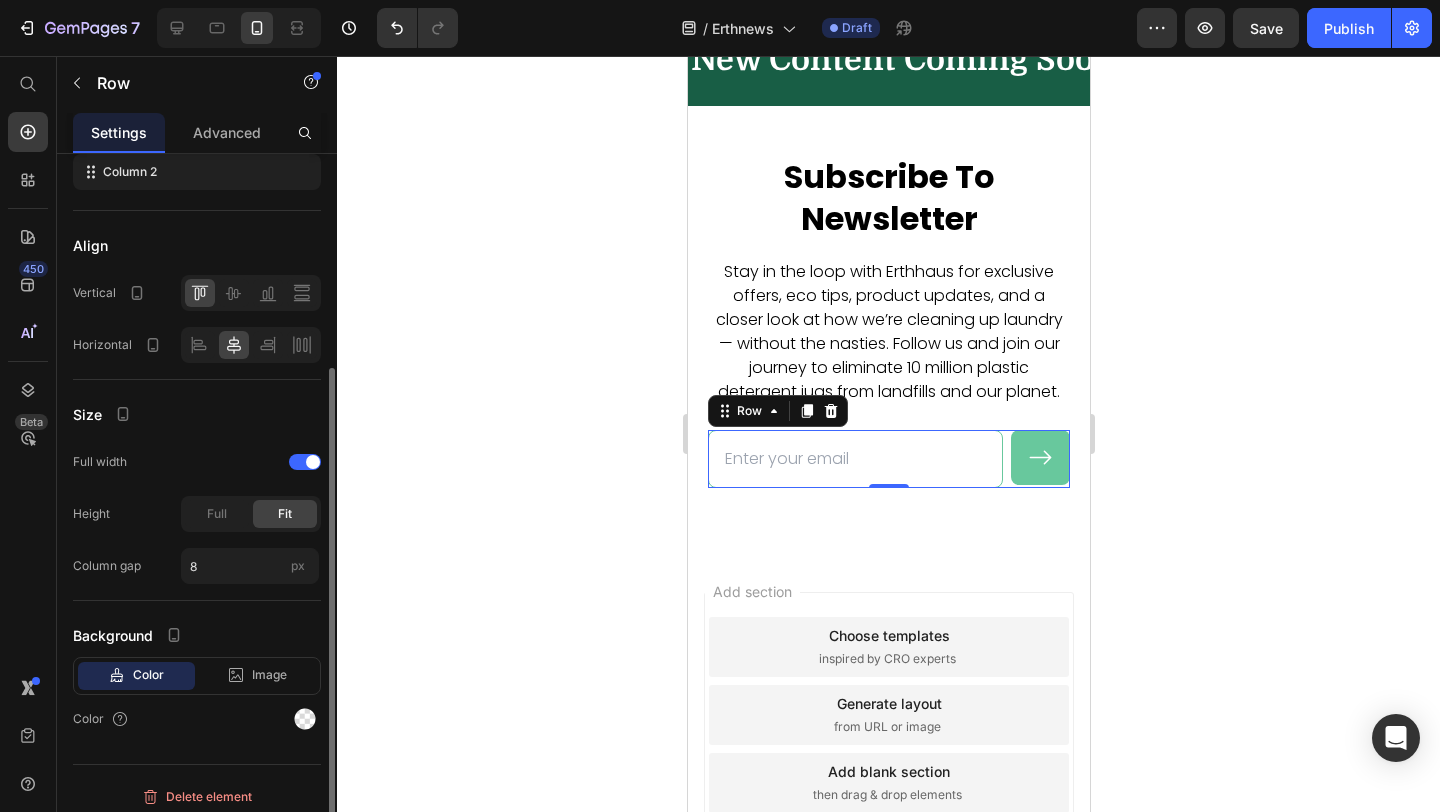 click on "Size Full width Height Full Fit Column gap 8 px" 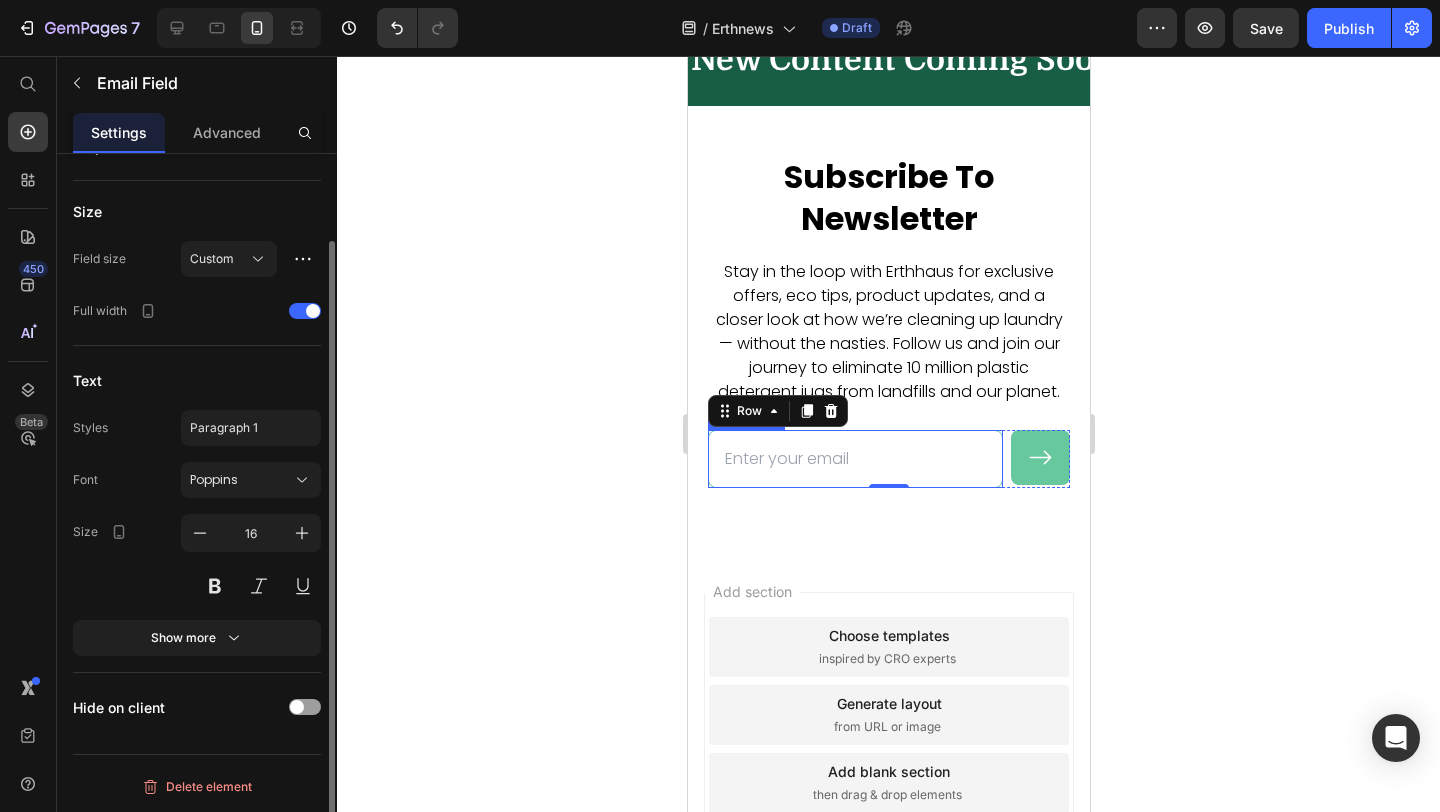 click at bounding box center [854, 459] 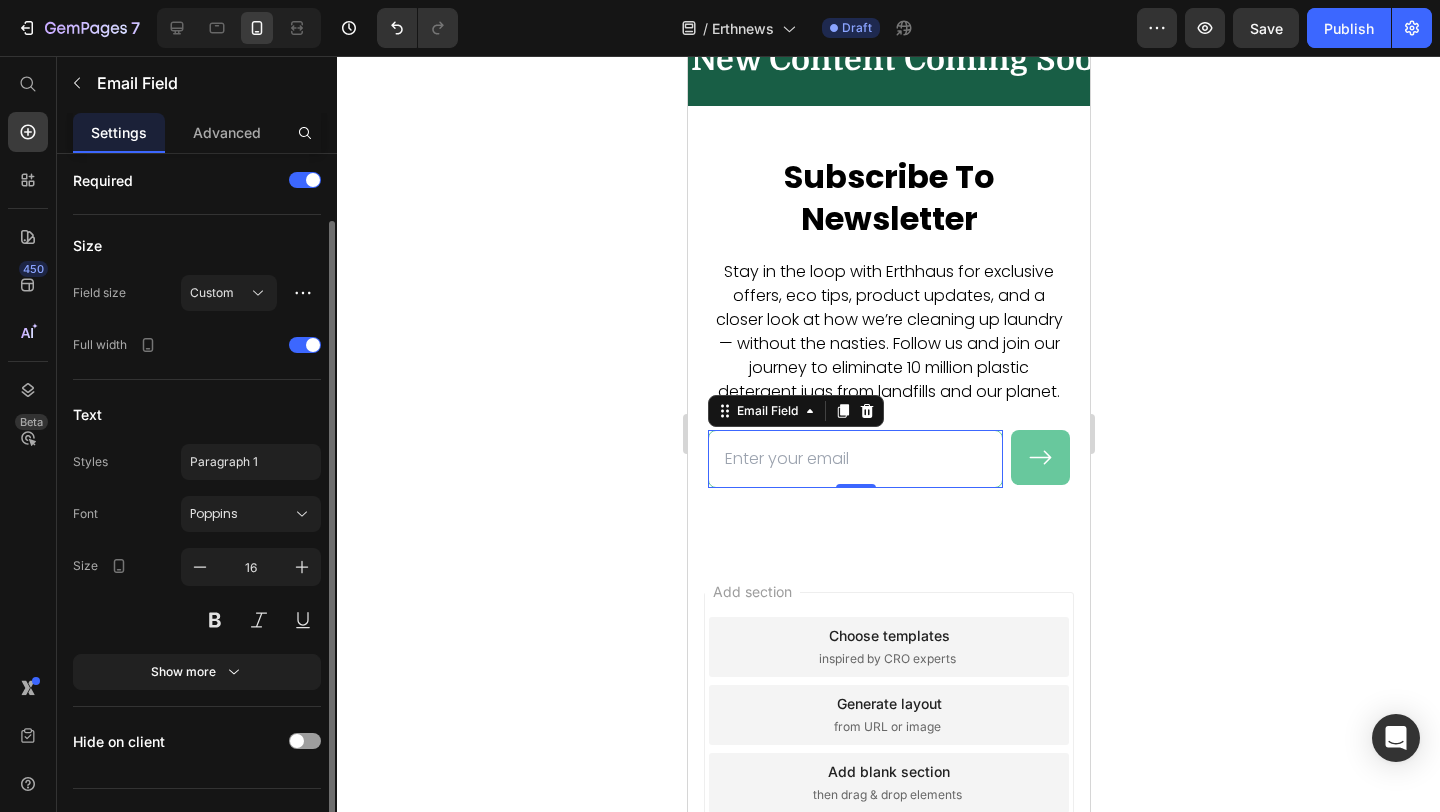 scroll, scrollTop: 75, scrollLeft: 0, axis: vertical 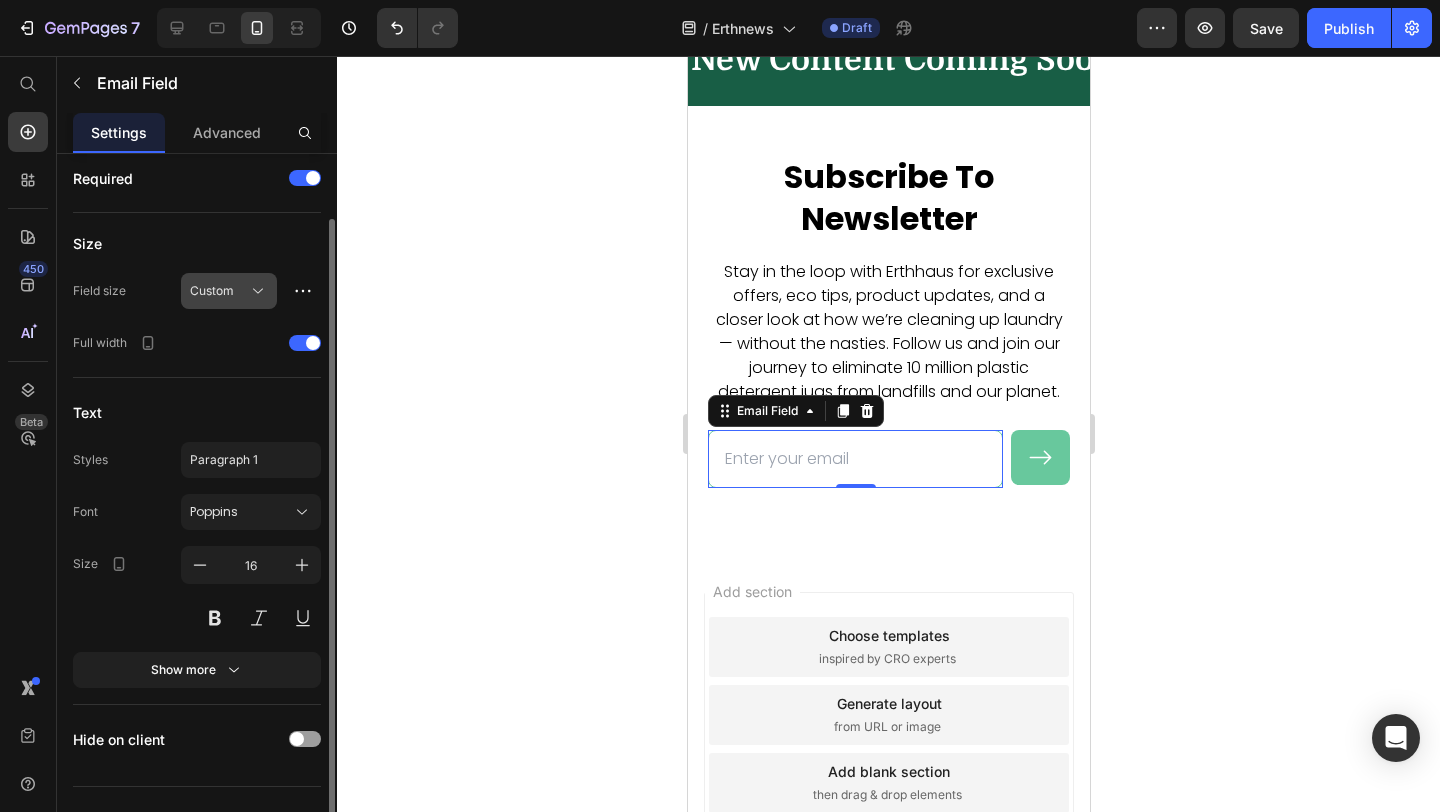 click 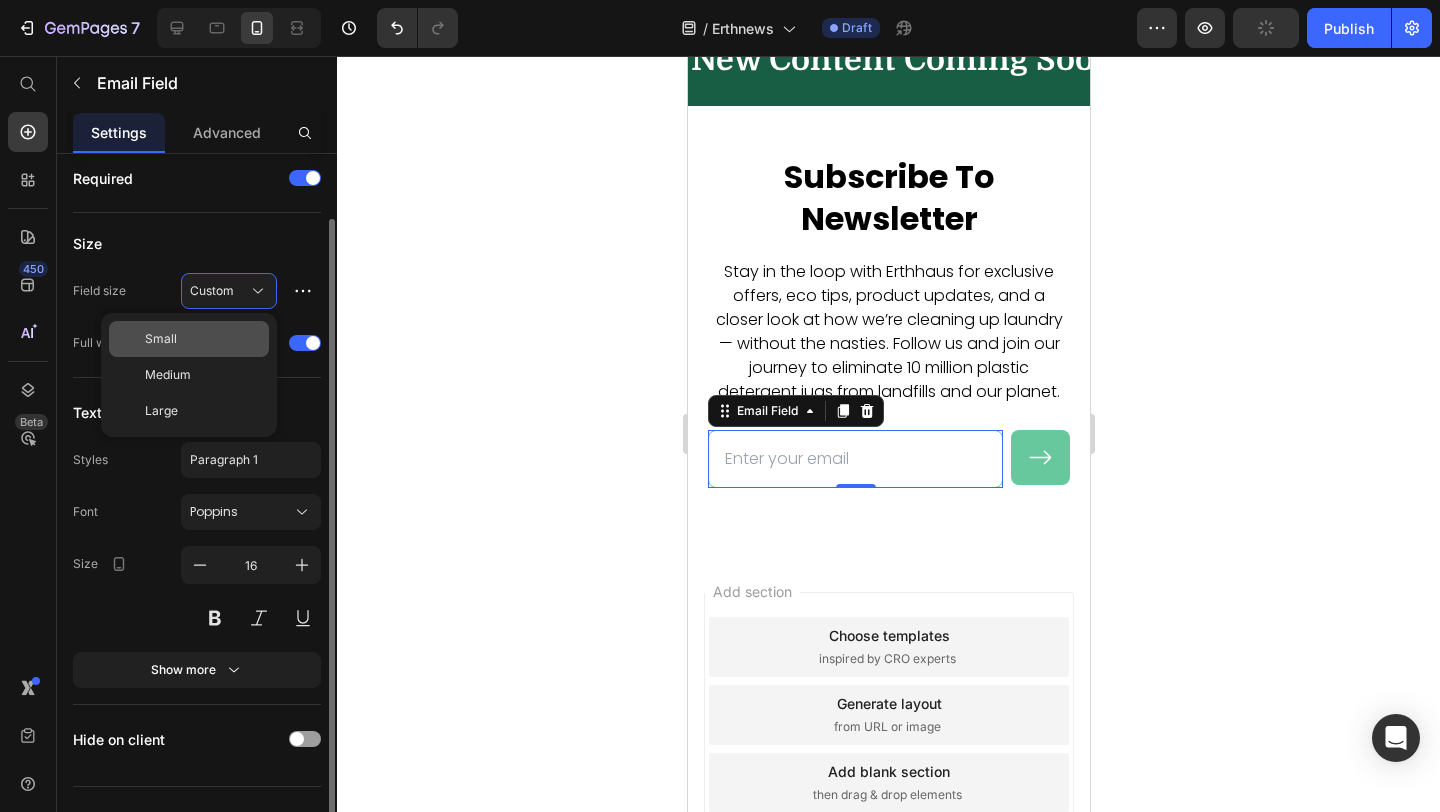 click on "Small" at bounding box center (203, 339) 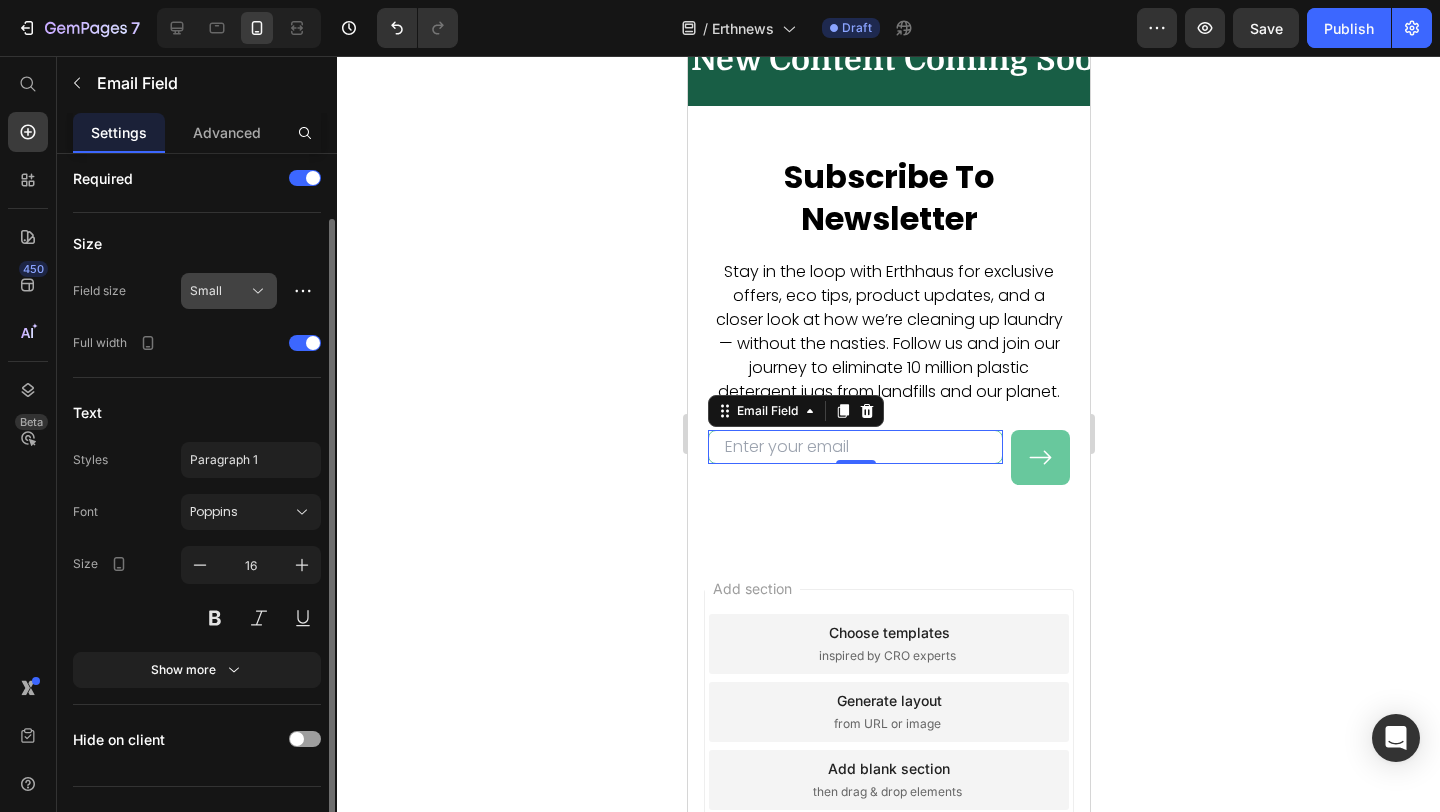 click on "Small" at bounding box center (217, 291) 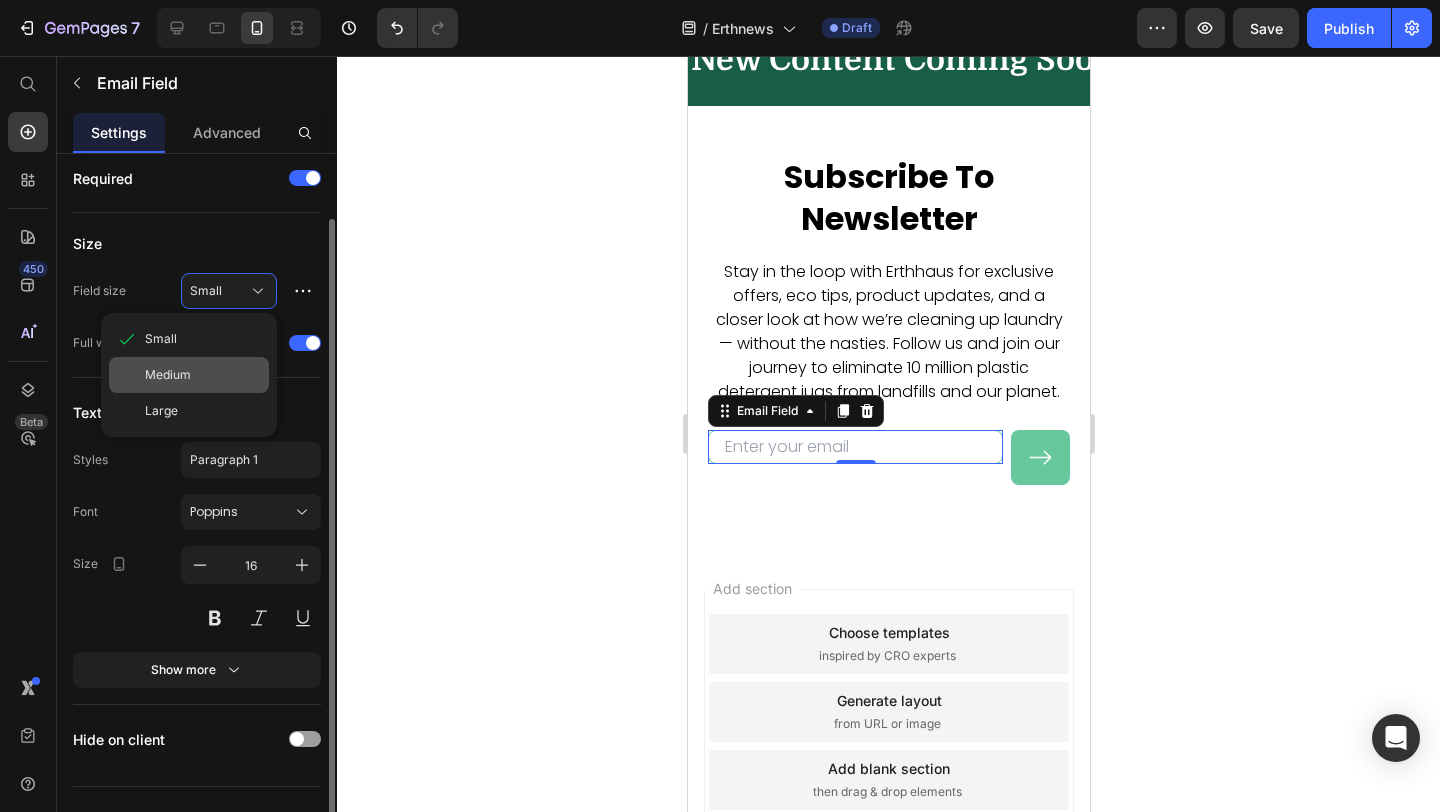 click on "Medium" at bounding box center [203, 375] 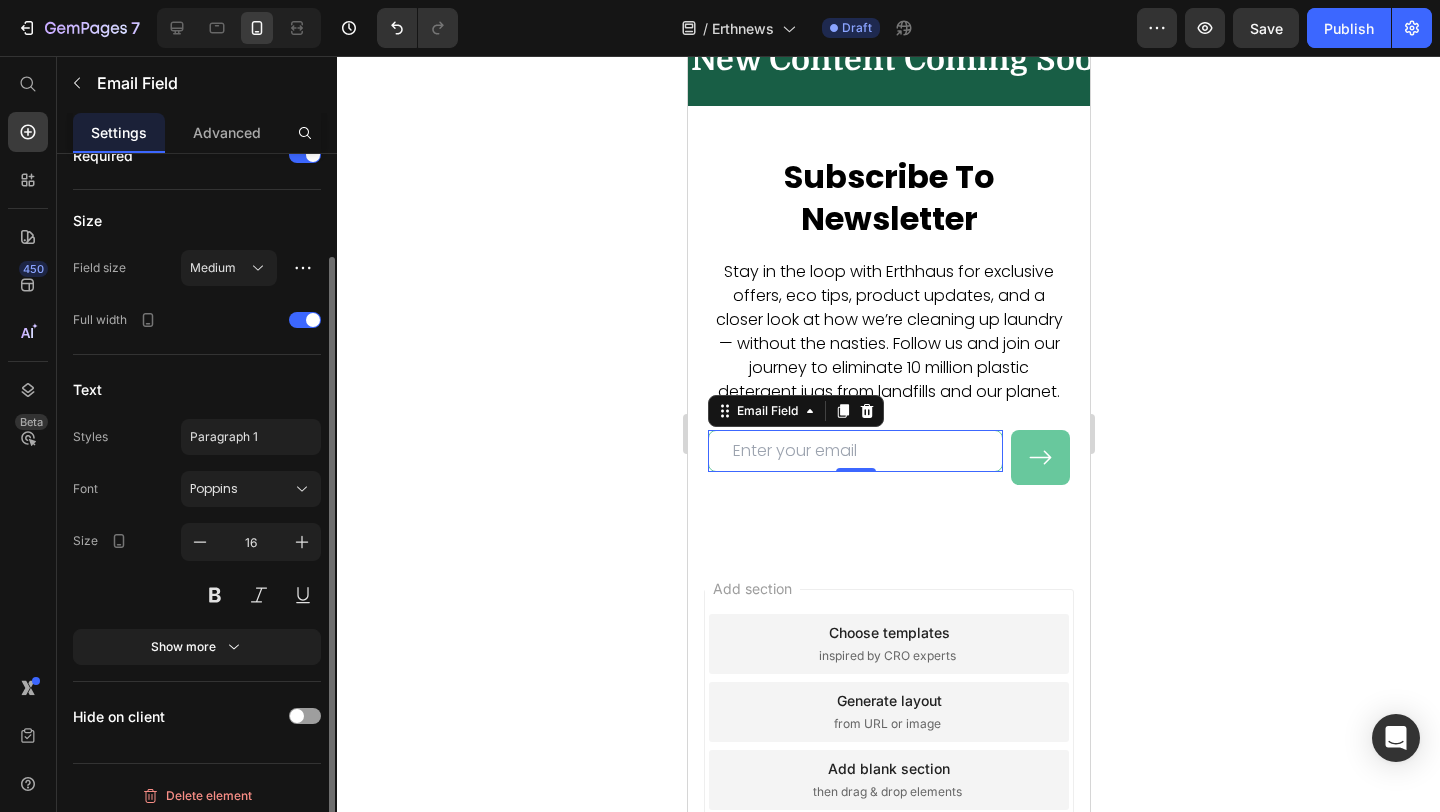 scroll, scrollTop: 107, scrollLeft: 0, axis: vertical 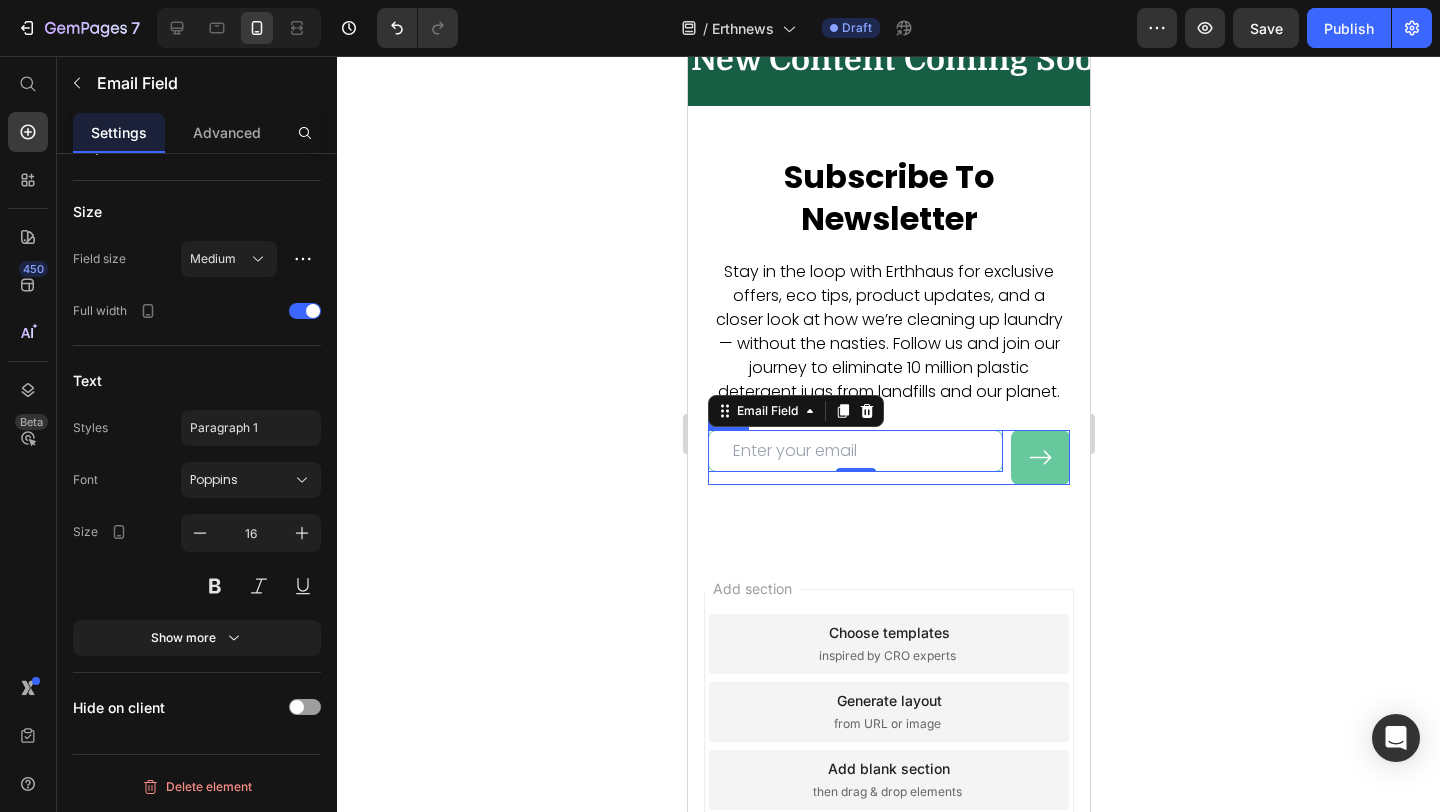 click on "Email Field   0
Submit Button Row" at bounding box center [888, 457] 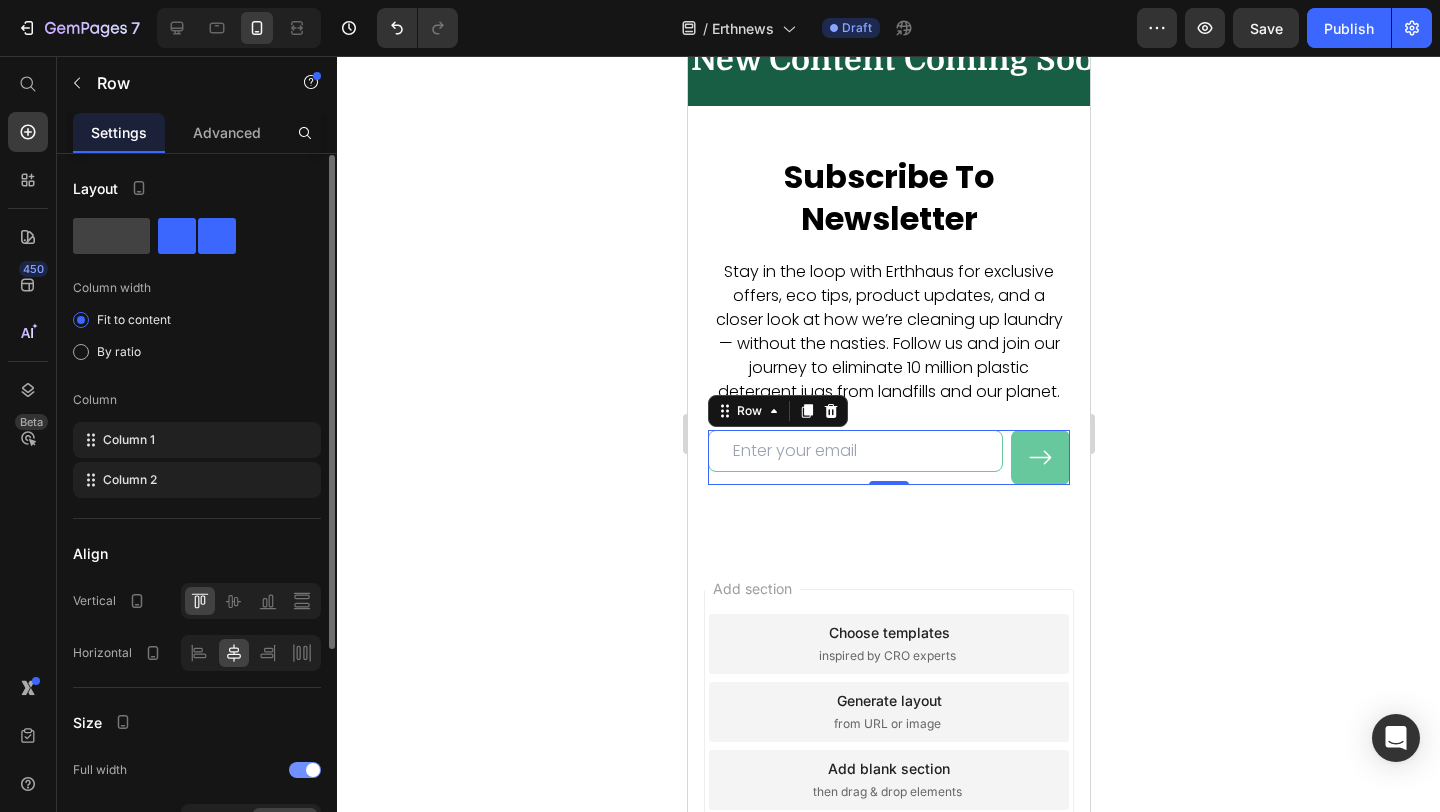 scroll, scrollTop: 276, scrollLeft: 0, axis: vertical 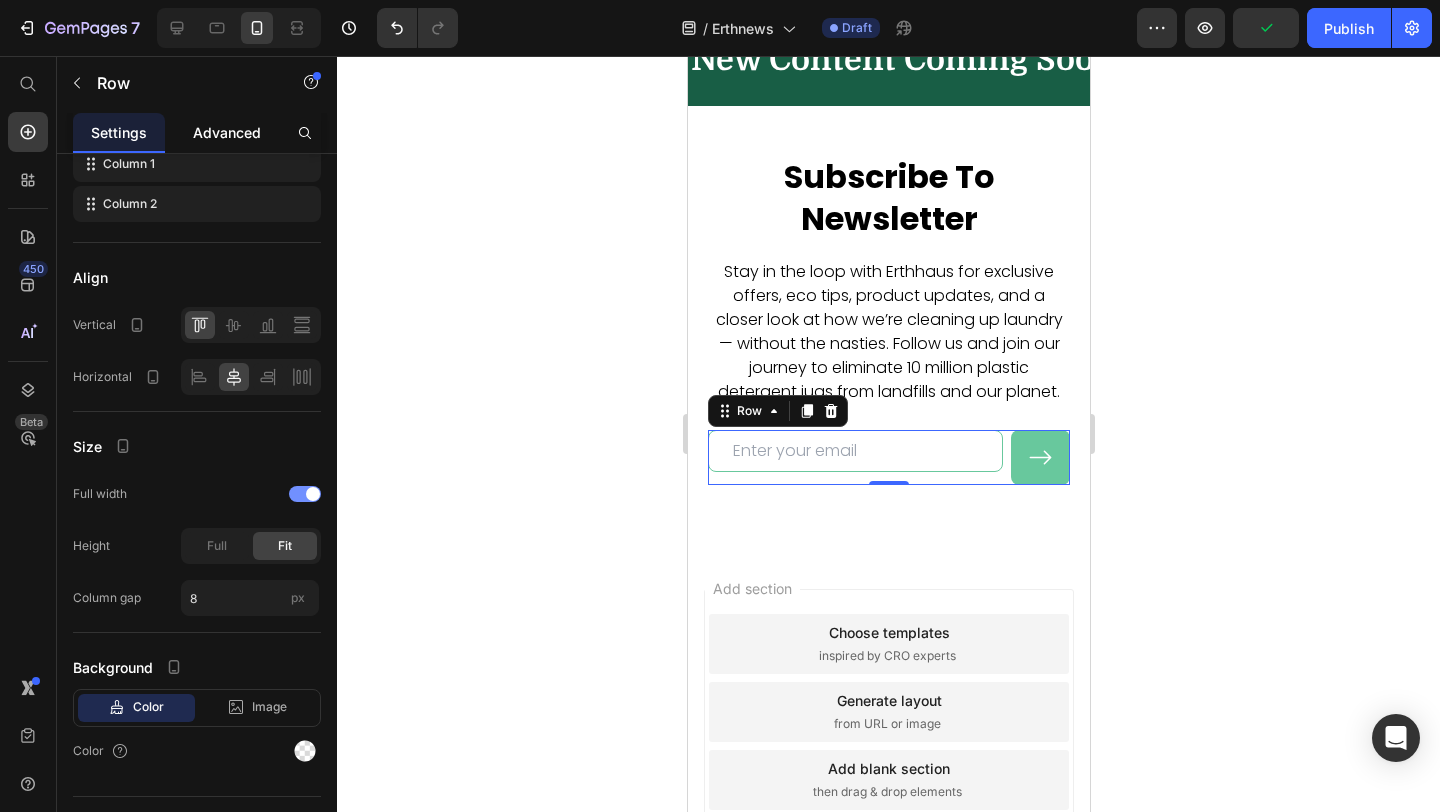 click on "Advanced" at bounding box center (227, 132) 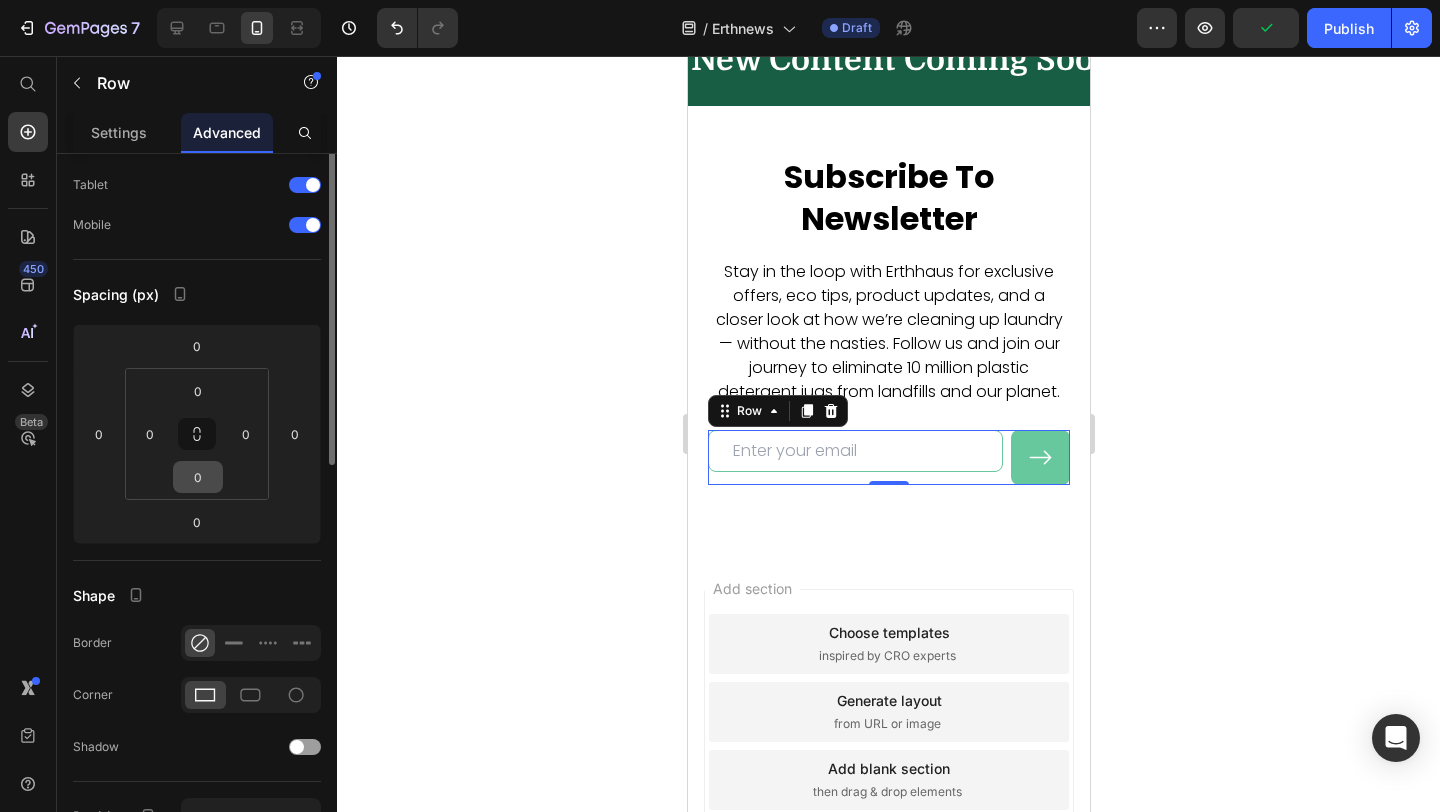 scroll, scrollTop: 209, scrollLeft: 0, axis: vertical 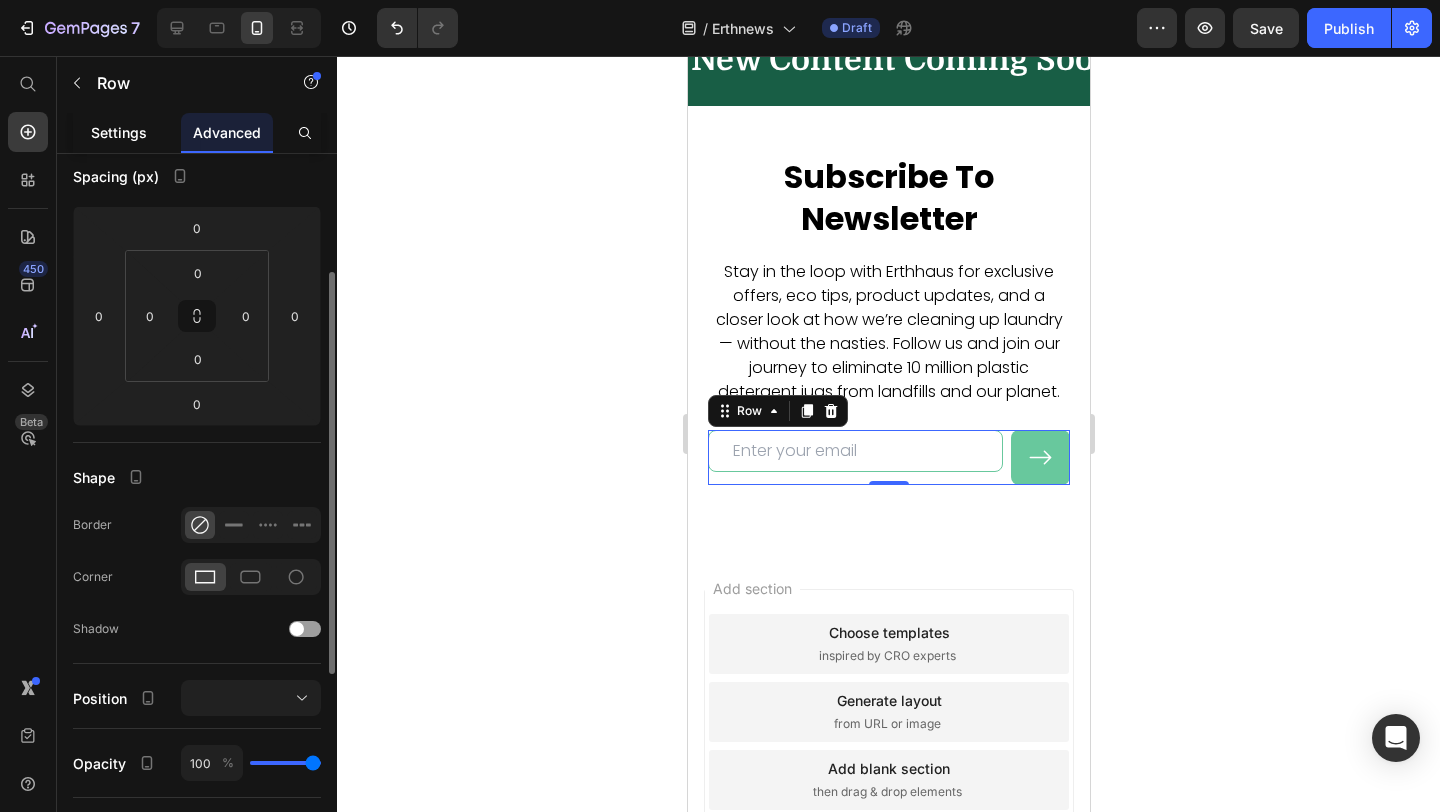click on "Settings" at bounding box center [119, 132] 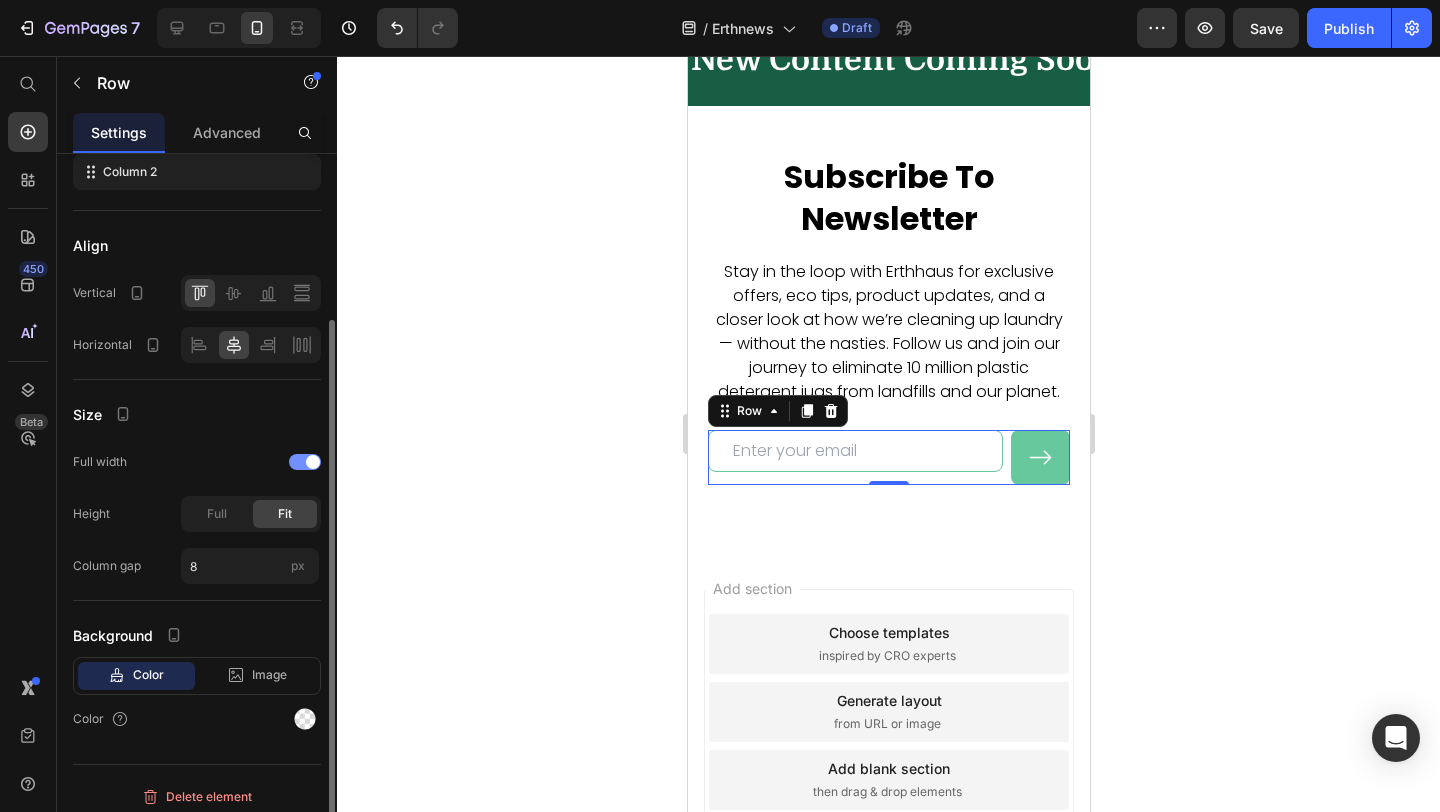 scroll, scrollTop: 318, scrollLeft: 0, axis: vertical 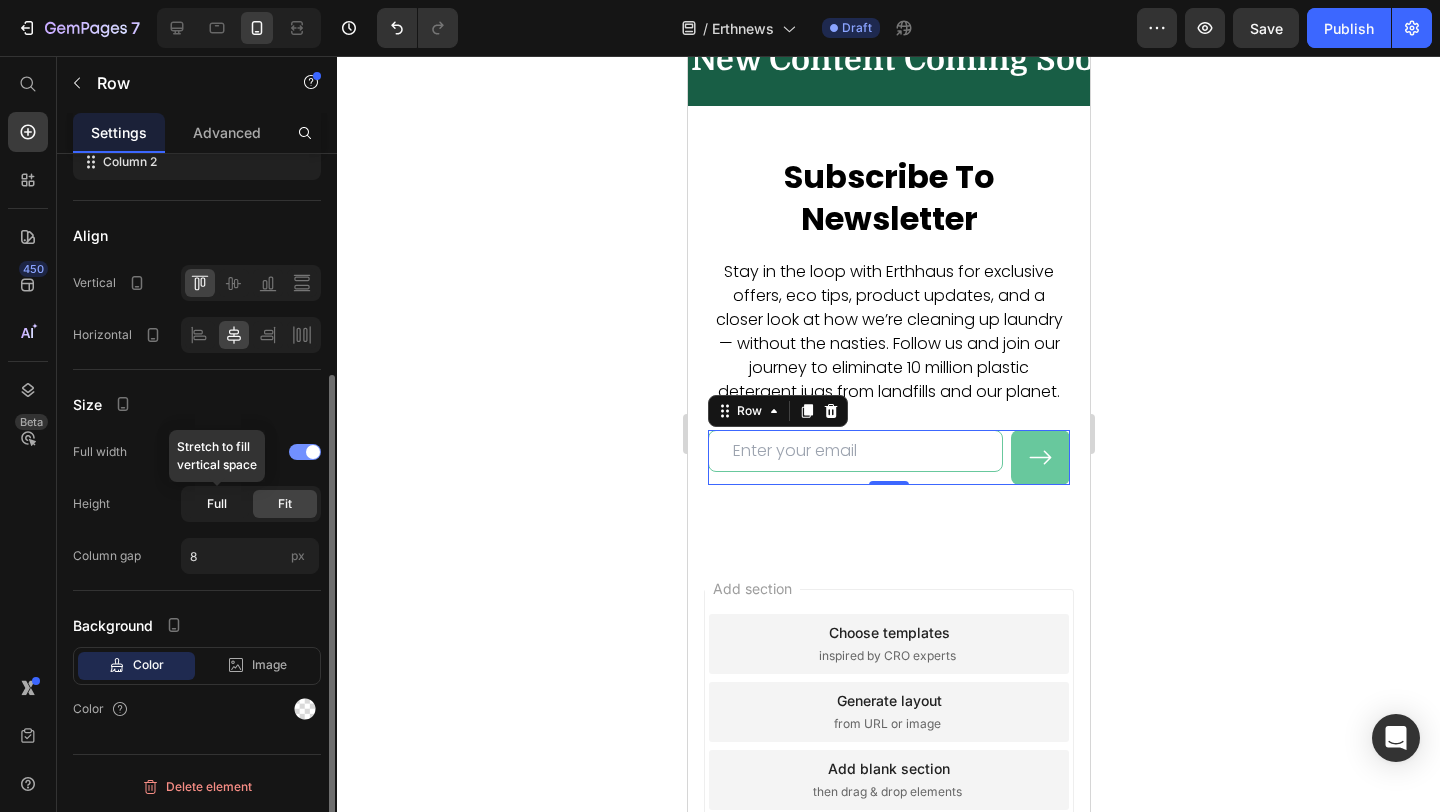 click on "Full" 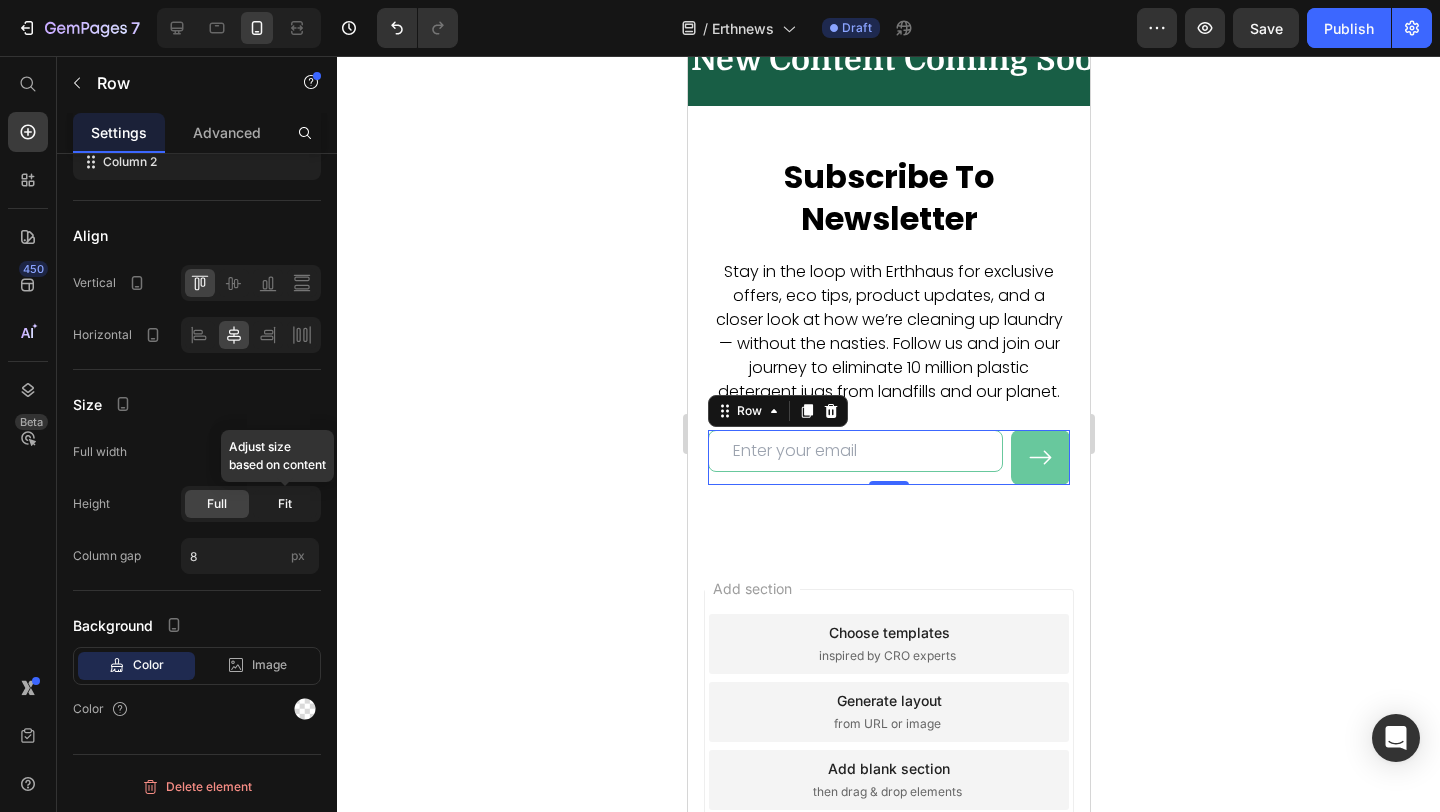 click on "Fit" 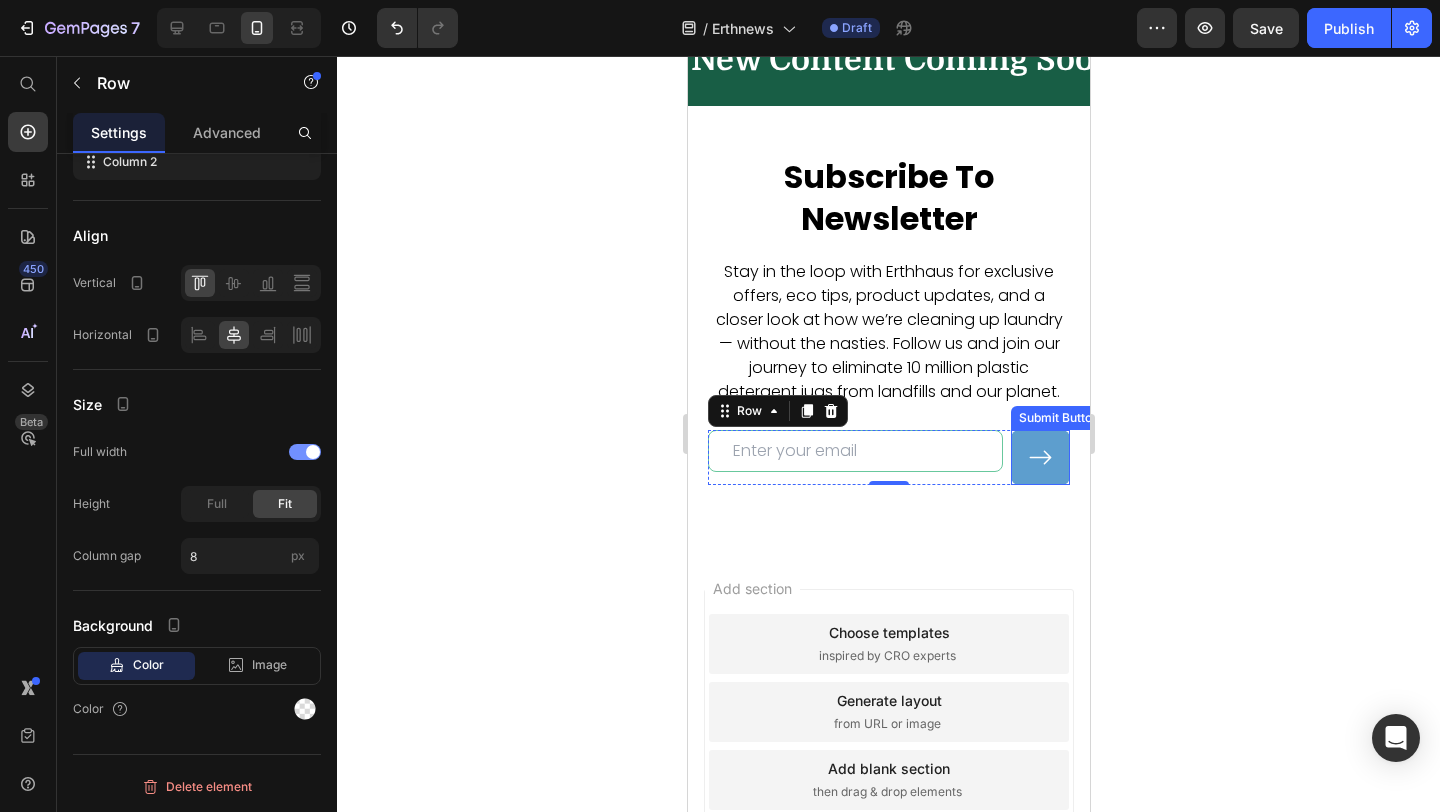 click at bounding box center [1039, 457] 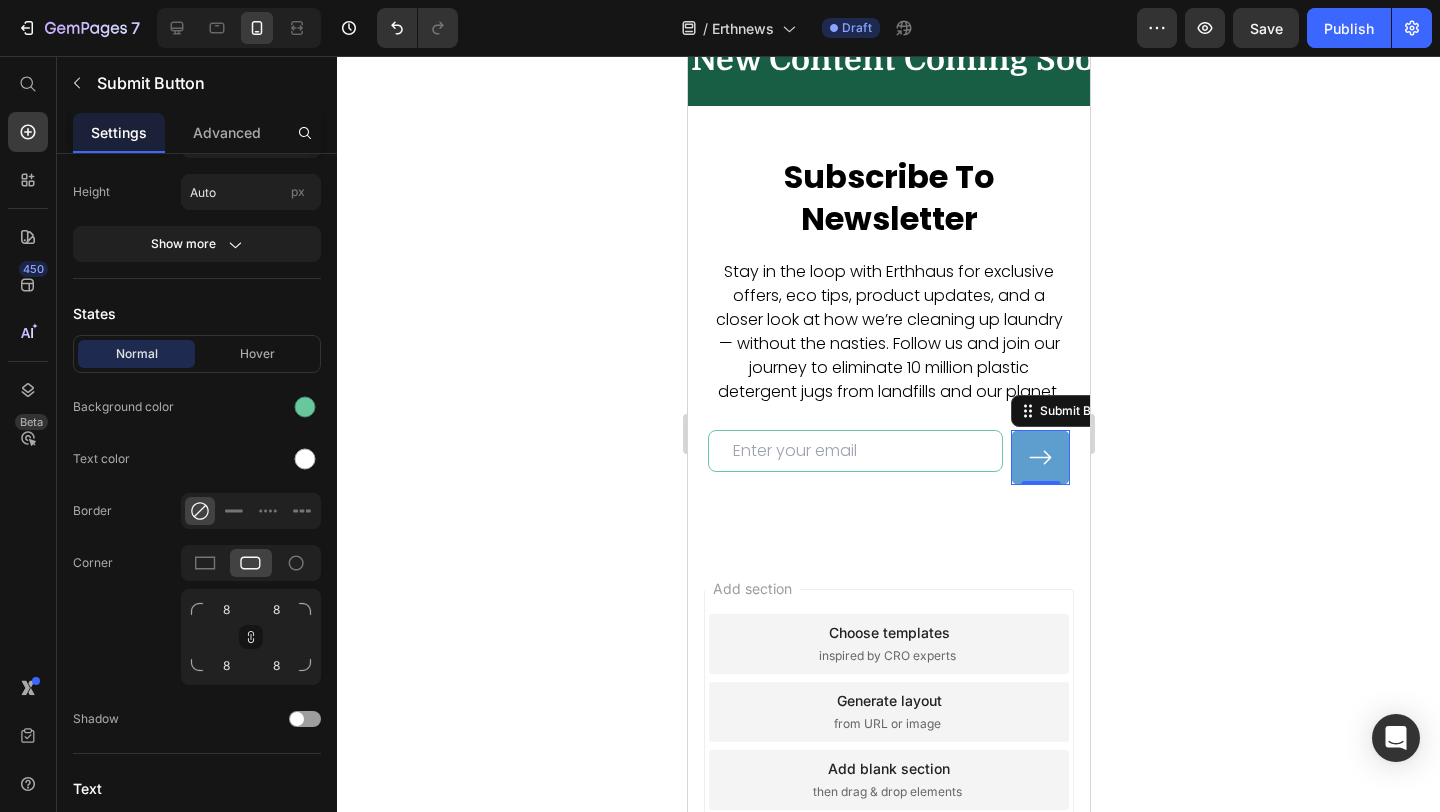 scroll, scrollTop: 0, scrollLeft: 0, axis: both 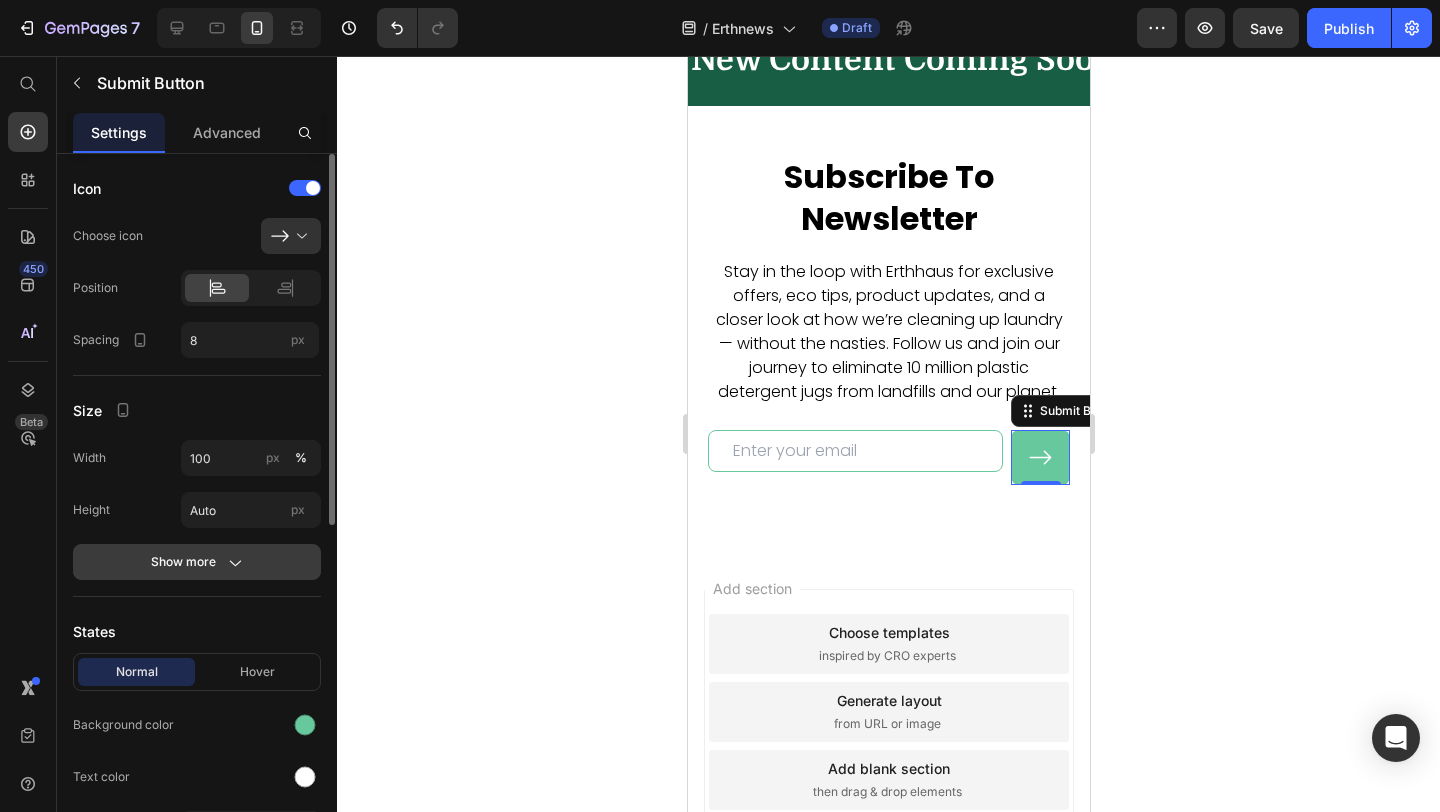 click on "Show more" 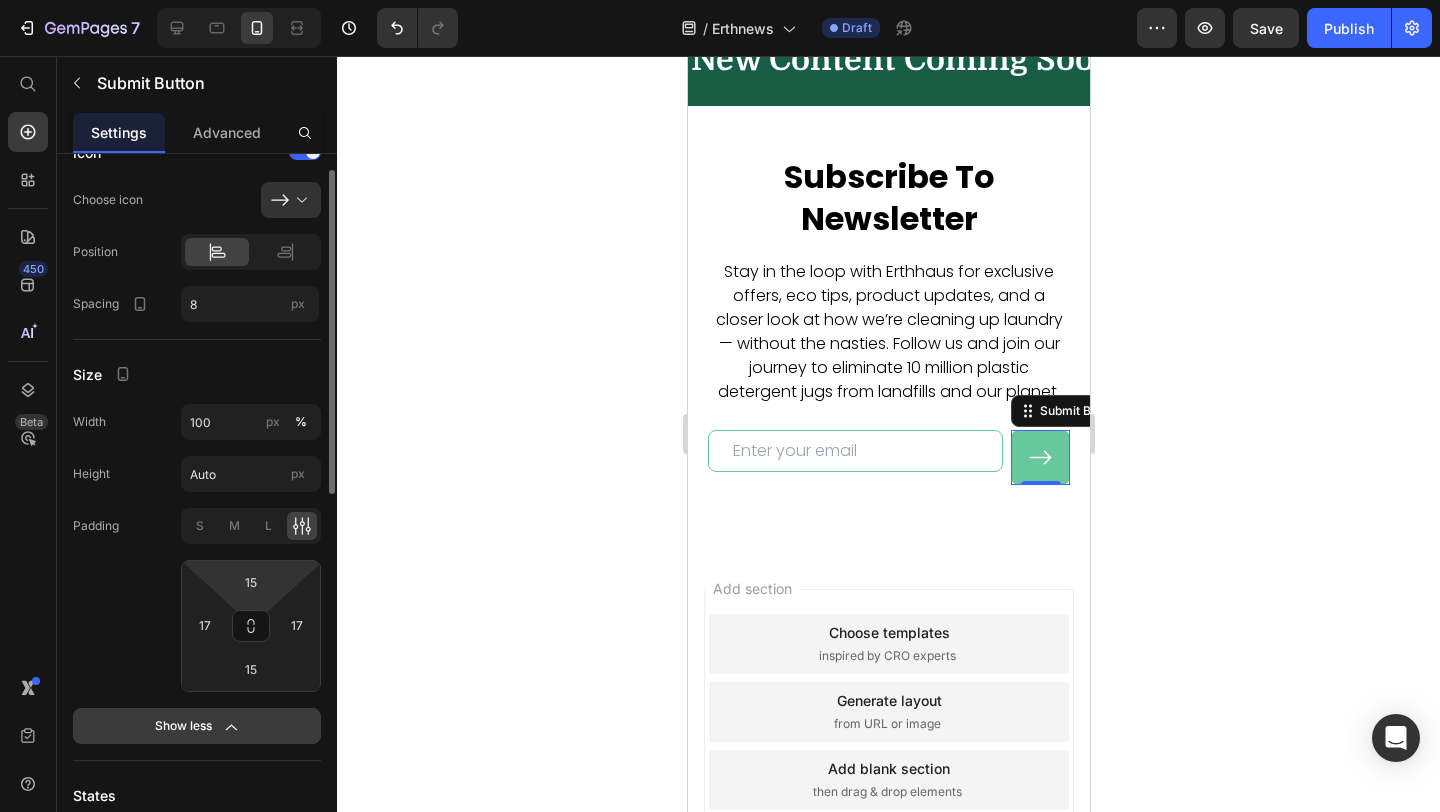 scroll, scrollTop: 39, scrollLeft: 0, axis: vertical 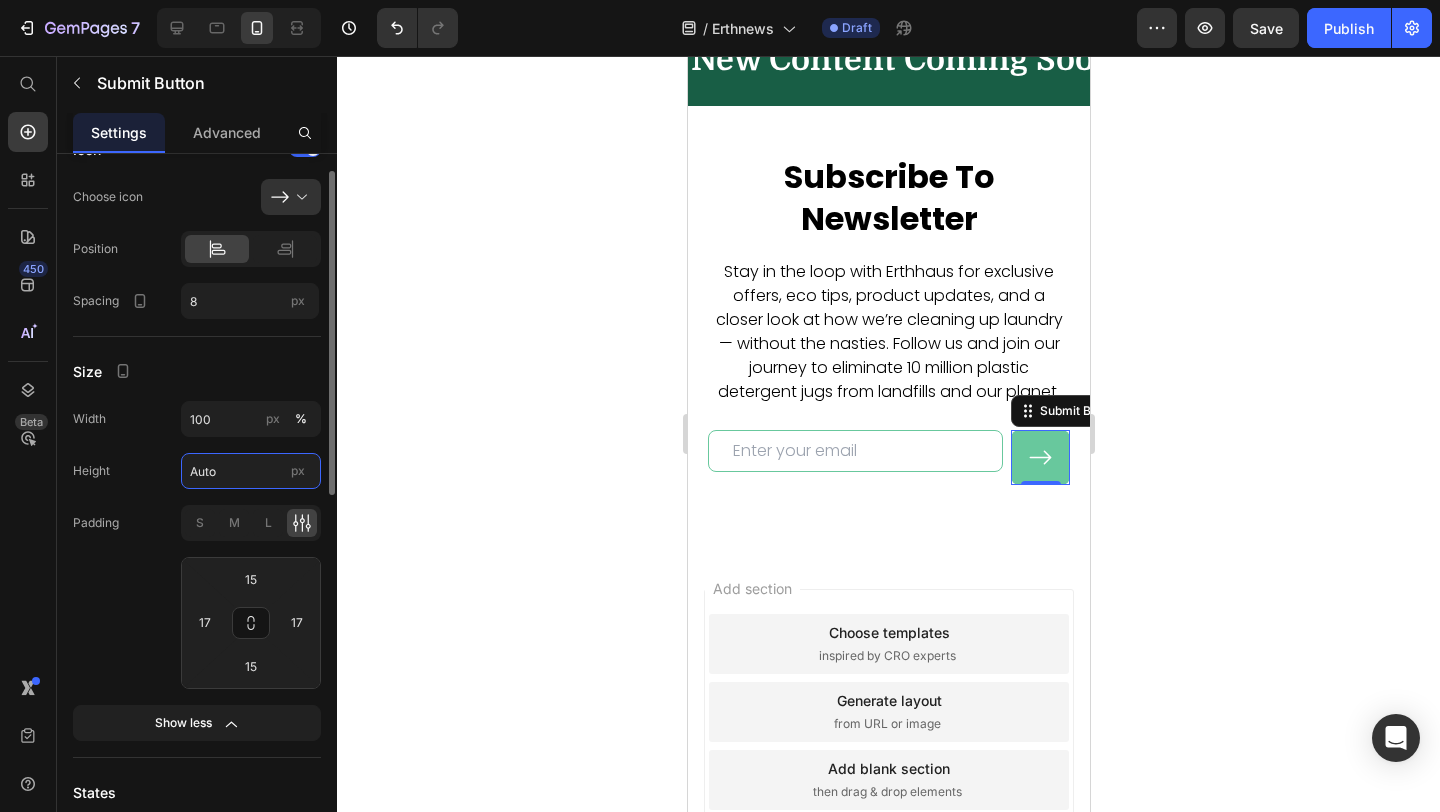 click on "Auto" at bounding box center (251, 471) 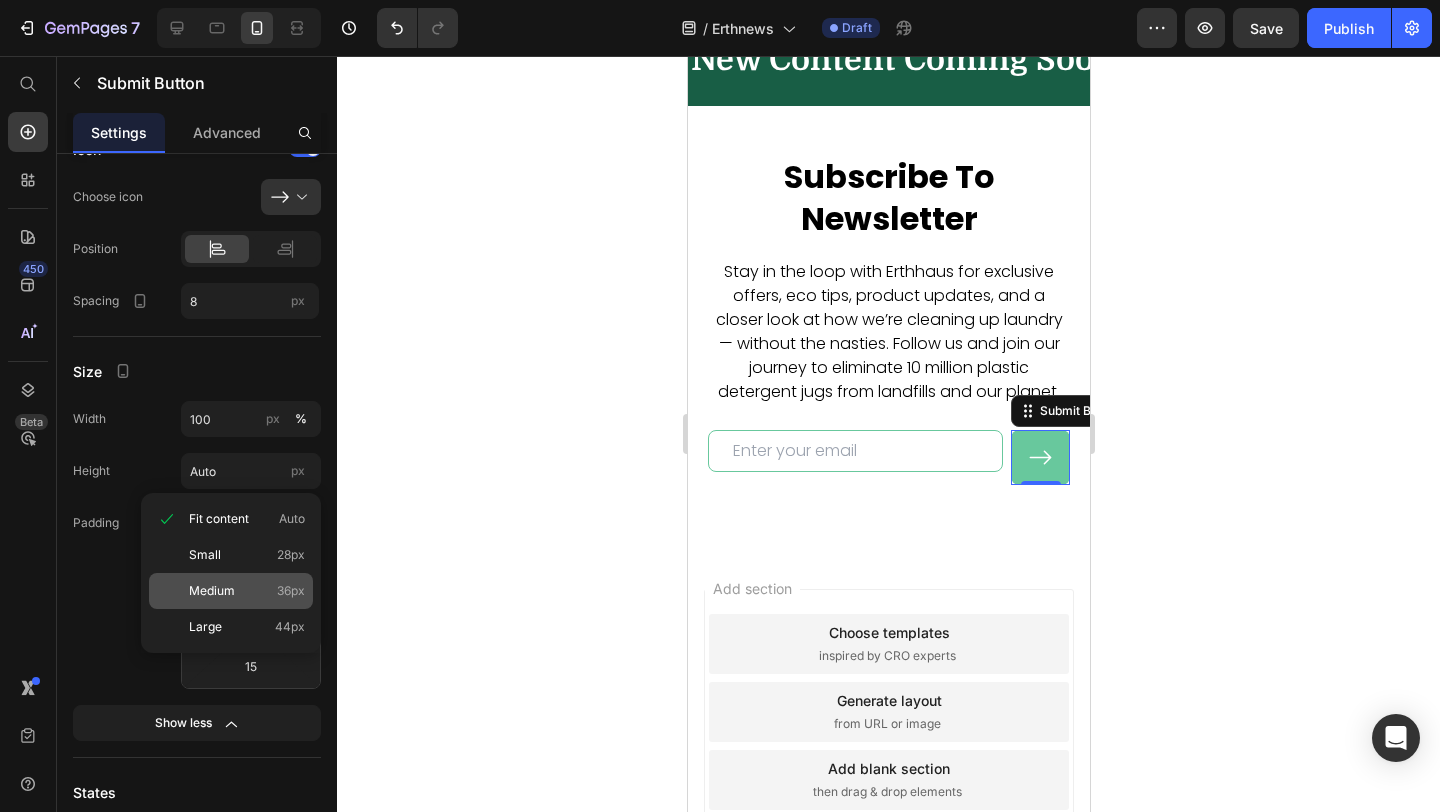 click on "Medium 36px" 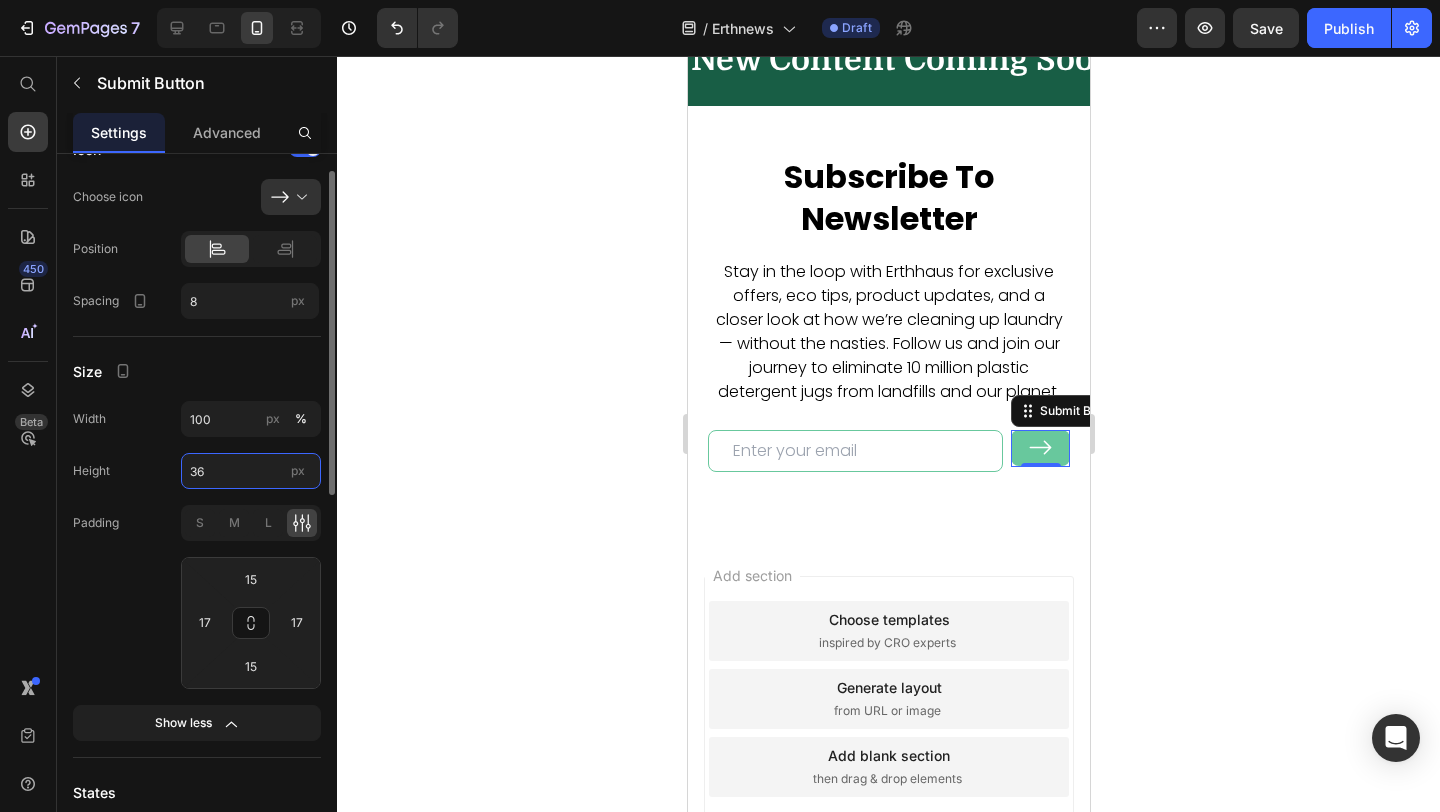 click on "36" at bounding box center (251, 471) 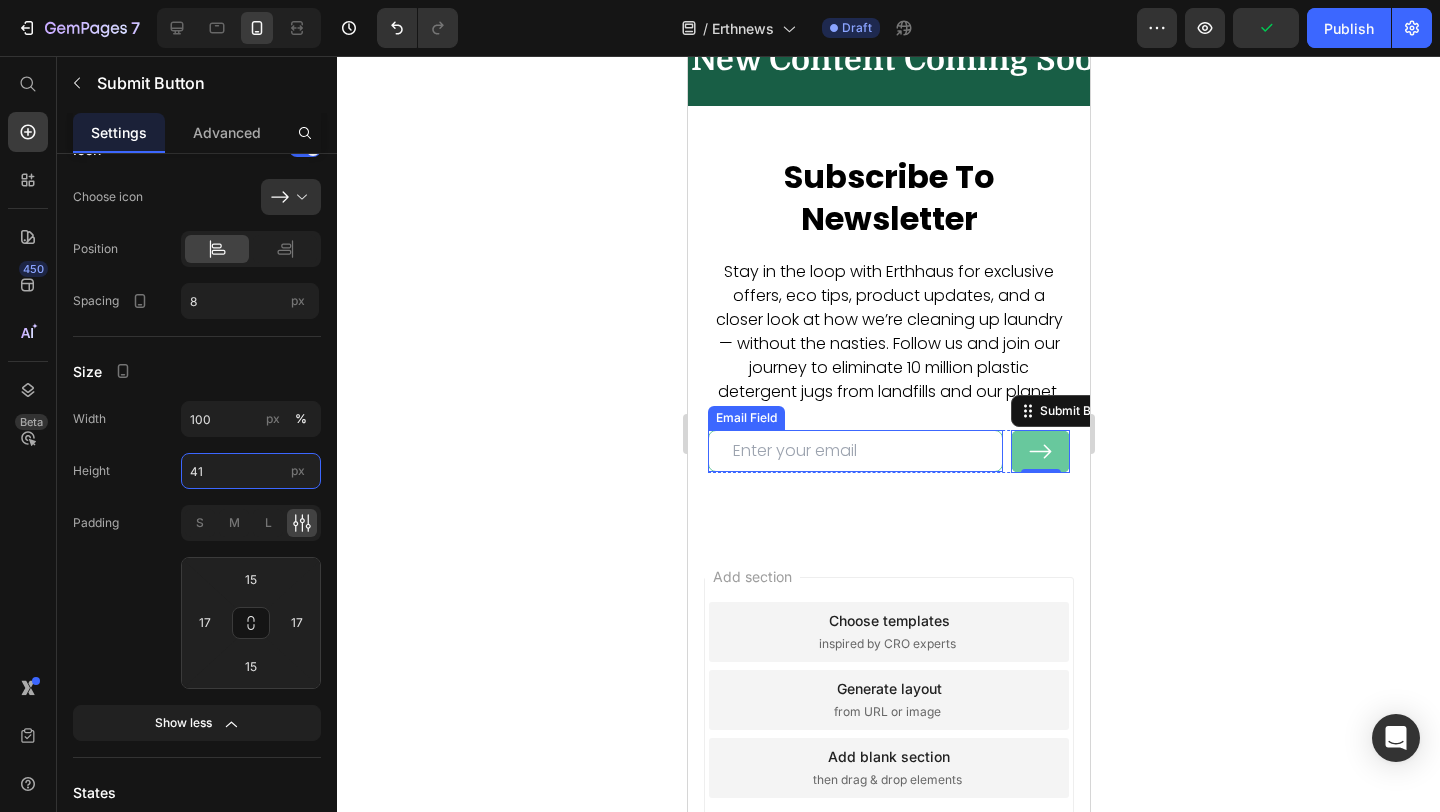 type on "40" 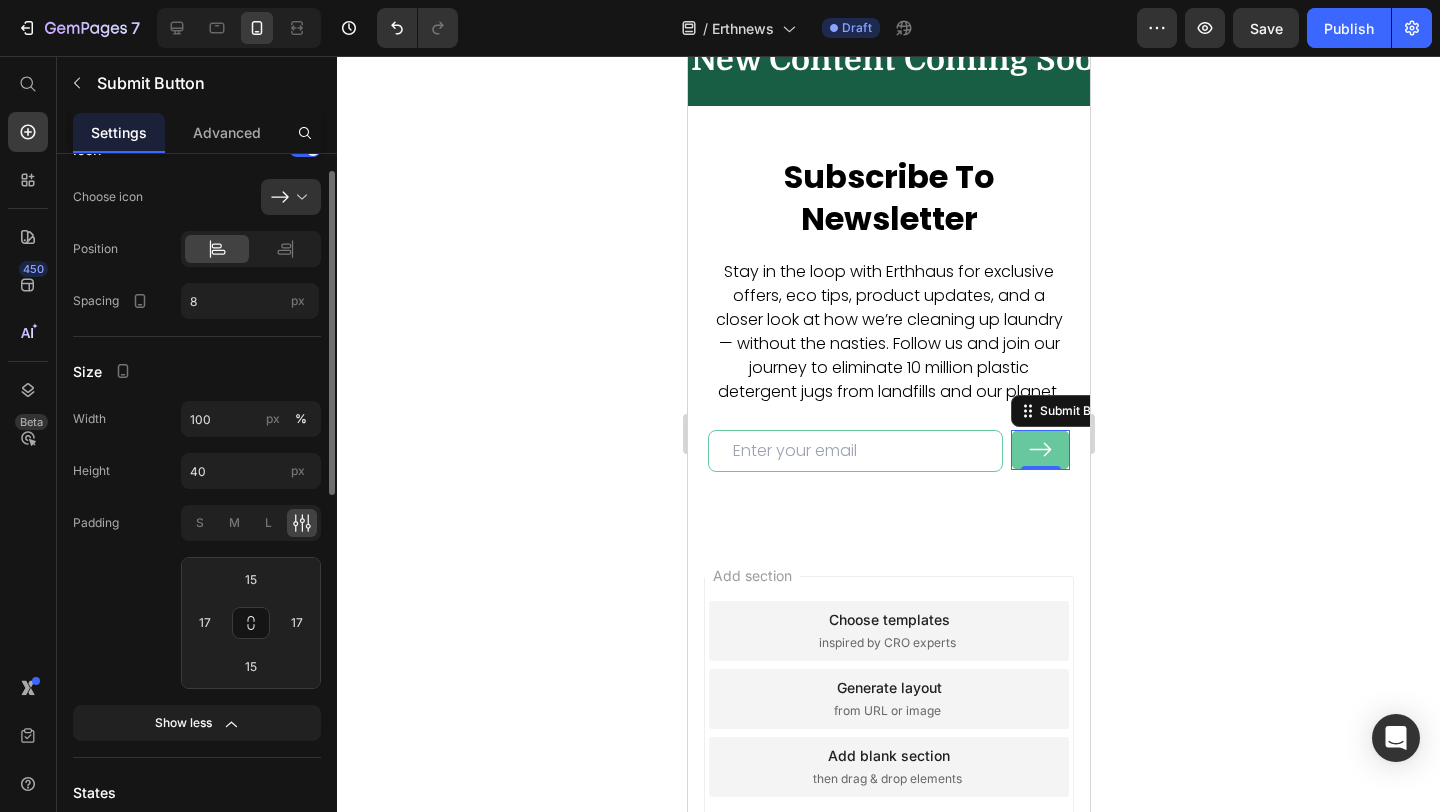 click on "Width 100 px % Height 40 px Padding S M L 15 17 15 17 Show less" at bounding box center [197, 571] 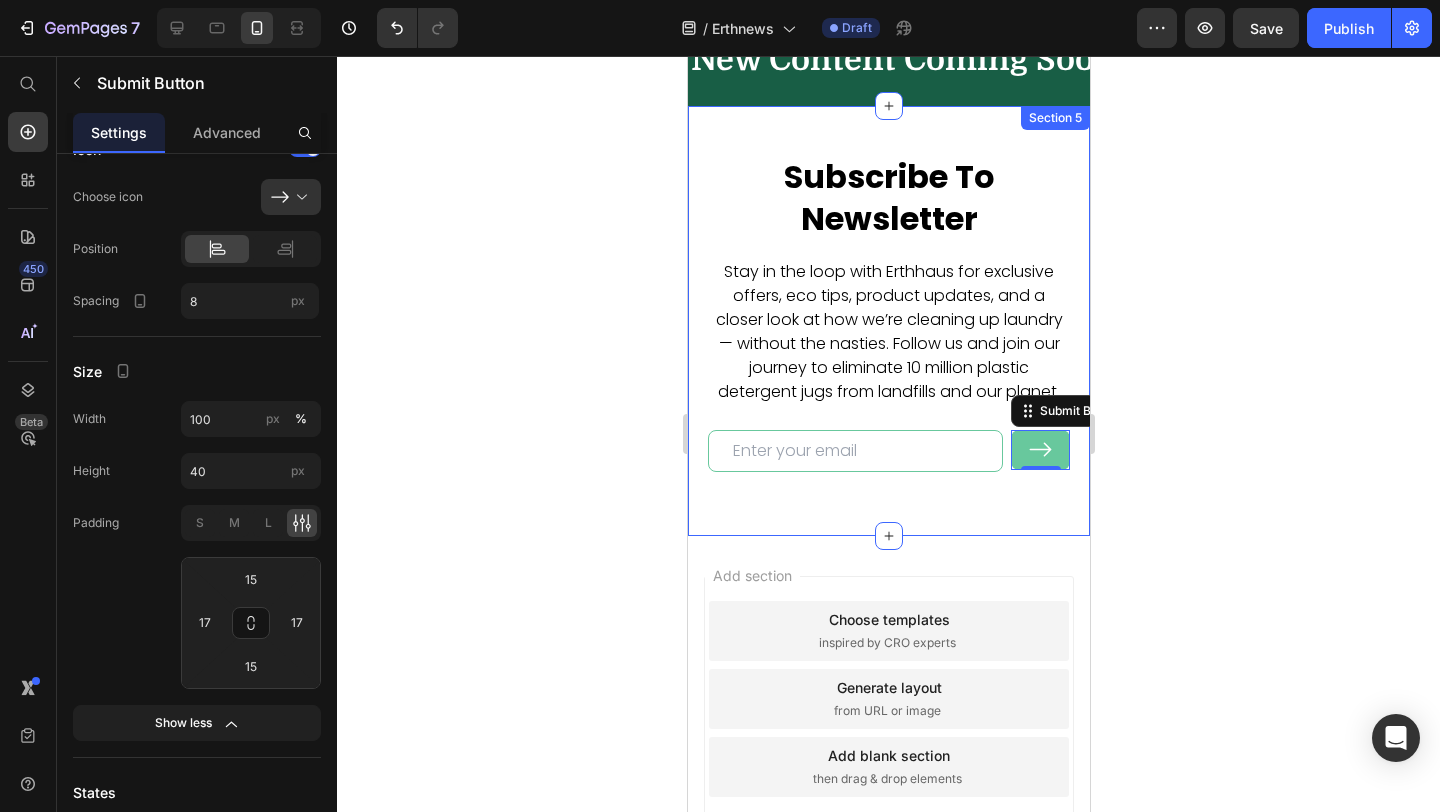 click on "Subscribe To Newsletter Heading Stay in the loop with Erthhaus for exclusive offers, eco tips, product updates, and a closer look at how we’re cleaning up laundry — without the nasties. Follow us and join our journey to eliminate 10 million plastic detergent jugs from landfills and our planet. Text block Email Field
Submit Button   0 Row Newsletter Row Section 5" at bounding box center (888, 320) 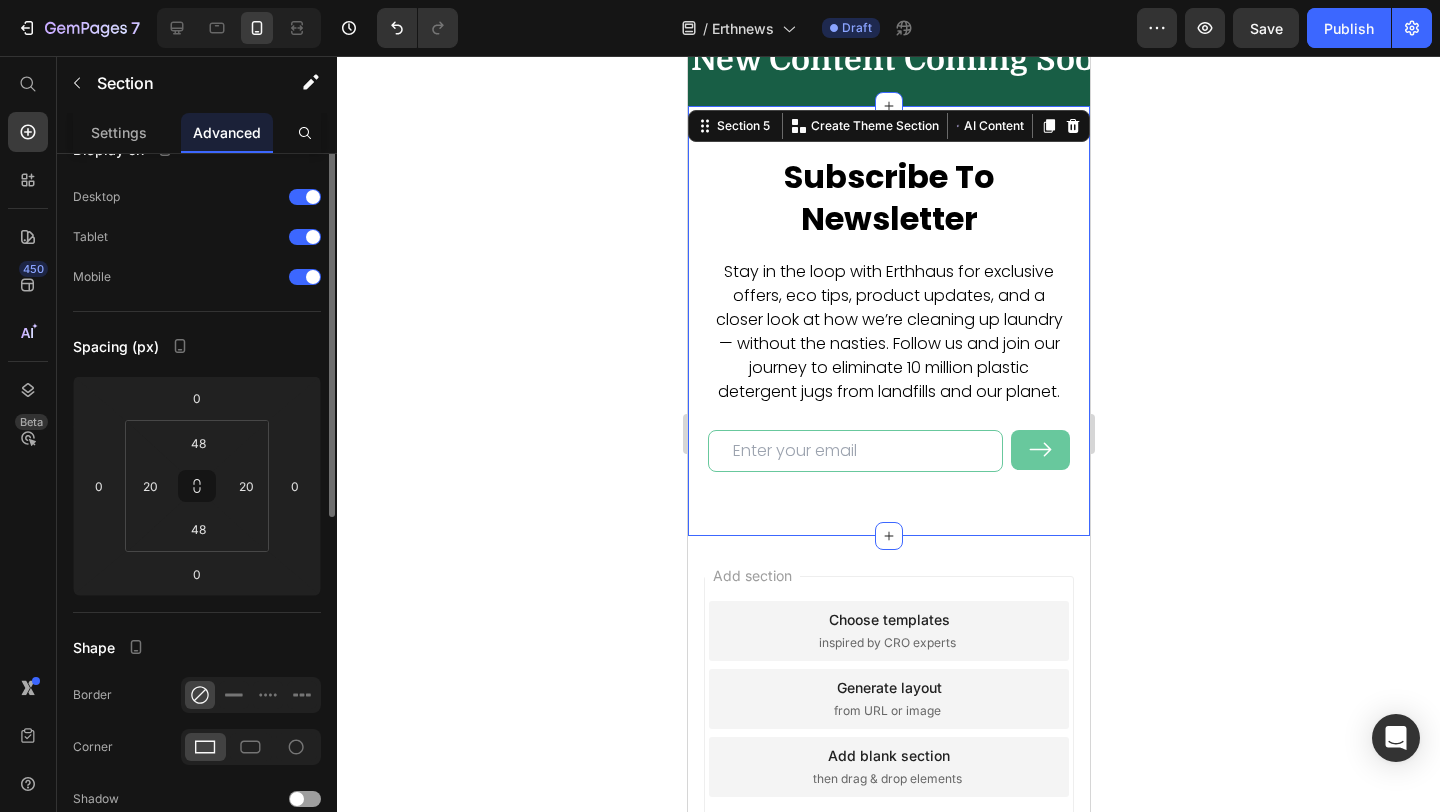 scroll, scrollTop: 0, scrollLeft: 0, axis: both 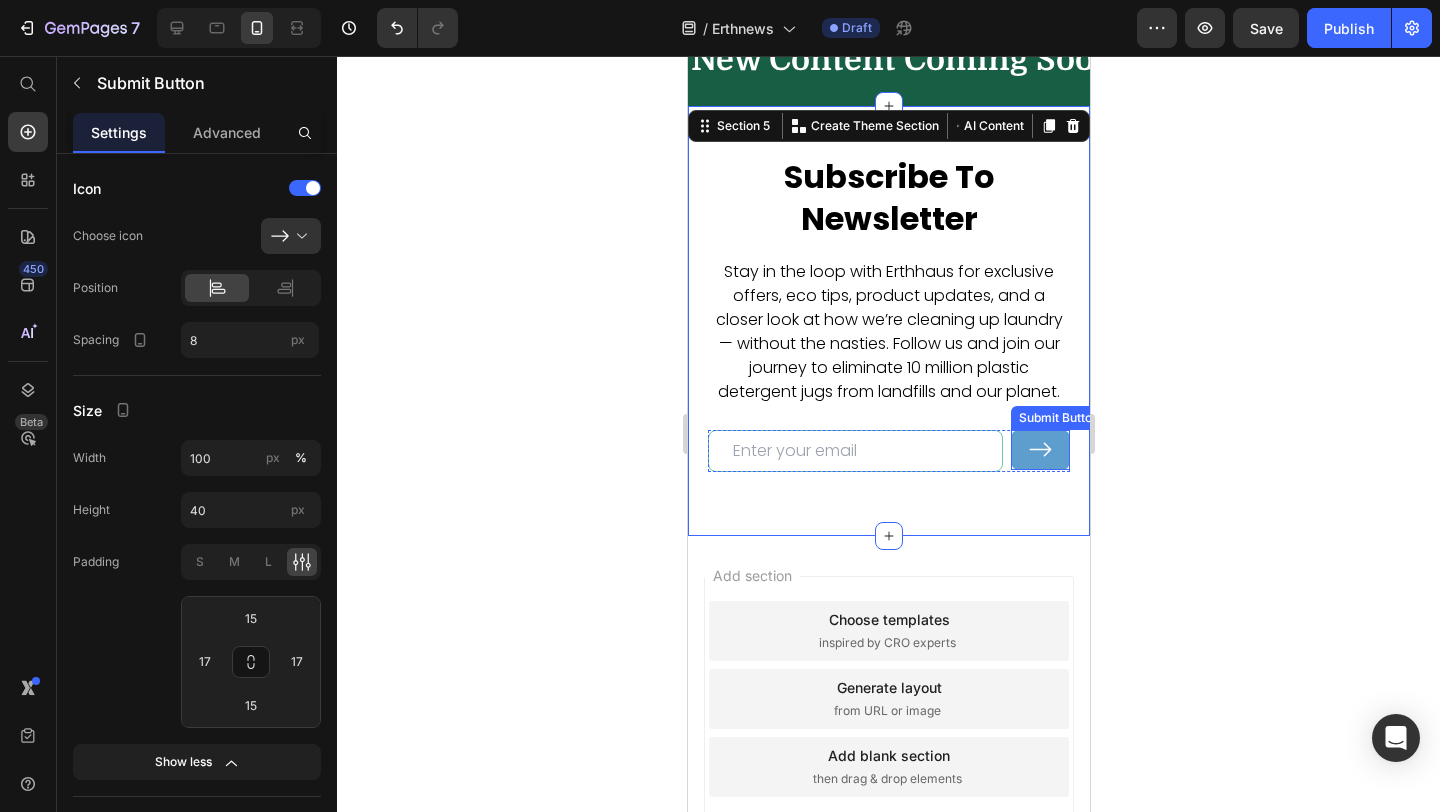 click at bounding box center [1039, 450] 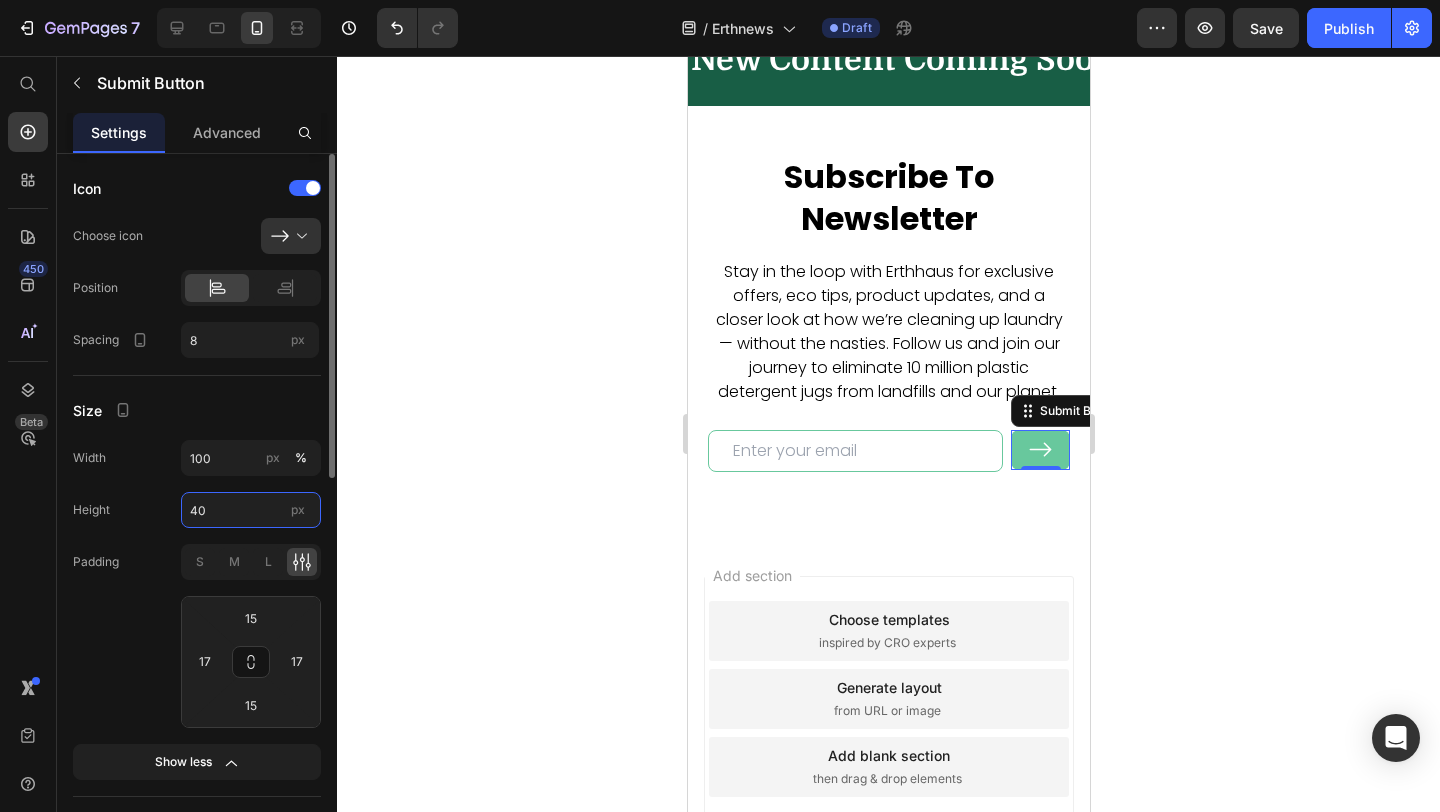 click on "40" at bounding box center [251, 510] 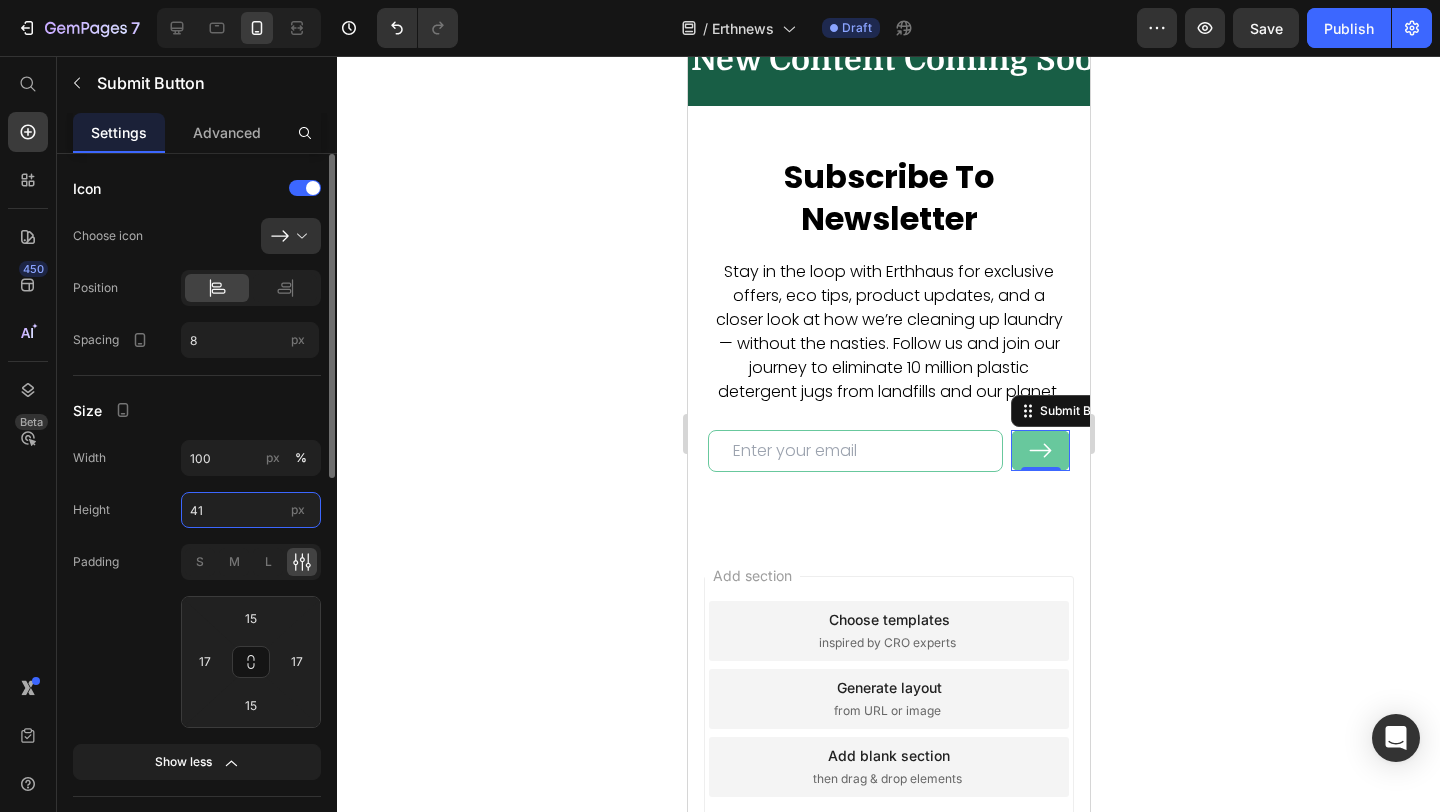 type on "42" 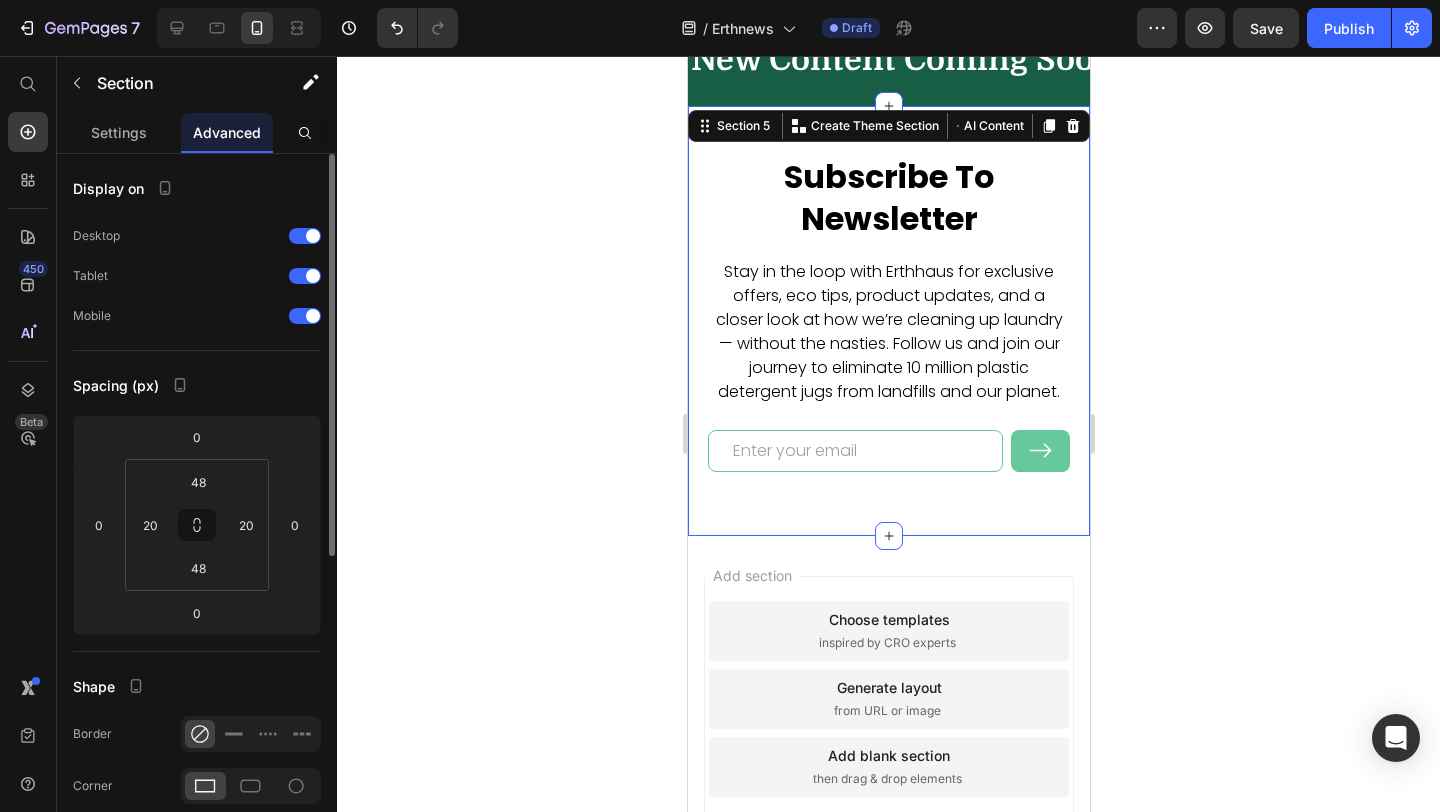 click on "Subscribe To Newsletter Heading Stay in the loop with Erthhaus for exclusive offers, eco tips, product updates, and a closer look at how we’re cleaning up laundry — without the nasties. Follow us and join our journey to eliminate 10 million plastic detergent jugs from landfills and our planet. Text block Email Field
Submit Button Row Newsletter Row Section 5   Create Theme Section AI Content Write with GemAI What would you like to describe here? Tone and Voice Persuasive Product Laundry Detergent Sheets 6 Pack Show more Generate" at bounding box center [888, 320] 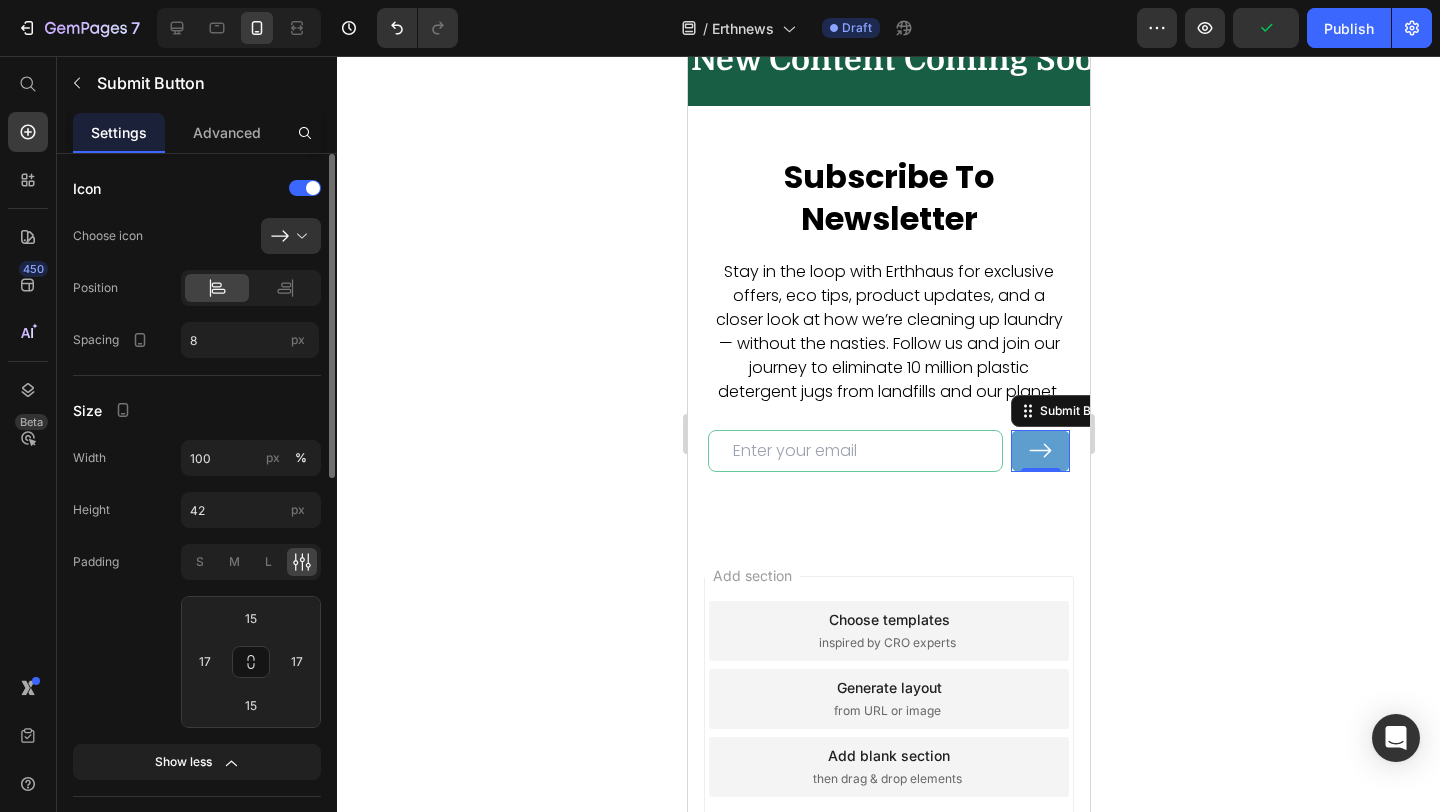 click at bounding box center [1039, 451] 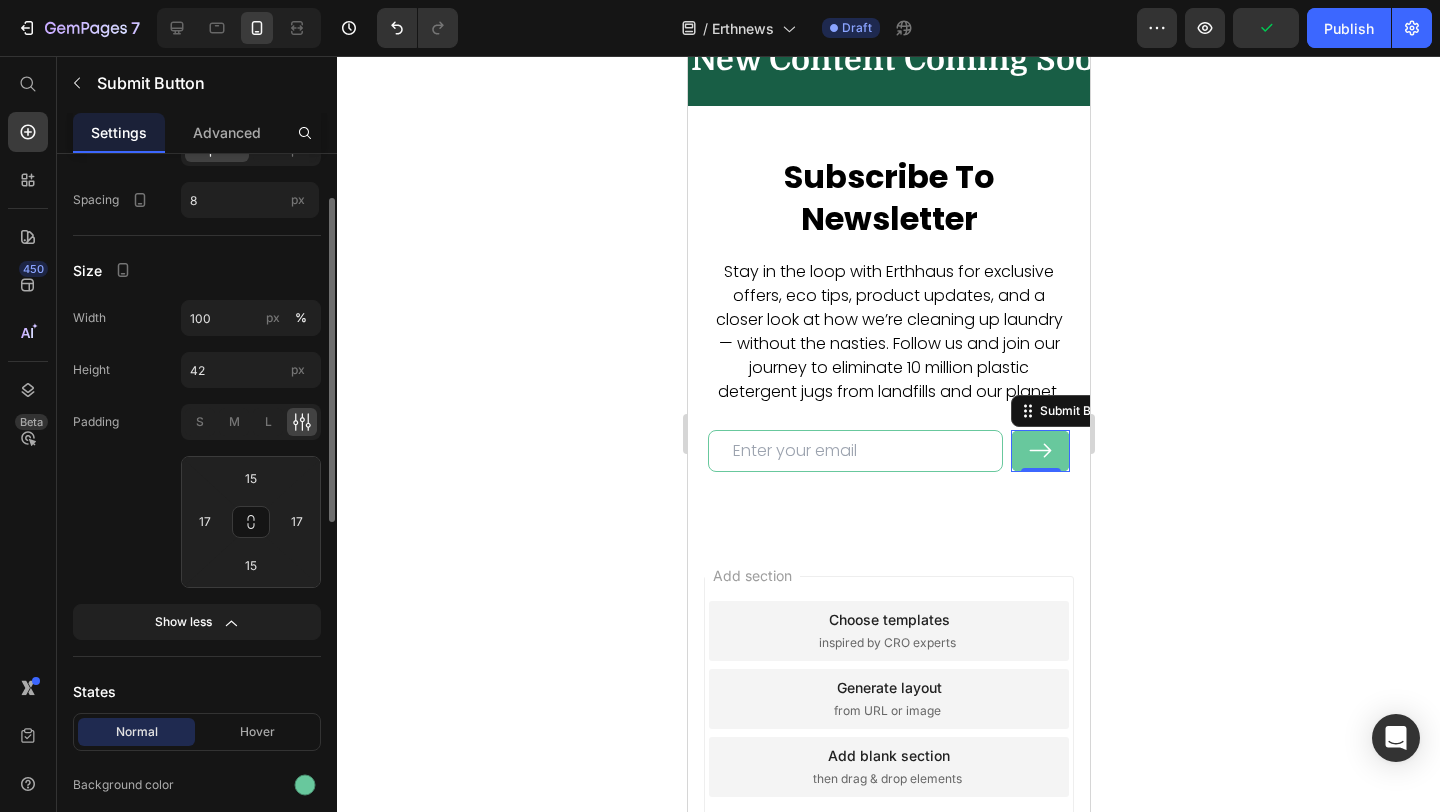 scroll, scrollTop: 189, scrollLeft: 0, axis: vertical 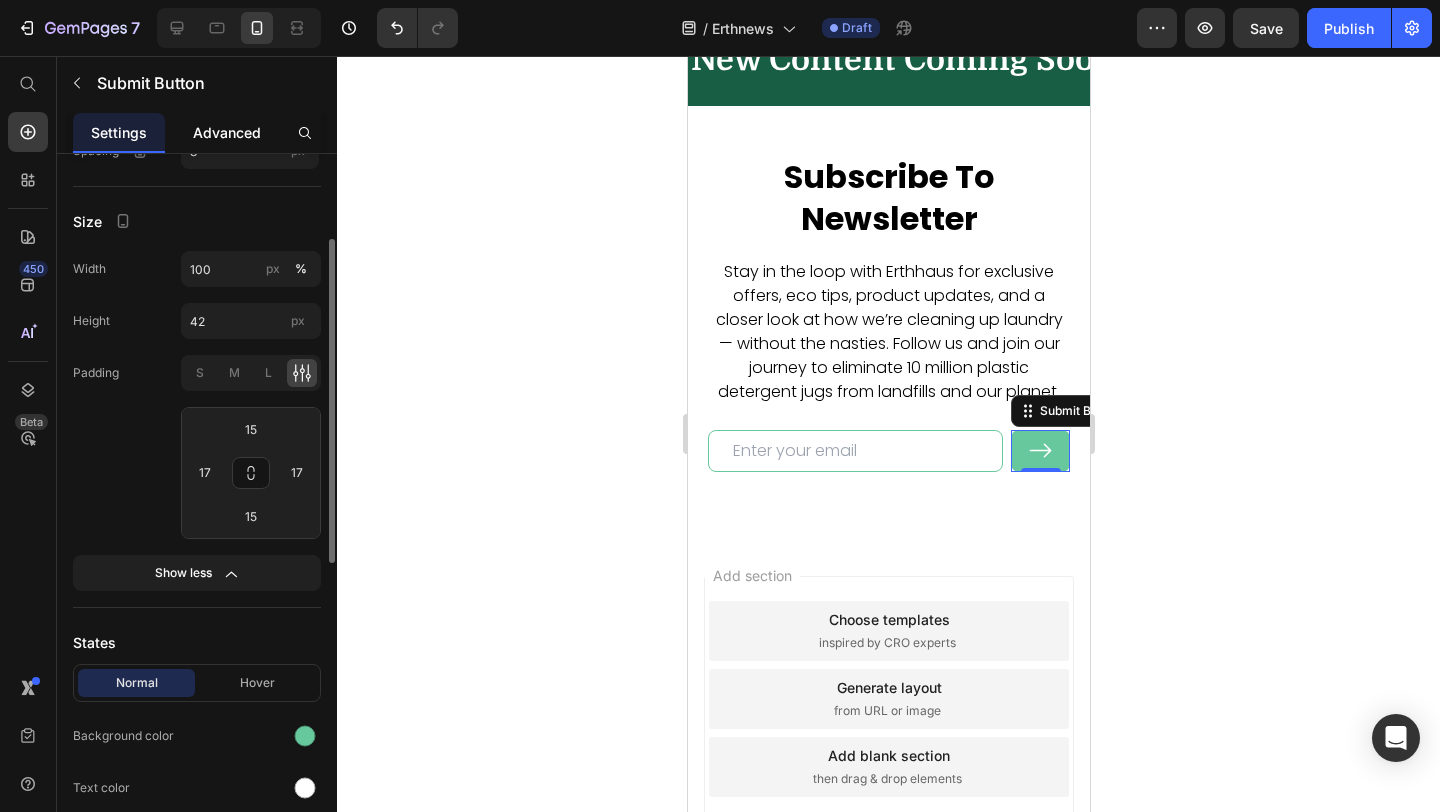 click on "Advanced" at bounding box center [227, 132] 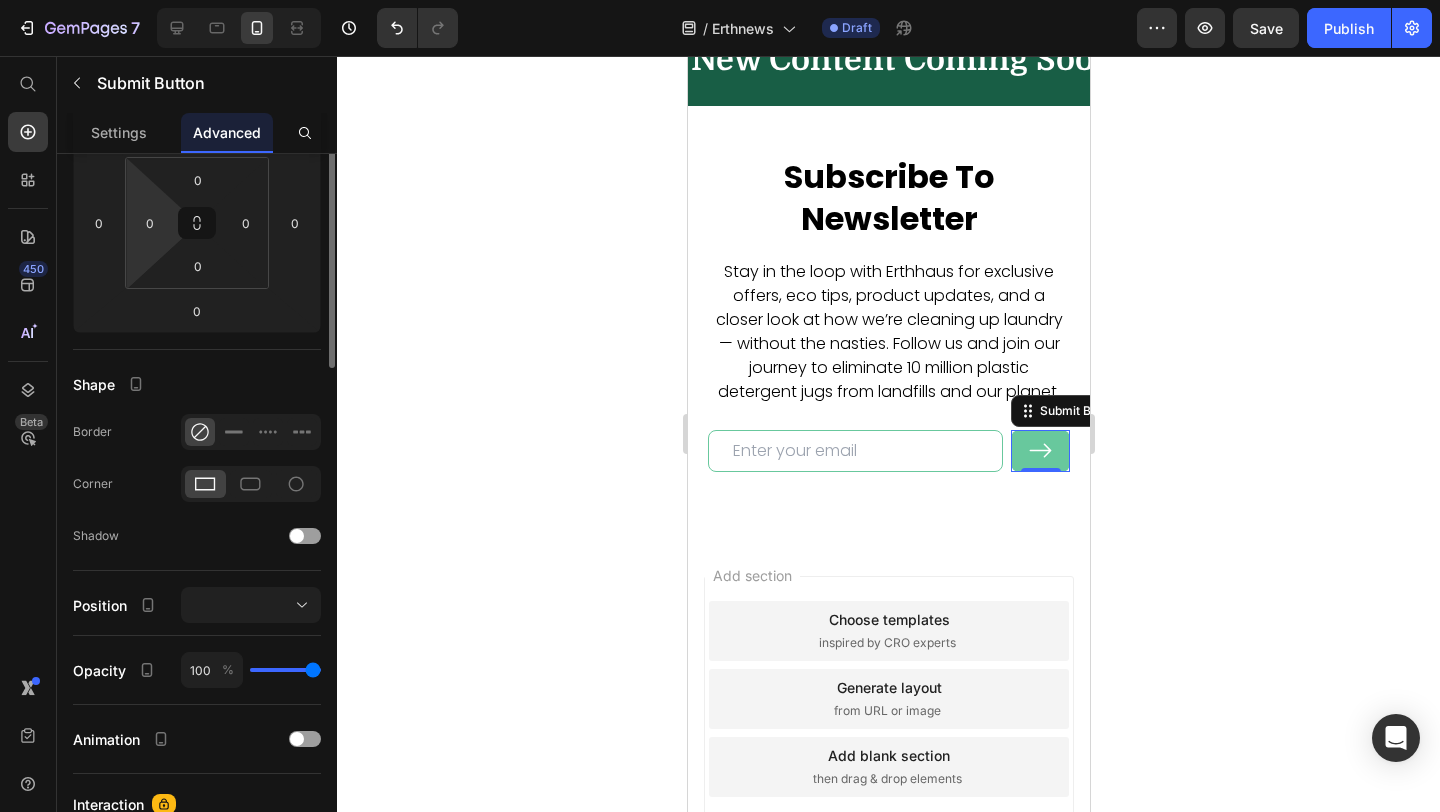 scroll, scrollTop: 447, scrollLeft: 0, axis: vertical 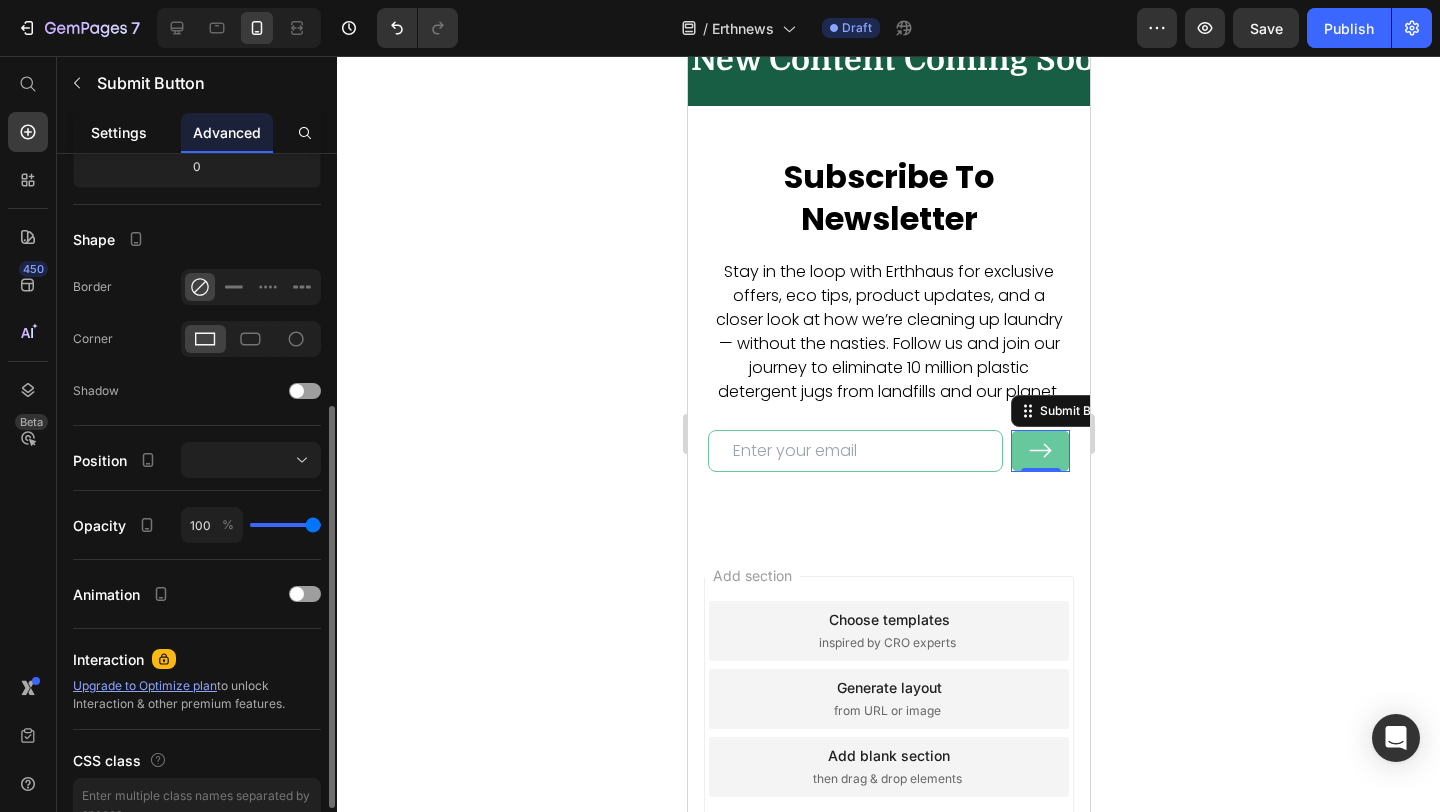 click on "Settings" at bounding box center (119, 132) 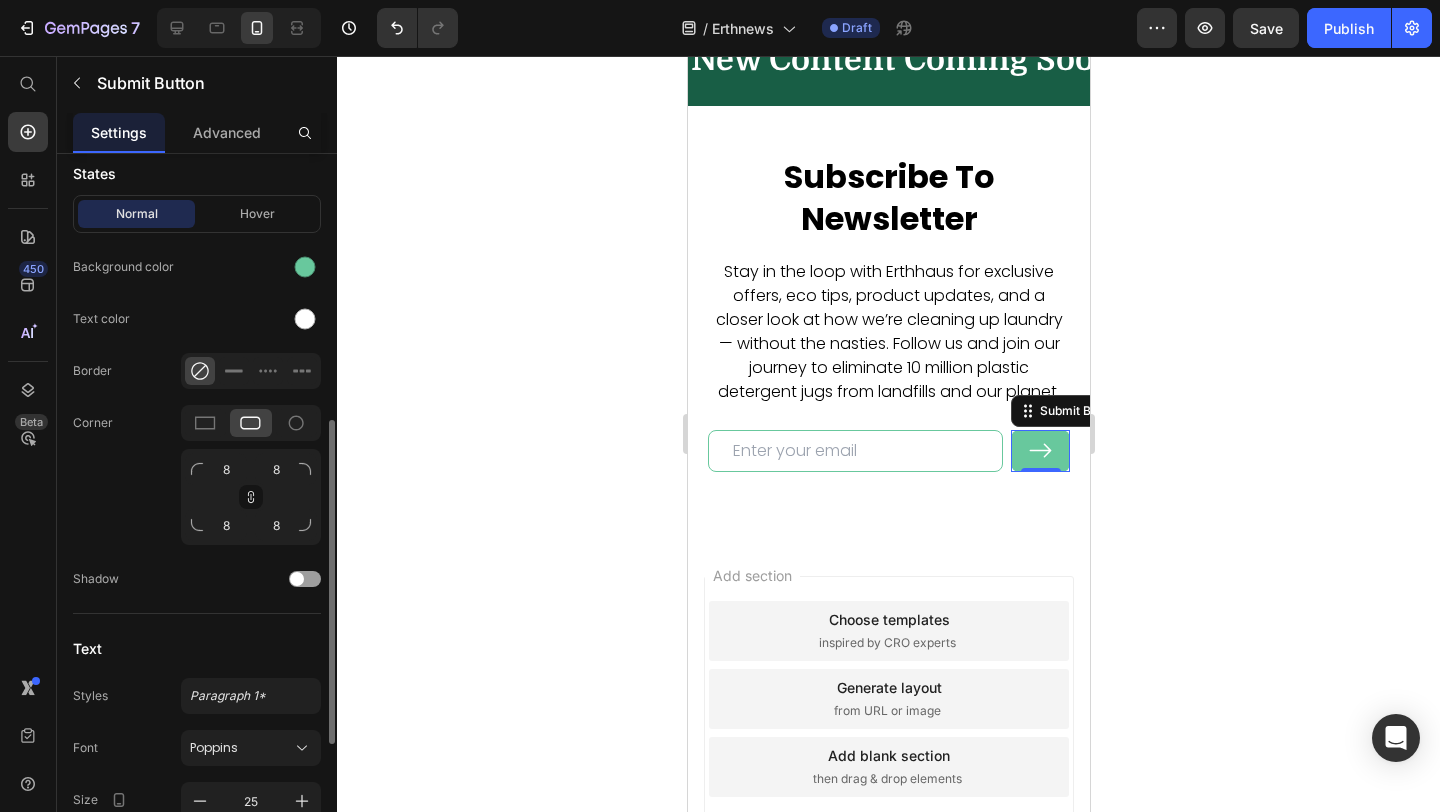 scroll, scrollTop: 696, scrollLeft: 0, axis: vertical 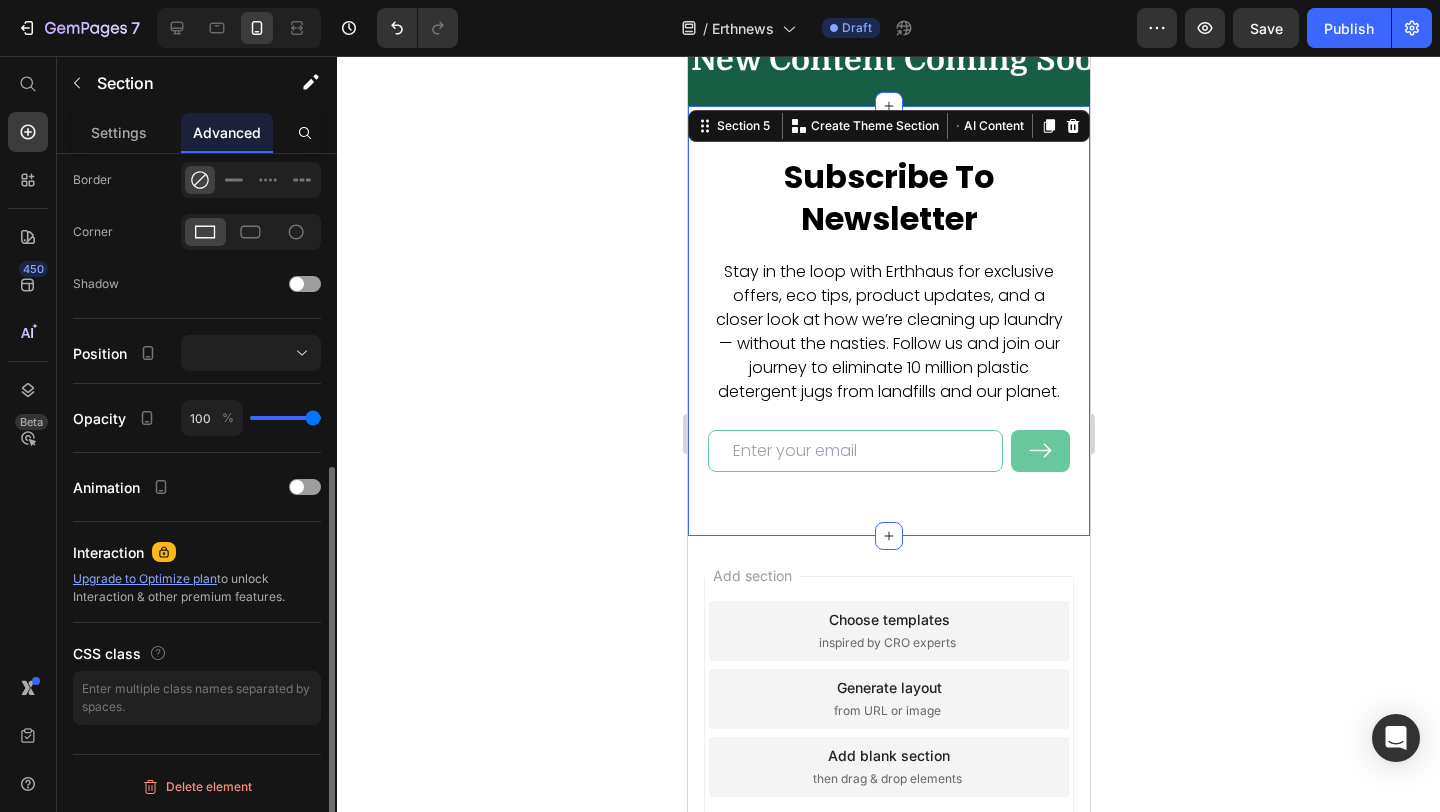 click on "Subscribe To Newsletter Heading Stay in the loop with Erthhaus for exclusive offers, eco tips, product updates, and a closer look at how we’re cleaning up laundry — without the nasties. Follow us and join our journey to eliminate 10 million plastic detergent jugs from landfills and our planet. Text block Email Field
Submit Button Row Newsletter Row Section 5   Create Theme Section AI Content Write with GemAI What would you like to describe here? Tone and Voice Persuasive Product Show more Generate" at bounding box center (888, 320) 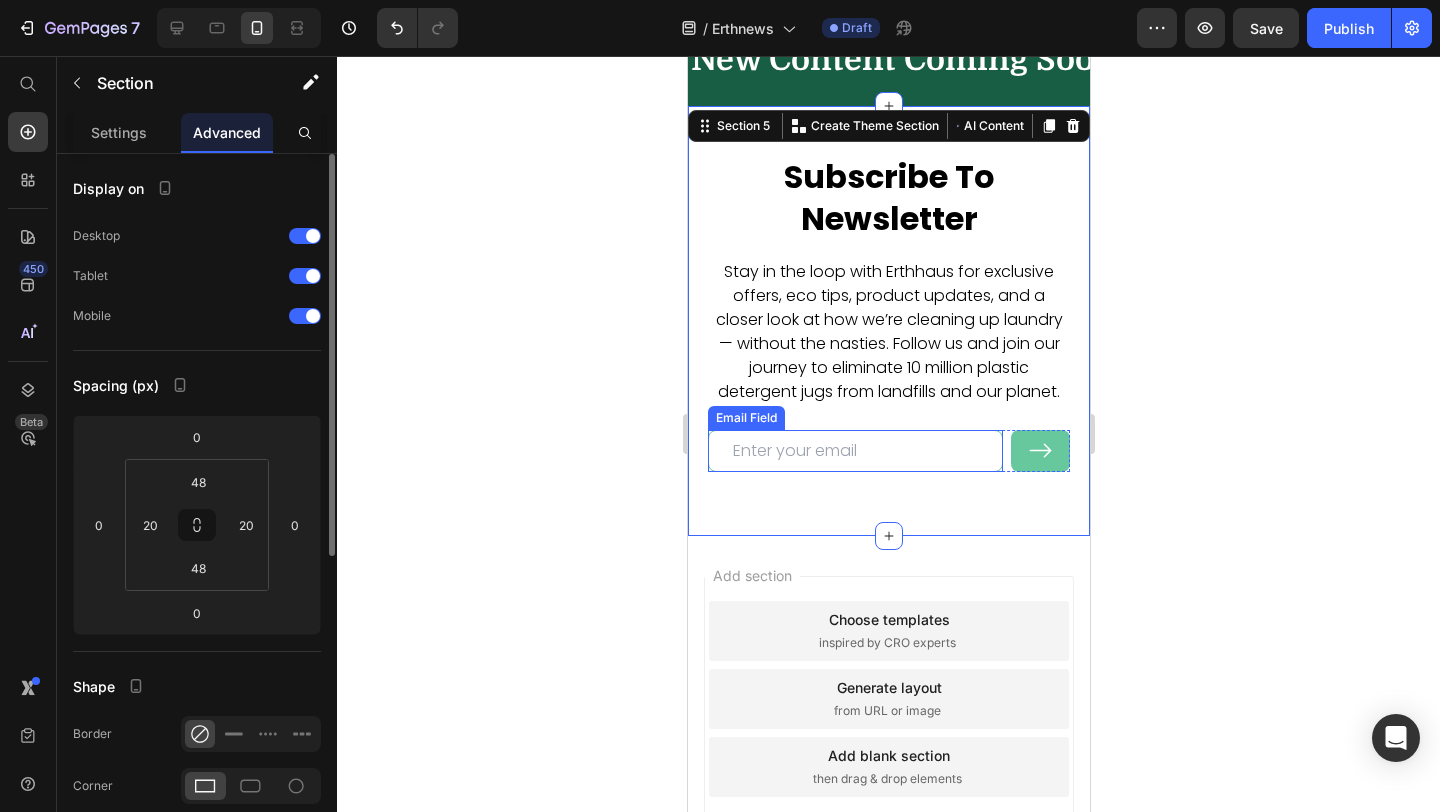 click at bounding box center (854, 451) 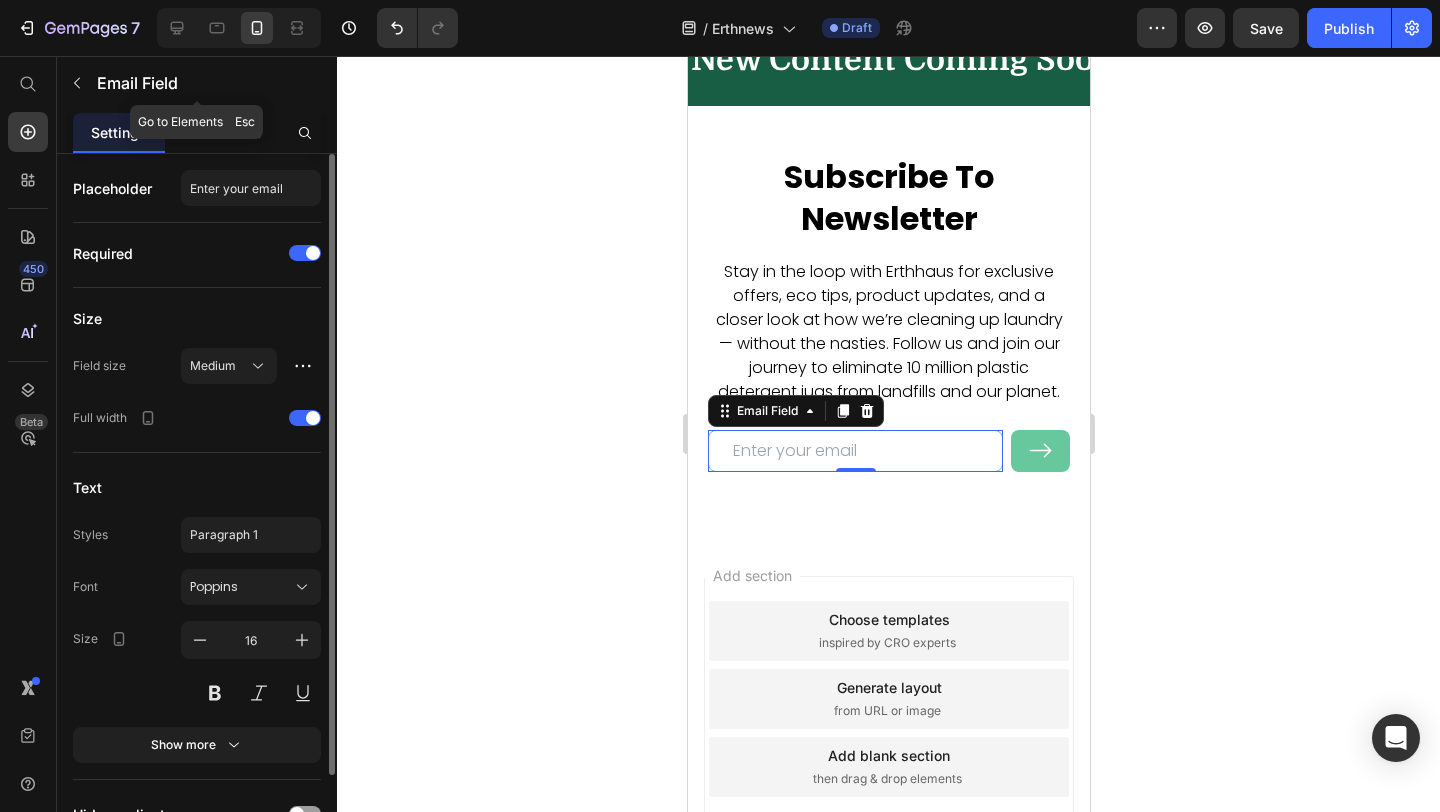 click on "Email Field" 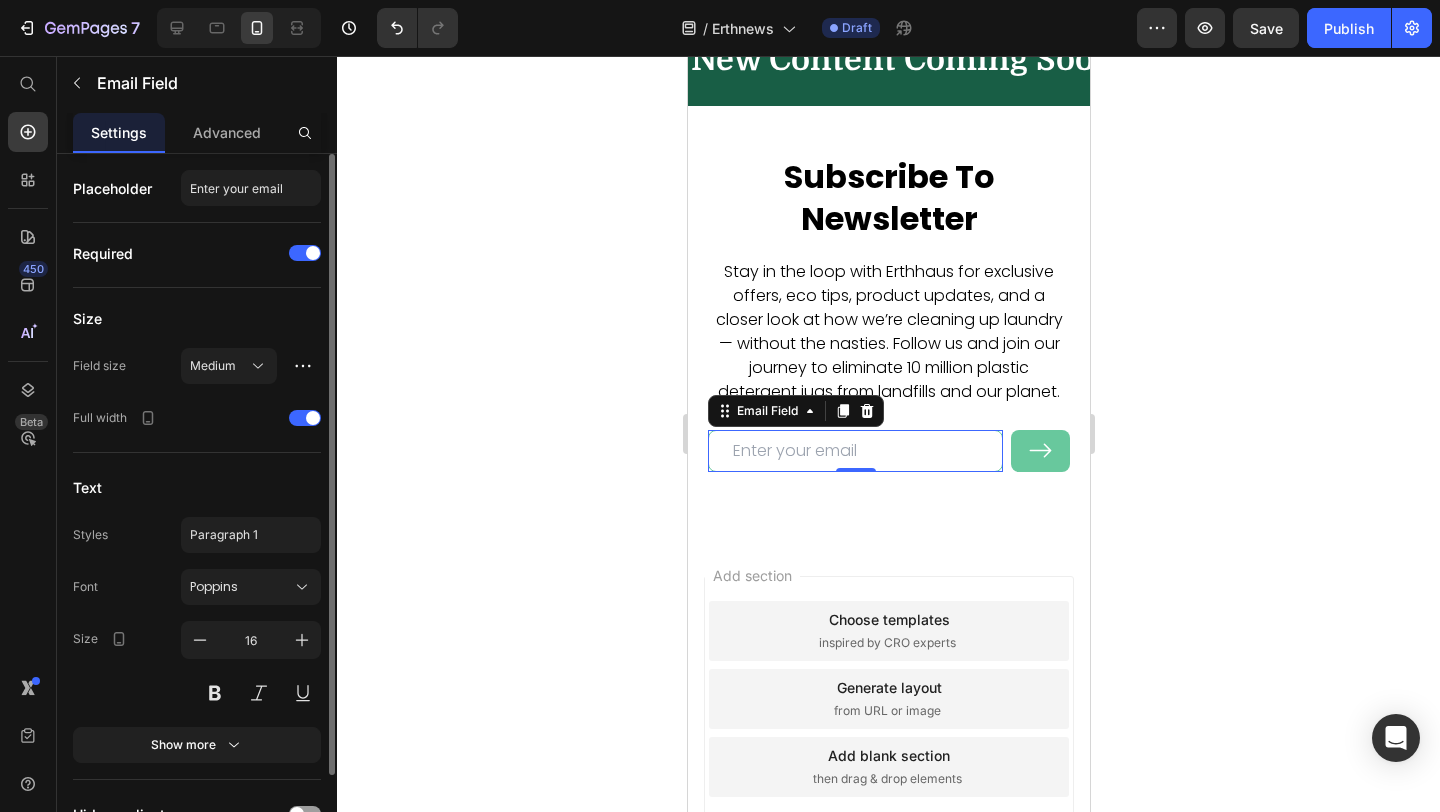 click on "Advanced" at bounding box center [227, 132] 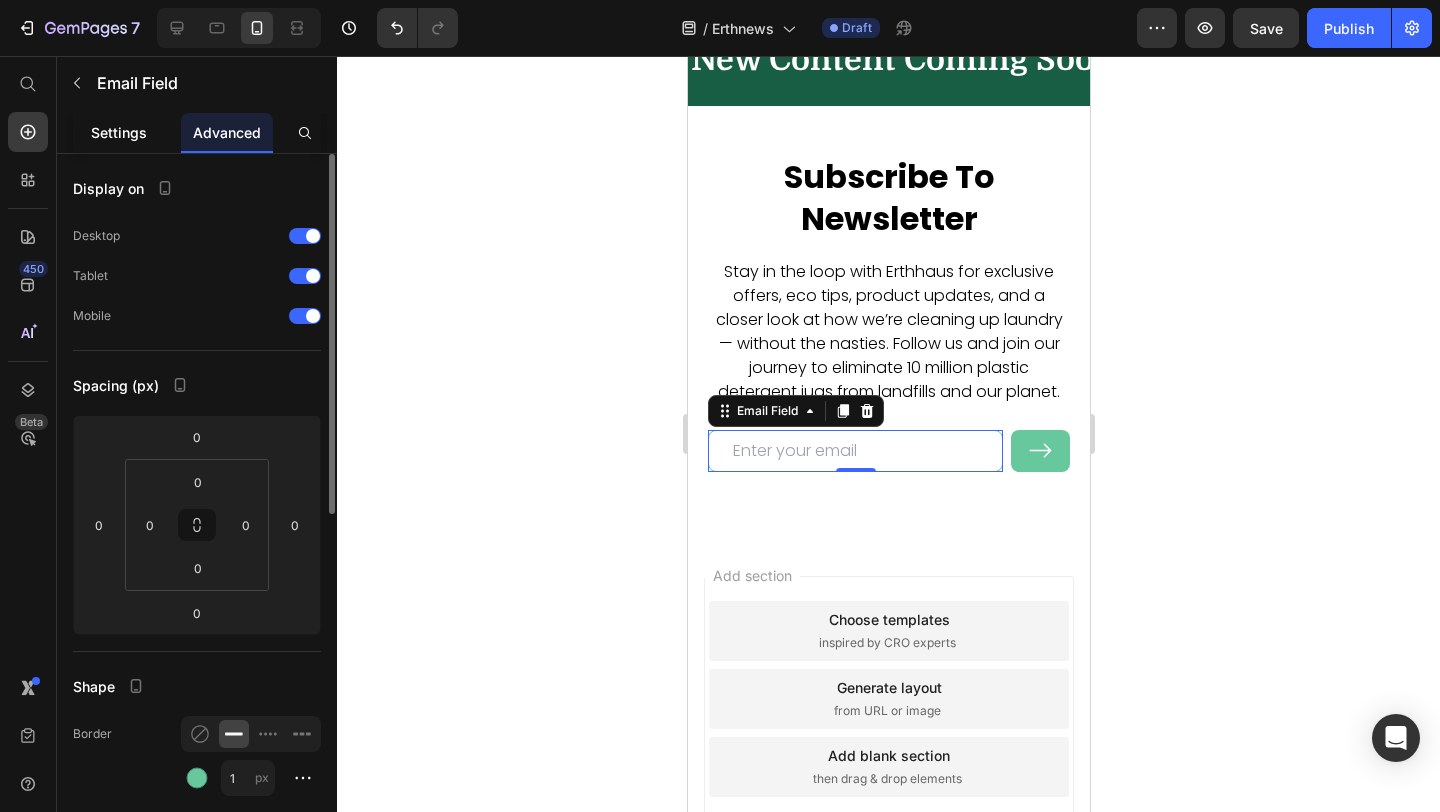 click on "Settings" at bounding box center [119, 132] 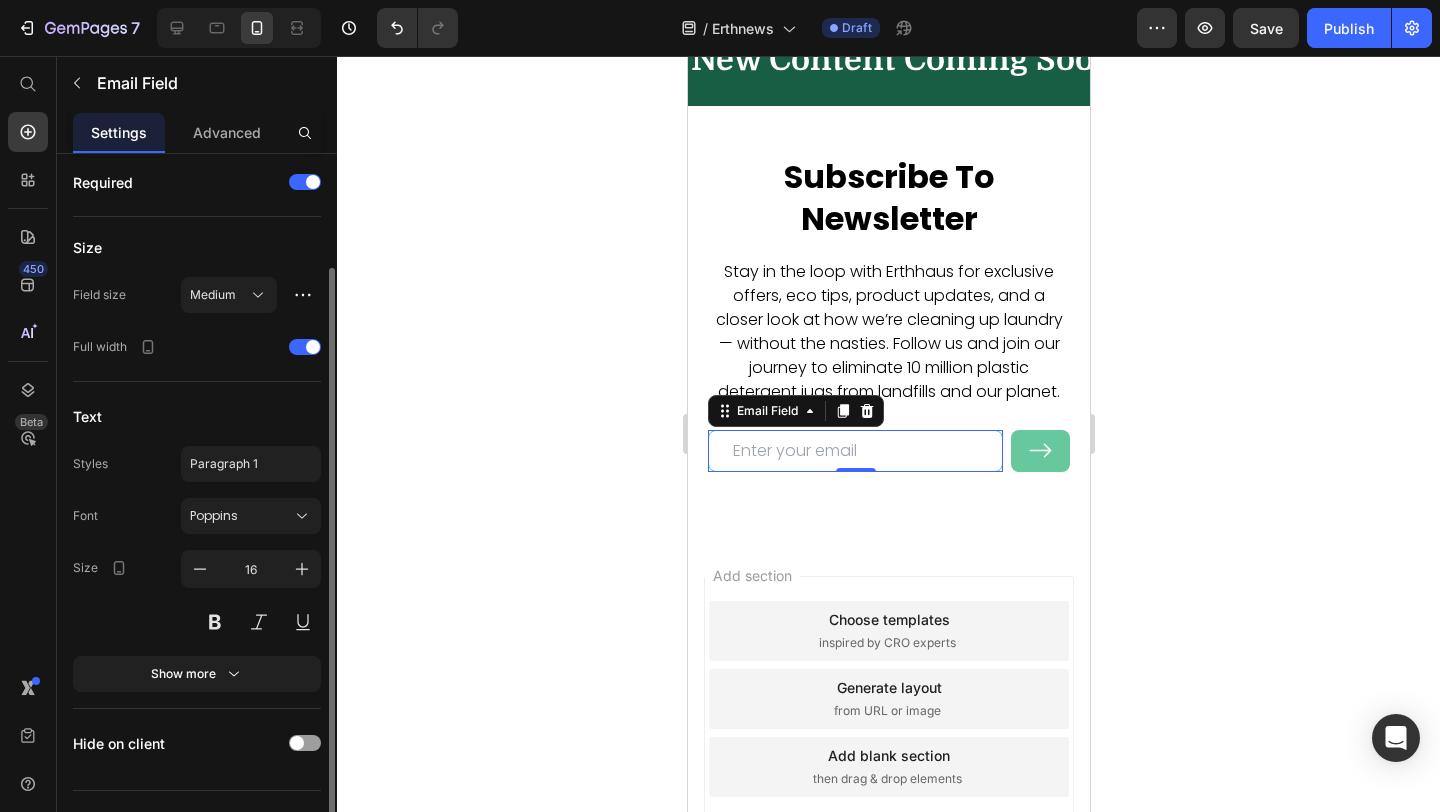 scroll, scrollTop: 107, scrollLeft: 0, axis: vertical 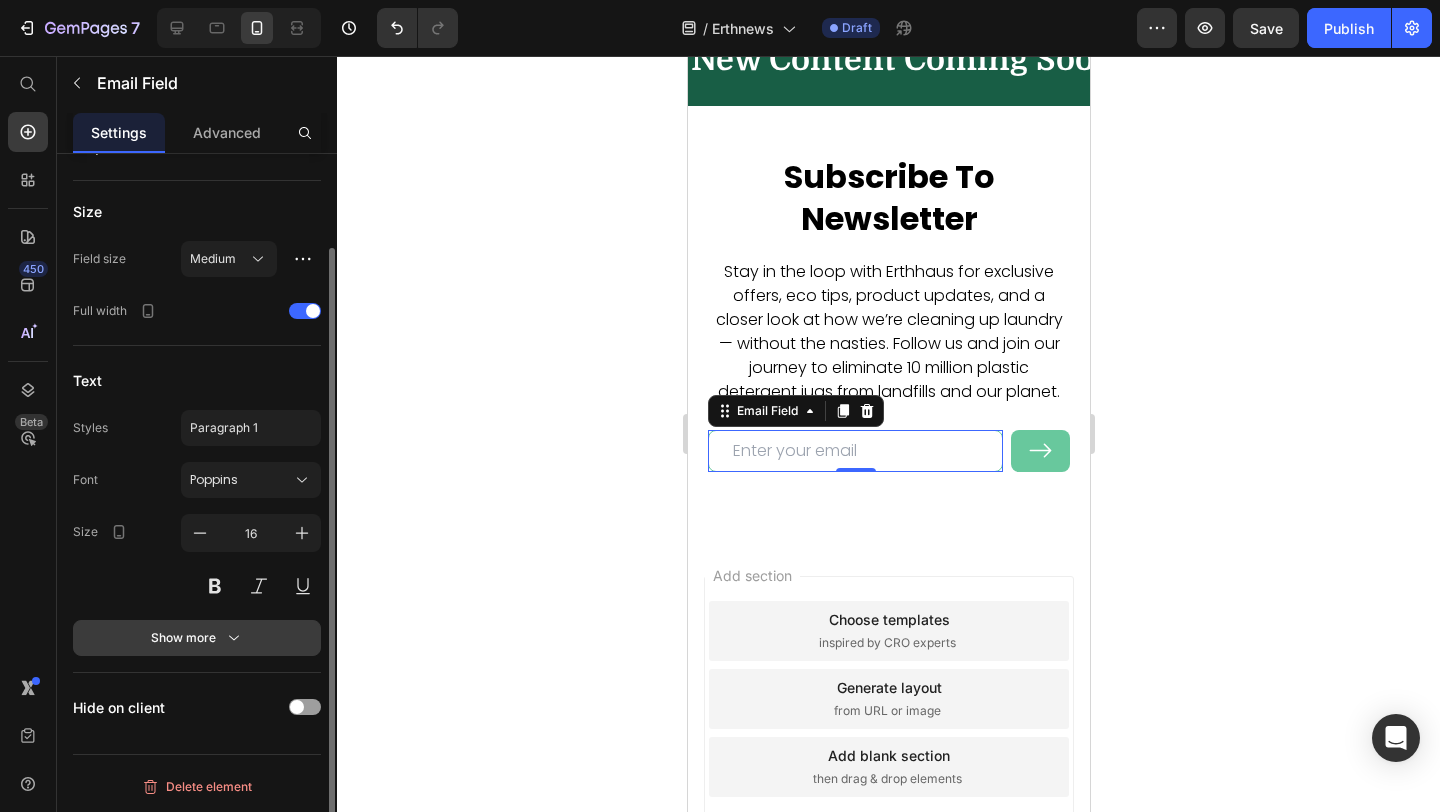 click on "Show more" at bounding box center (197, 638) 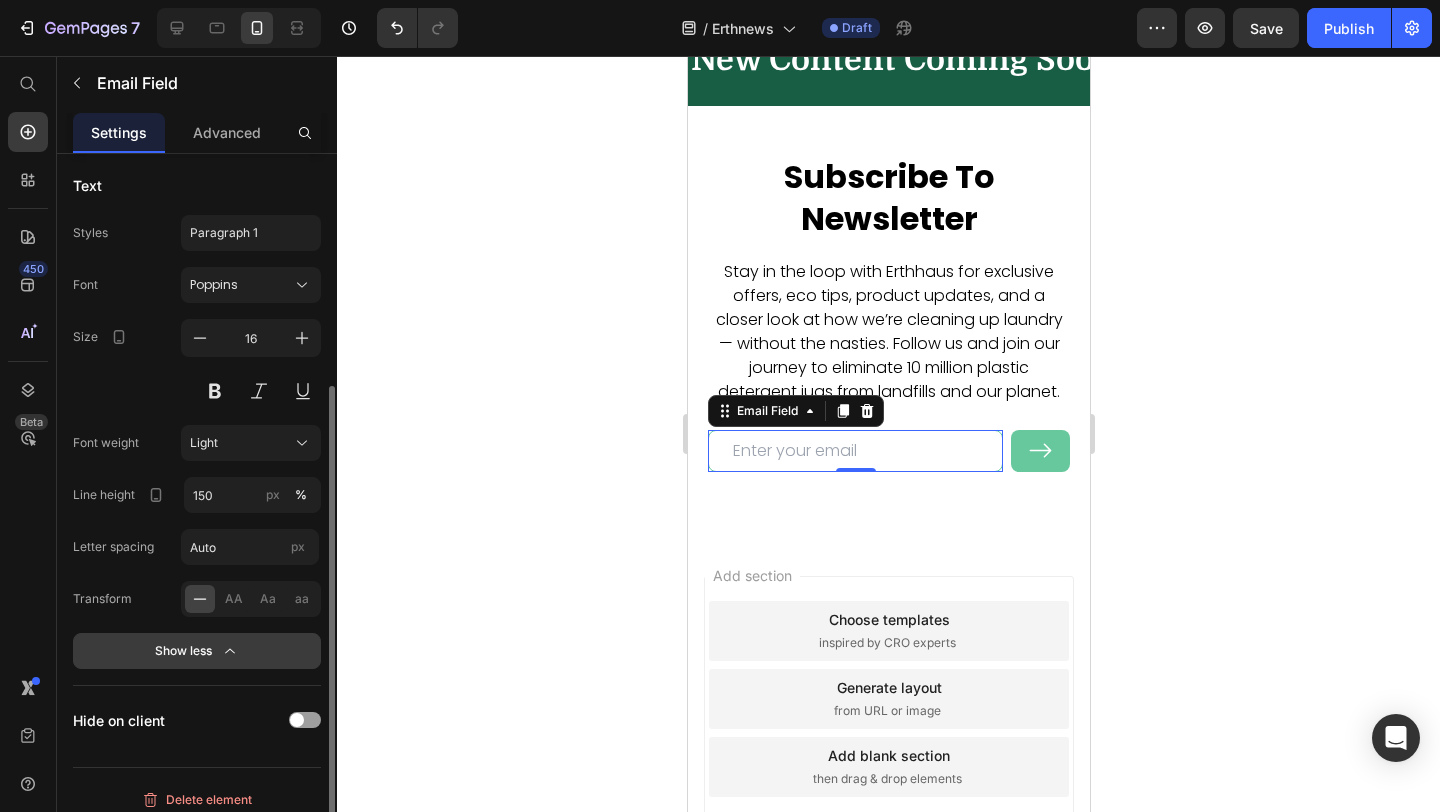 scroll, scrollTop: 315, scrollLeft: 0, axis: vertical 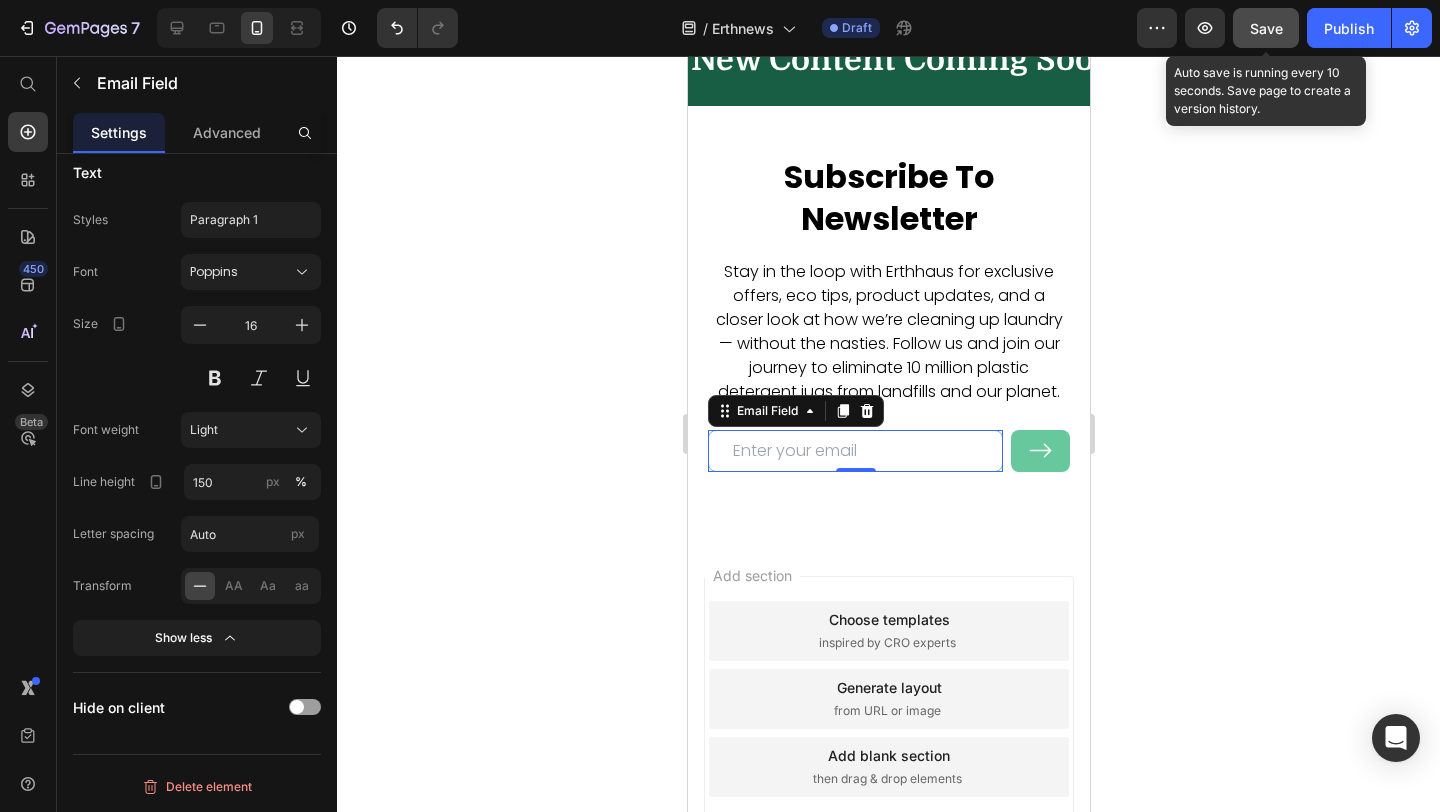 click on "Save" at bounding box center [1266, 28] 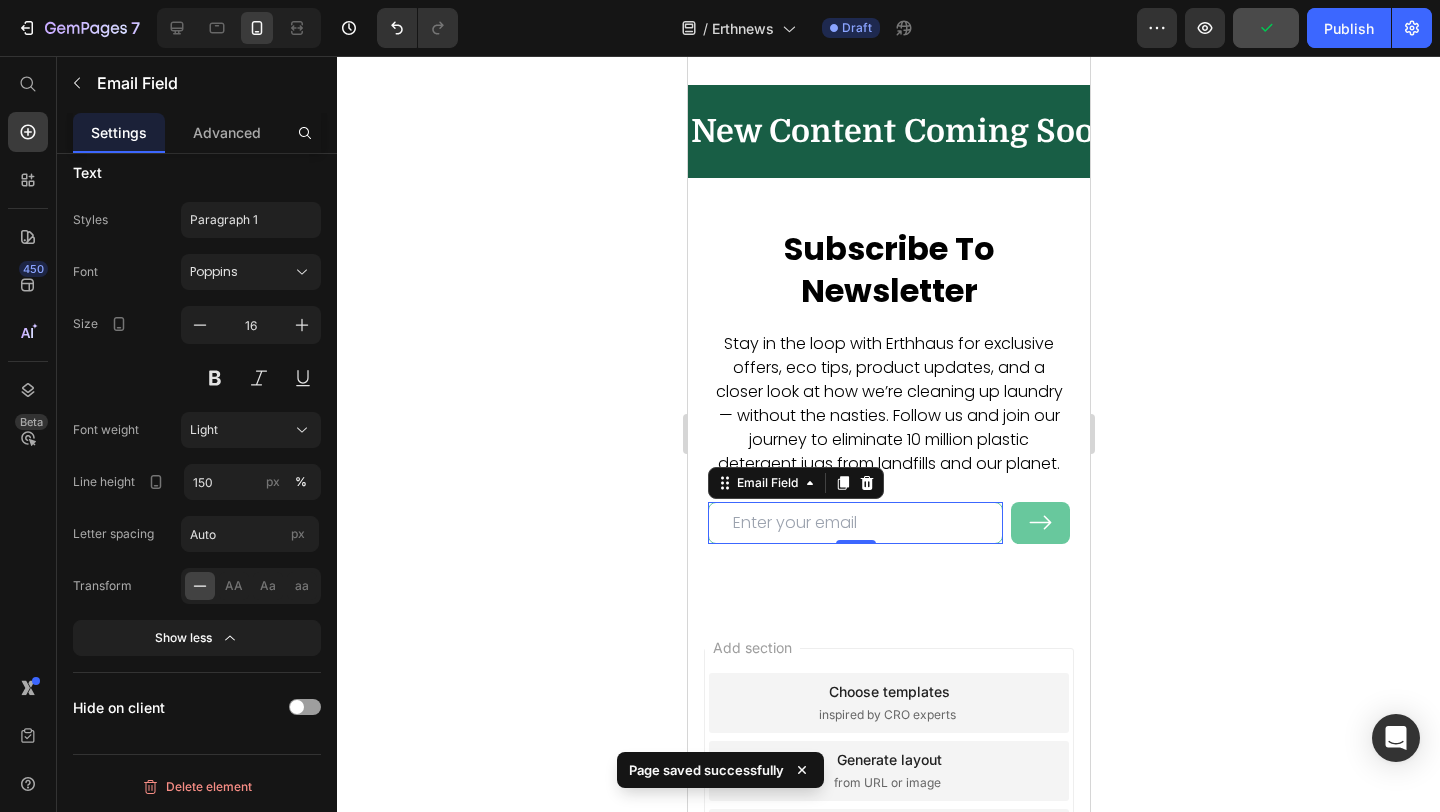 scroll, scrollTop: 2425, scrollLeft: 0, axis: vertical 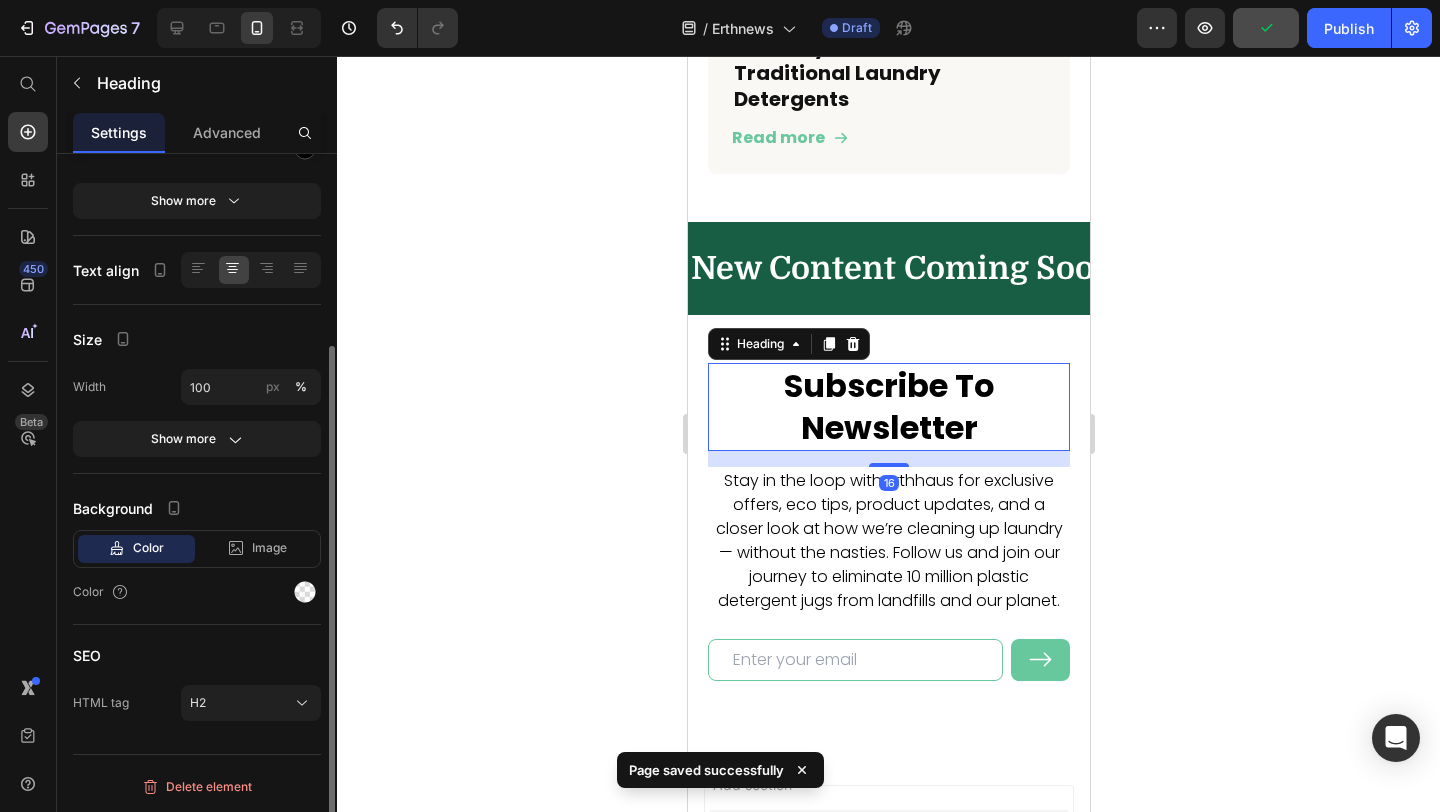 click on "Subscribe To Newsletter" at bounding box center (888, 406) 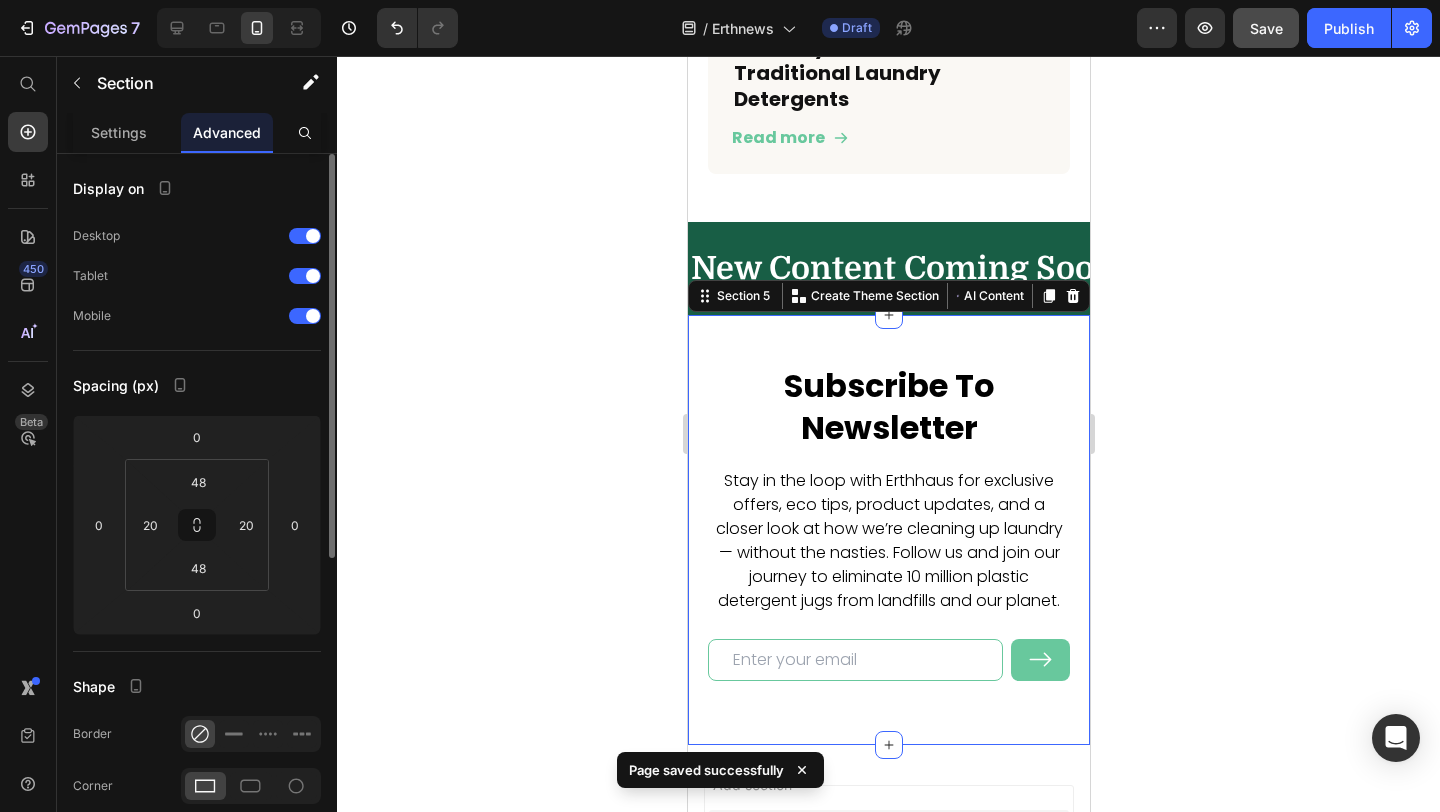 click on "Subscribe To Newsletter Heading Stay in the loop with Erthhaus for exclusive offers, eco tips, product updates, and a closer look at how we’re cleaning up laundry — without the nasties. Follow us and join our journey to eliminate 10 million plastic detergent jugs from landfills and our planet. Text block Email Field
Submit Button Row Newsletter Row Section 5   Create Theme Section AI Content Write with GemAI What would you like to describe here? Tone and Voice Persuasive Product Laundry Detergent Sheets 6 Pack Show more Generate" at bounding box center [888, 529] 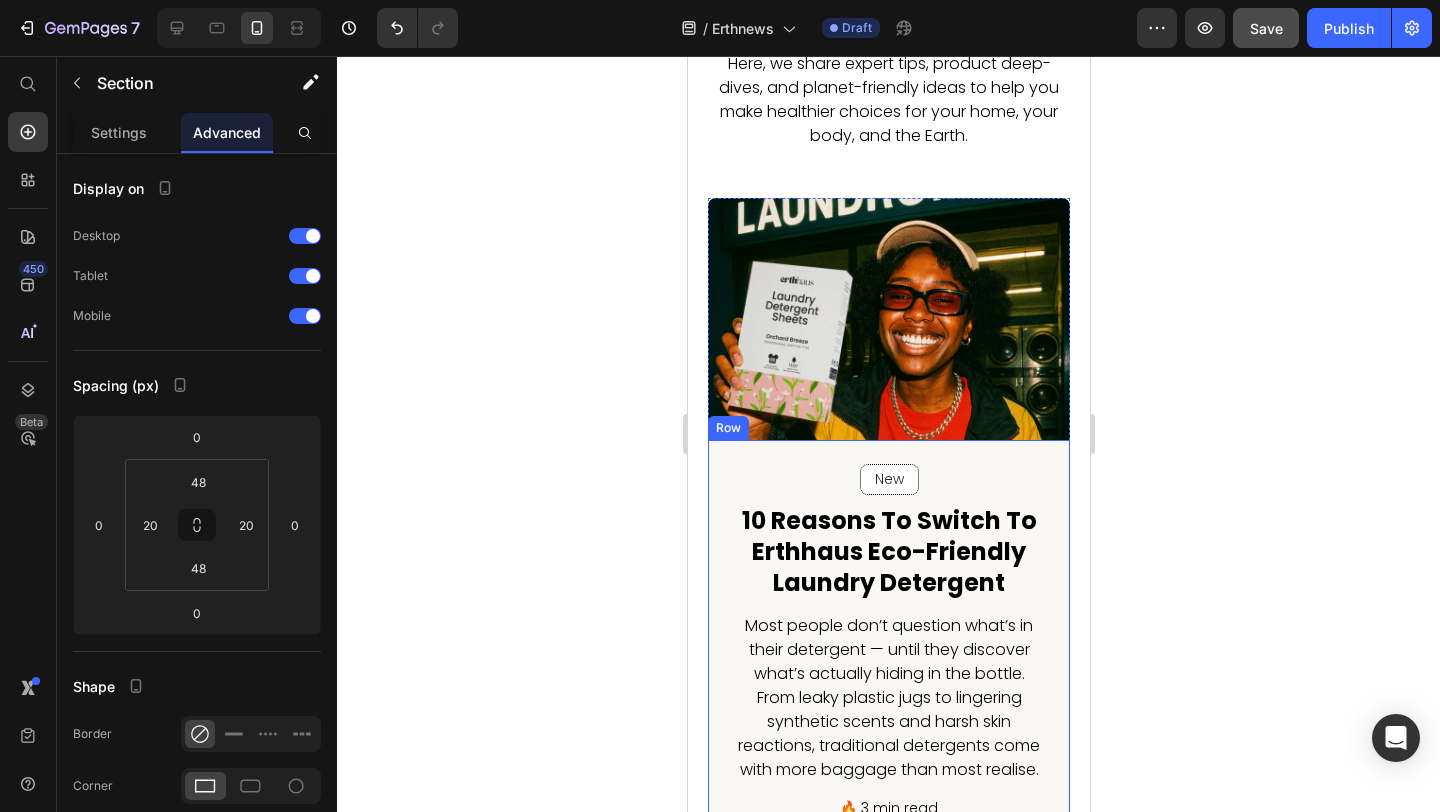 scroll, scrollTop: 0, scrollLeft: 0, axis: both 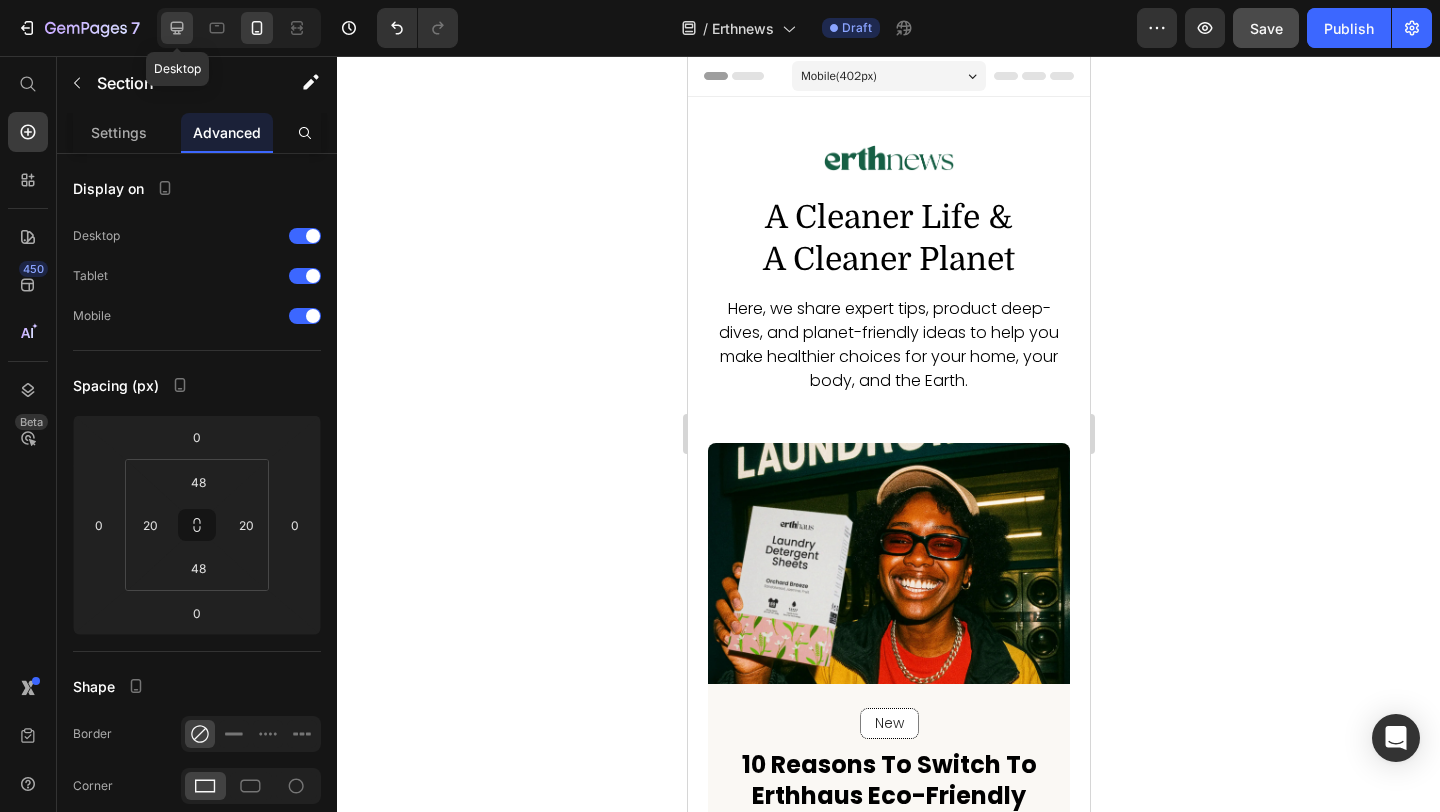 click 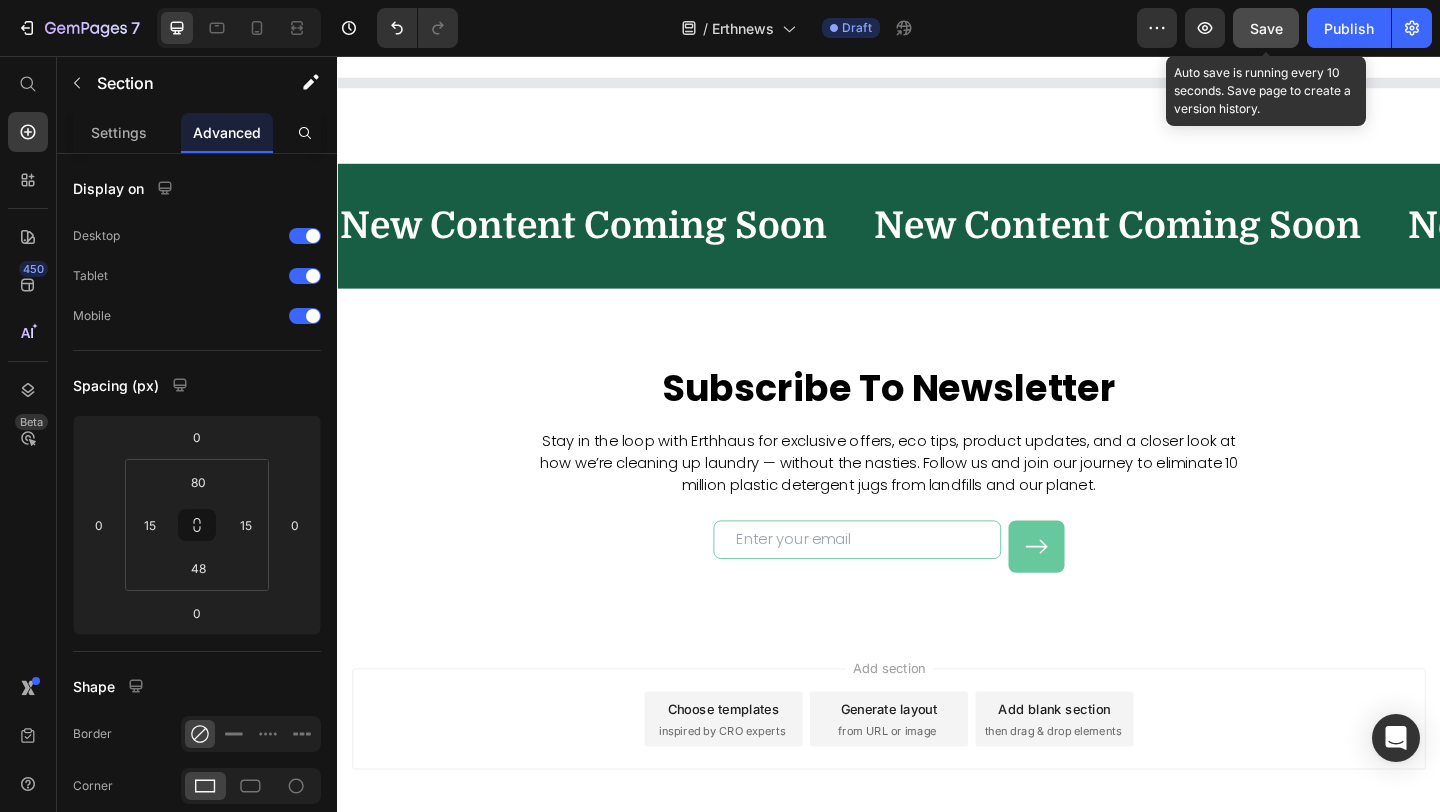 scroll, scrollTop: 970, scrollLeft: 0, axis: vertical 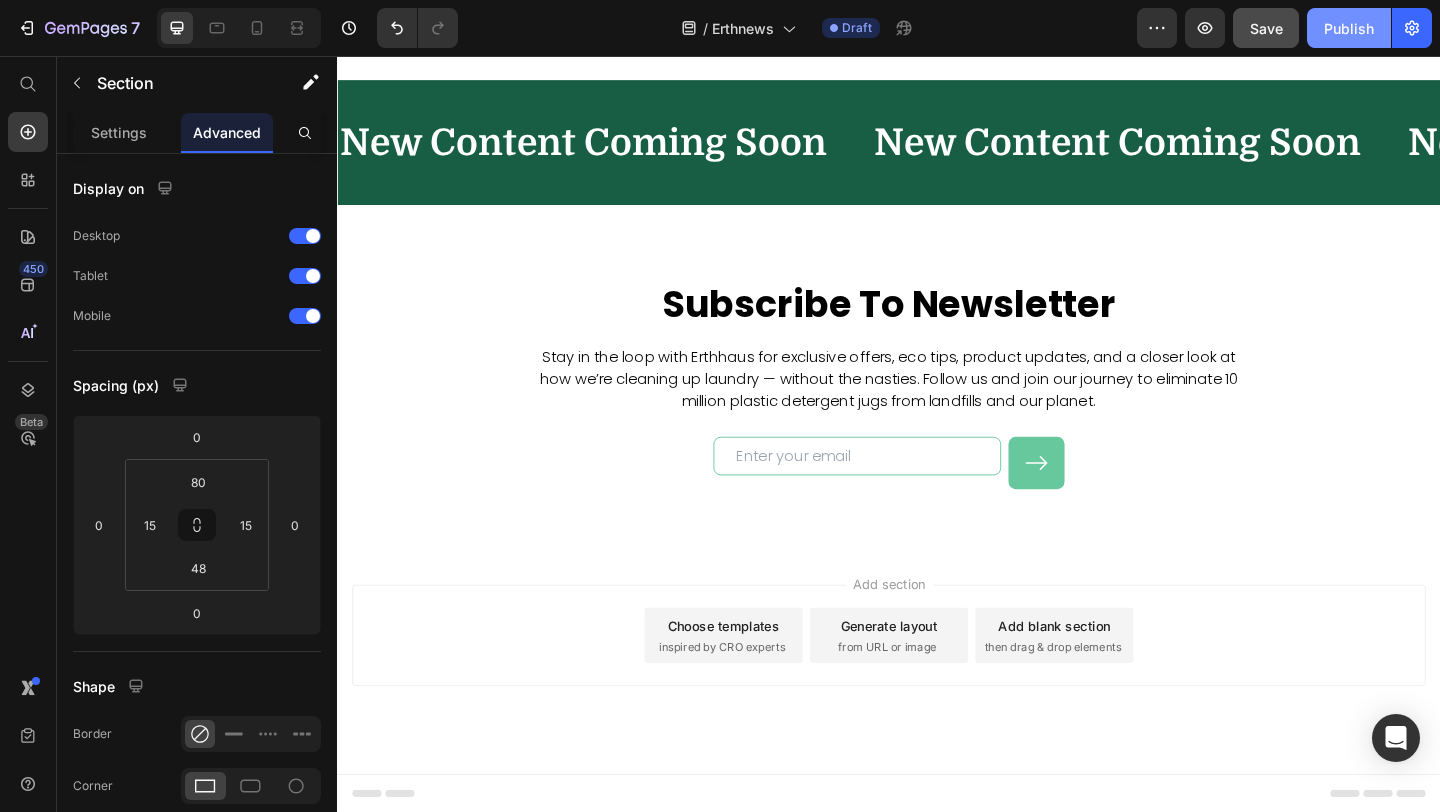 click on "Publish" at bounding box center (1349, 28) 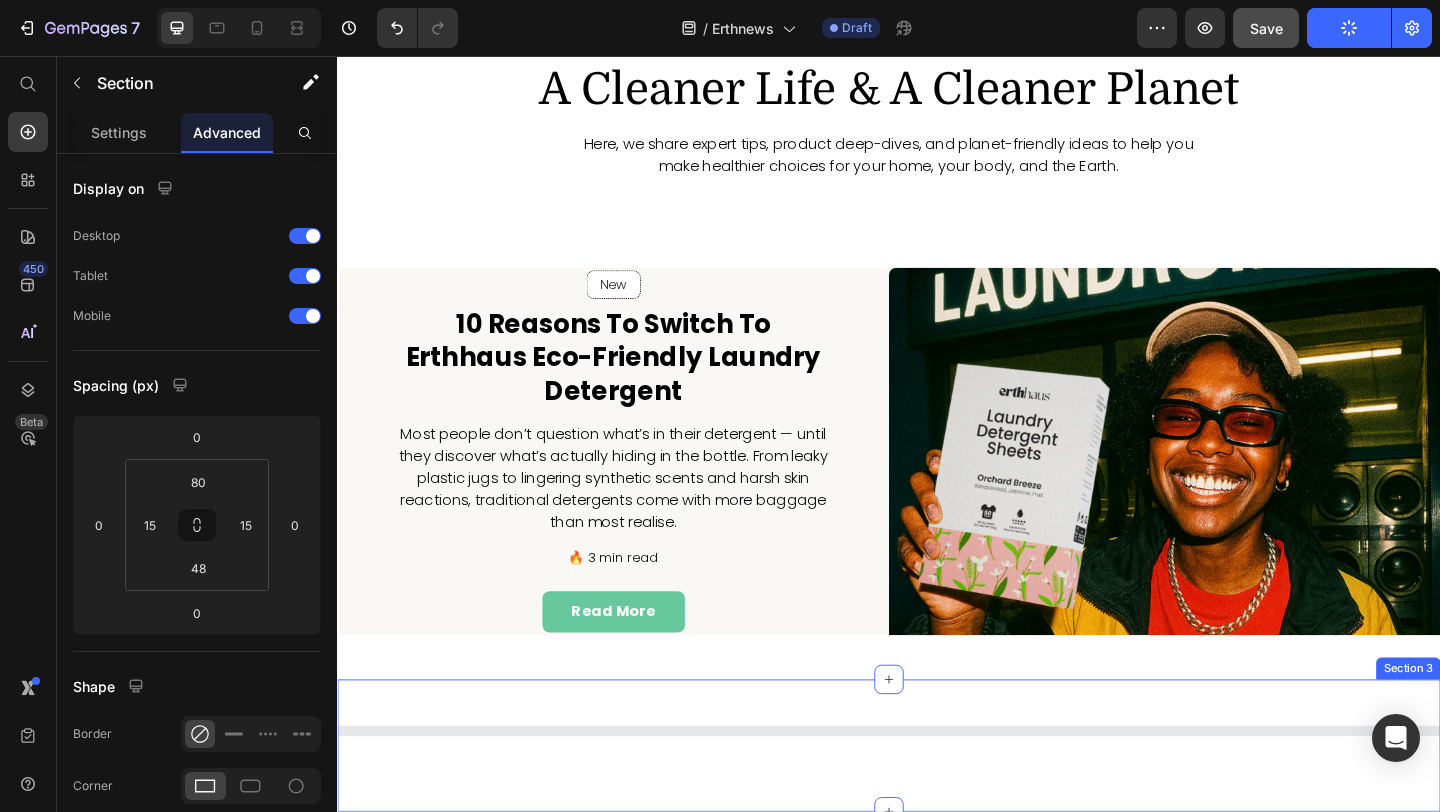 scroll, scrollTop: 0, scrollLeft: 0, axis: both 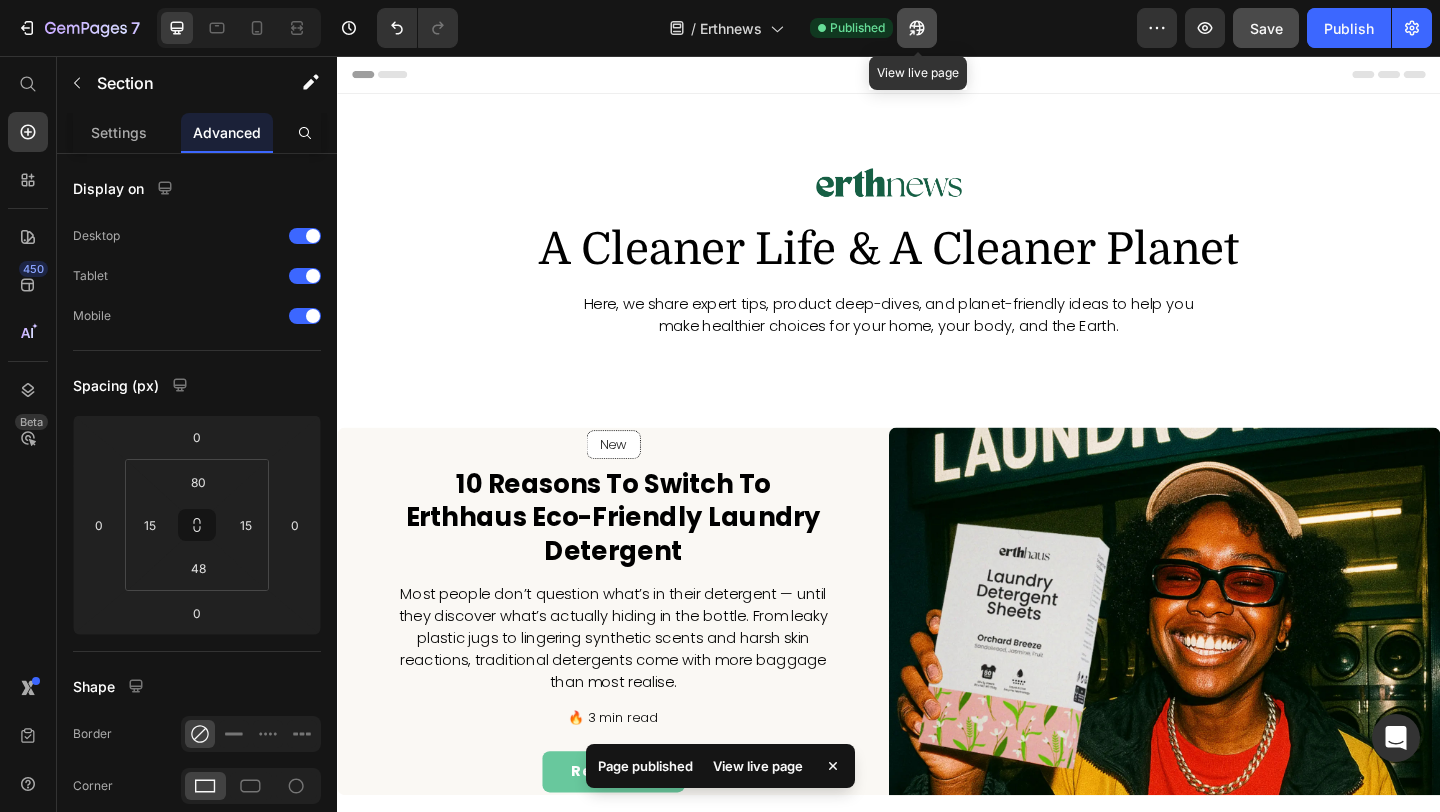 click 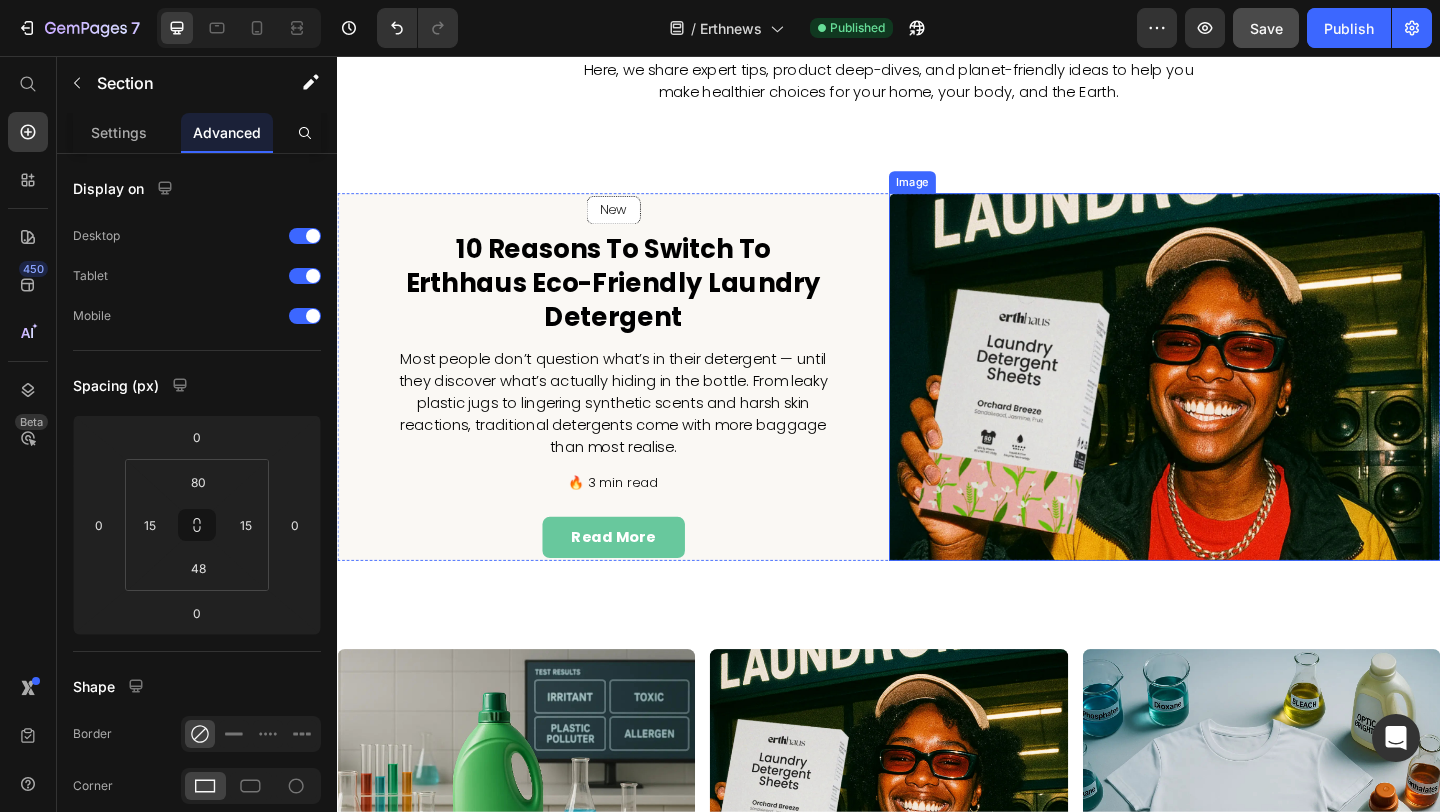 scroll, scrollTop: 310, scrollLeft: 0, axis: vertical 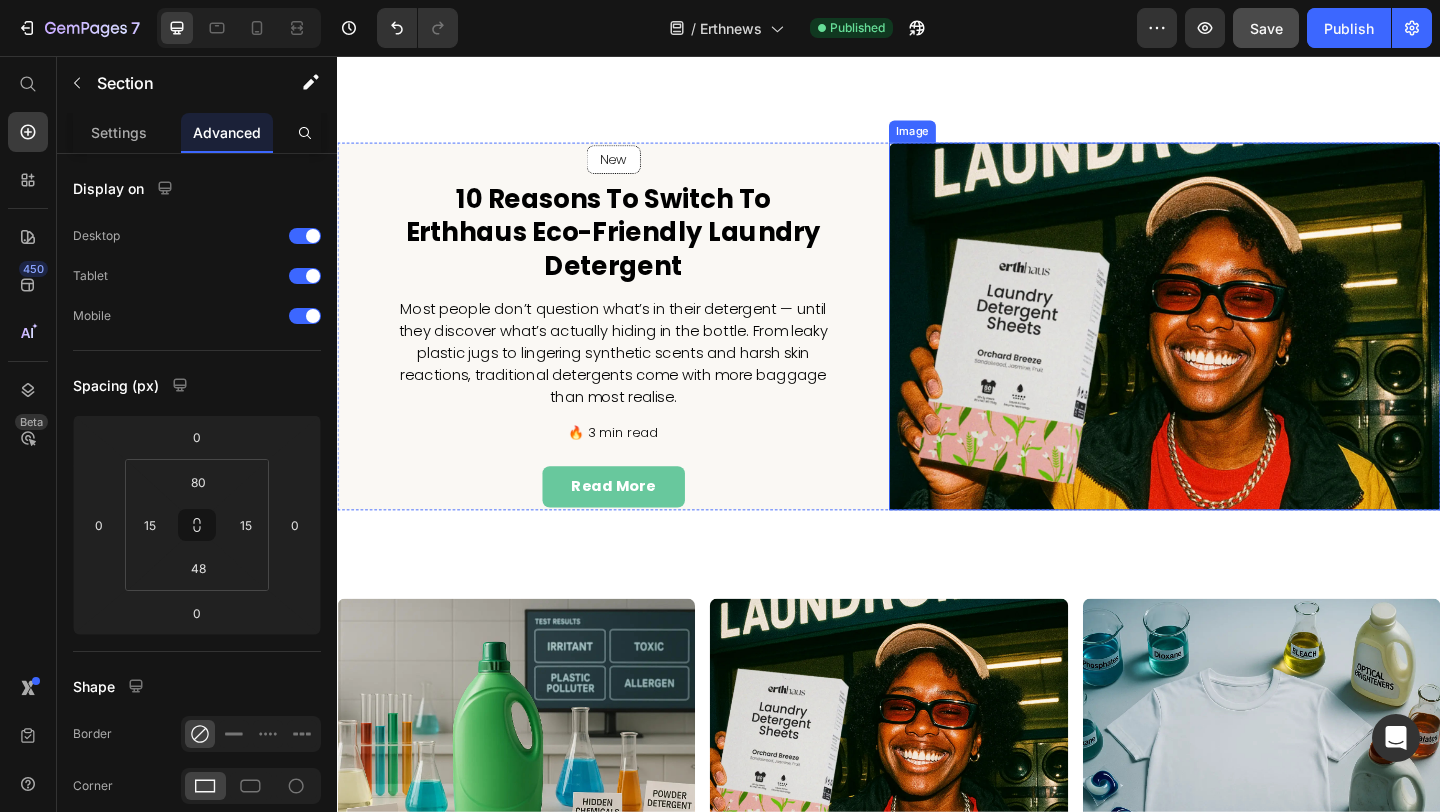 click at bounding box center (1237, 350) 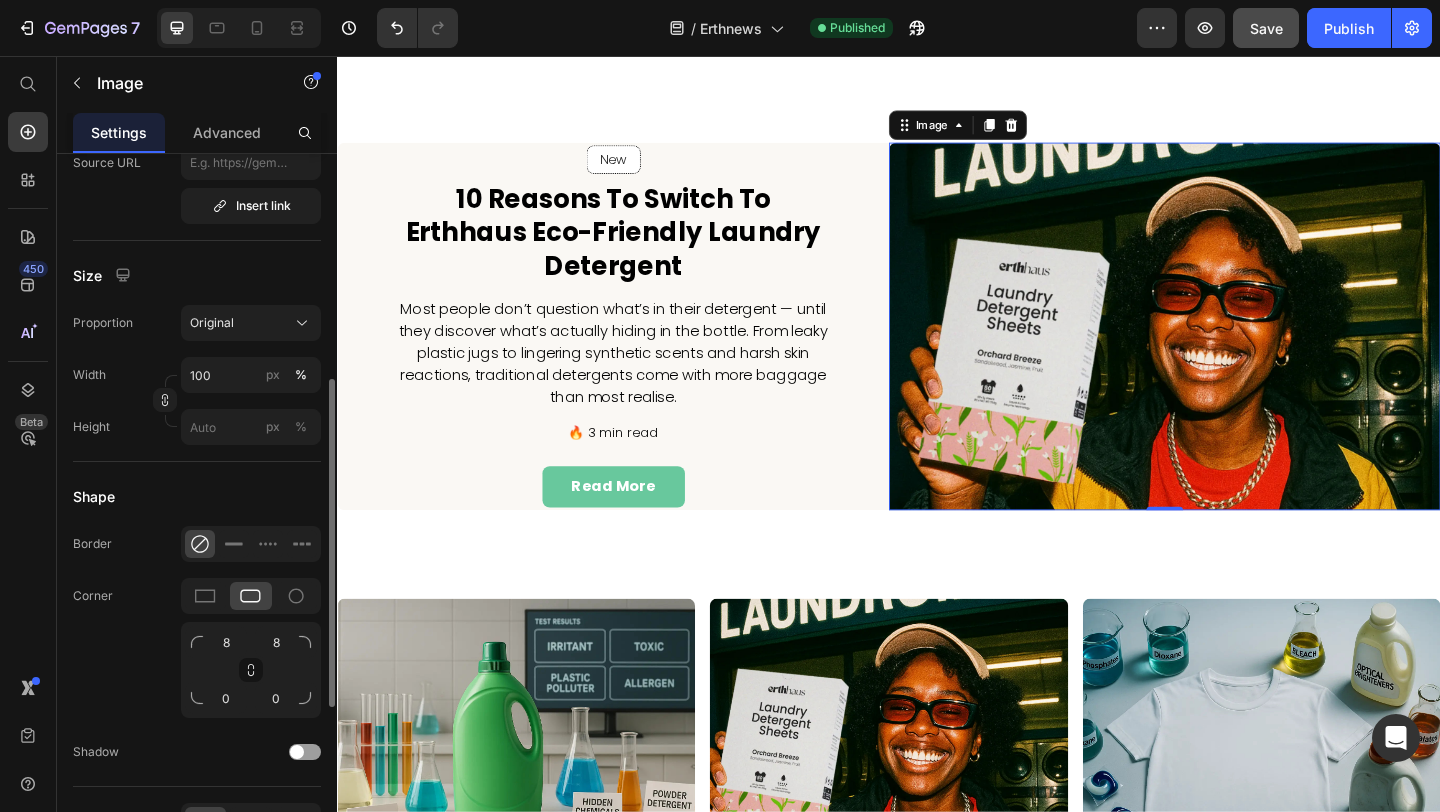 scroll, scrollTop: 479, scrollLeft: 0, axis: vertical 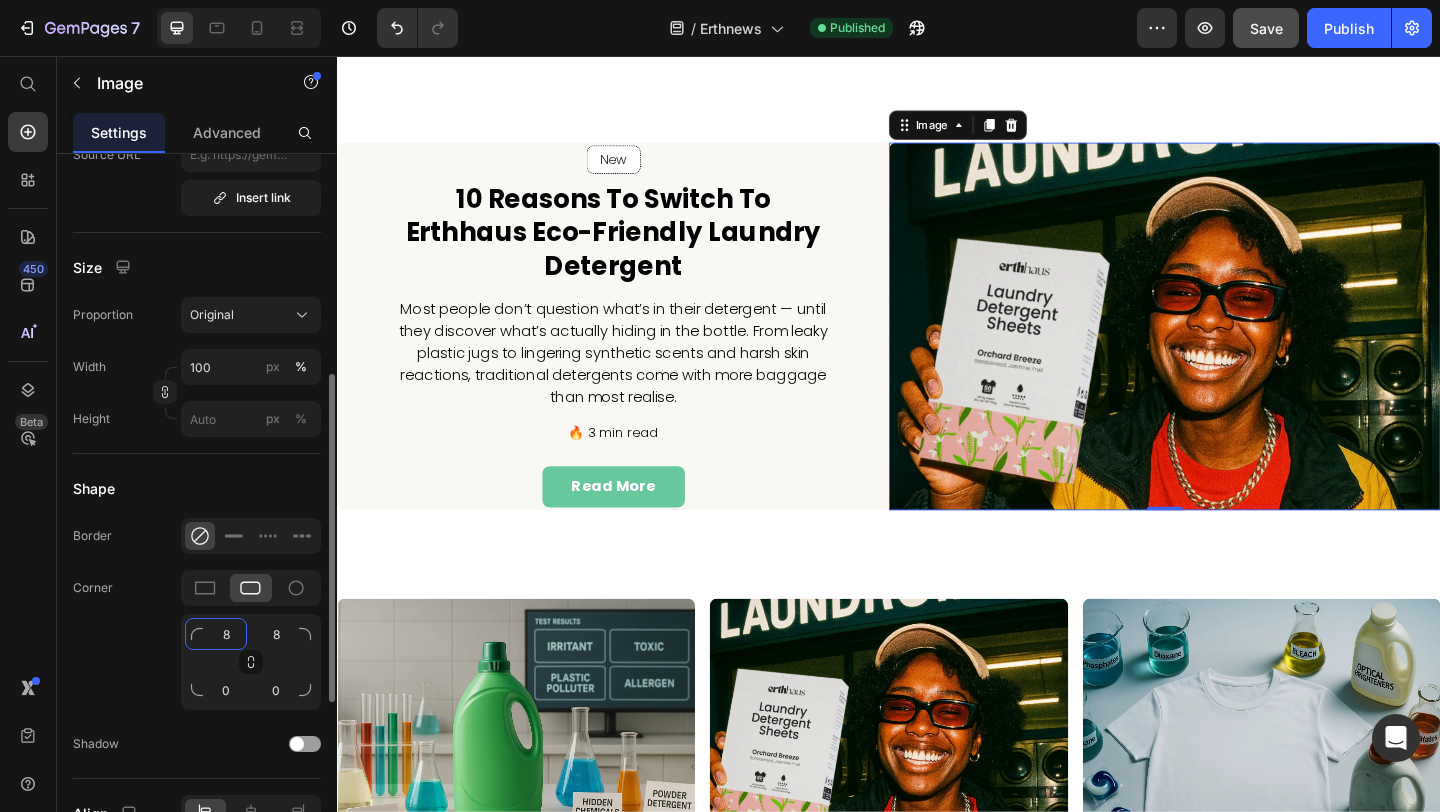 click on "8" 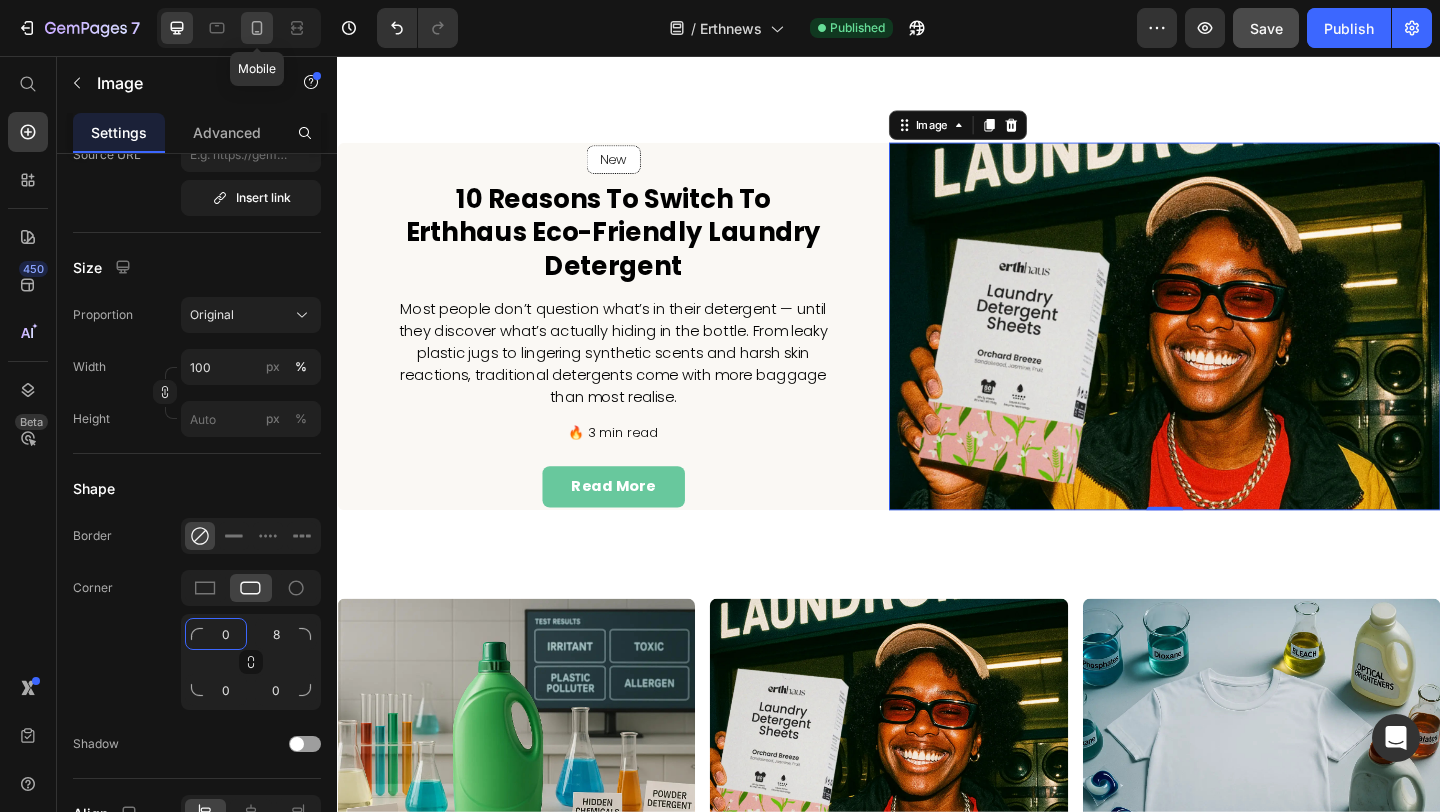 type on "0" 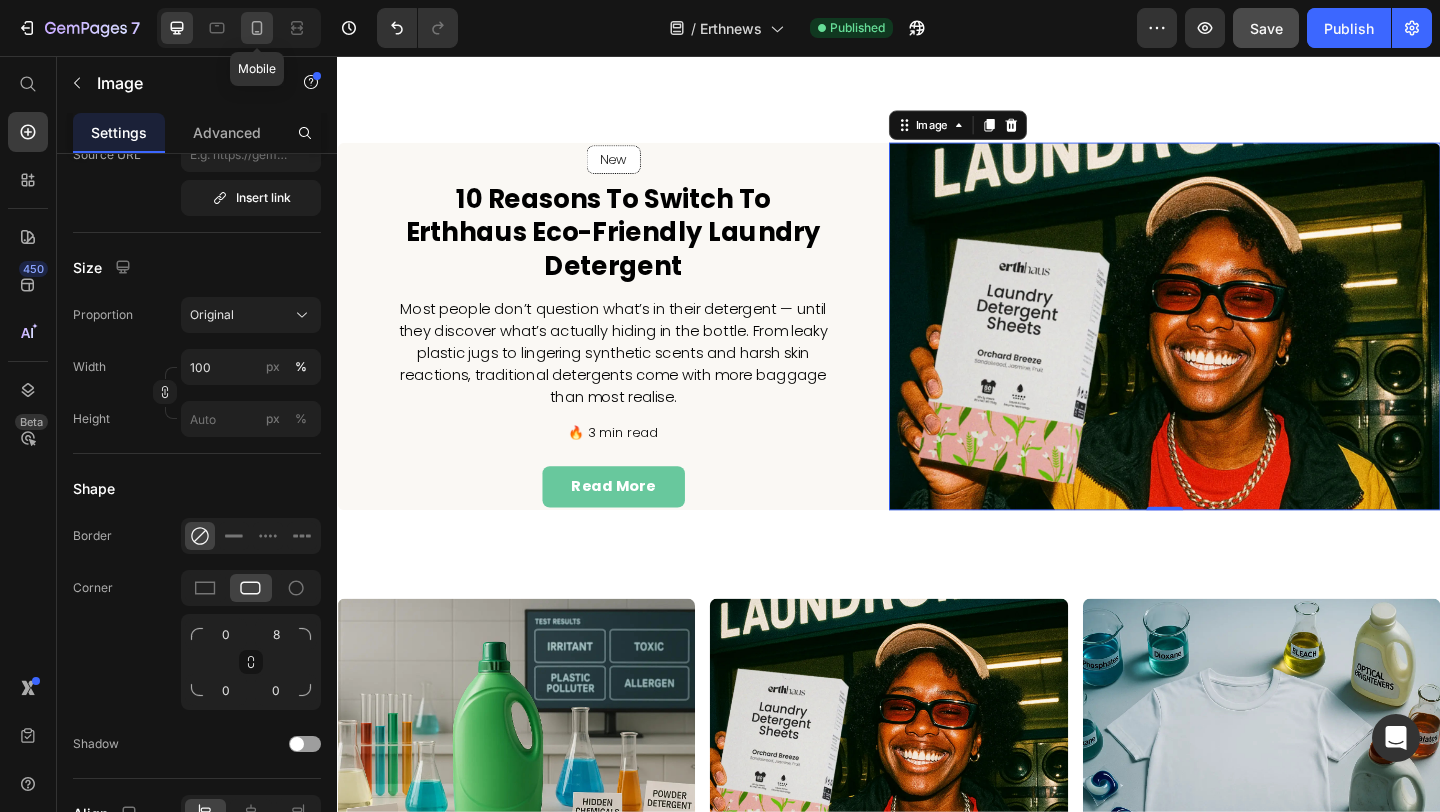 click 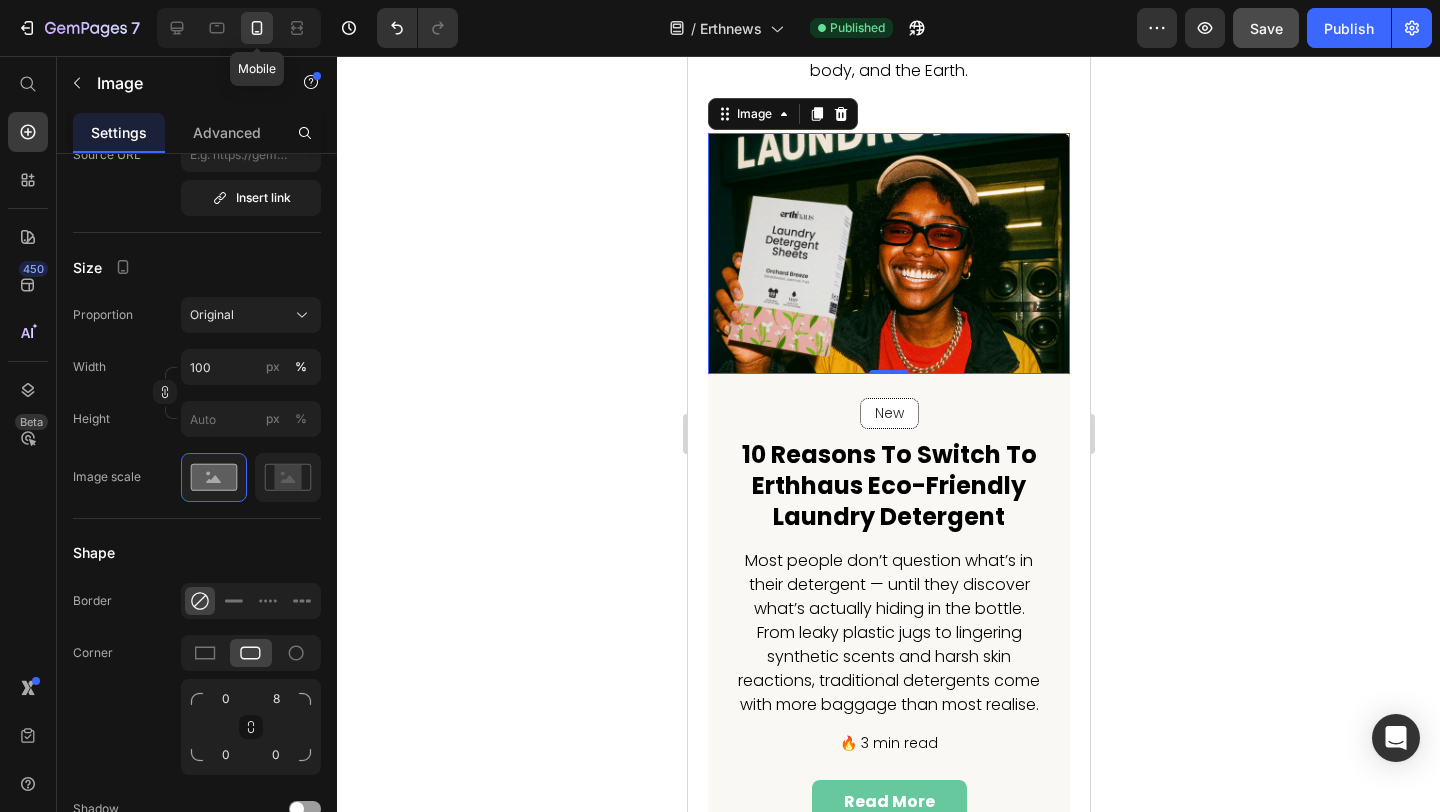 scroll, scrollTop: 316, scrollLeft: 0, axis: vertical 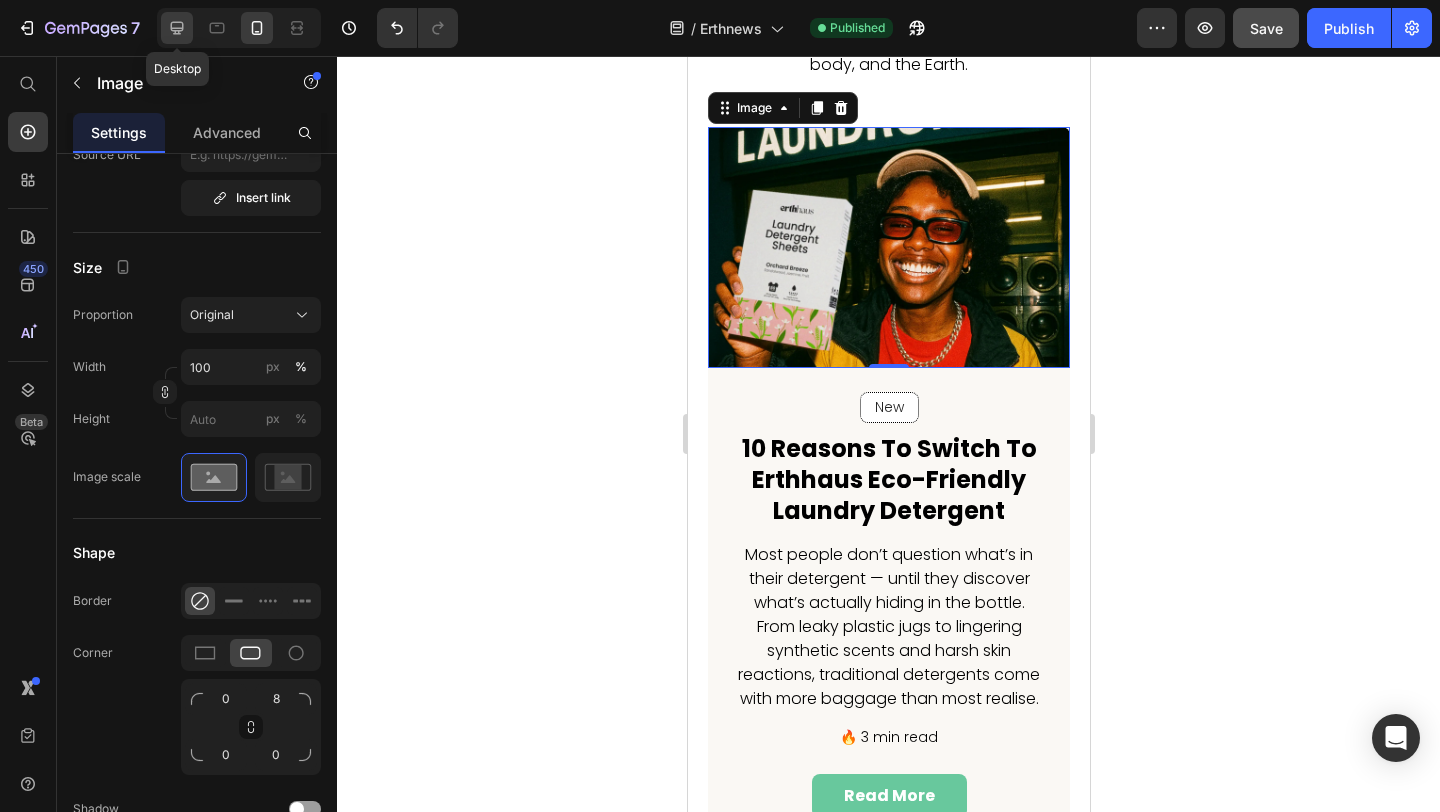 click 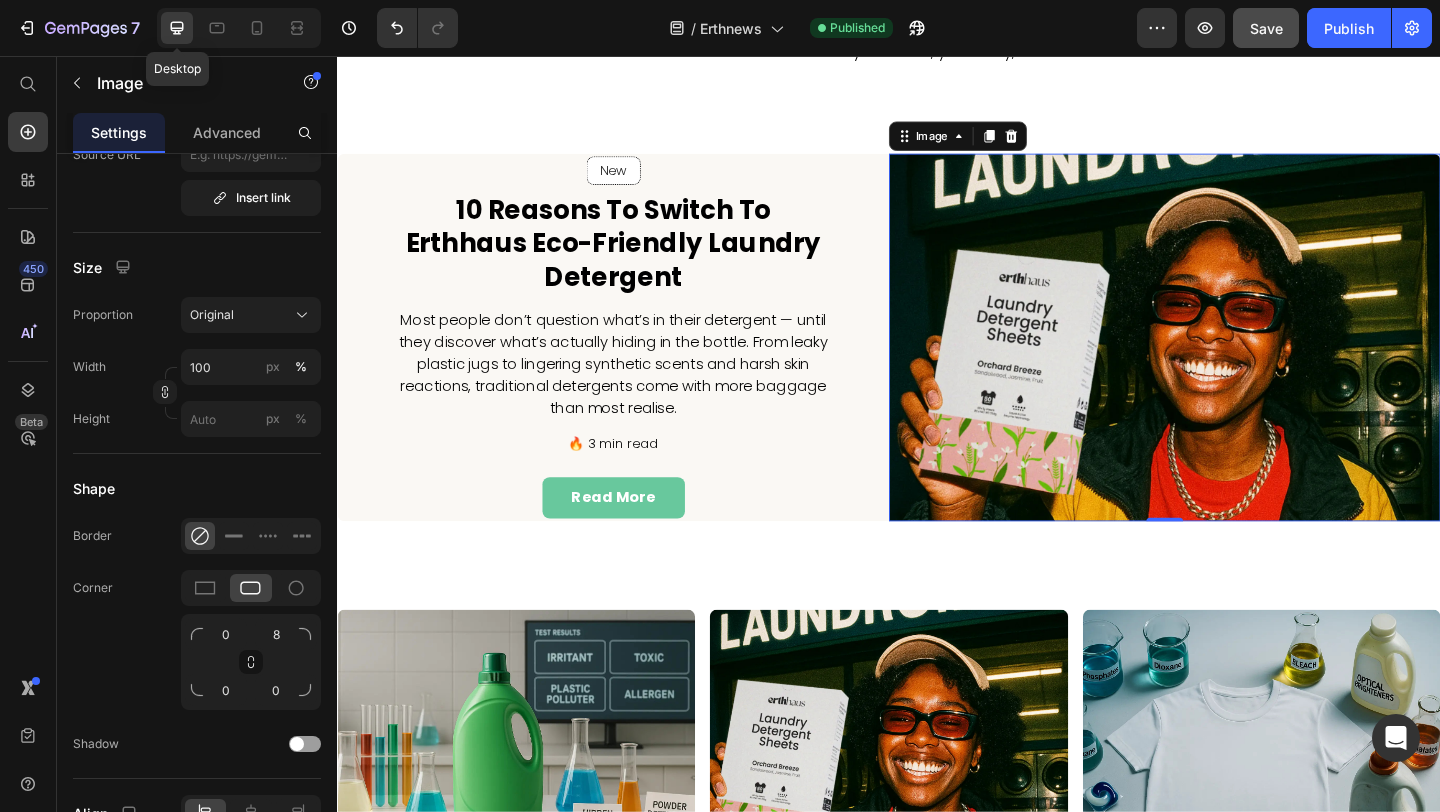 scroll, scrollTop: 334, scrollLeft: 0, axis: vertical 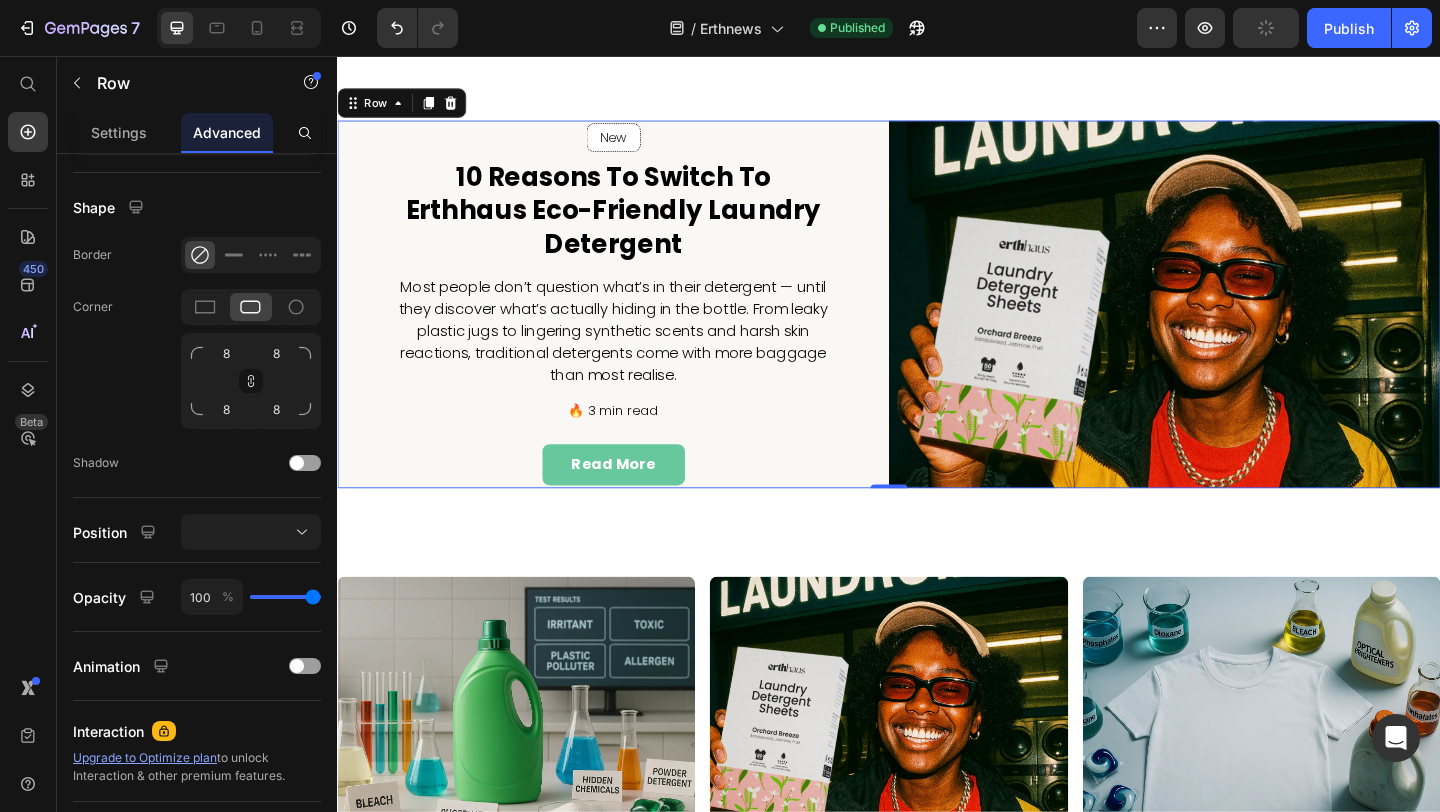 click on "New Text block Row Row 10 Reasons to Switch to Erthhaus Eco-Friendly Laundry Detergent Heading Most people don’t question what’s in their detergent — until they discover what’s actually hiding in the bottle. From leaky plastic jugs to lingering synthetic scents and harsh skin reactions, traditional detergents come with more baggage than most realise. Text block 🔥 3 min read Text block read more Button Row" at bounding box center [637, 326] 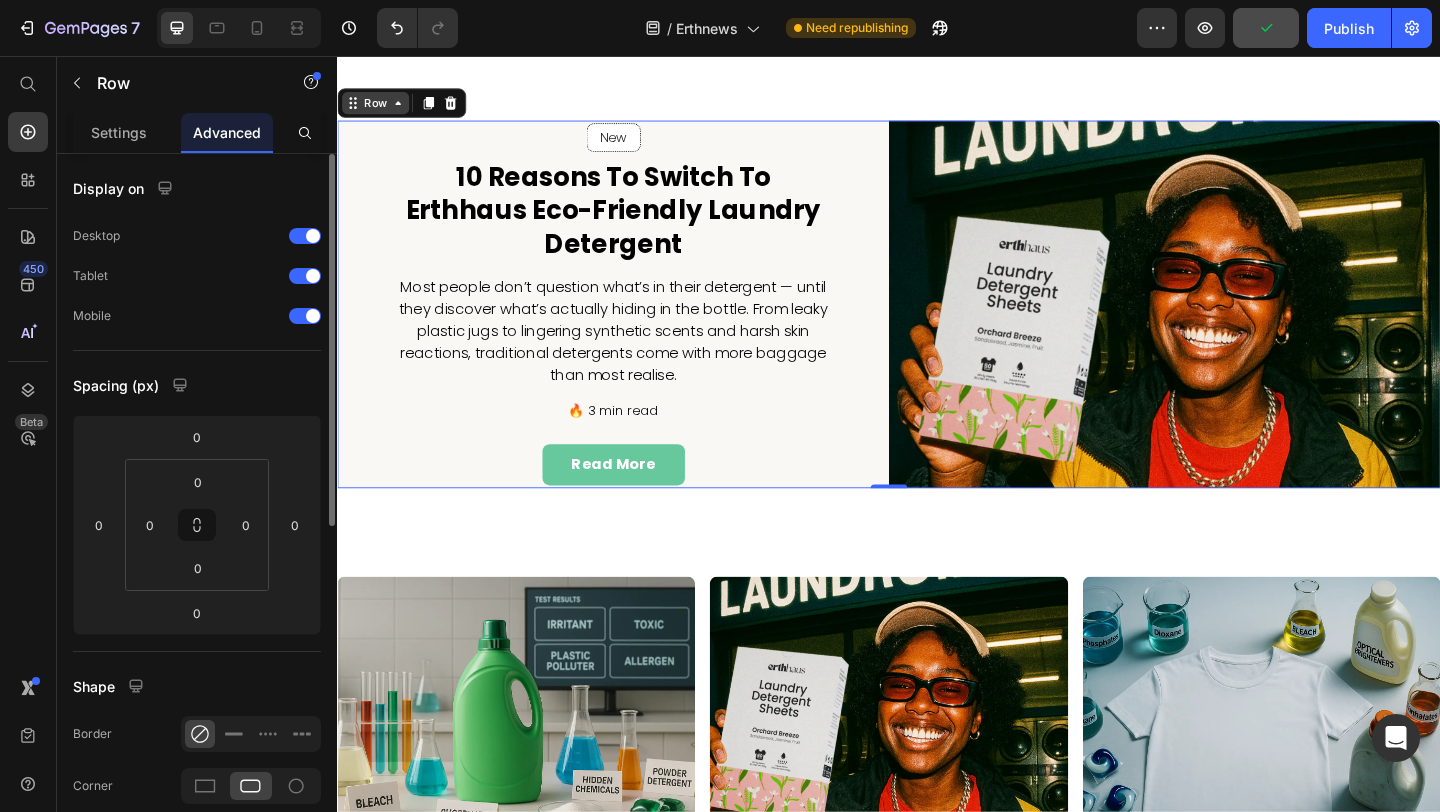 click on "Row" at bounding box center [378, 107] 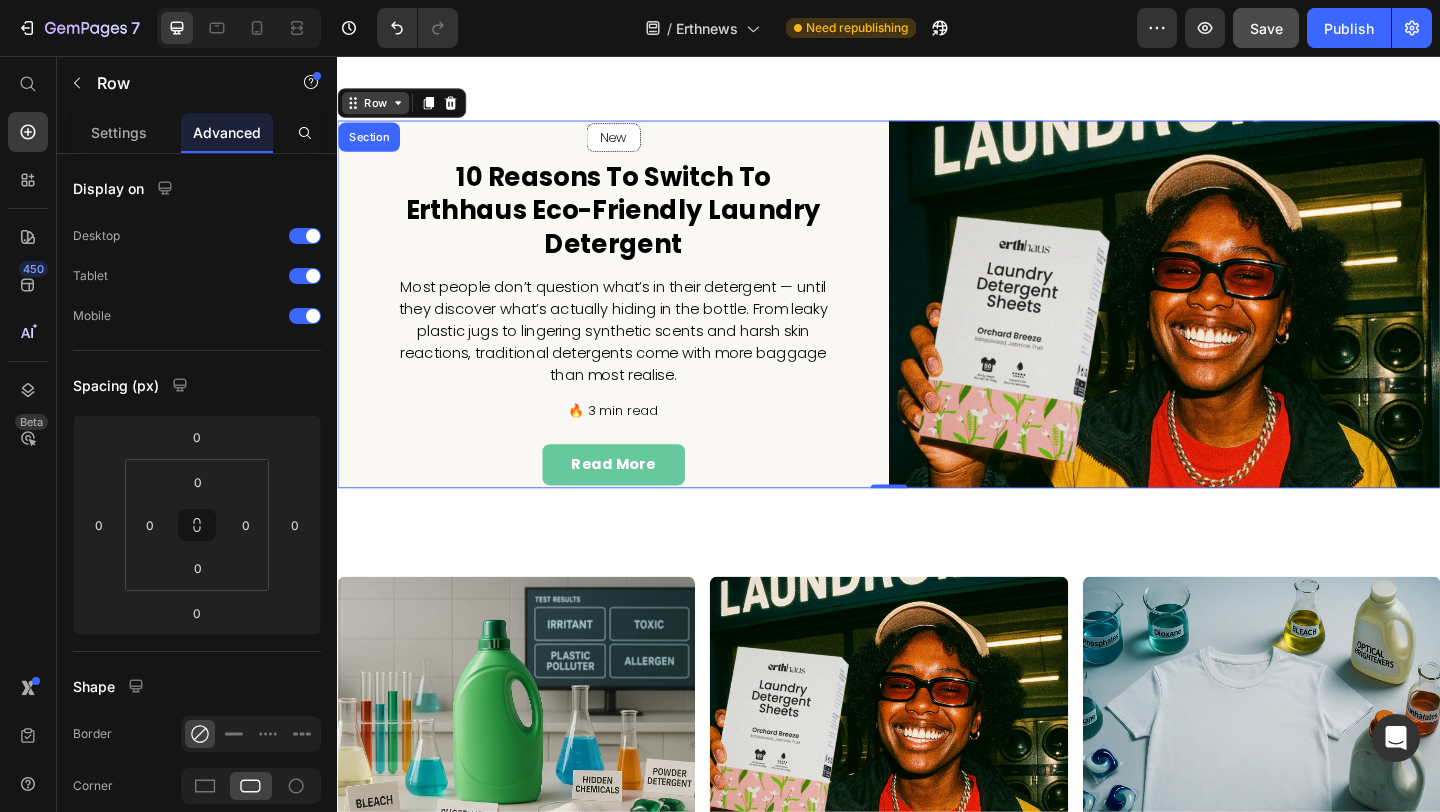 click on "Row" at bounding box center (378, 107) 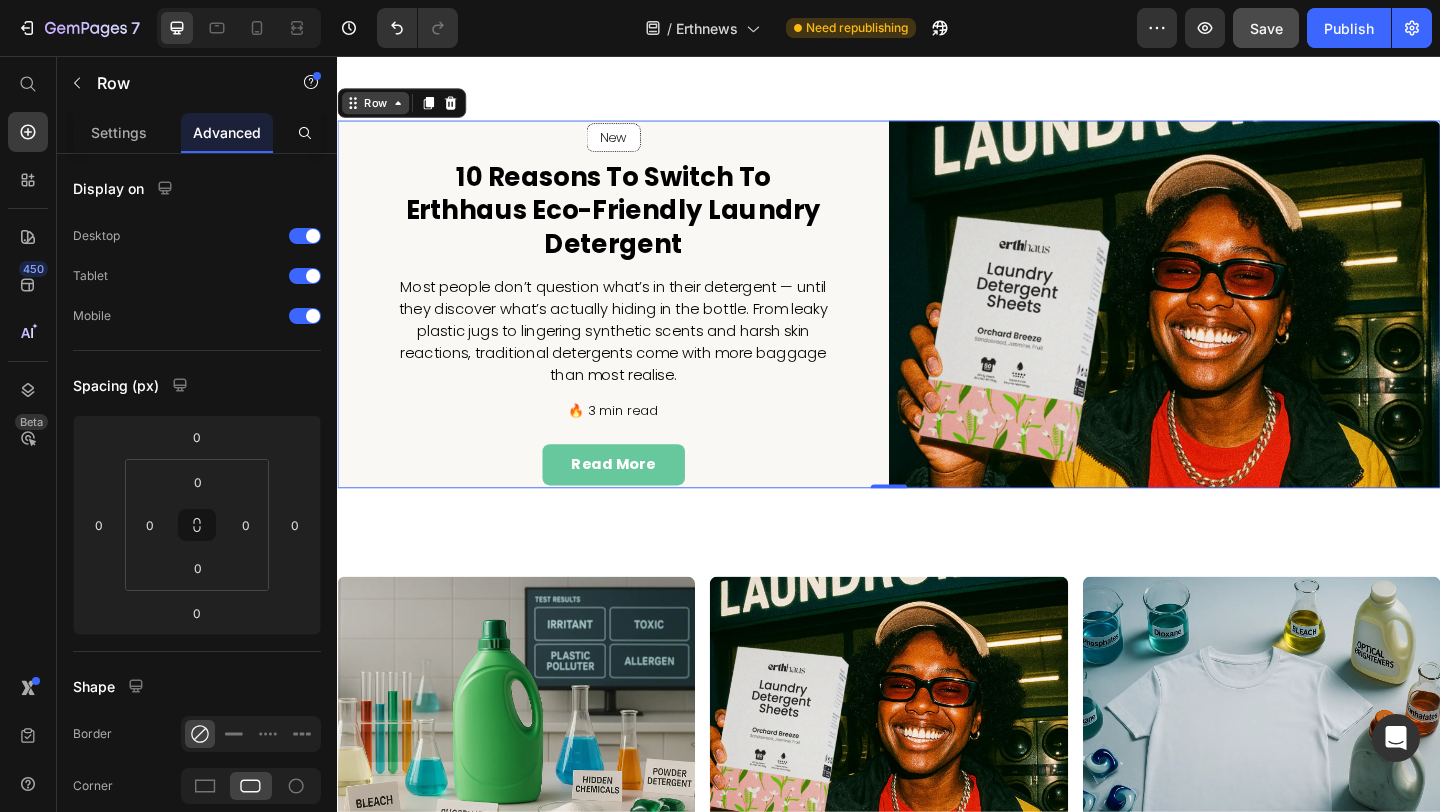 click on "Row" at bounding box center (378, 107) 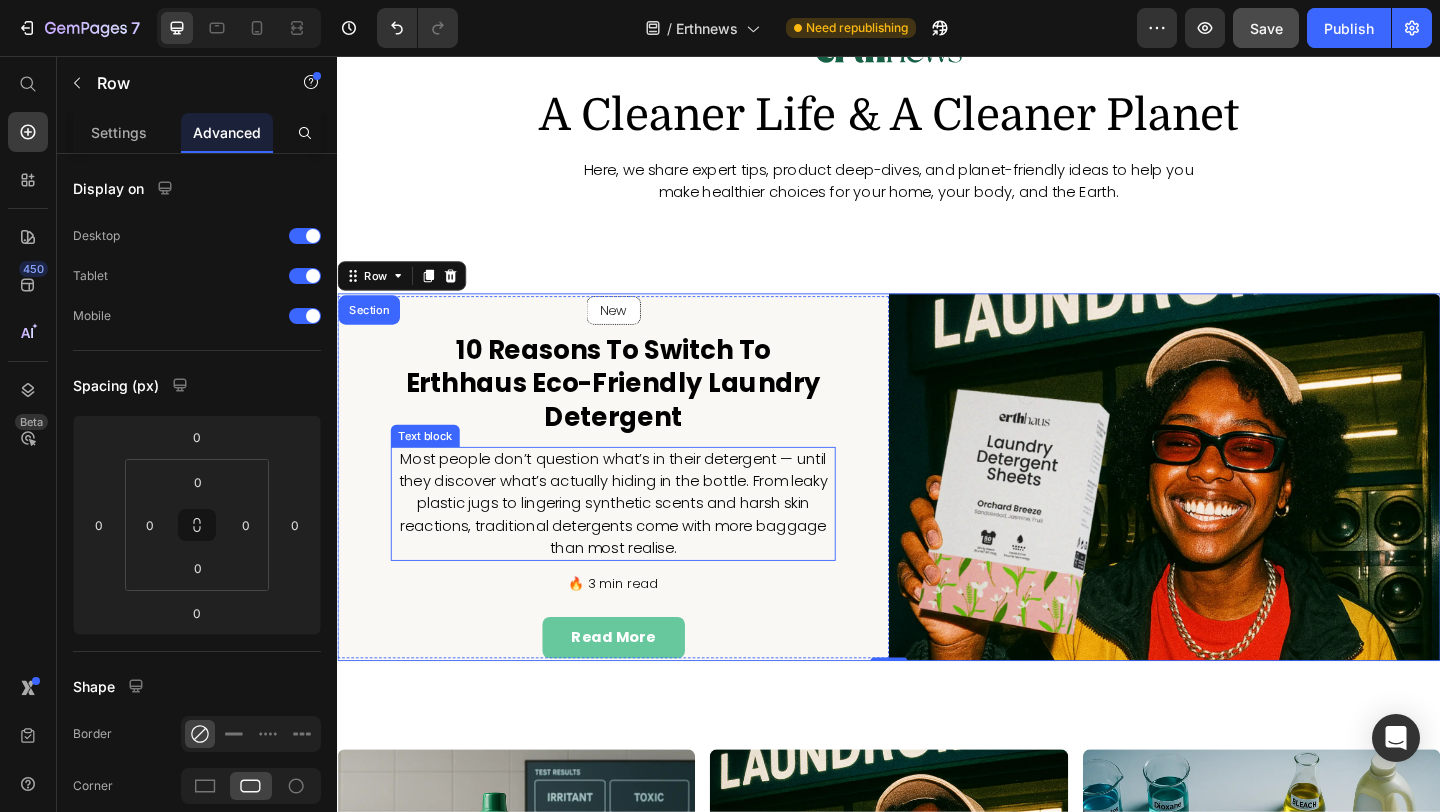 scroll, scrollTop: 68, scrollLeft: 0, axis: vertical 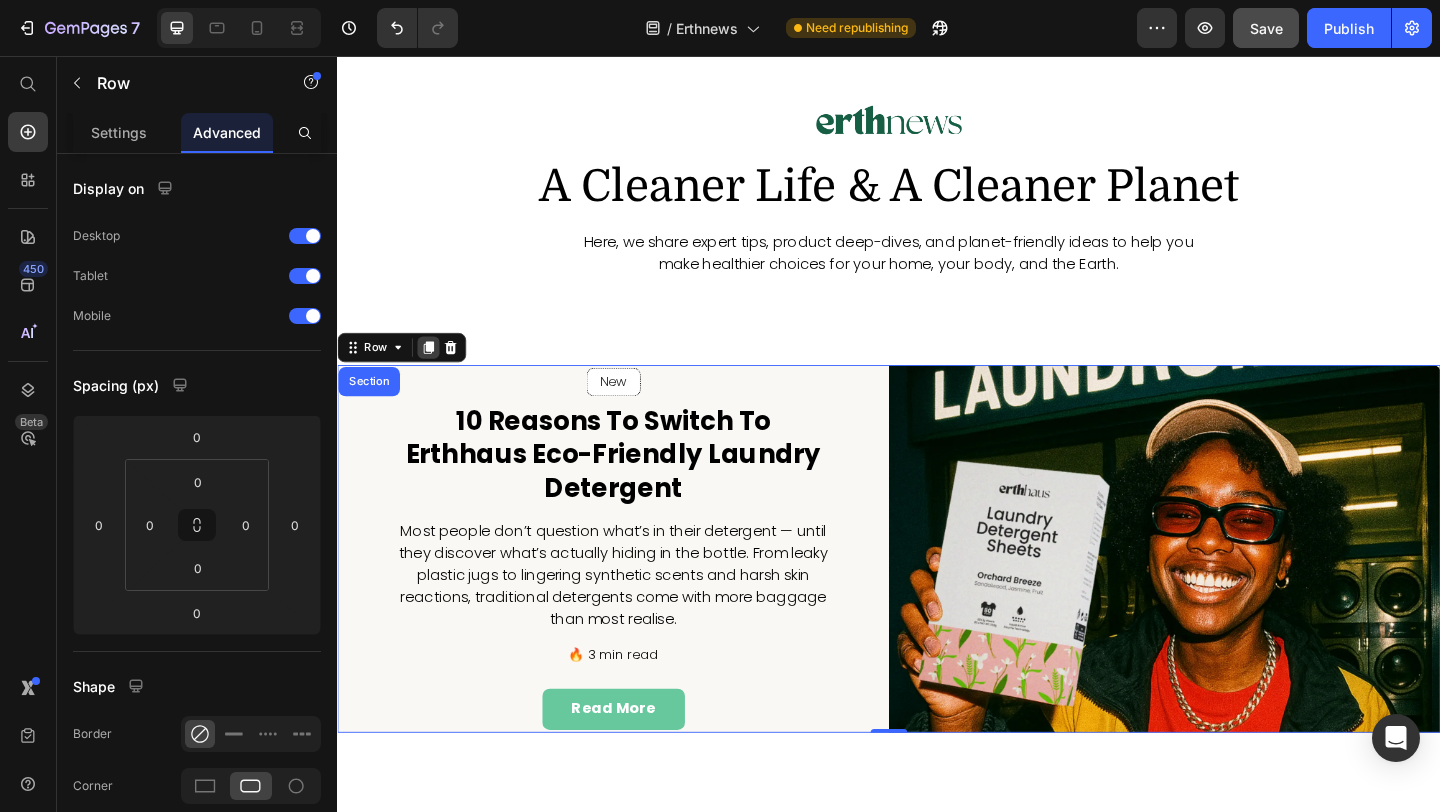 click 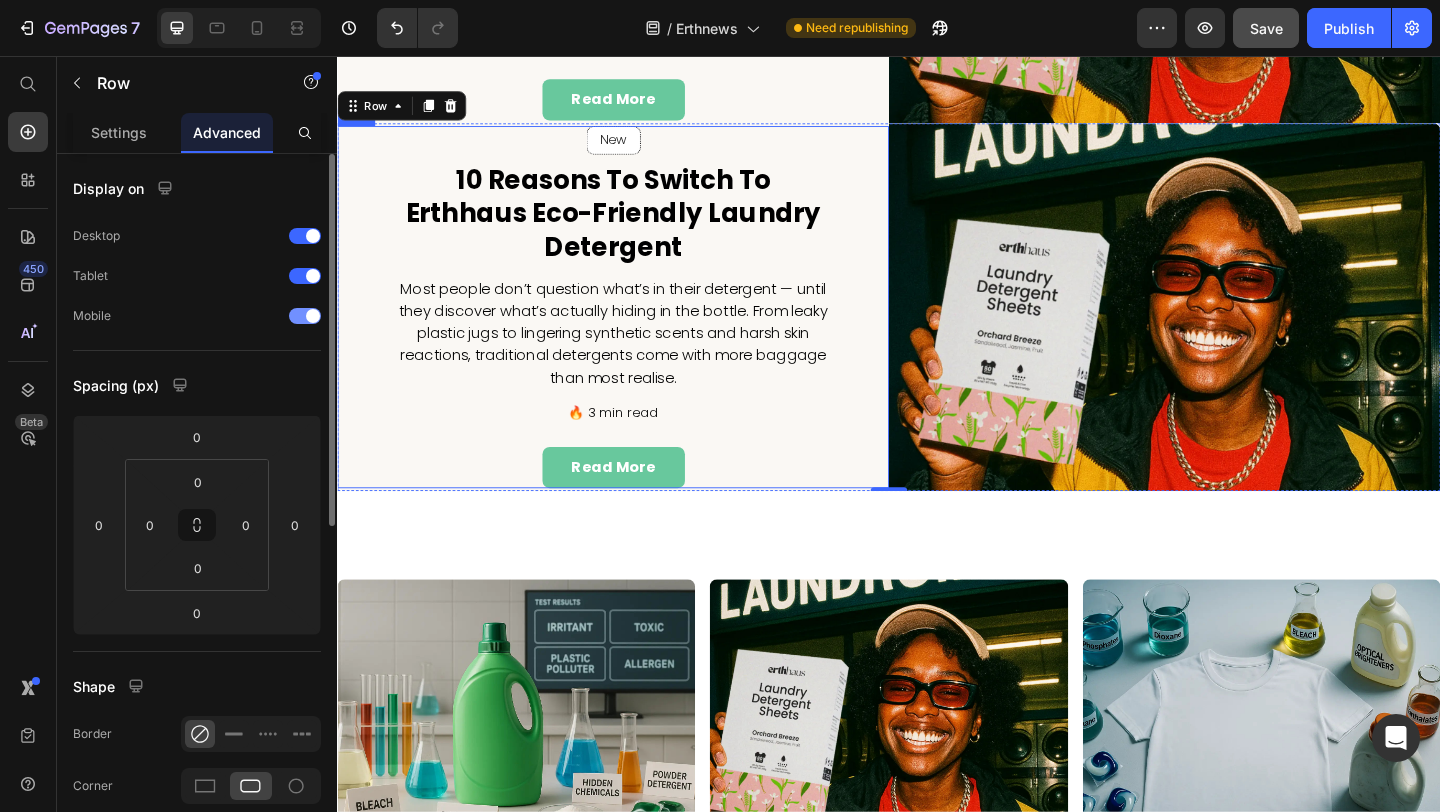 scroll, scrollTop: 734, scrollLeft: 0, axis: vertical 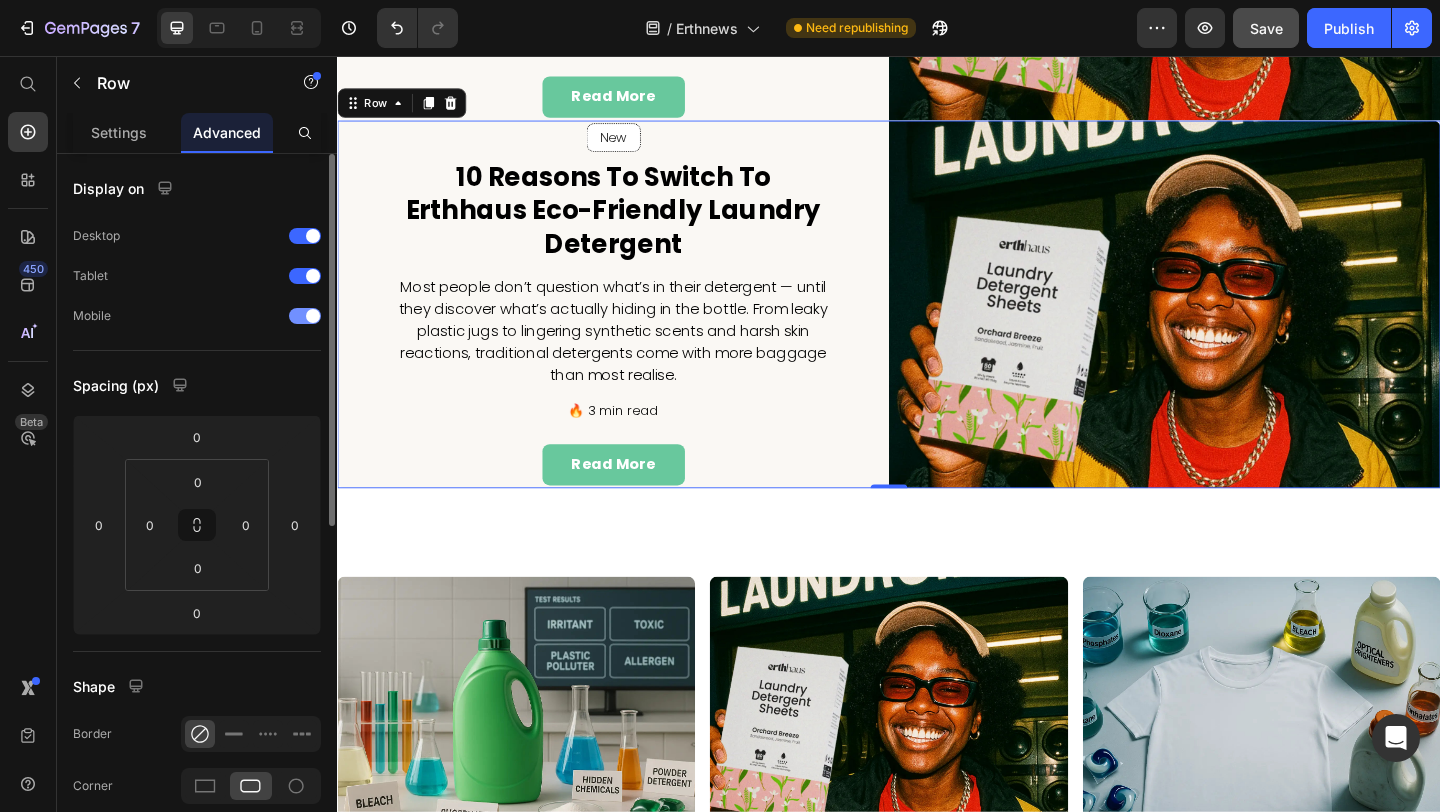 click at bounding box center (305, 316) 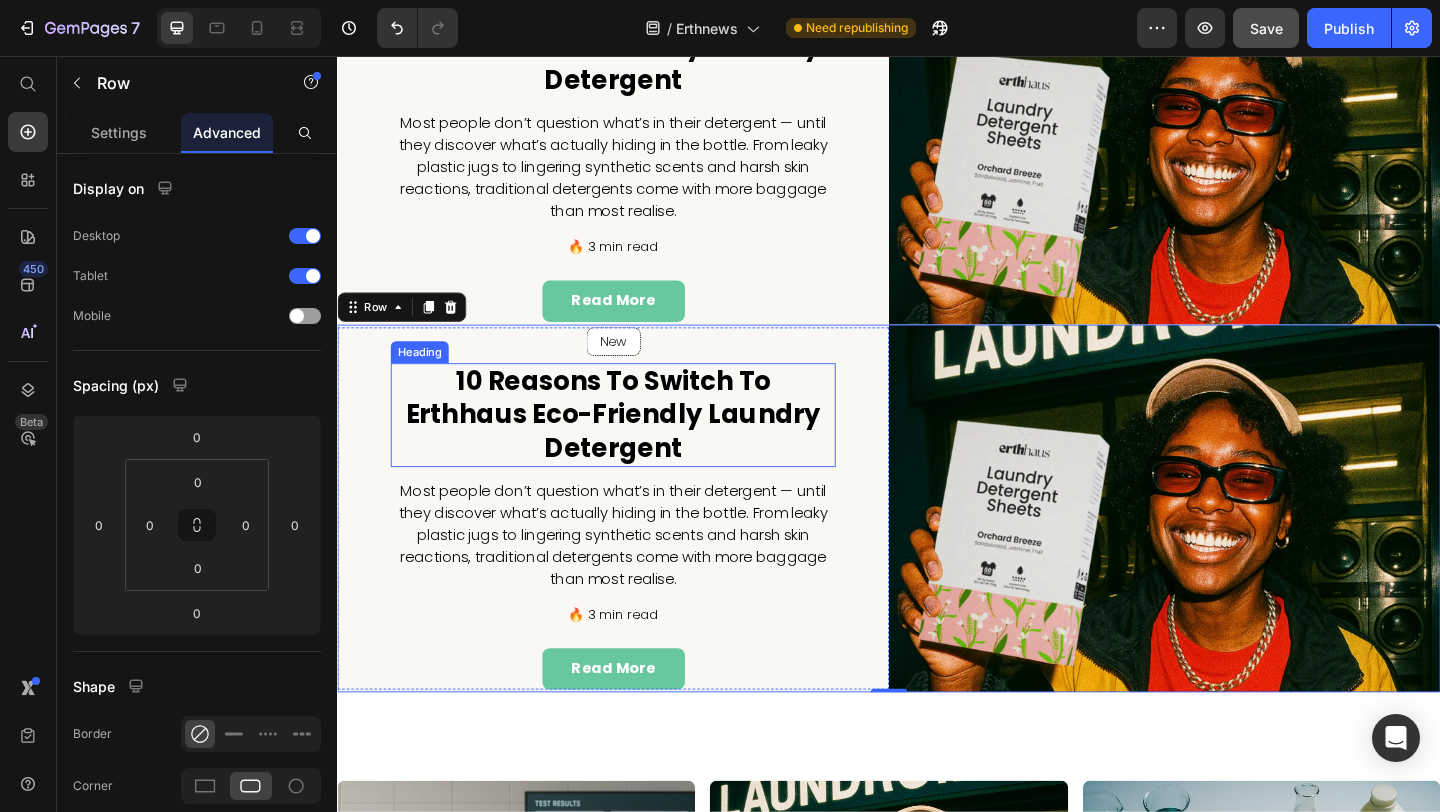 scroll, scrollTop: 475, scrollLeft: 0, axis: vertical 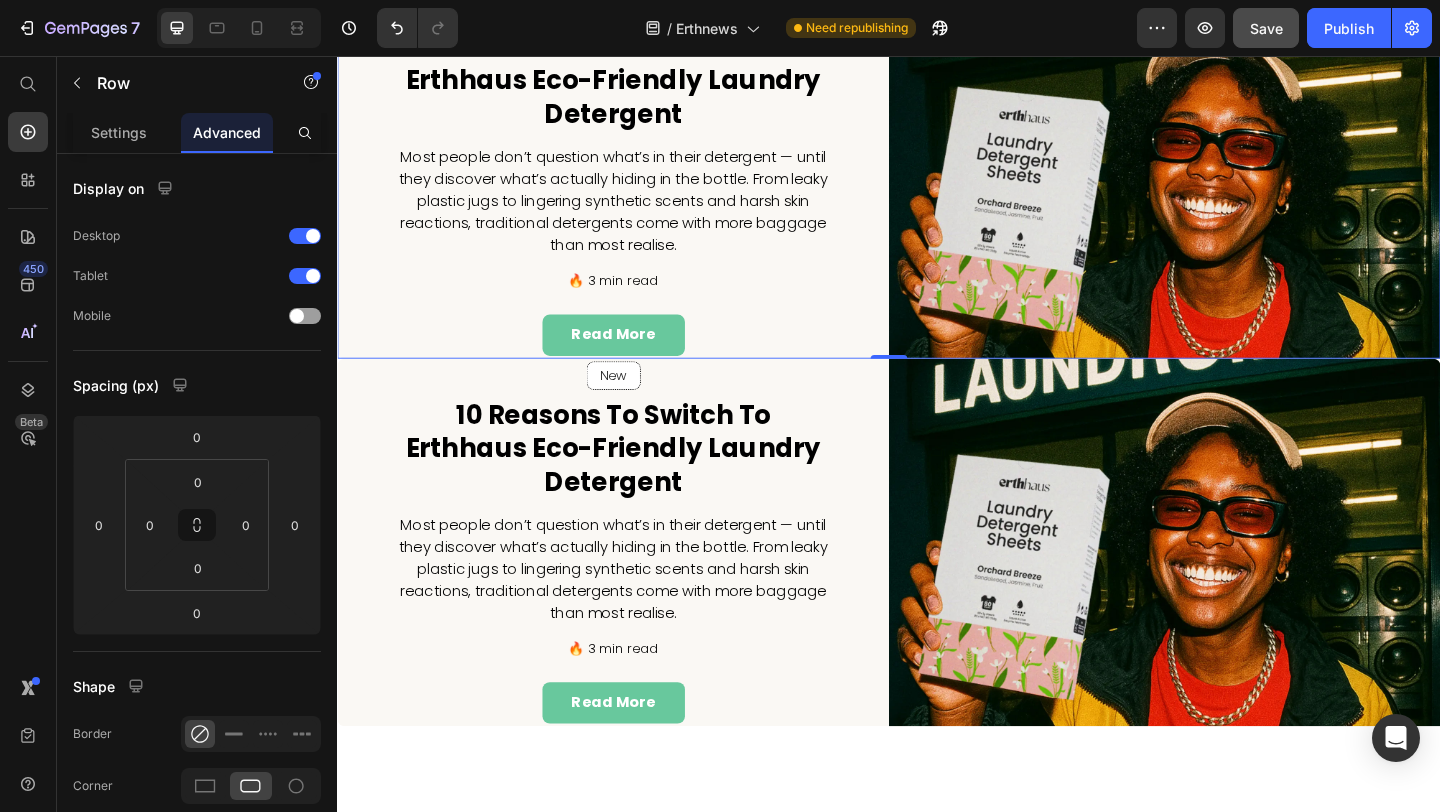 click on "New Text block Row Row 10 Reasons to Switch to Erthhaus Eco-Friendly Laundry Detergent Heading Most people don’t question what’s in their detergent — until they discover what’s actually hiding in the bottle. From leaky plastic jugs to lingering synthetic scents and harsh skin reactions, traditional detergents come with more baggage than most realise. Text block 🔥 3 min read Text block read more Button Row" at bounding box center (637, 185) 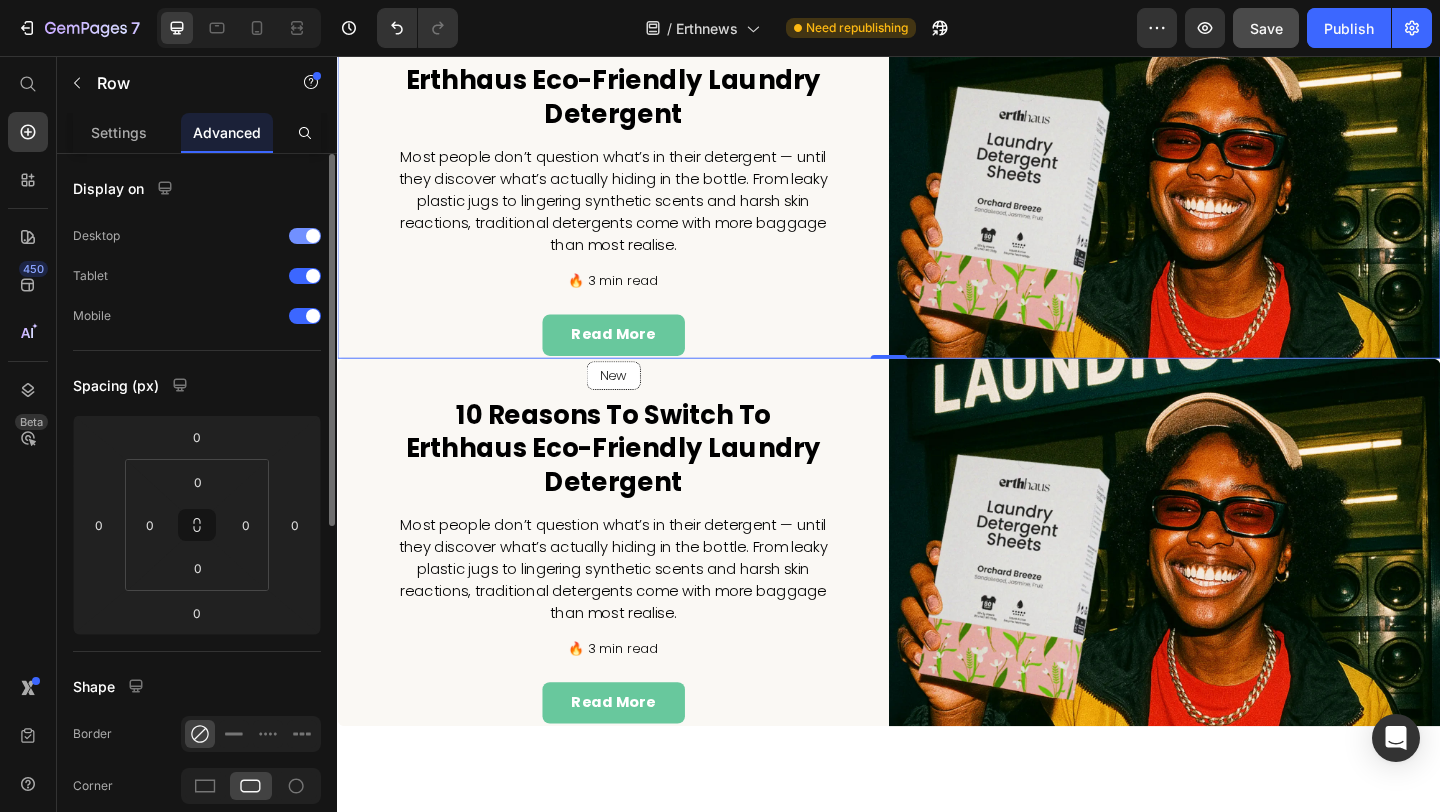 drag, startPoint x: 300, startPoint y: 273, endPoint x: 306, endPoint y: 250, distance: 23.769728 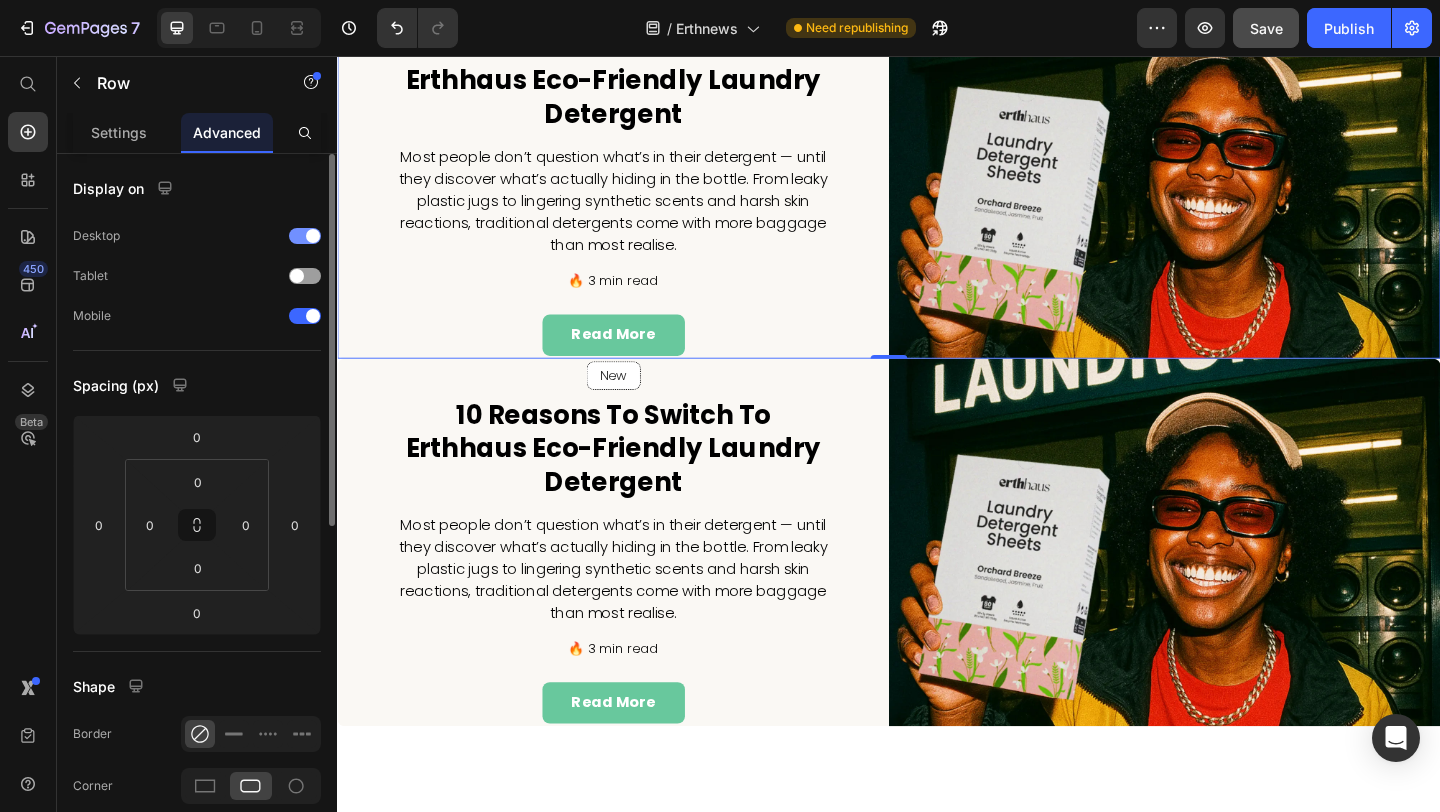 click at bounding box center (313, 236) 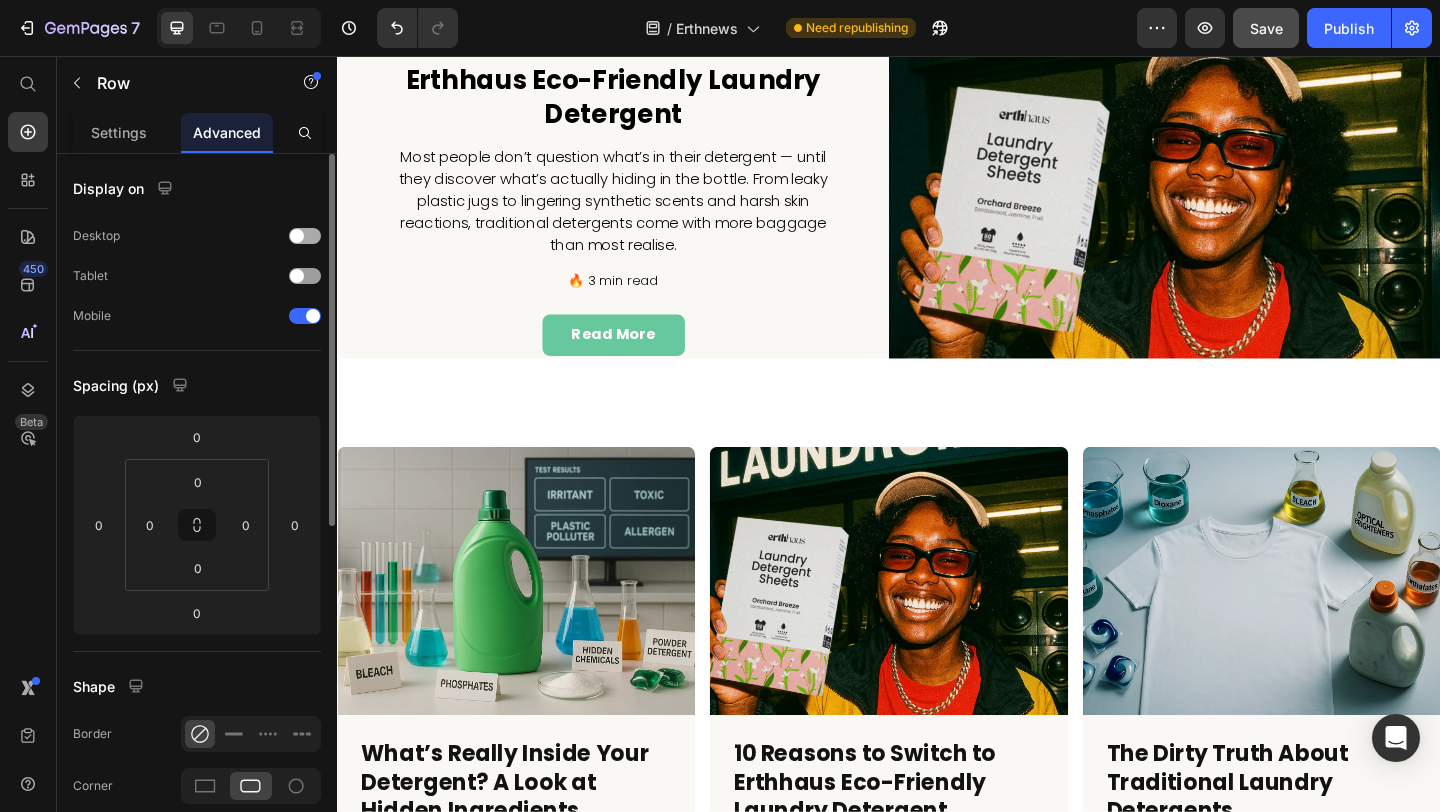 scroll, scrollTop: 75, scrollLeft: 0, axis: vertical 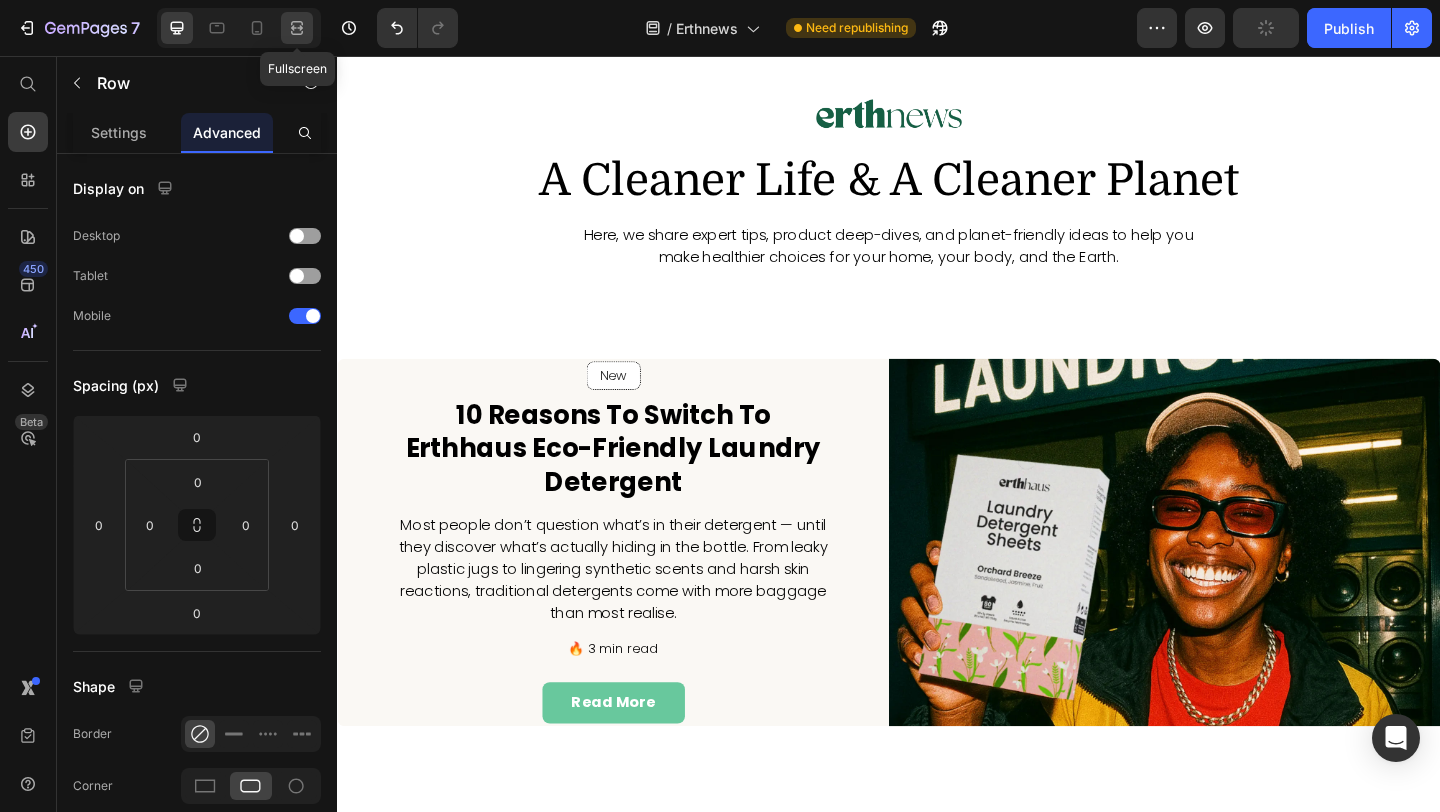 click 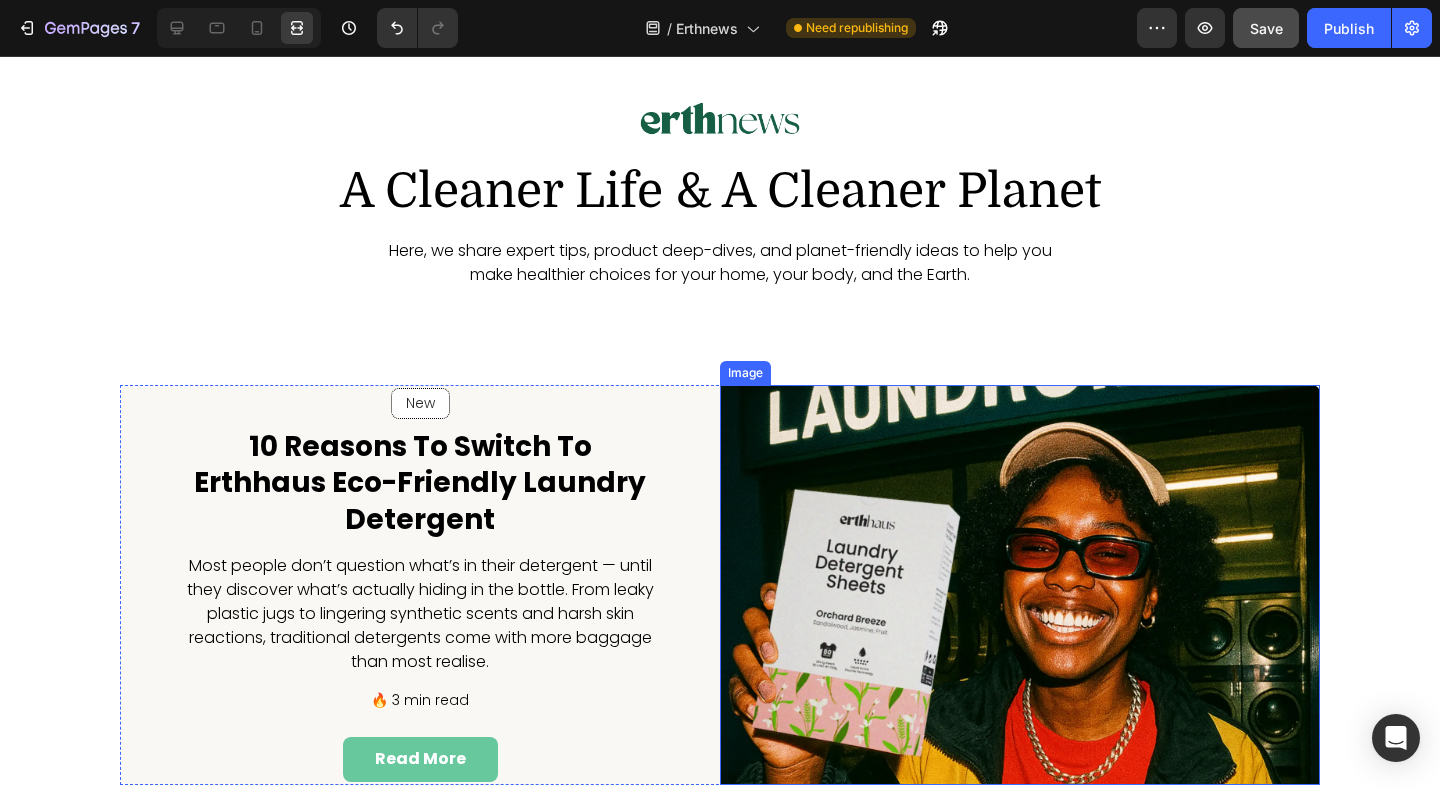 click at bounding box center (1020, 585) 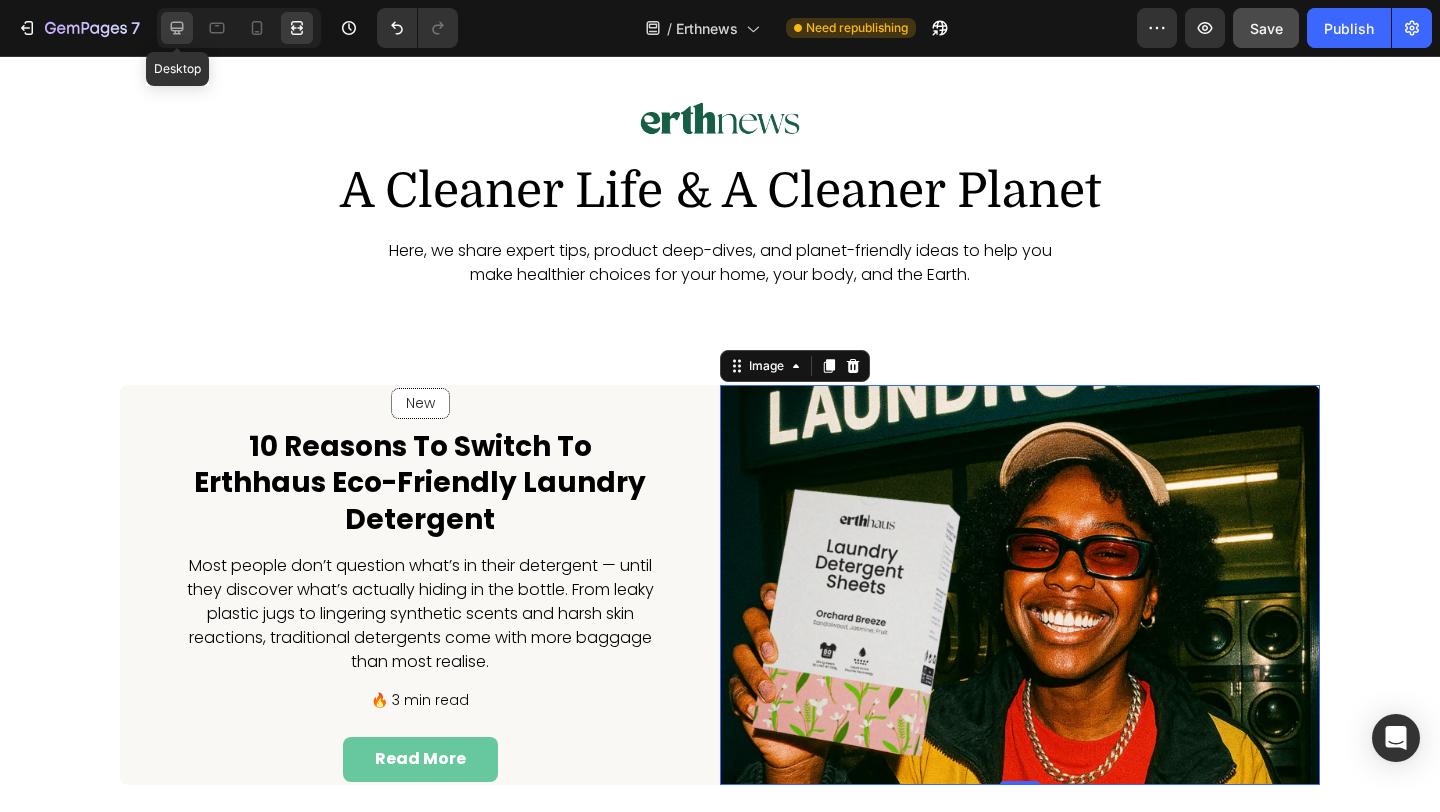 click 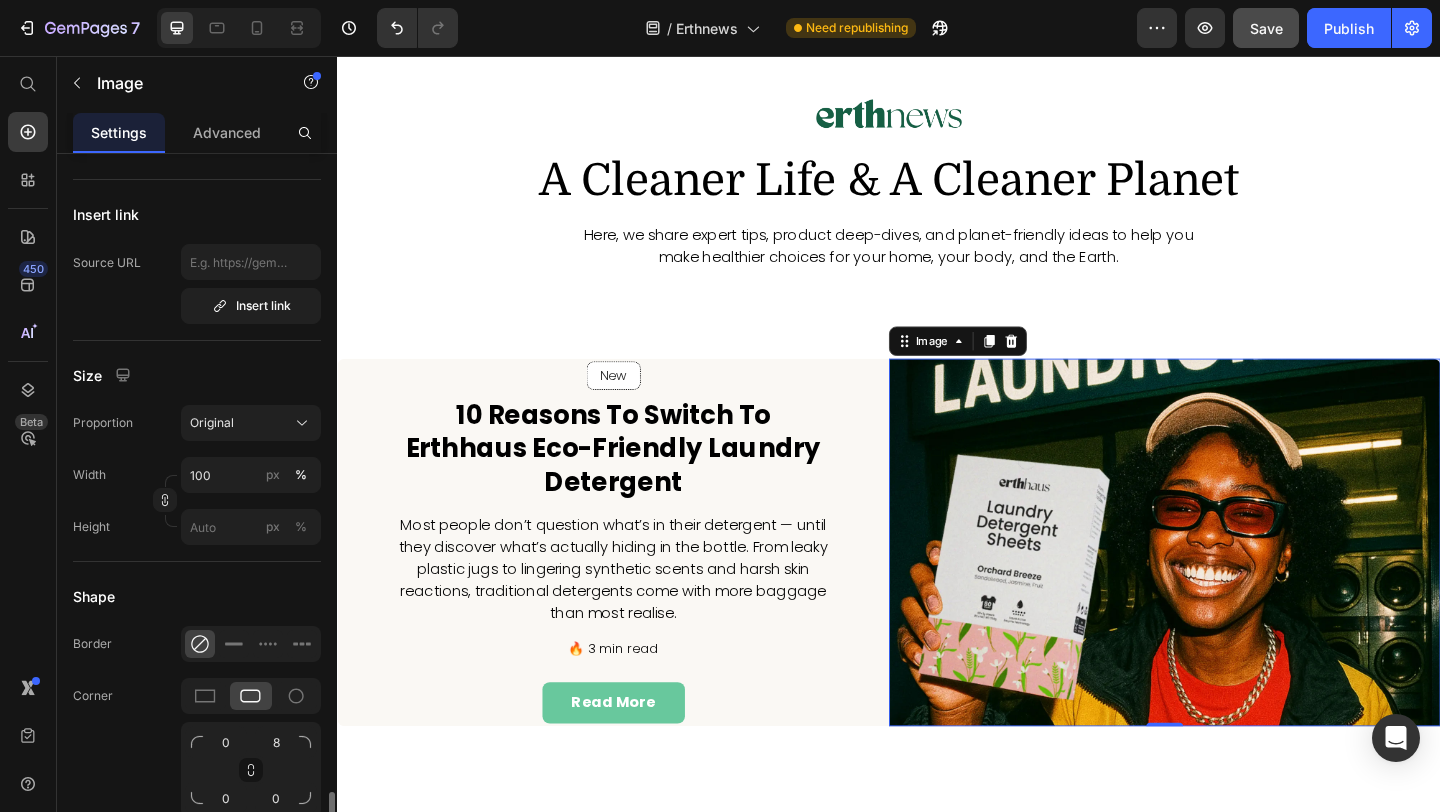 scroll, scrollTop: 790, scrollLeft: 0, axis: vertical 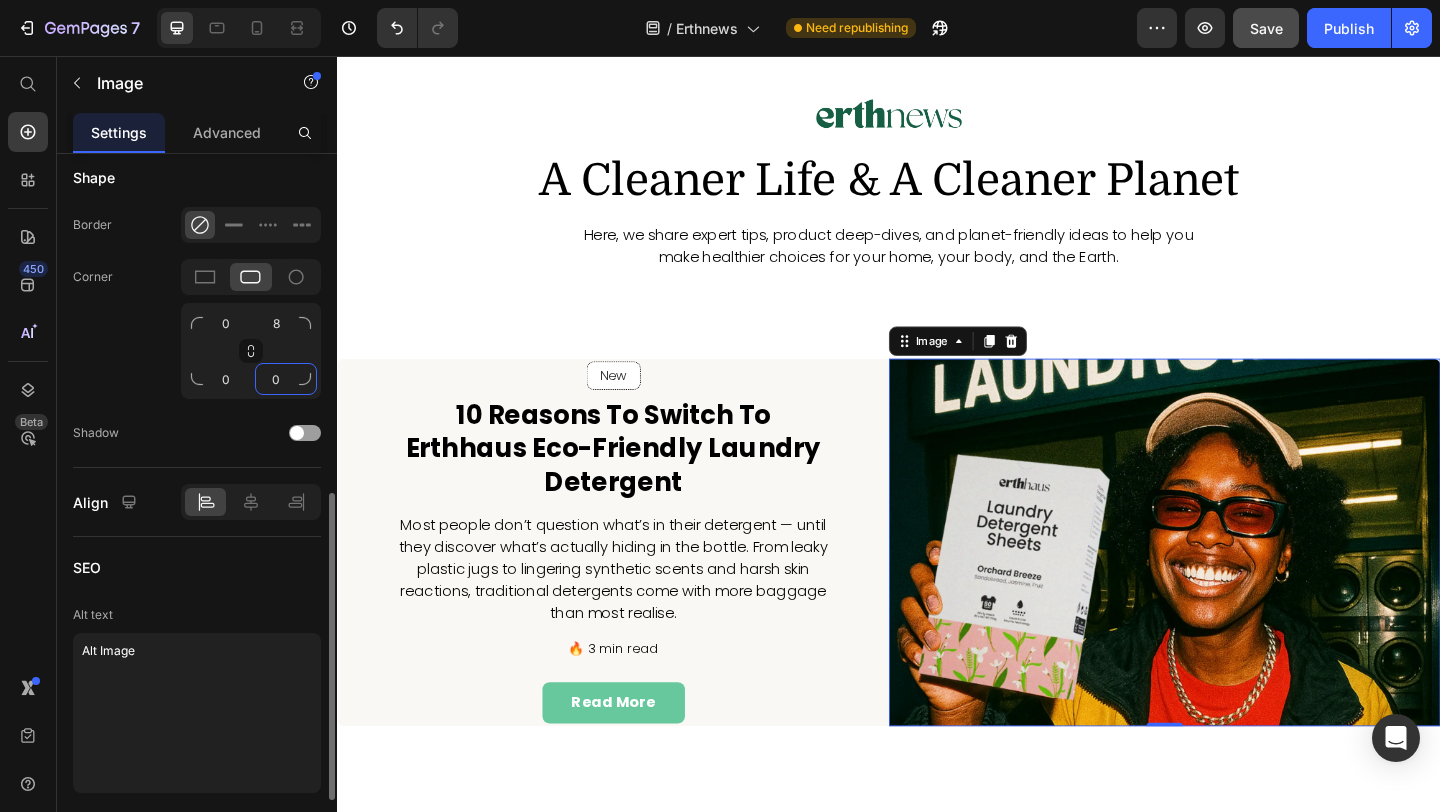 click on "0" 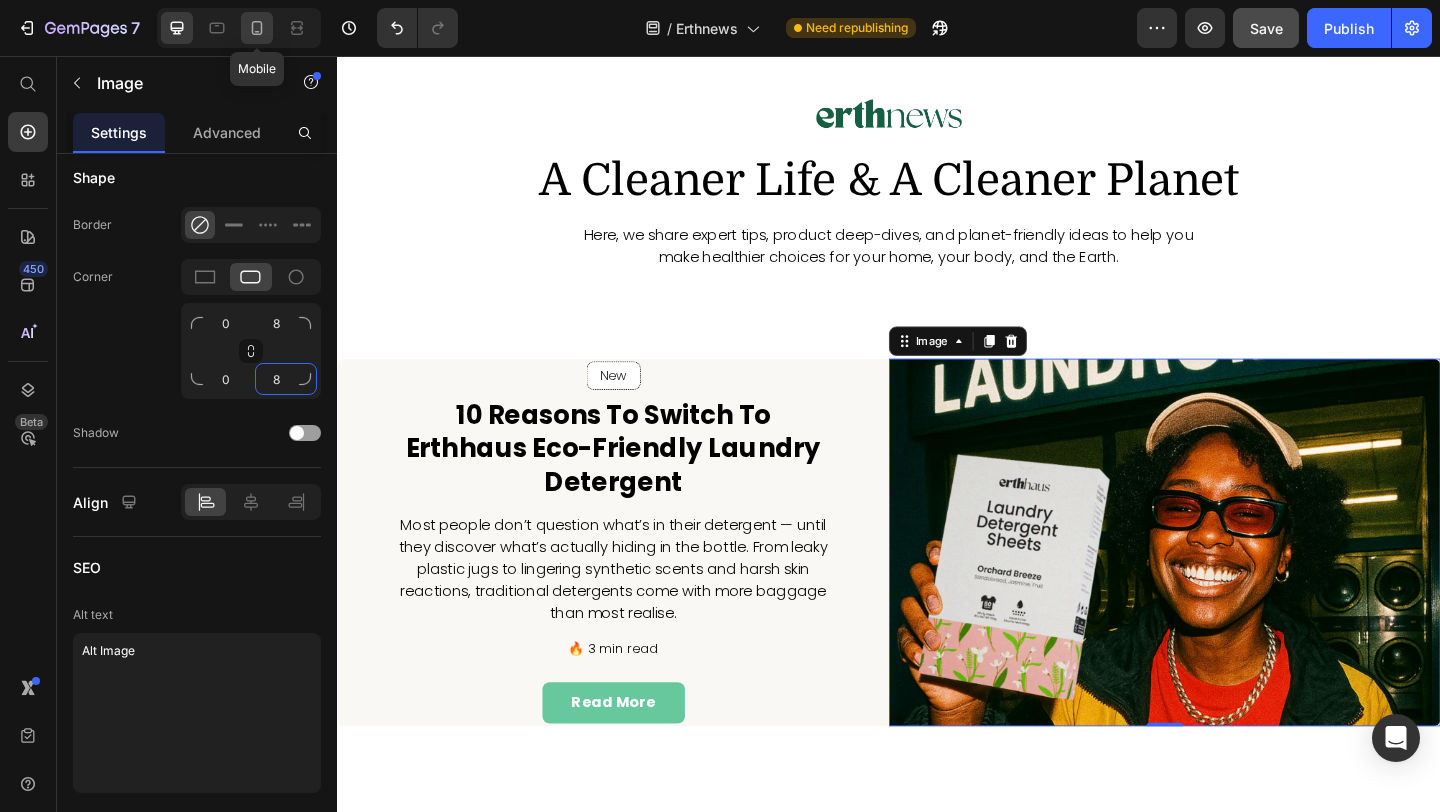 type on "8" 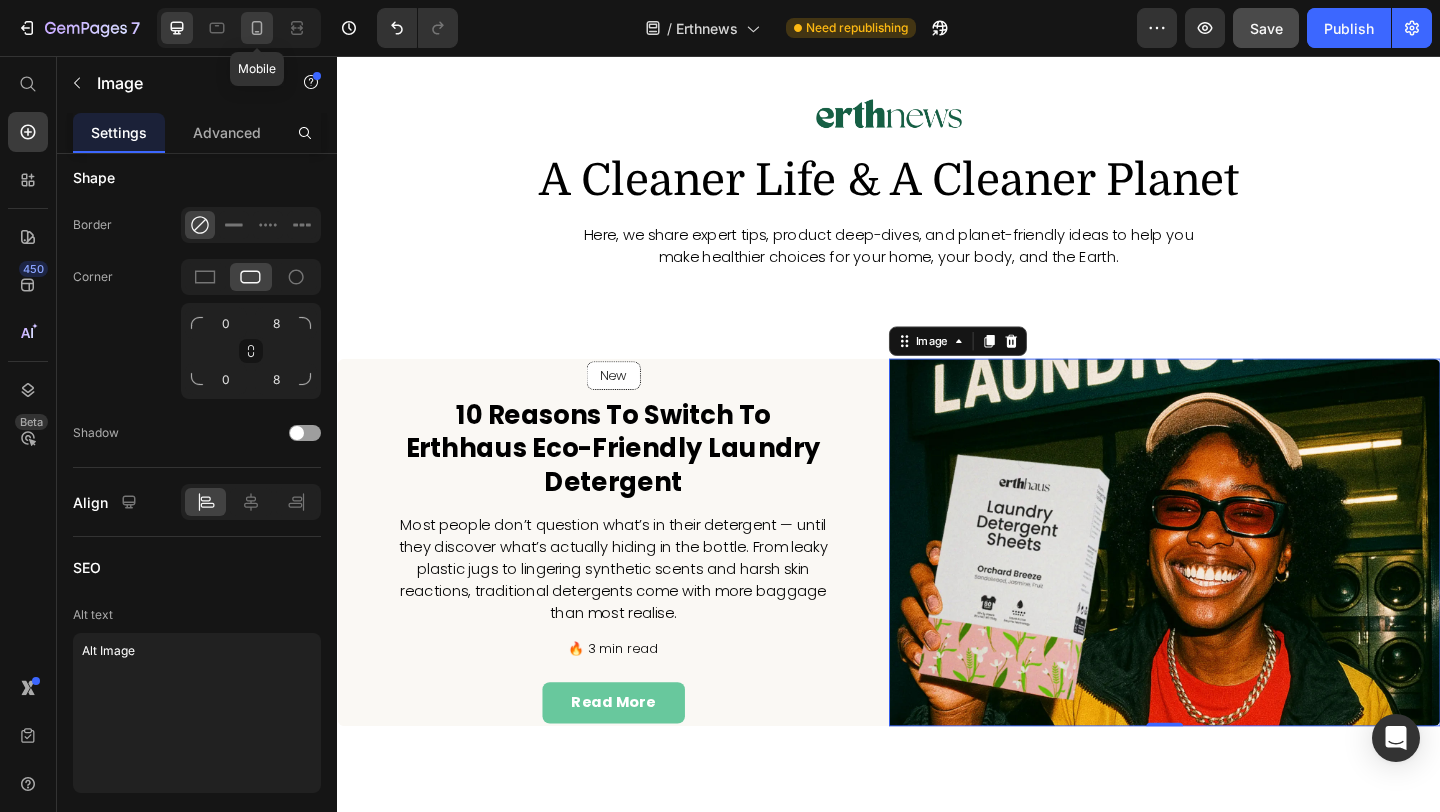 click 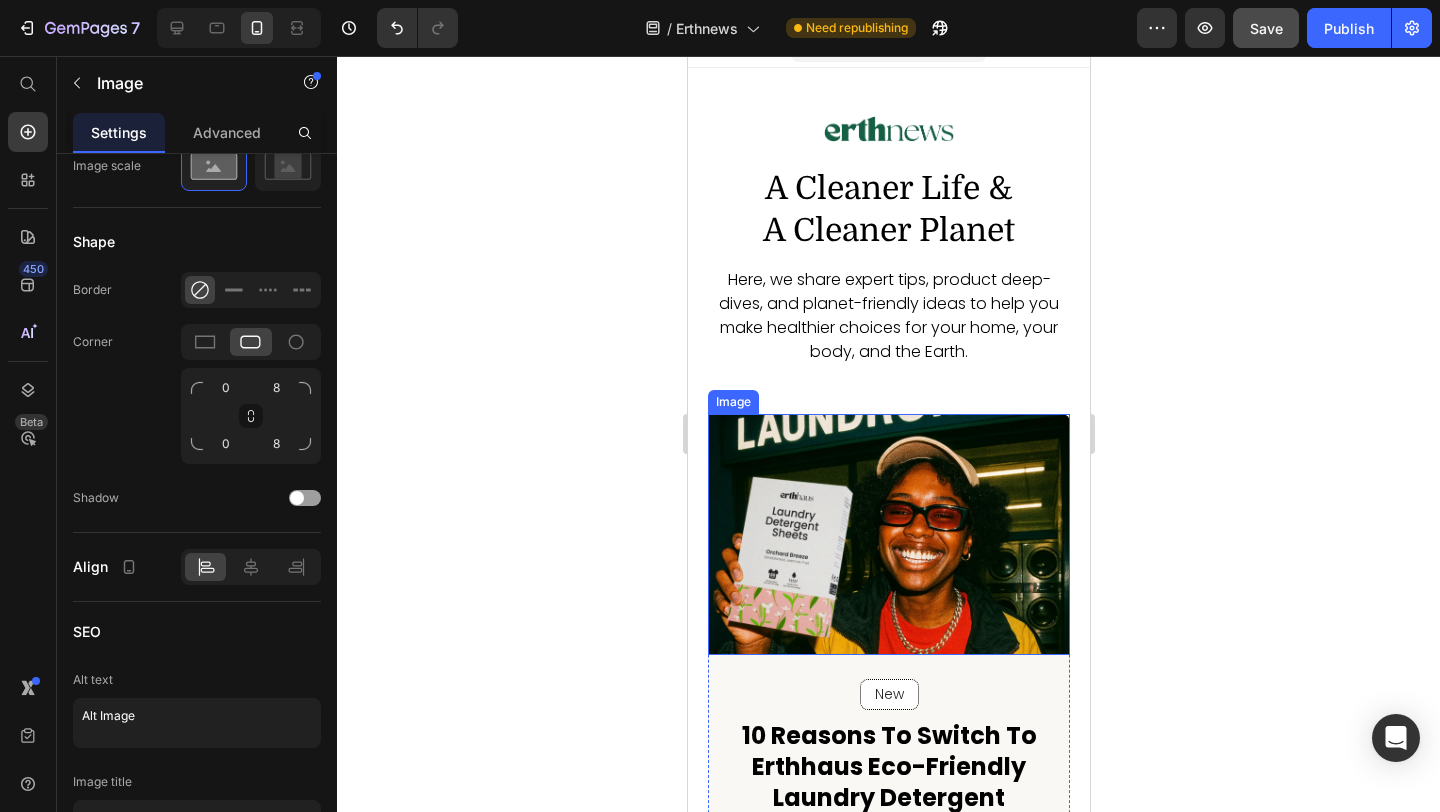 scroll, scrollTop: 5, scrollLeft: 0, axis: vertical 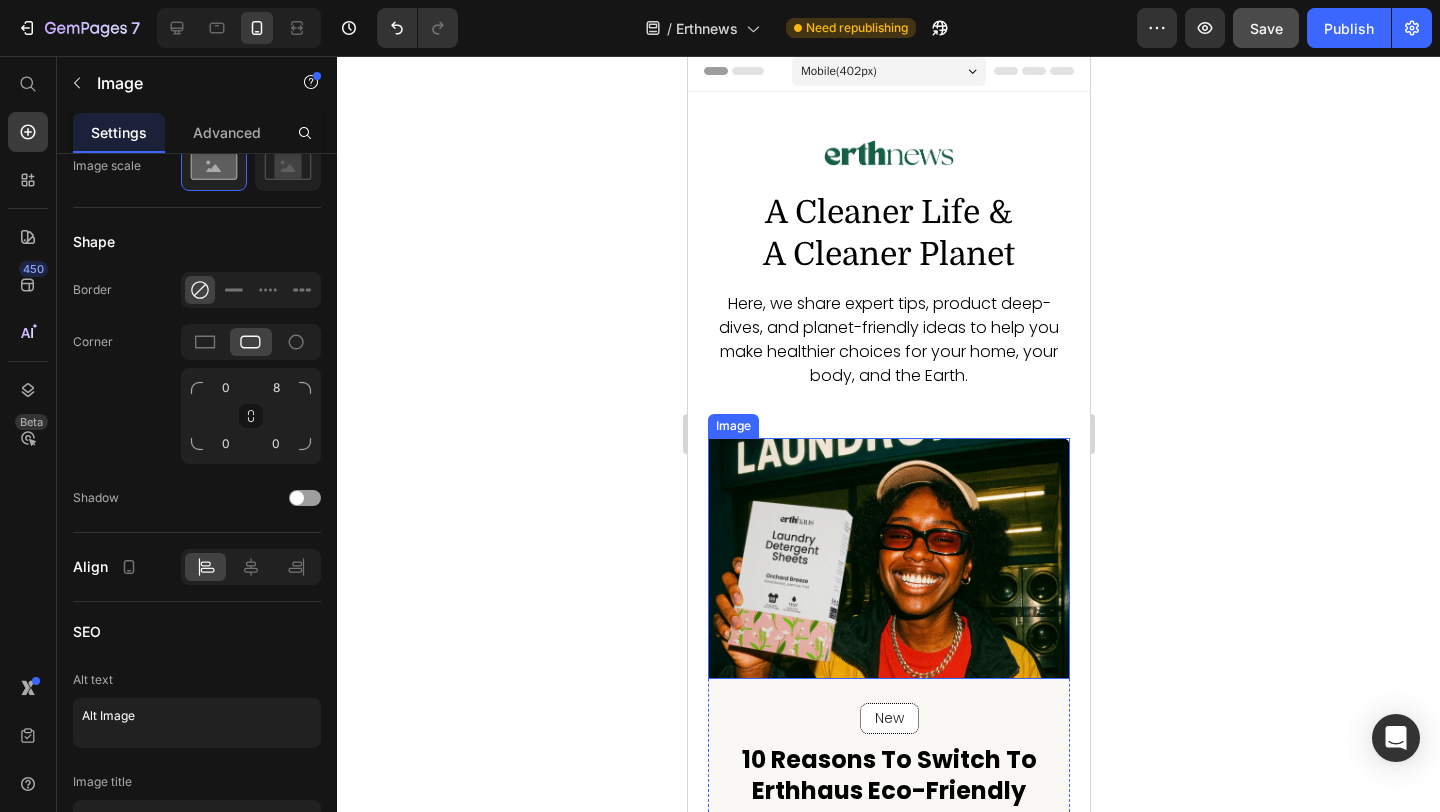 click at bounding box center [888, 558] 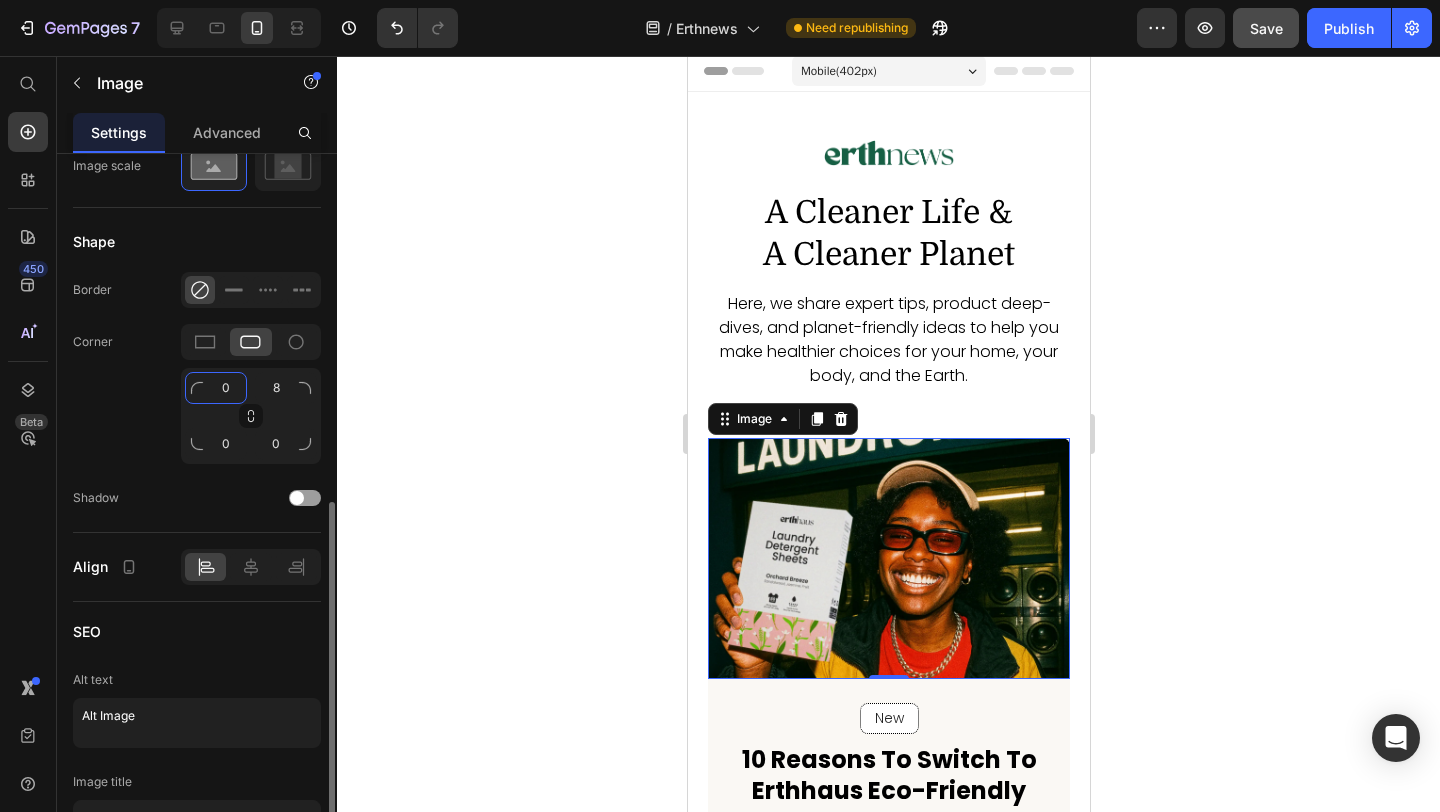 click on "0" 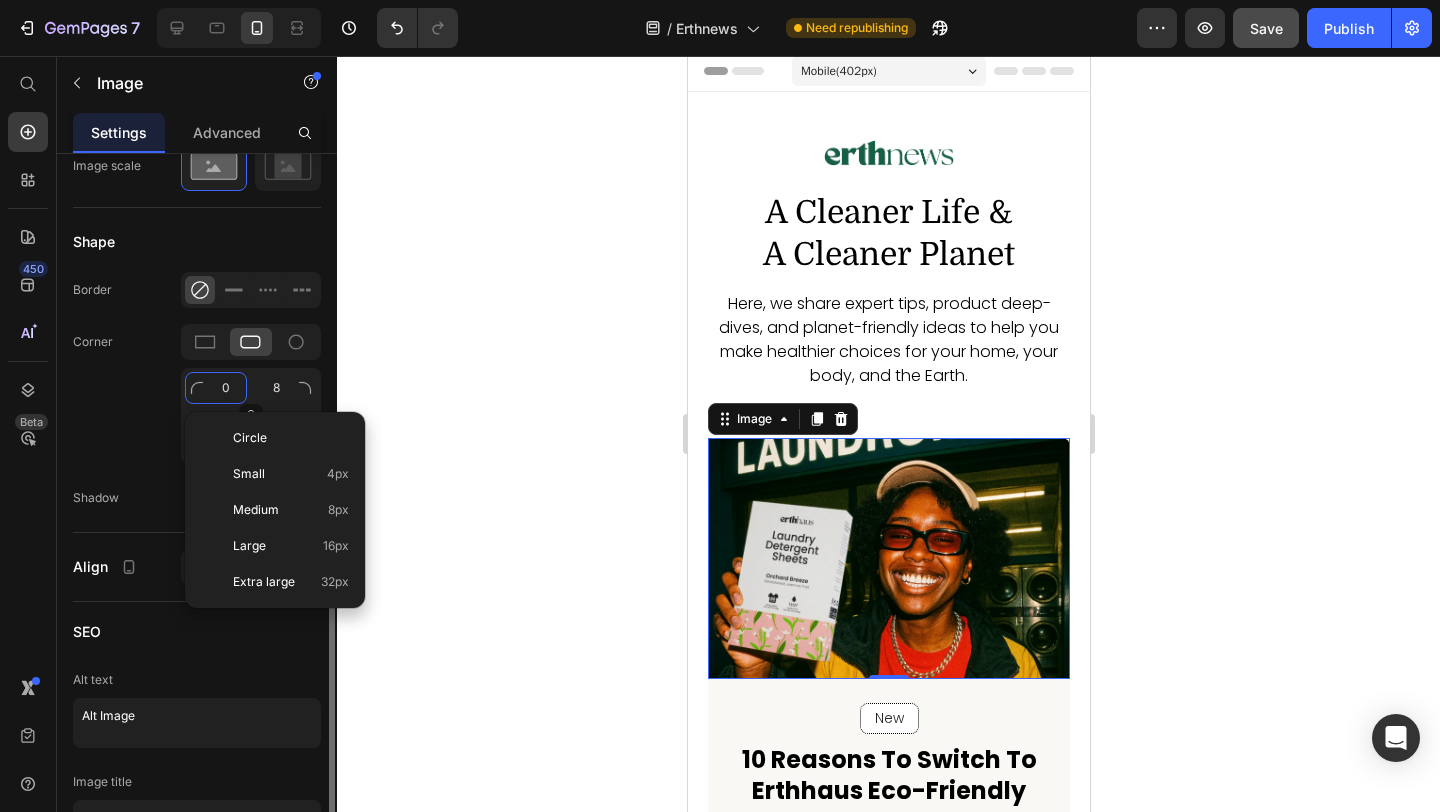 type on "8" 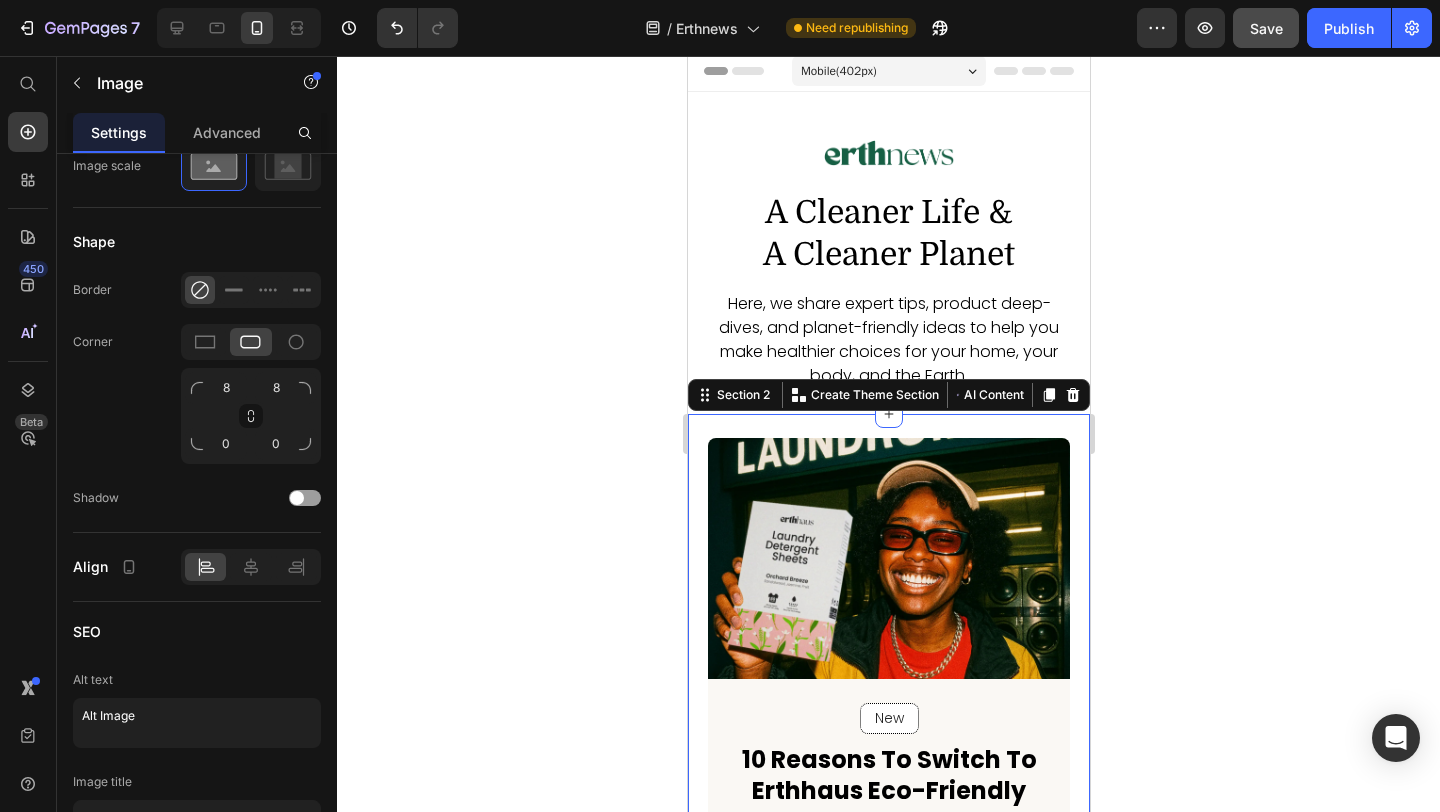 click on "New Text block Row Row 10 Reasons to Switch to Erthhaus Eco-Friendly Laundry Detergent Heading Most people don’t question what’s in their detergent — until they discover what’s actually hiding in the bottle. From leaky plastic jugs to lingering synthetic scents and harsh skin reactions, traditional detergents come with more baggage than most realise. Text block 🔥 3 min read Text block read more Button Row Image Row New Text block Row Row 10 Reasons to Switch to Erthhaus Eco-Friendly Laundry Detergent Heading Most people don’t question what’s in their detergent — until they discover what’s actually hiding in the bottle. From leaky plastic jugs to lingering synthetic scents and harsh skin reactions, traditional detergents come with more baggage than most realise. Text block 🔥 3 min read Text block read more Button Row Image Row Section 2   Create Theme Section AI Content Write with GemAI What would you like to describe here? Tone and Voice Persuasive Product Laundry Detergent Sheets 6 Pack" at bounding box center [888, 808] 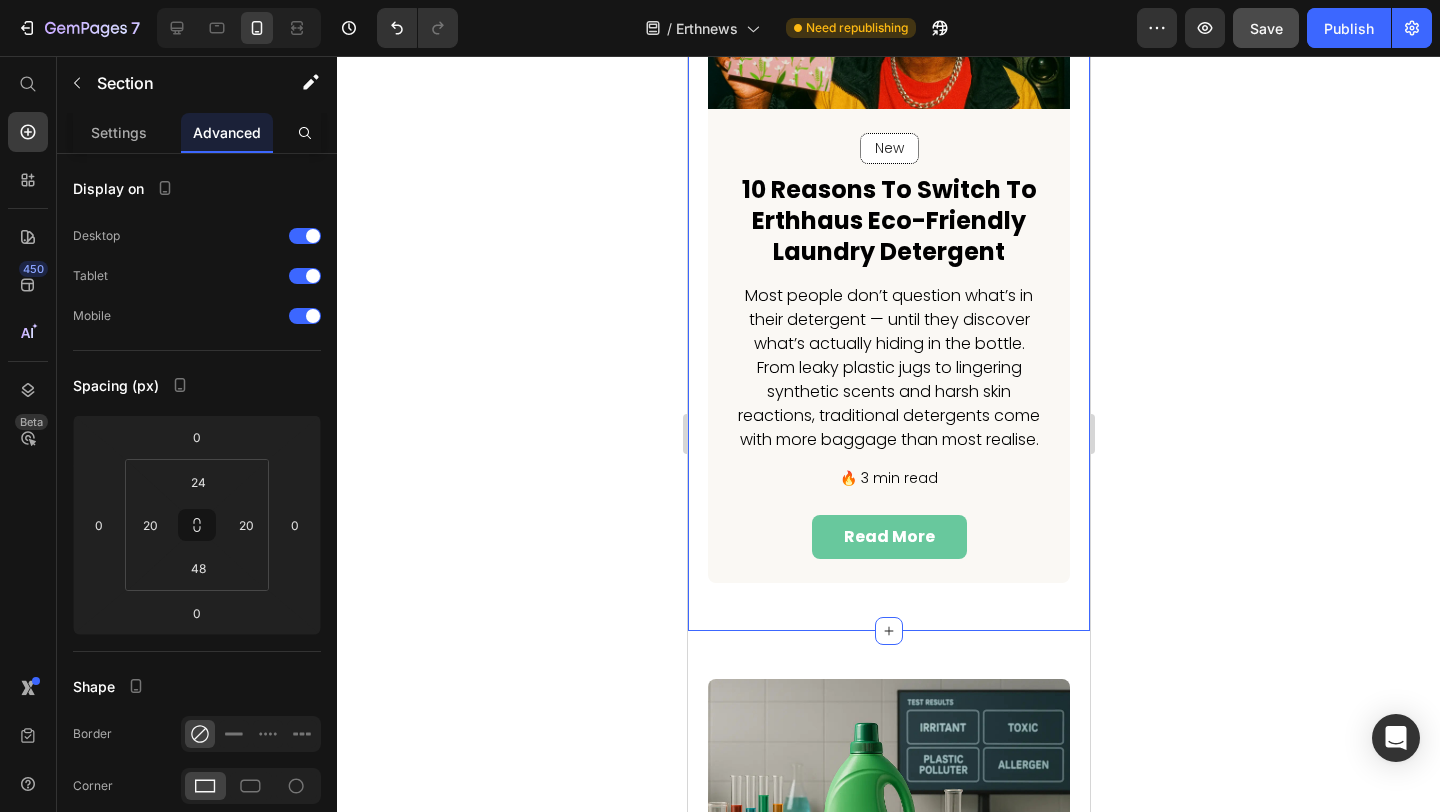 scroll, scrollTop: 0, scrollLeft: 0, axis: both 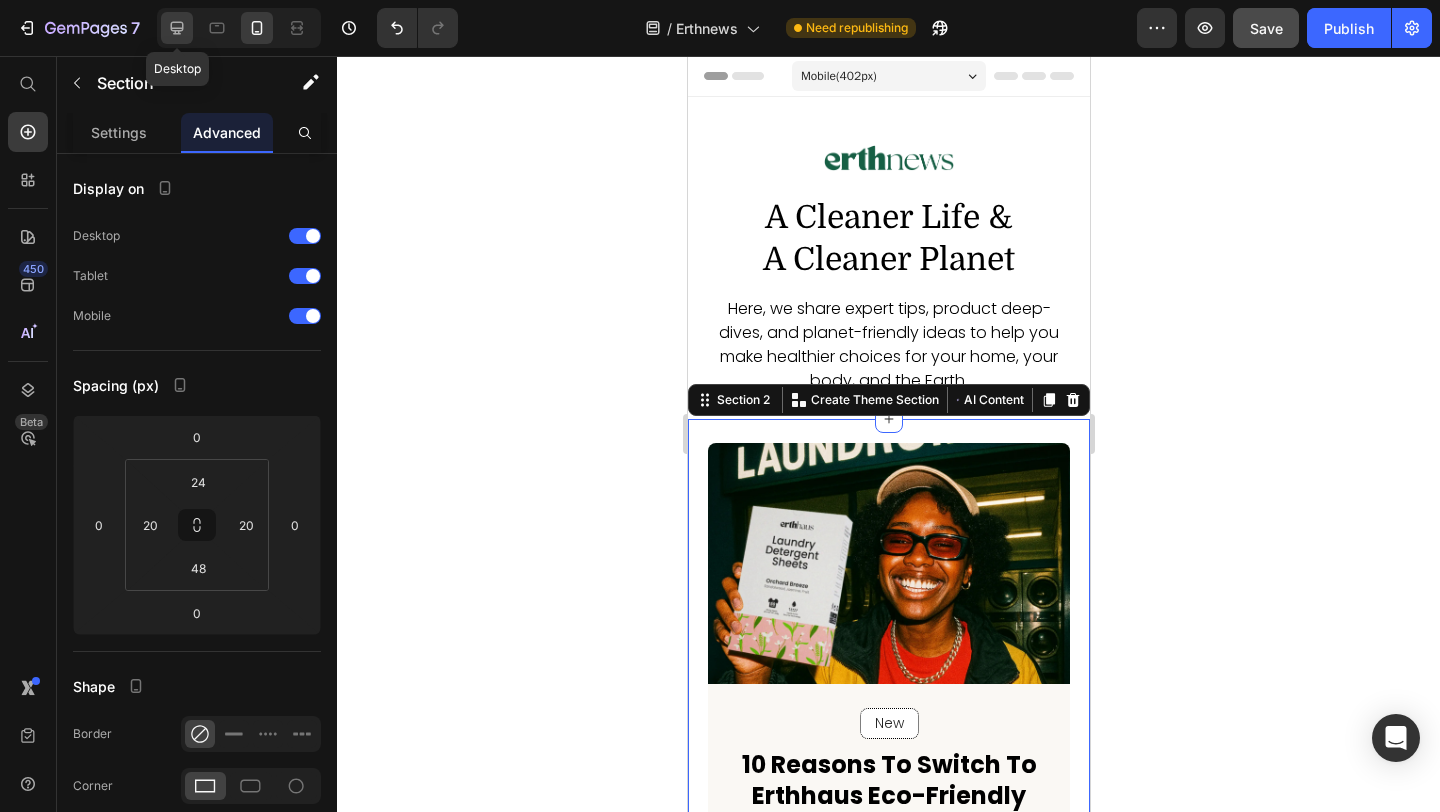 click 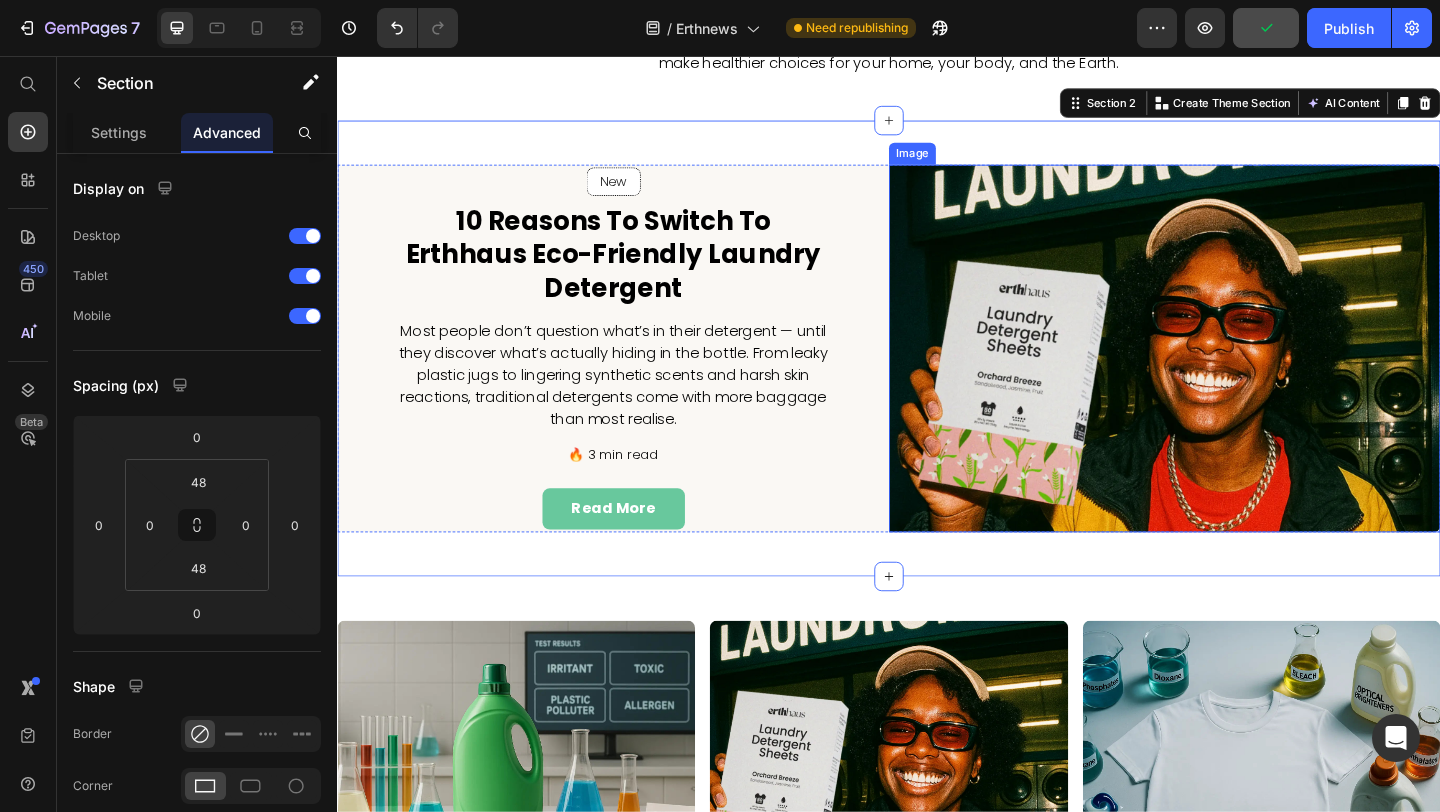 scroll, scrollTop: 0, scrollLeft: 0, axis: both 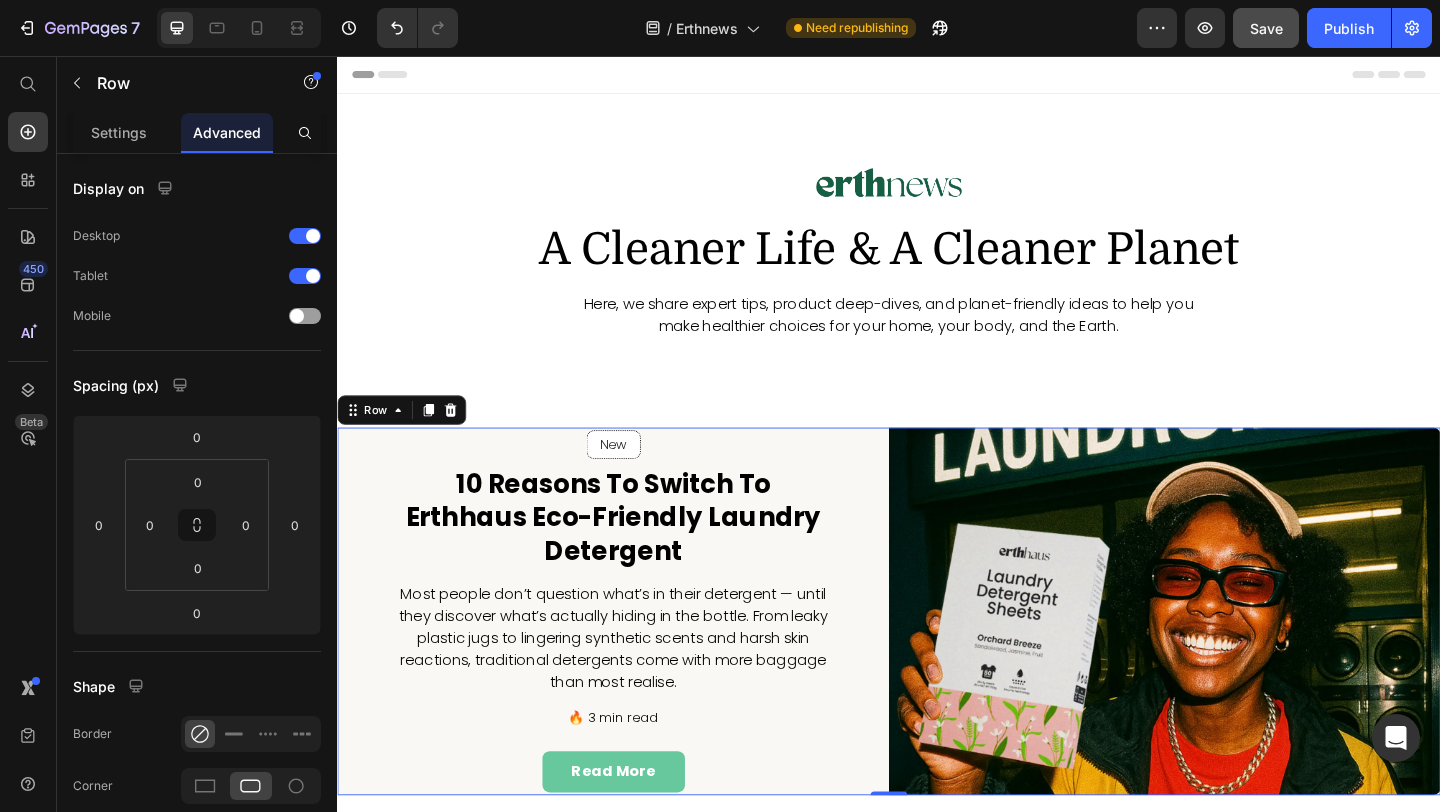 click on "New Text block Row Row 10 Reasons to Switch to Erthhaus Eco-Friendly Laundry Detergent Heading Most people don’t question what’s in their detergent — until they discover what’s actually hiding in the bottle. From leaky plastic jugs to lingering synthetic scents and harsh skin reactions, traditional detergents come with more baggage than most realise. Text block 🔥 3 min read Text block read more Button Row" at bounding box center (637, 660) 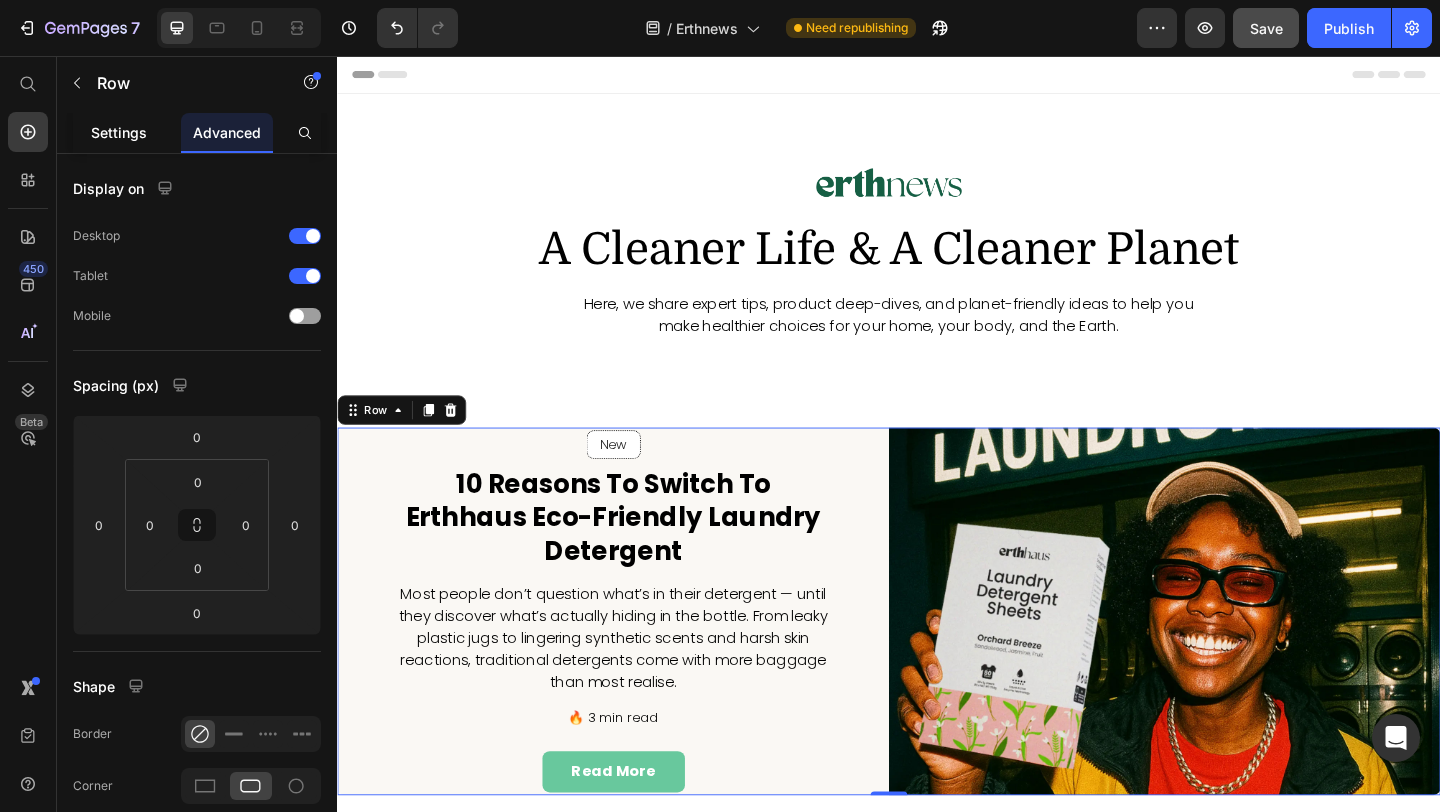 click on "Settings" at bounding box center [119, 132] 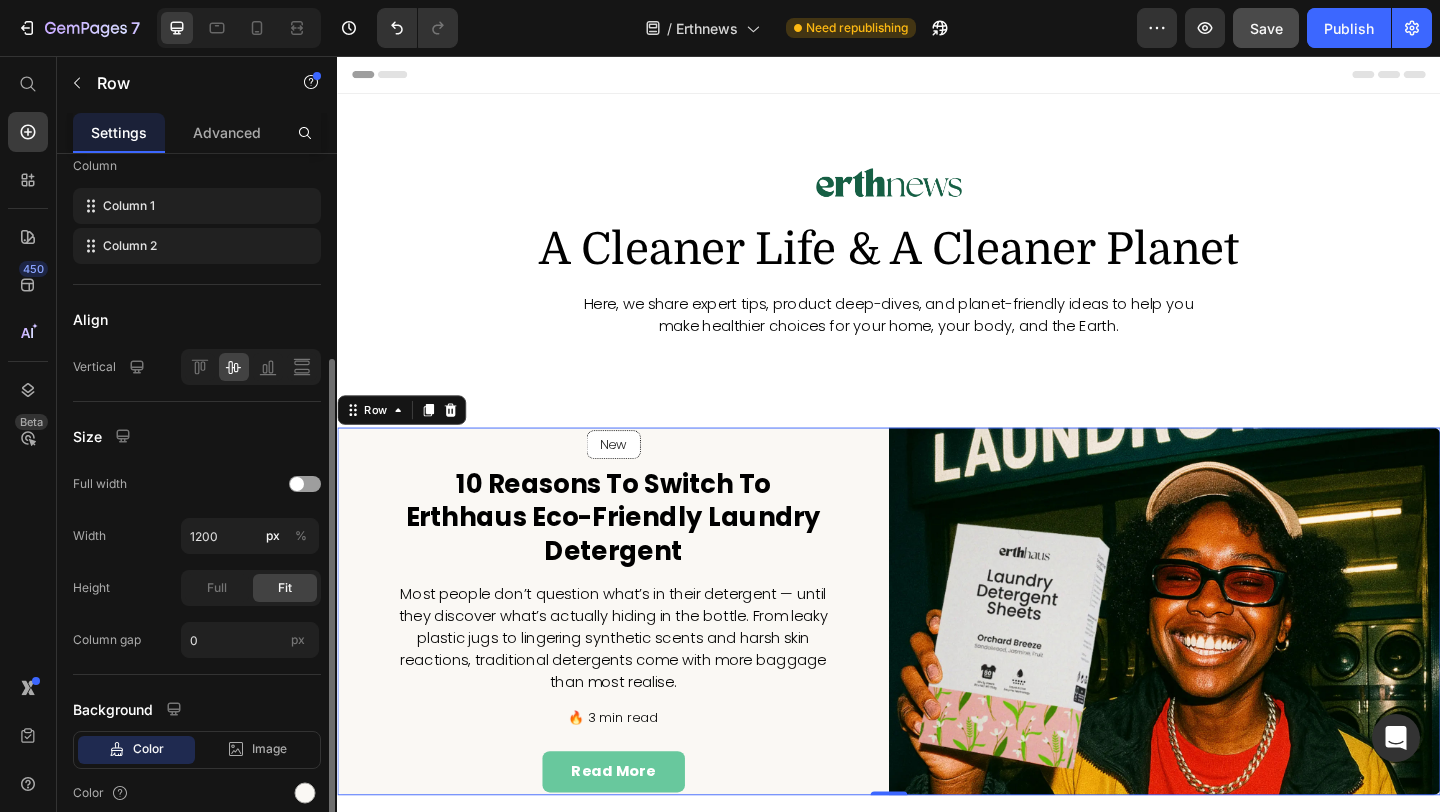 scroll, scrollTop: 406, scrollLeft: 0, axis: vertical 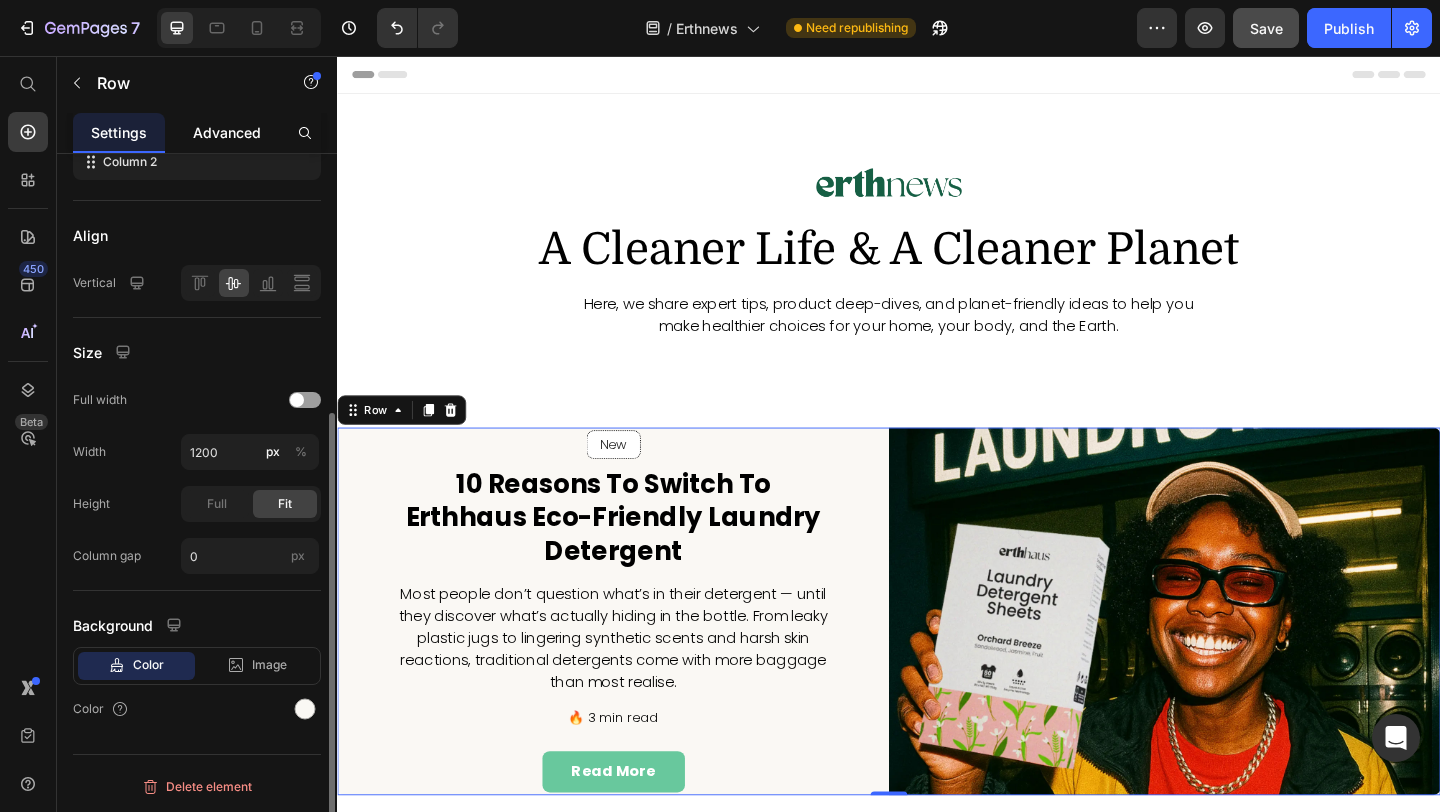 click on "Advanced" at bounding box center [227, 132] 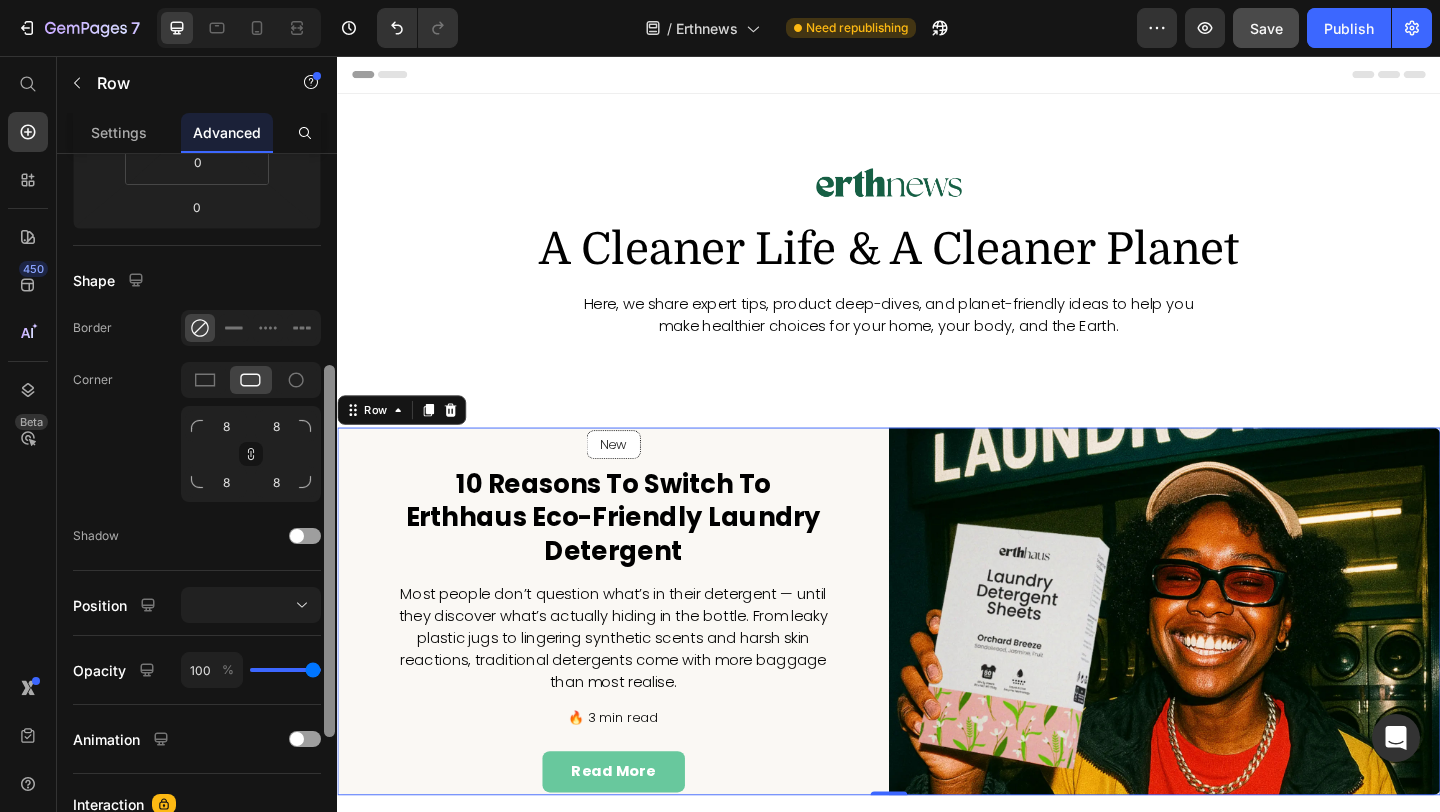 scroll, scrollTop: 0, scrollLeft: 0, axis: both 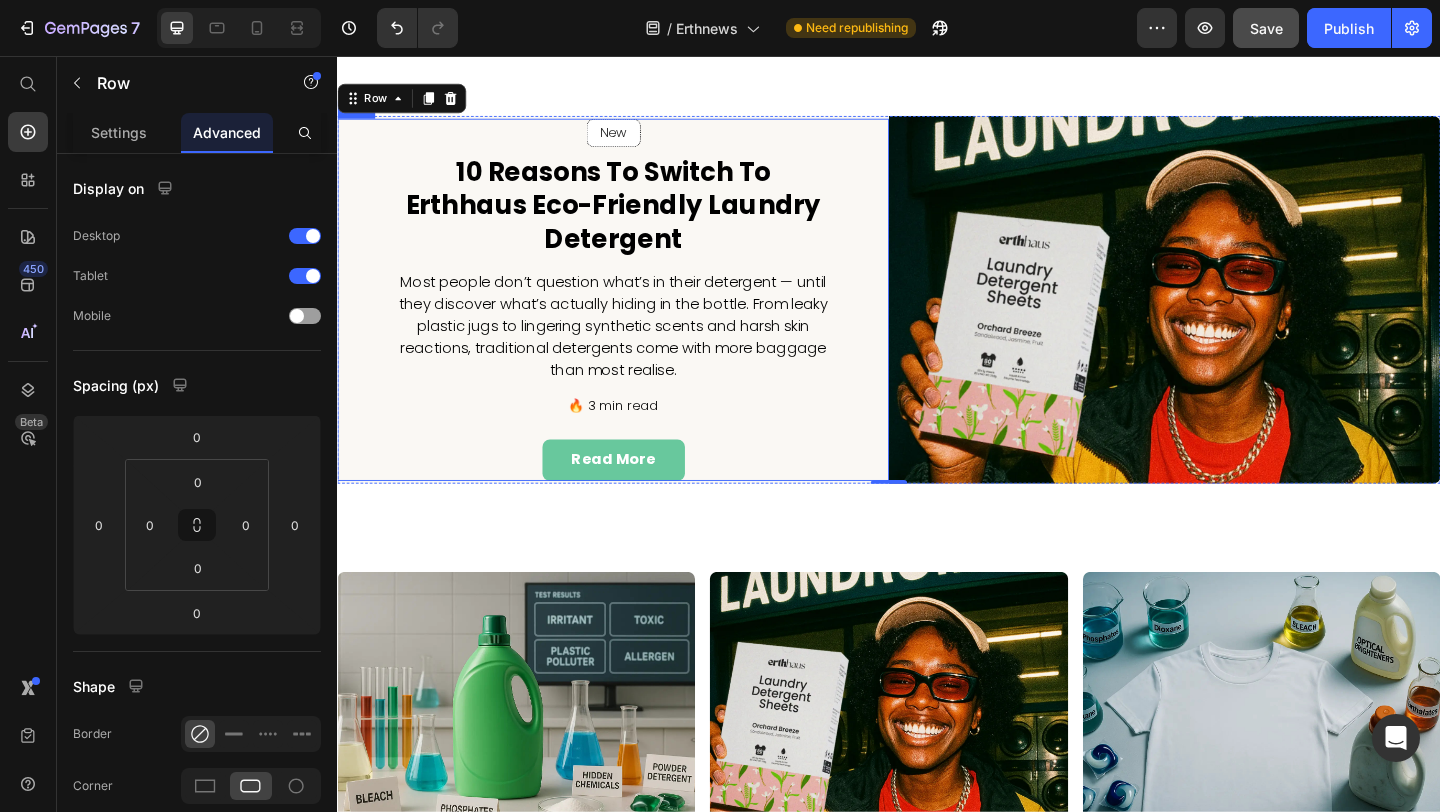 click on "New Text block Row Row 10 Reasons to Switch to Erthhaus Eco-Friendly Laundry Detergent Heading Most people don’t question what’s in their detergent — until they discover what’s actually hiding in the bottle. From leaky plastic jugs to lingering synthetic scents and harsh skin reactions, traditional detergents come with more baggage than most realise. Text block 🔥 3 min read Text block read more Button Row" at bounding box center (637, 321) 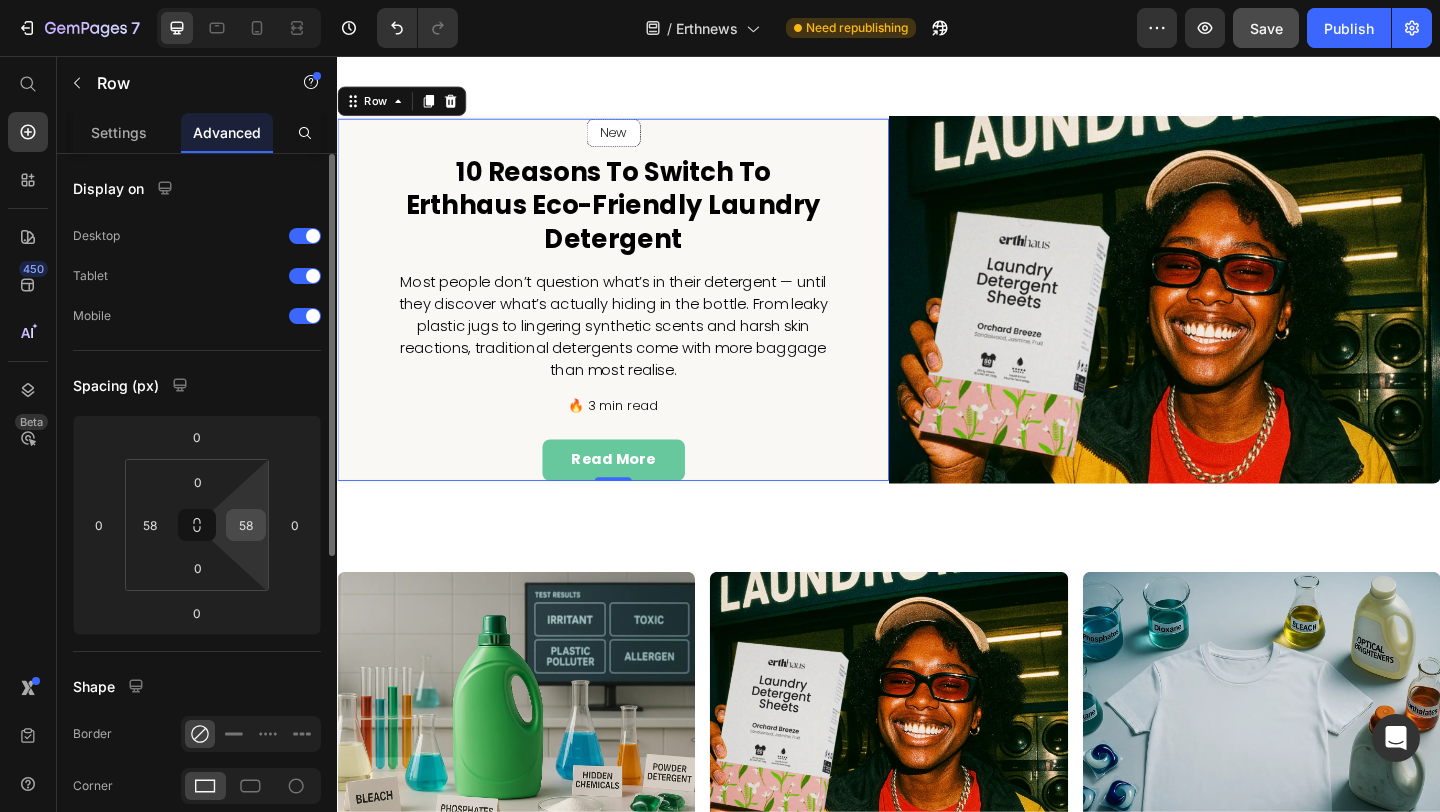 click on "58" at bounding box center (246, 525) 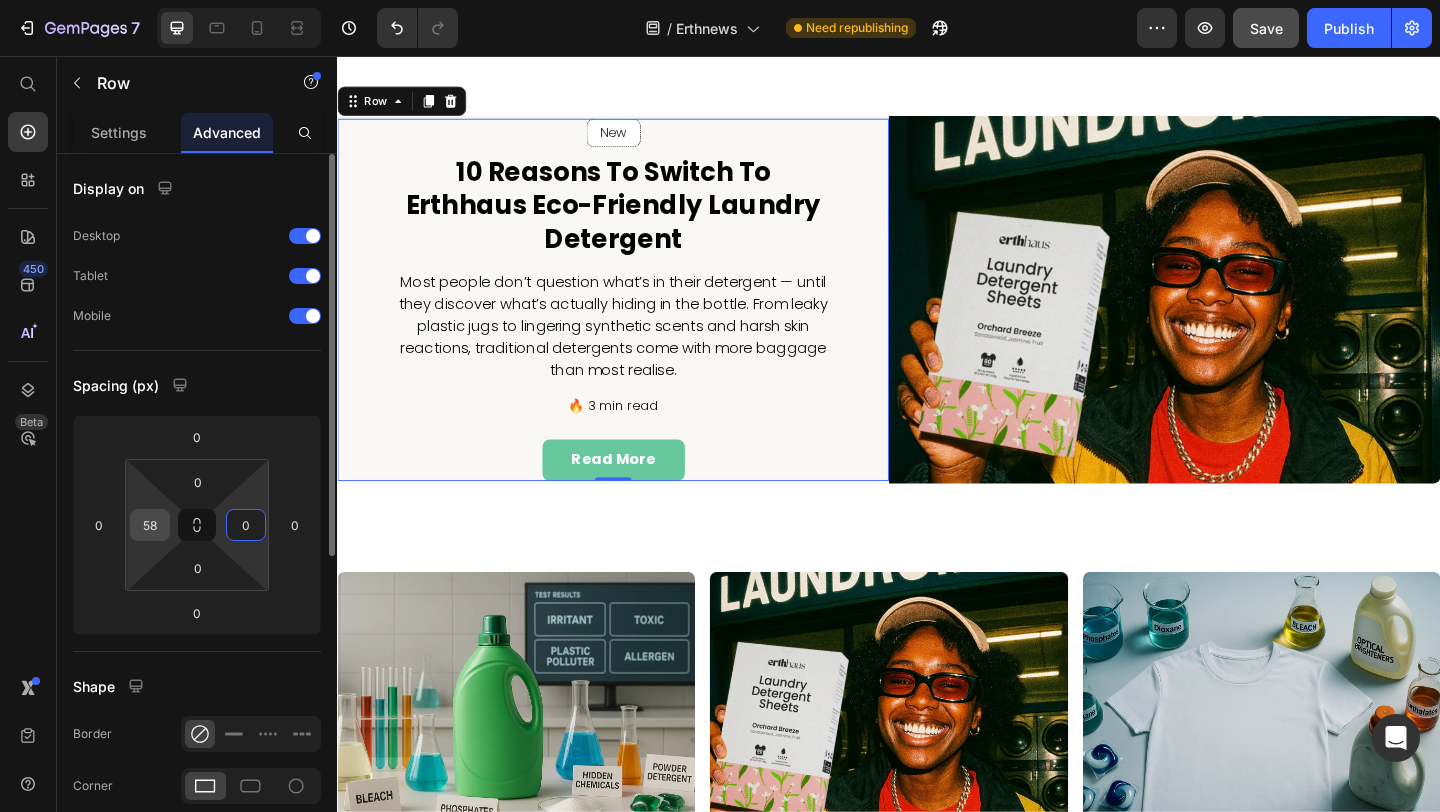 type on "0" 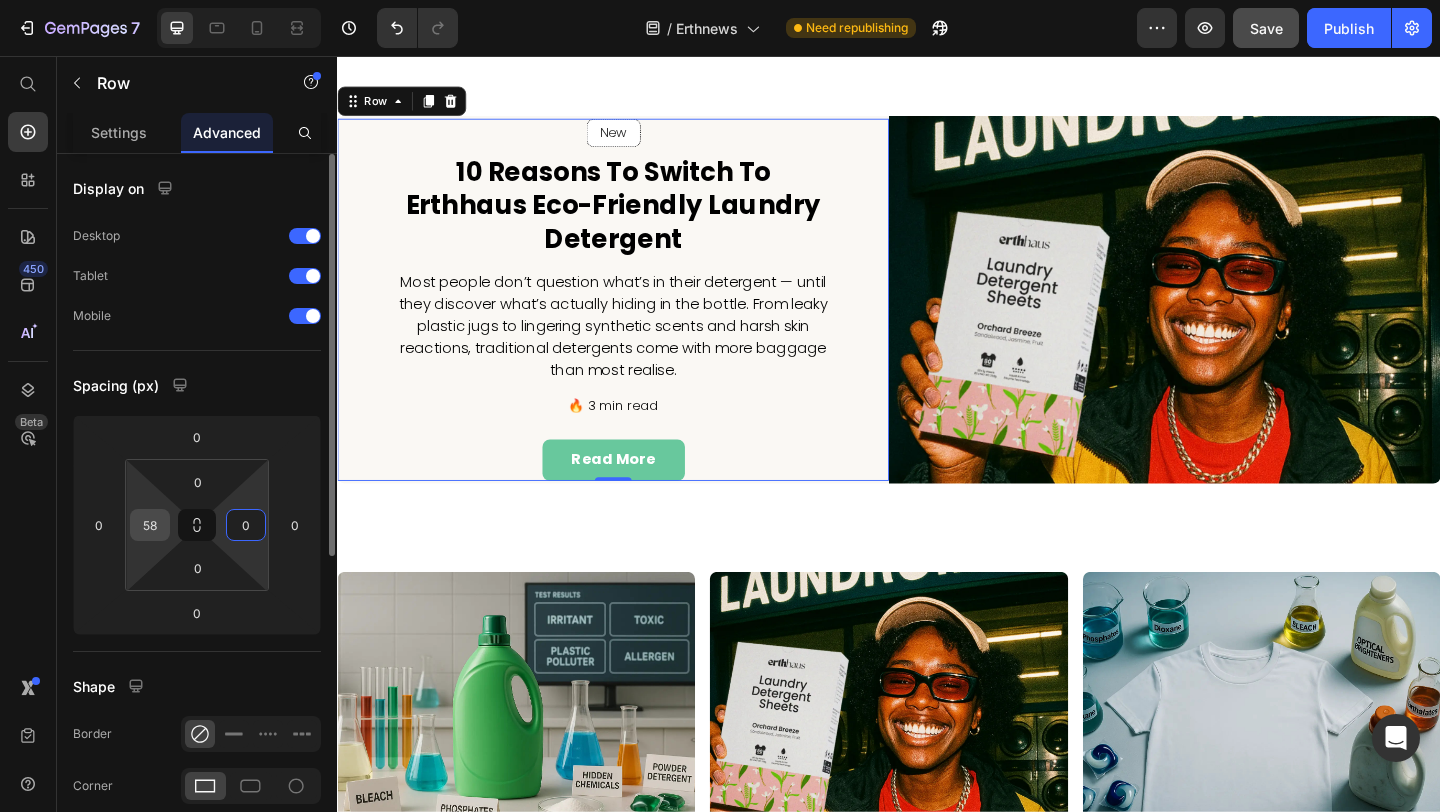 click on "58" at bounding box center (150, 525) 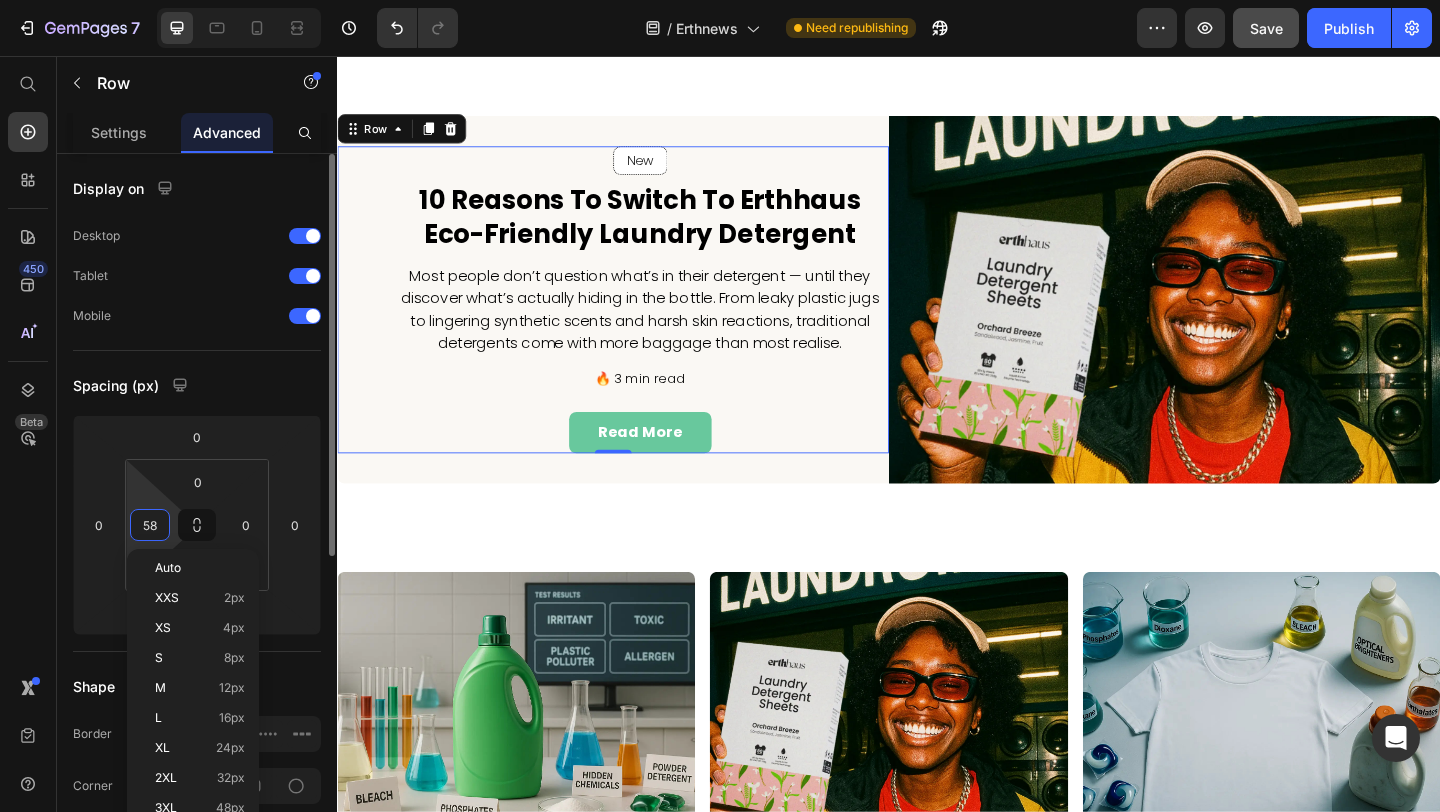 type on "0" 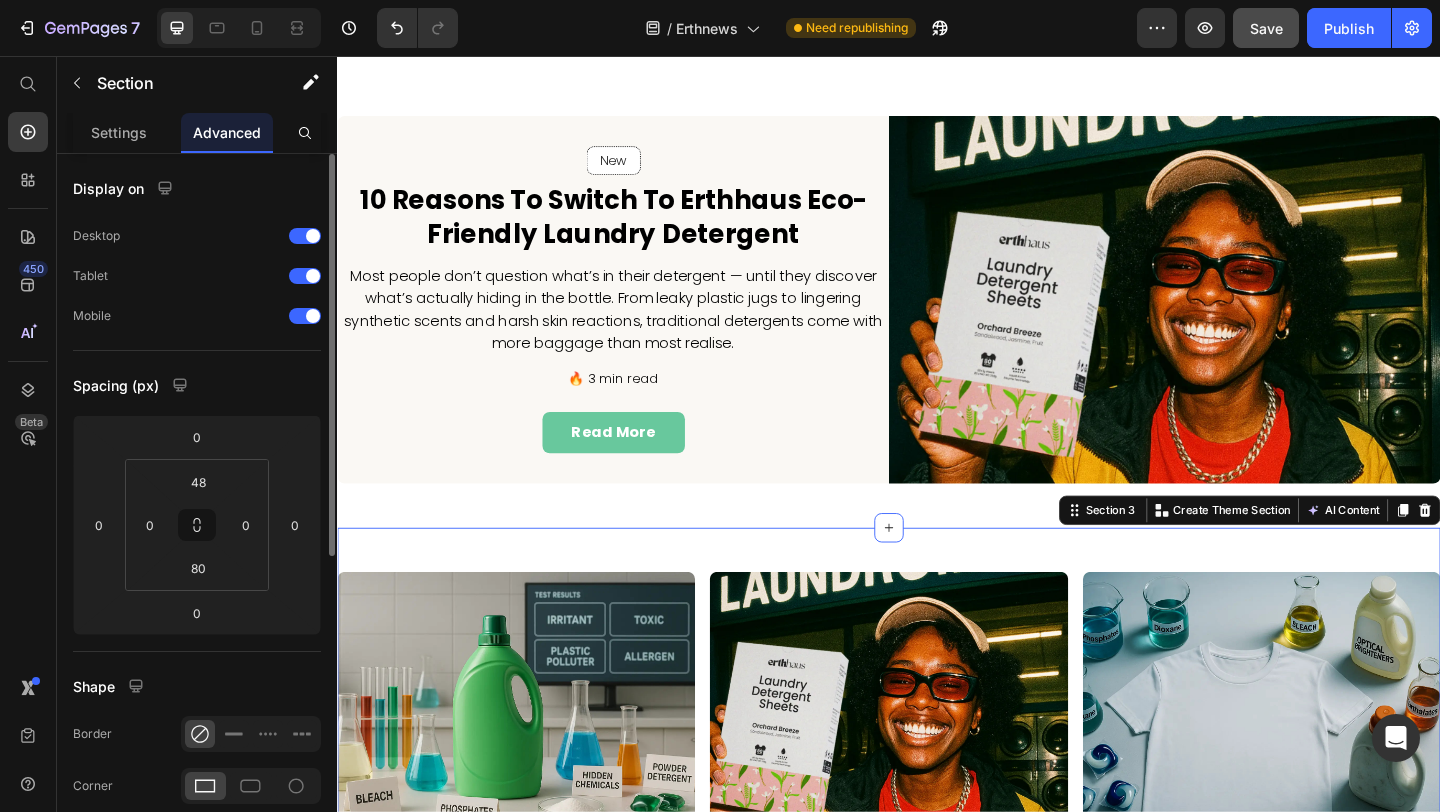 click on "Article Image What’s Really Inside Your Detergent? A Look at Hidden Ingredients Article Title
Read more Article Read More Row Article Image 10 Reasons to Switch to Erthhaus Eco-Friendly Laundry Detergent Article Title
Read more Article Read More Row Article Image The Dirty Truth About Traditional Laundry Detergents Article Title
Read more Article Read More Row Article List Section 3   Create Theme Section AI Content Write with GemAI What would you like to describe here? Tone and Voice Persuasive Product Laundry Detergent Sheets 6 Pack Show more Generate" at bounding box center (937, 870) 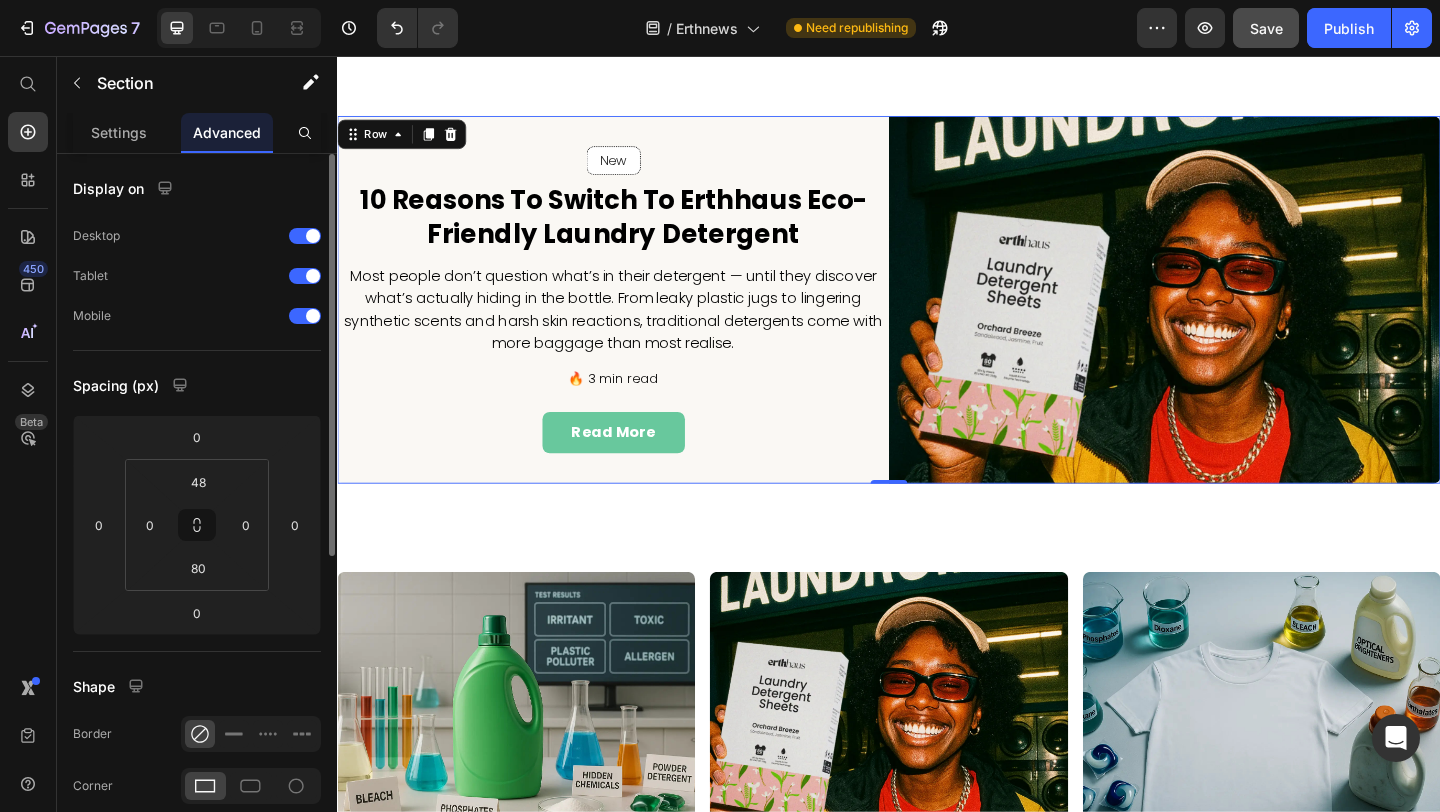 click on "New Text block Row Row 10 Reasons to Switch to Erthhaus Eco-Friendly Laundry Detergent Heading Most people don’t question what’s in their detergent — until they discover what’s actually hiding in the bottle. From leaky plastic jugs to lingering synthetic scents and harsh skin reactions, traditional detergents come with more baggage than most realise. Text block 🔥 3 min read Text block read more Button Row" at bounding box center [637, 321] 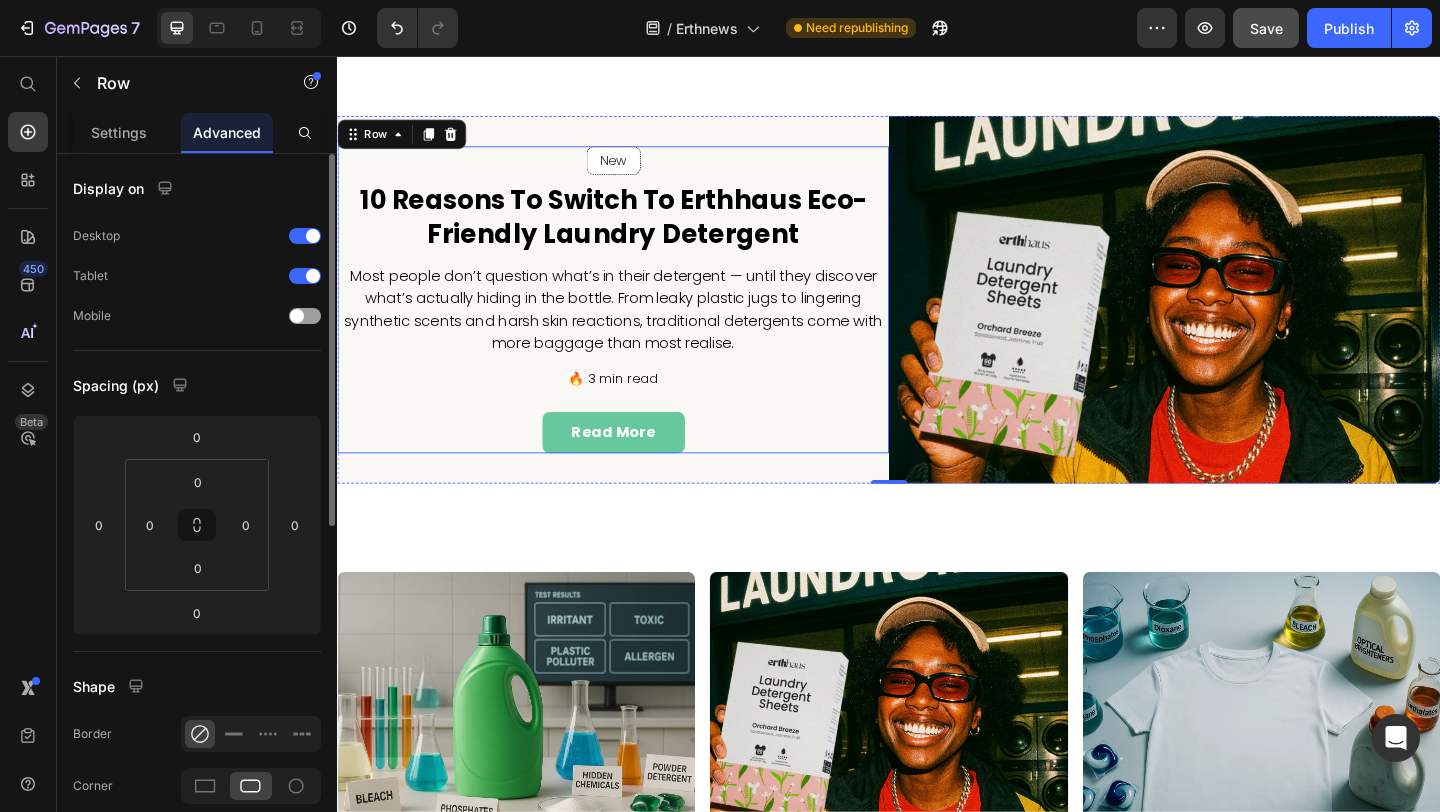 click on "New Text block Row Row 10 Reasons to Switch to Erthhaus Eco-Friendly Laundry Detergent Heading Most people don’t question what’s in their detergent — until they discover what’s actually hiding in the bottle. From leaky plastic jugs to lingering synthetic scents and harsh skin reactions, traditional detergents come with more baggage than most realise. Text block 🔥 3 min read Text block read more Button" at bounding box center (637, 321) 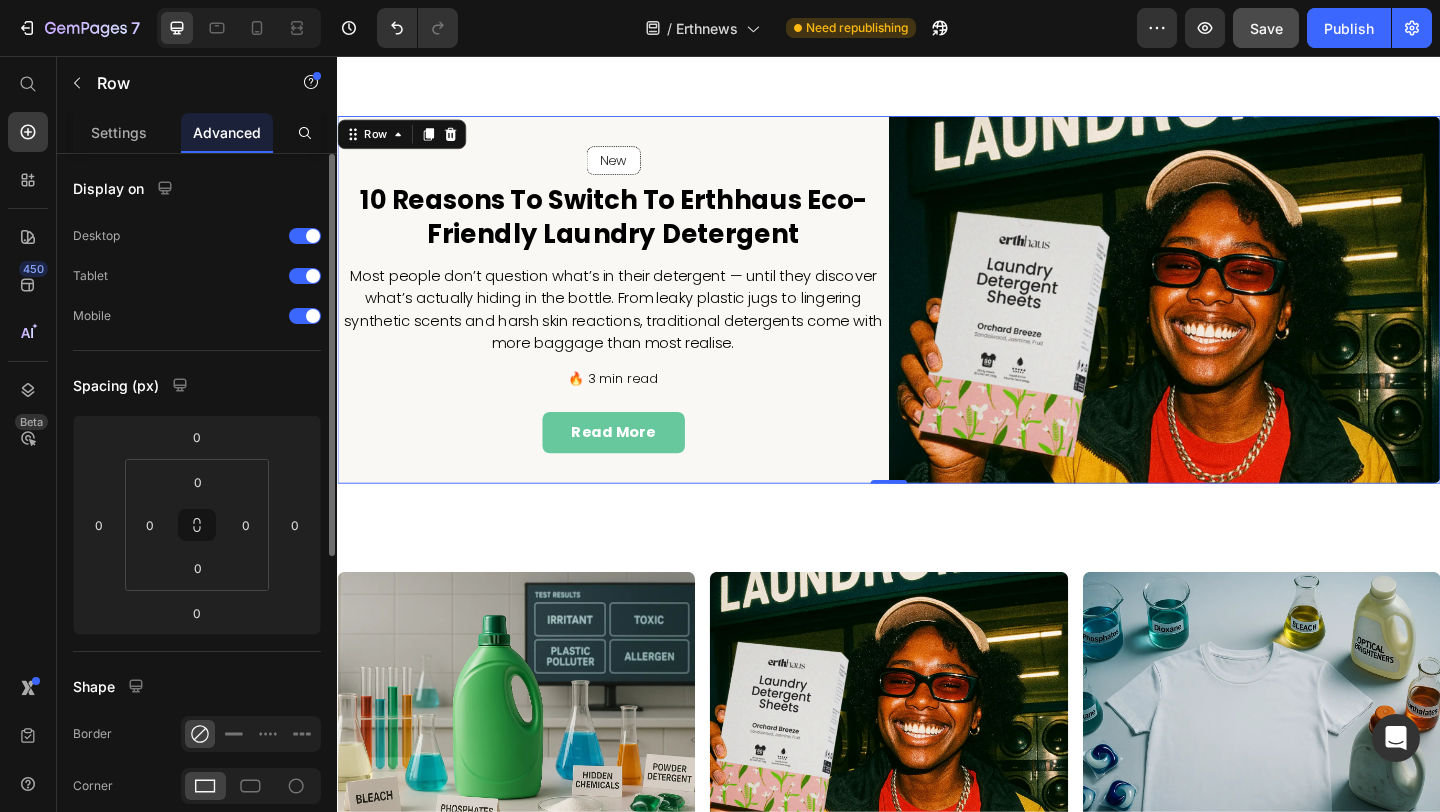 click on "New Text block Row Row 10 Reasons to Switch to Erthhaus Eco-Friendly Laundry Detergent Heading Most people don’t question what’s in their detergent — until they discover what’s actually hiding in the bottle. From leaky plastic jugs to lingering synthetic scents and harsh skin reactions, traditional detergents come with more baggage than most realise. Text block 🔥 3 min read Text block read more Button Row" at bounding box center (637, 321) 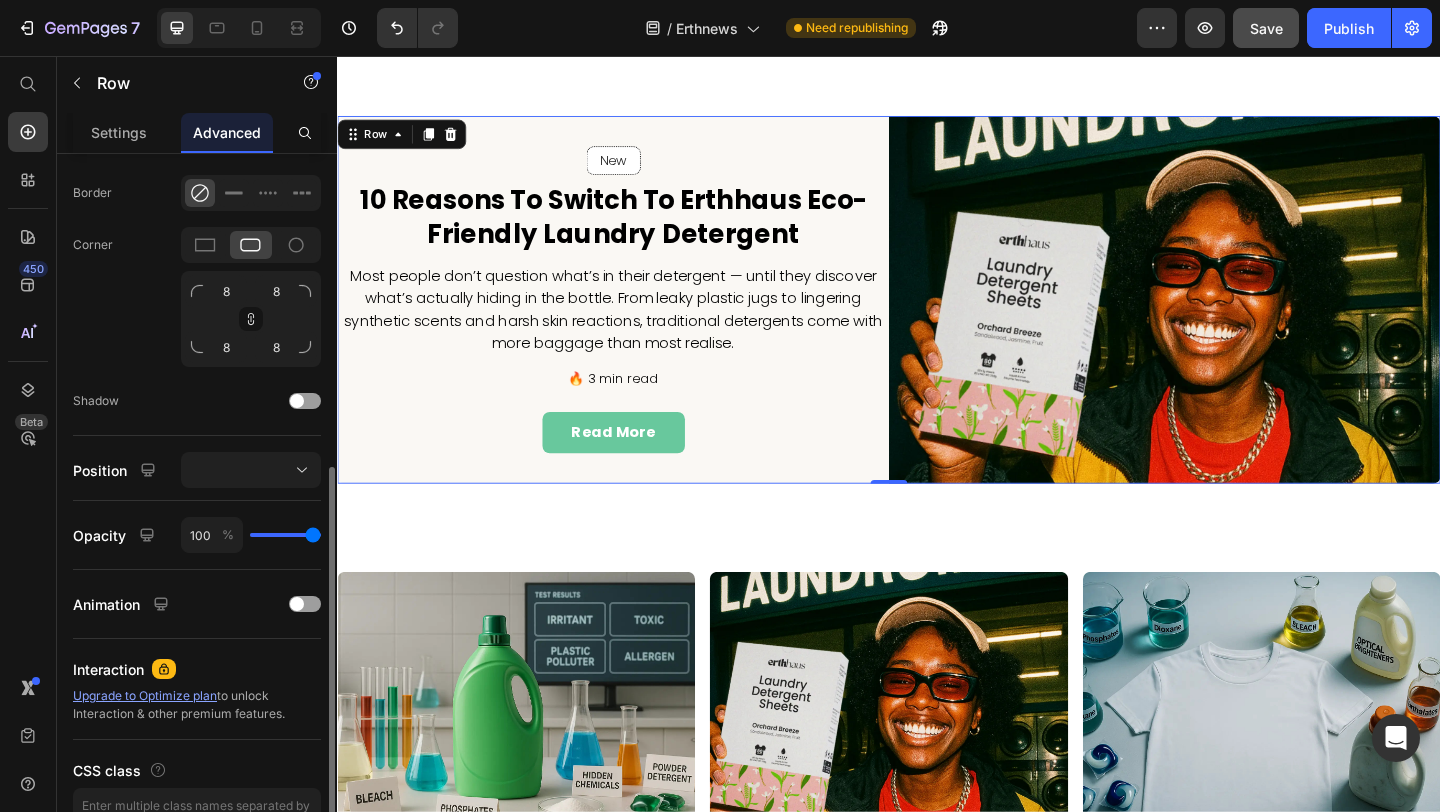 scroll, scrollTop: 562, scrollLeft: 0, axis: vertical 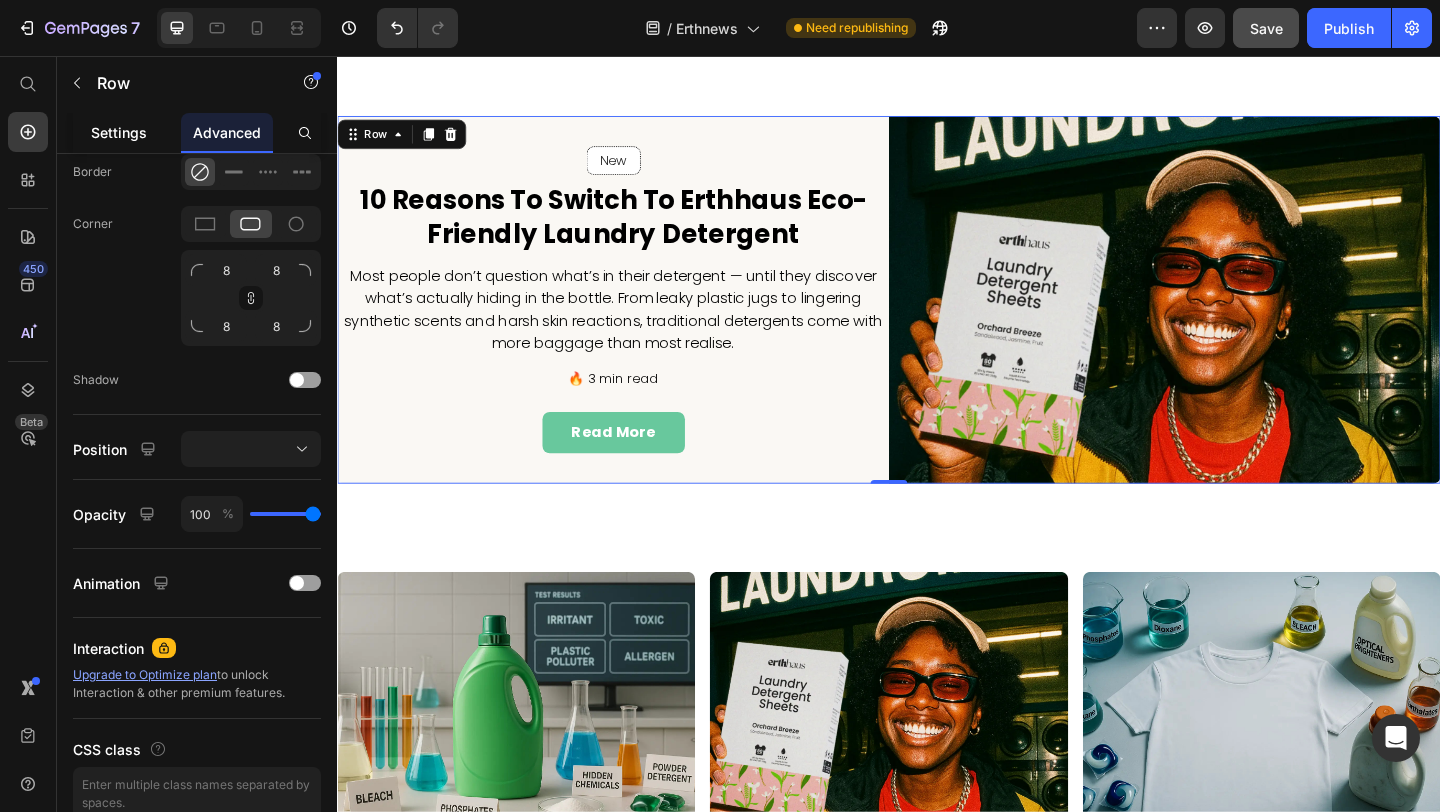 click on "Settings" 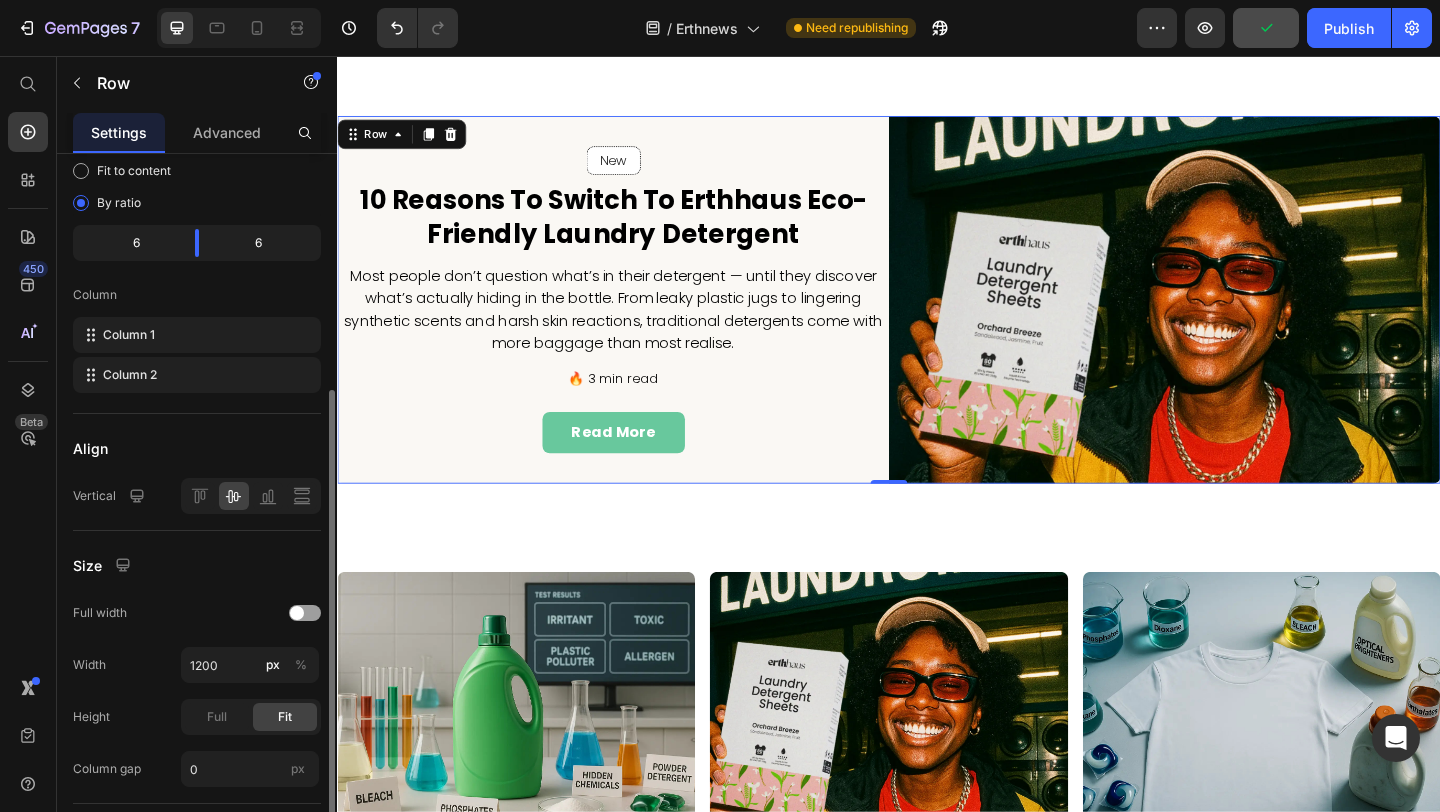 scroll, scrollTop: 262, scrollLeft: 0, axis: vertical 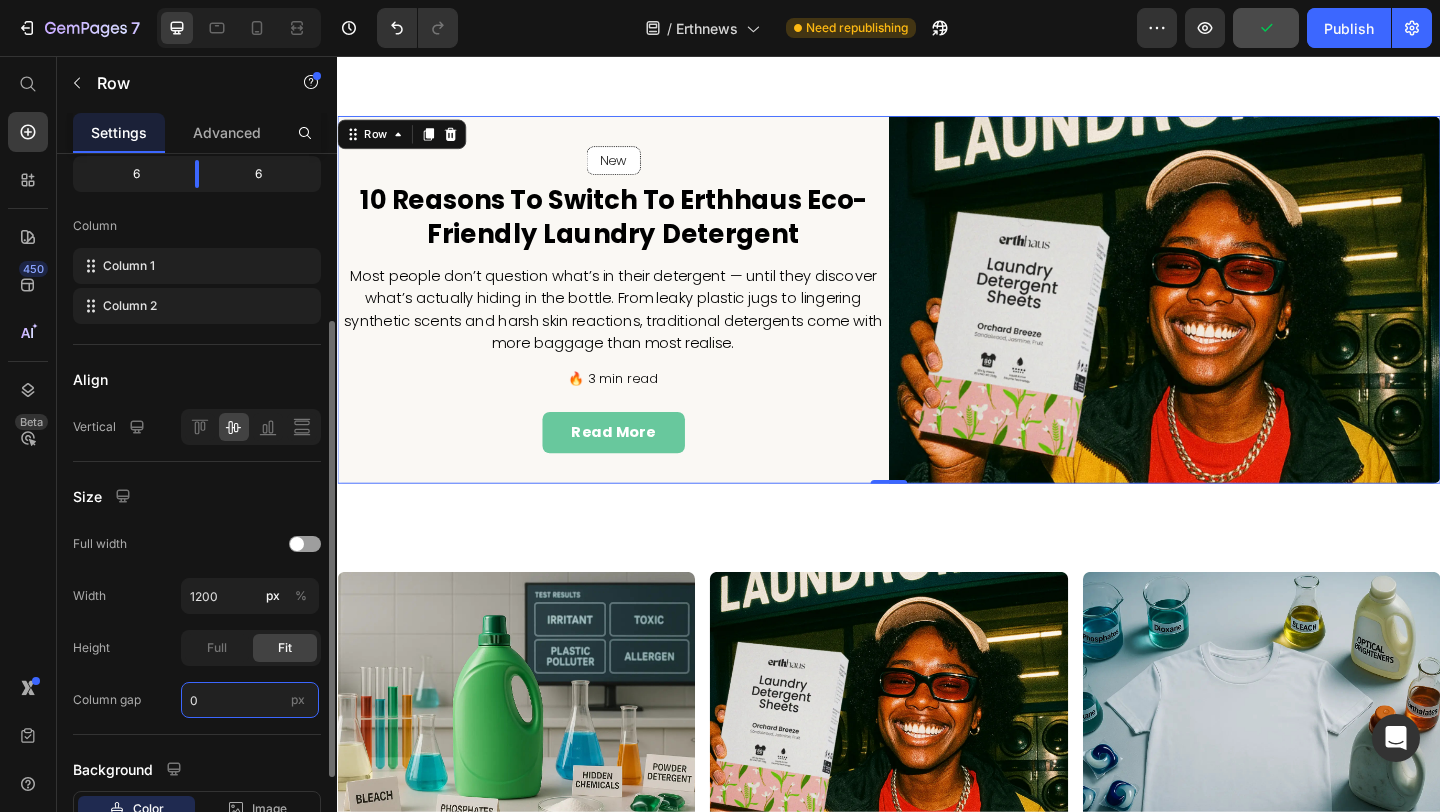 click on "0" at bounding box center [250, 700] 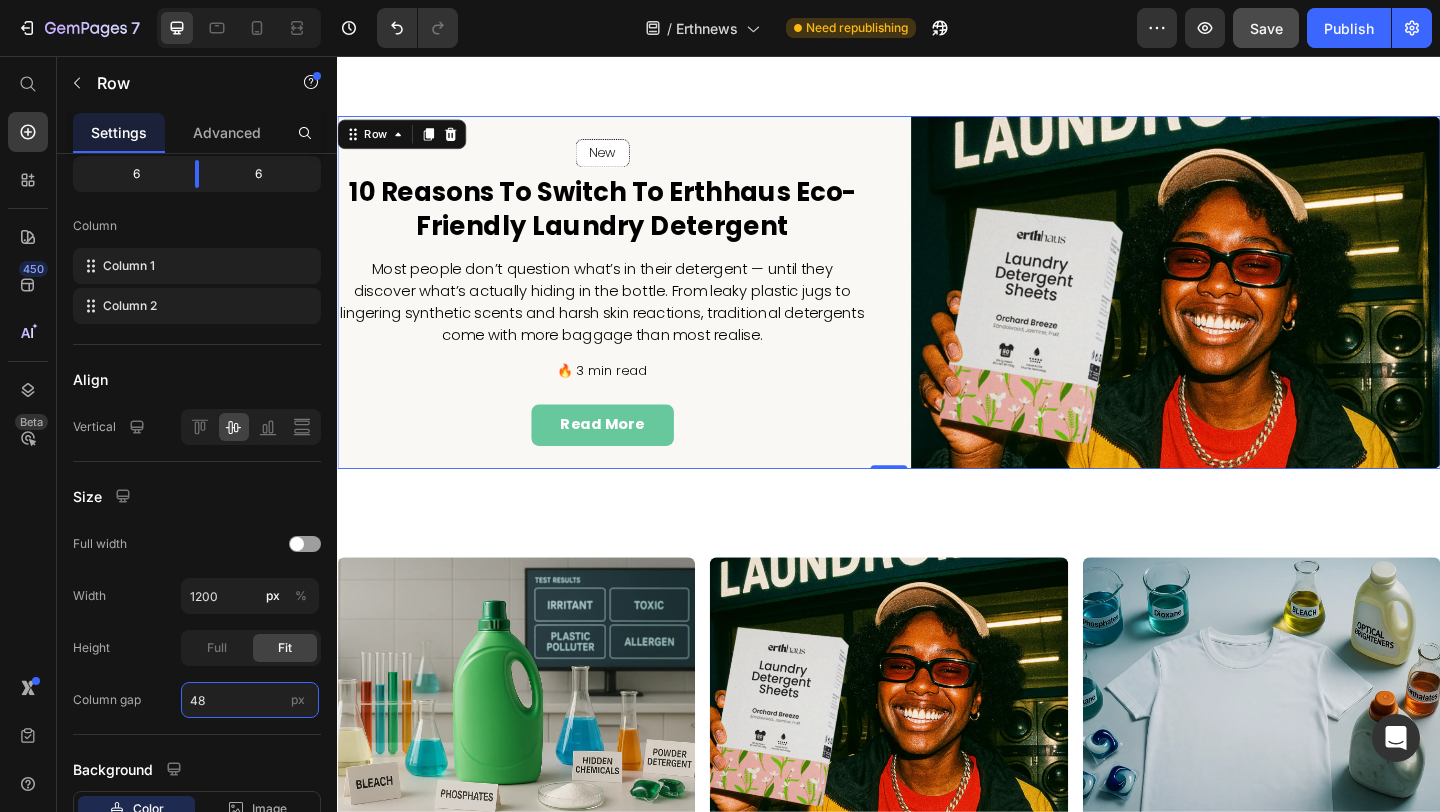 type on "48" 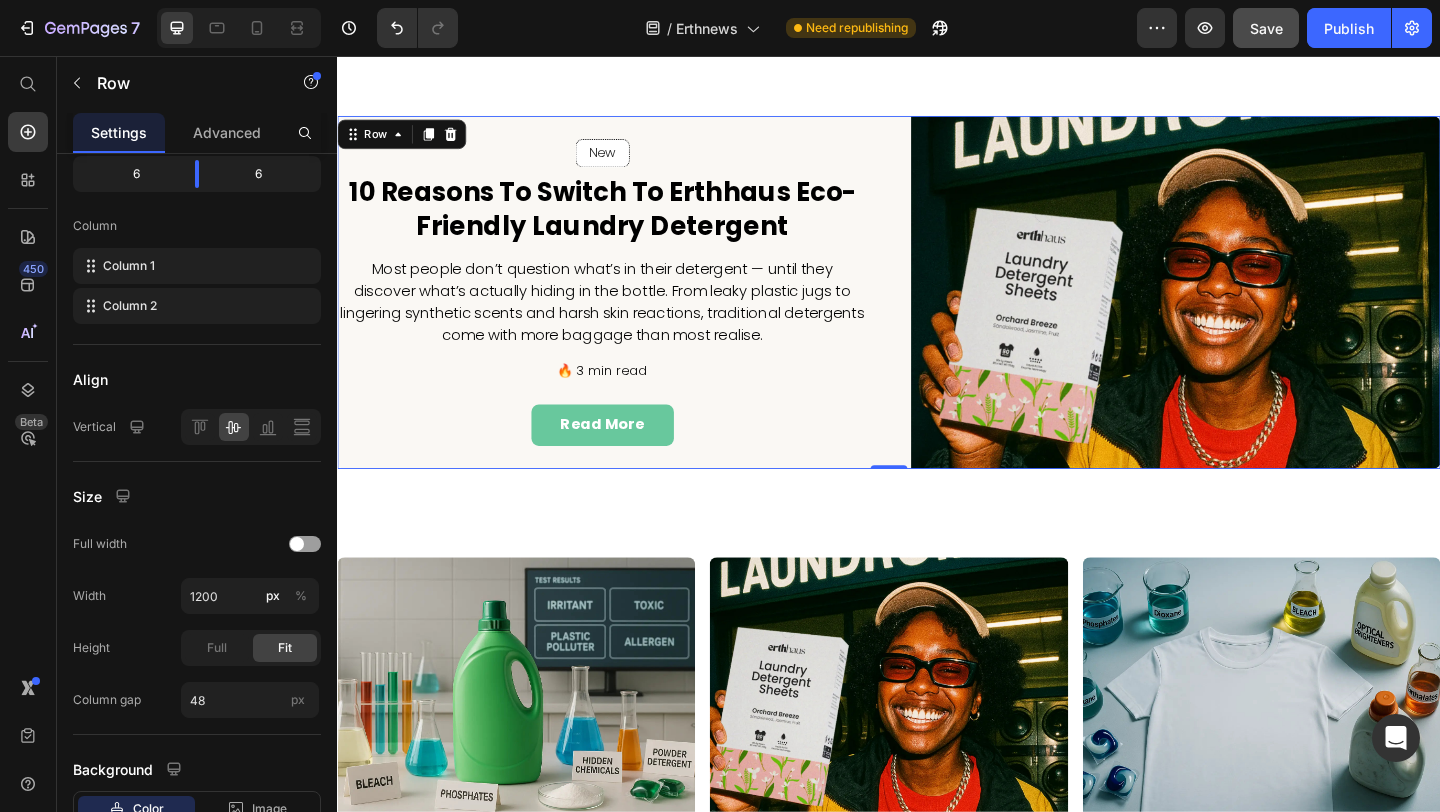 click on "New Text block Row Row 10 Reasons to Switch to Erthhaus Eco-Friendly Laundry Detergent Heading Most people don’t question what’s in their detergent — until they discover what’s actually hiding in the bottle. From leaky plastic jugs to lingering synthetic scents and harsh skin reactions, traditional detergents come with more baggage than most realise. Text block 🔥 3 min read Text block read more Button Row Image Row   0" at bounding box center (937, 313) 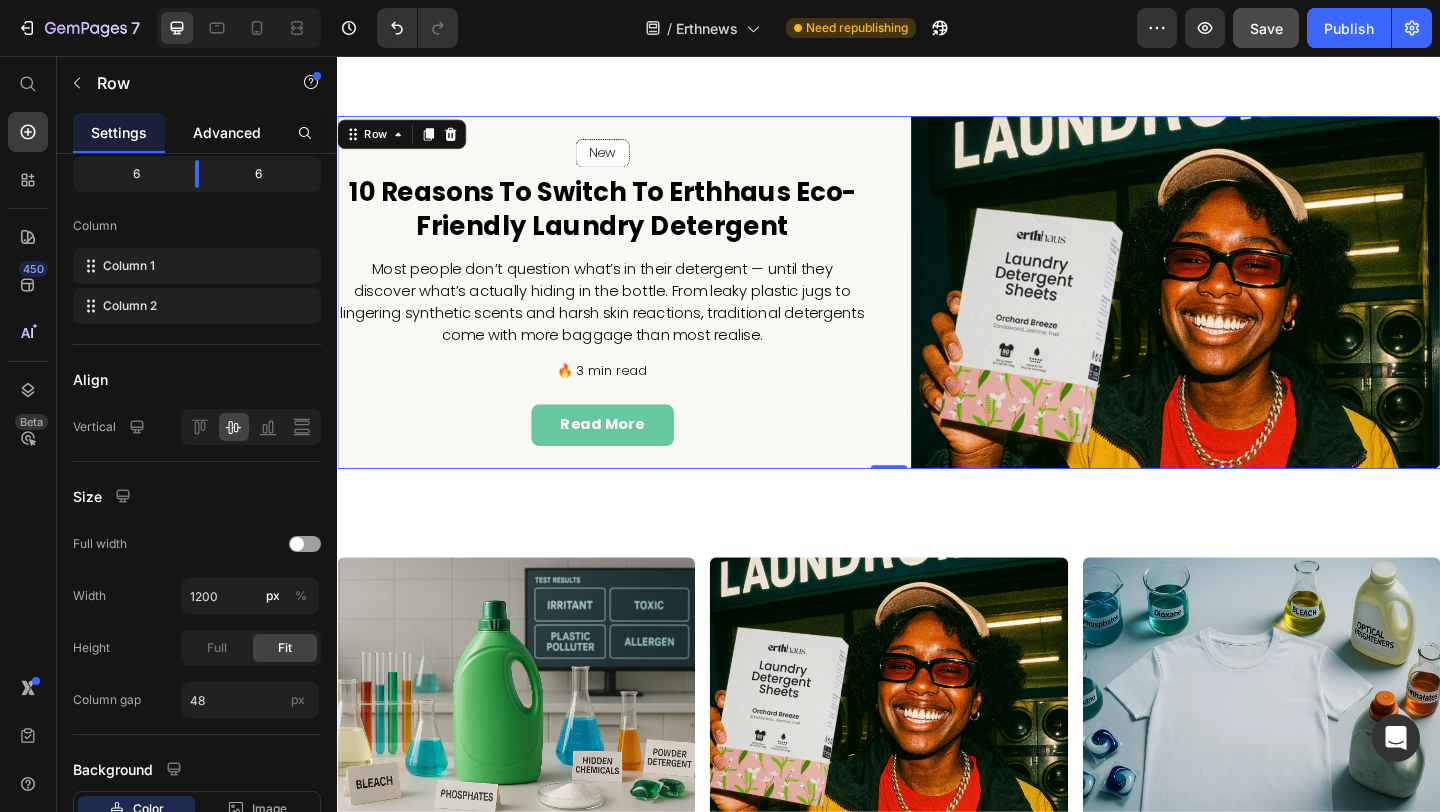 click on "Advanced" at bounding box center [227, 132] 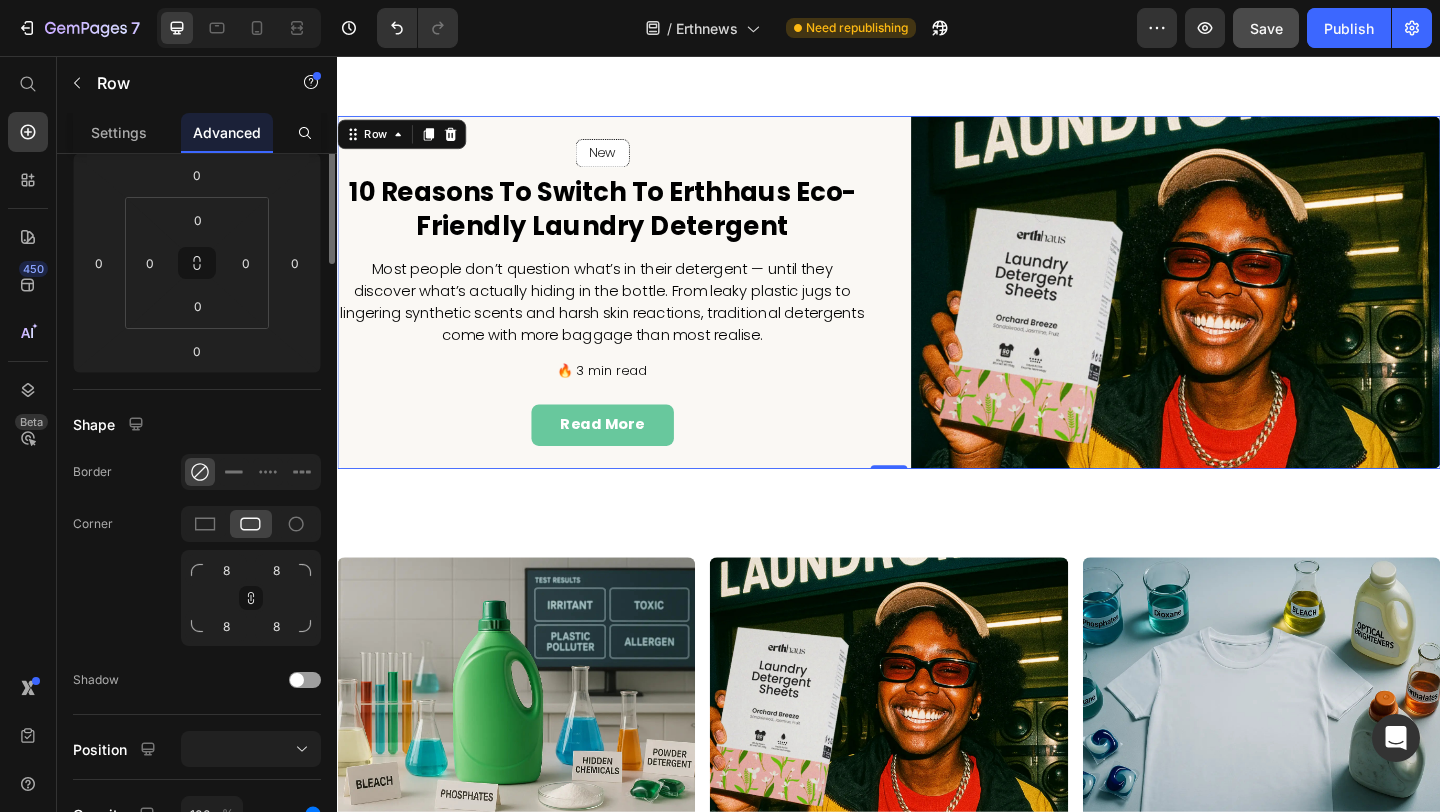scroll, scrollTop: 0, scrollLeft: 0, axis: both 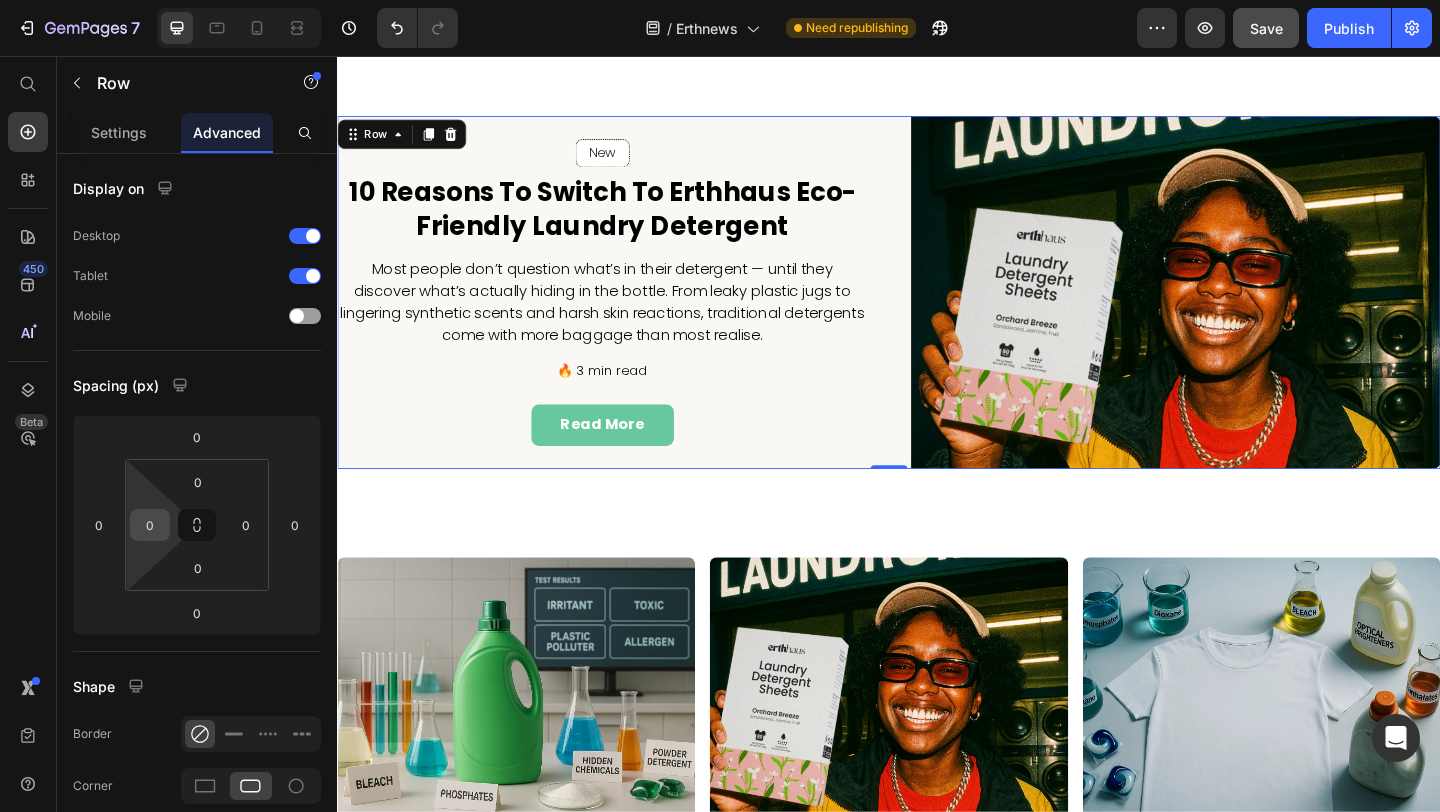 click on "0" at bounding box center (150, 525) 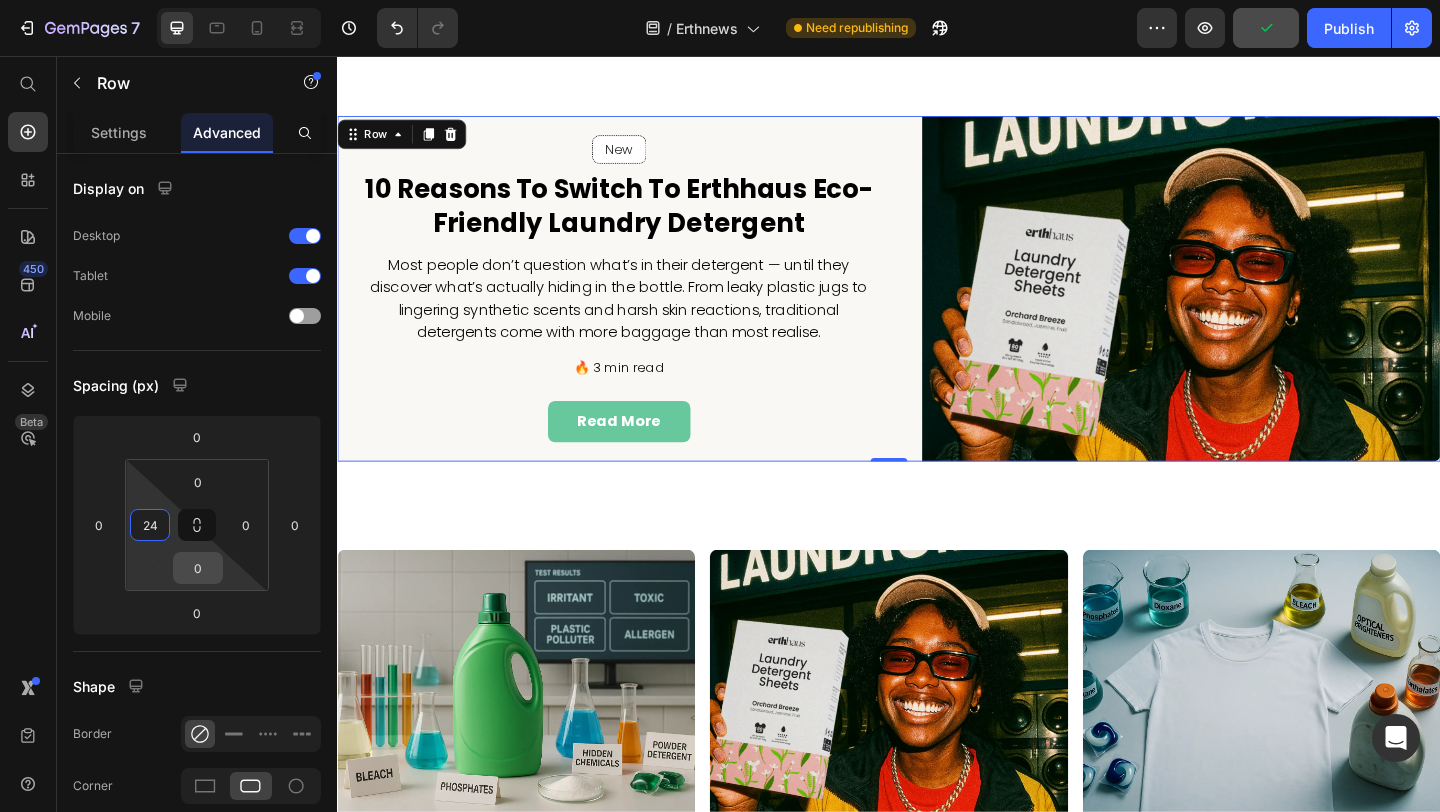 type on "24" 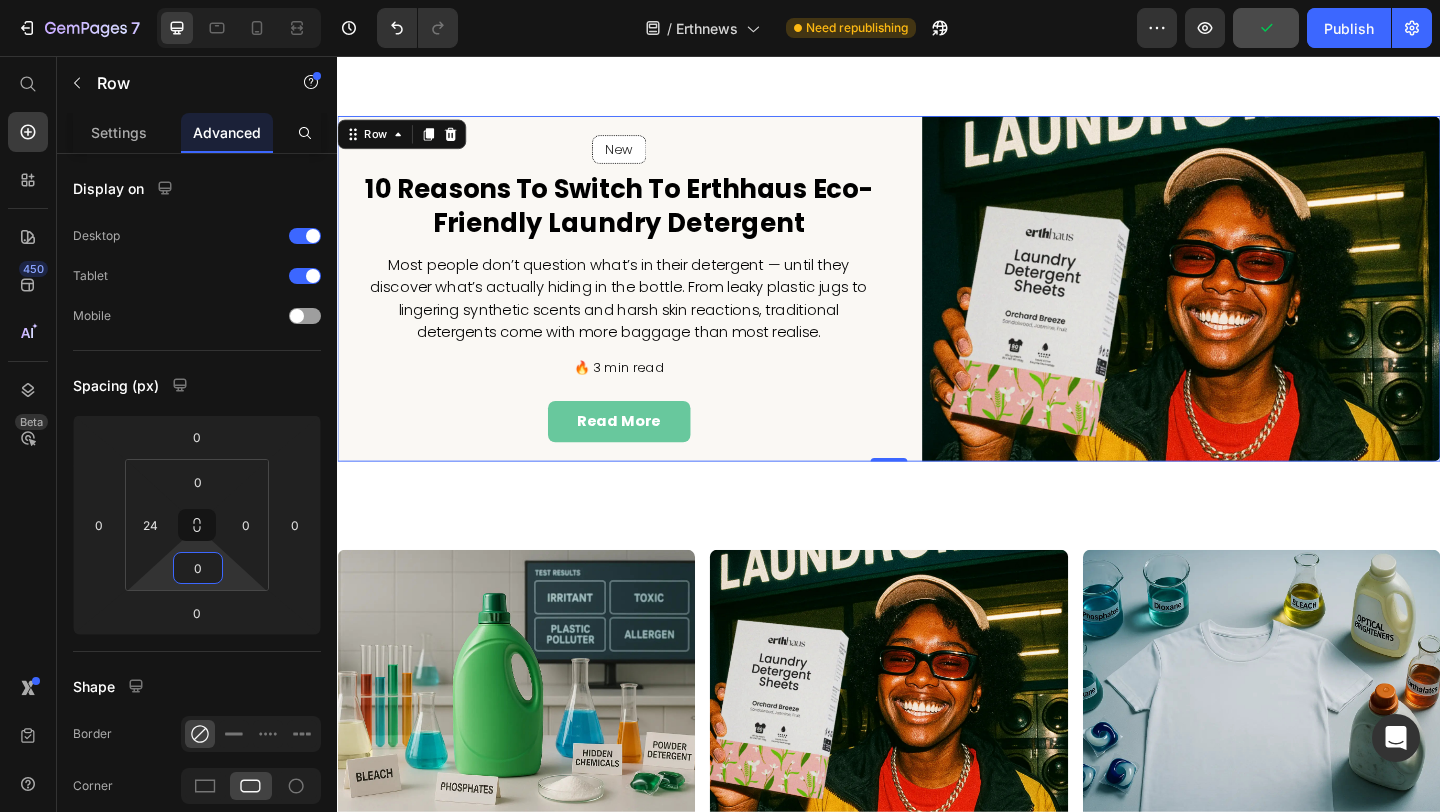 click on "0" at bounding box center [198, 568] 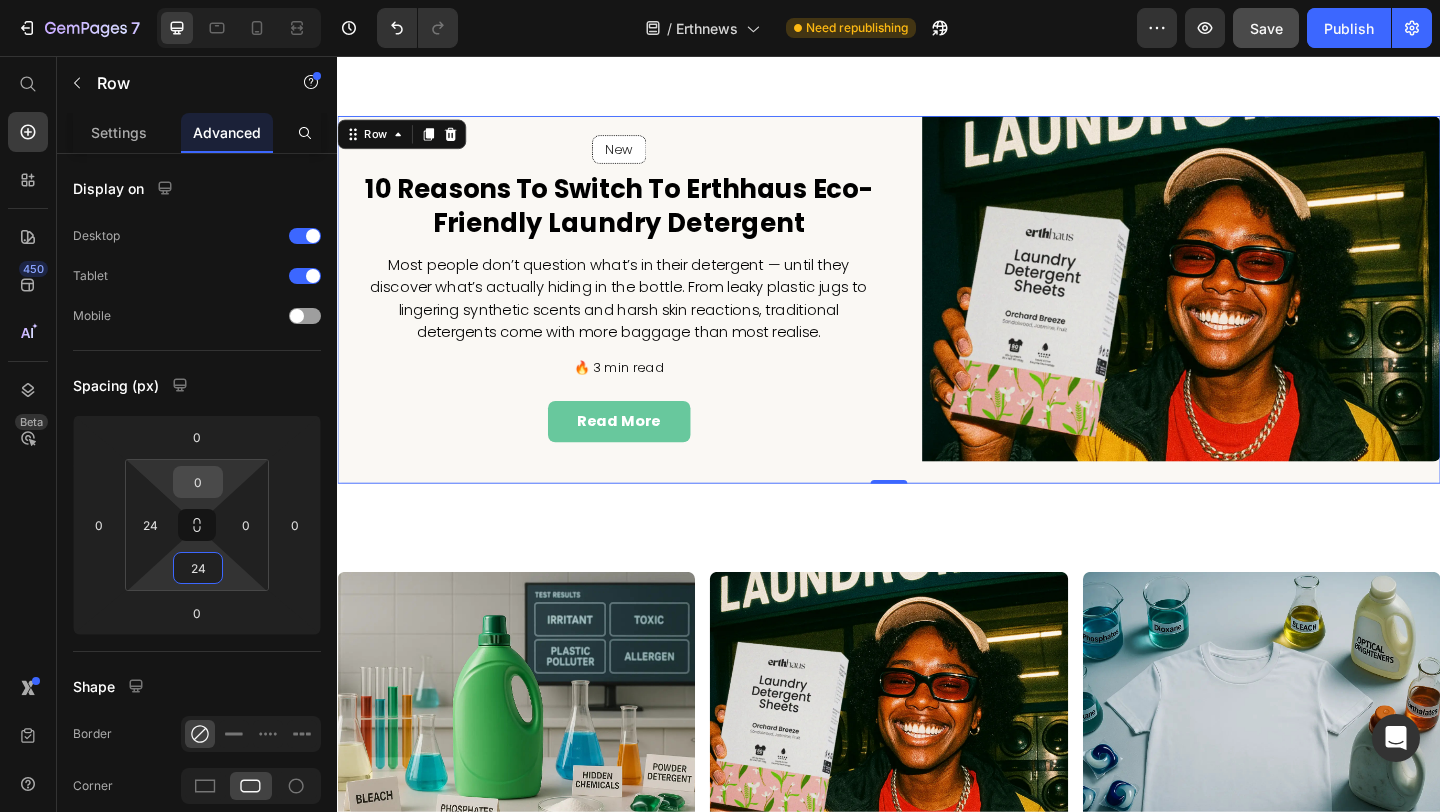 type on "24" 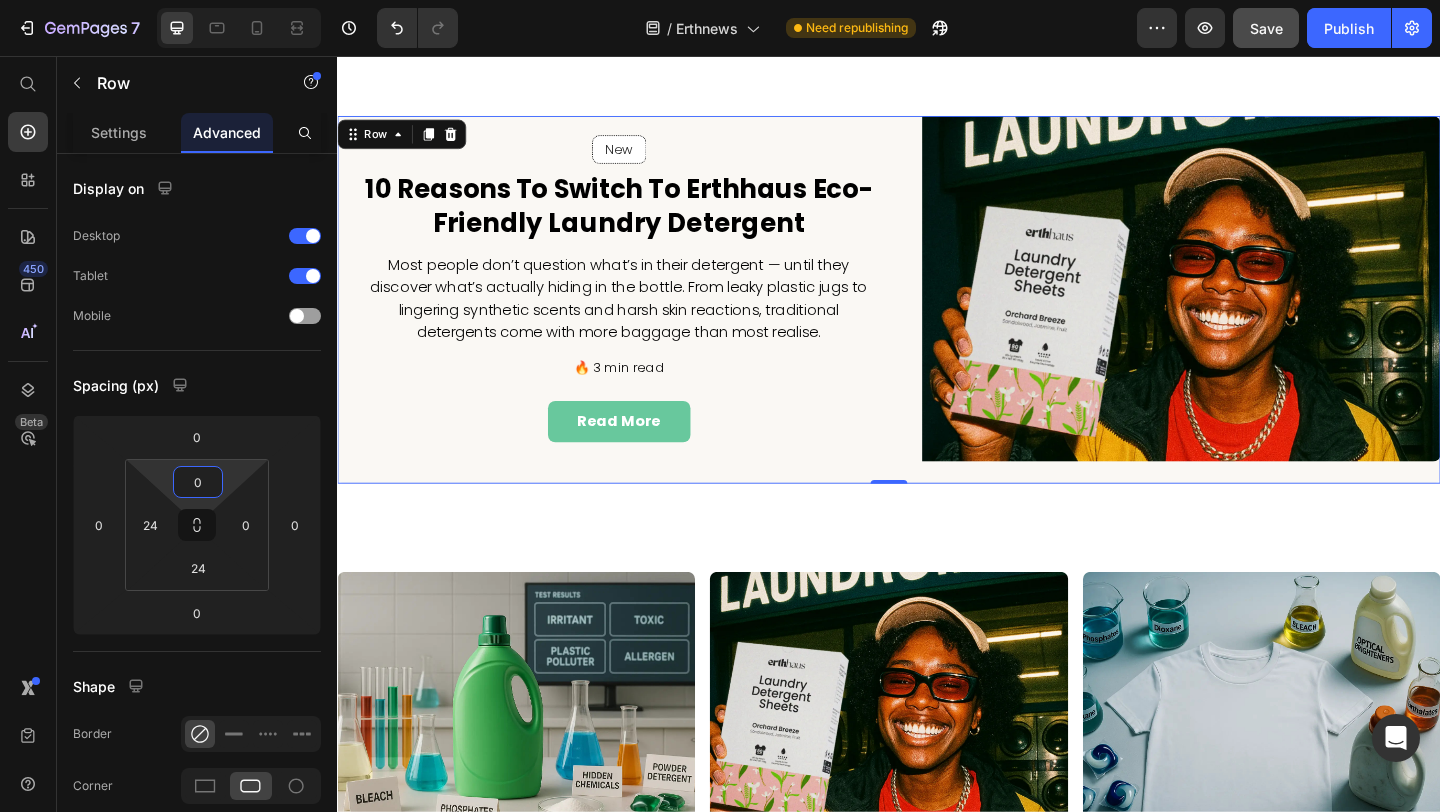 click on "0" at bounding box center (198, 482) 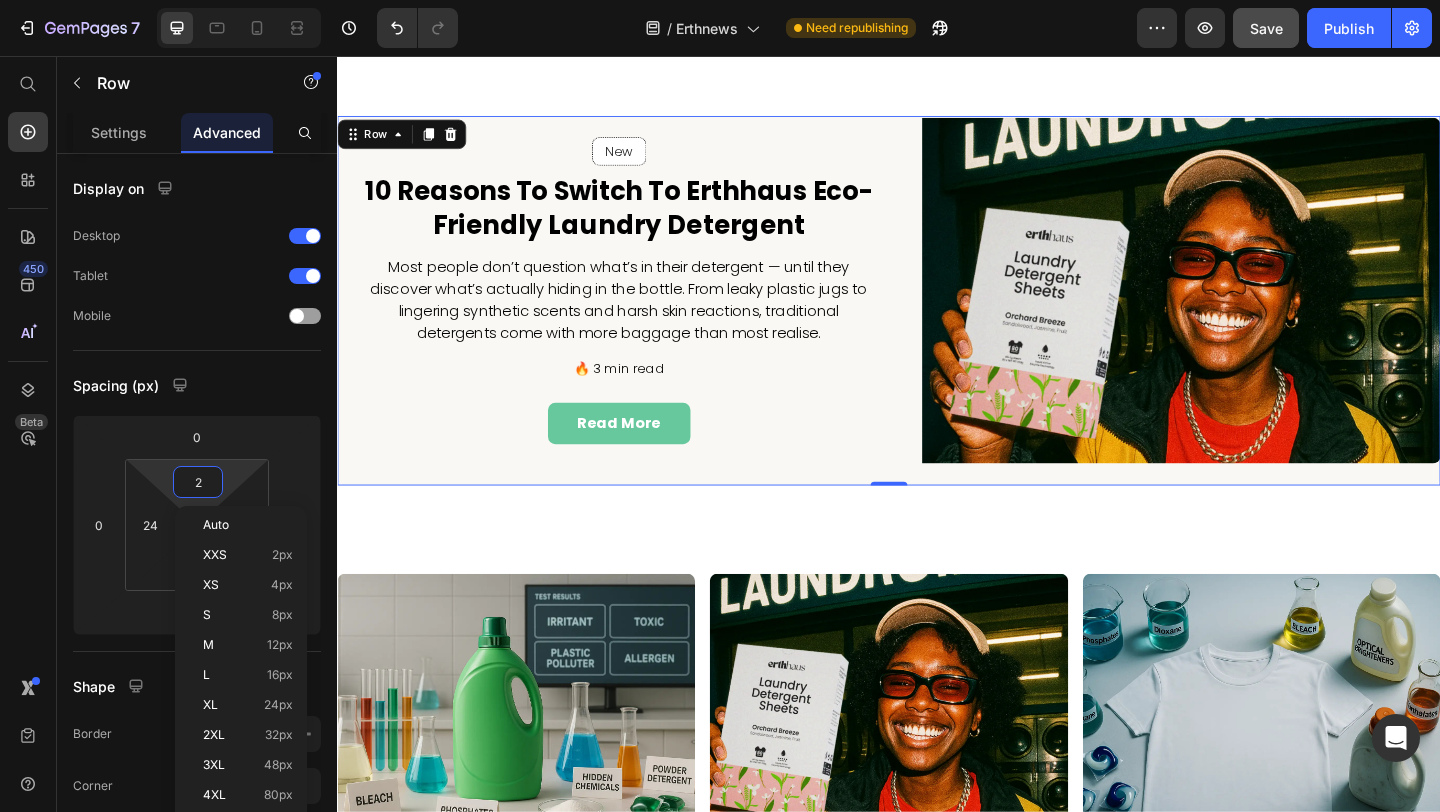 type on "24" 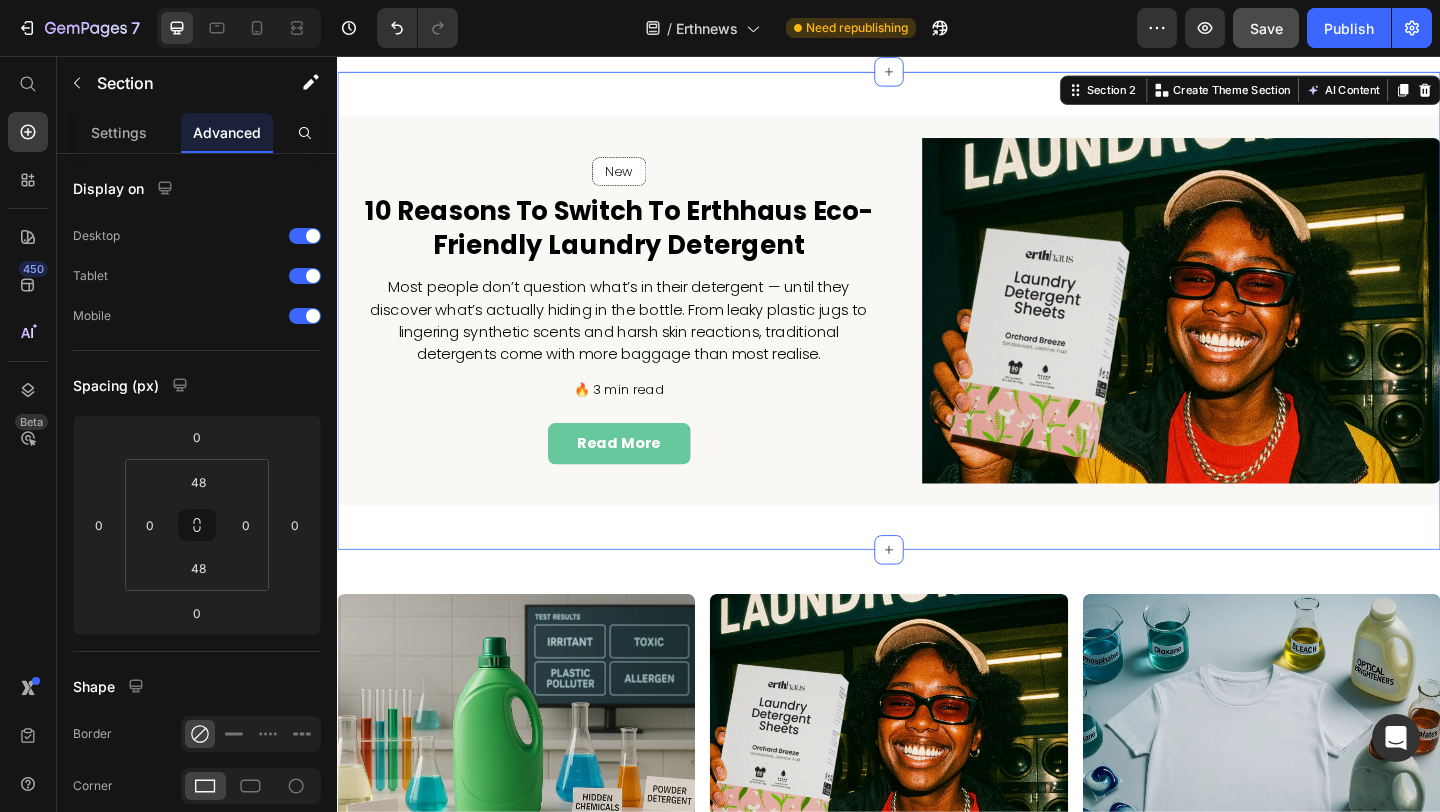 click on "New Text block Row Row 10 Reasons to Switch to Erthhaus Eco-Friendly Laundry Detergent Heading Most people don’t question what’s in their detergent — until they discover what’s actually hiding in the bottle. From leaky plastic jugs to lingering synthetic scents and harsh skin reactions, traditional detergents come with more baggage than most realise. Text block 🔥 3 min read Text block read more Button Row Image Row New Text block Row Row 10 Reasons to Switch to Erthhaus Eco-Friendly Laundry Detergent Heading Most people don’t question what’s in their detergent — until they discover what’s actually hiding in the bottle. From leaky plastic jugs to lingering synthetic scents and harsh skin reactions, traditional detergents come with more baggage than most realise. Text block 🔥 3 min read Text block read more Button Row Image Row Section 2   Create Theme Section AI Content Write with GemAI What would you like to describe here? Tone and Voice Persuasive Product Laundry Detergent Sheets 6 Pack" at bounding box center [937, 333] 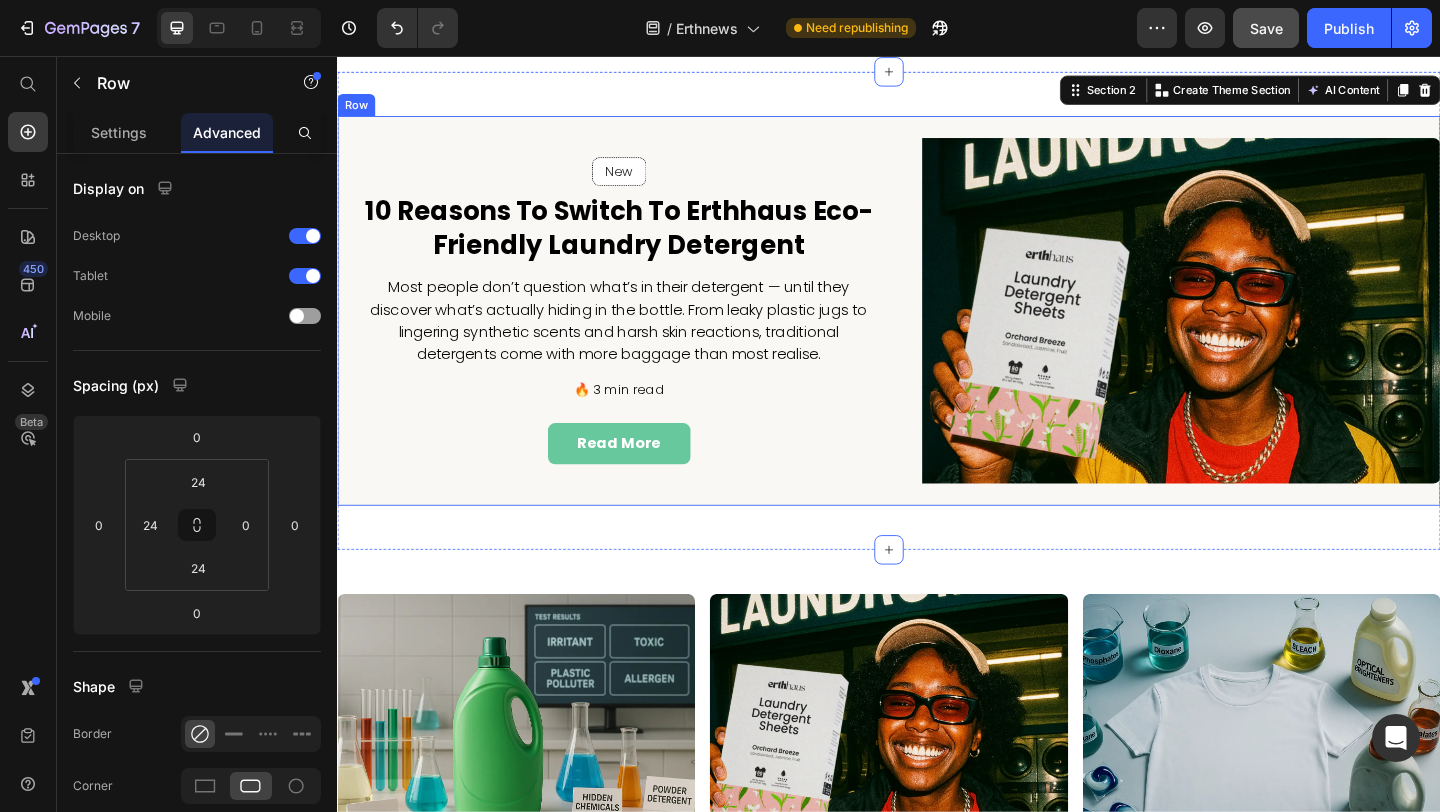click on "New Text block Row Row 10 Reasons to Switch to Erthhaus Eco-Friendly Laundry Detergent Heading Most people don’t question what’s in their detergent — until they discover what’s actually hiding in the bottle. From leaky plastic jugs to lingering synthetic scents and harsh skin reactions, traditional detergents come with more baggage than most realise. Text block 🔥 3 min read Text block read more Button Row Image Row" at bounding box center [937, 333] 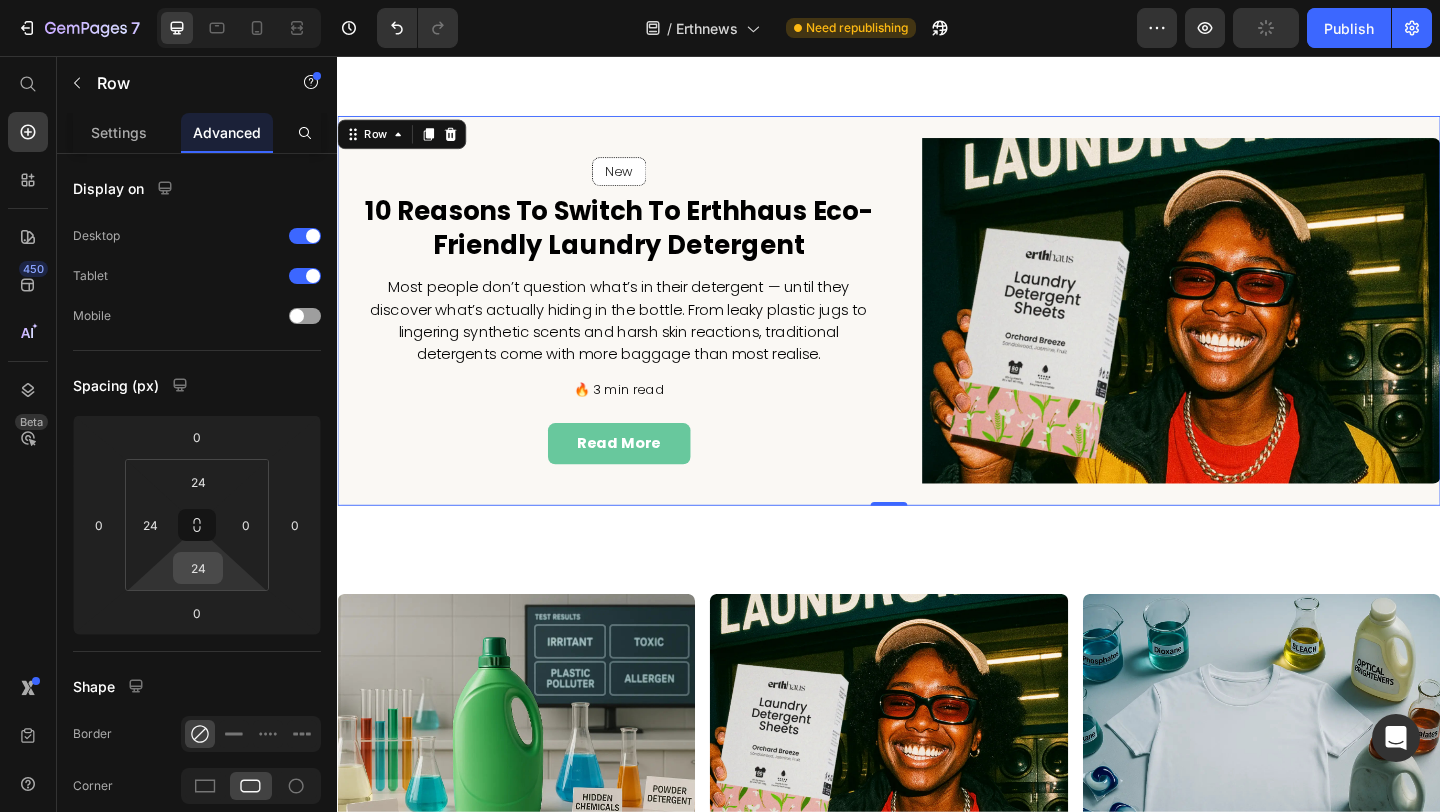 click on "24" at bounding box center [198, 568] 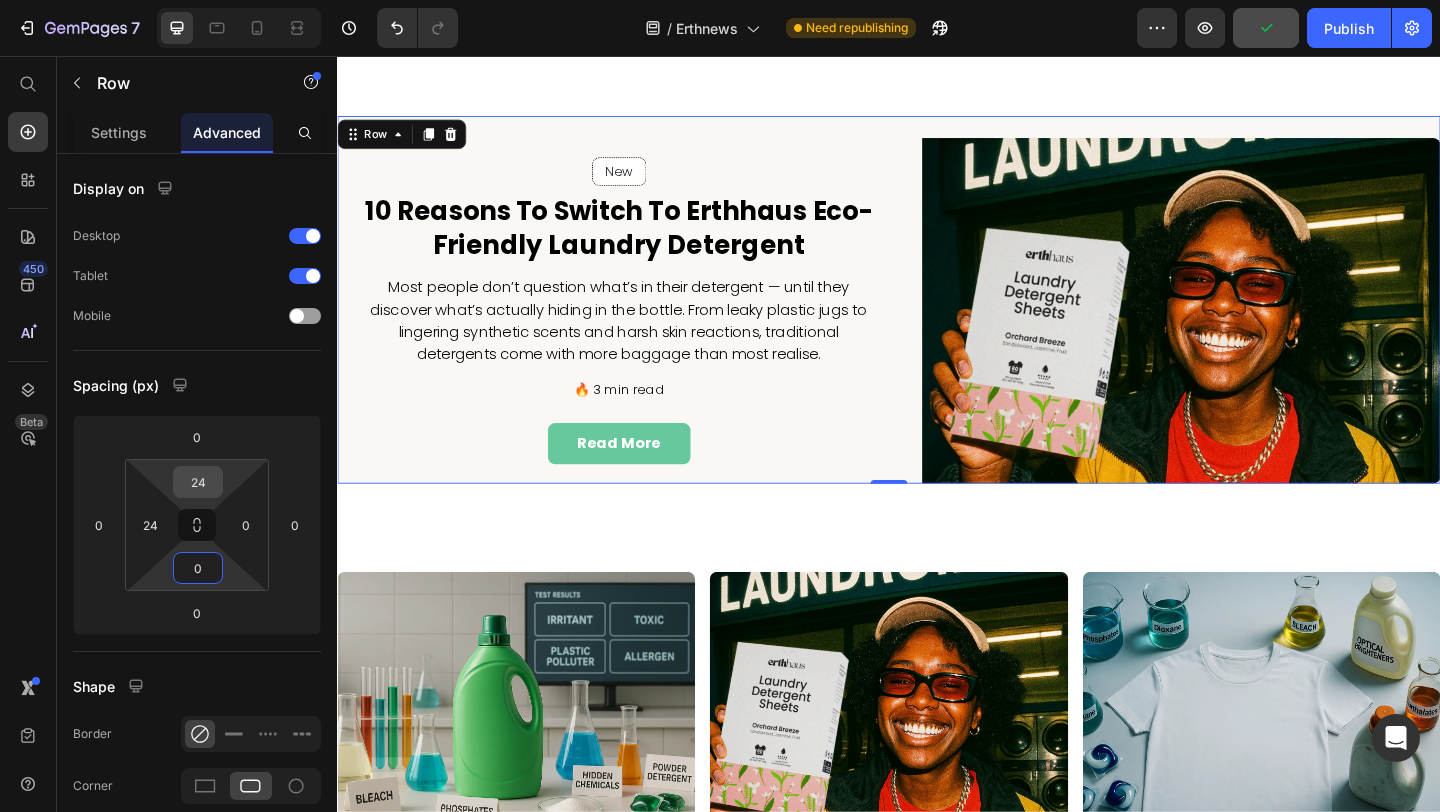 type on "0" 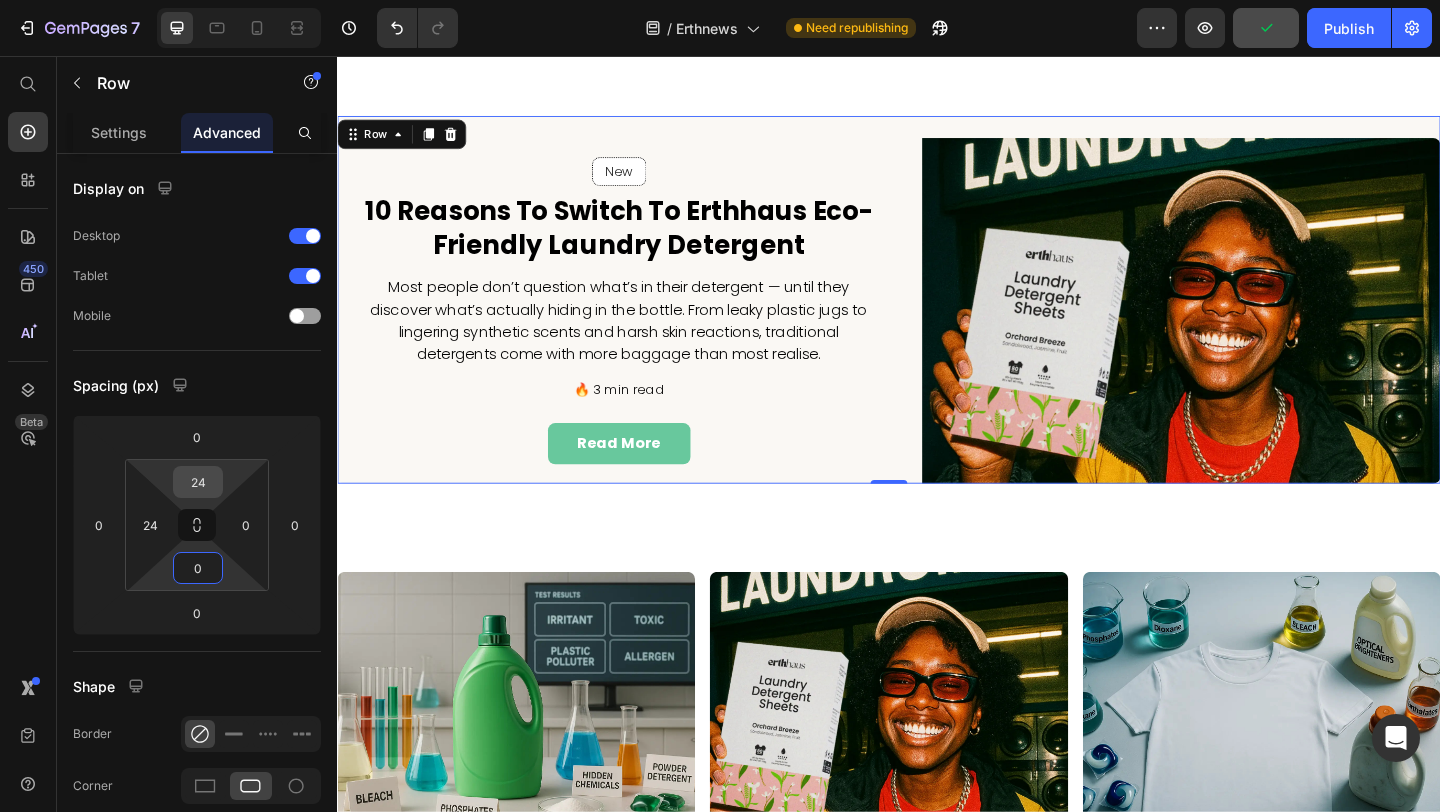 click on "24" at bounding box center (198, 482) 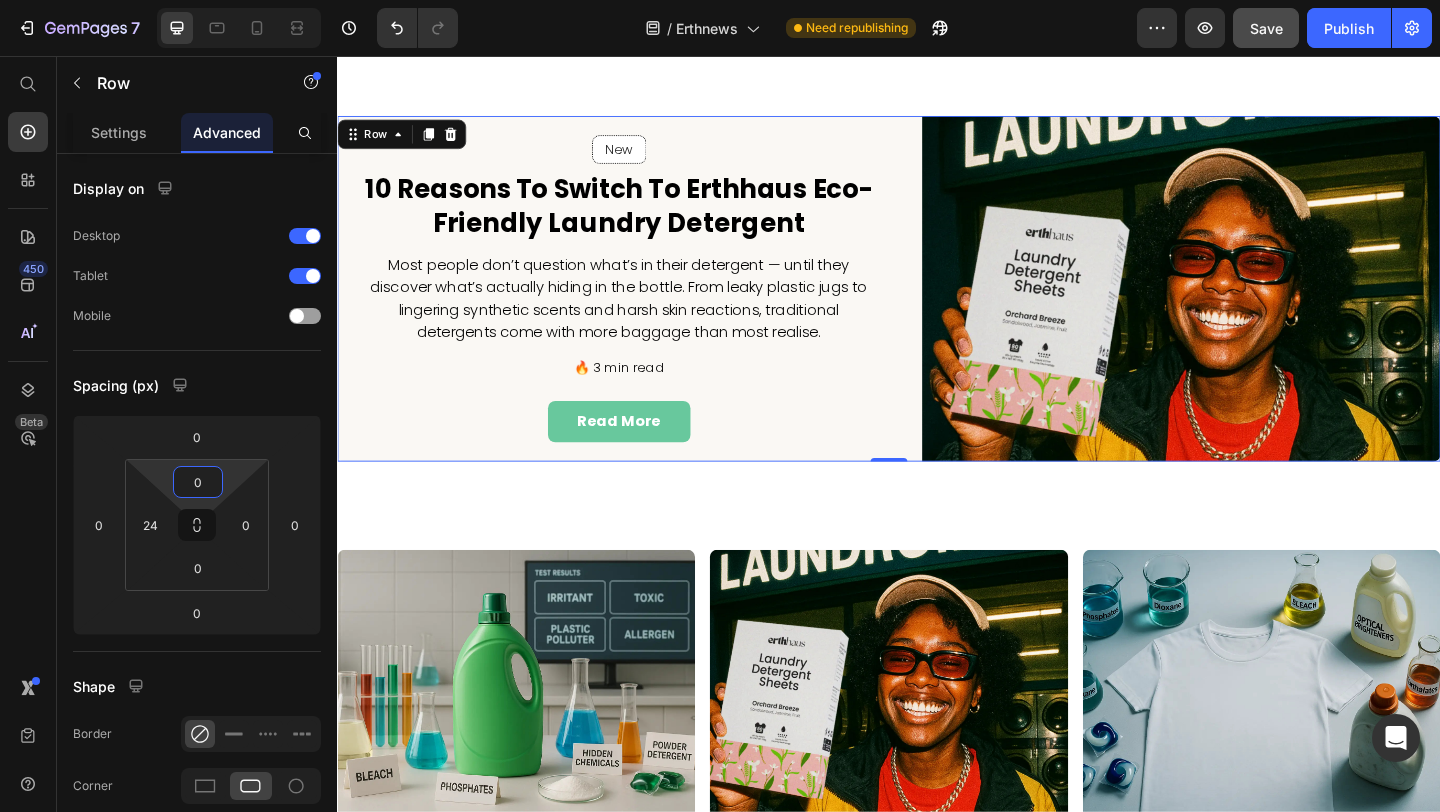 type on "0" 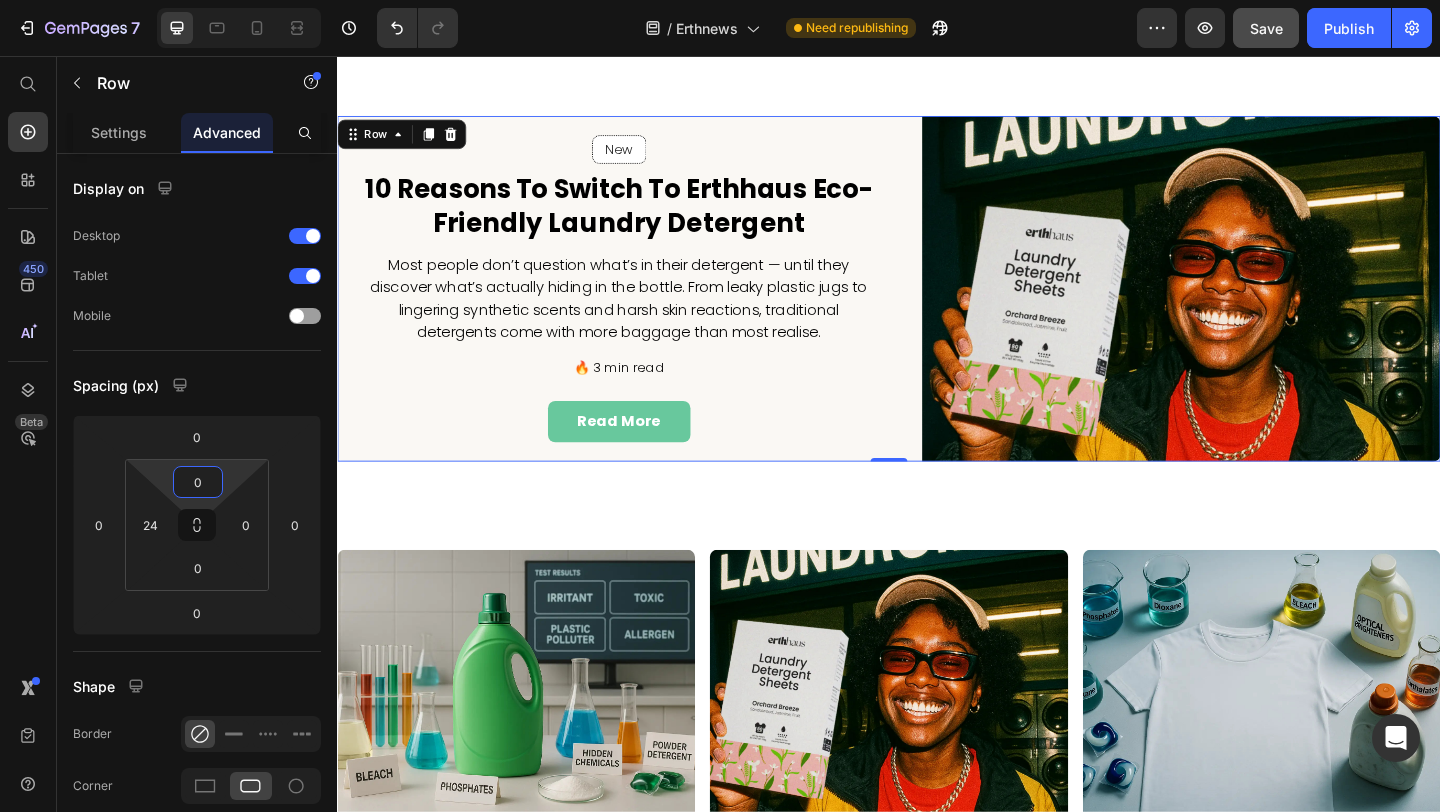 click on "Spacing (px)" at bounding box center (197, 385) 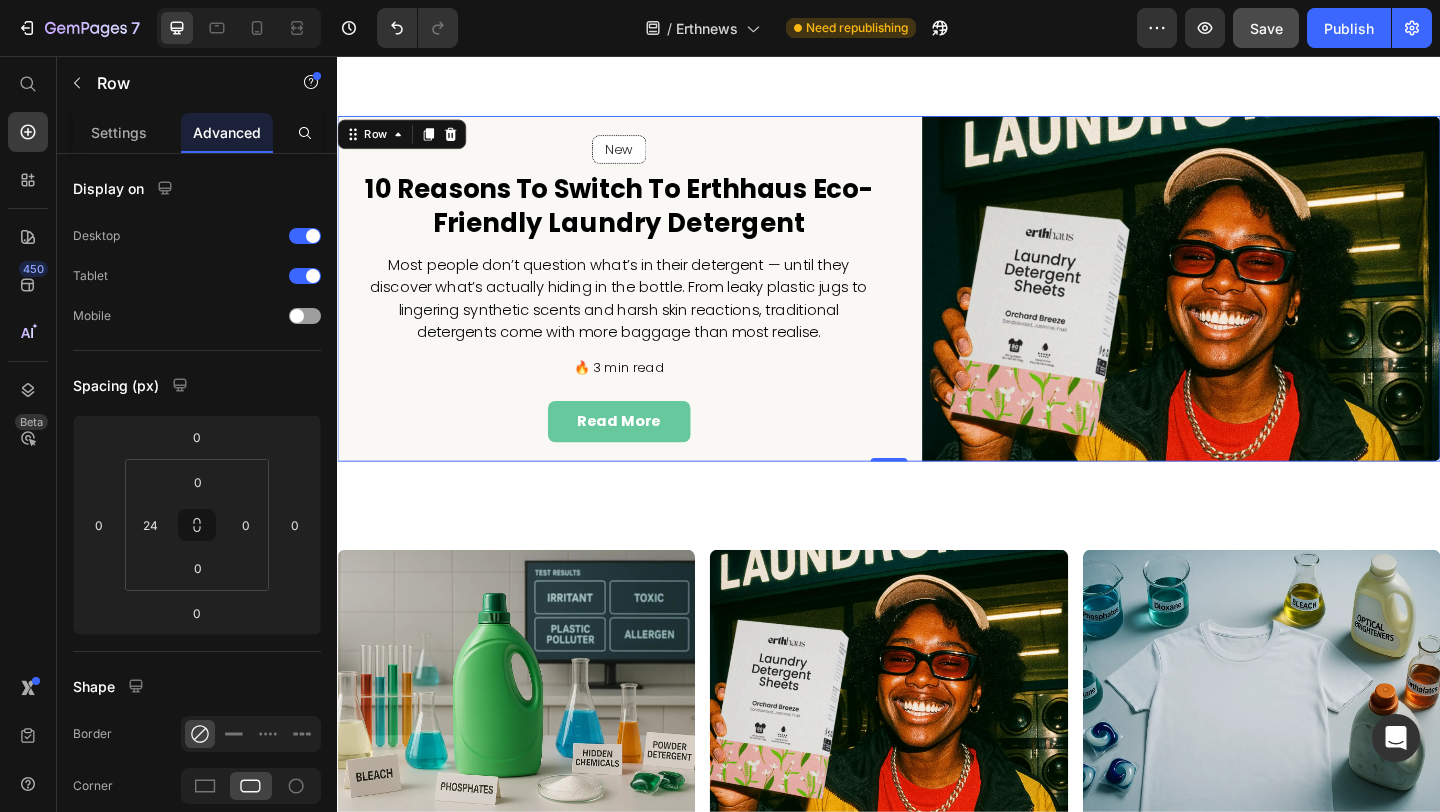 click on "New Text block Row Row 10 Reasons to Switch to Erthhaus Eco-Friendly Laundry Detergent Heading Most people don’t question what’s in their detergent — until they discover what’s actually hiding in the bottle. From leaky plastic jugs to lingering synthetic scents and harsh skin reactions, traditional detergents come with more baggage than most realise. Text block 🔥 3 min read Text block read more Button Row" at bounding box center (643, 309) 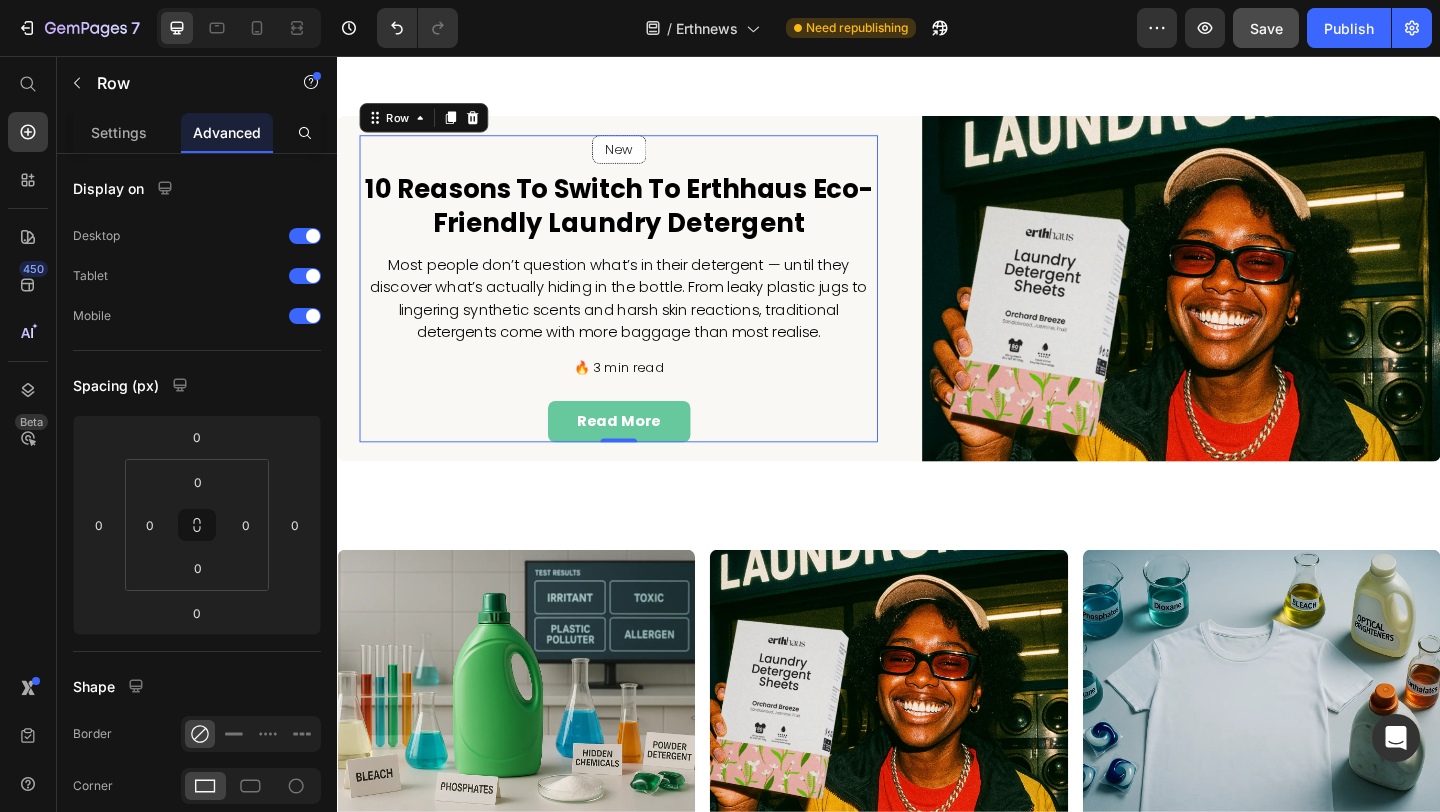 click on "New Text block Row Row 10 Reasons to Switch to Erthhaus Eco-Friendly Laundry Detergent Heading Most people don’t question what’s in their detergent — until they discover what’s actually hiding in the bottle. From leaky plastic jugs to lingering synthetic scents and harsh skin reactions, traditional detergents come with more baggage than most realise. Text block 🔥 3 min read Text block read more Button" at bounding box center (643, 309) 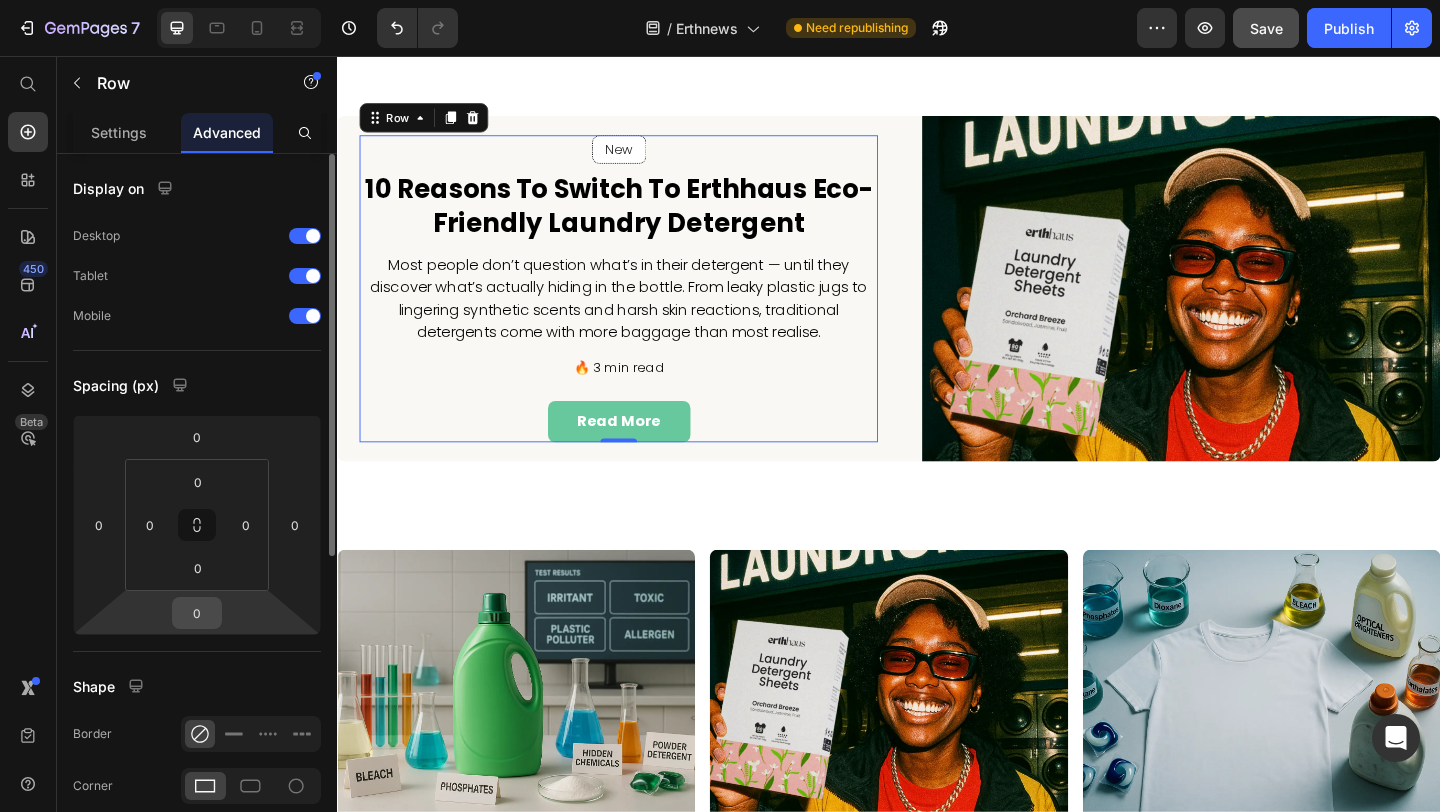 click on "0" at bounding box center [197, 613] 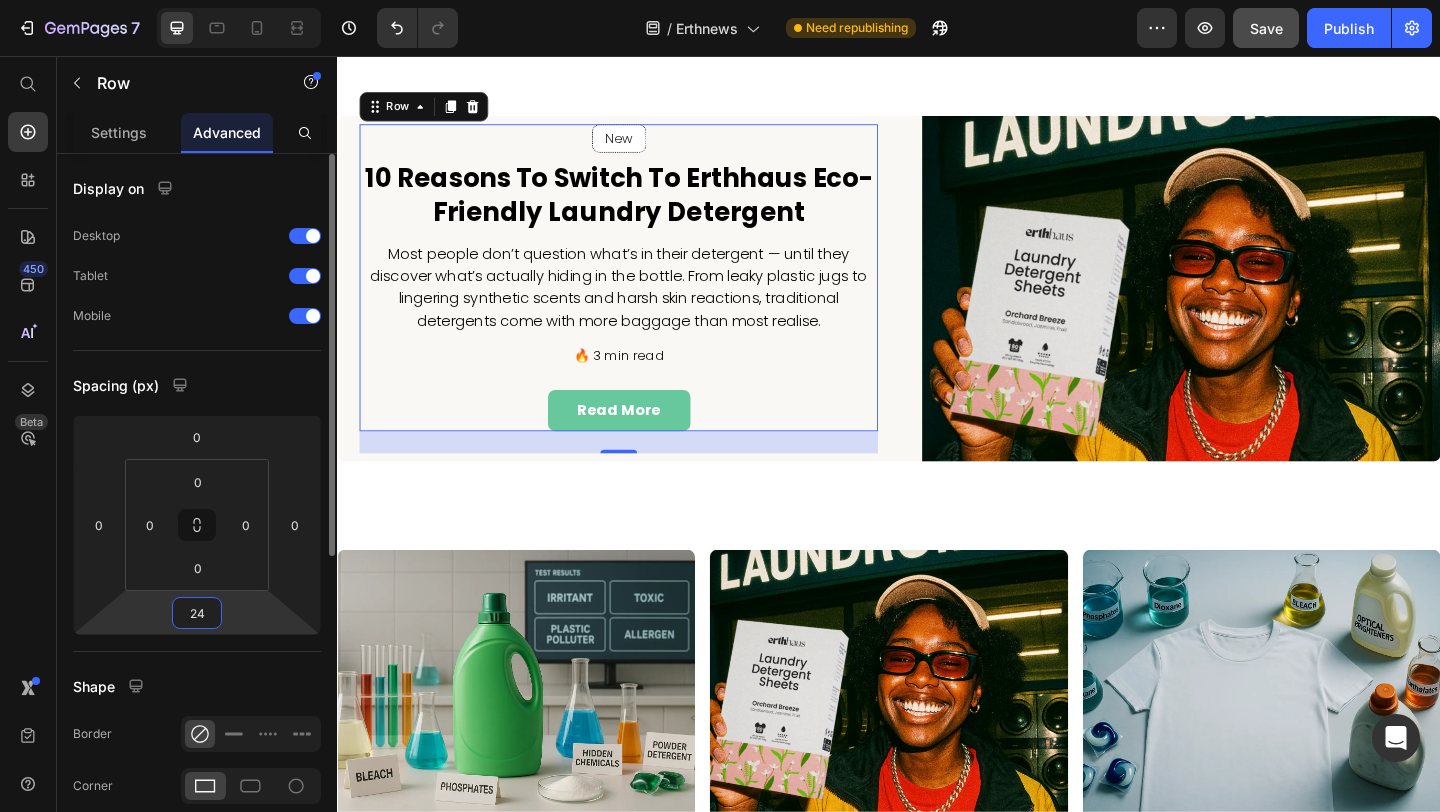 type on "2" 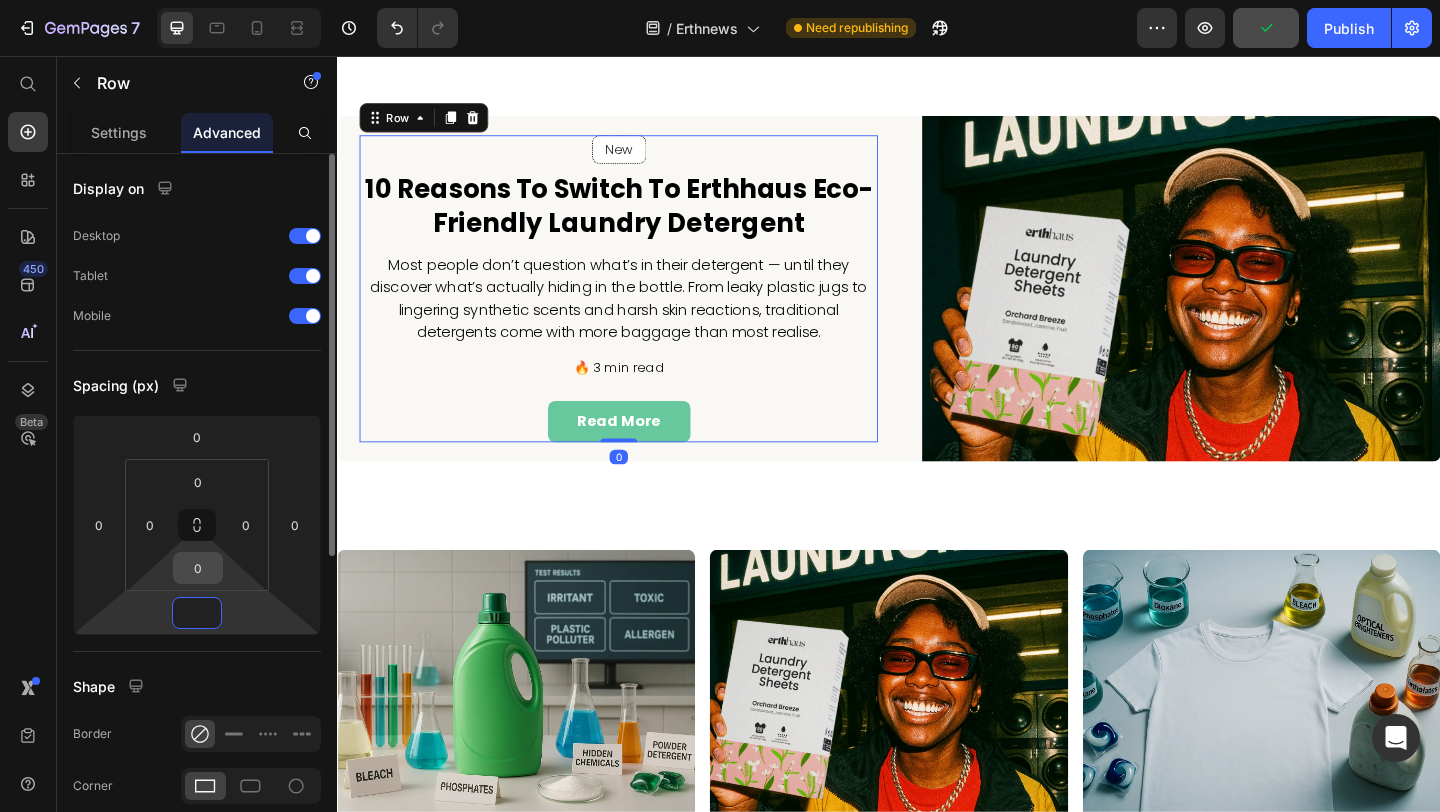 type on "0" 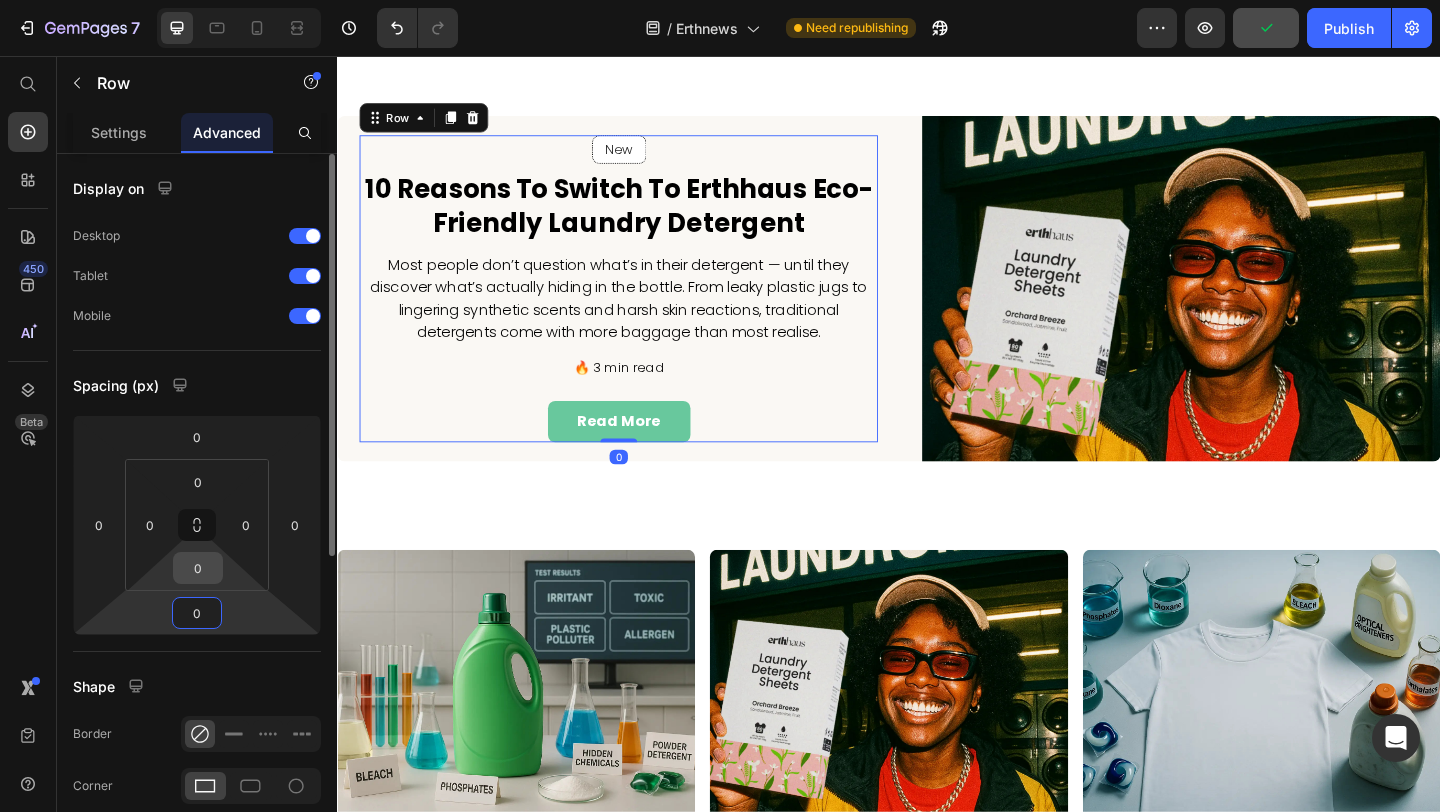 click on "0" at bounding box center [198, 568] 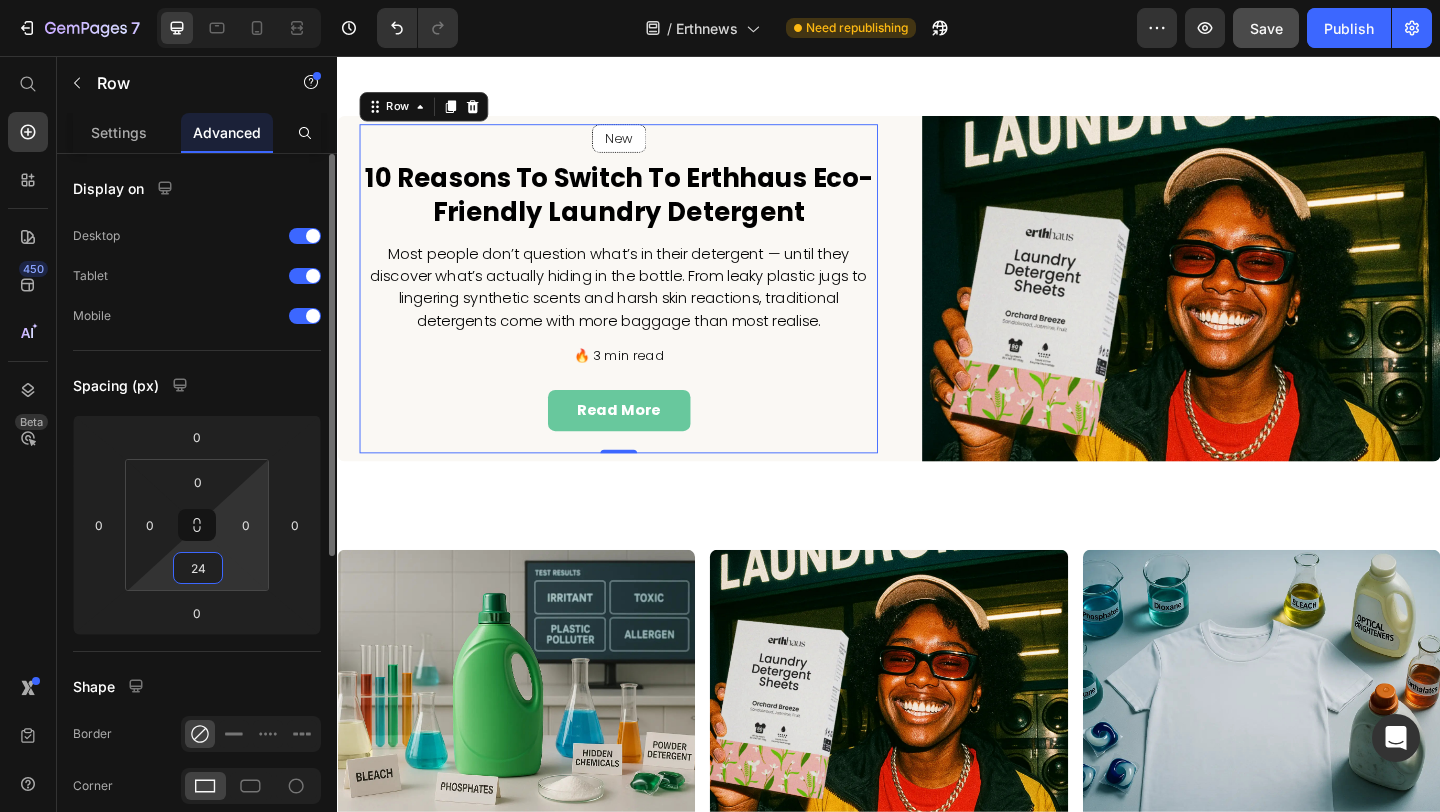 type on "2" 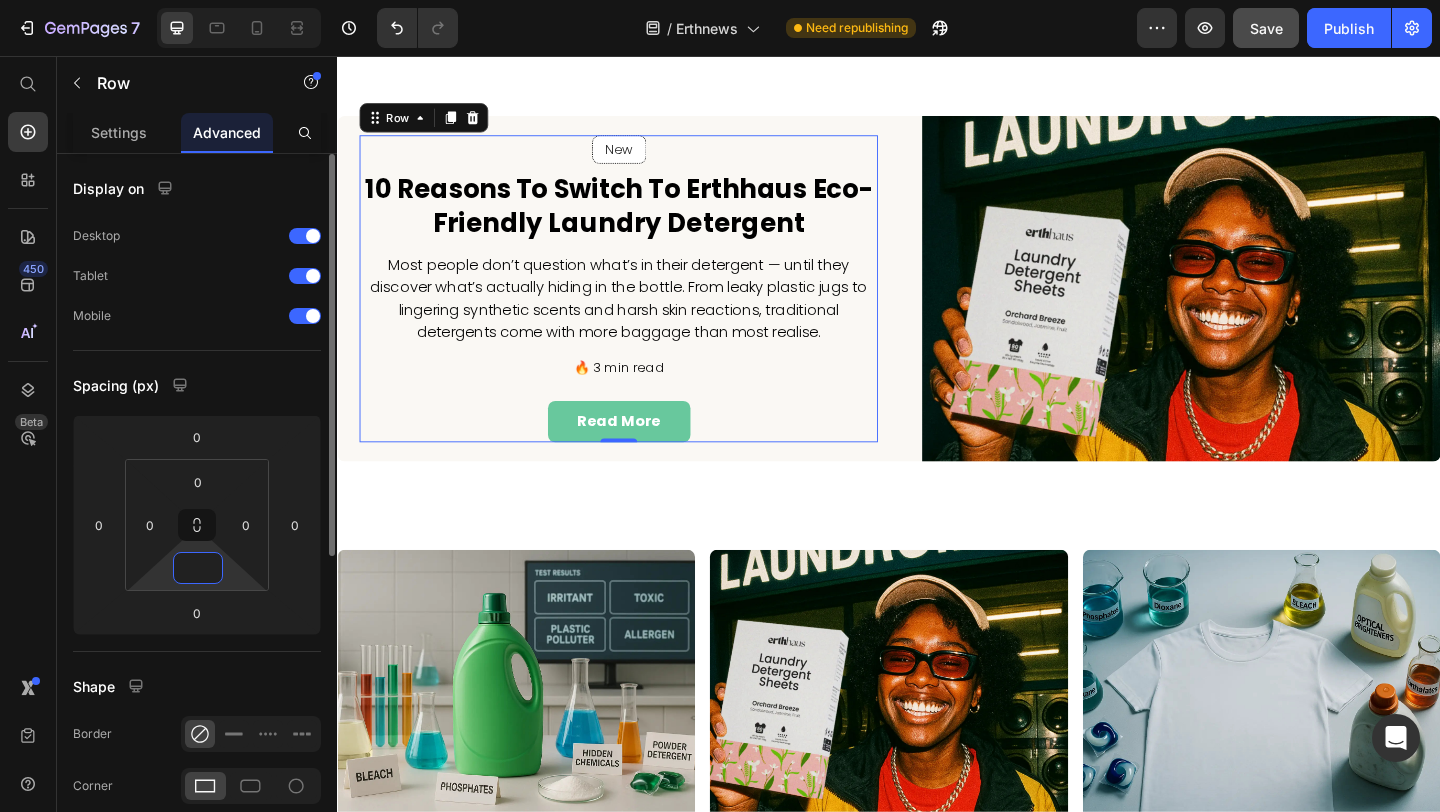 click on "Spacing (px)" at bounding box center [197, 385] 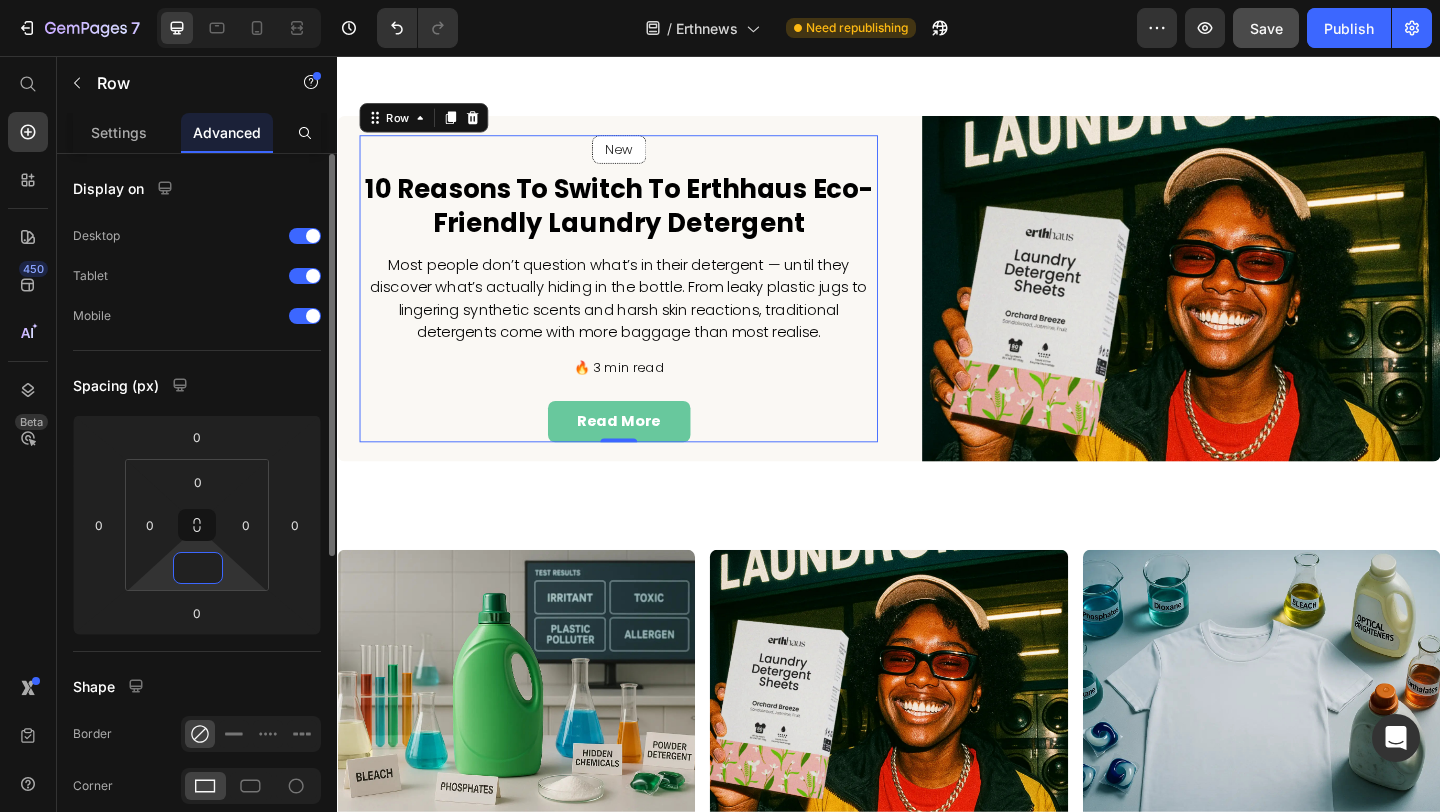 type on "0" 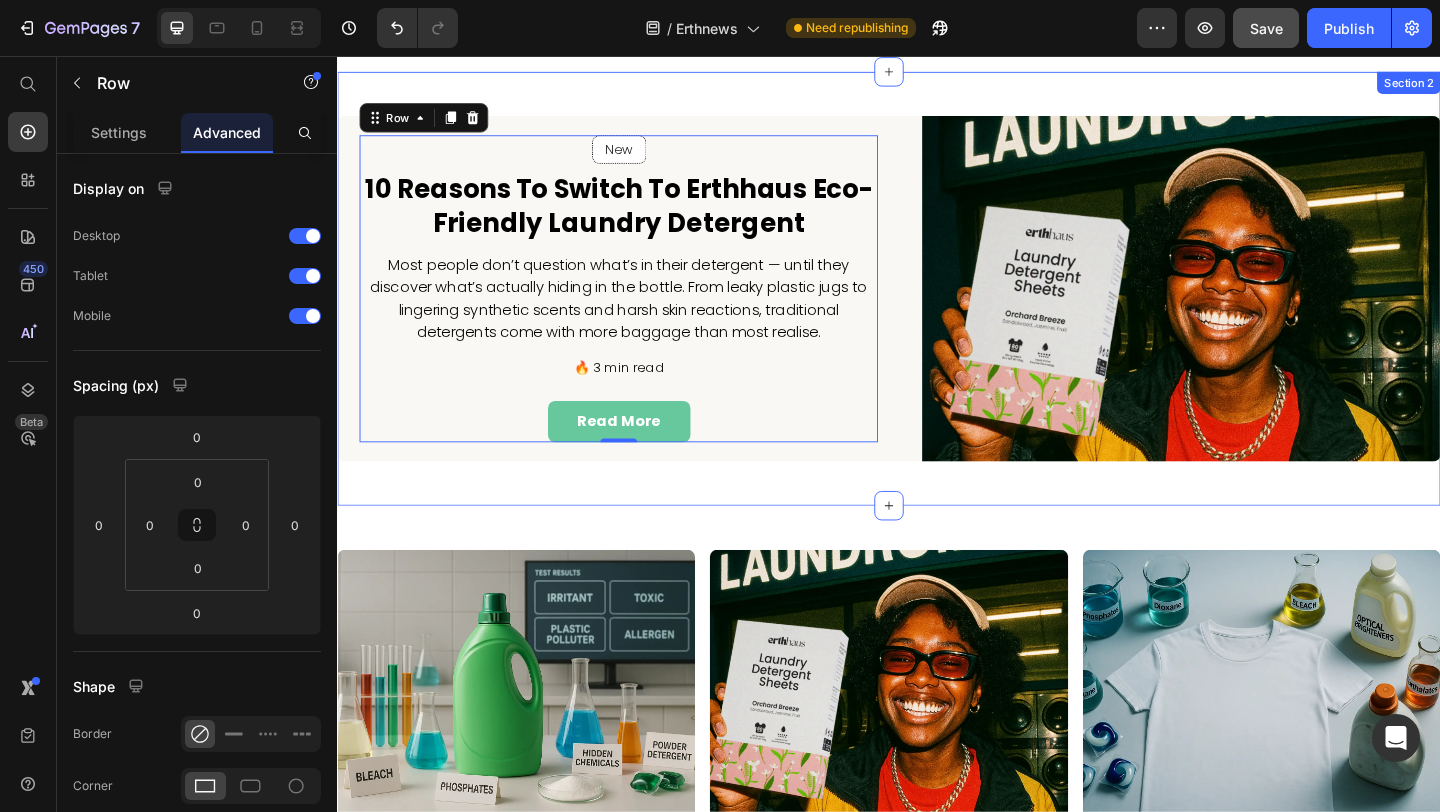 click on "New Text block Row Row 10 Reasons to Switch to Erthhaus Eco-Friendly Laundry Detergent Heading Most people don’t question what’s in their detergent — until they discover what’s actually hiding in the bottle. From leaky plastic jugs to lingering synthetic scents and harsh skin reactions, traditional detergents come with more baggage than most realise. Text block 🔥 3 min read Text block read more Button Row Image Row New Text block Row Row 10 Reasons to Switch to Erthhaus Eco-Friendly Laundry Detergent Heading Most people don’t question what’s in their detergent — until they discover what’s actually hiding in the bottle. From leaky plastic jugs to lingering synthetic scents and harsh skin reactions, traditional detergents come with more baggage than most realise. Text block 🔥 3 min read Text block read more Button Row   0 Image Row Section 2" at bounding box center (937, 309) 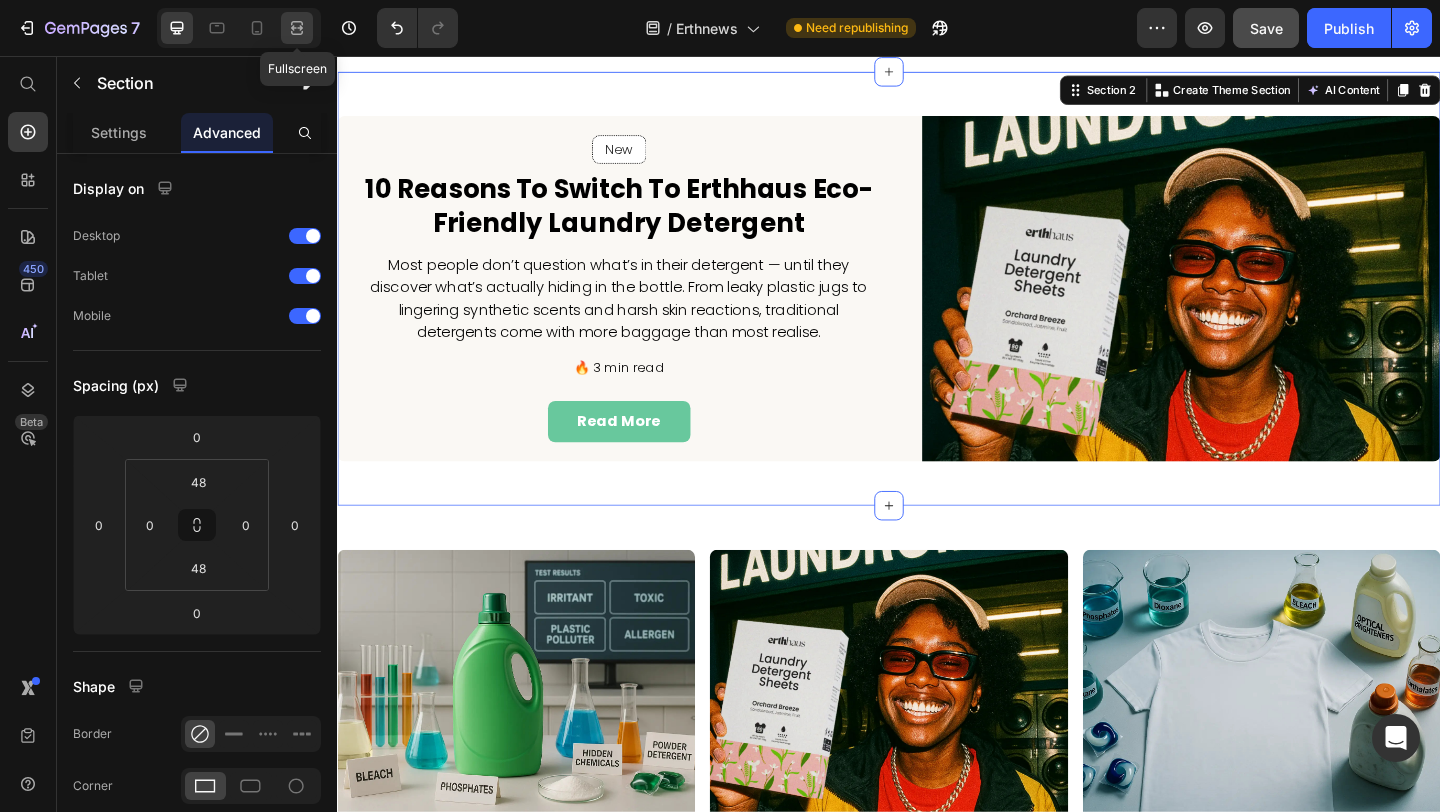 click 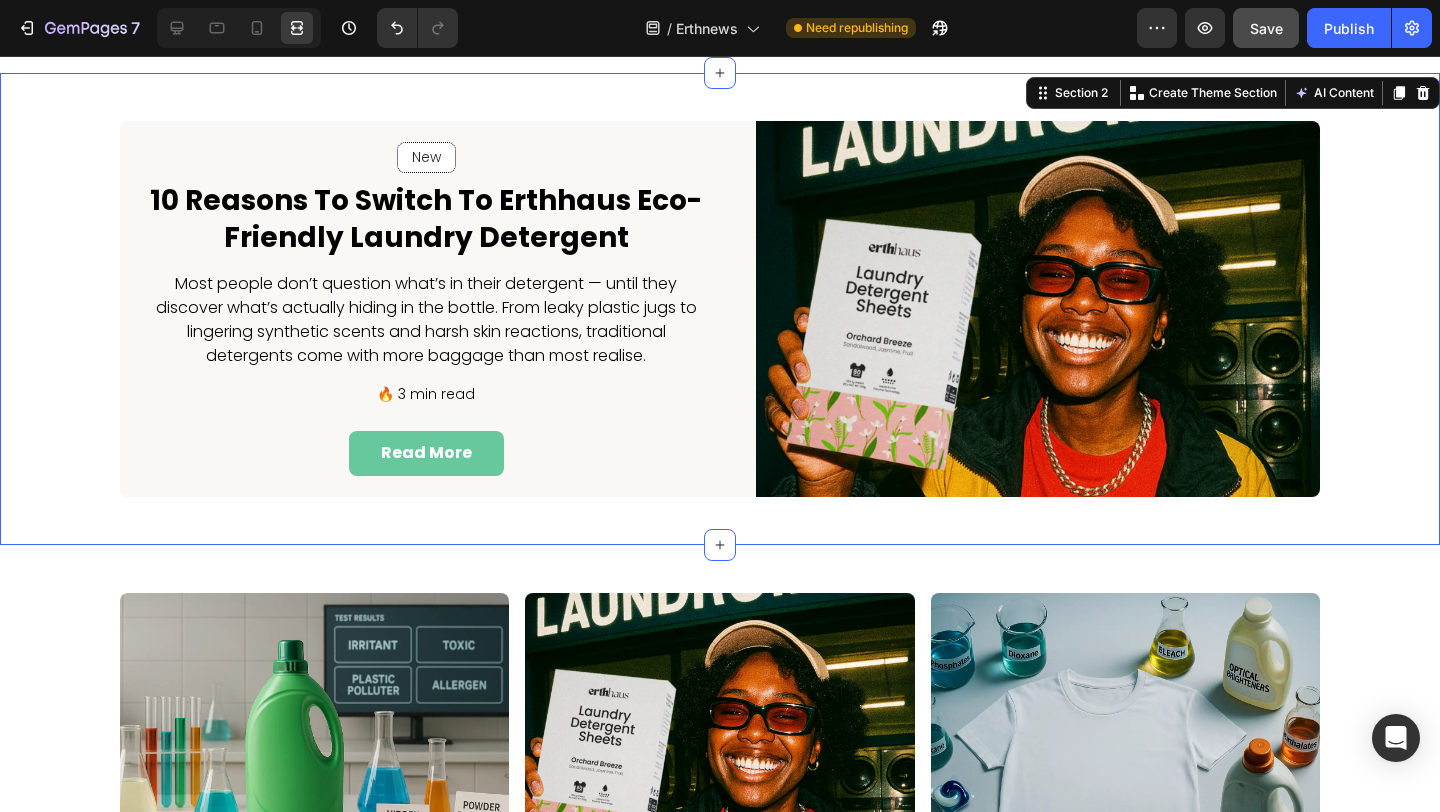 click on "New Text block Row Row 10 Reasons to Switch to Erthhaus Eco-Friendly Laundry Detergent Heading Most people don’t question what’s in their detergent — until they discover what’s actually hiding in the bottle. From leaky plastic jugs to lingering synthetic scents and harsh skin reactions, traditional detergents come with more baggage than most realise. Text block 🔥 3 min read Text block read more Button Row Image Row New Text block Row Row 10 Reasons to Switch to Erthhaus Eco-Friendly Laundry Detergent Heading Most people don’t question what’s in their detergent — until they discover what’s actually hiding in the bottle. From leaky plastic jugs to lingering synthetic scents and harsh skin reactions, traditional detergents come with more baggage than most realise. Text block 🔥 3 min read Text block read more Button Row Image Row" at bounding box center (720, 309) 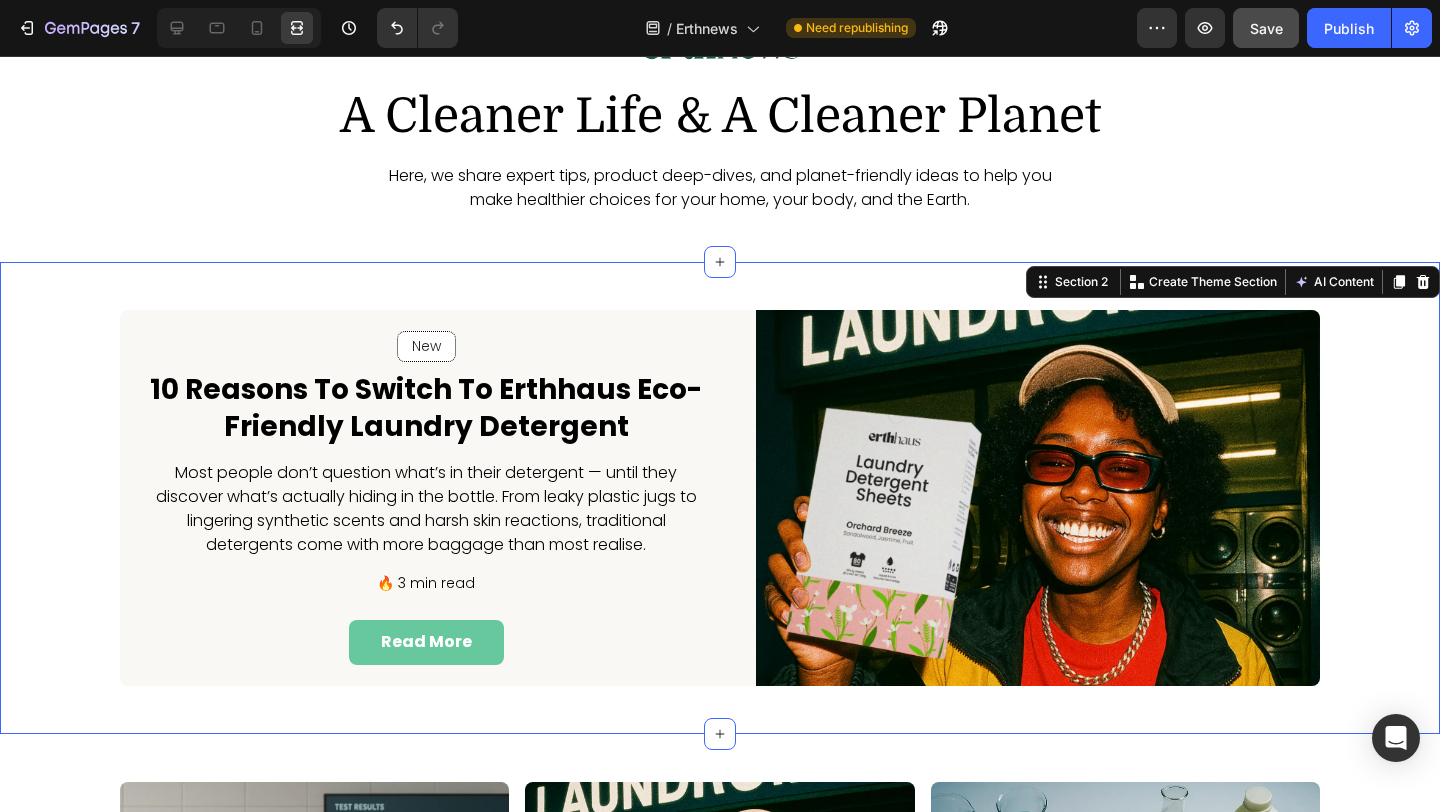 scroll, scrollTop: 136, scrollLeft: 0, axis: vertical 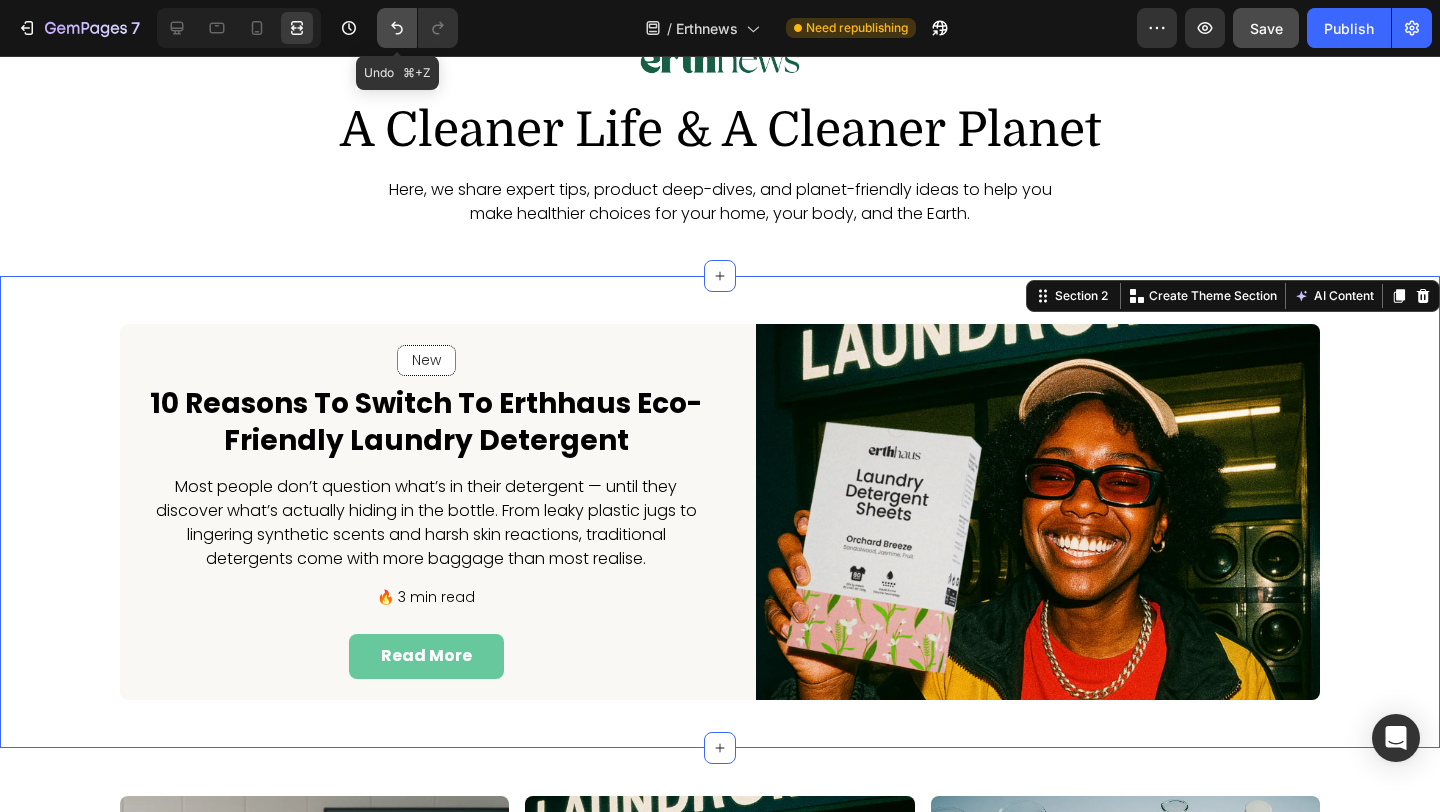 click 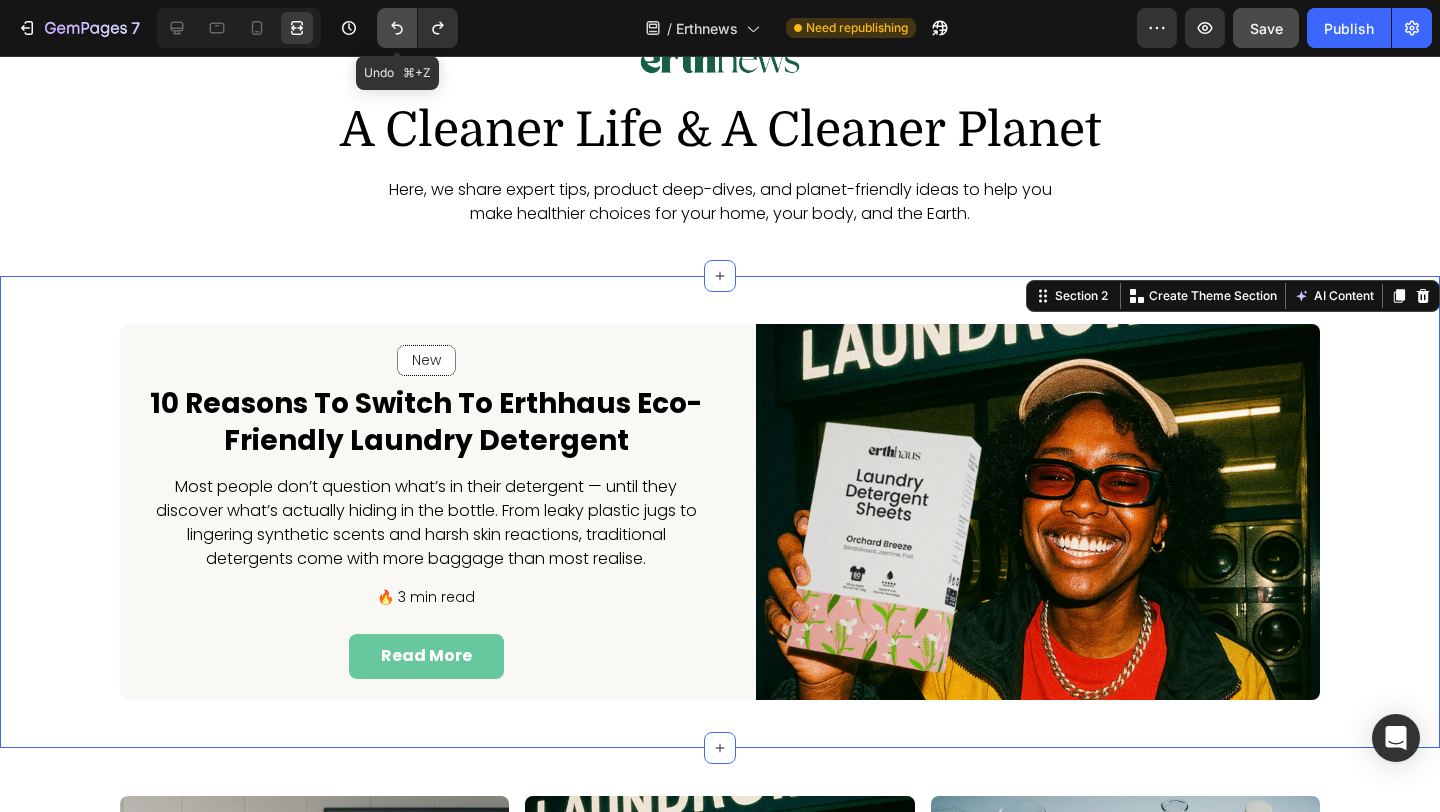 click 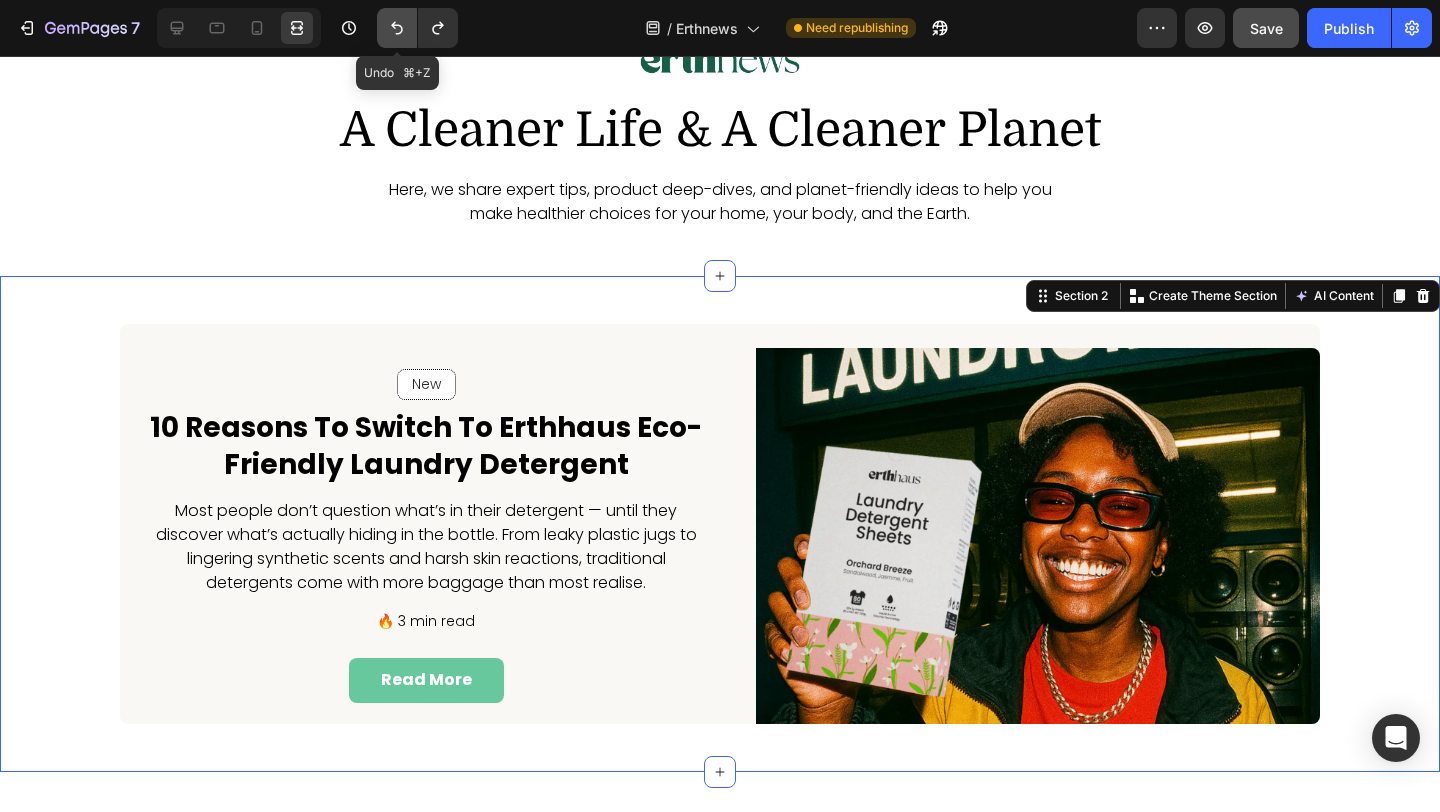 click 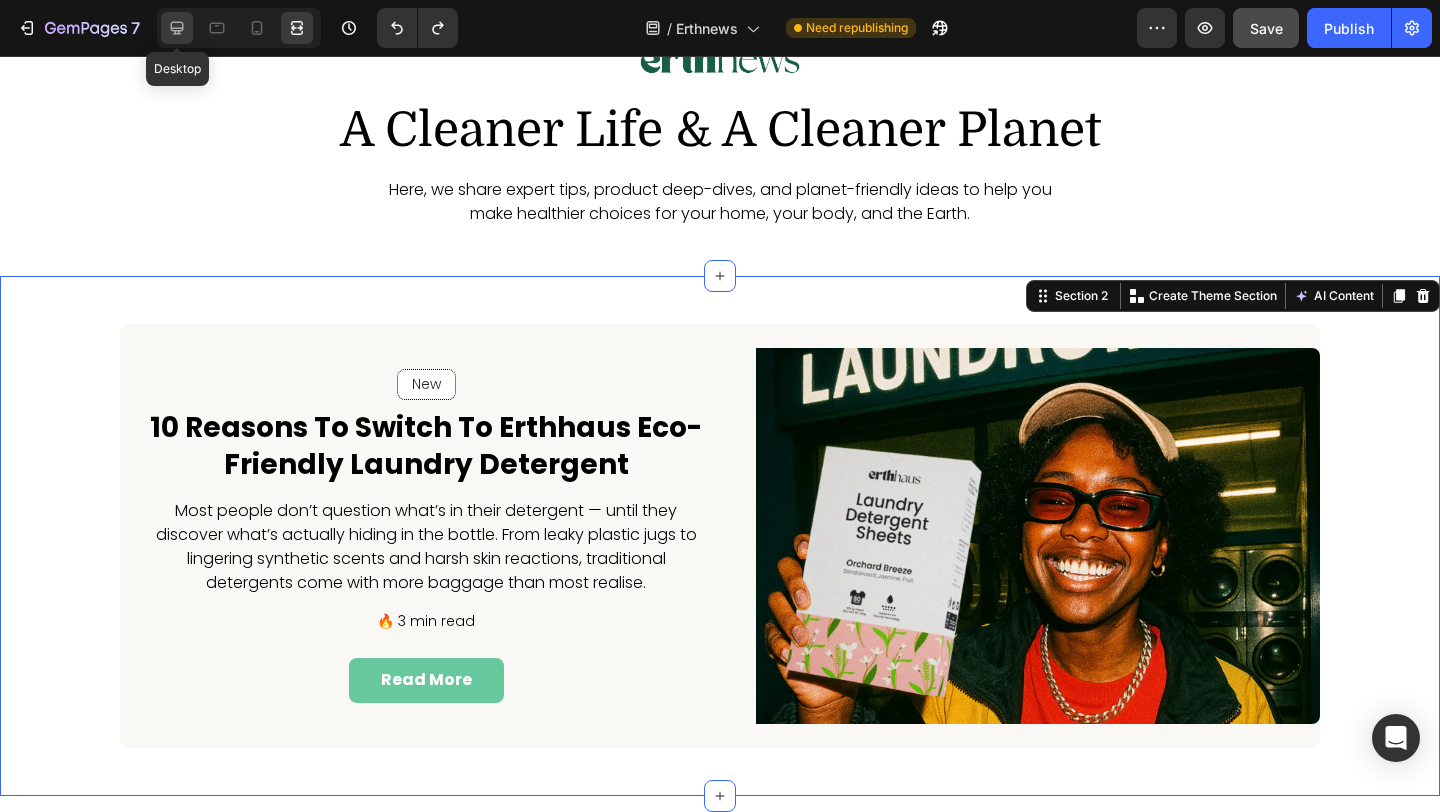 click 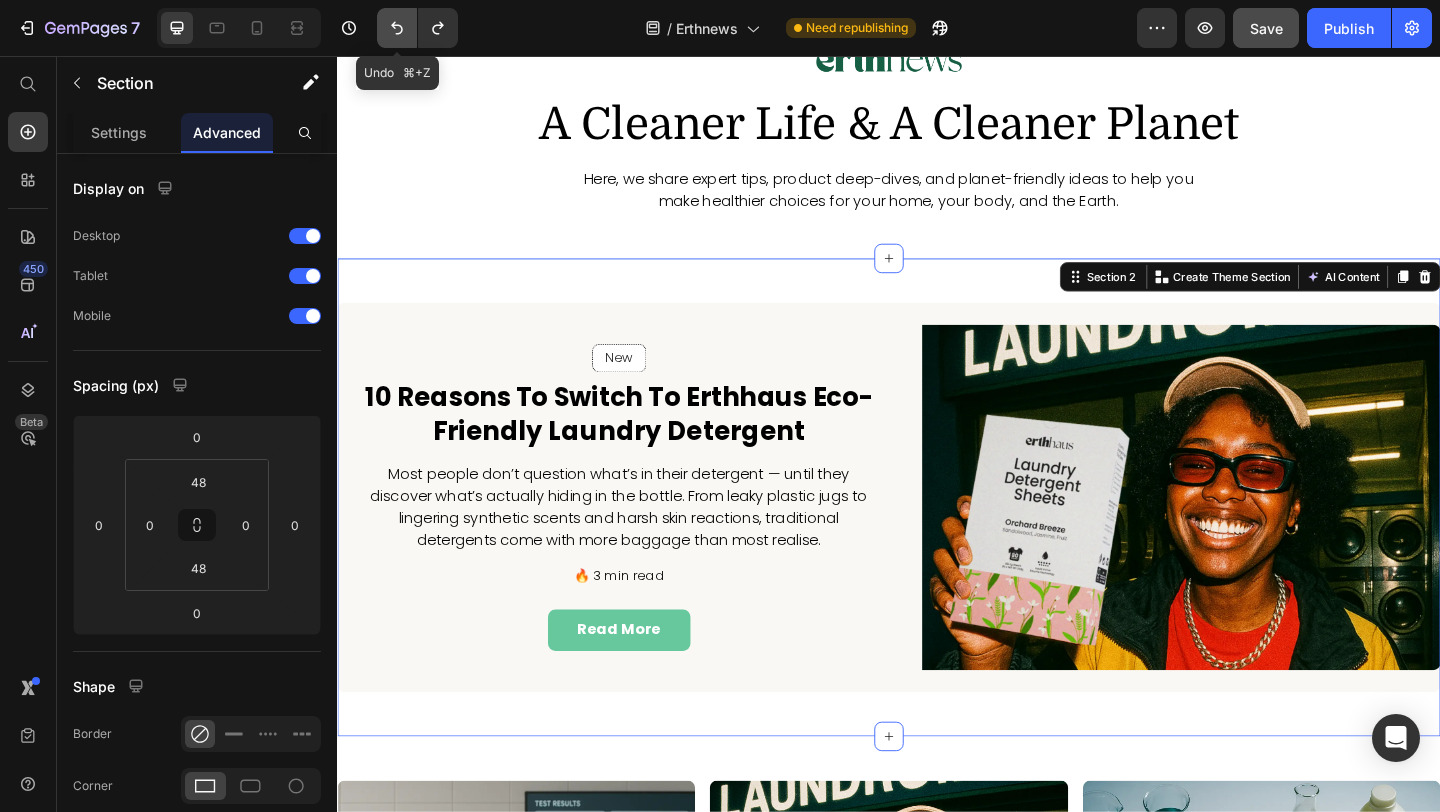 click 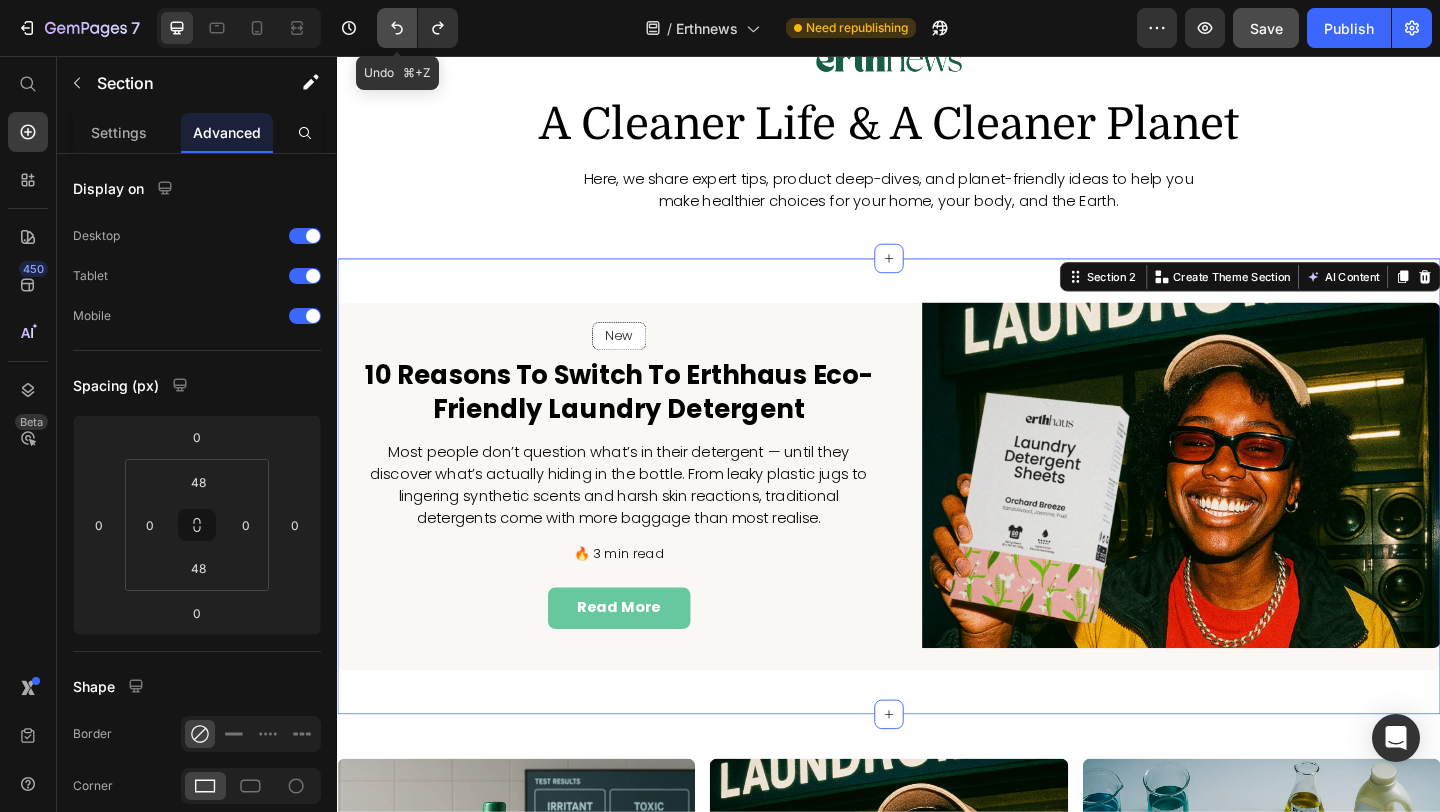 click 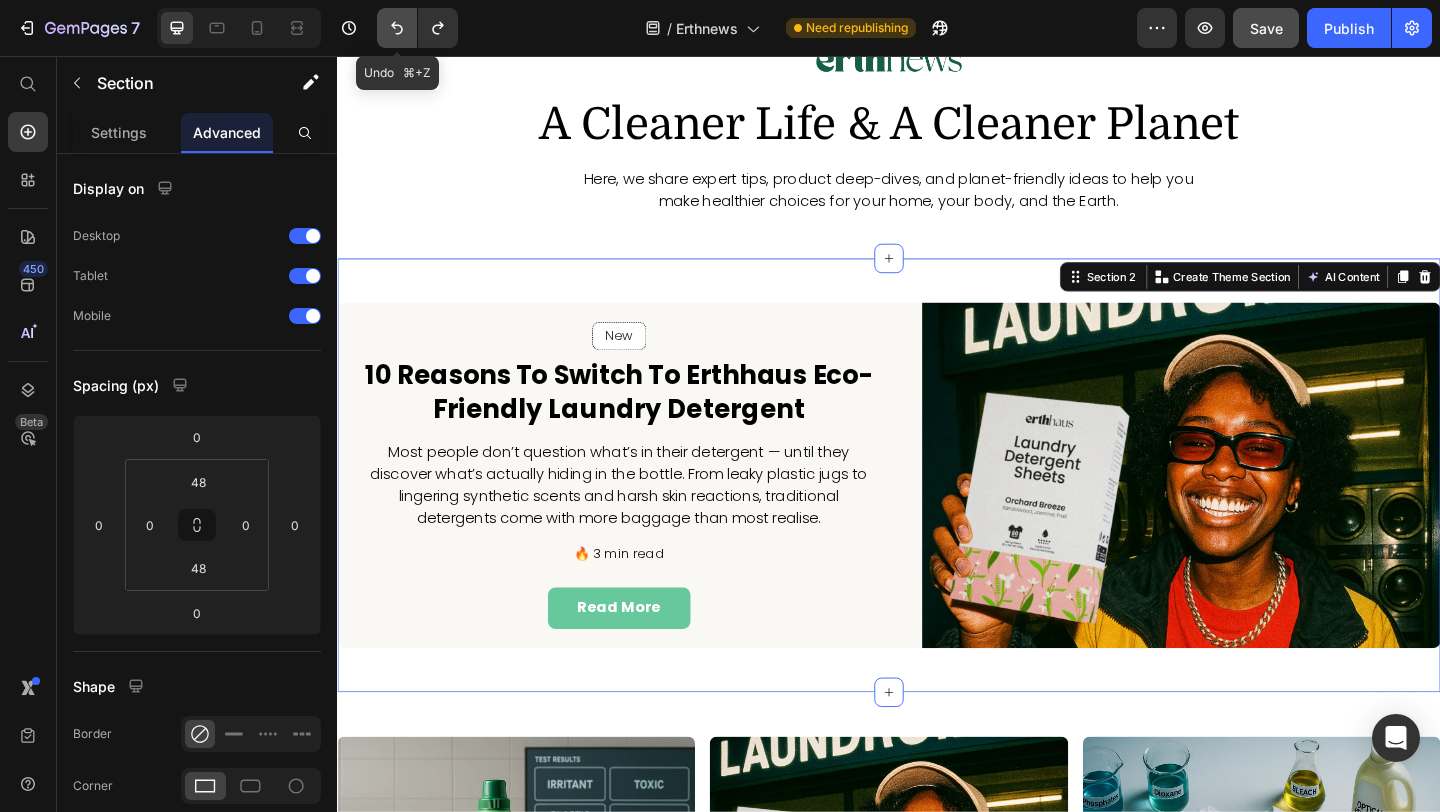 click 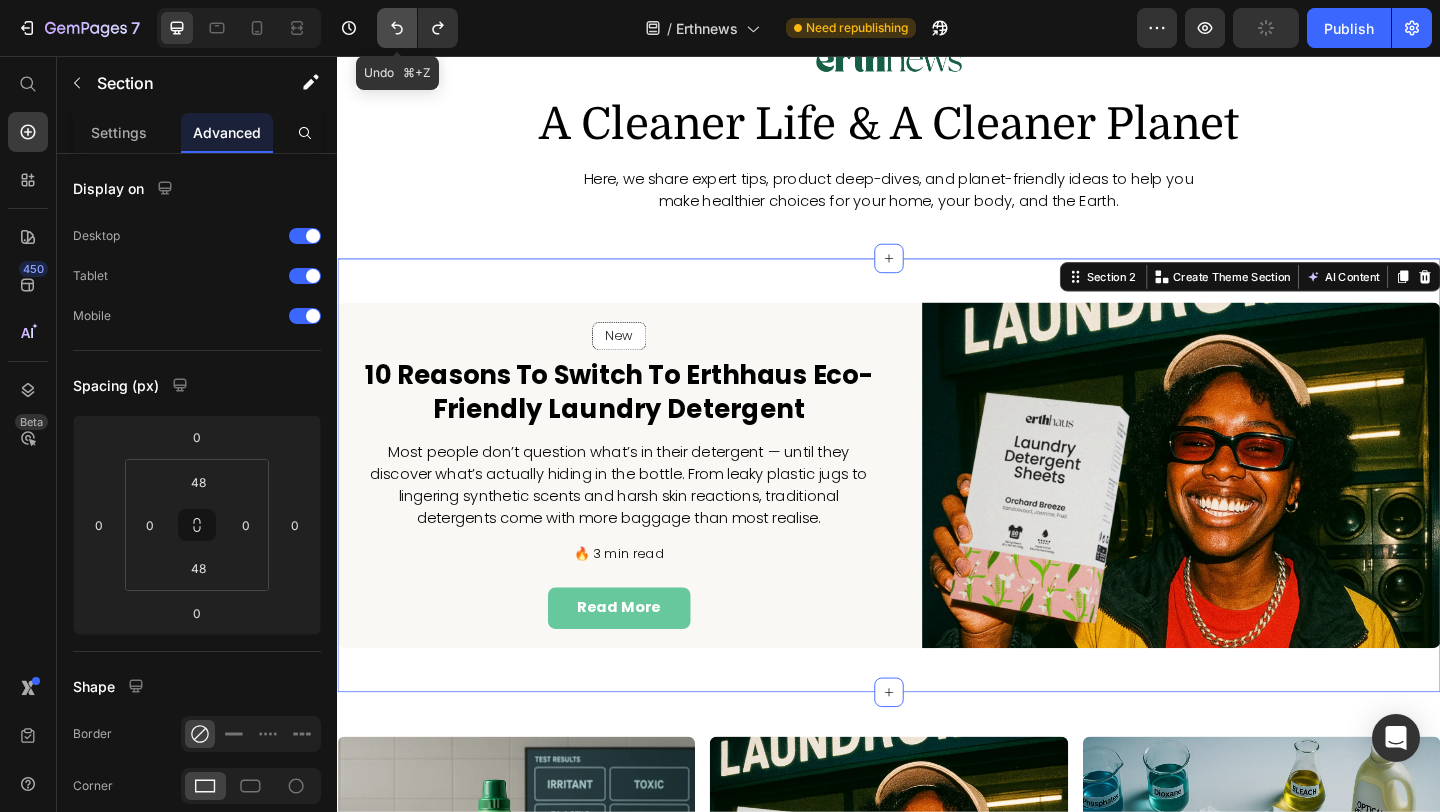 click 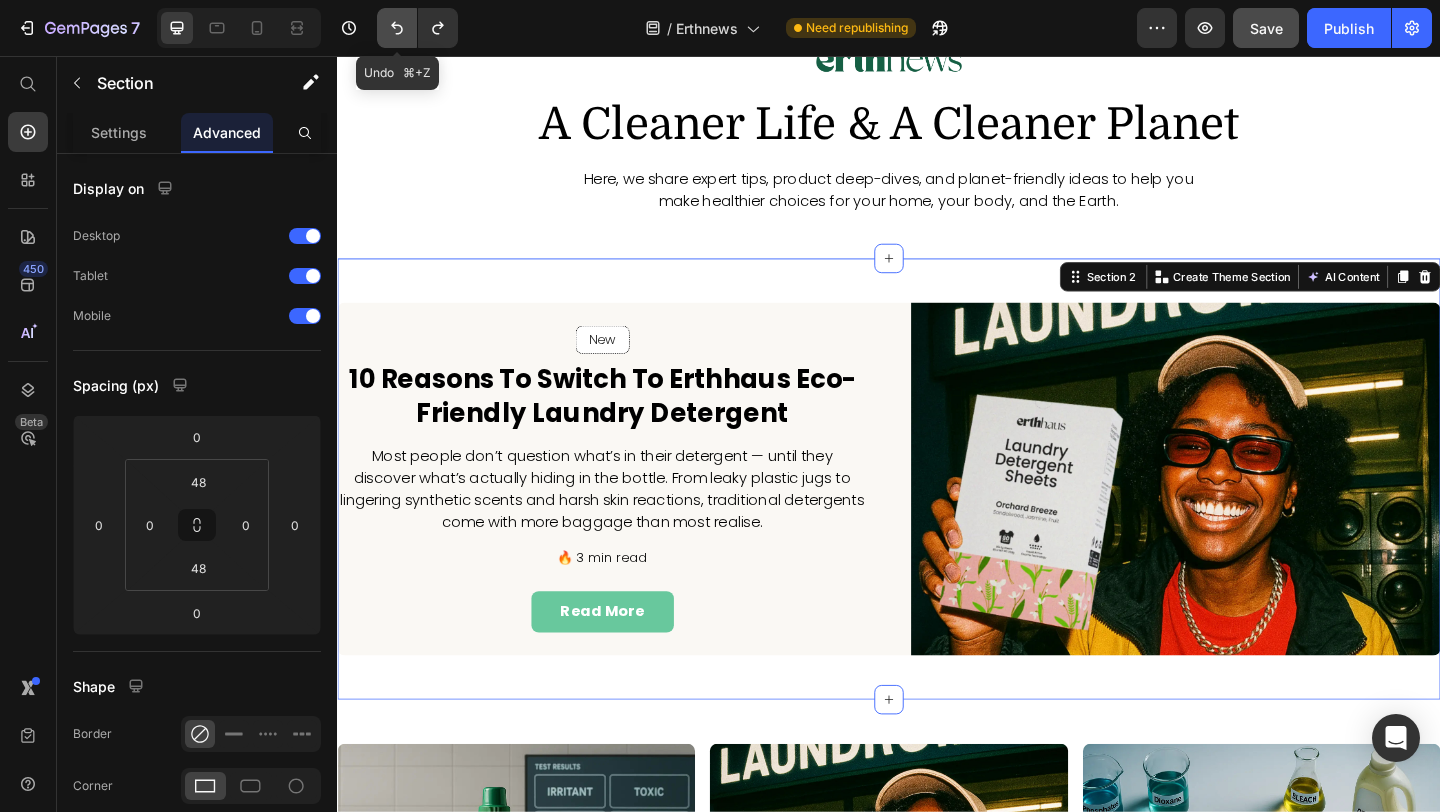 click 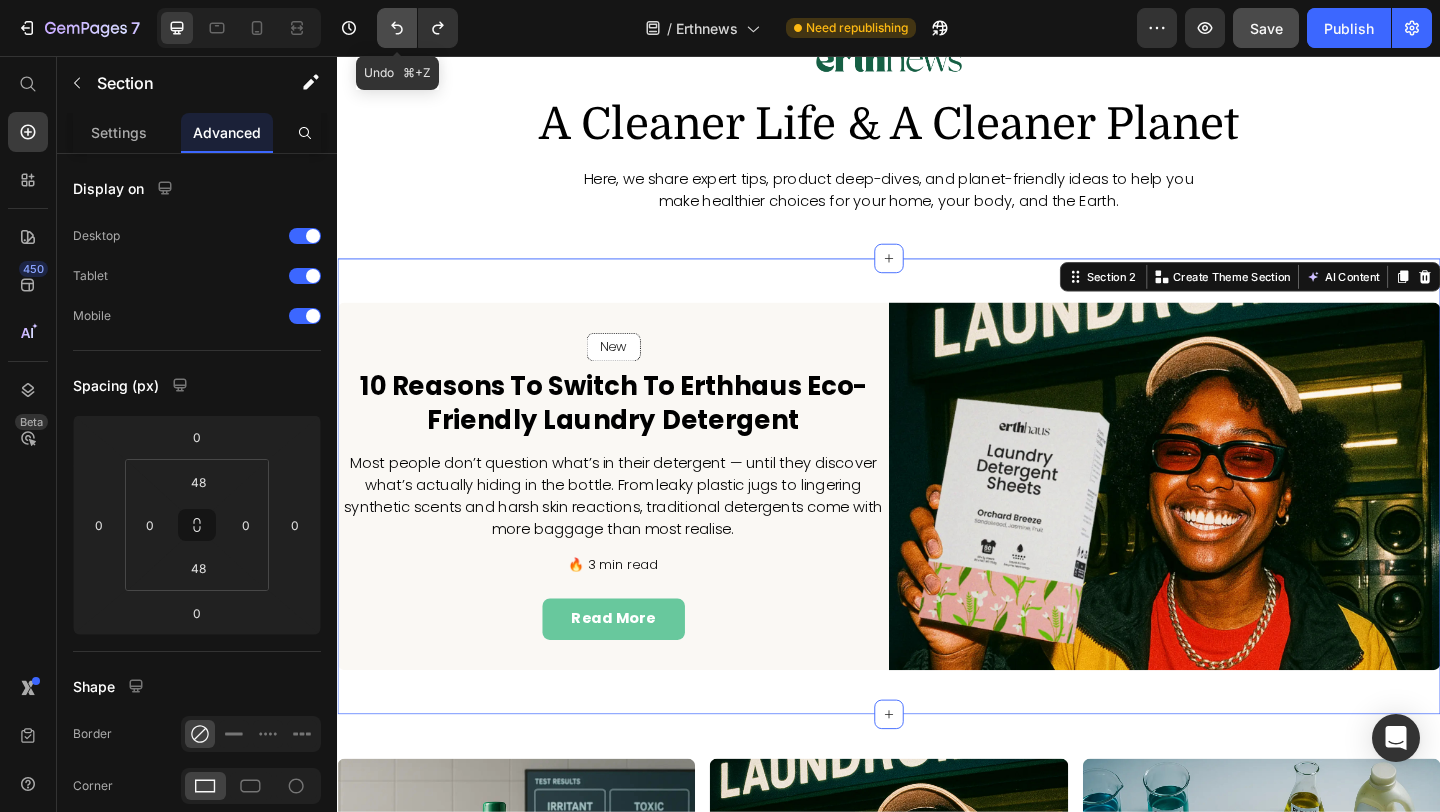 click 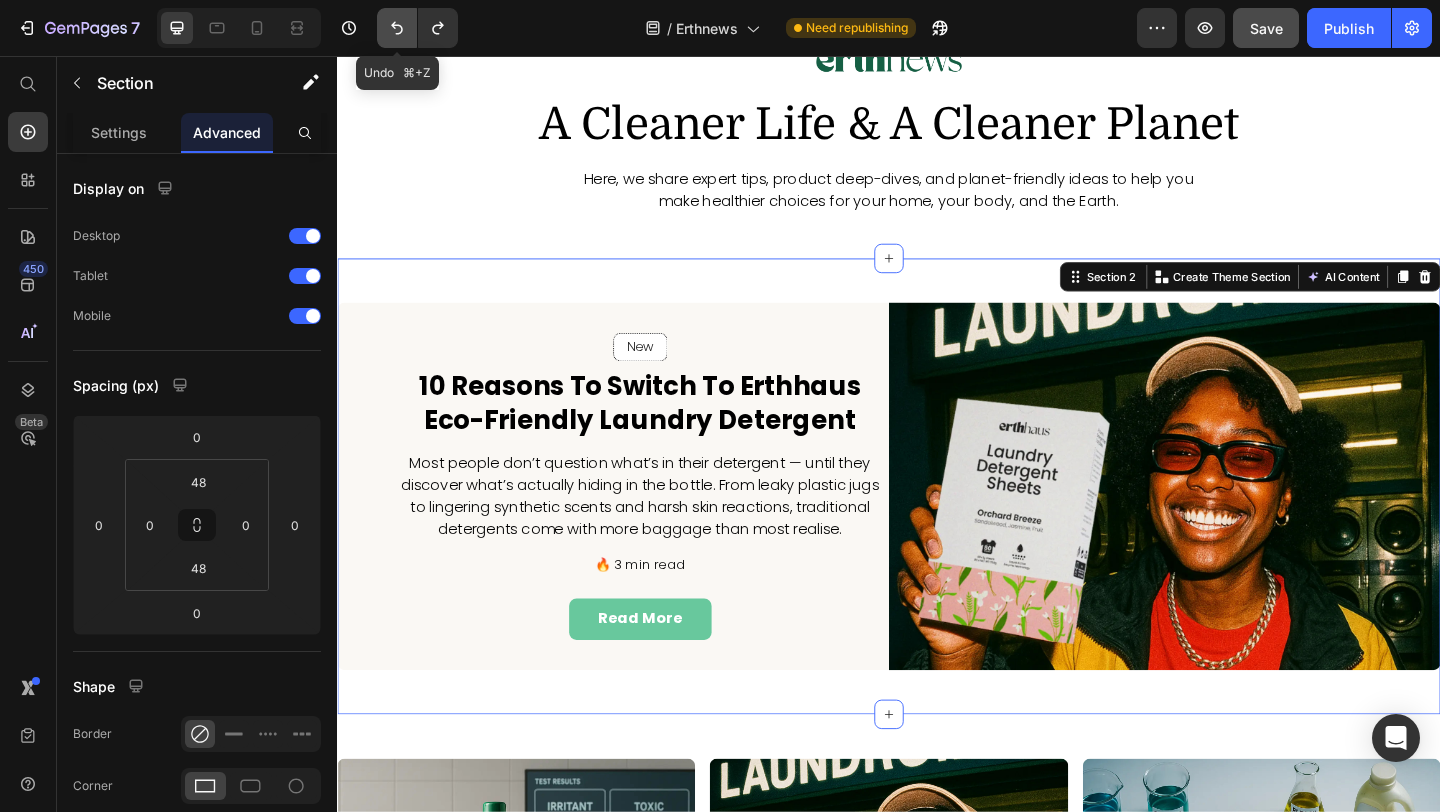 click 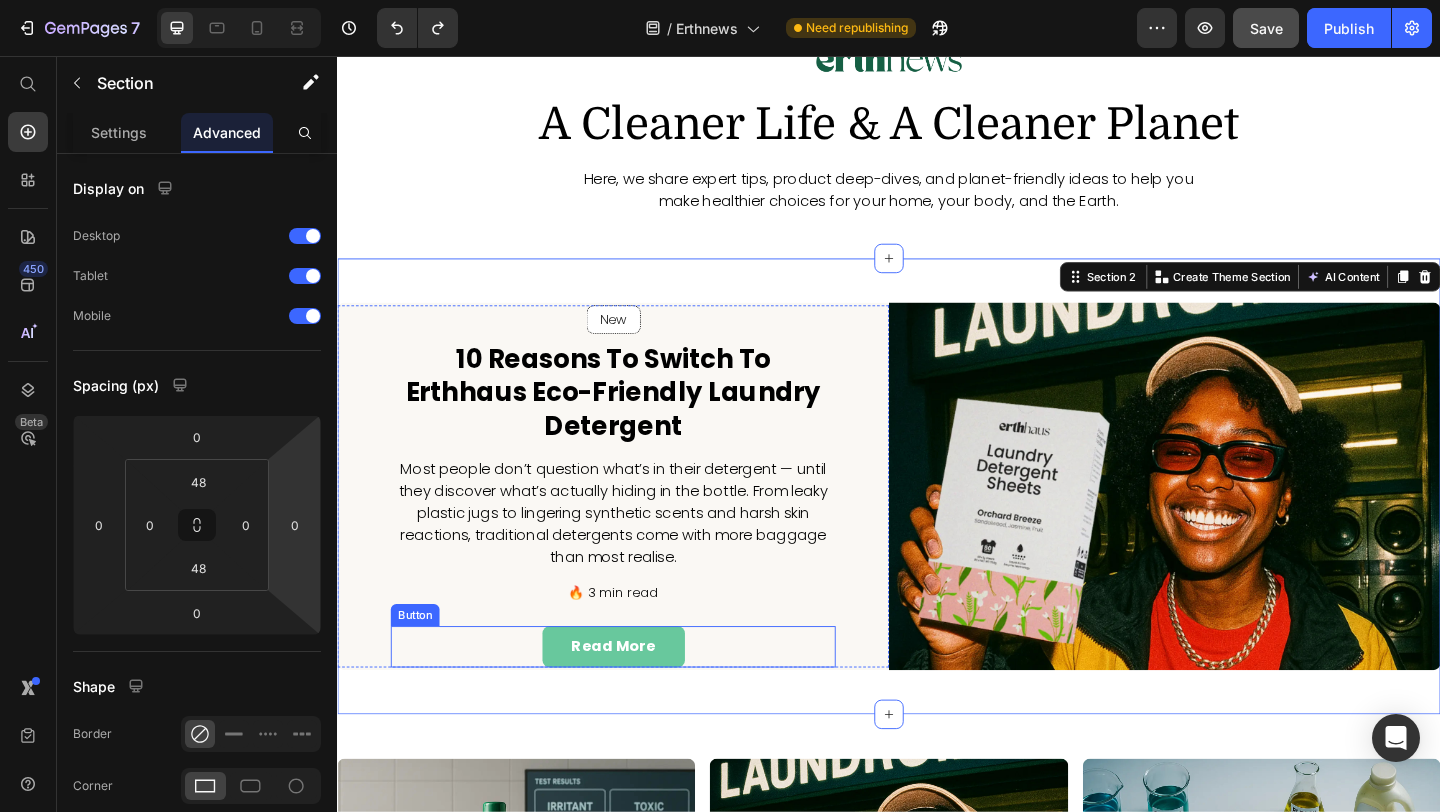 click on "read more Button" at bounding box center [637, 698] 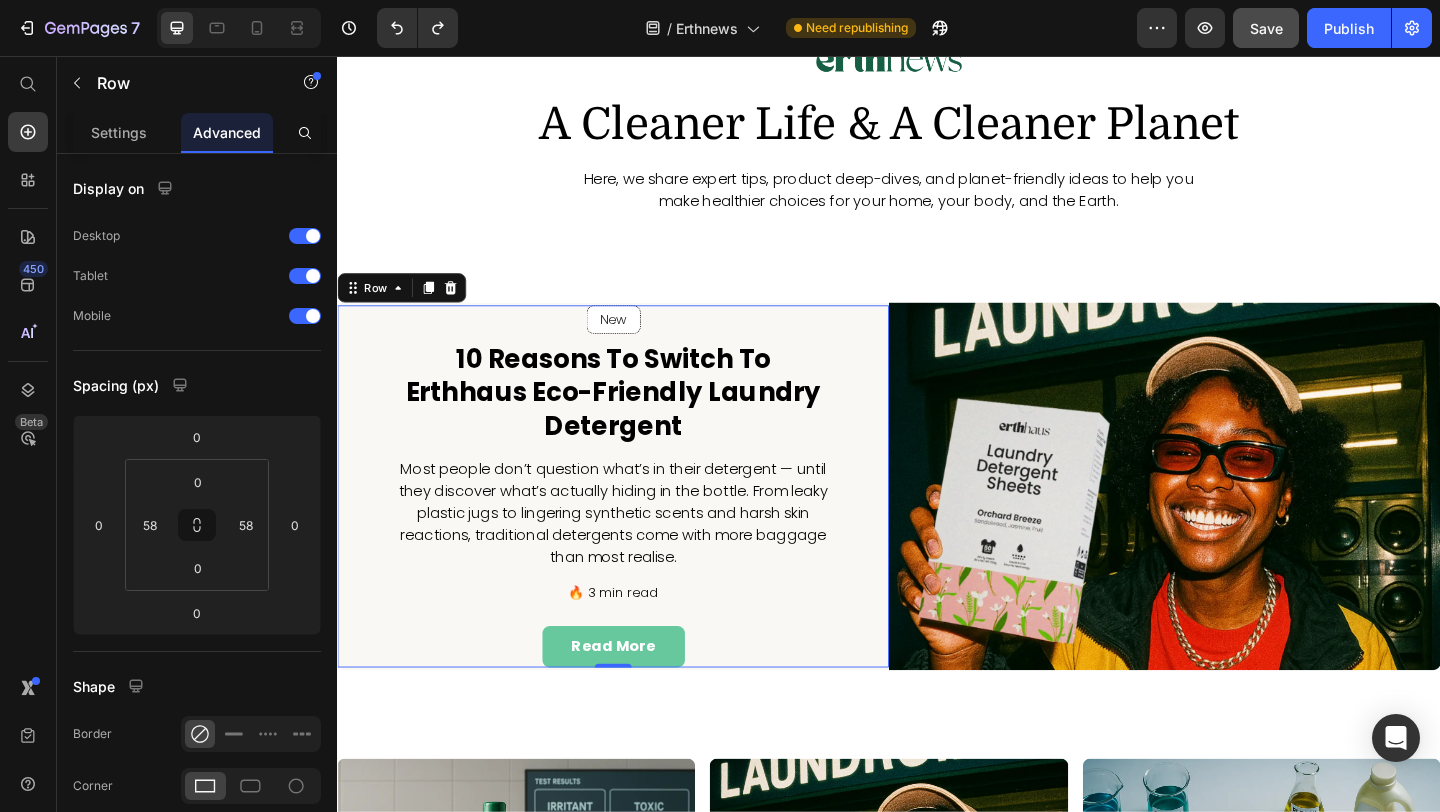 click on "New Text block Row Row 10 Reasons to Switch to Erthhaus Eco-Friendly Laundry Detergent Heading Most people don’t question what’s in their detergent — until they discover what’s actually hiding in the bottle. From leaky plastic jugs to lingering synthetic scents and harsh skin reactions, traditional detergents come with more baggage than most realise. Text block 🔥 3 min read Text block read more Button Row   0" at bounding box center (637, 524) 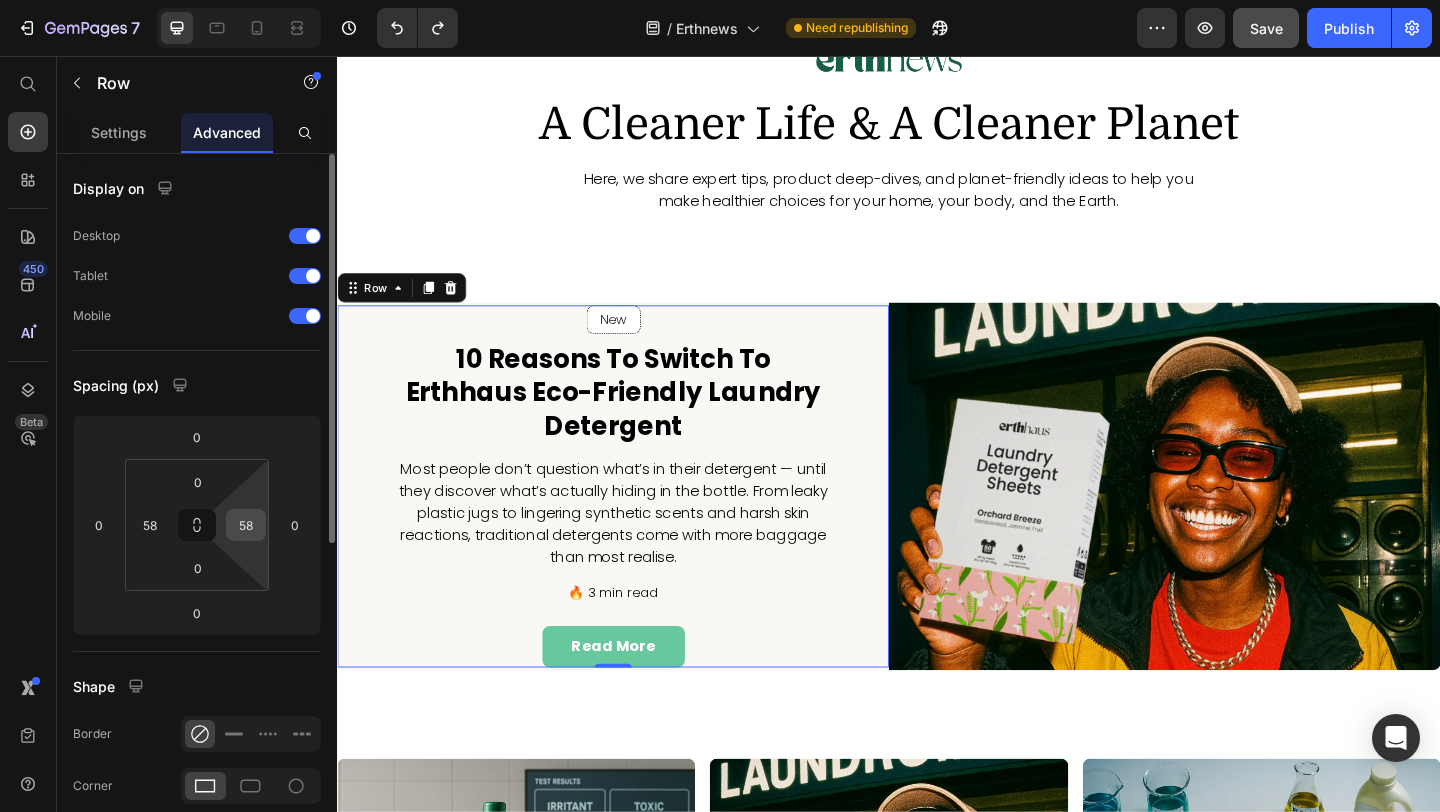 click on "58" at bounding box center [246, 525] 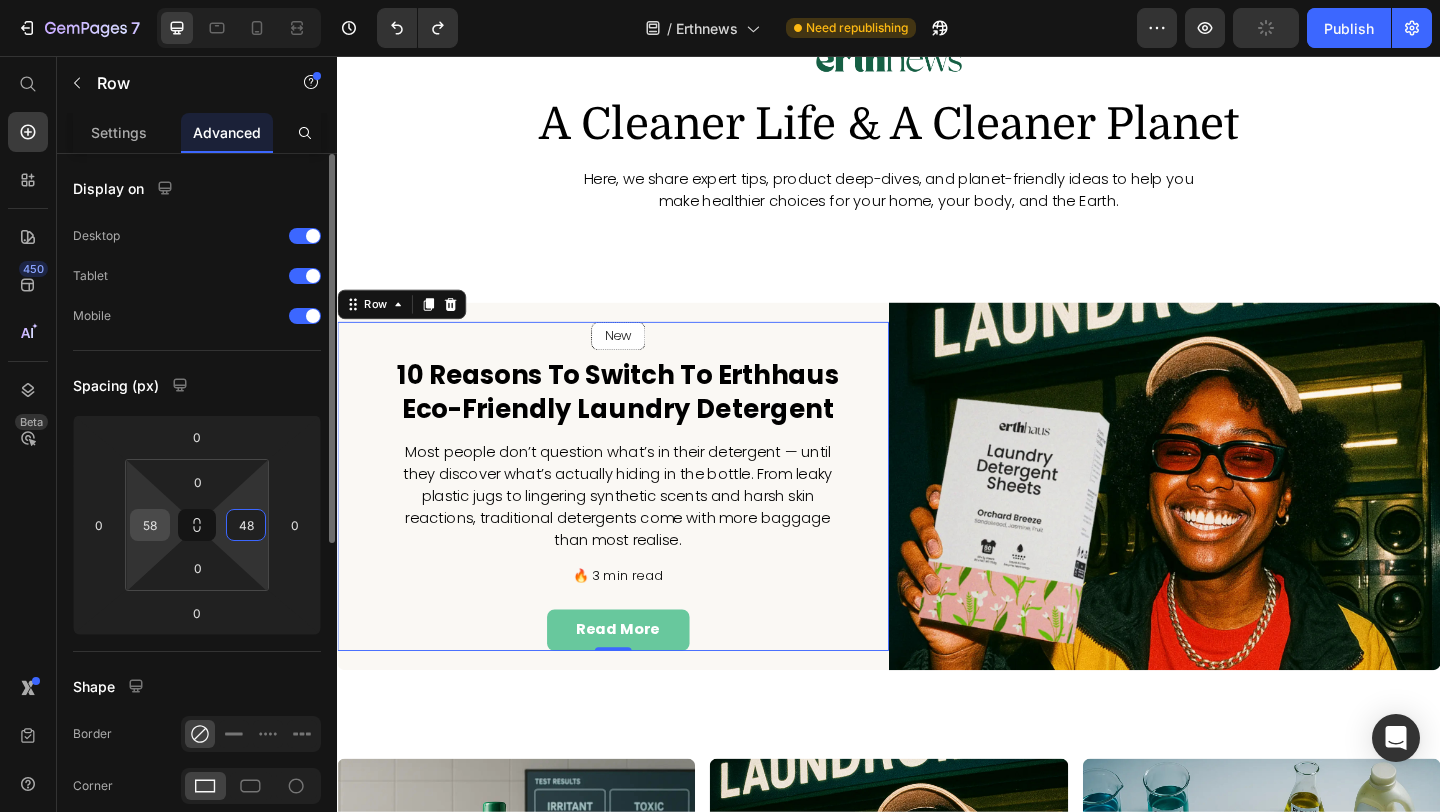 type on "48" 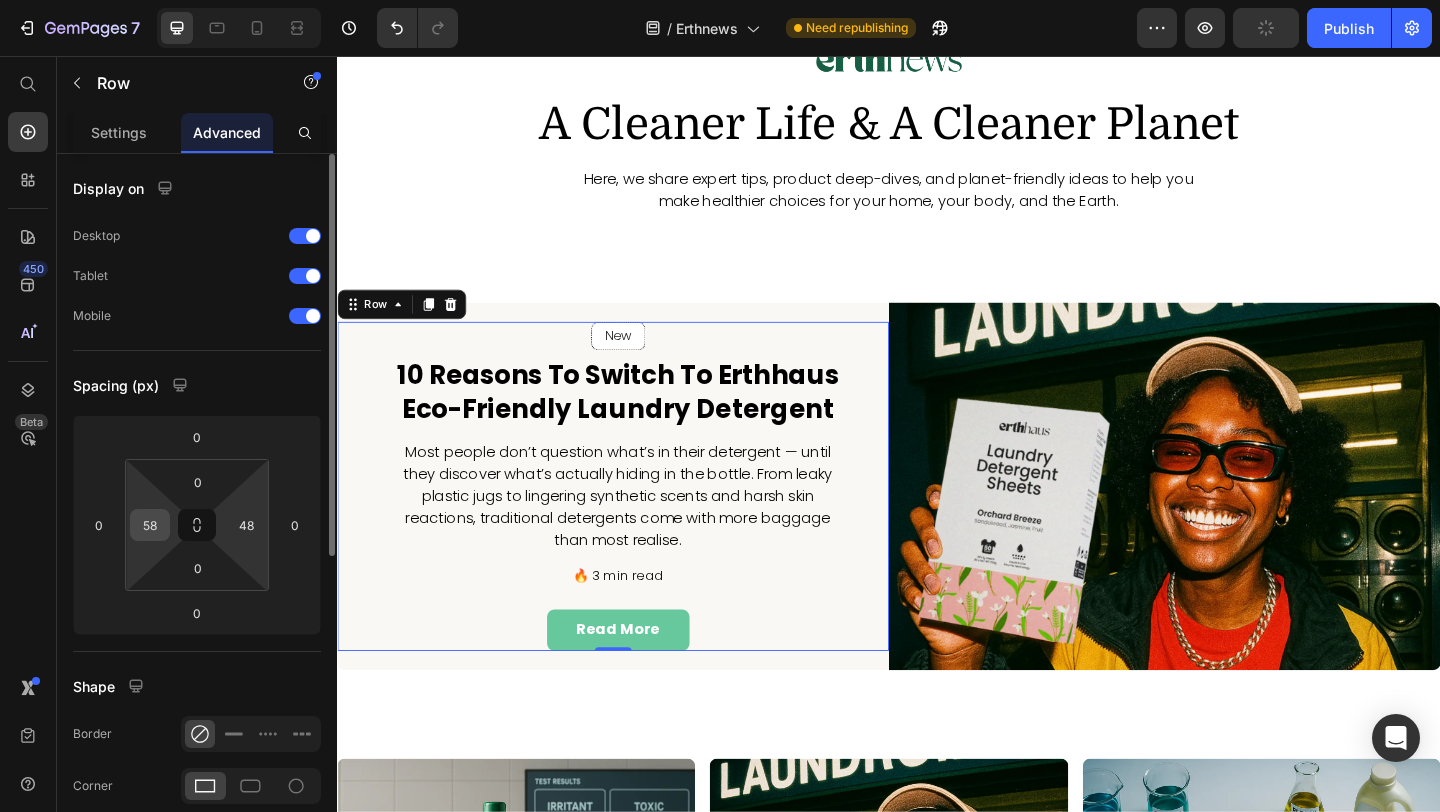 click on "58" at bounding box center (150, 525) 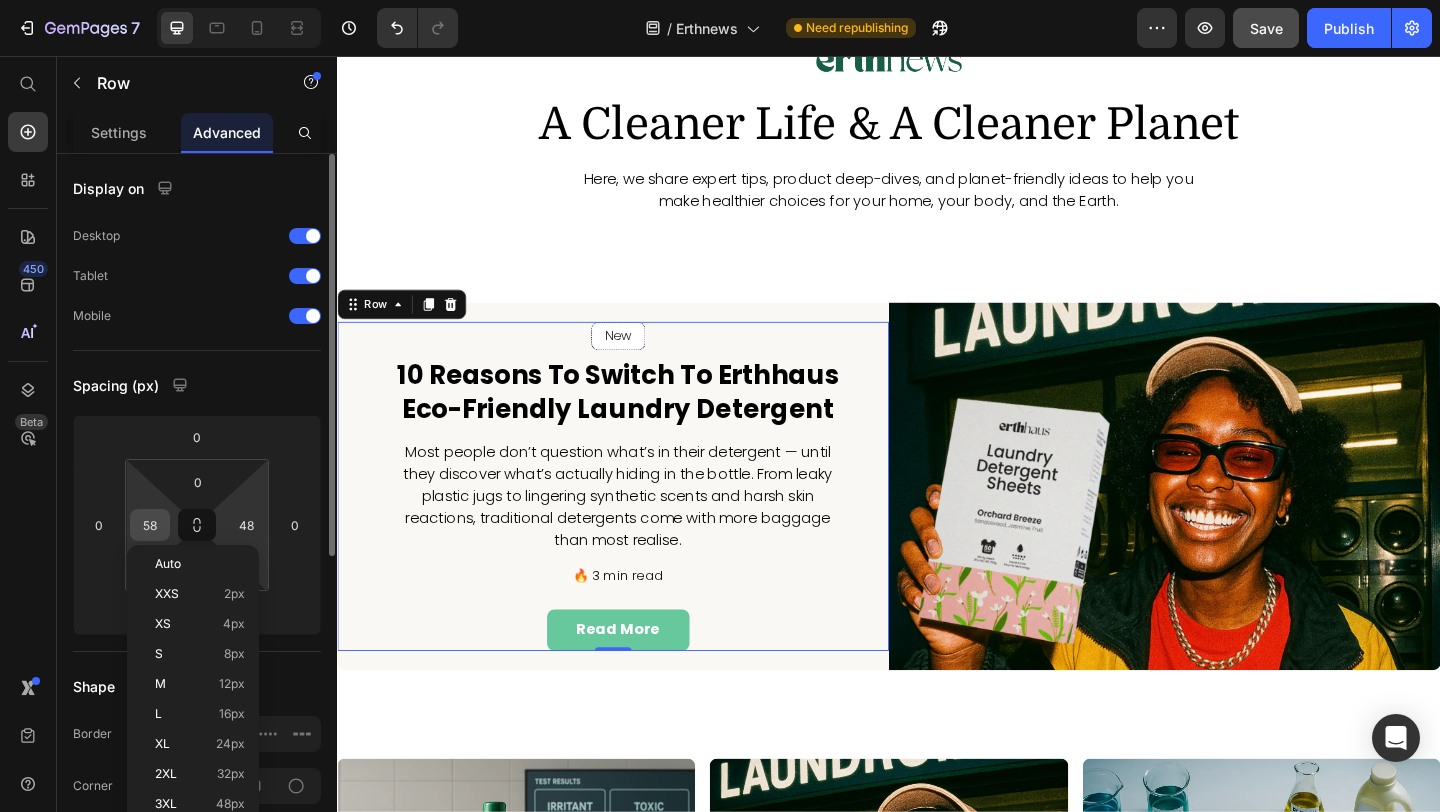 click on "58" at bounding box center (150, 525) 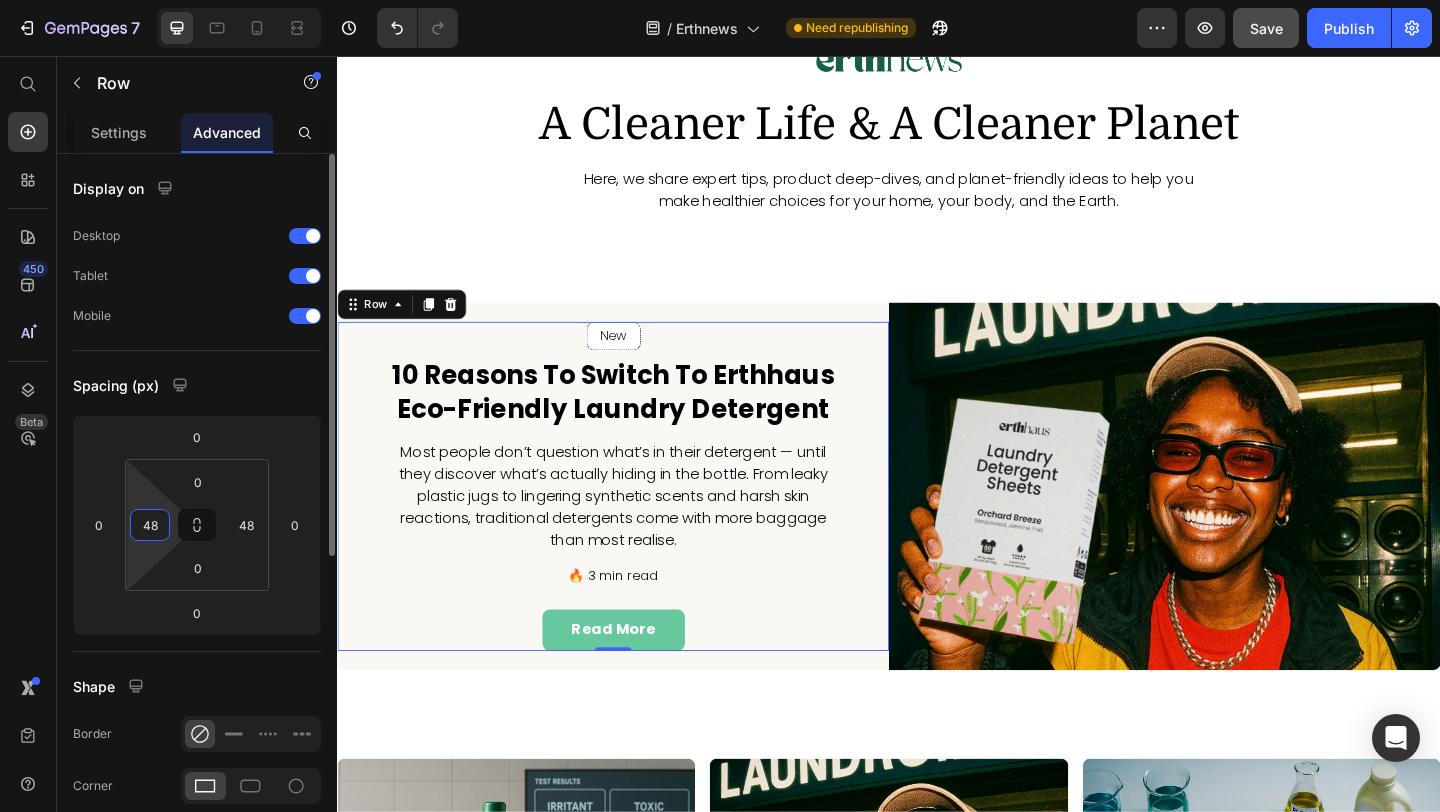 type on "48" 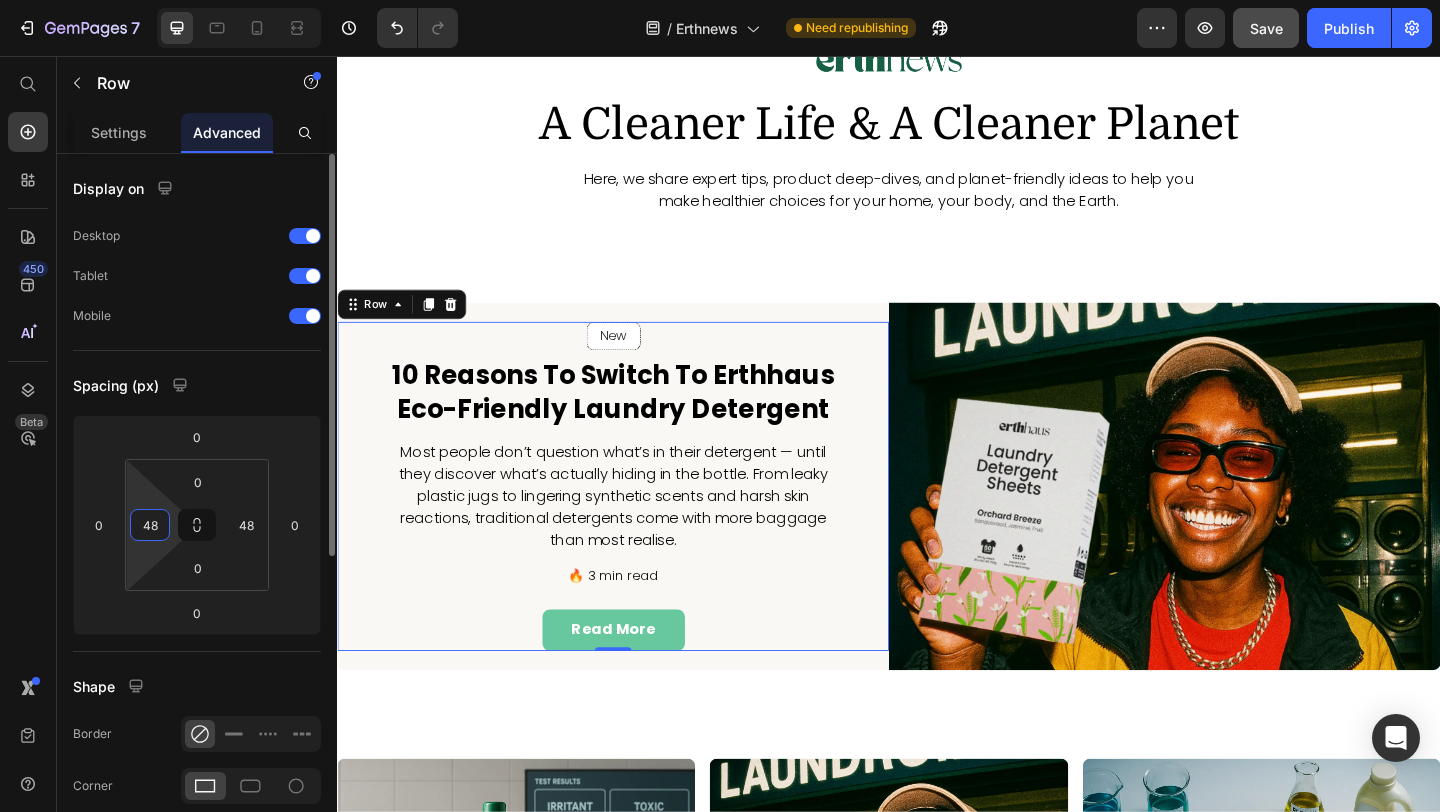 click on "Spacing (px)" at bounding box center [197, 385] 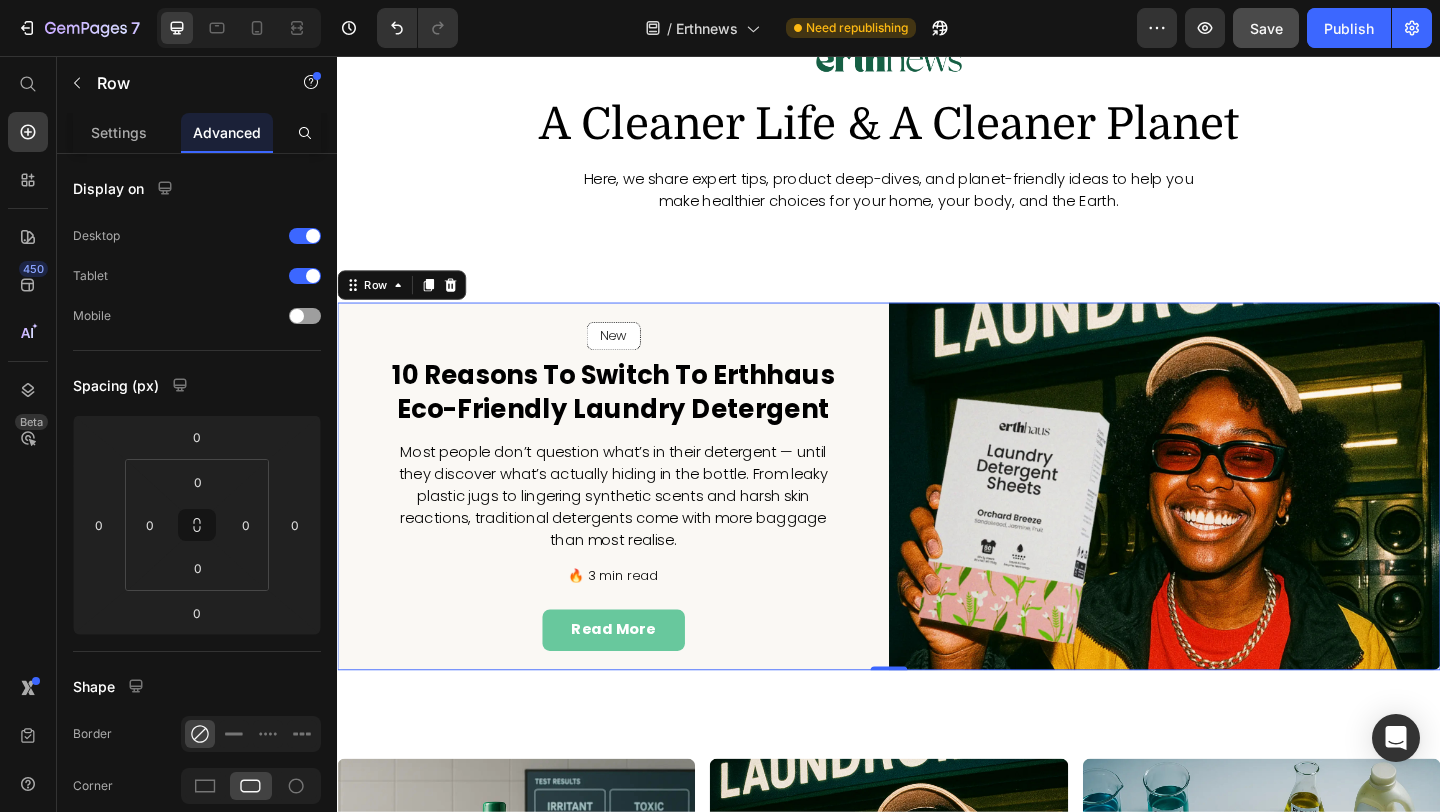 click on "New Text block Row Row 10 Reasons to Switch to Erthhaus Eco-Friendly Laundry Detergent Heading Most people don’t question what’s in their detergent — until they discover what’s actually hiding in the bottle. From leaky plastic jugs to lingering synthetic scents and harsh skin reactions, traditional detergents come with more baggage than most realise. Text block 🔥 3 min read Text block read more Button Row" at bounding box center [637, 524] 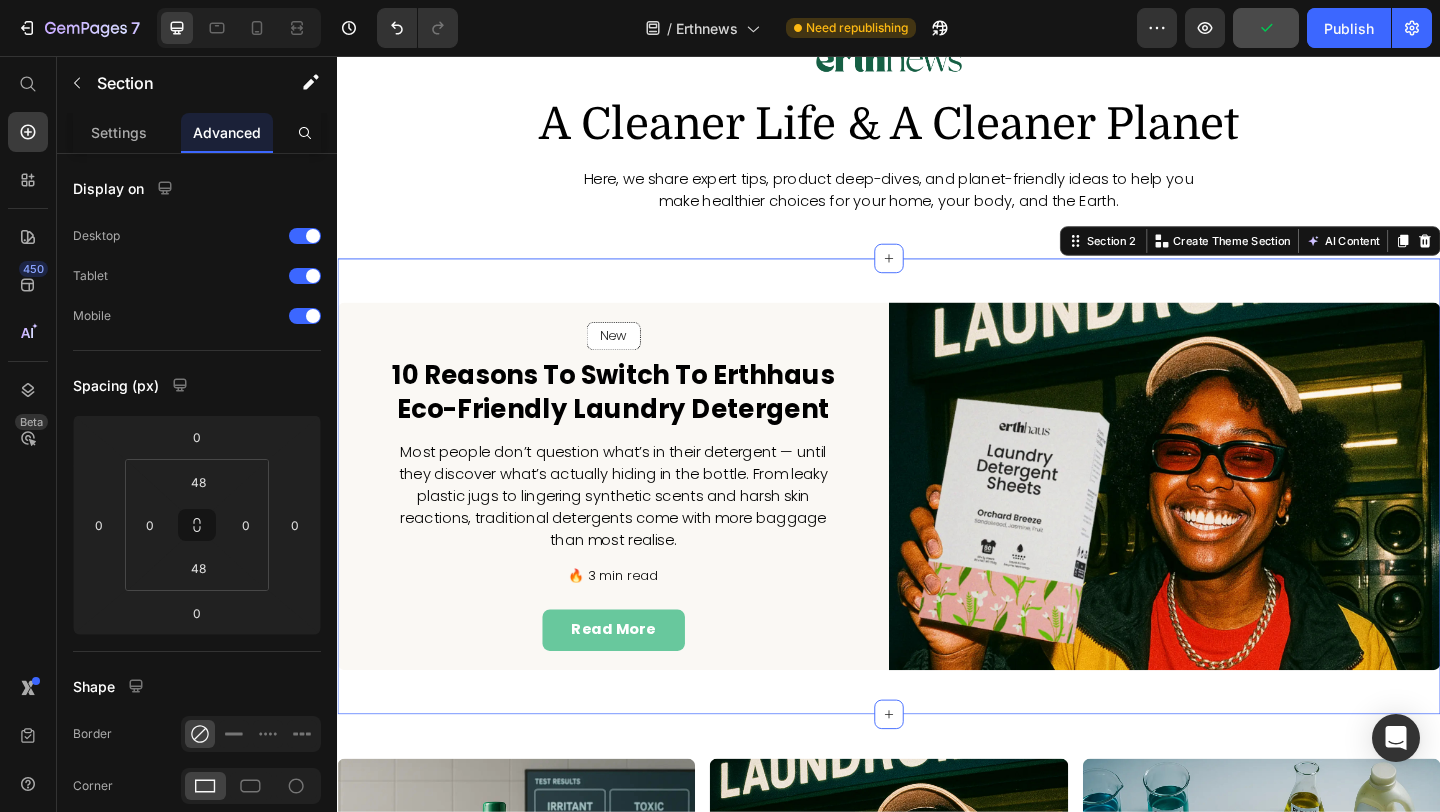click on "New Text block Row Row 10 Reasons to Switch to Erthhaus Eco-Friendly Laundry Detergent Heading Most people don’t question what’s in their detergent — until they discover what’s actually hiding in the bottle. From leaky plastic jugs to lingering synthetic scents and harsh skin reactions, traditional detergents come with more baggage than most realise. Text block 🔥 3 min read Text block read more Button Row Image Row New Text block Row Row 10 Reasons to Switch to Erthhaus Eco-Friendly Laundry Detergent Heading Most people don’t question what’s in their detergent — until they discover what’s actually hiding in the bottle. From leaky plastic jugs to lingering synthetic scents and harsh skin reactions, traditional detergents come with more baggage than most realise. Text block 🔥 3 min read Text block read more Button Row Image Row Section 2   Create Theme Section AI Content Write with GemAI What would you like to describe here? Tone and Voice Persuasive Product Laundry Detergent Sheets 6 Pack" at bounding box center [937, 524] 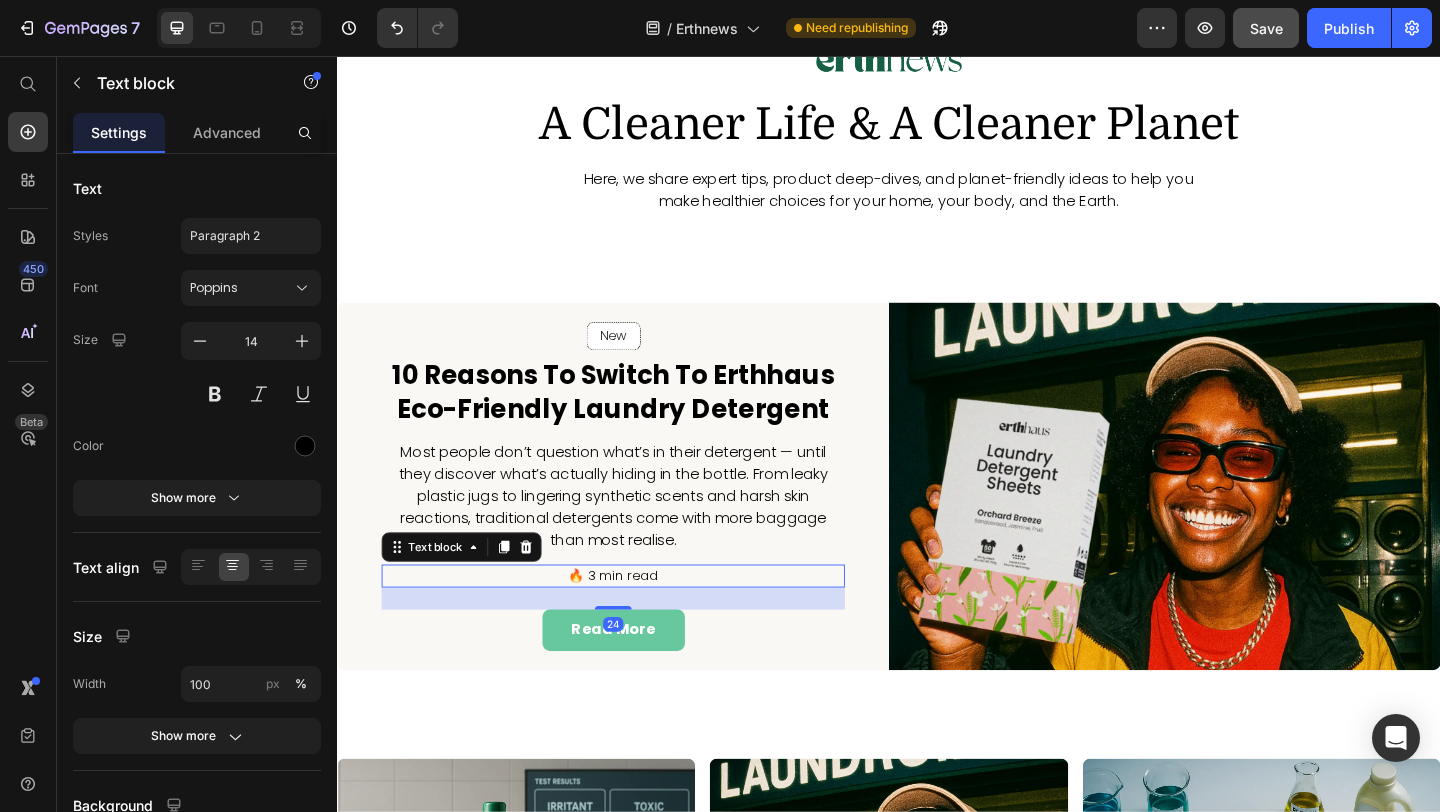 click on "🔥 3 min read" at bounding box center (637, 621) 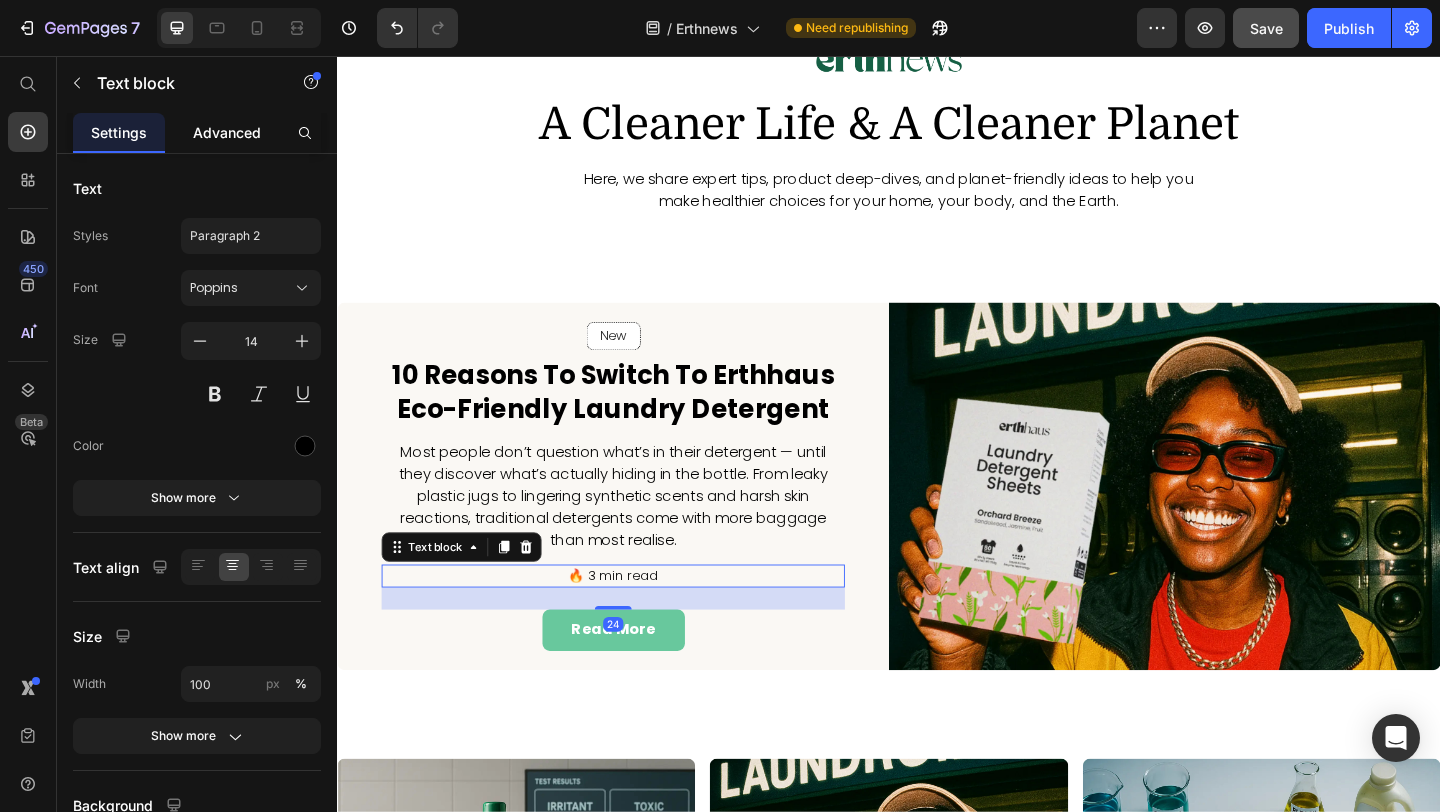 click on "Advanced" at bounding box center (227, 132) 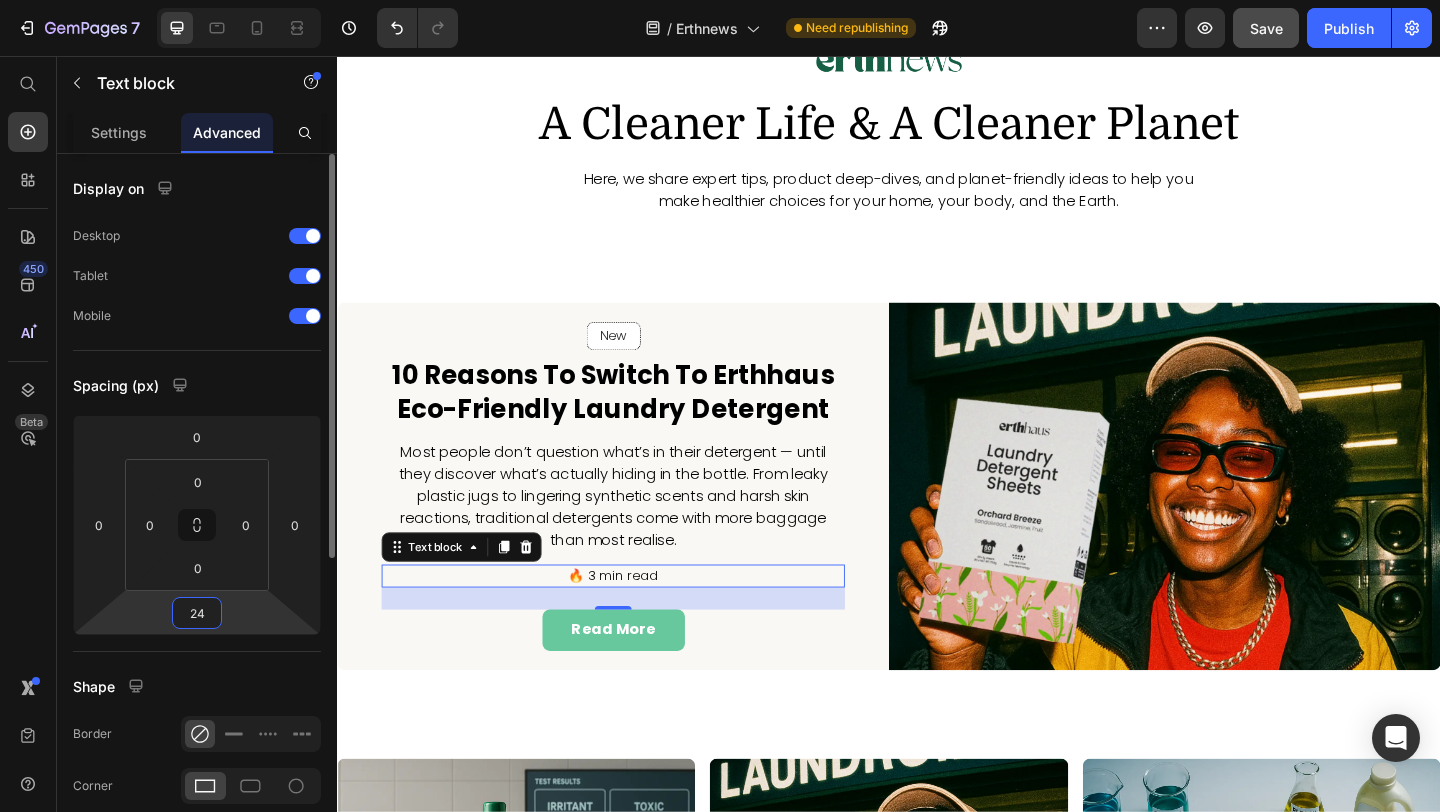 click on "24" at bounding box center (197, 613) 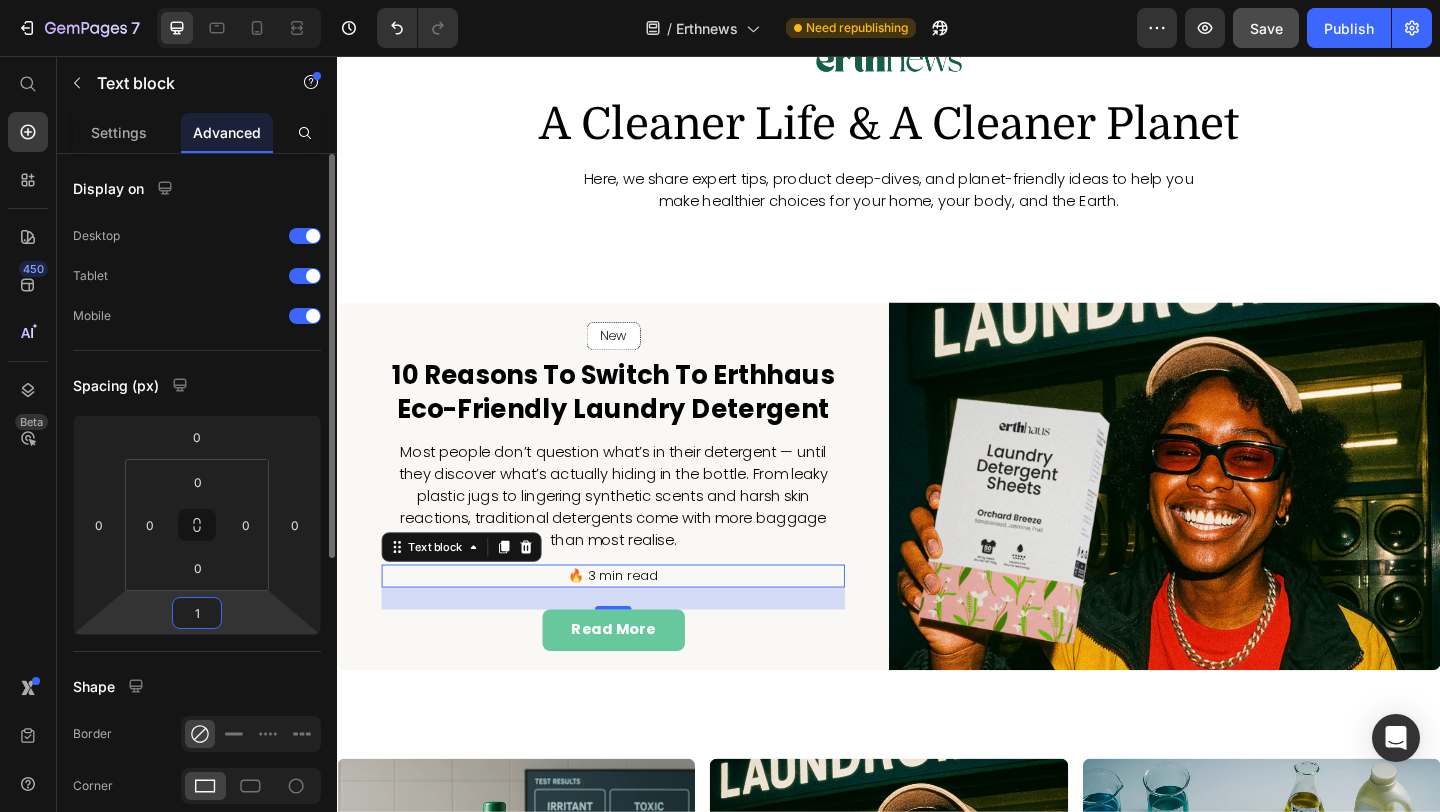 type on "12" 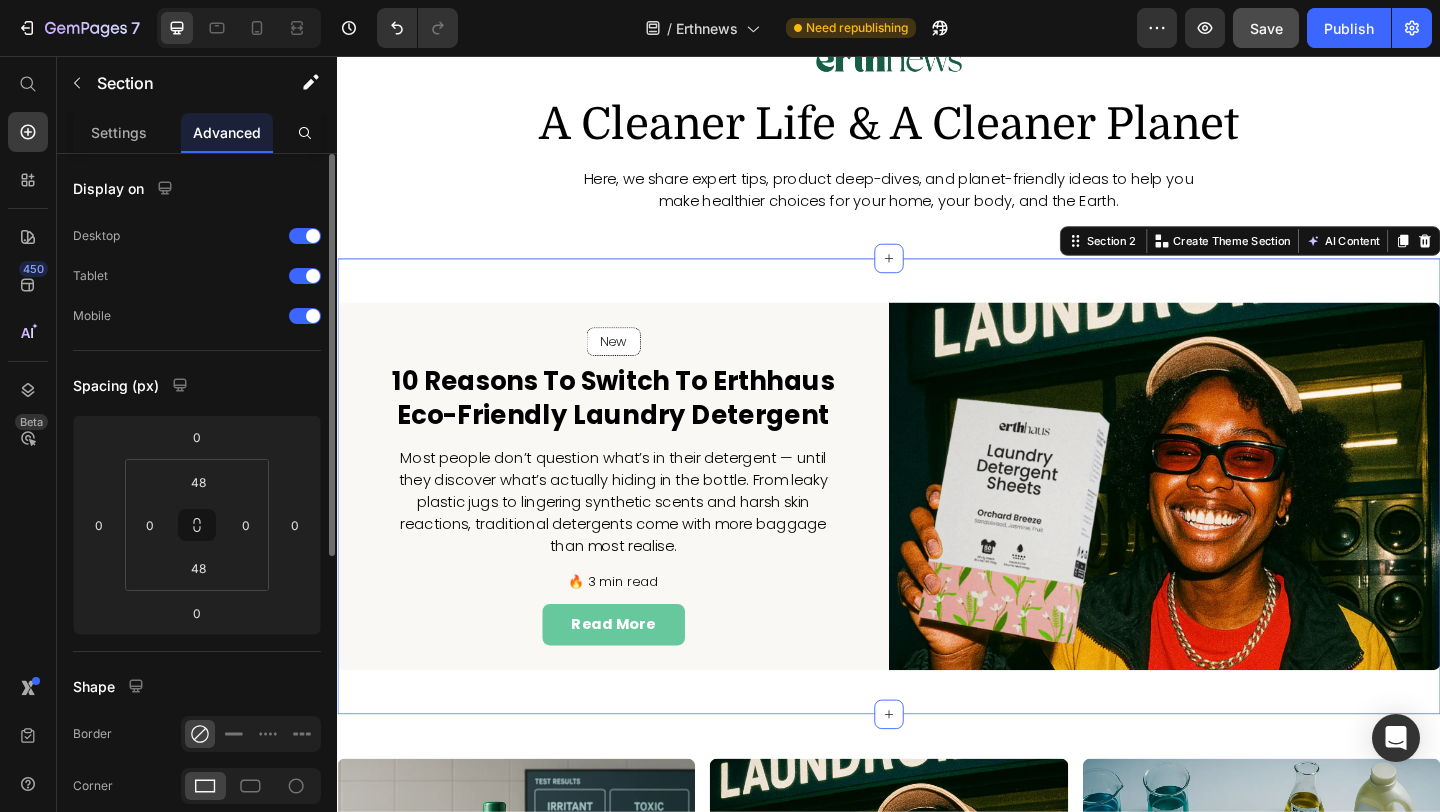 click on "New Text block Row Row 10 Reasons to Switch to Erthhaus Eco-Friendly Laundry Detergent Heading Most people don’t question what’s in their detergent — until they discover what’s actually hiding in the bottle. From leaky plastic jugs to lingering synthetic scents and harsh skin reactions, traditional detergents come with more baggage than most realise. Text block 🔥 3 min read Text block read more Button Row Image Row New Text block Row Row 10 Reasons to Switch to Erthhaus Eco-Friendly Laundry Detergent Heading Most people don’t question what’s in their detergent — until they discover what’s actually hiding in the bottle. From leaky plastic jugs to lingering synthetic scents and harsh skin reactions, traditional detergents come with more baggage than most realise. Text block 🔥 3 min read Text block read more Button Row Image Row Section 2   Create Theme Section AI Content Write with GemAI What would you like to describe here? Tone and Voice Persuasive Product Laundry Detergent Sheets 6 Pack" at bounding box center (937, 524) 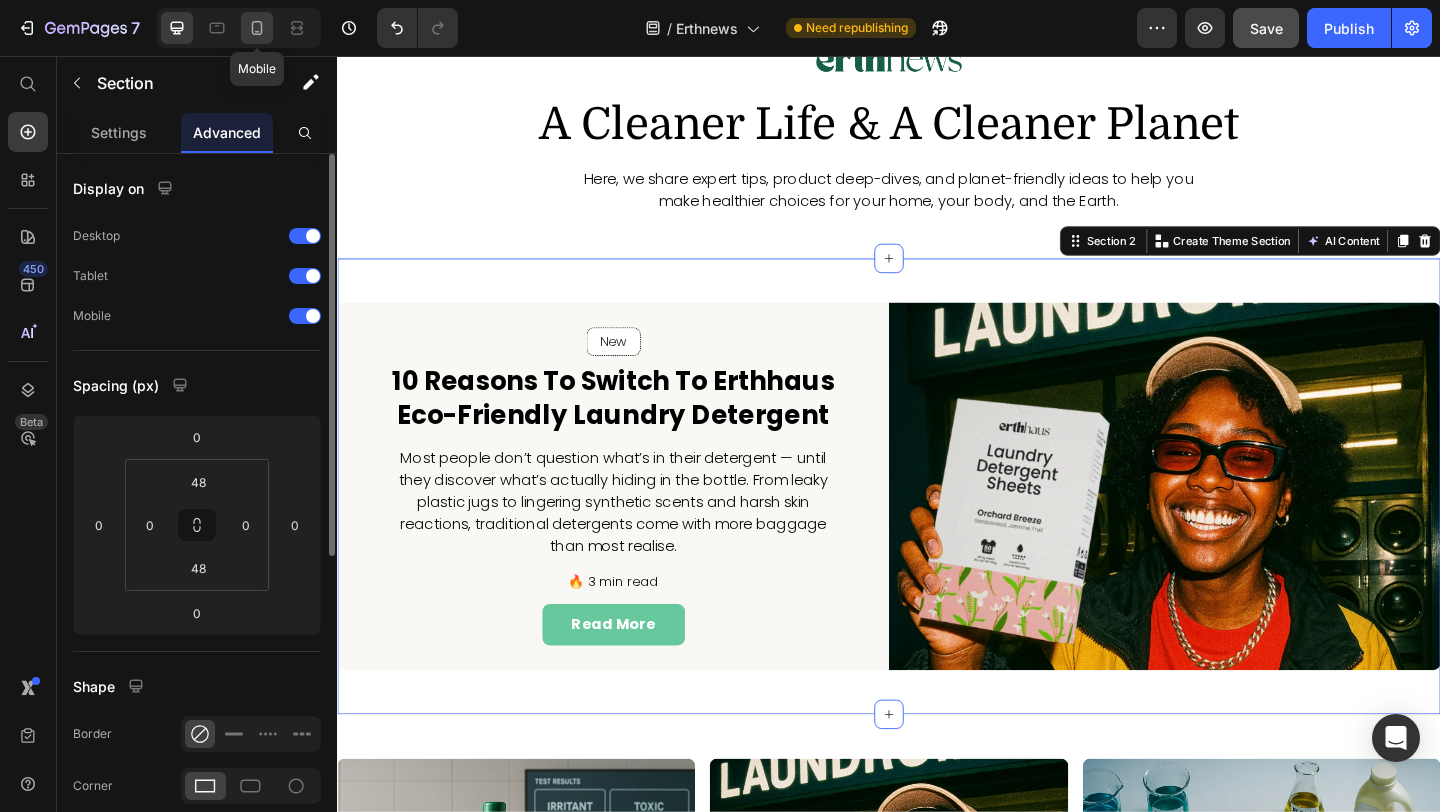 click 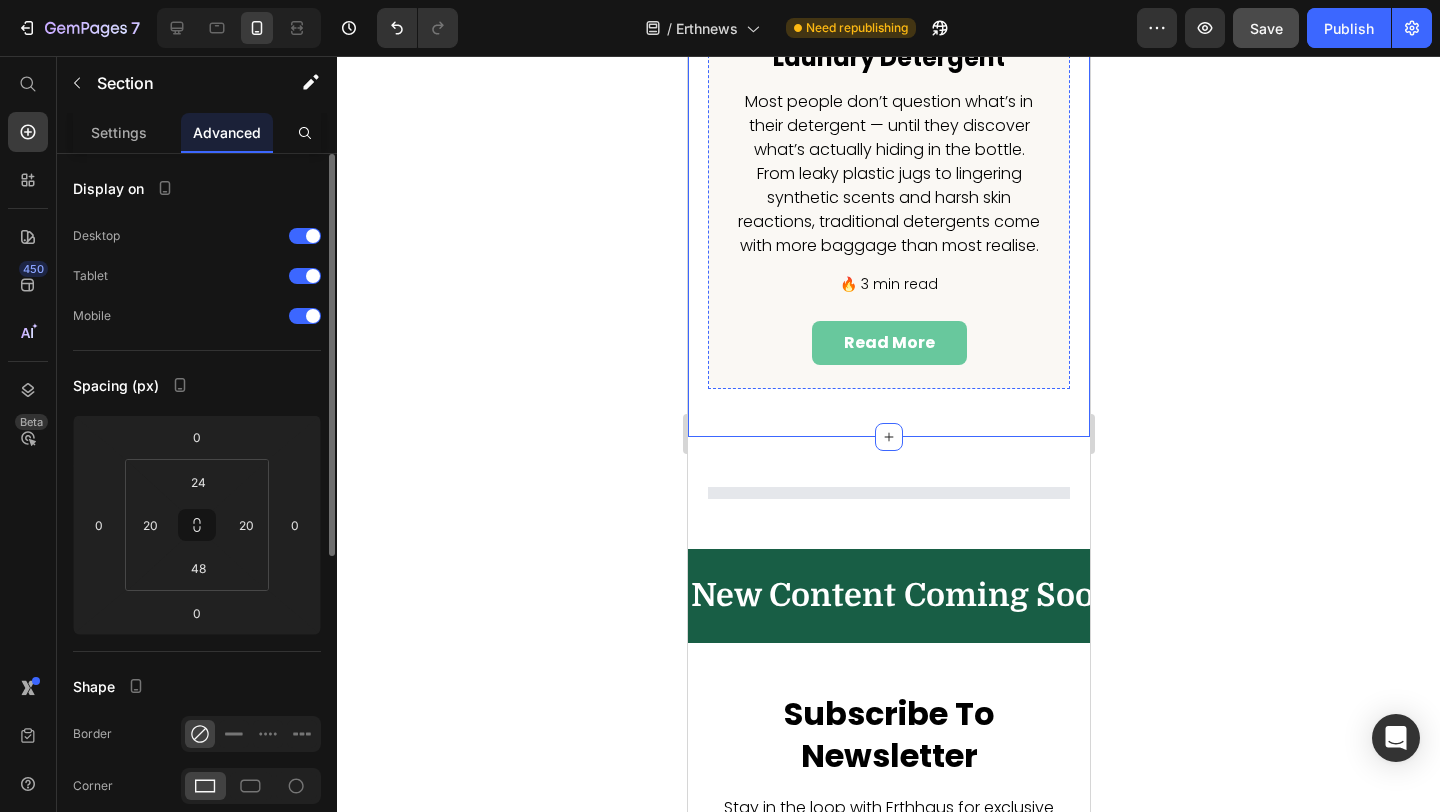 scroll, scrollTop: 926, scrollLeft: 0, axis: vertical 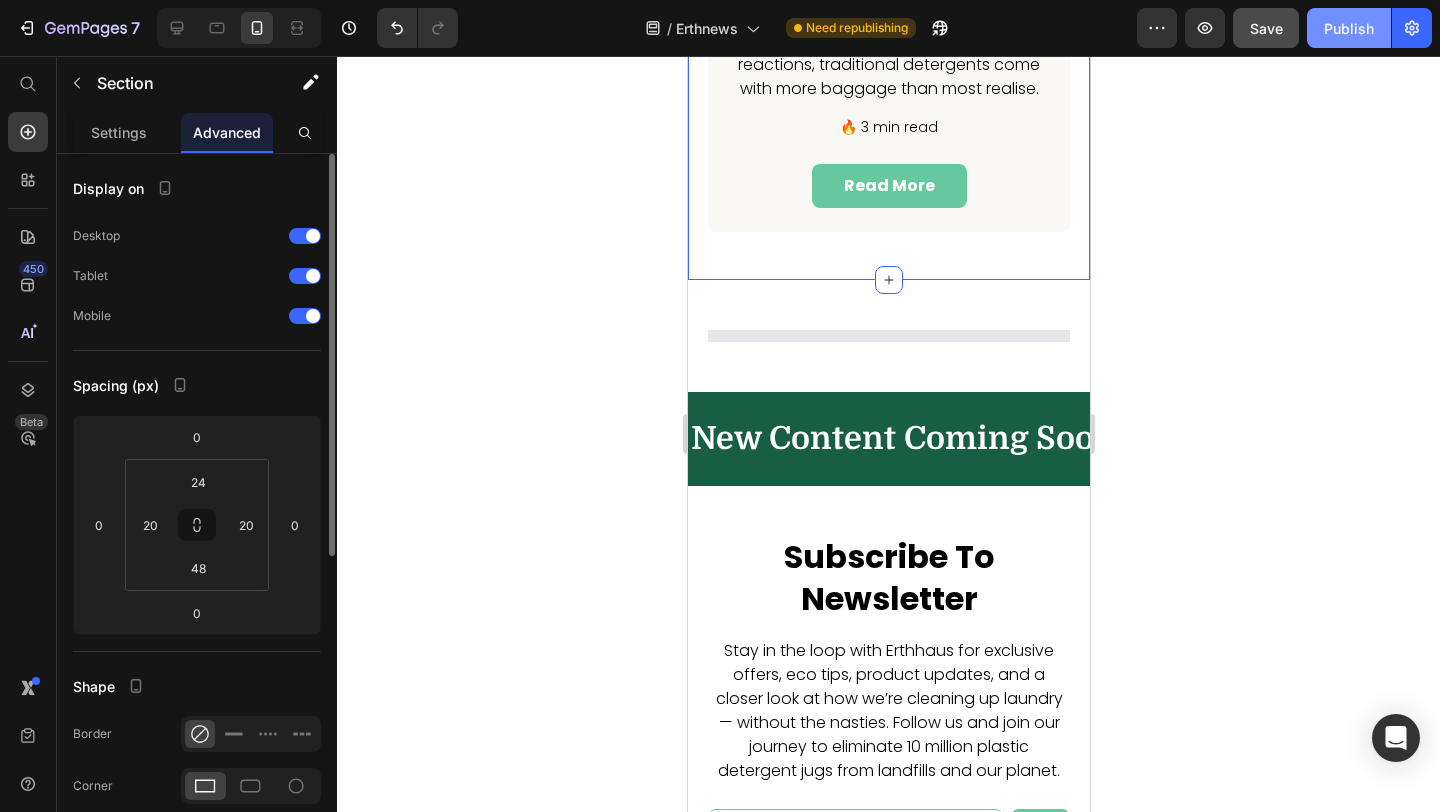 click on "Publish" at bounding box center (1349, 28) 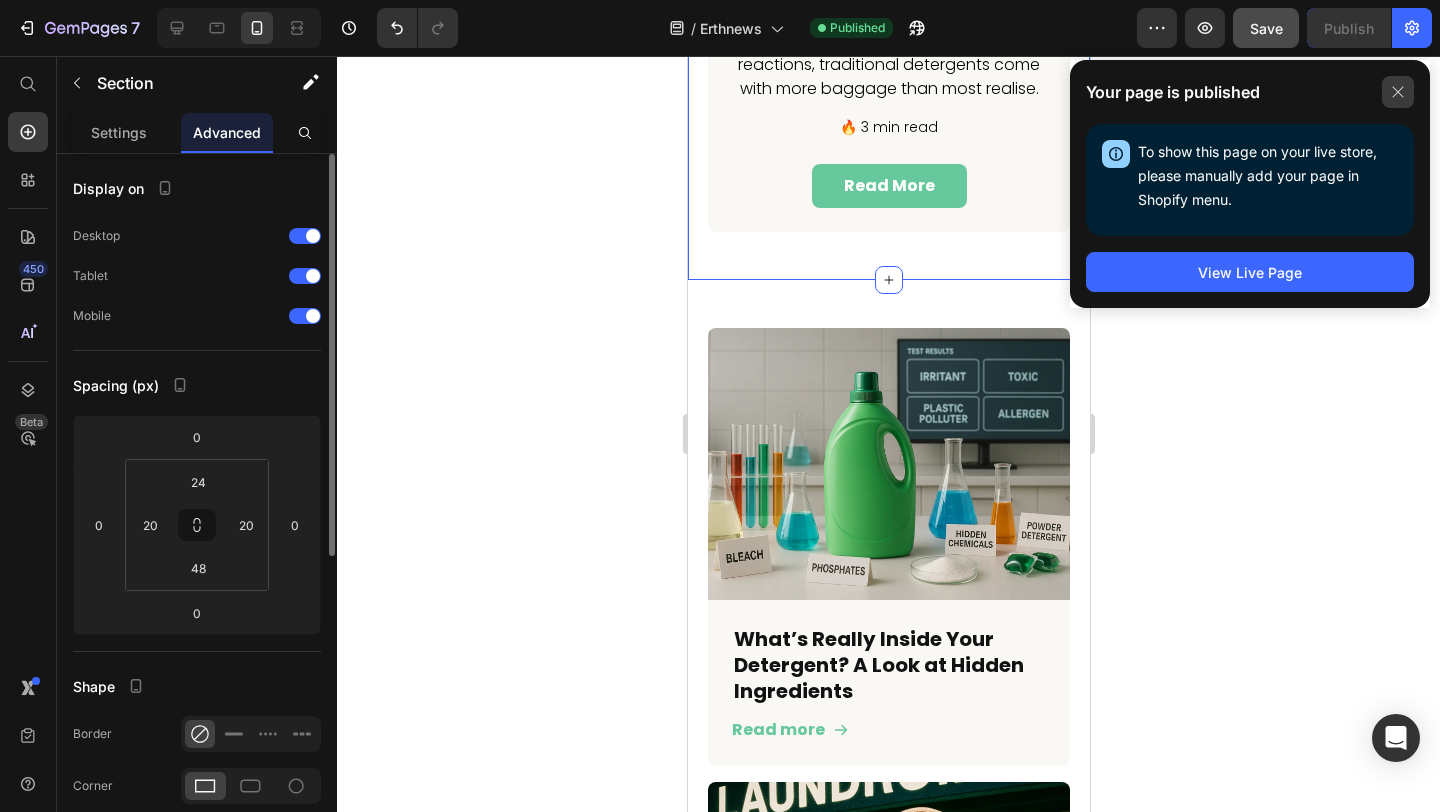 click 